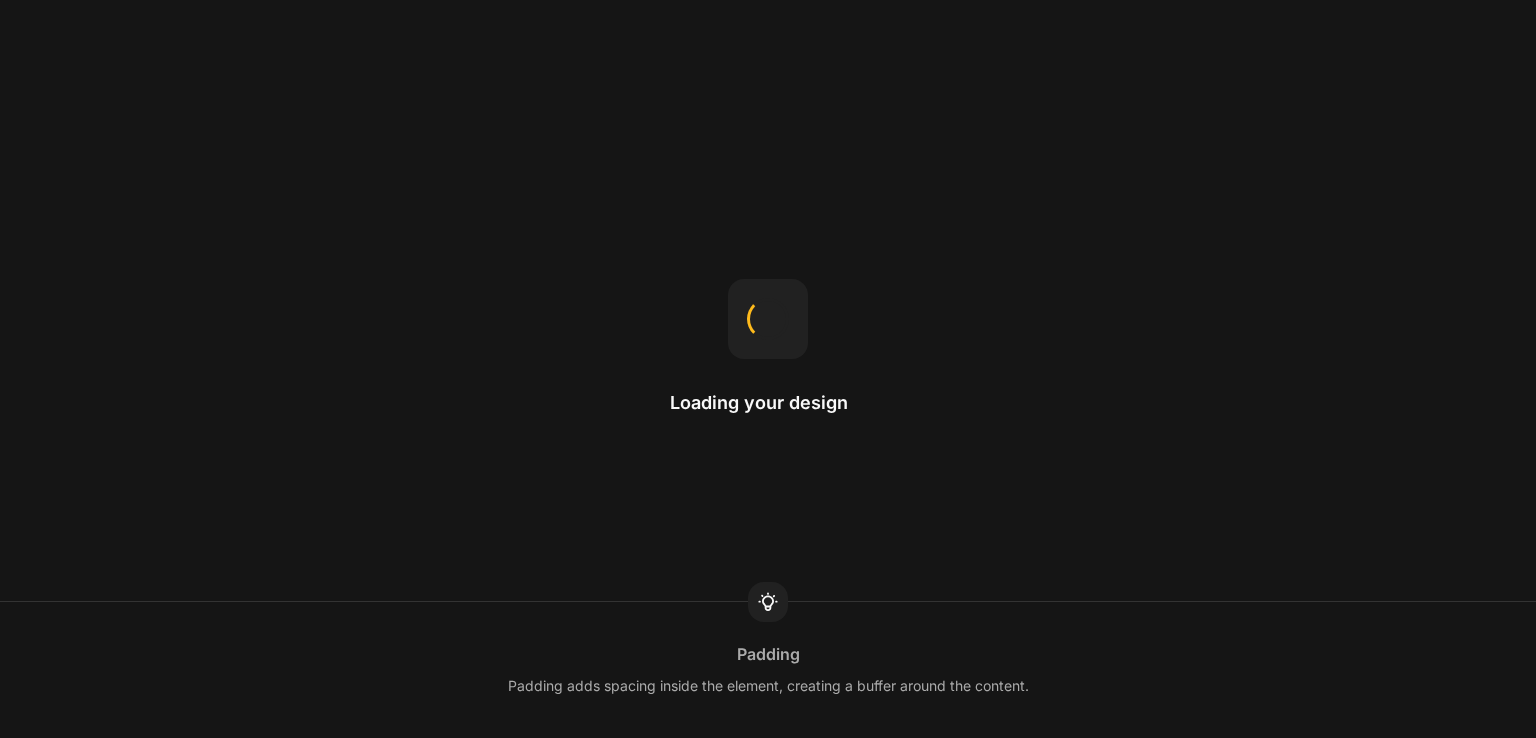 scroll, scrollTop: 0, scrollLeft: 0, axis: both 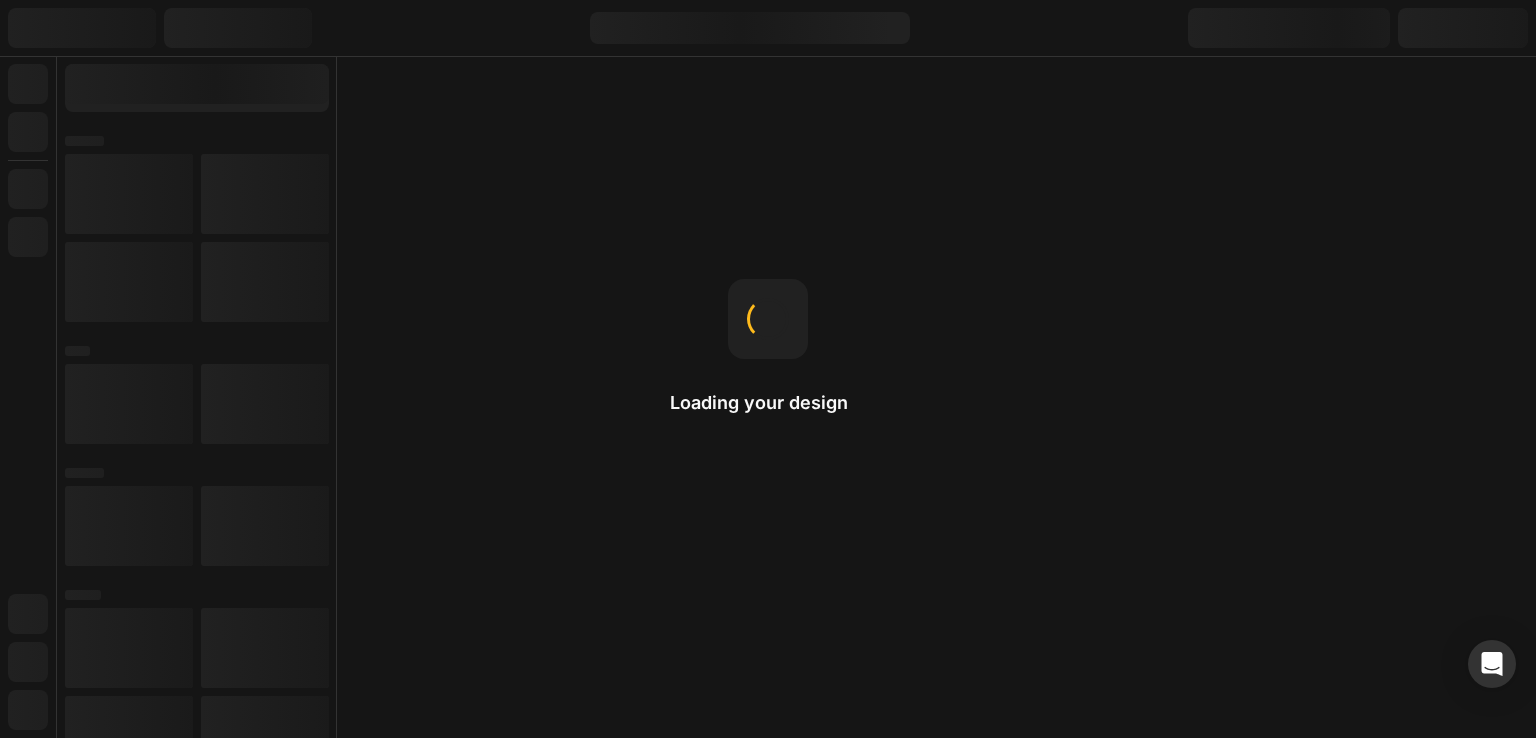 click on "Loading your design Padding Padding adds spacing inside the element, creating a buffer around the content." at bounding box center (768, 369) 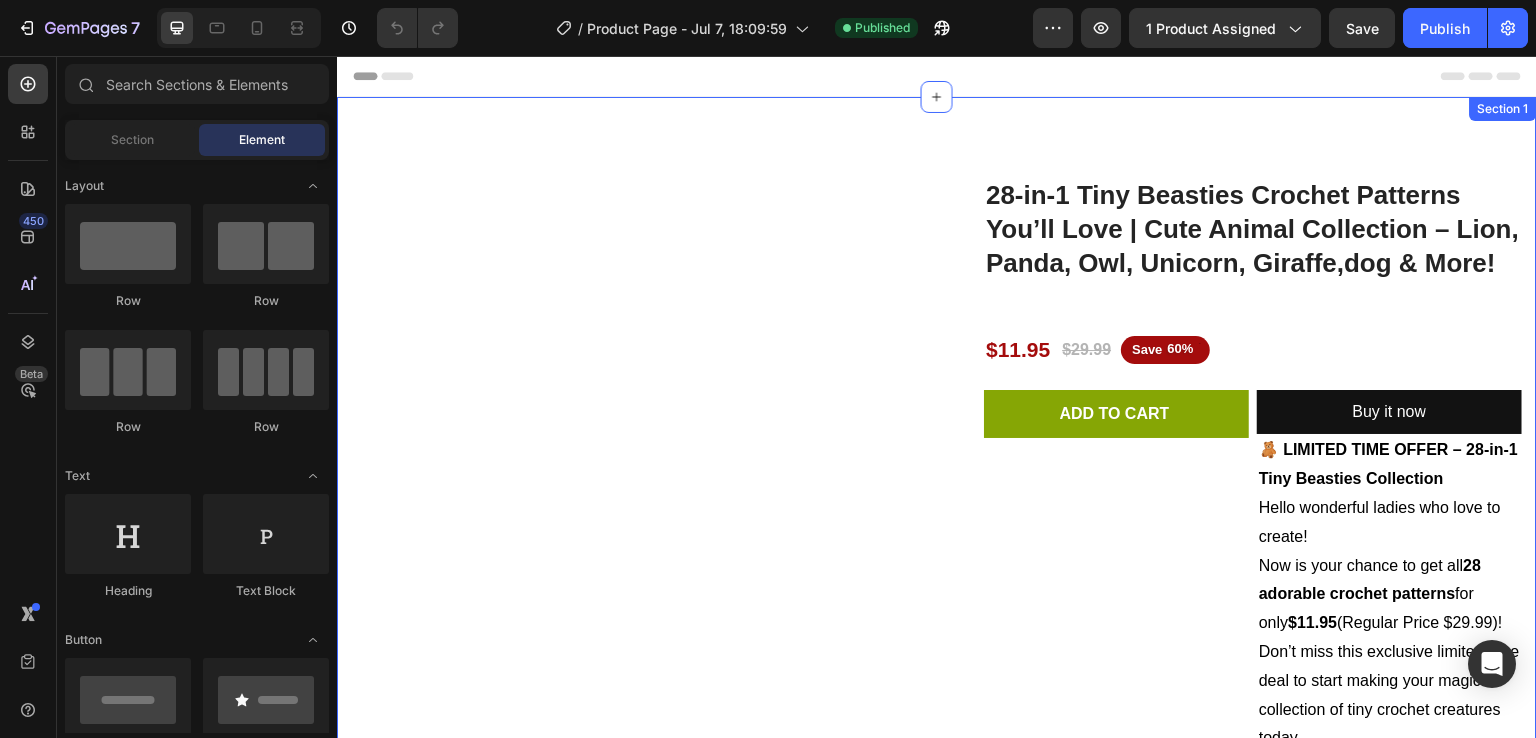 scroll, scrollTop: 0, scrollLeft: 0, axis: both 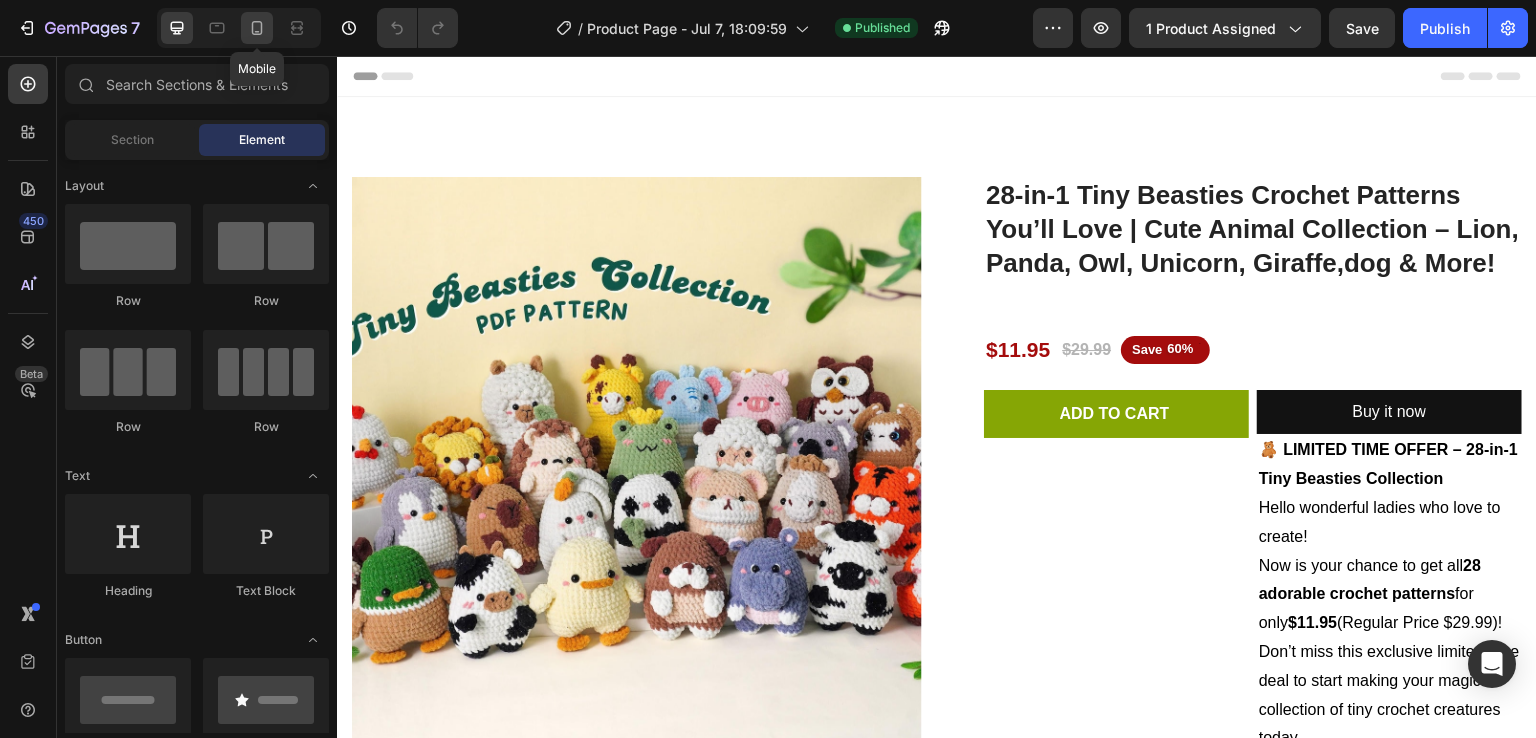 click 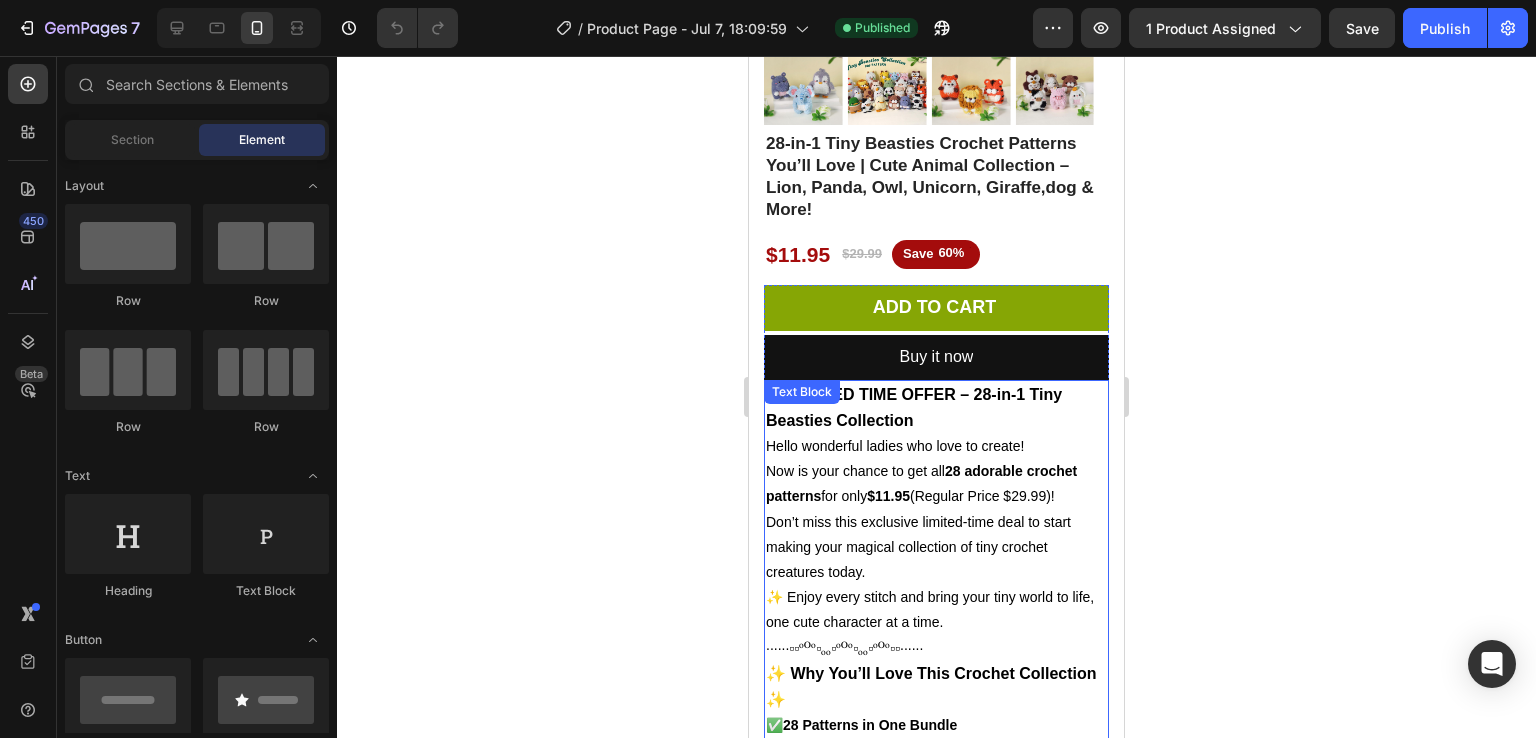 scroll, scrollTop: 402, scrollLeft: 0, axis: vertical 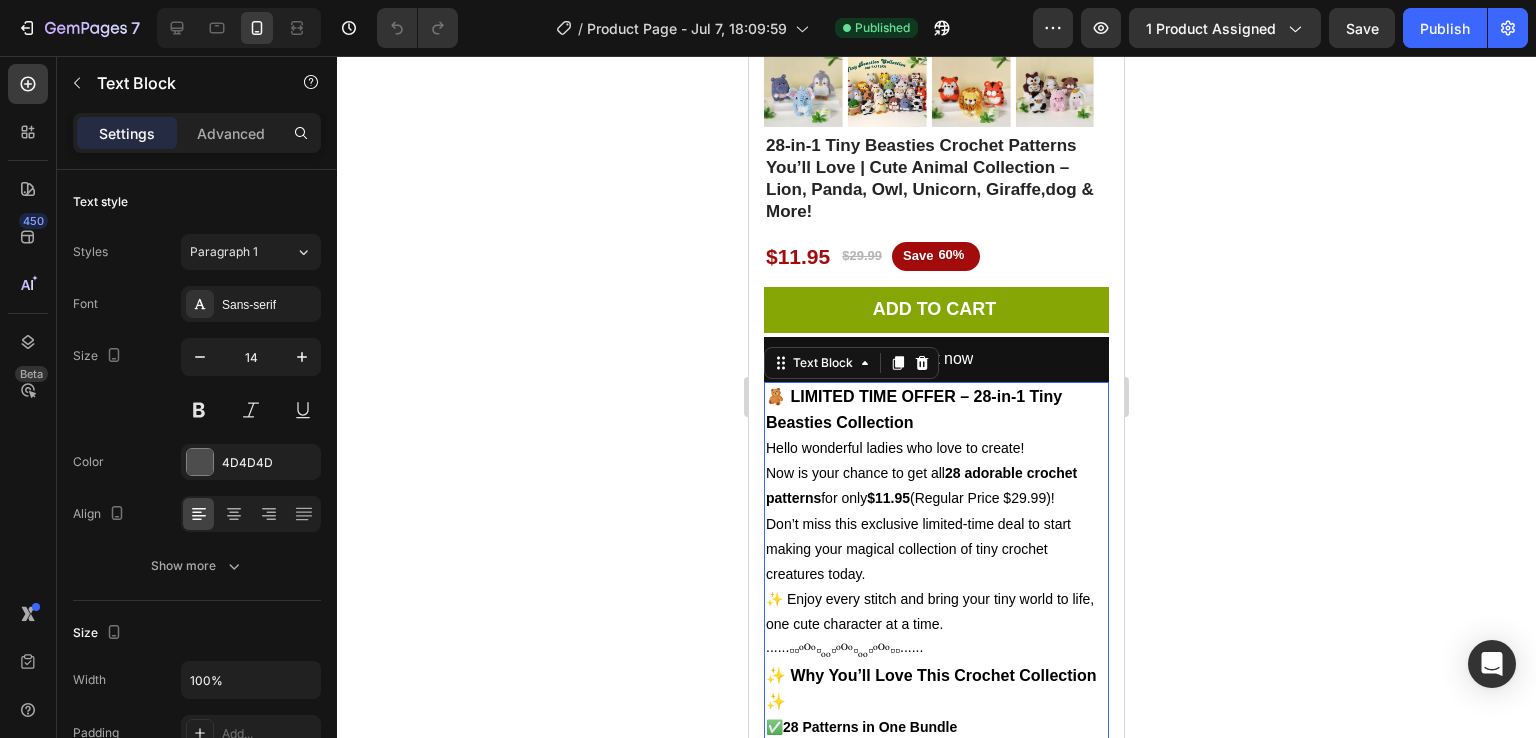 click on "🧸 LIMITED TIME OFFER – 28-in-1 Tiny Beasties Collection" at bounding box center (914, 409) 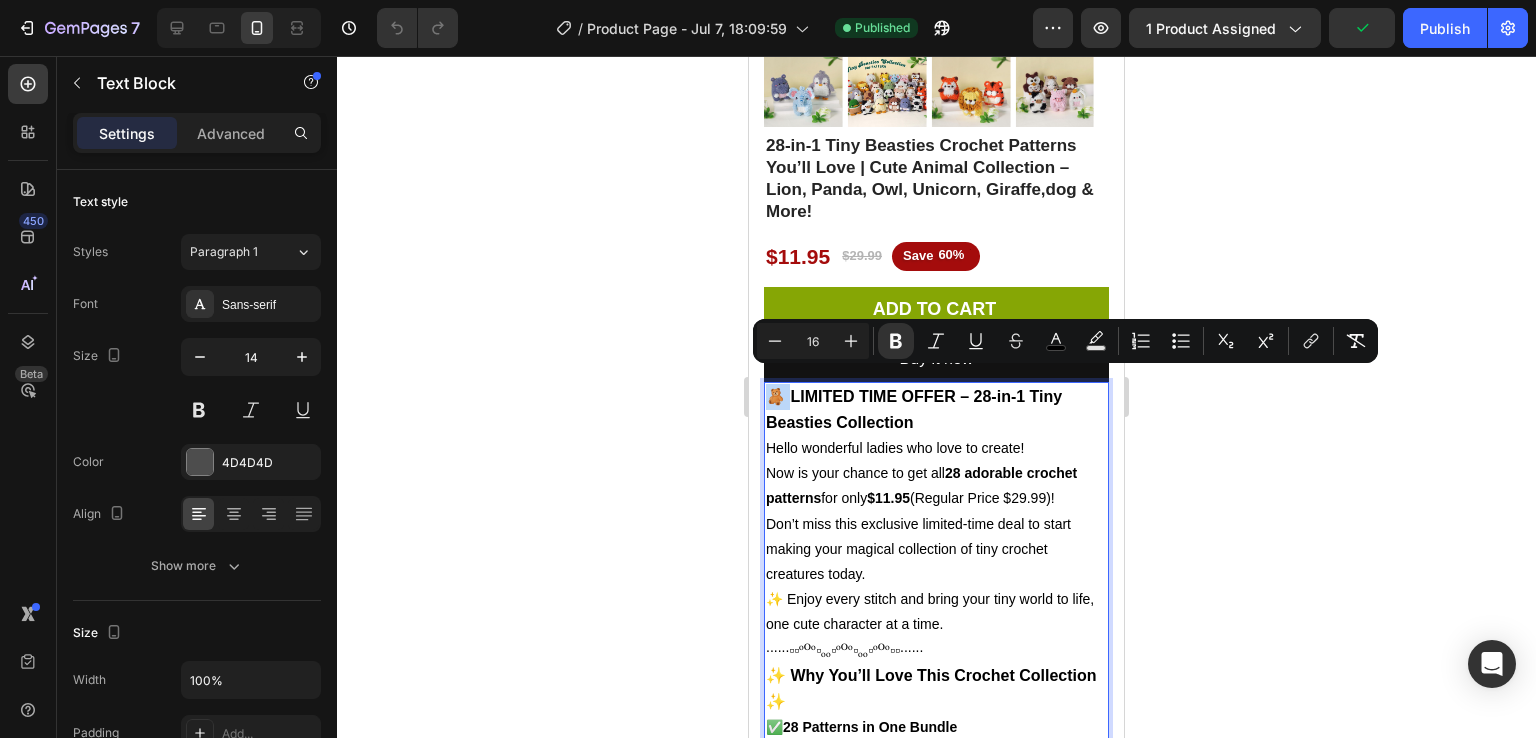 click on "🧸 LIMITED TIME OFFER – 28-in-1 Tiny Beasties Collection" at bounding box center [914, 409] 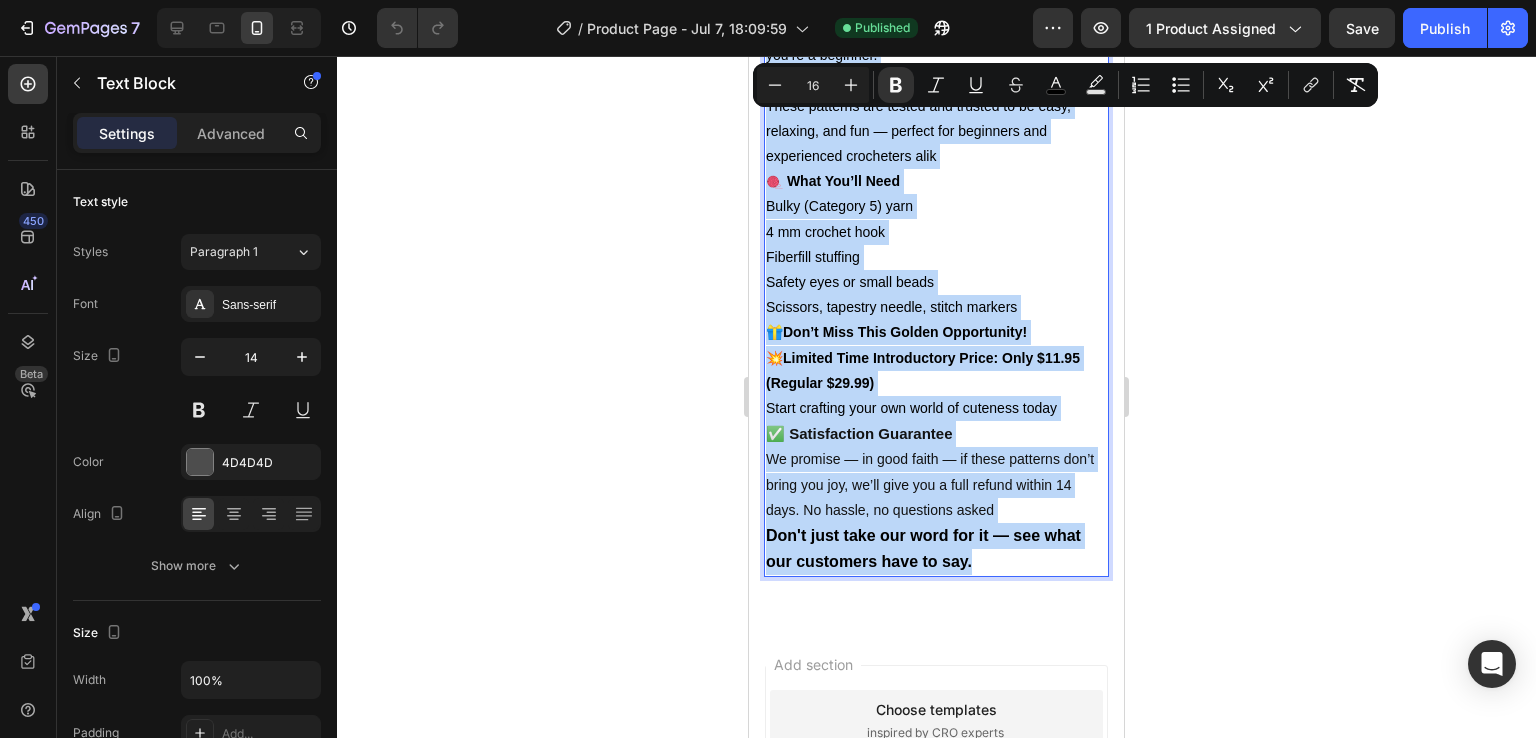 scroll, scrollTop: 1630, scrollLeft: 0, axis: vertical 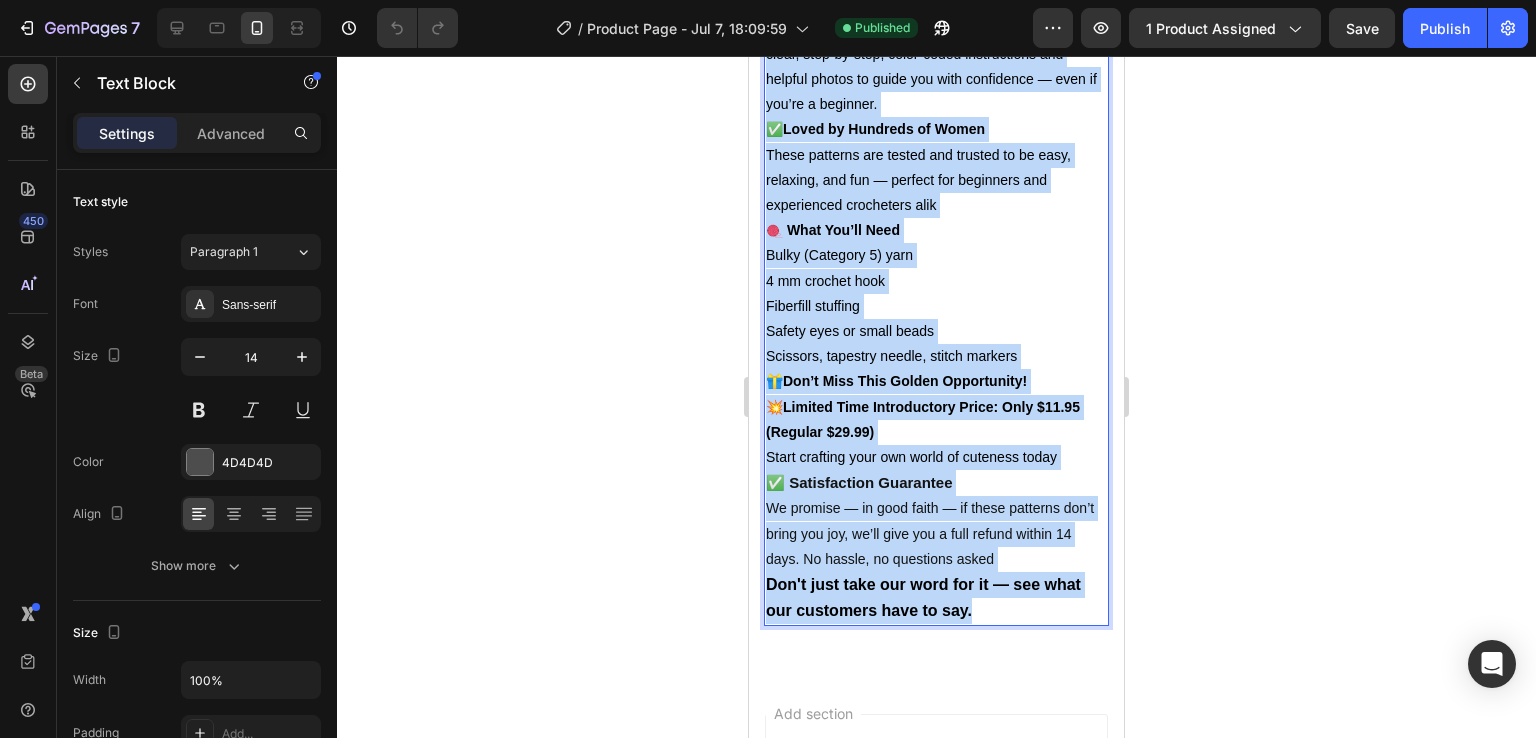 drag, startPoint x: 772, startPoint y: 378, endPoint x: 1000, endPoint y: 615, distance: 328.86624 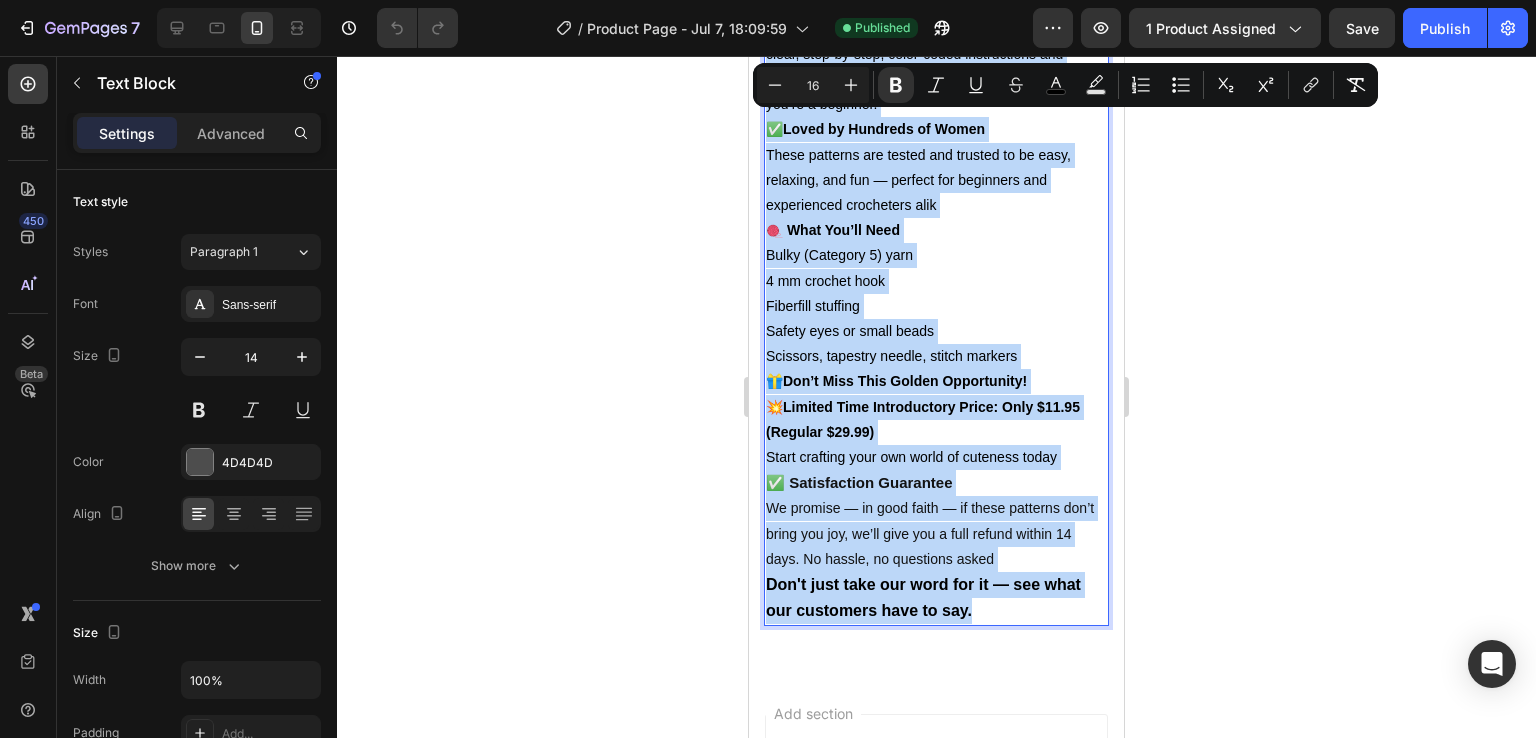 copy on "🧸 LIMITED TIME OFFER – 28-in-1 Tiny Beasties Collection Hello wonderful ladies who love to create! Now is your chance to get all  28 adorable crochet patterns  for only  $11.95  (Regular Price $29.99)! Don’t miss this exclusive limited-time deal to start making your magical collection of tiny crochet creatures today. ✨ Enjoy every stitch and bring your tiny world to life, one cute character at a time. ∙∙∙∙∙·▫▫ᵒᴼᵒ▫ₒₒ▫ᵒᴼᵒ▫ₒₒ▫ᵒᴼᵒ▫▫·∙∙∙∙∙ ✨ Why You’ll Love This Crochet Collection ✨ ✅  28 Patterns in One Bundle Get all 28 adorable animals in one beautifully organized package — a complete world of tiny crochet creatures at your fingertips. ✅ Instant Access – Delivered with Care by Our Team Right after your purchase , our dedicated team personally sends you 3 beautifully organized PDF files — containing a total of 28 premium crochet patterns with clear step-by-step instructions and visual guides — delivered directly to the  email address you provided in your order . Download them easily on any device and start cr..." 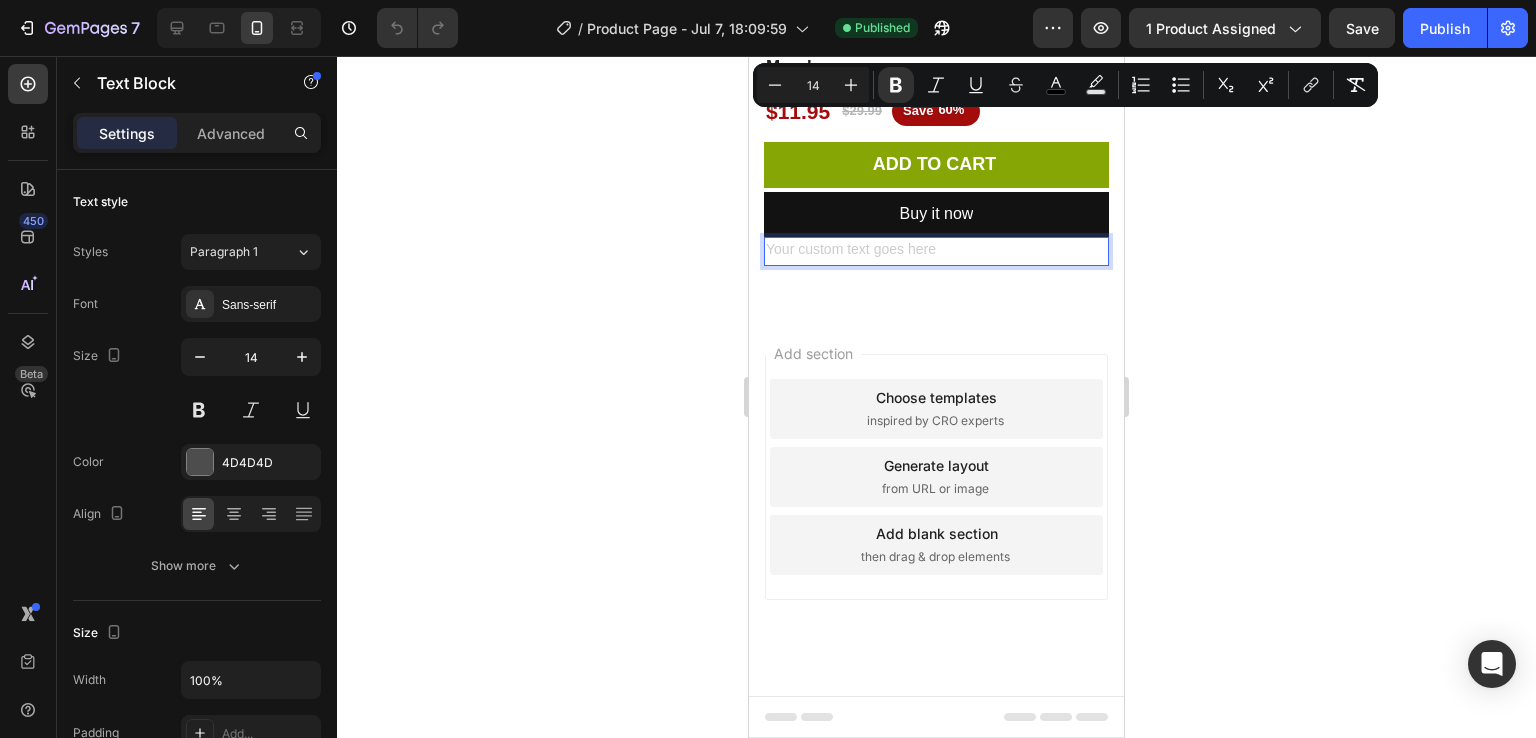 scroll, scrollTop: 433, scrollLeft: 0, axis: vertical 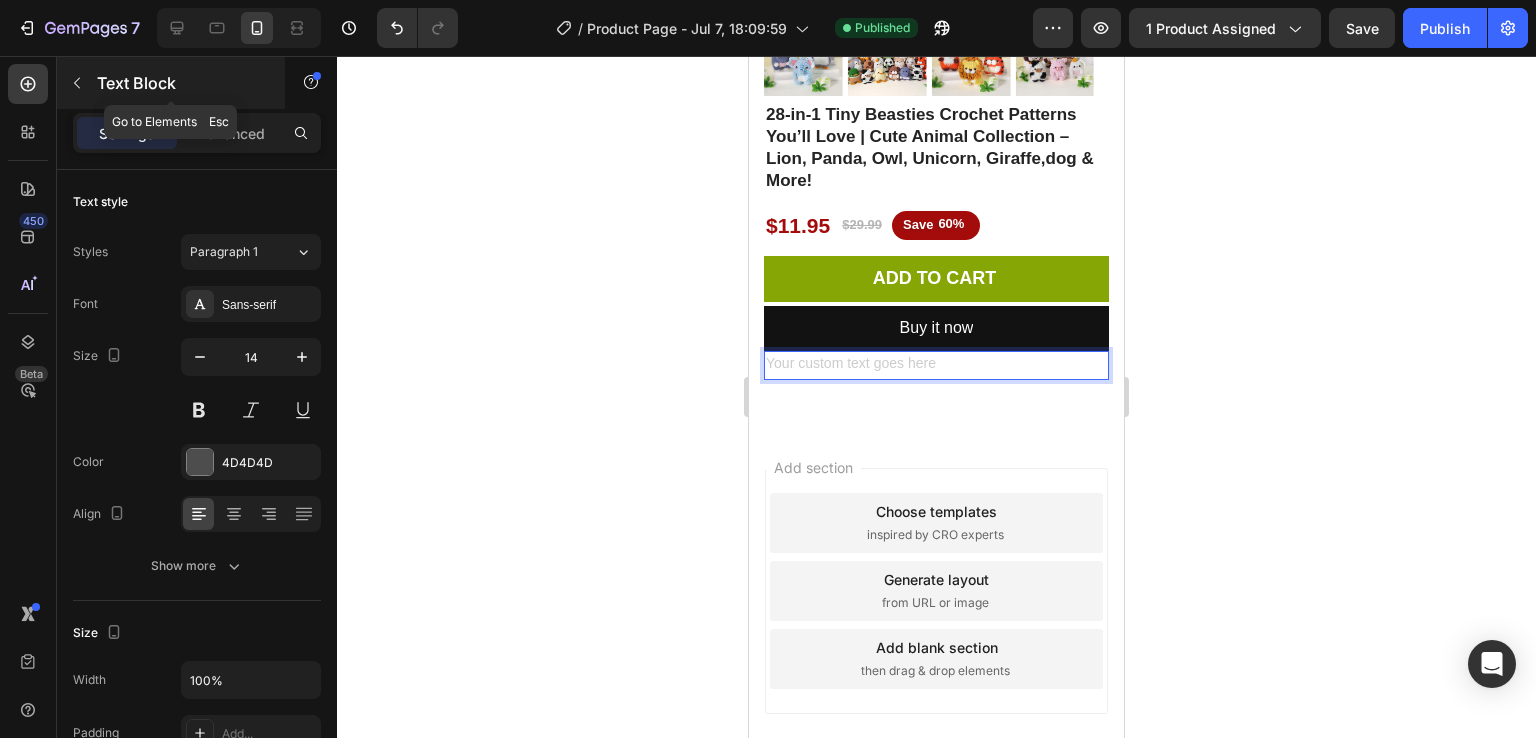 click 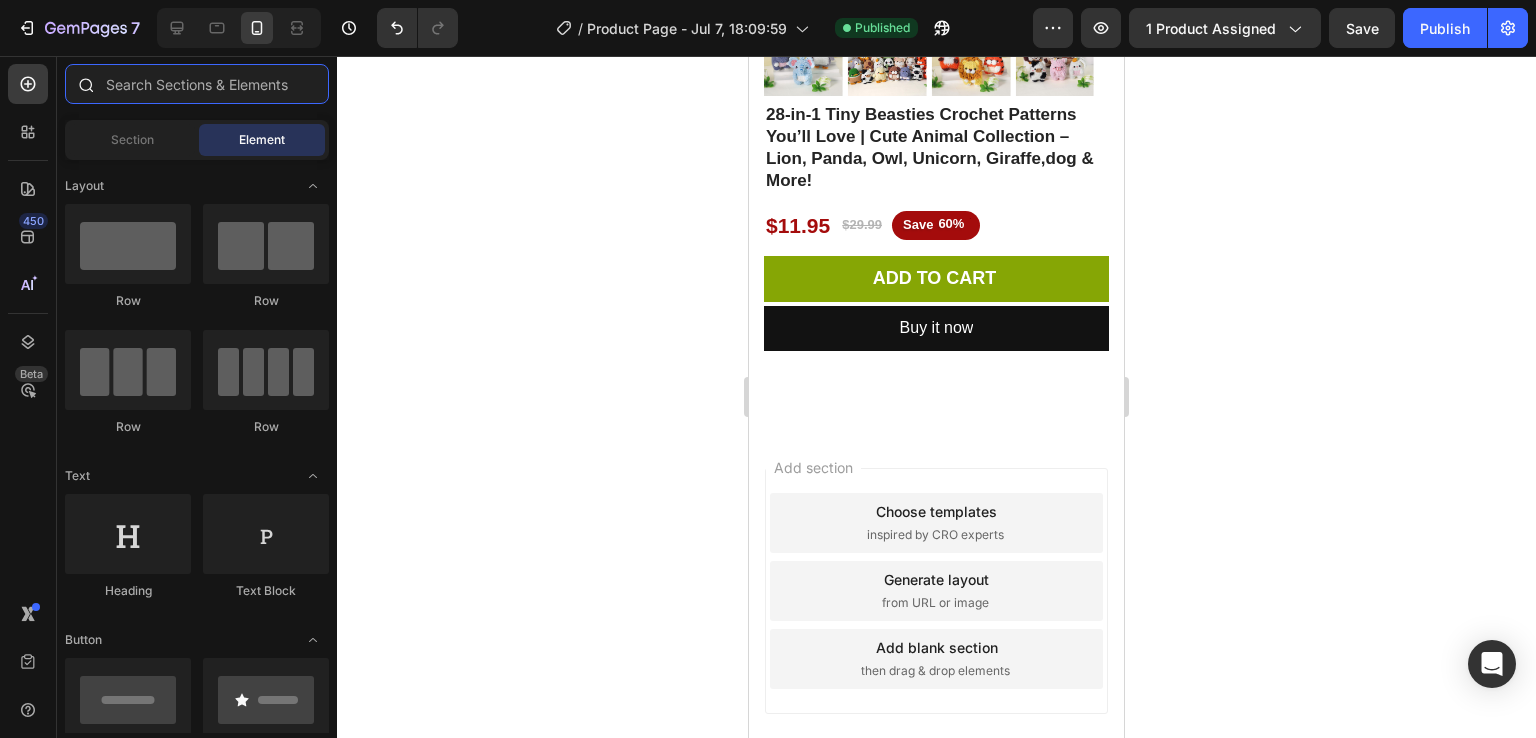 click at bounding box center (197, 84) 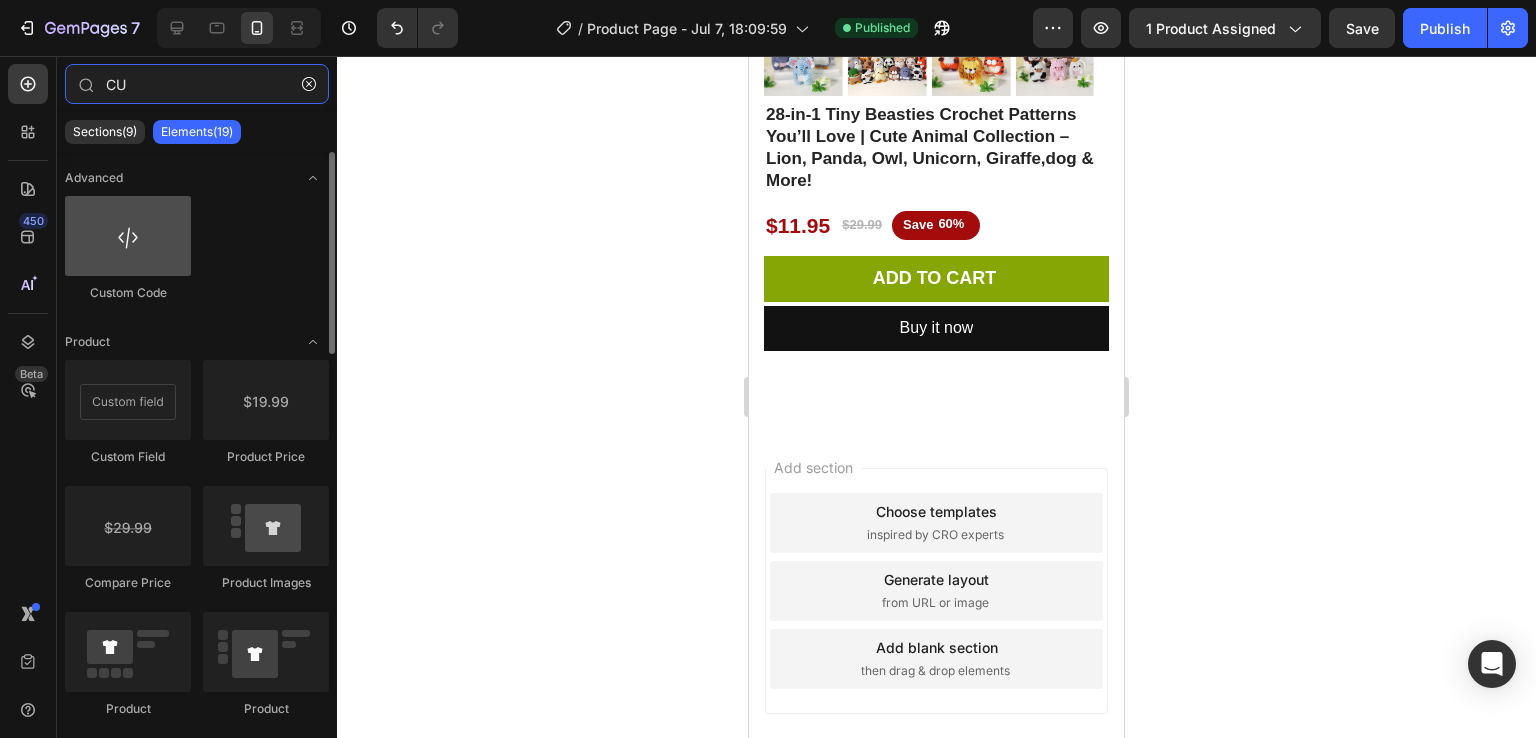type on "CU" 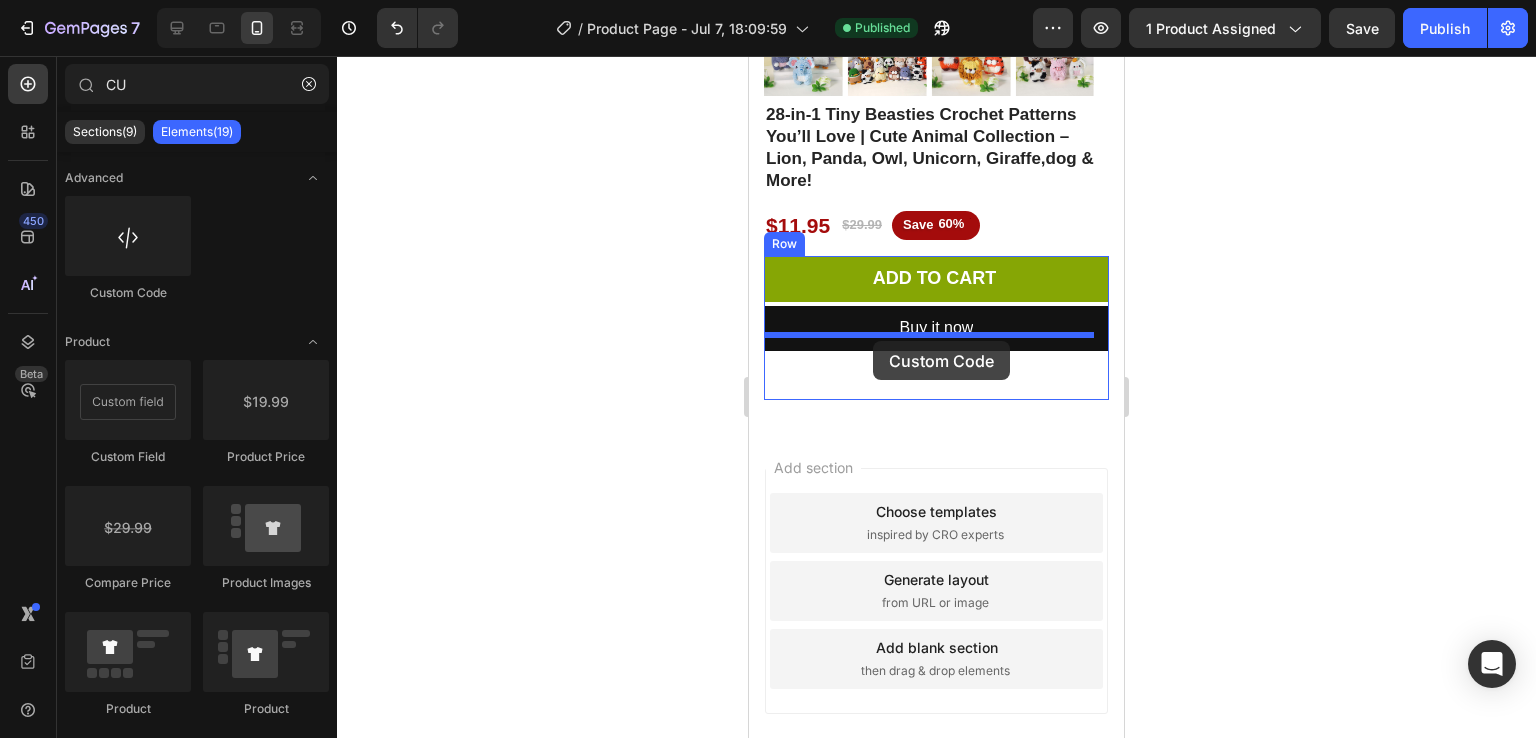 drag, startPoint x: 877, startPoint y: 323, endPoint x: 873, endPoint y: 341, distance: 18.439089 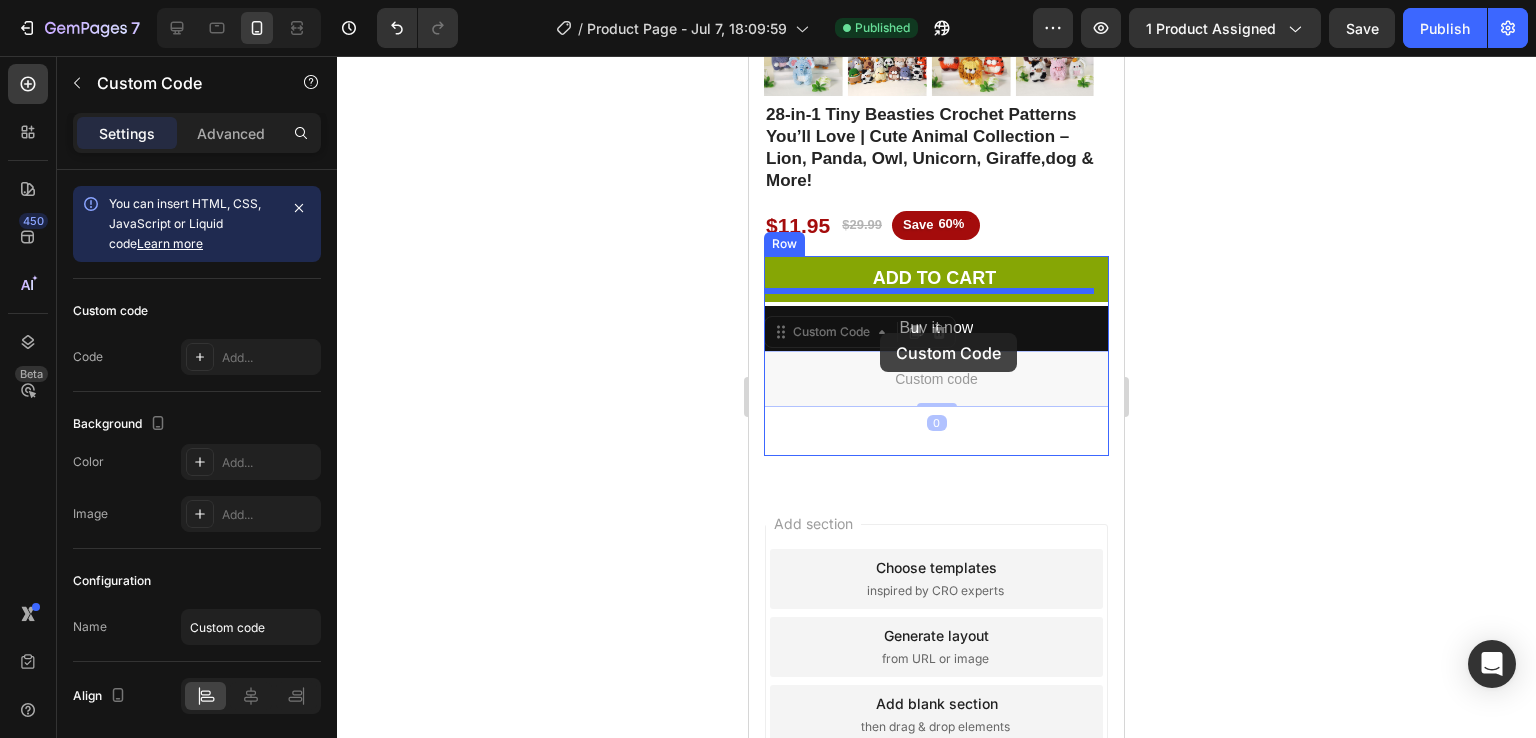 click on "iPhone 13 Mini  ( 375 px) iPhone 13 Mini iPhone 13 Pro iPhone 11 Pro Max iPhone 15 Pro Max Pixel 7 Galaxy S8+ Galaxy S20 Ultra iPad Mini iPad Air iPad Pro Header Product Images 28-in-1 Tiny Beasties Crochet Patterns You’ll Love | Cute Animal Collection – Lion, Panda, Owl, Unicorn, Giraffe,dog & More! Product Title Heading $11.95 Product Price Product Price $29.99 Product Price Product Price Save 60% Discount Tag Row Add to cart Add to Cart Buy it now Dynamic Checkout
Custom code
Custom Code   0
Custom code
Custom Code   0 Text Block Heading Row or 4 interest-free payments of $15.00 with Text Block Image Row Row Product Section 1 Root Start with Sections from sidebar Add sections Add elements Start with Generating from URL or image Add section Choose templates inspired by CRO experts Generate layout from URL or image Add blank section then drag & drop elements Footer" at bounding box center [936, 265] 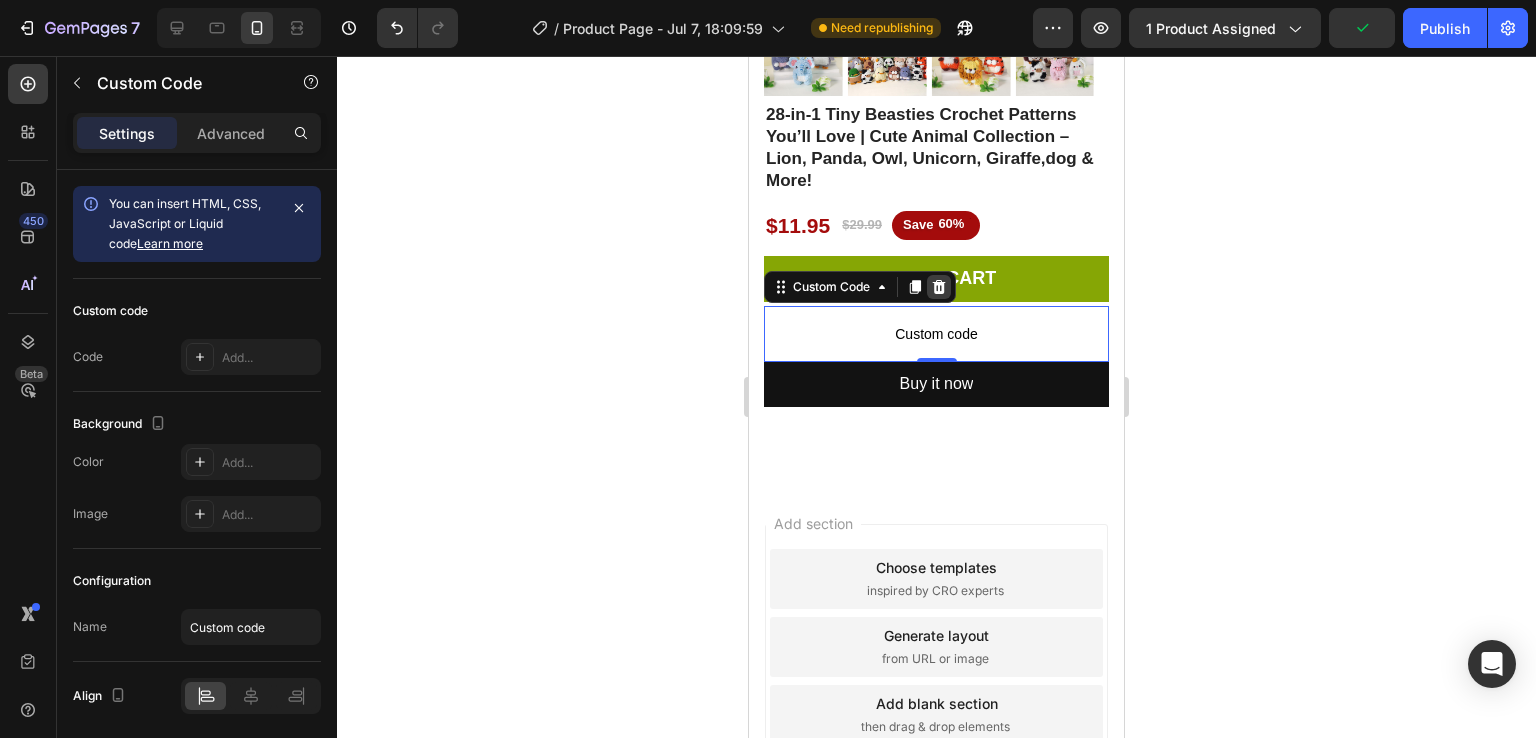 click 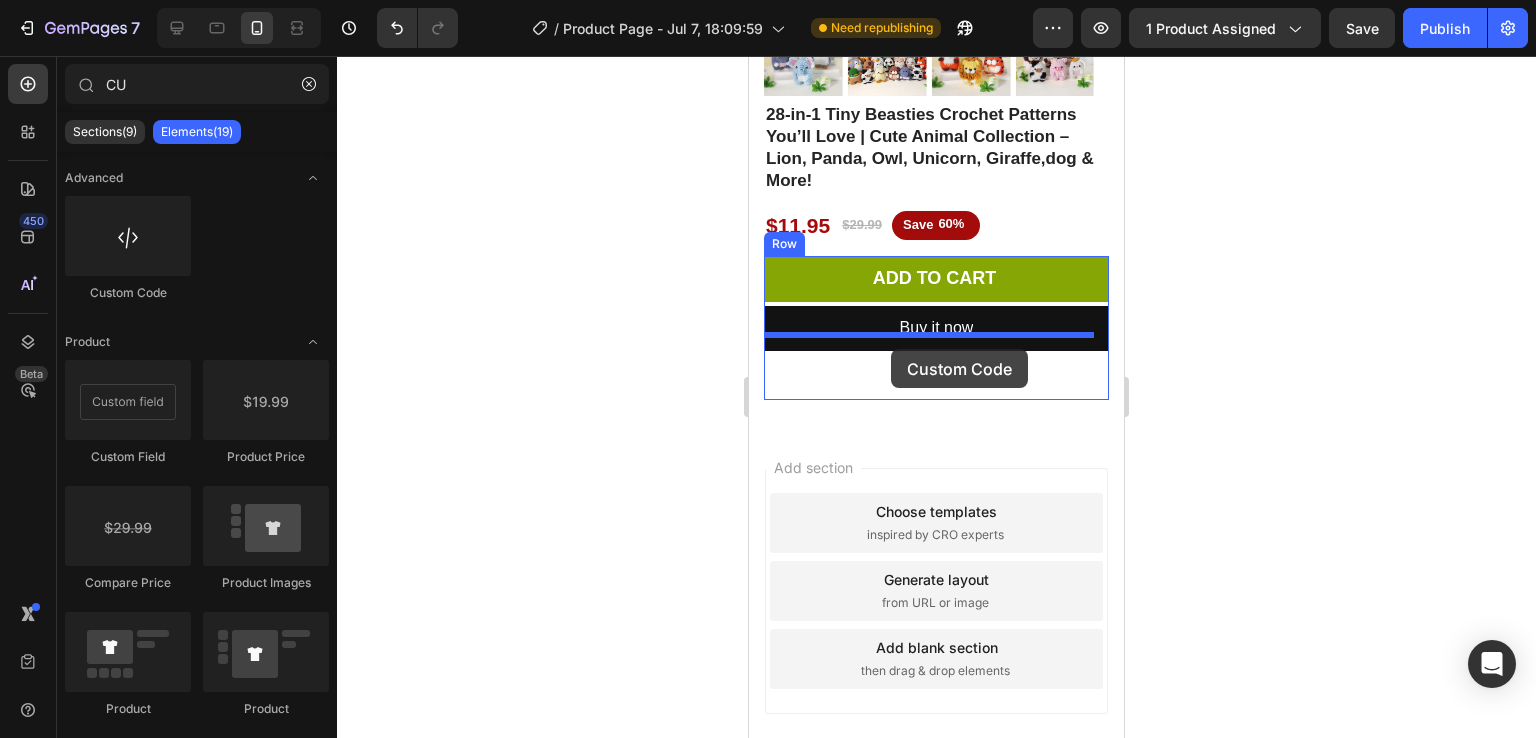 drag, startPoint x: 873, startPoint y: 287, endPoint x: 891, endPoint y: 349, distance: 64.56005 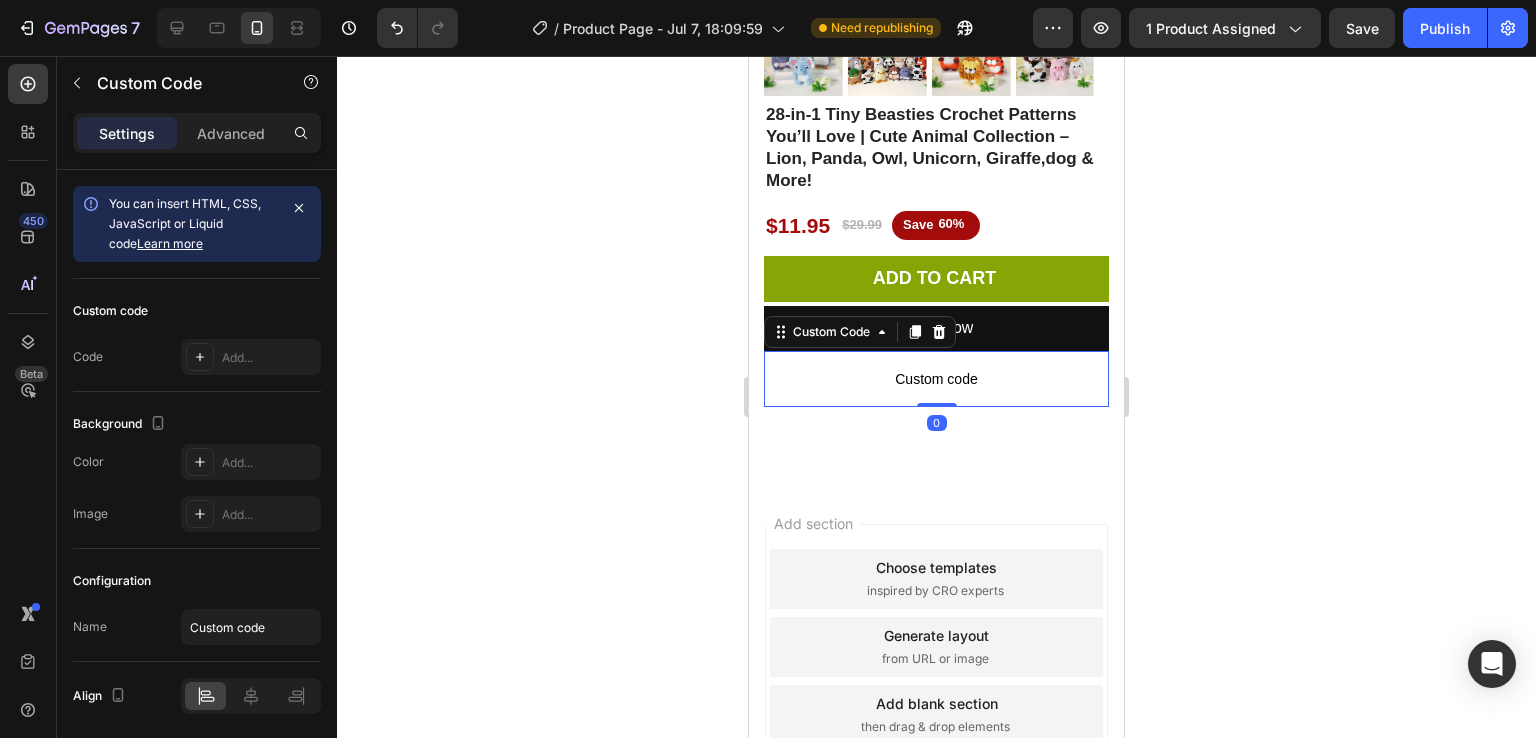 click on "Custom code" at bounding box center (936, 379) 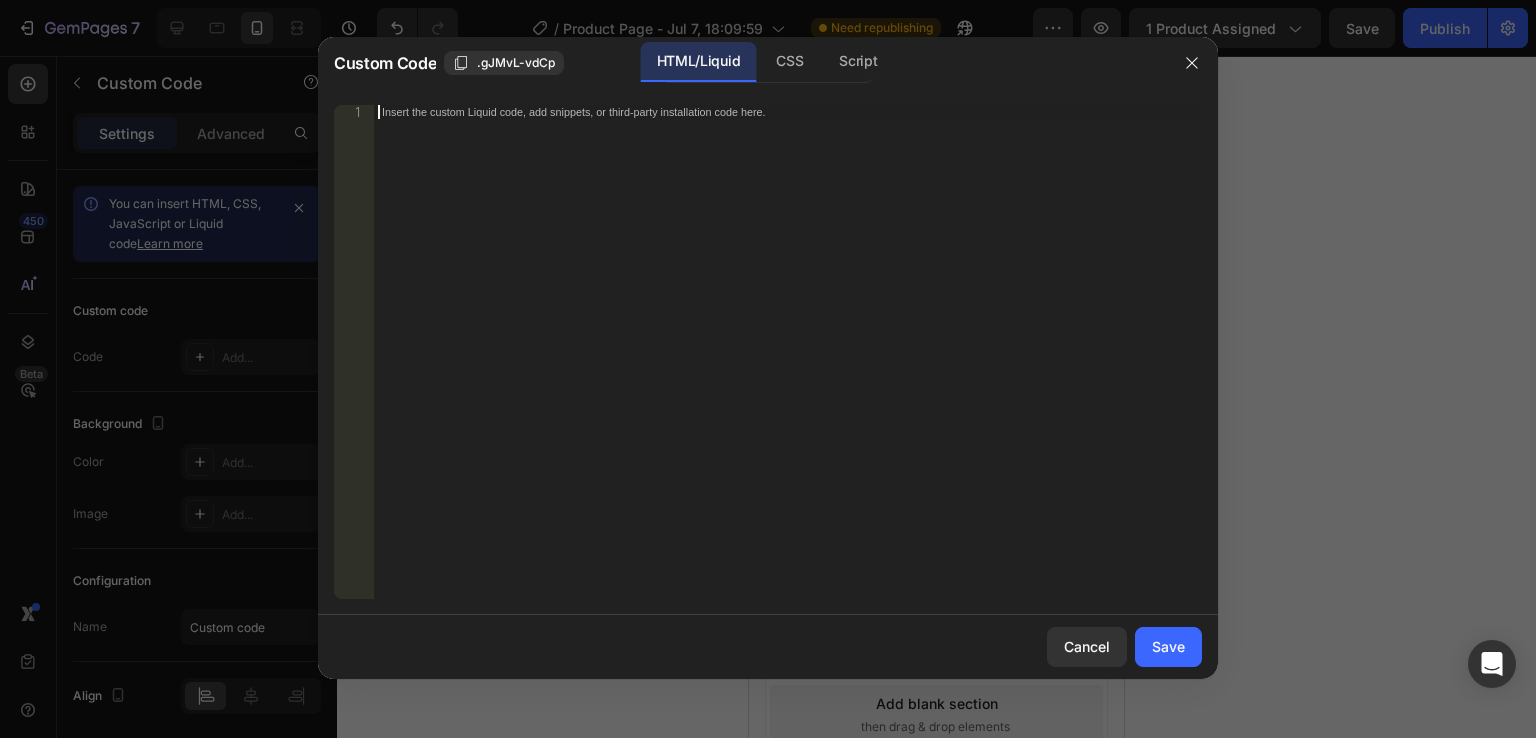 click on "Insert the custom Liquid code, add snippets, or third-party installation code here." at bounding box center [788, 366] 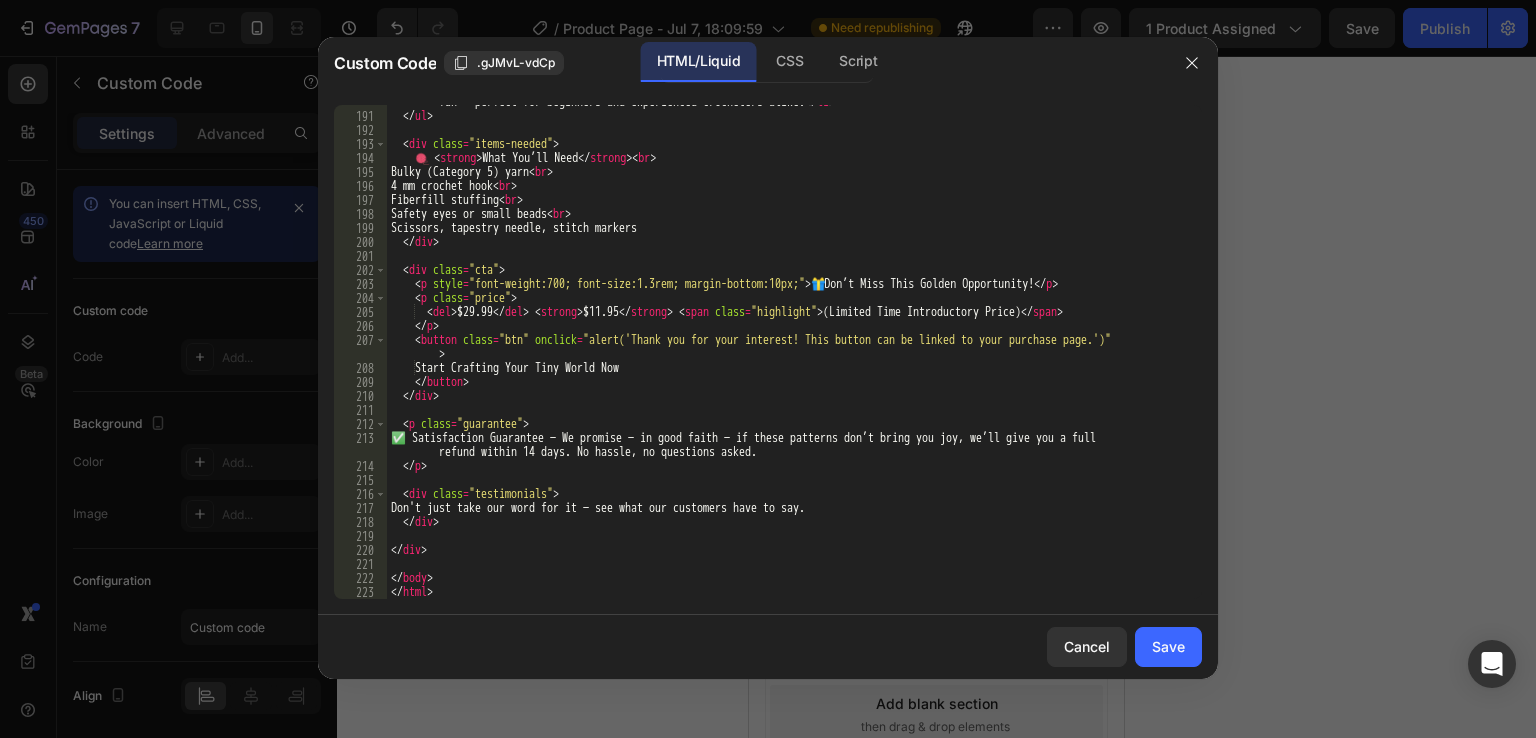 scroll, scrollTop: 2810, scrollLeft: 0, axis: vertical 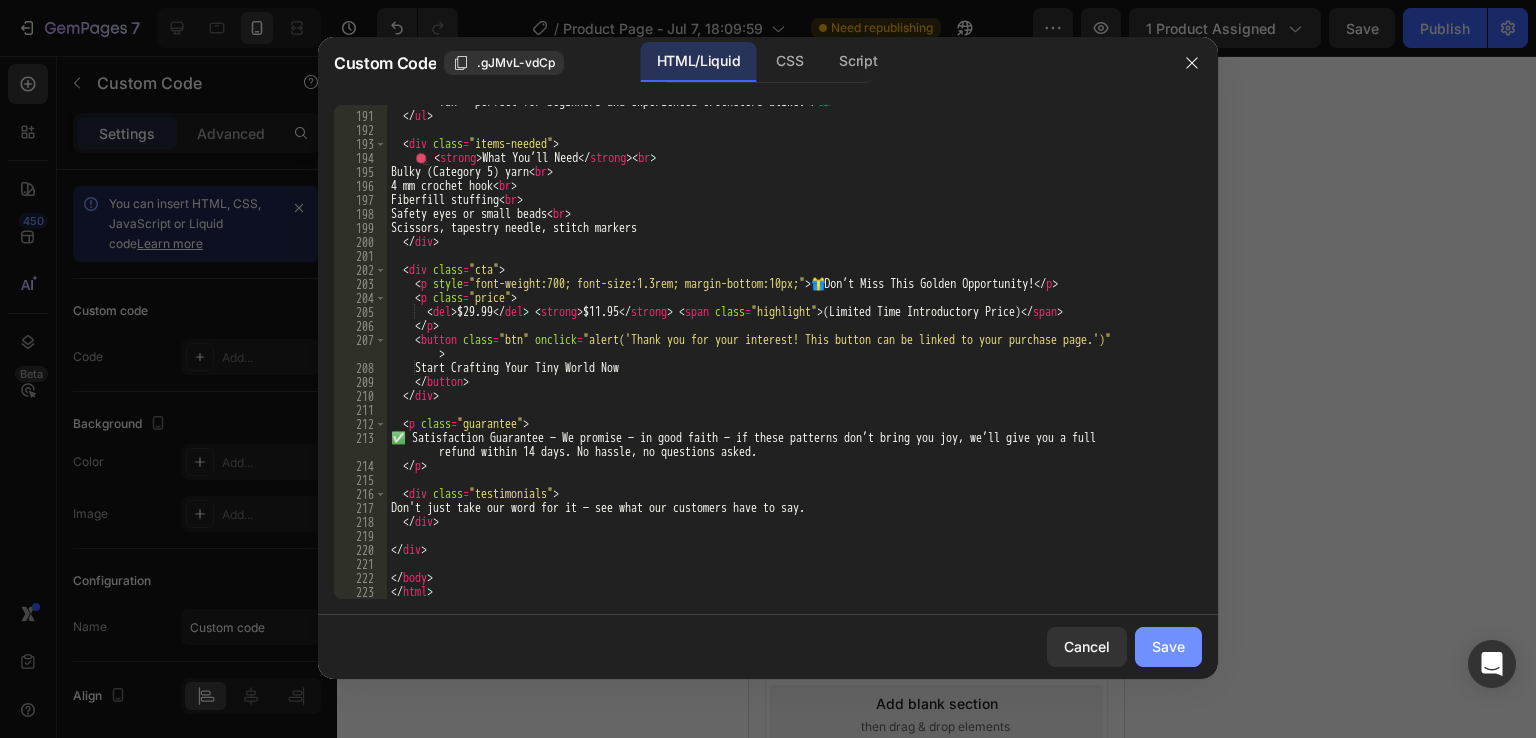 click on "Save" at bounding box center (1168, 646) 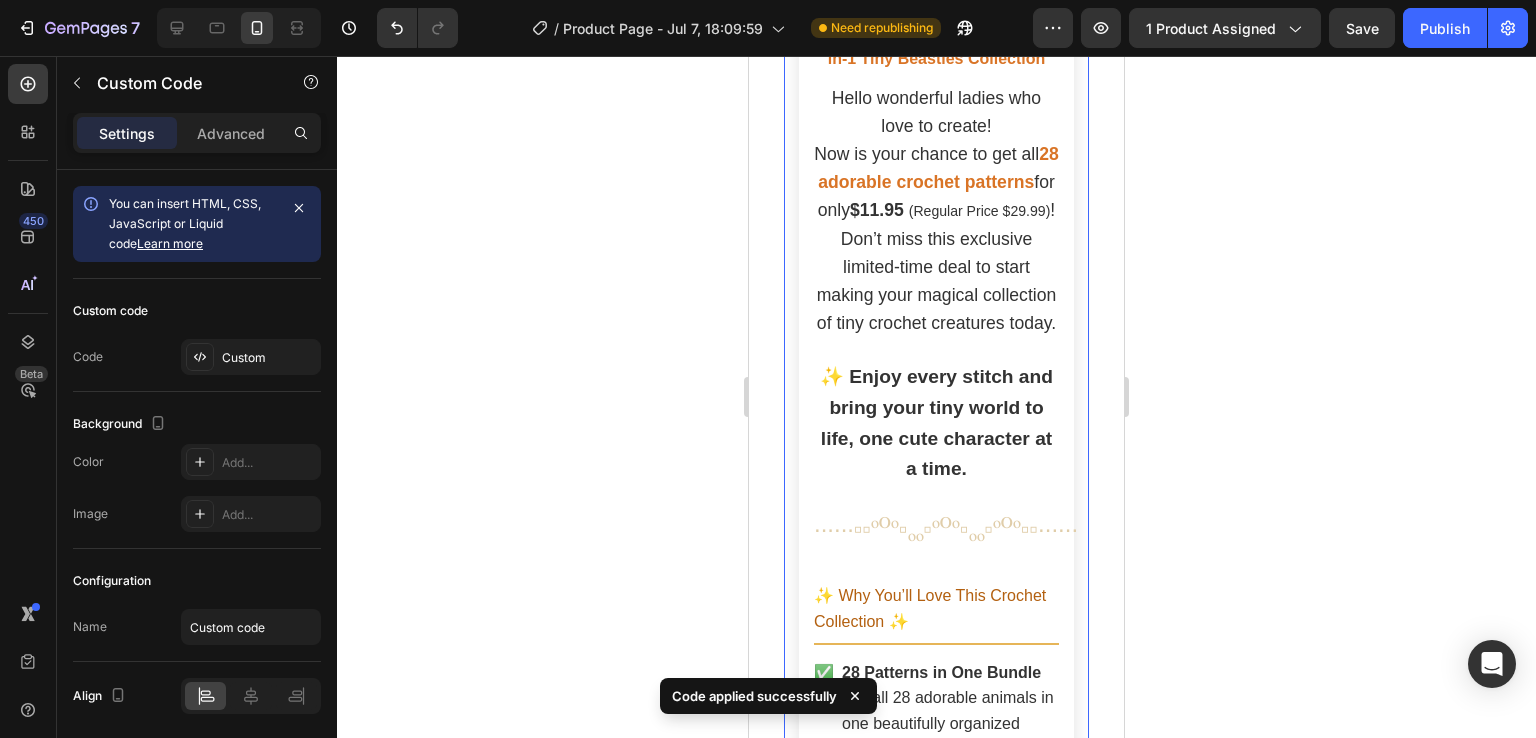 scroll, scrollTop: 833, scrollLeft: 0, axis: vertical 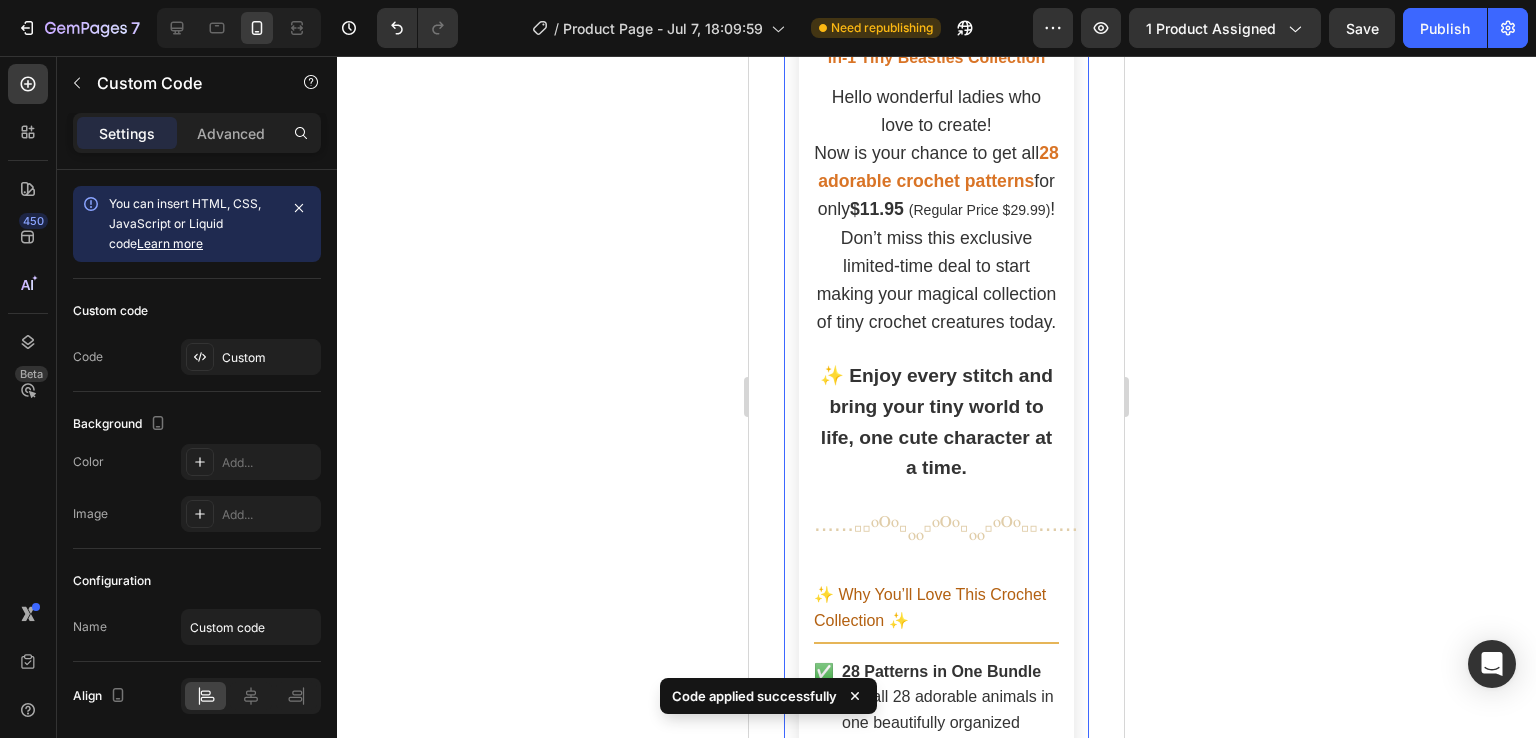click 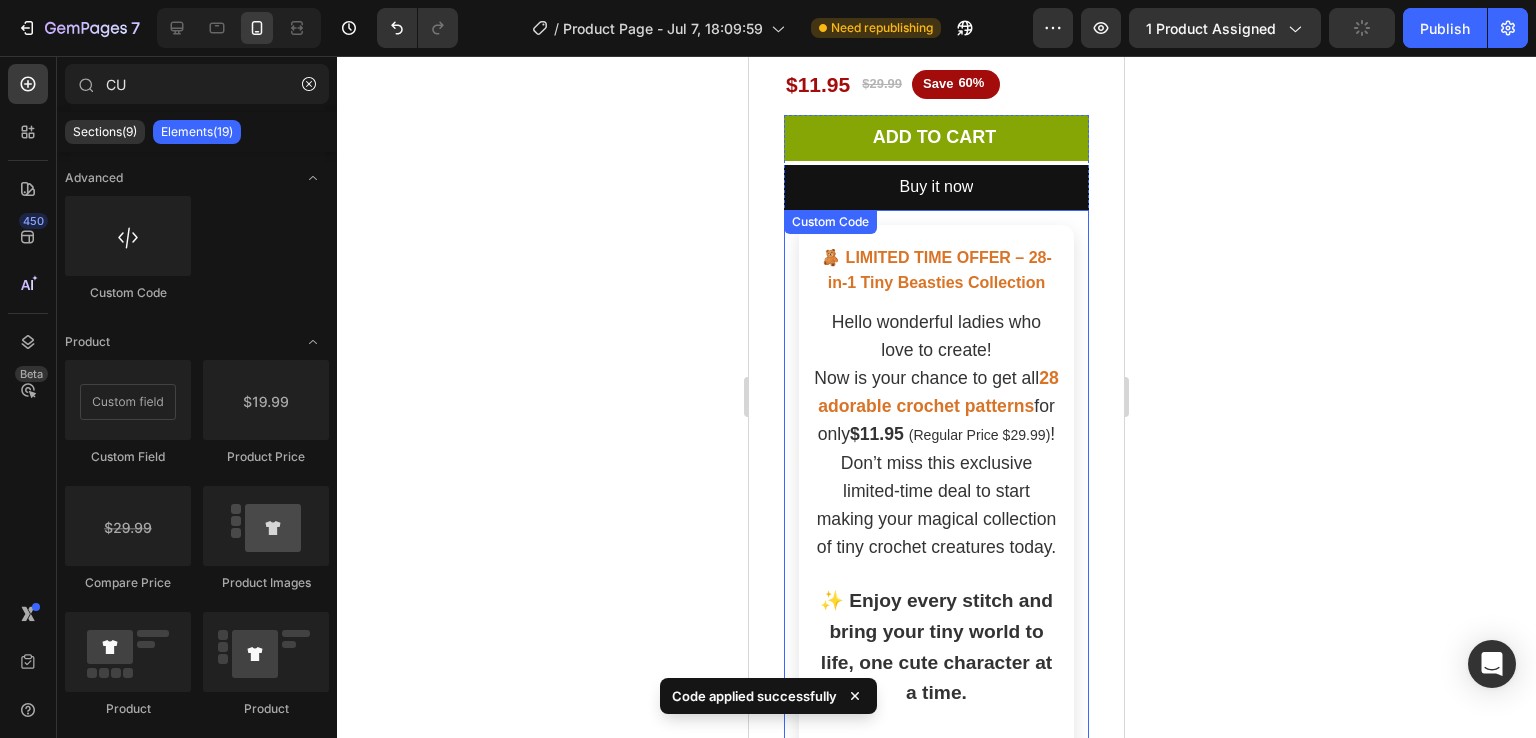 scroll, scrollTop: 607, scrollLeft: 0, axis: vertical 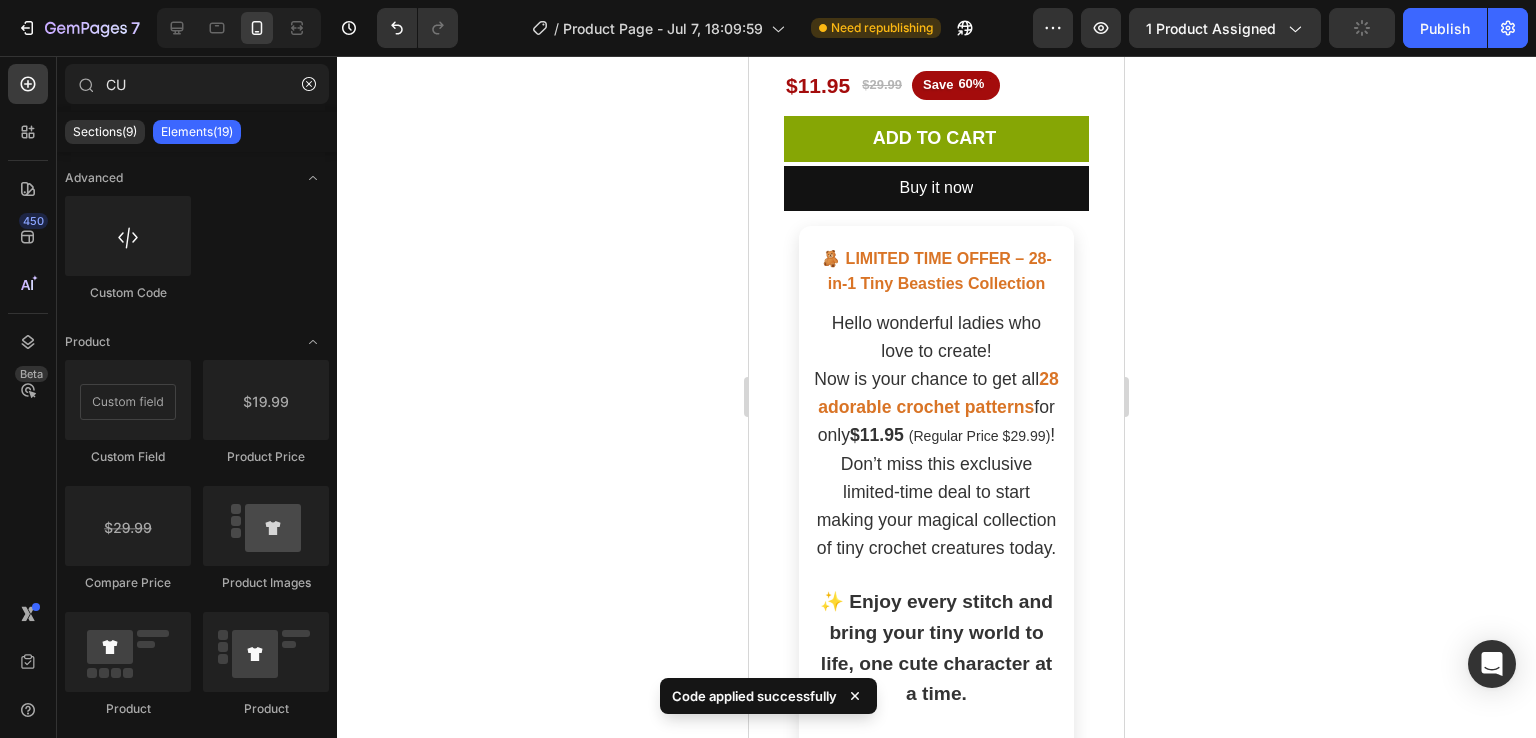 click 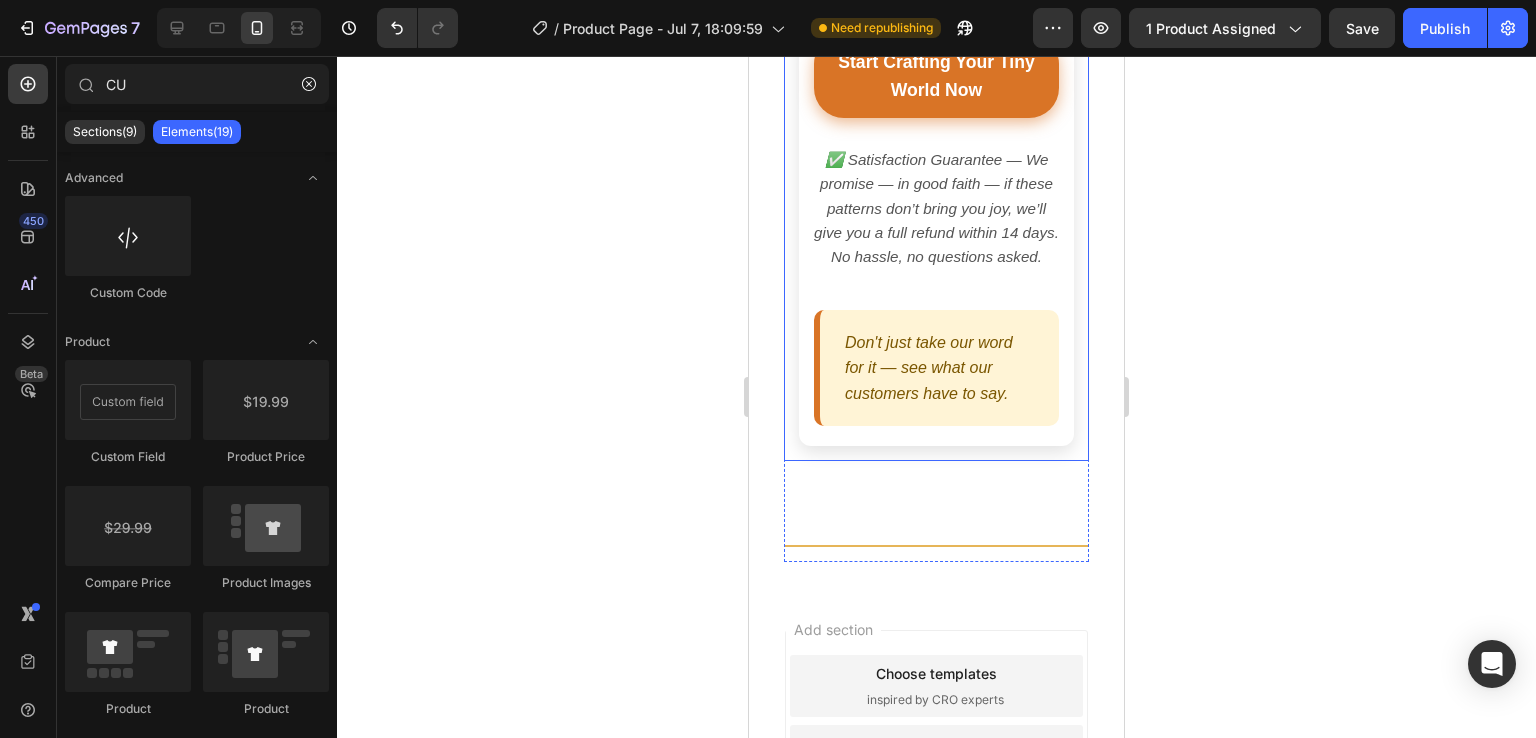 scroll, scrollTop: 3212, scrollLeft: 0, axis: vertical 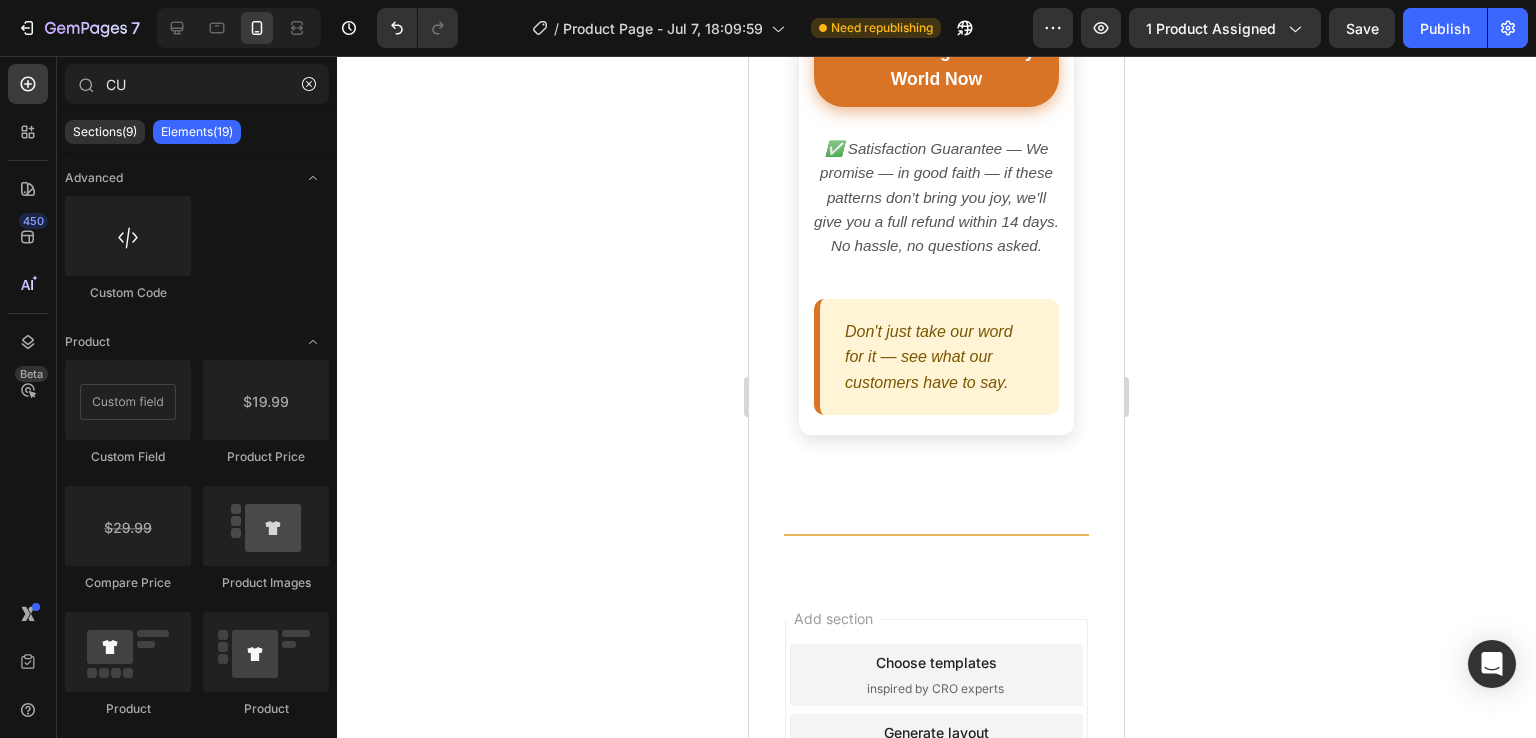 click 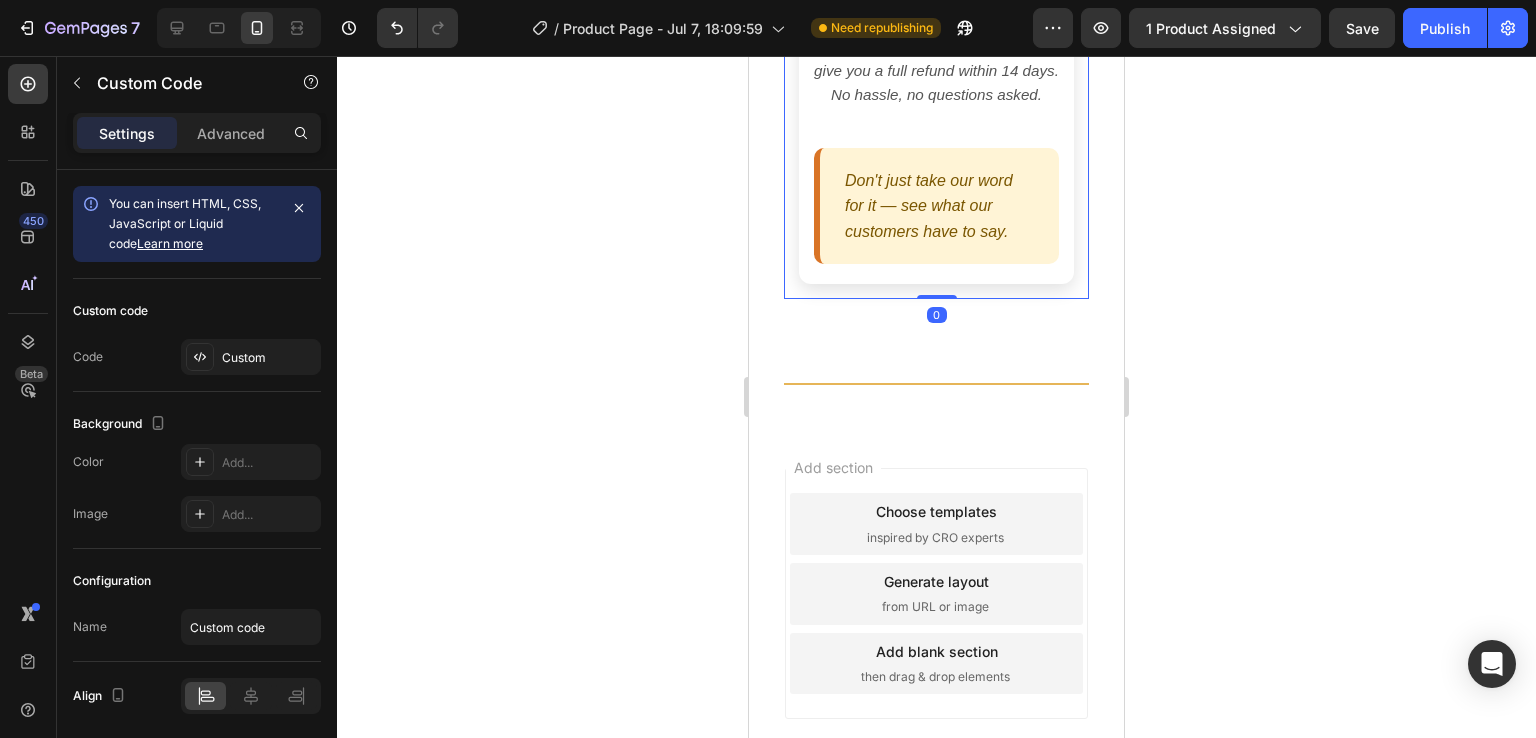 scroll, scrollTop: 3364, scrollLeft: 0, axis: vertical 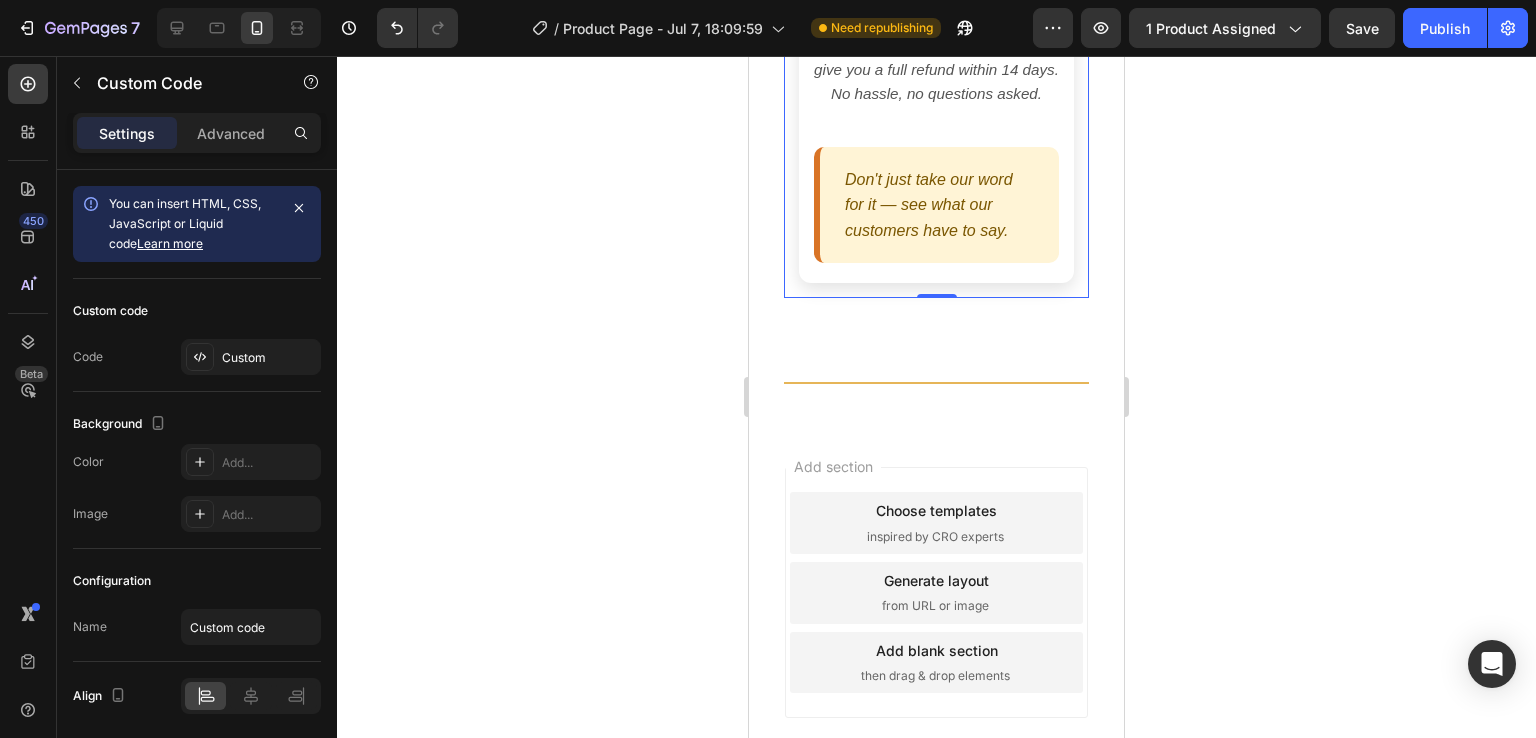 click 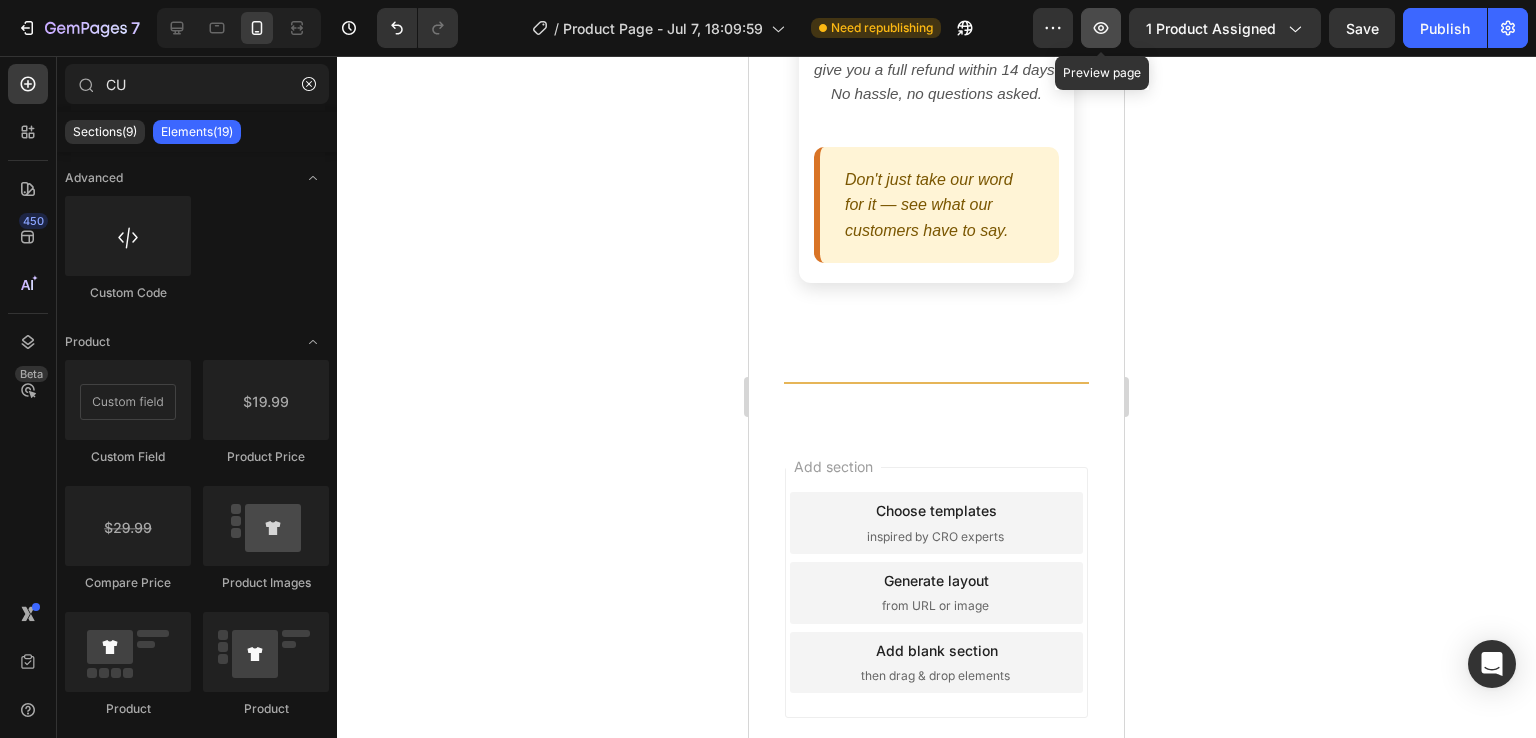 click 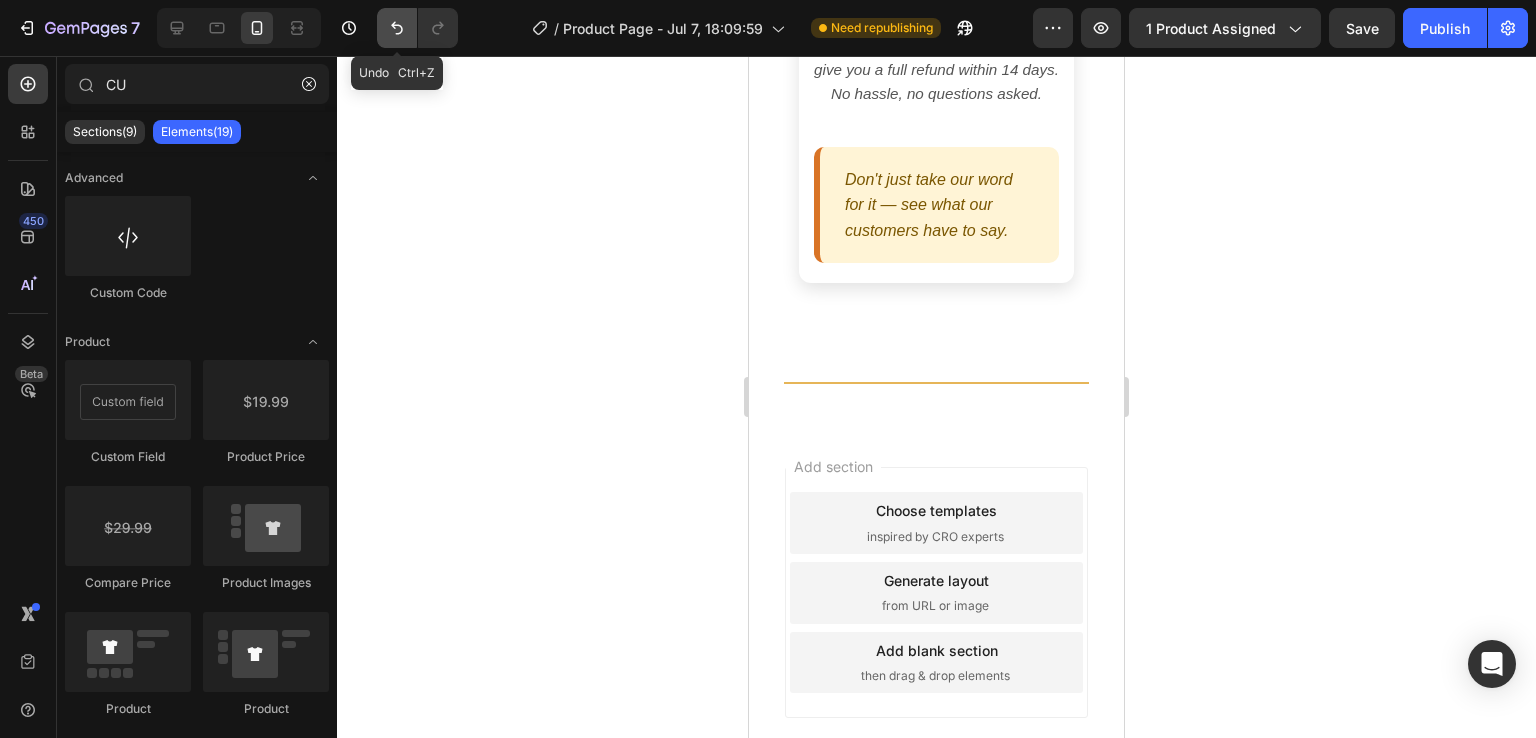 click 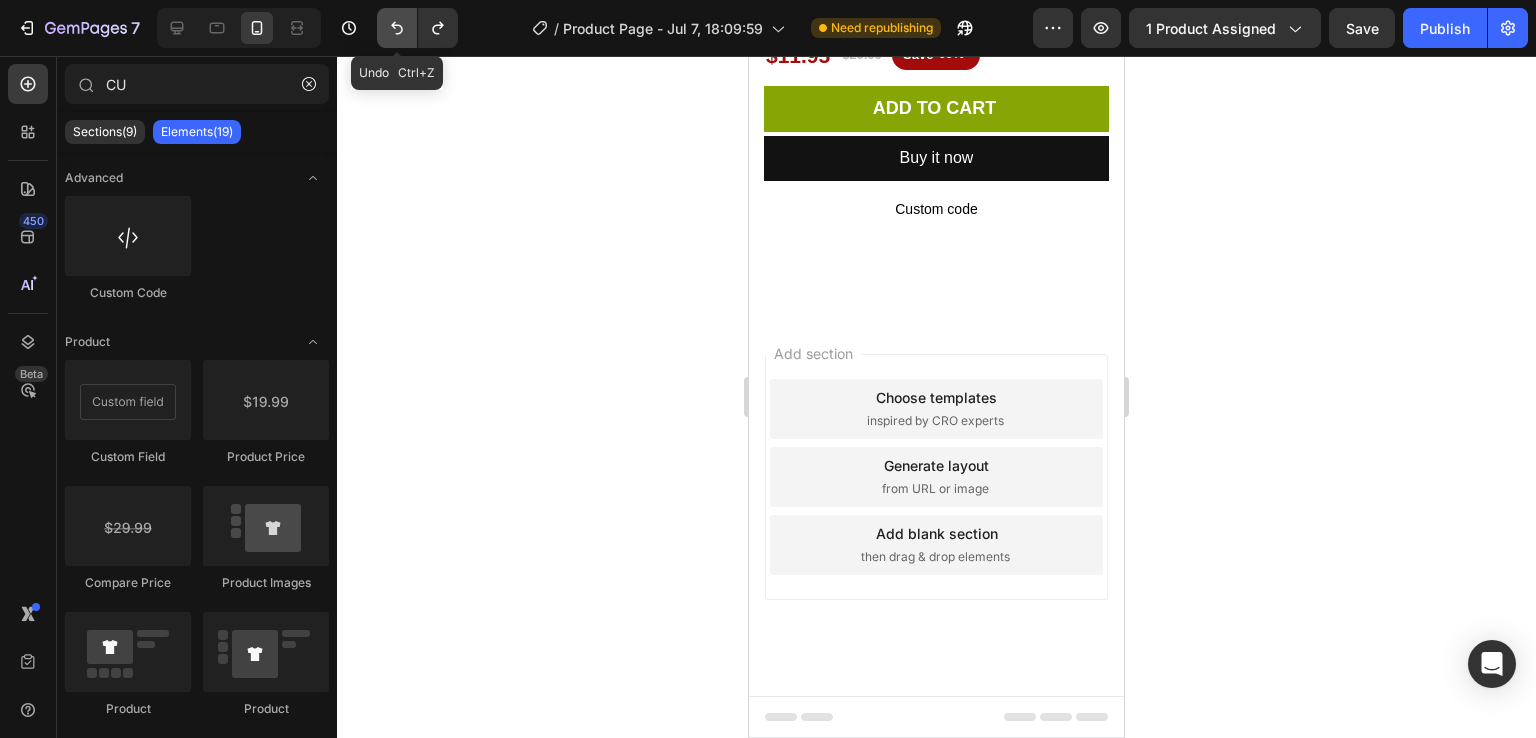 scroll, scrollTop: 489, scrollLeft: 0, axis: vertical 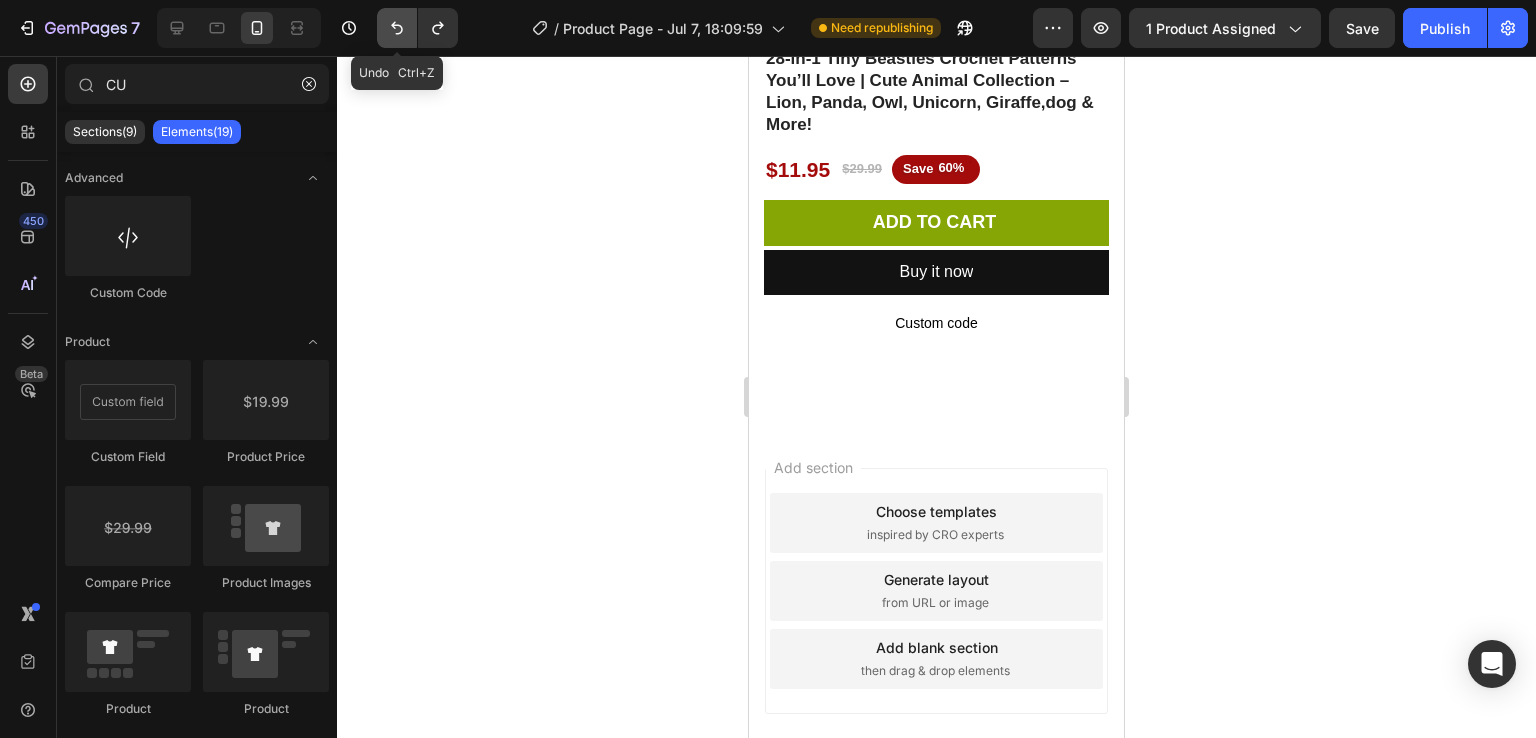 click 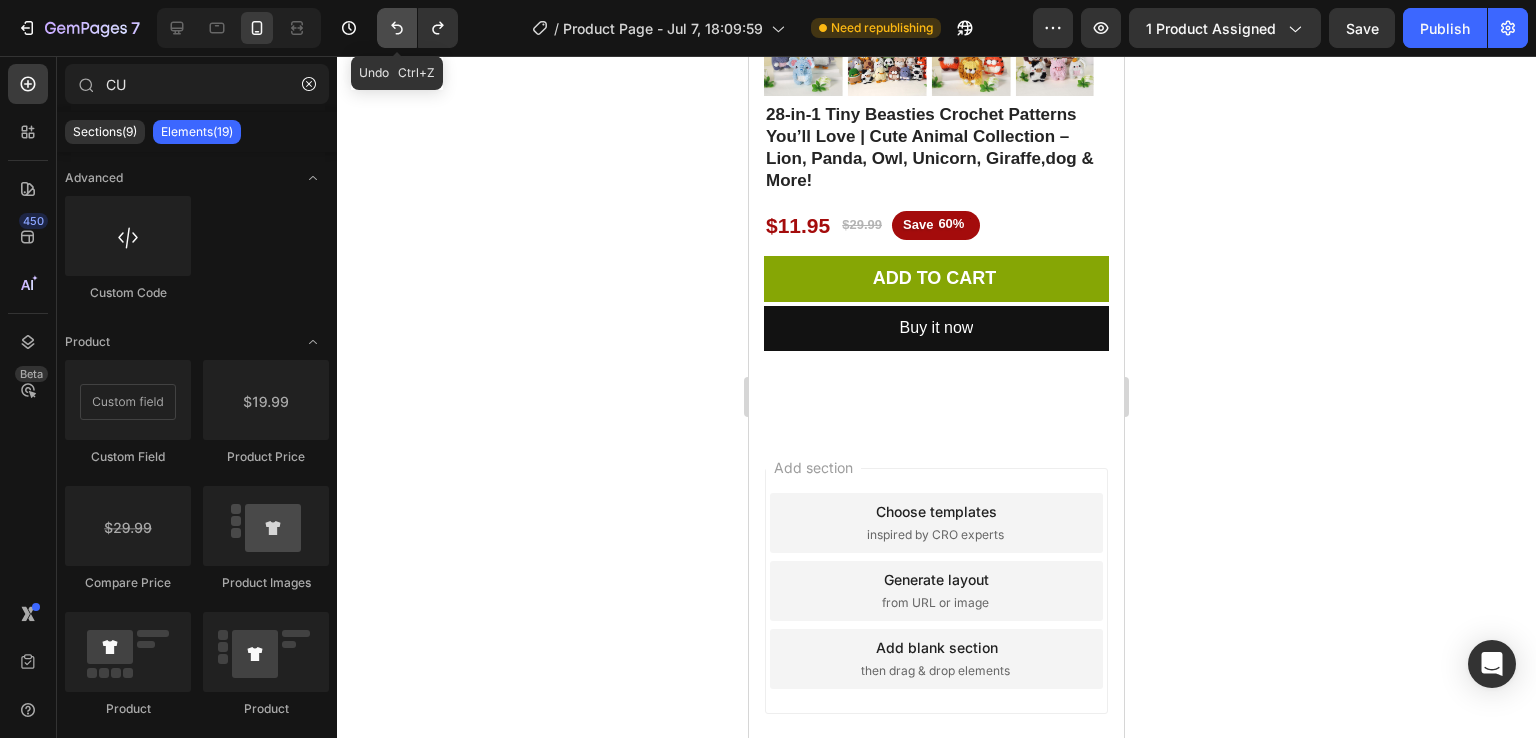 click 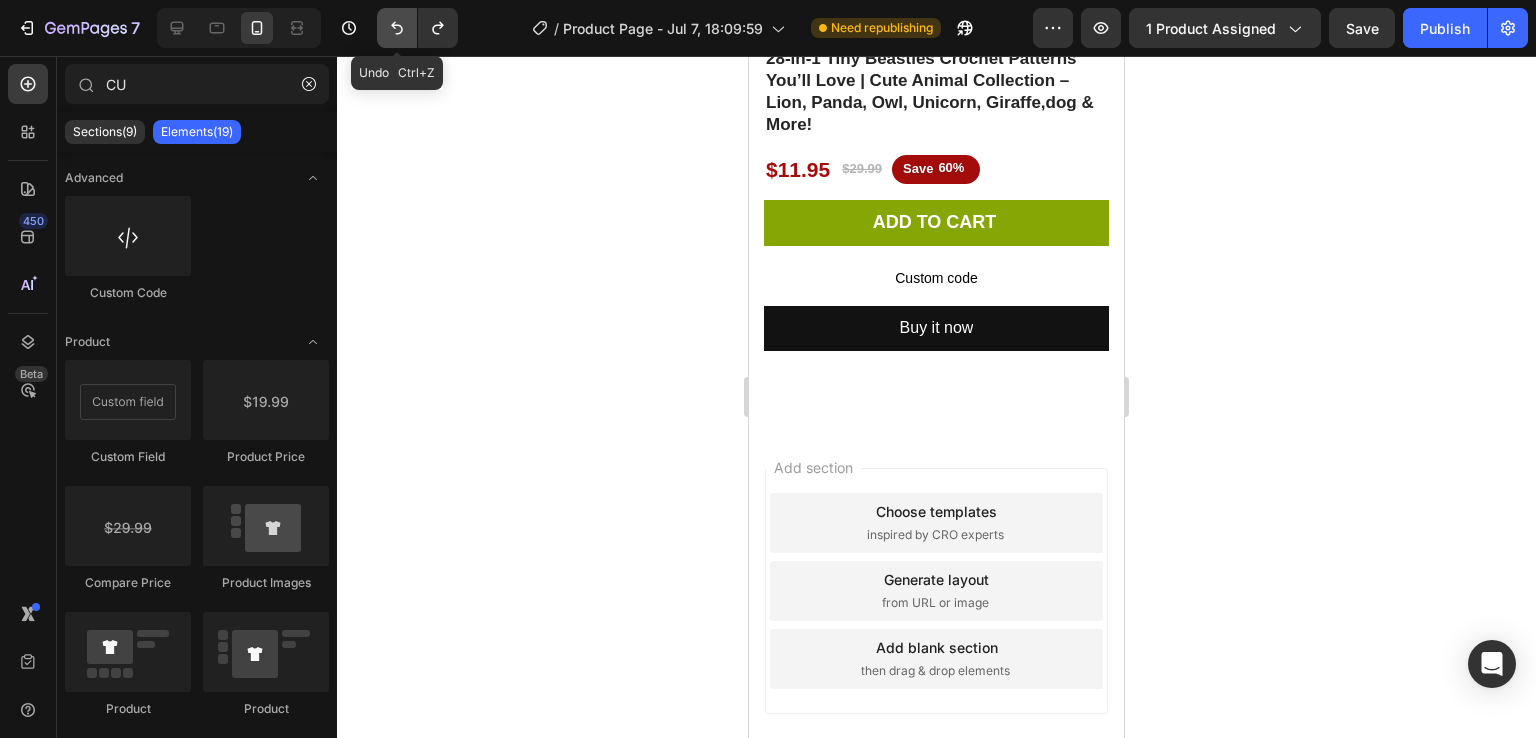click 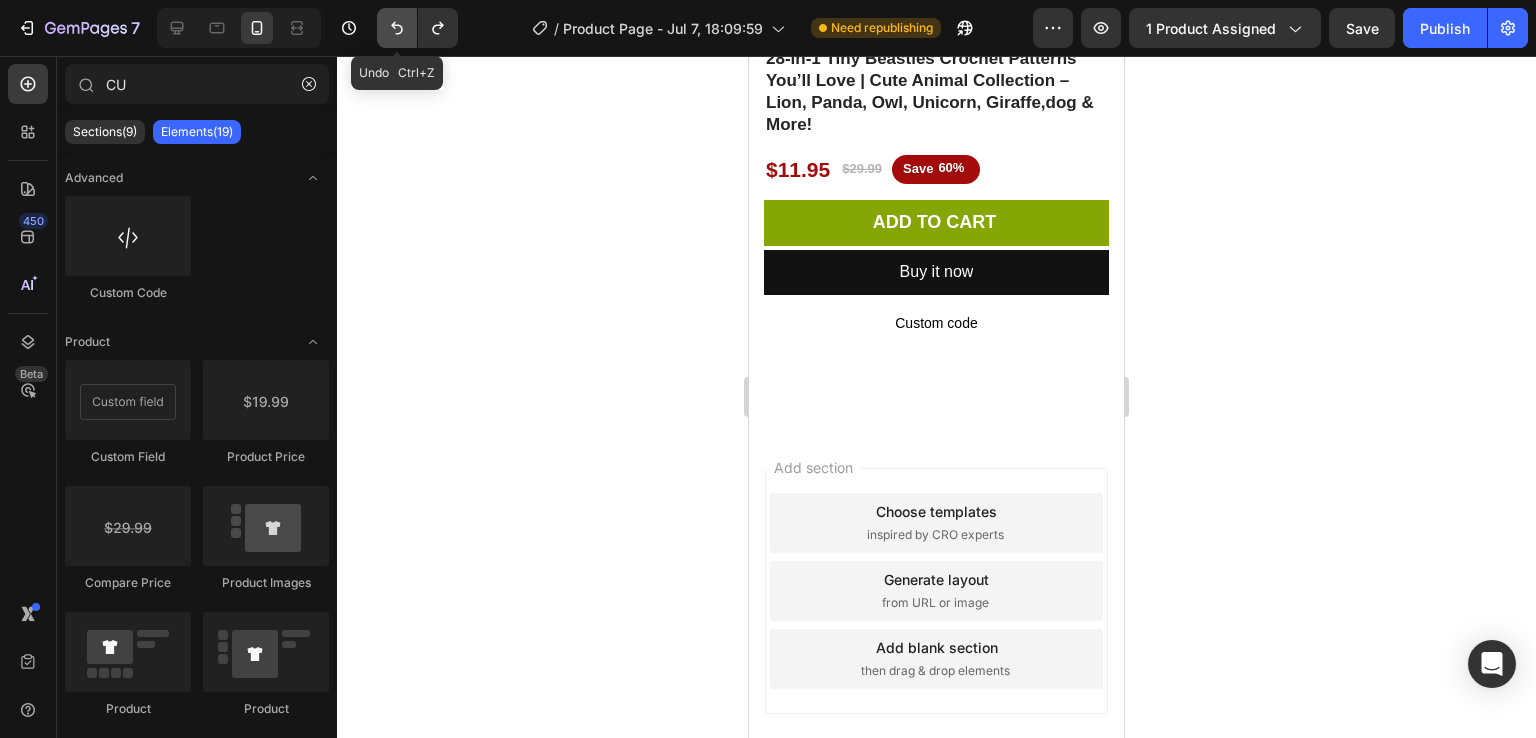 click 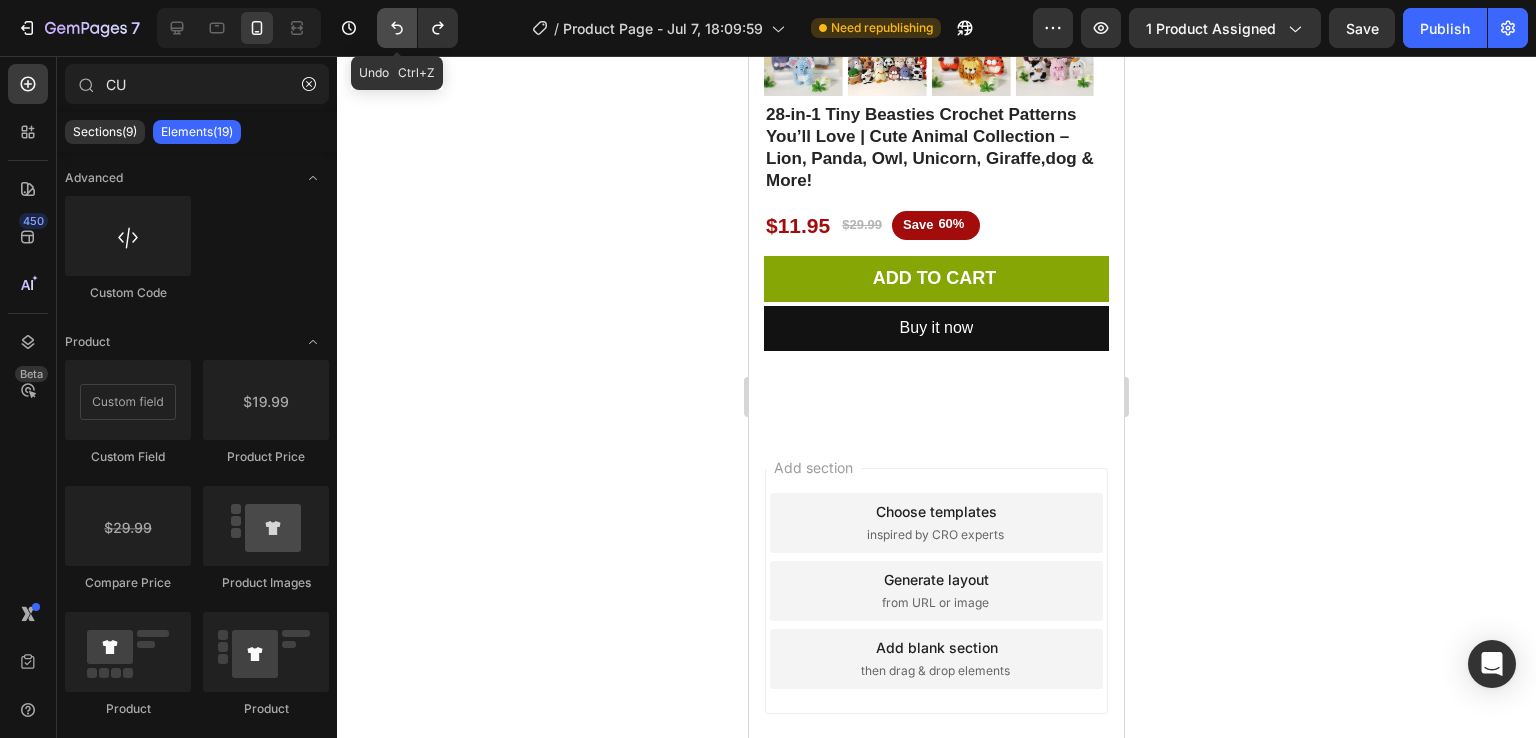 click 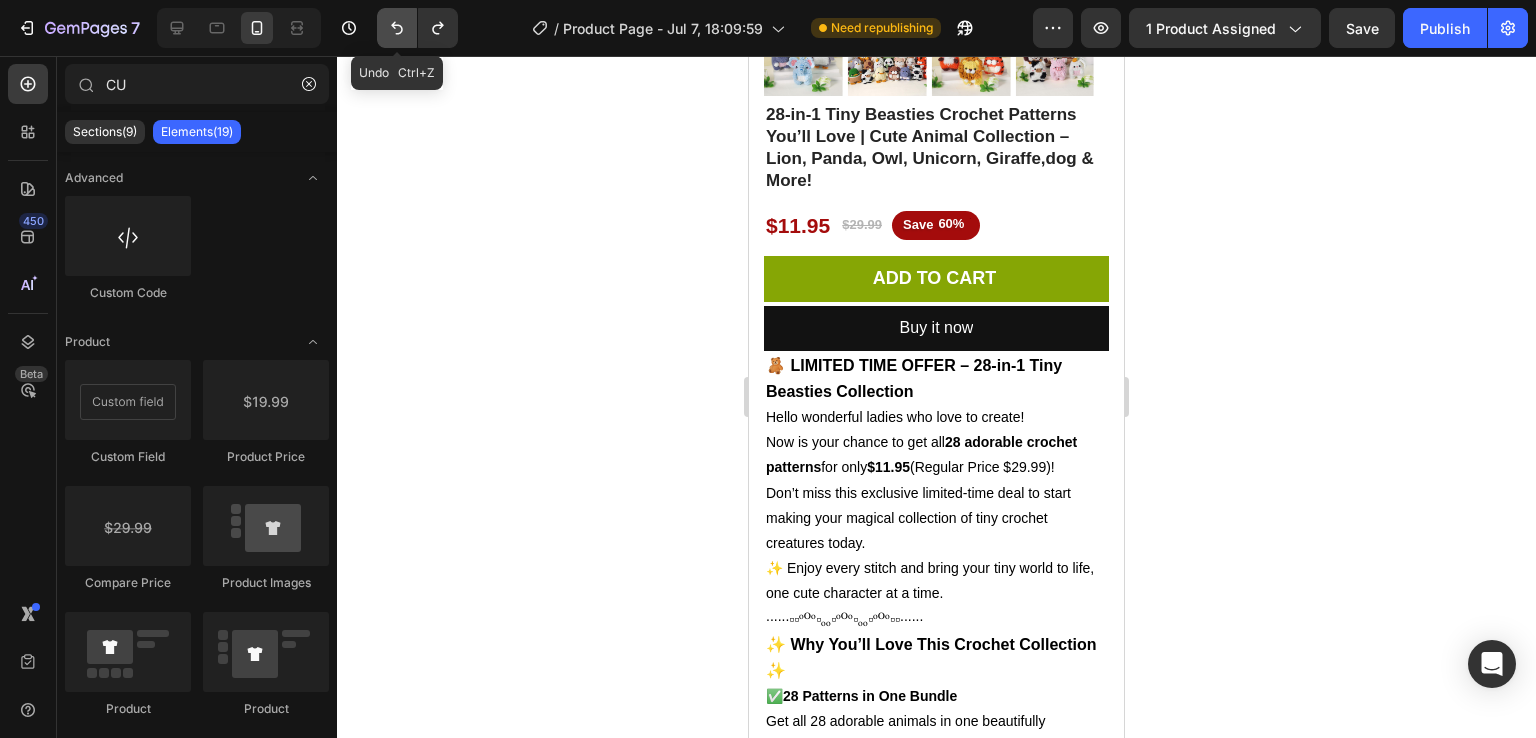 scroll, scrollTop: 489, scrollLeft: 0, axis: vertical 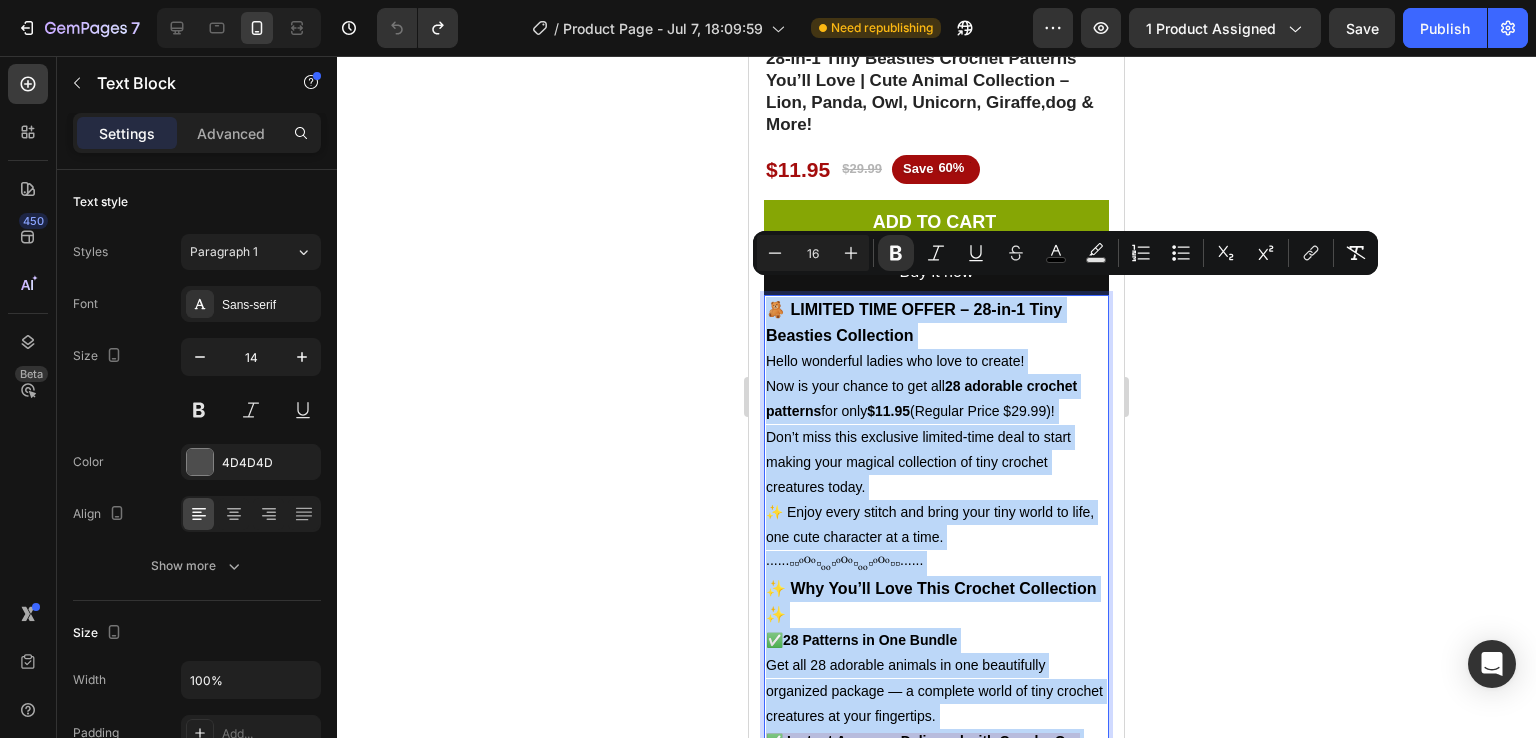 copy on "🧸 LIMITED TIME OFFER – 28-in-1 Tiny Beasties Collection Hello wonderful ladies who love to create! Now is your chance to get all  28 adorable crochet patterns  for only  $11.95  (Regular Price $29.99)! Don’t miss this exclusive limited-time deal to start making your magical collection of tiny crochet creatures today. ✨ Enjoy every stitch and bring your tiny world to life, one cute character at a time. ∙∙∙∙∙·▫▫ᵒᴼᵒ▫ₒₒ▫ᵒᴼᵒ▫ₒₒ▫ᵒᴼᵒ▫▫·∙∙∙∙∙ ✨ Why You’ll Love This Crochet Collection ✨ ✅  28 Patterns in One Bundle Get all 28 adorable animals in one beautifully organized package — a complete world of tiny crochet creatures at your fingertips. ✅ Instant Access – Delivered with Care by Our Team Right after your purchase , our dedicated team personally sends you 3 beautifully organized PDF files — containing a total of 28 premium crochet patterns with clear step-by-step instructions and visual guides — delivered directly to the  email address you provided in your order . Download them easily on any device and start cr..." 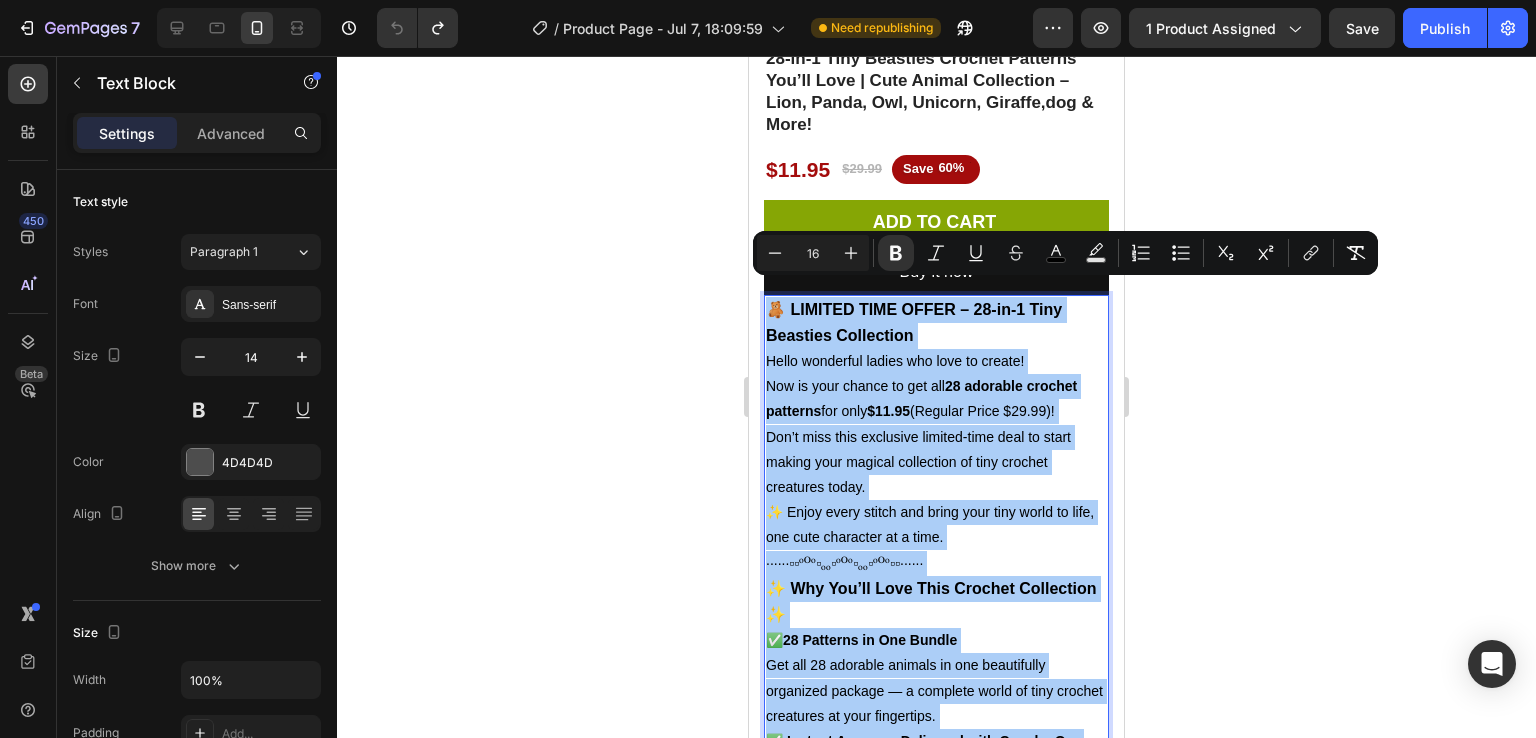 click 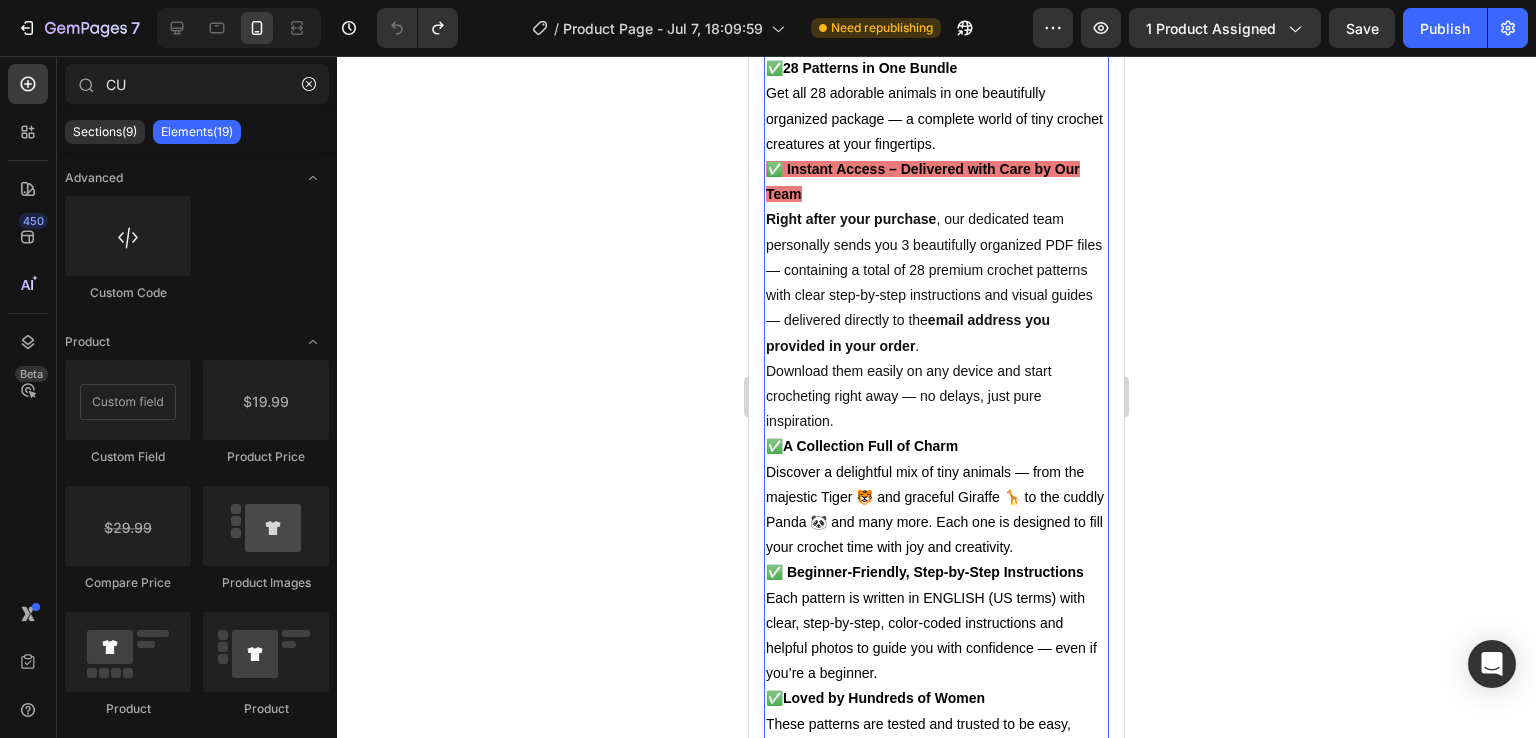 scroll, scrollTop: 1060, scrollLeft: 0, axis: vertical 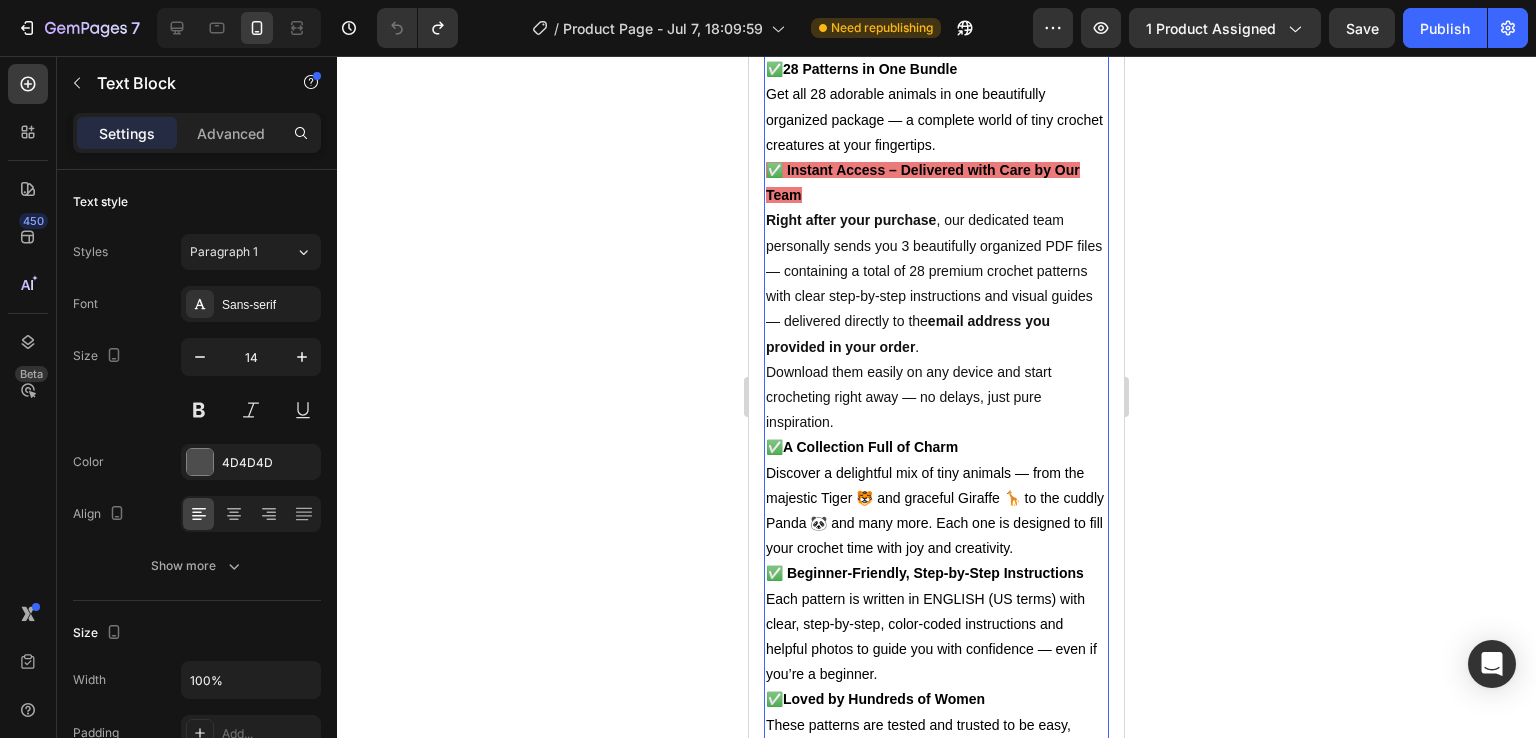 click on "✅ Instant Access – Delivered with Care by Our Team Right after your purchase , our dedicated team personally sends you 3 beautifully organized PDF files — containing a total of 28 premium crochet patterns with clear step-by-step instructions and visual guides — delivered directly to the  email address you provided in your order . Download them easily on any device and start crocheting right away — no delays, just pure inspiration." at bounding box center [936, 296] 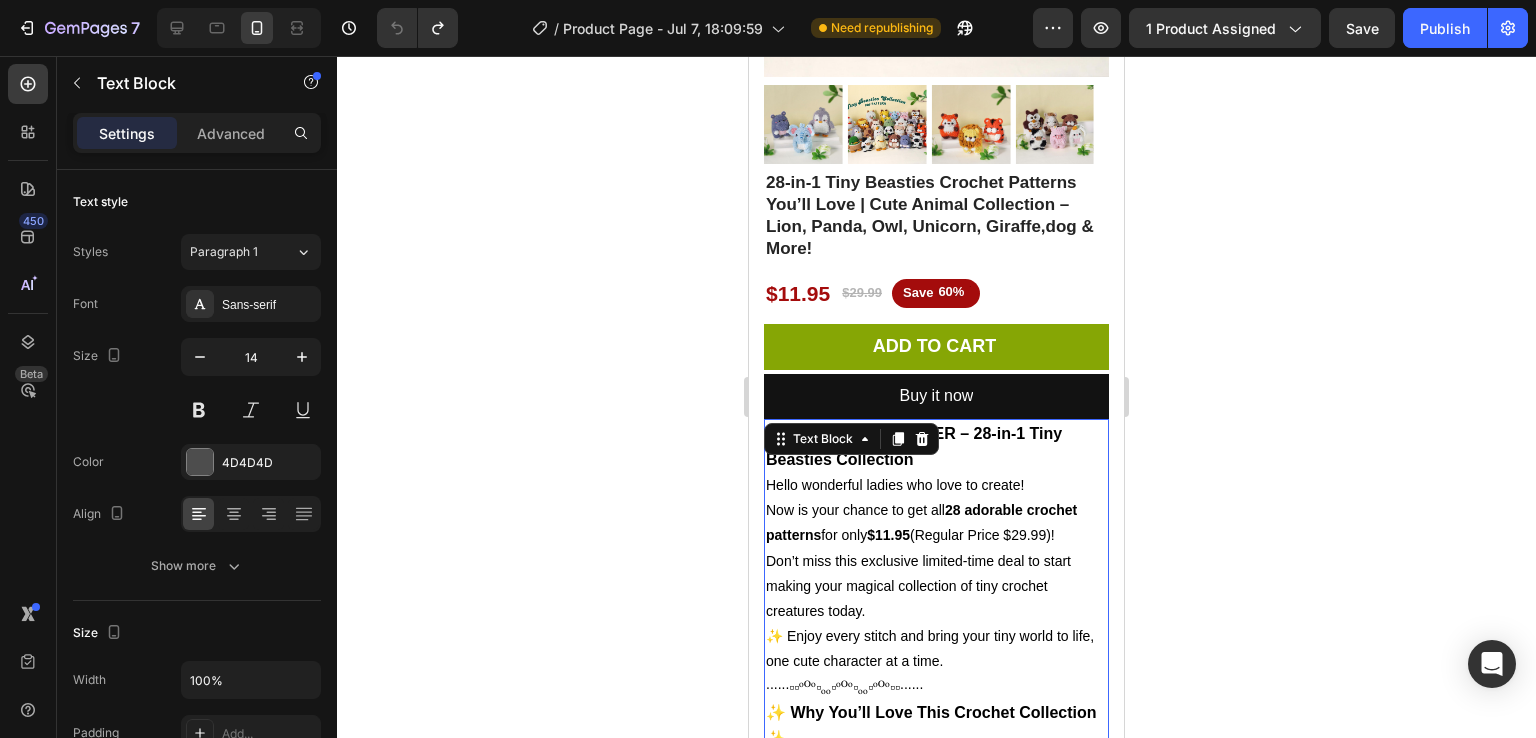 scroll, scrollTop: 364, scrollLeft: 0, axis: vertical 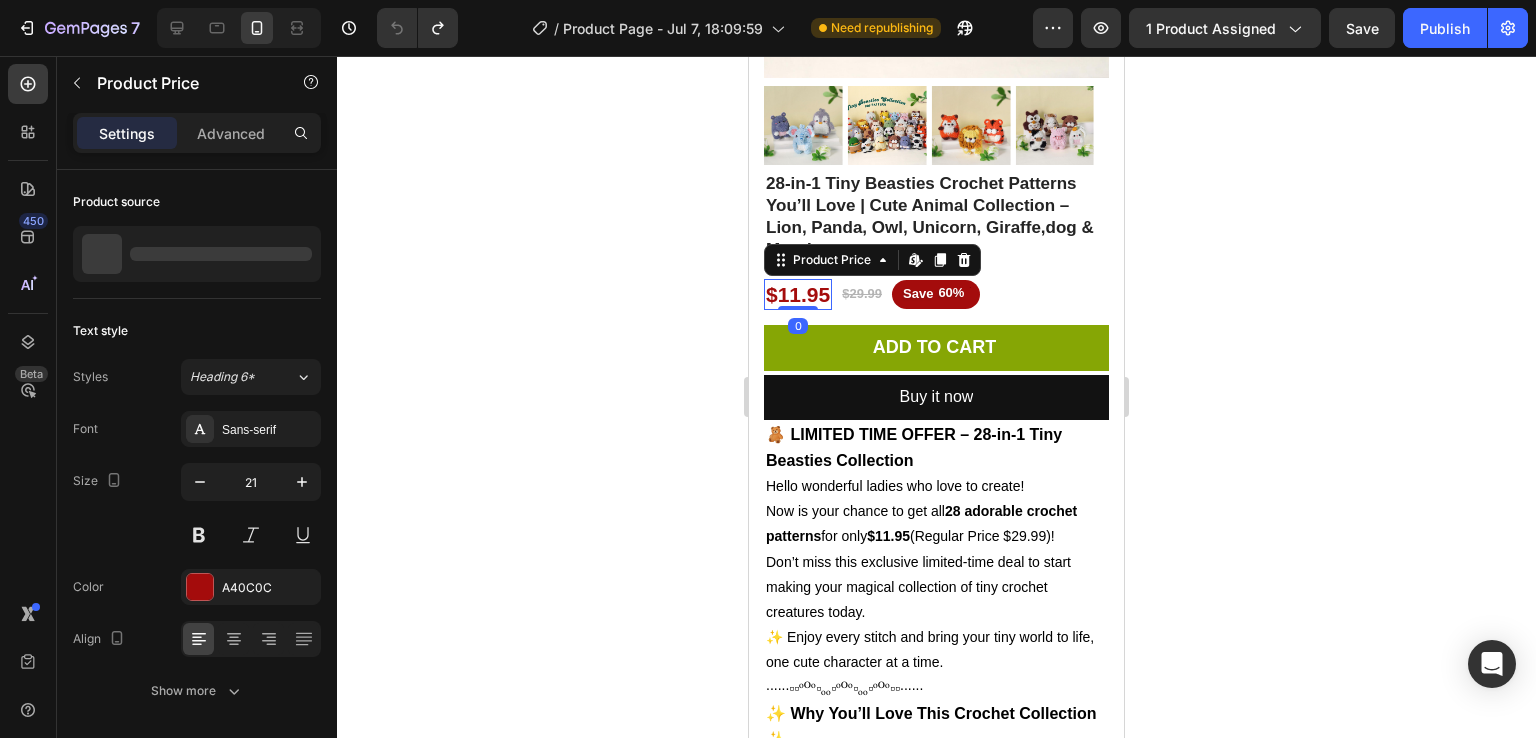 click on "$11.95" at bounding box center [798, 294] 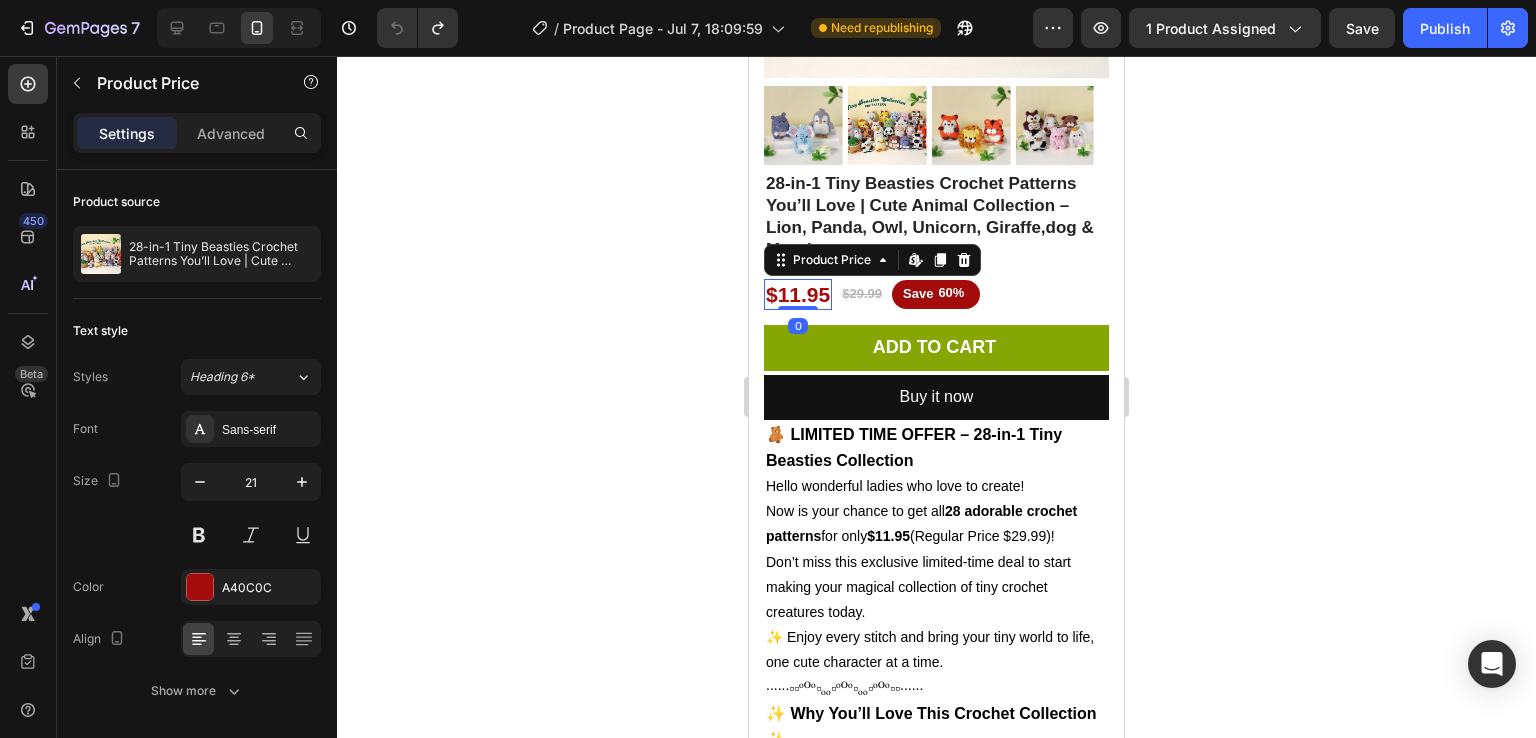click 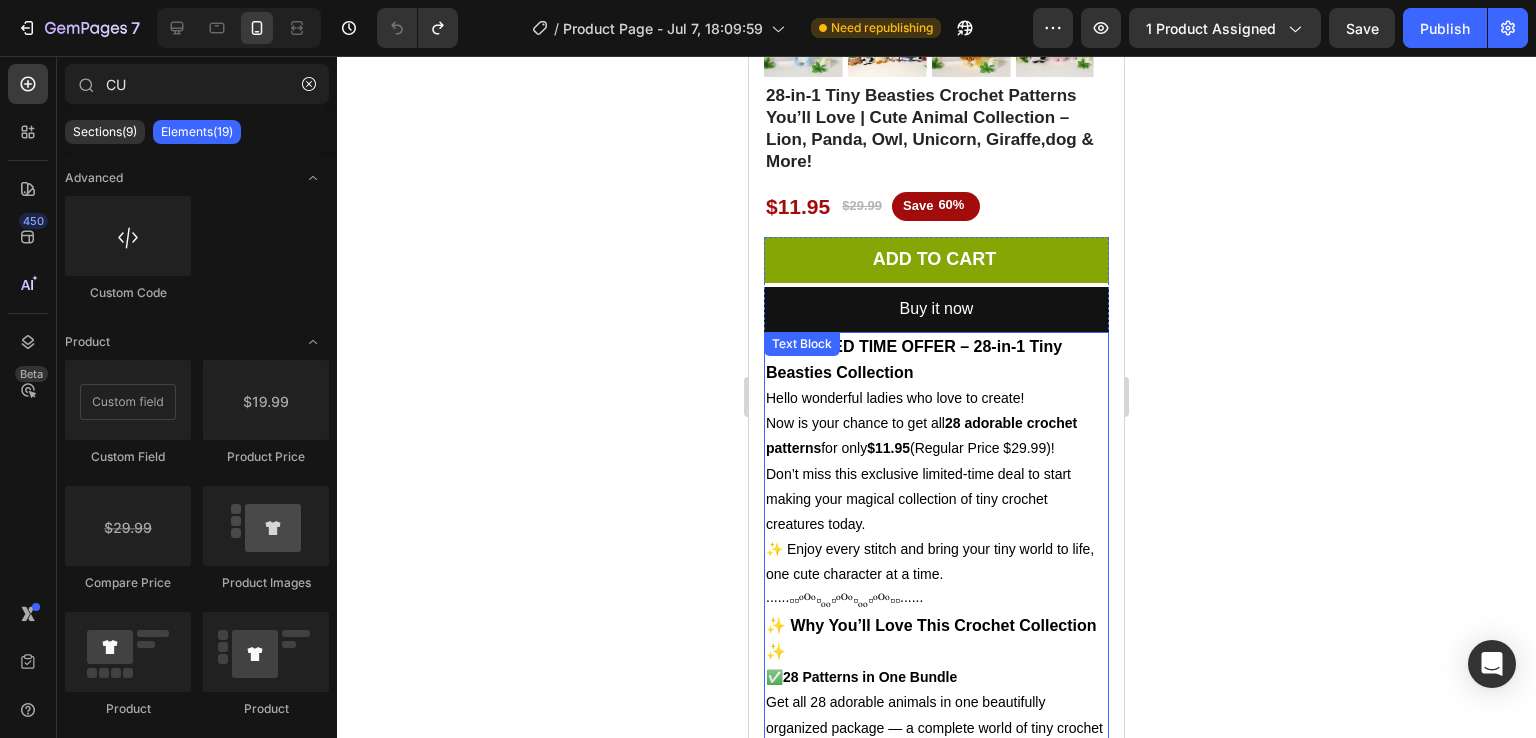 scroll, scrollTop: 449, scrollLeft: 0, axis: vertical 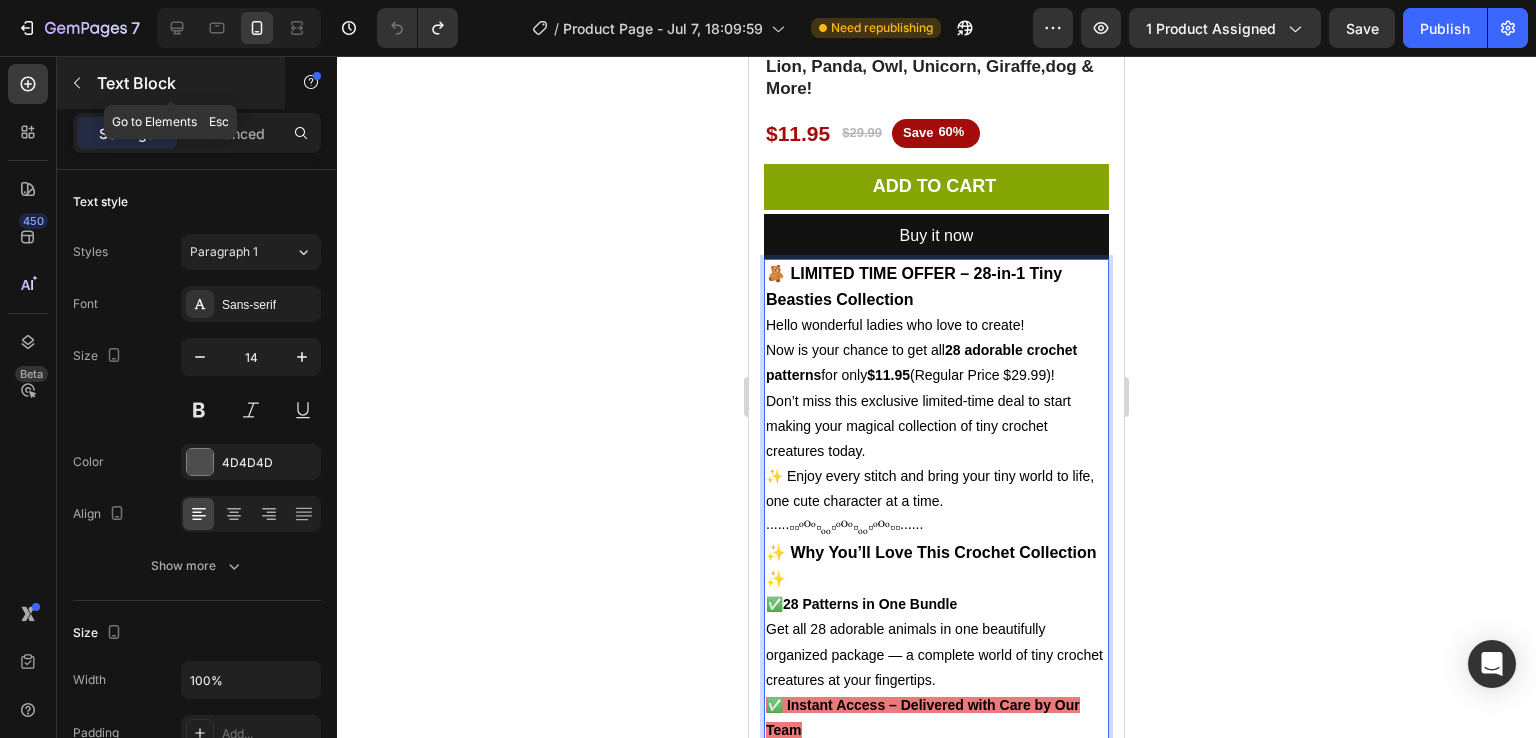 click at bounding box center [77, 83] 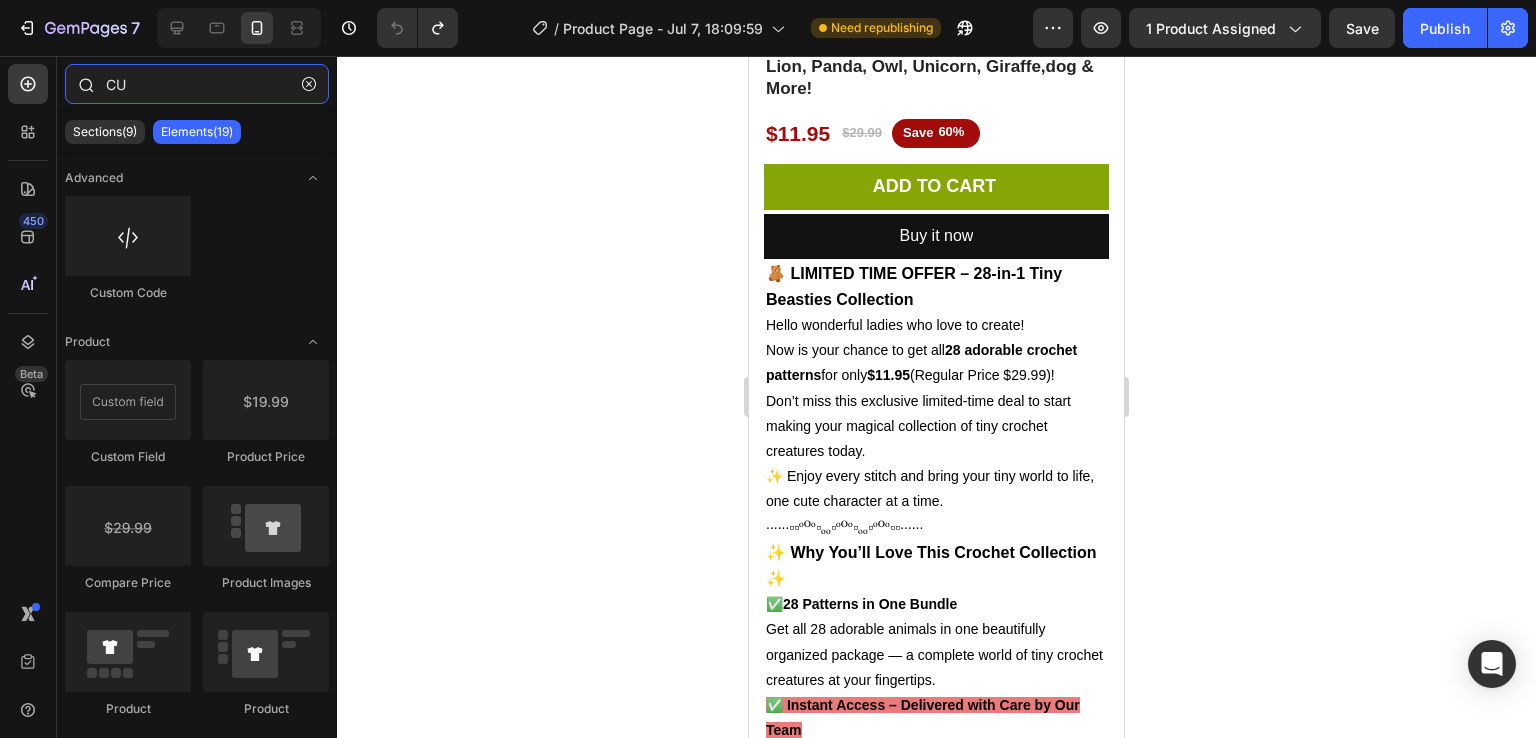 click on "CU" at bounding box center (197, 84) 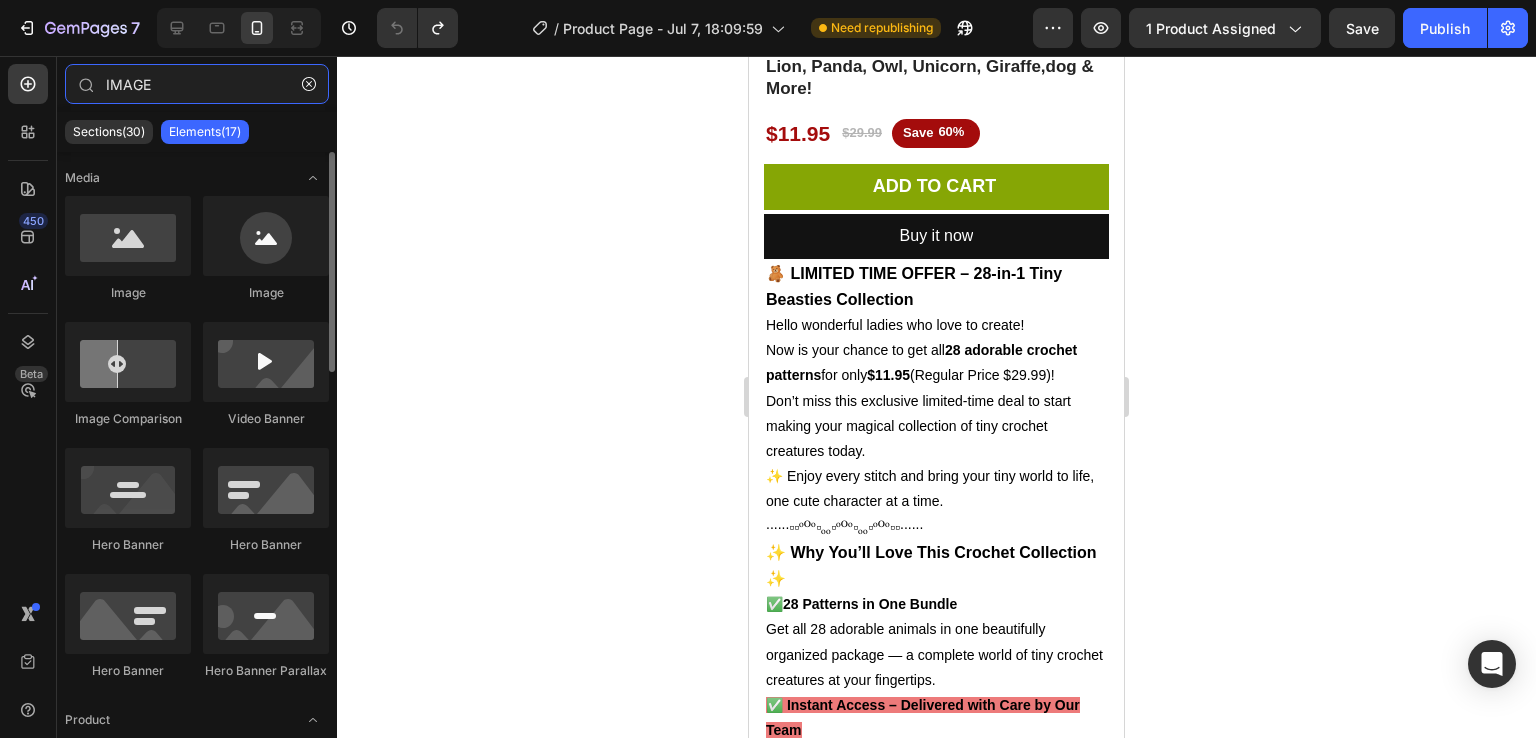 type on "IMAGE" 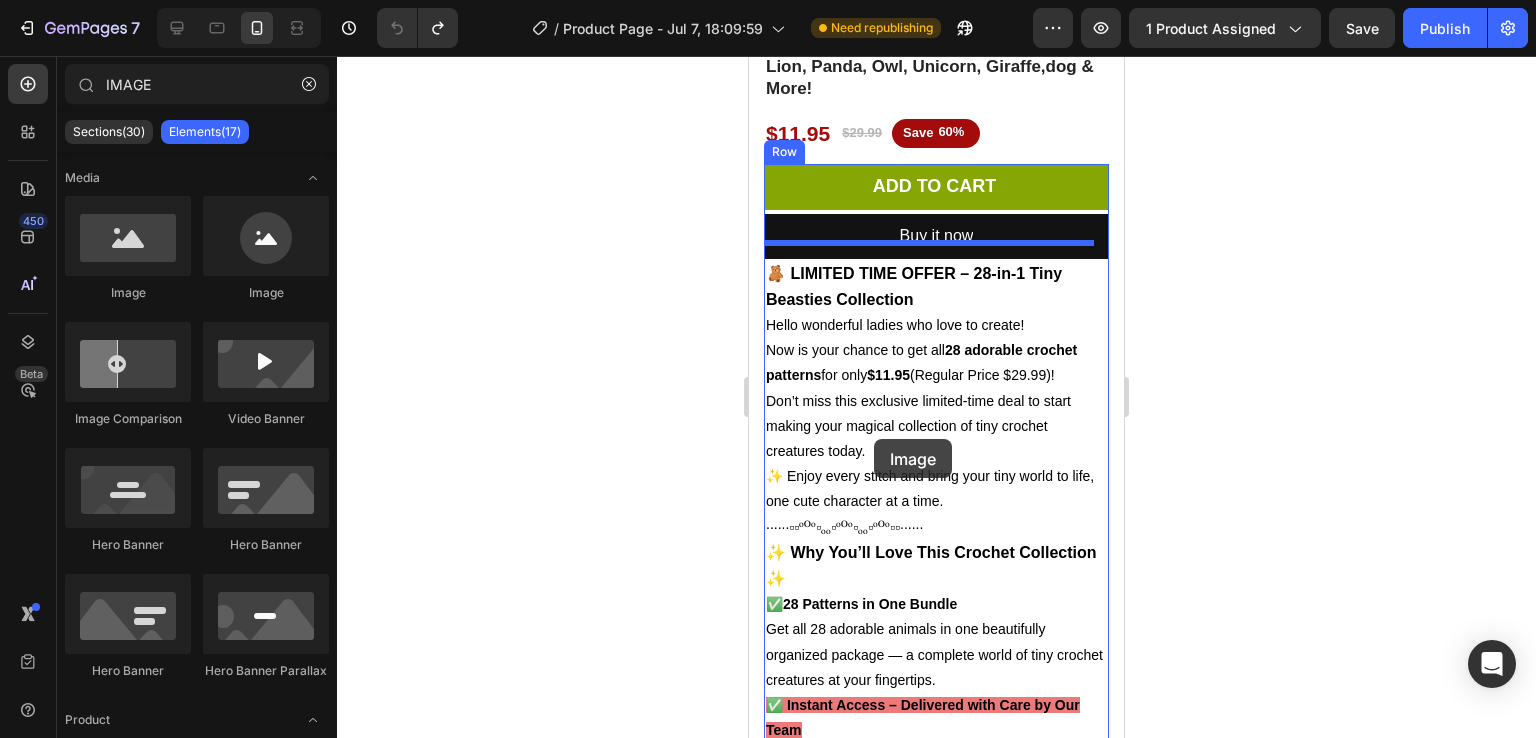 drag, startPoint x: 862, startPoint y: 337, endPoint x: 874, endPoint y: 439, distance: 102.70345 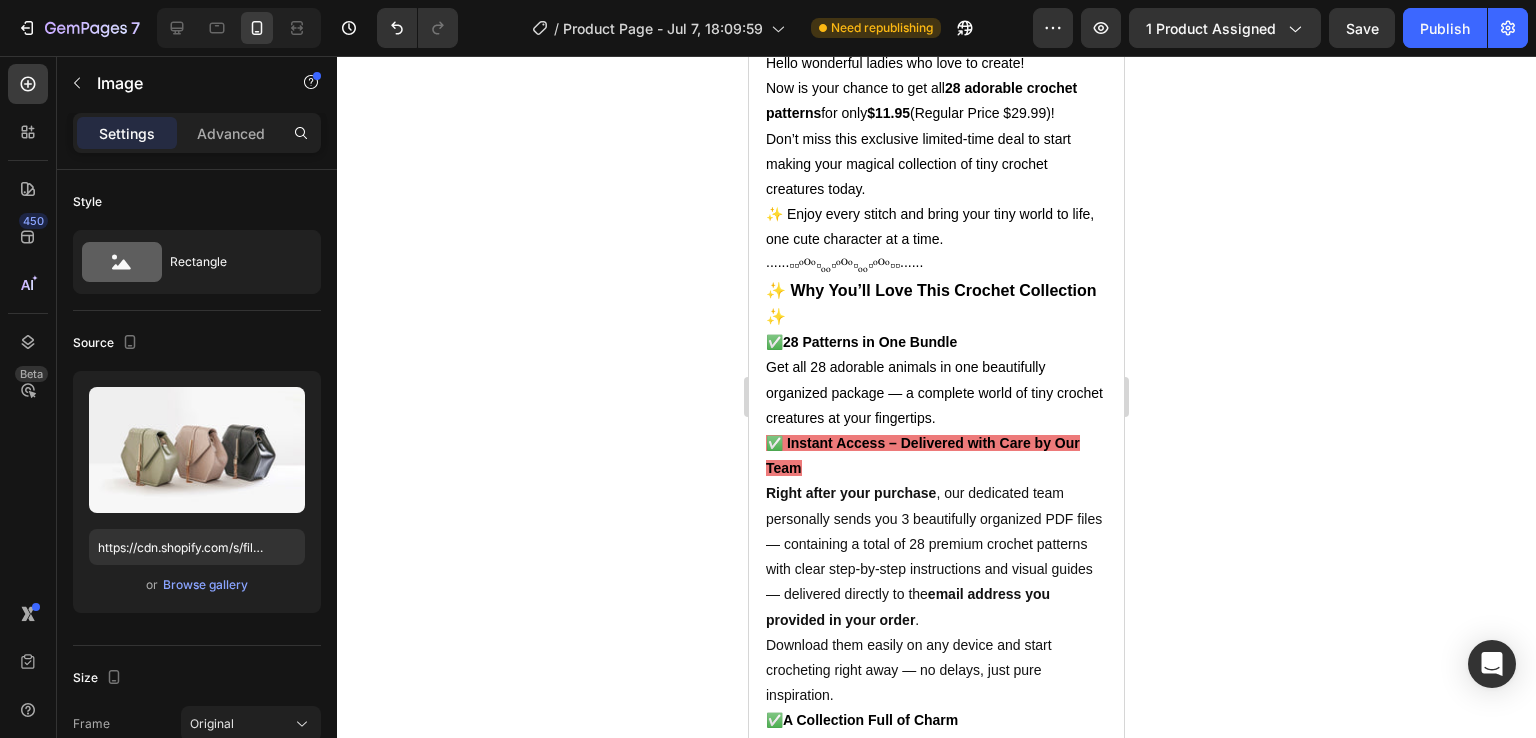 scroll, scrollTop: 788, scrollLeft: 0, axis: vertical 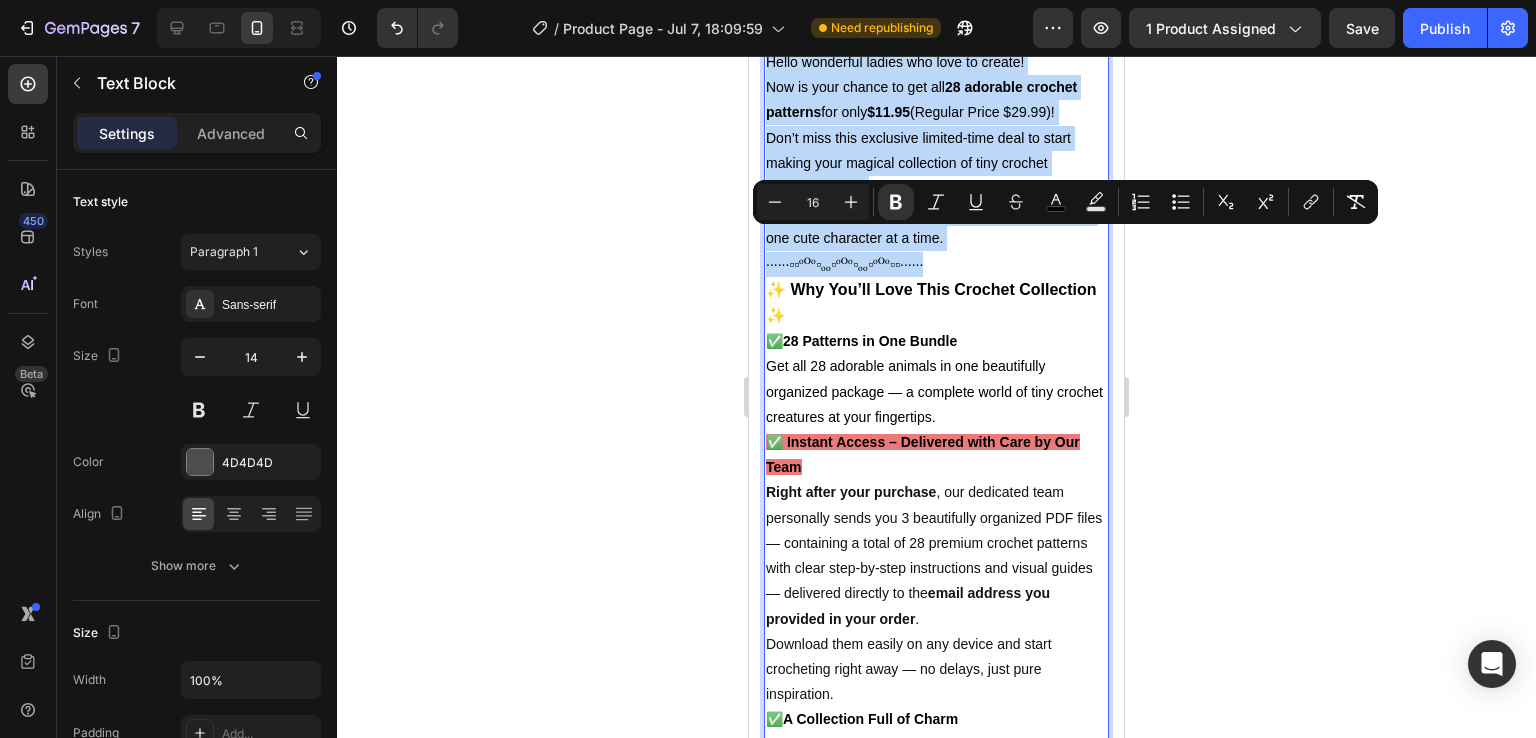 drag, startPoint x: 772, startPoint y: 242, endPoint x: 927, endPoint y: 496, distance: 297.5584 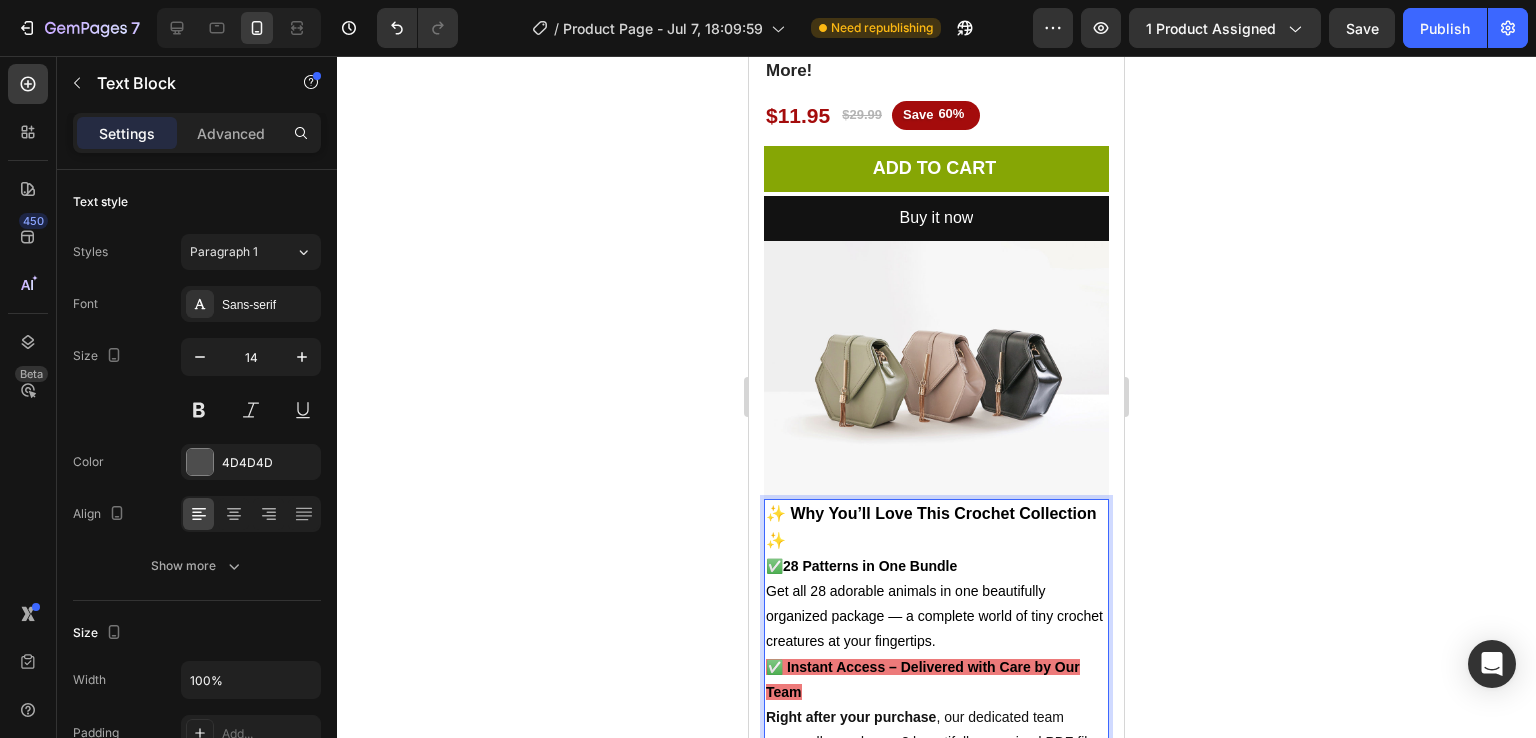 scroll, scrollTop: 541, scrollLeft: 0, axis: vertical 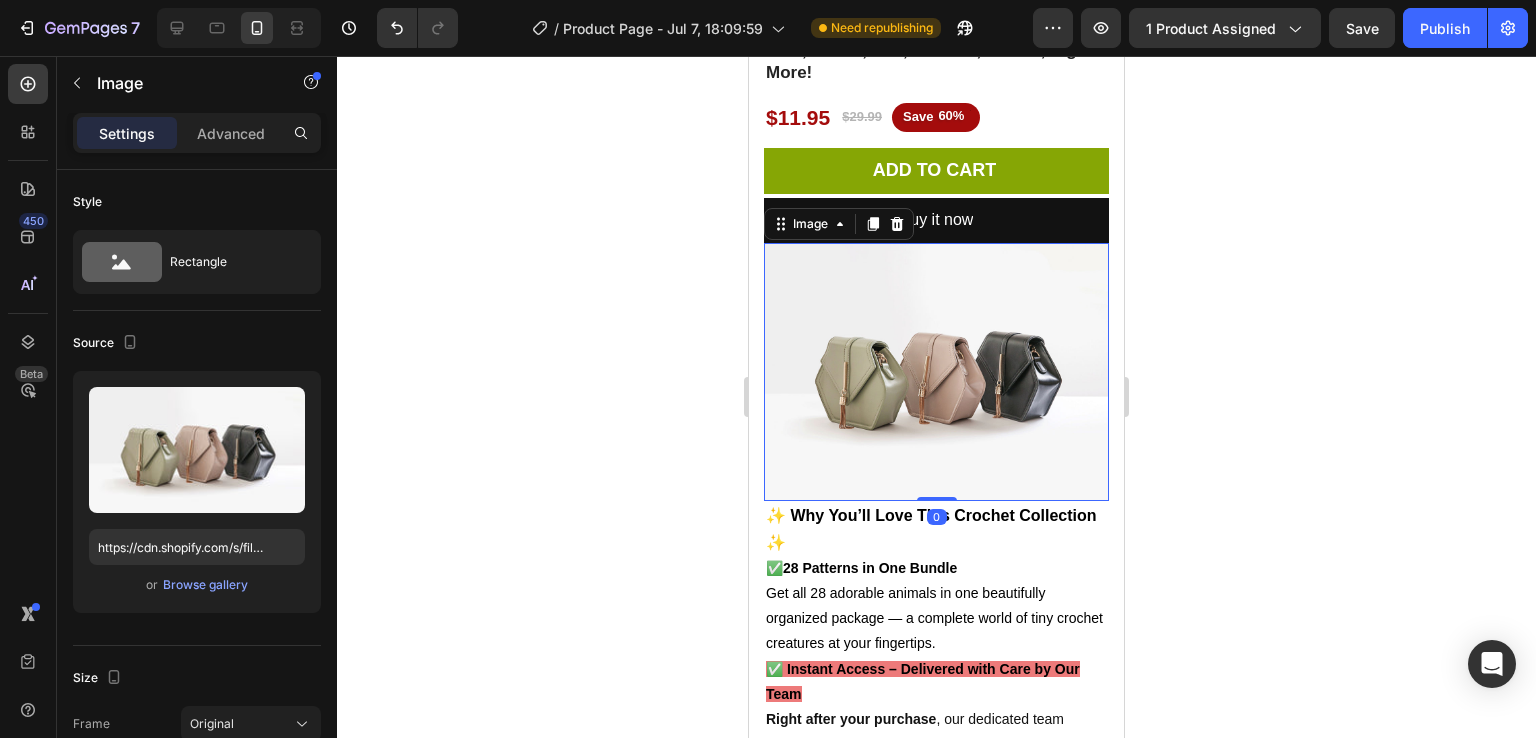 click at bounding box center [936, 372] 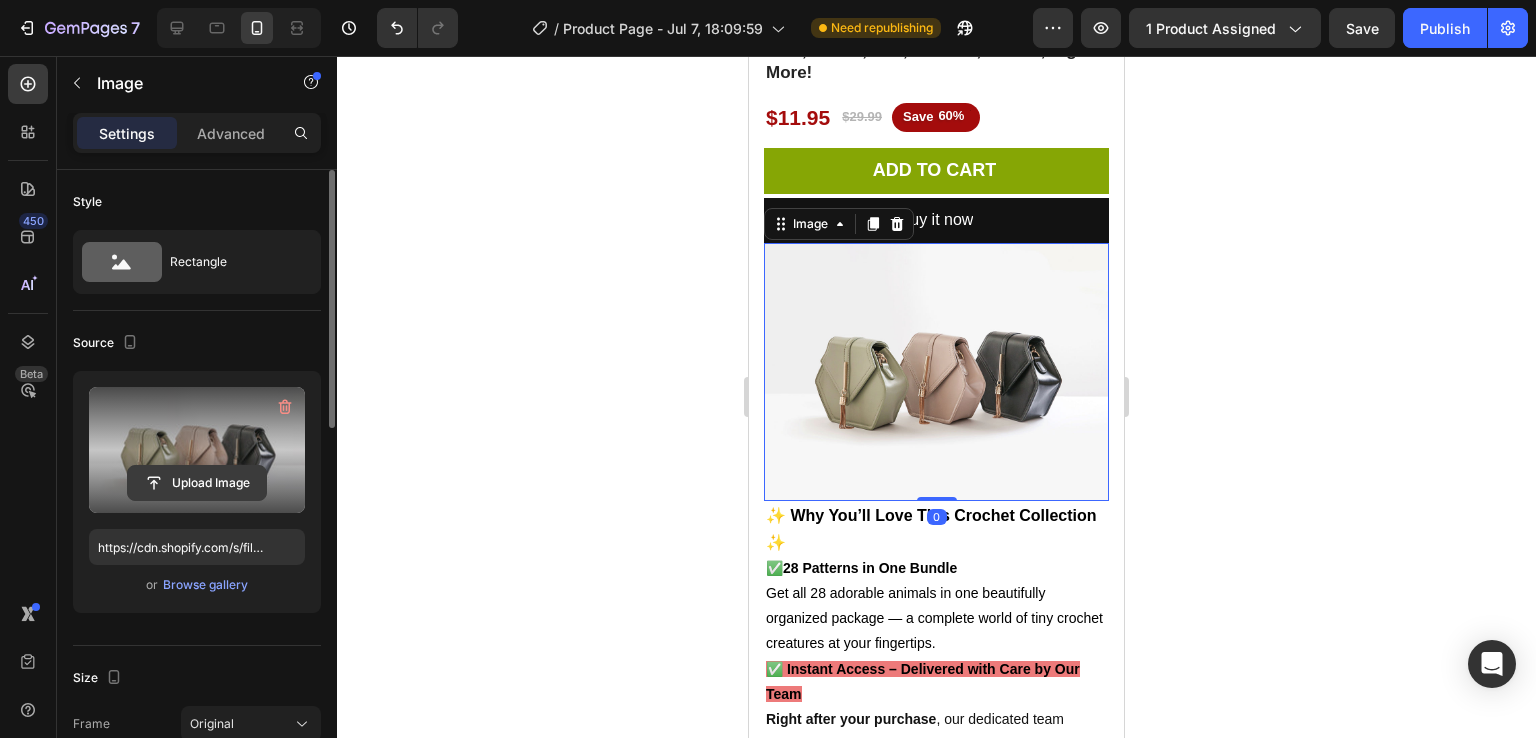click 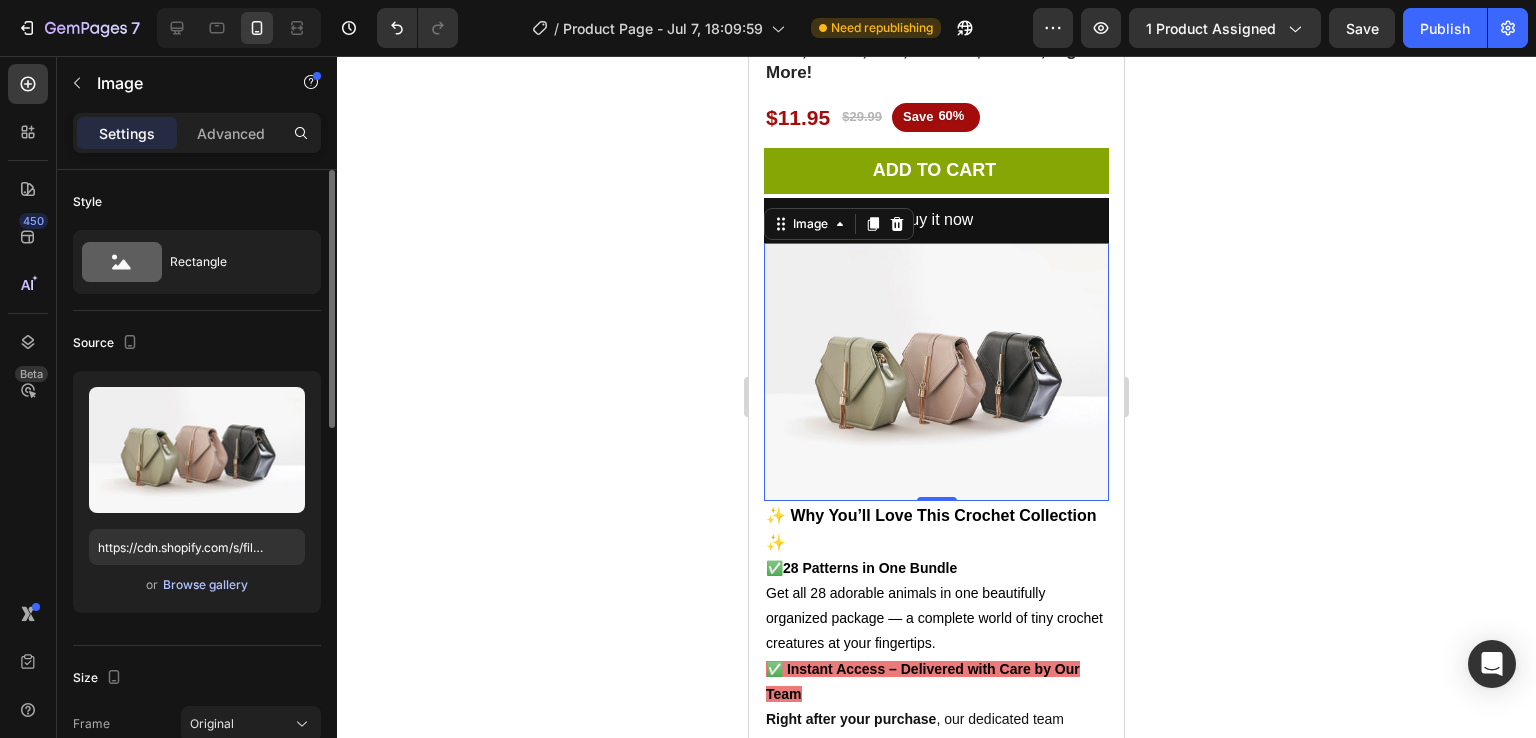 click on "Browse gallery" at bounding box center (205, 585) 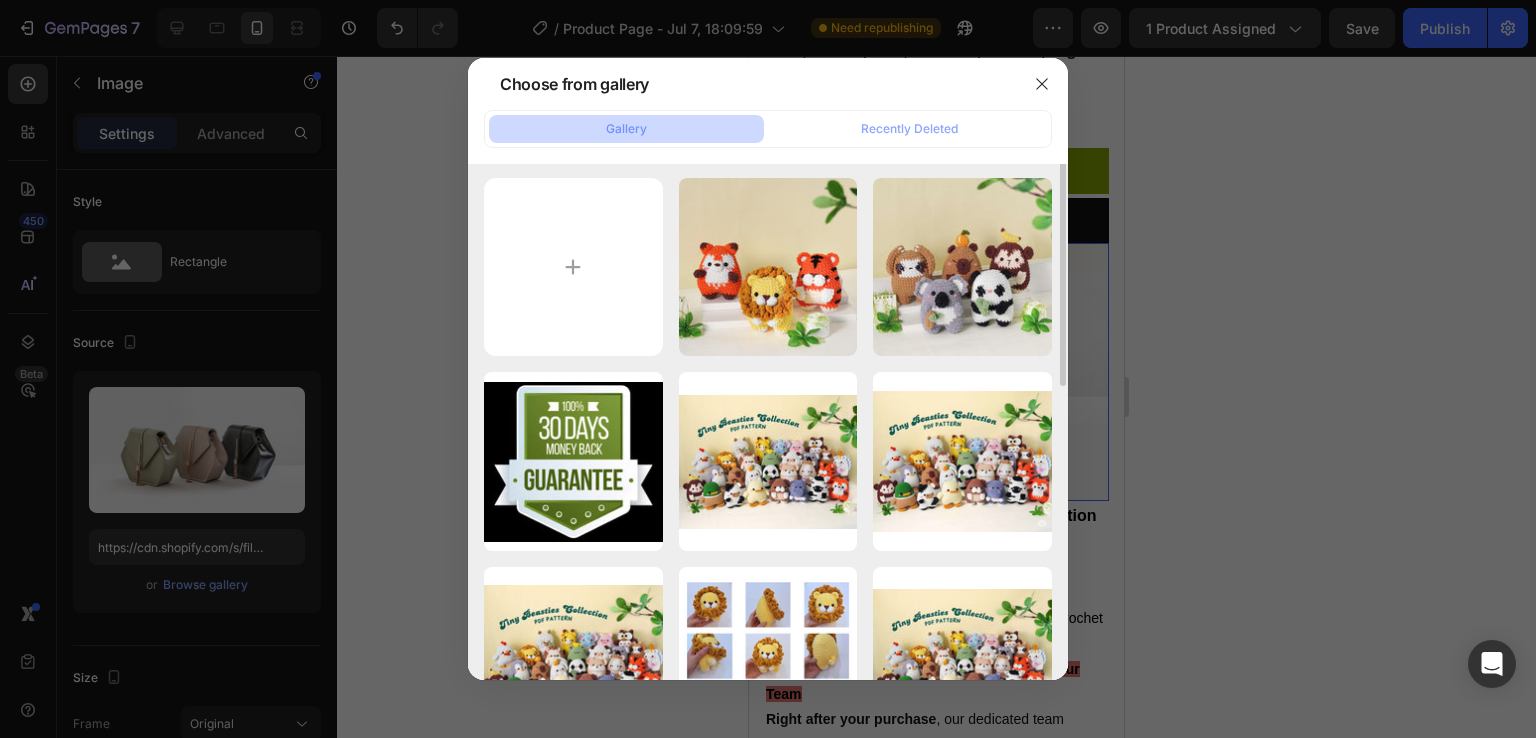 scroll, scrollTop: 0, scrollLeft: 0, axis: both 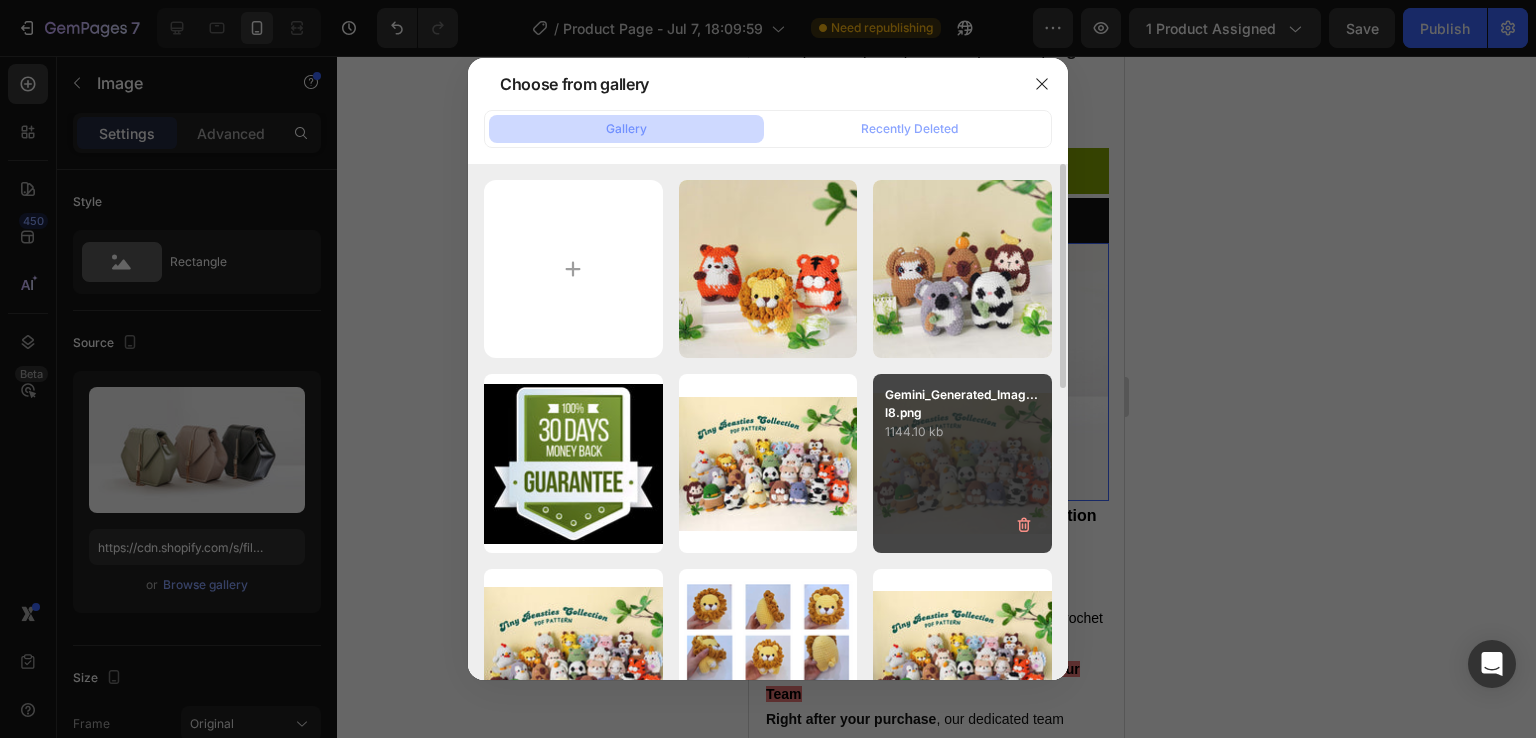 click on "Gemini_Generated_Imag...l8.png 1144.10 kb" at bounding box center [962, 463] 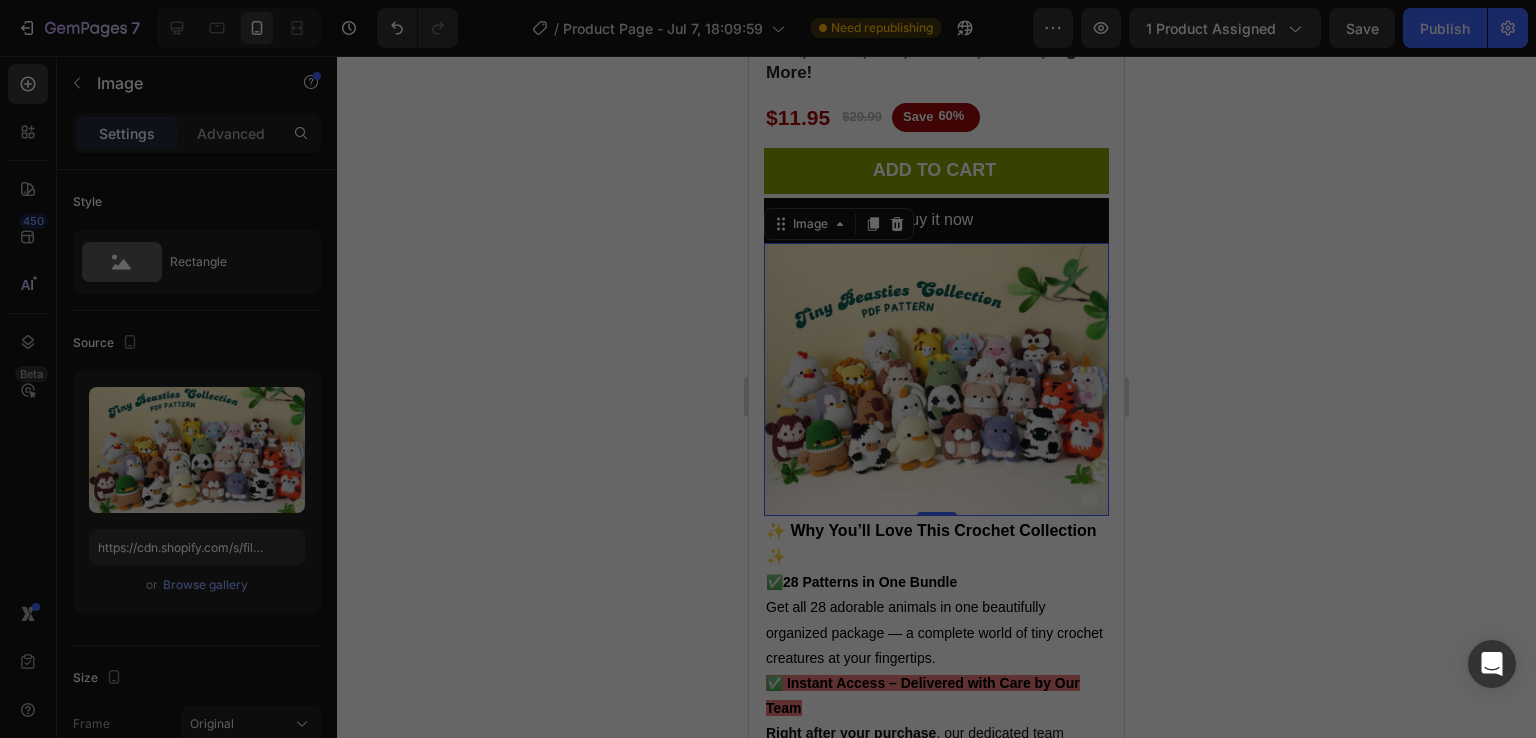 click on "Gemini_Generated_Imag...l8.png 1144.10 kb" at bounding box center (962, 463) 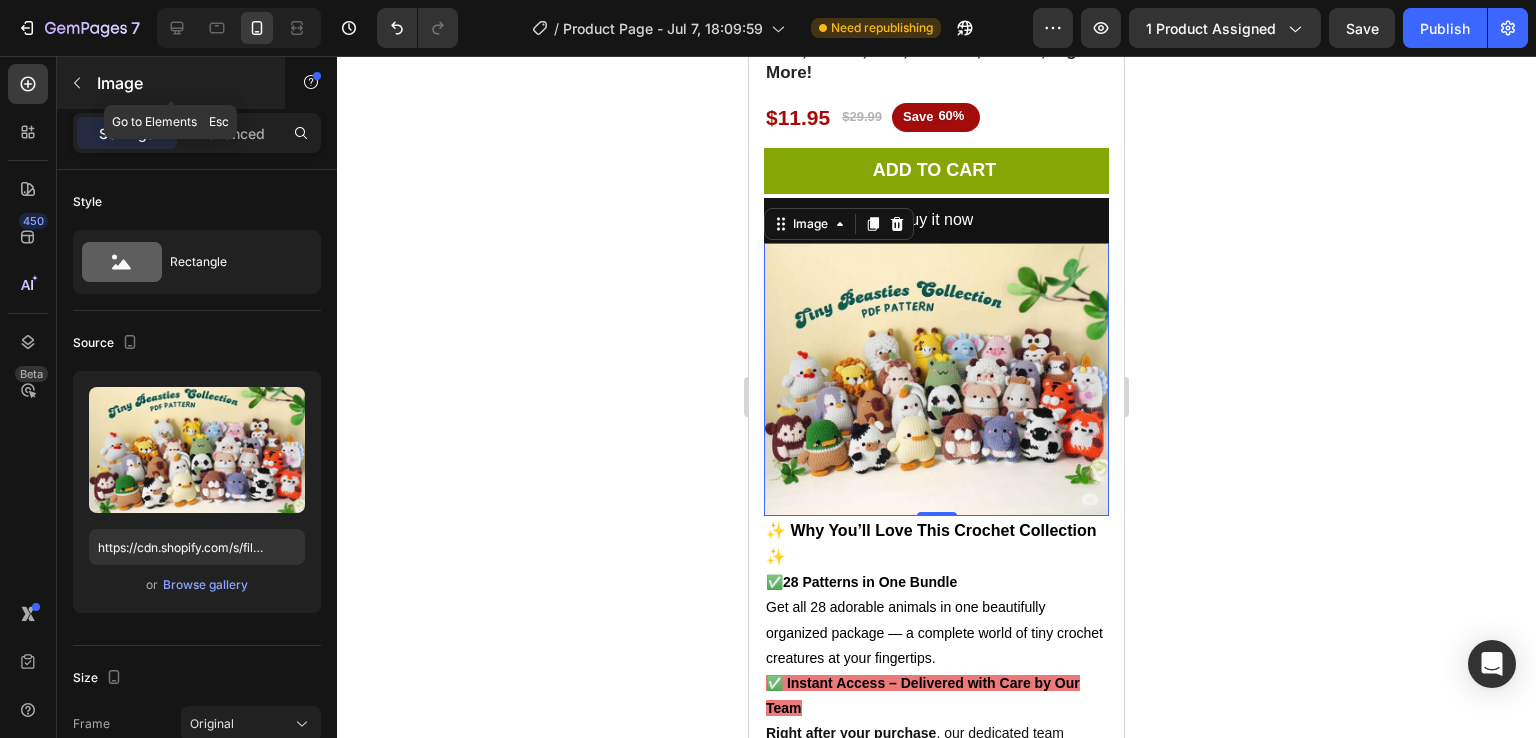click 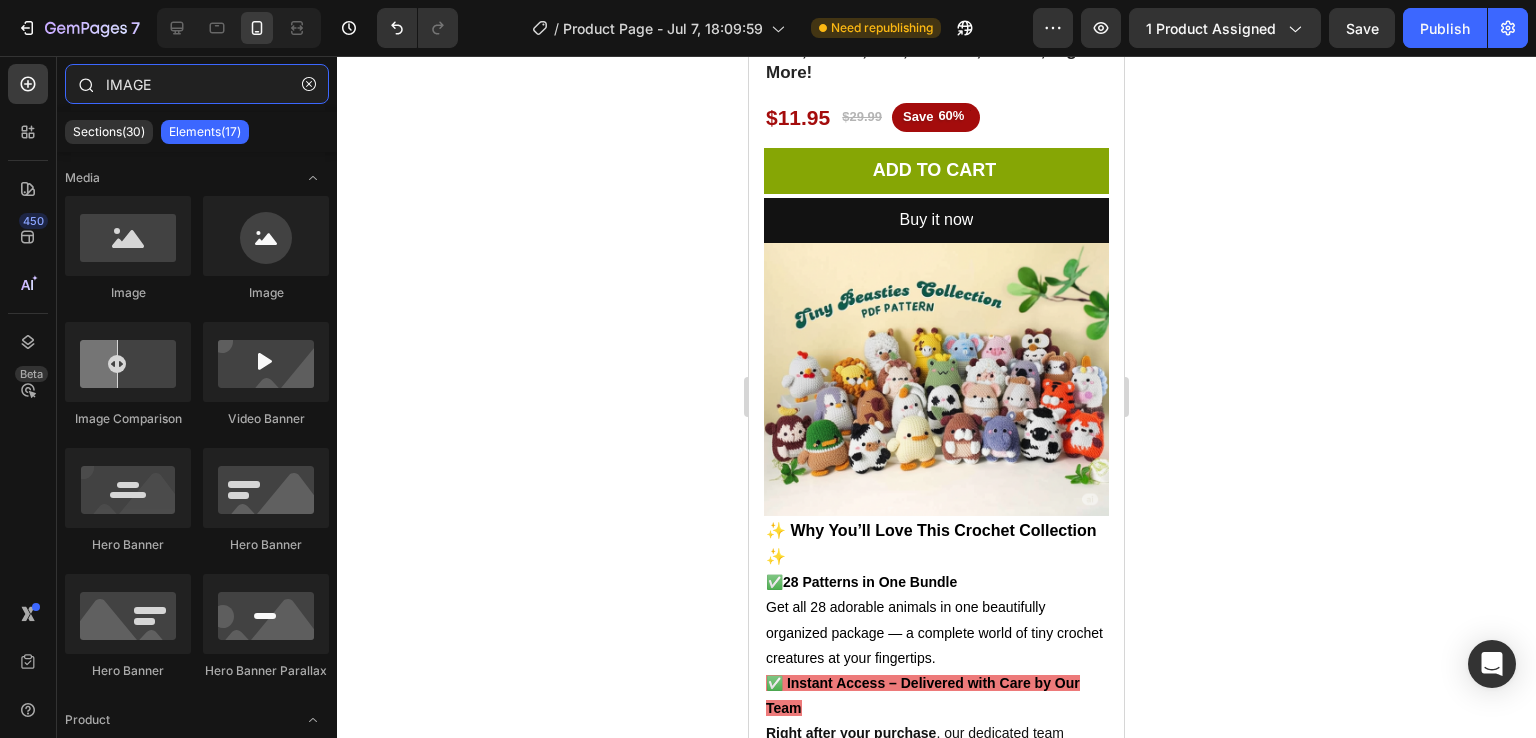 click on "IMAGE" at bounding box center (197, 84) 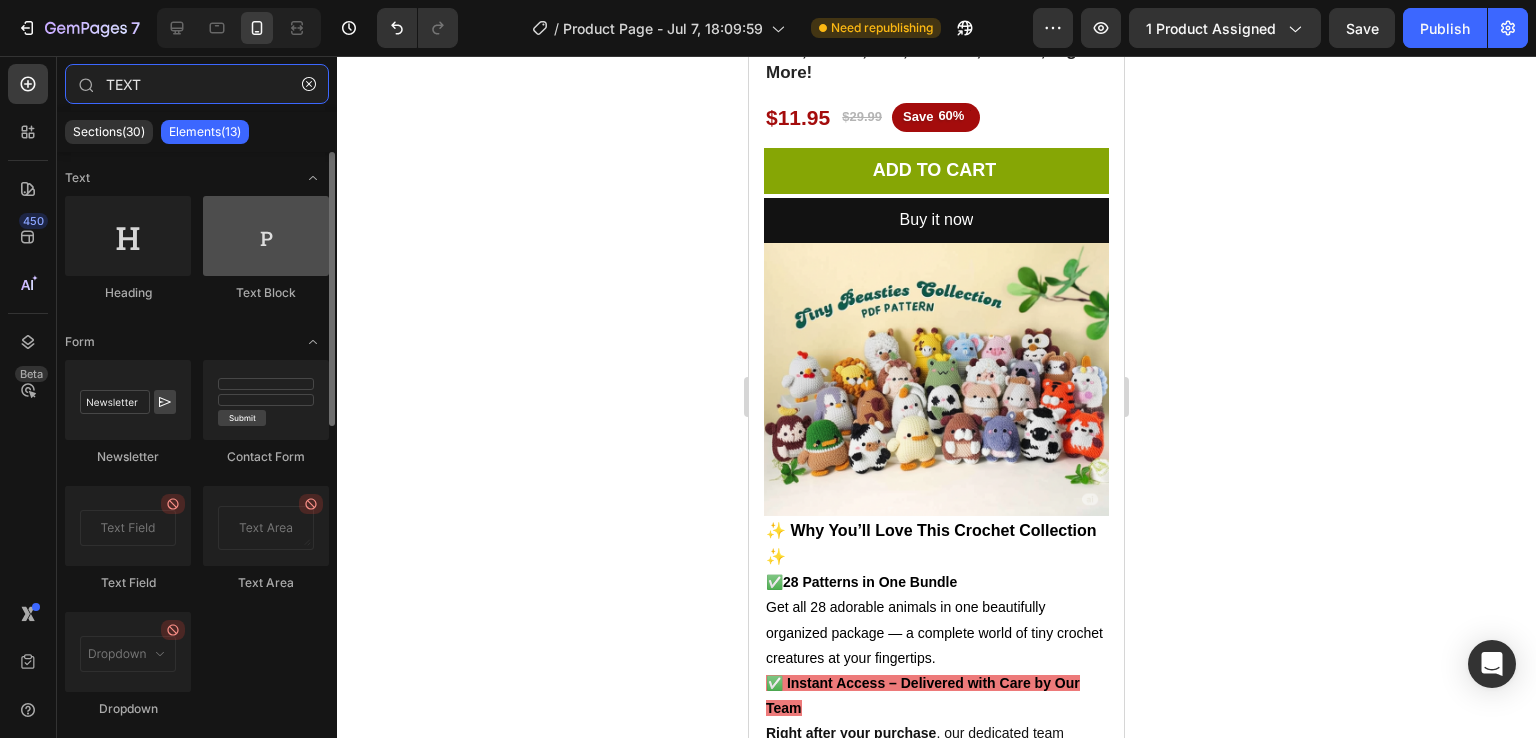 type on "TEXT" 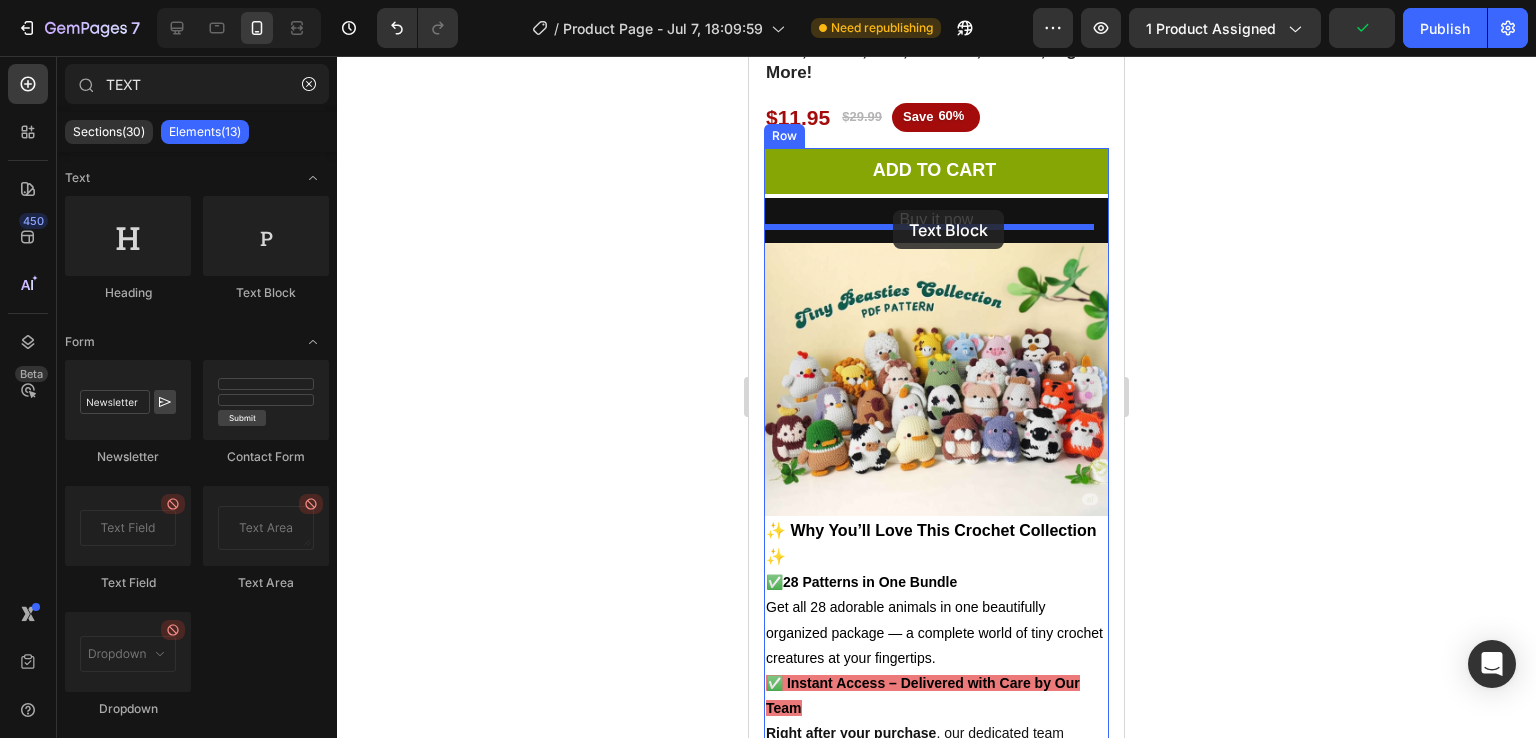 drag, startPoint x: 1002, startPoint y: 326, endPoint x: 893, endPoint y: 210, distance: 159.17601 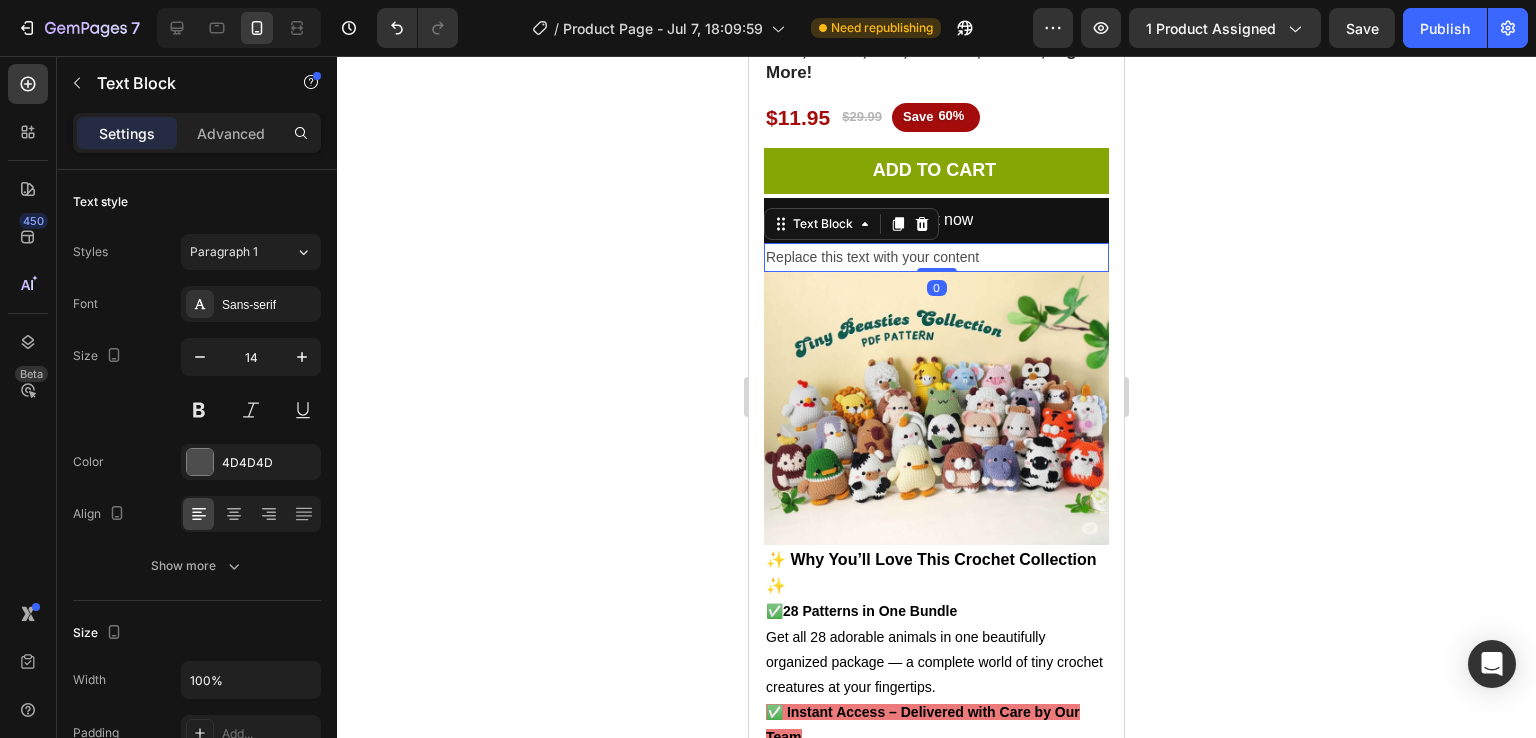 click on "Replace this text with your content" at bounding box center (936, 257) 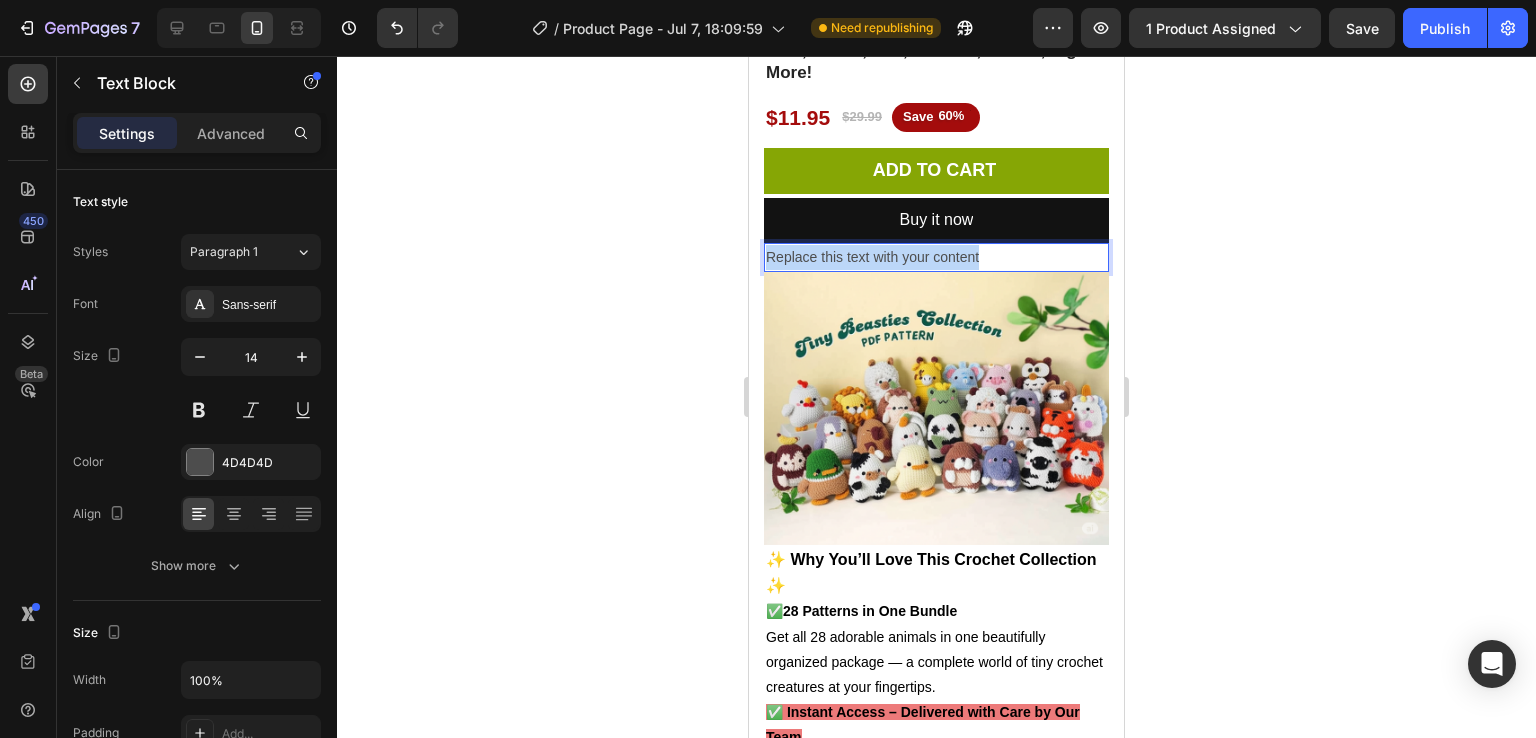 click on "Replace this text with your content" at bounding box center [936, 257] 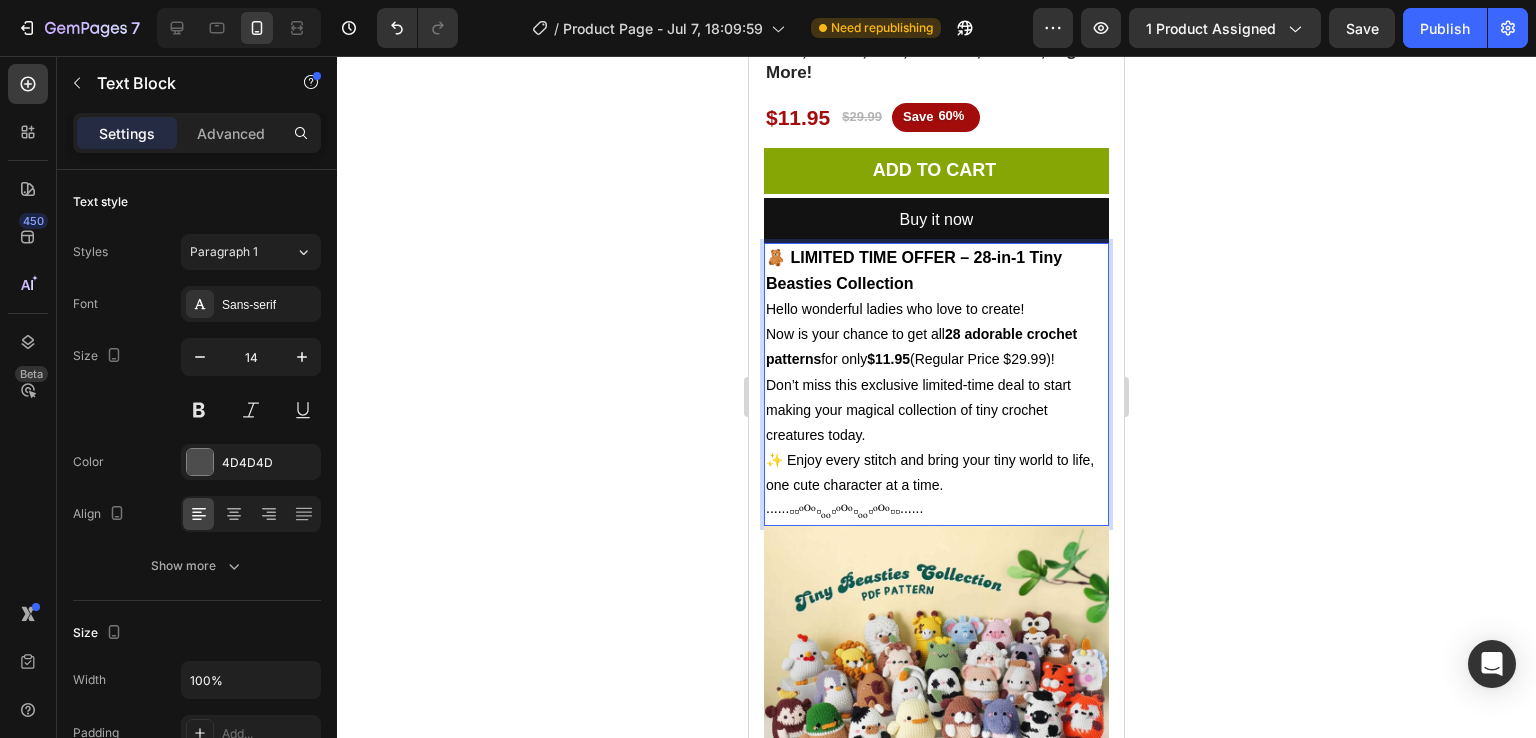 click 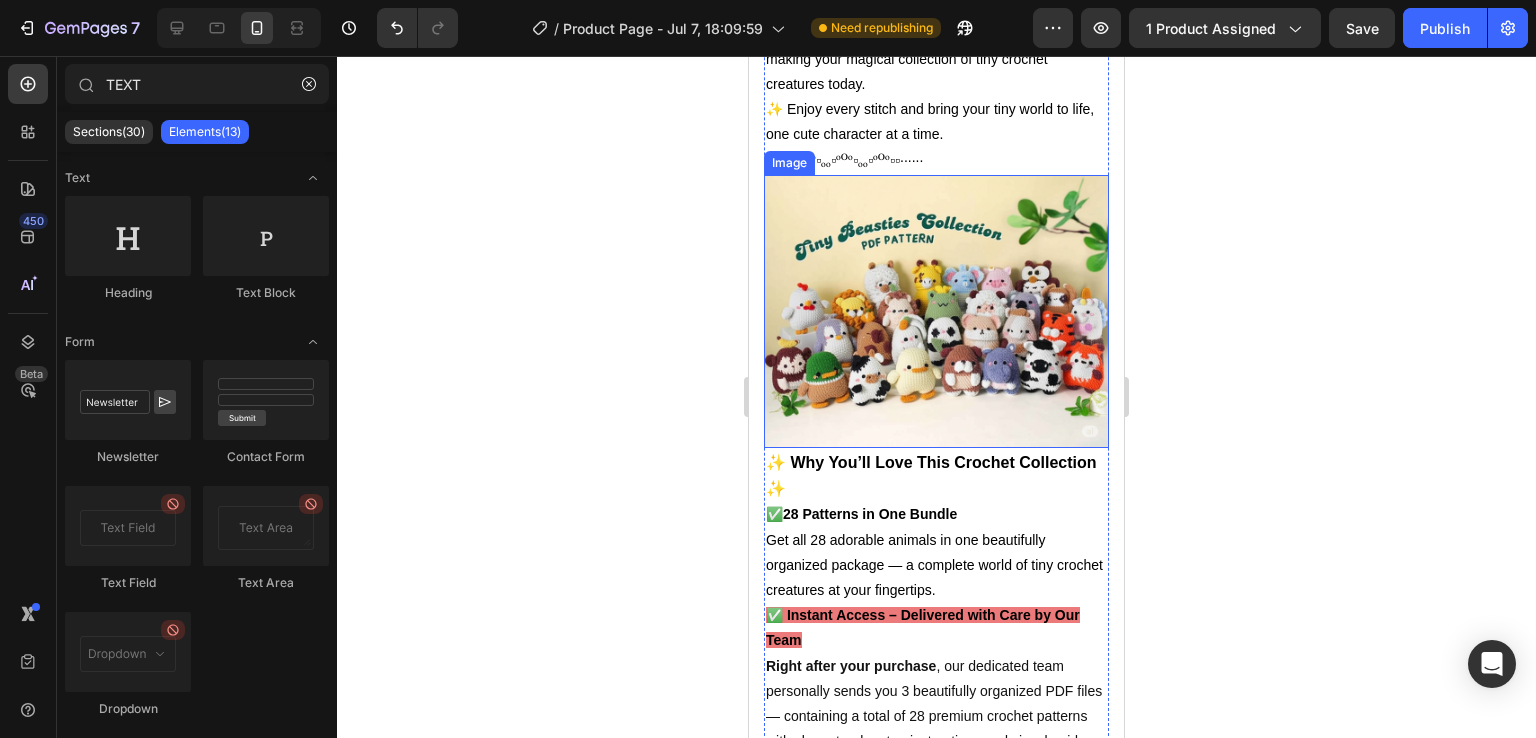 scroll, scrollTop: 897, scrollLeft: 0, axis: vertical 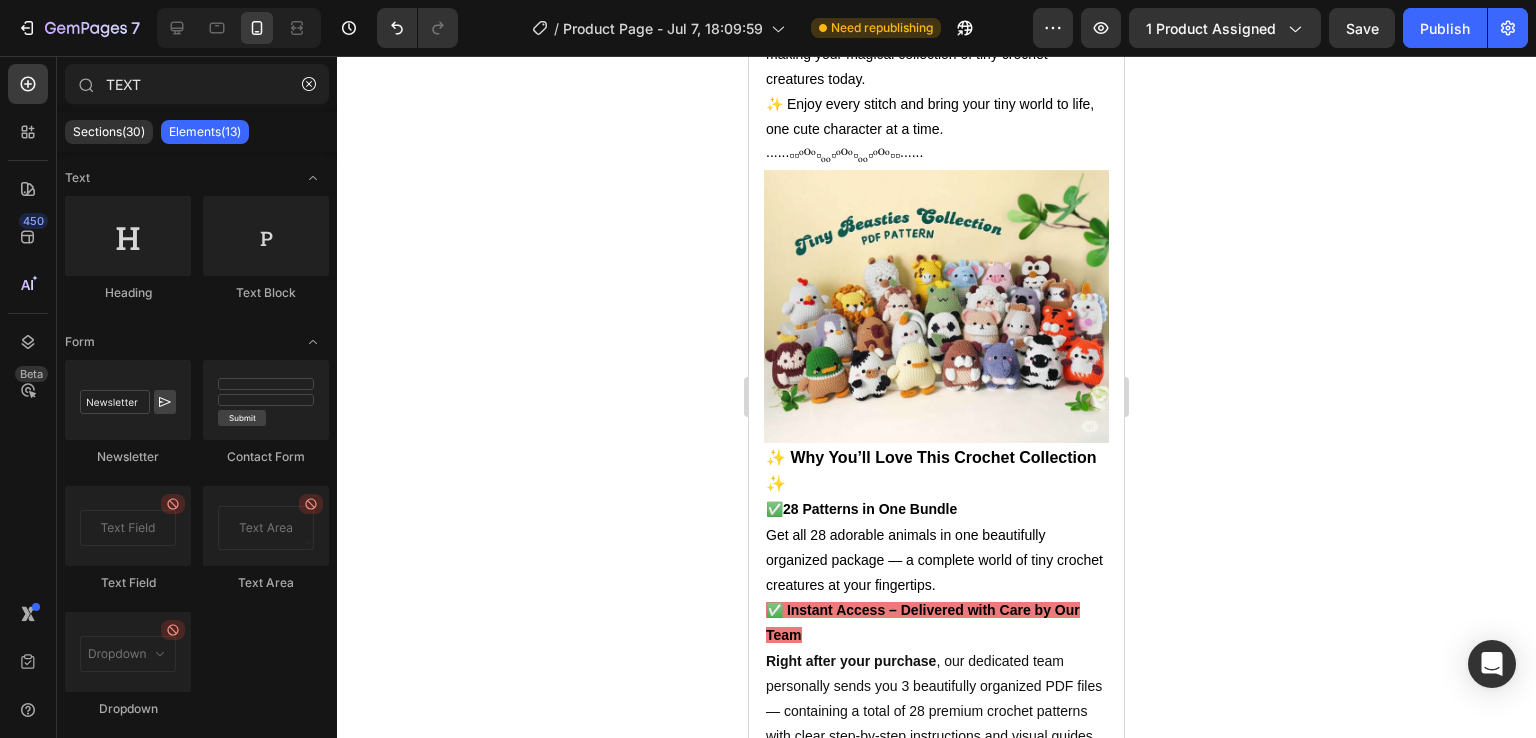 click 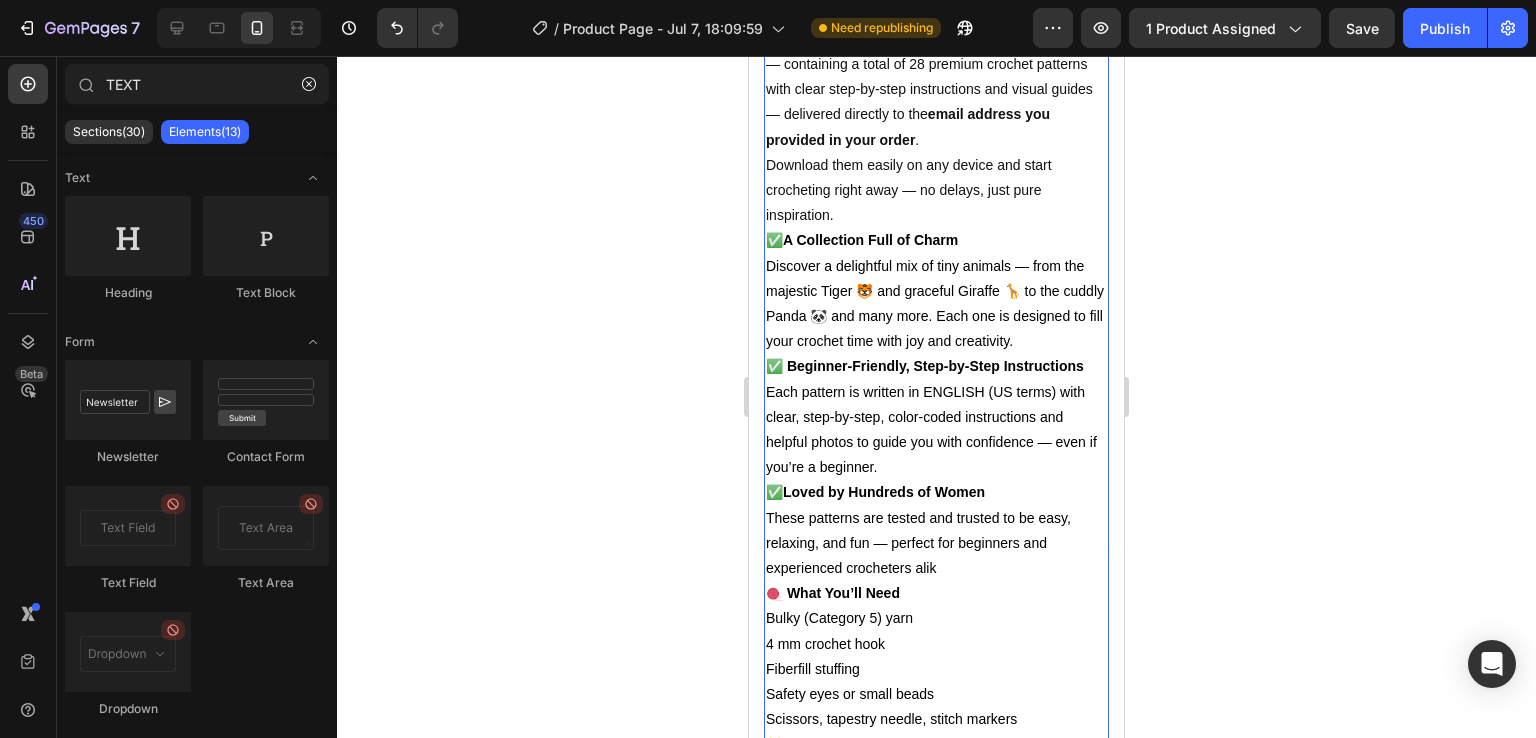 scroll, scrollTop: 1545, scrollLeft: 0, axis: vertical 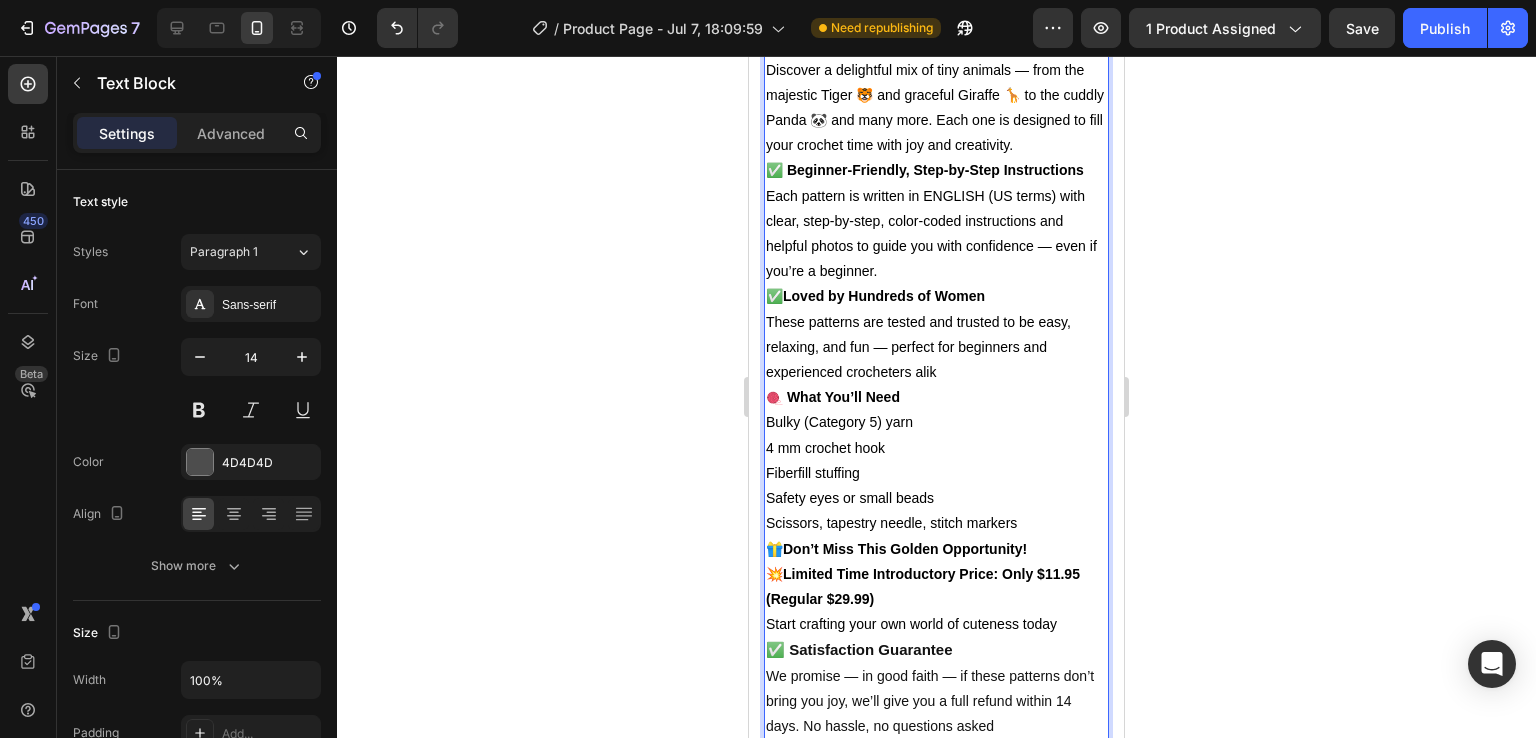 click on "✨ Why You’ll Love This Crochet Collection ✨ ✅  28 Patterns in One Bundle Get all 28 adorable animals in one beautifully organized package — a complete world of tiny crochet creatures at your fingertips. ✅ Instant Access – Delivered with Care by Our Team Right after your purchase , our dedicated team personally sends you 3 beautifully organized PDF files — containing a total of 28 premium crochet patterns with clear step-by-step instructions and visual guides — delivered directly to the  email address you provided in your order . Download them easily on any device and start crocheting right away — no delays, just pure inspiration. ✅  A Collection Full of Charm Discover a delightful mix of tiny animals — from the majestic Tiger 🐯 and graceful Giraffe 🦒 to the cuddly Panda 🐼 and many more. Each one is designed to fill your crochet time with joy and creativity. ✅ Beginner-Friendly, Step-by-Step Instructions ✅  Loved by Hundreds of Women 🧶 What You’ll Need 🎁  💥" at bounding box center (936, 197) 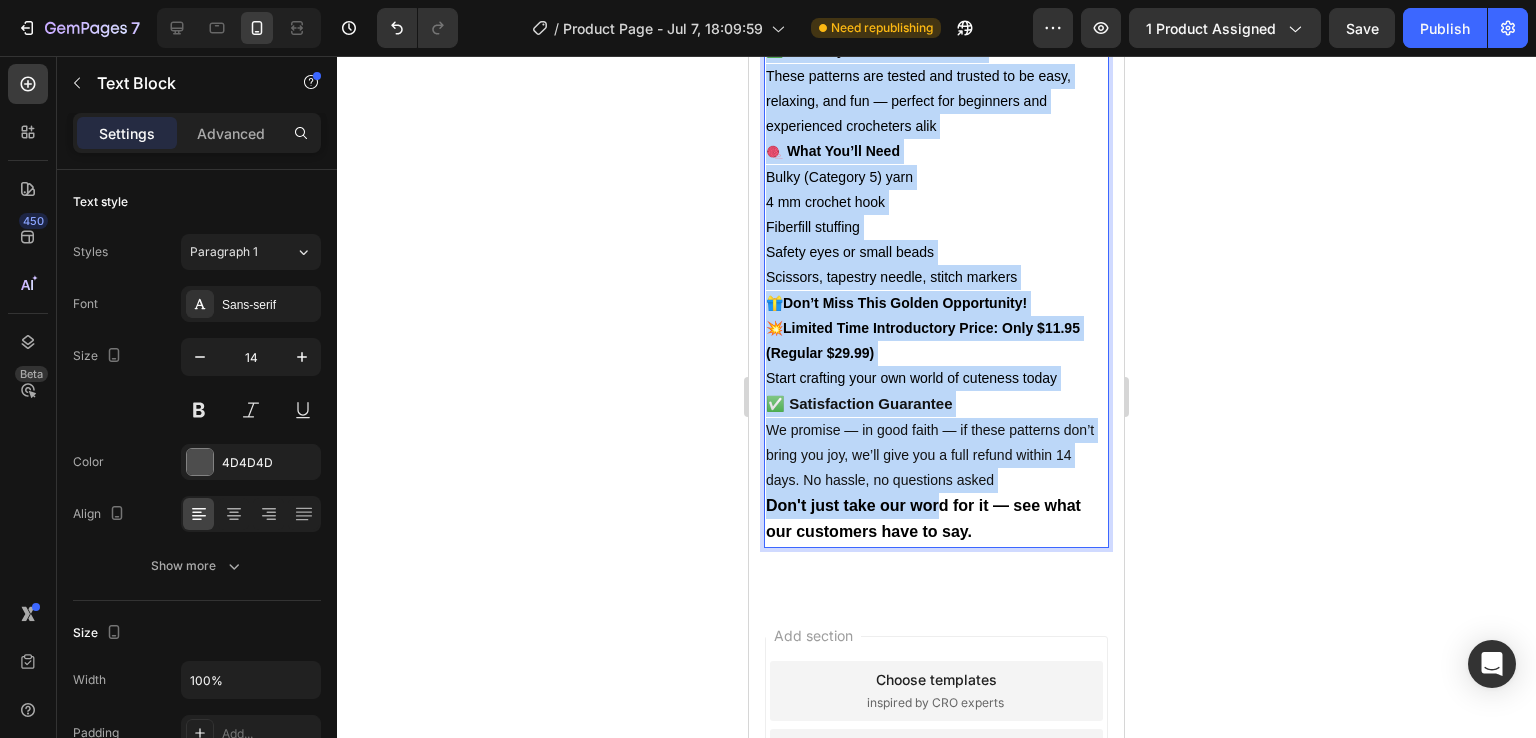 scroll, scrollTop: 2112, scrollLeft: 0, axis: vertical 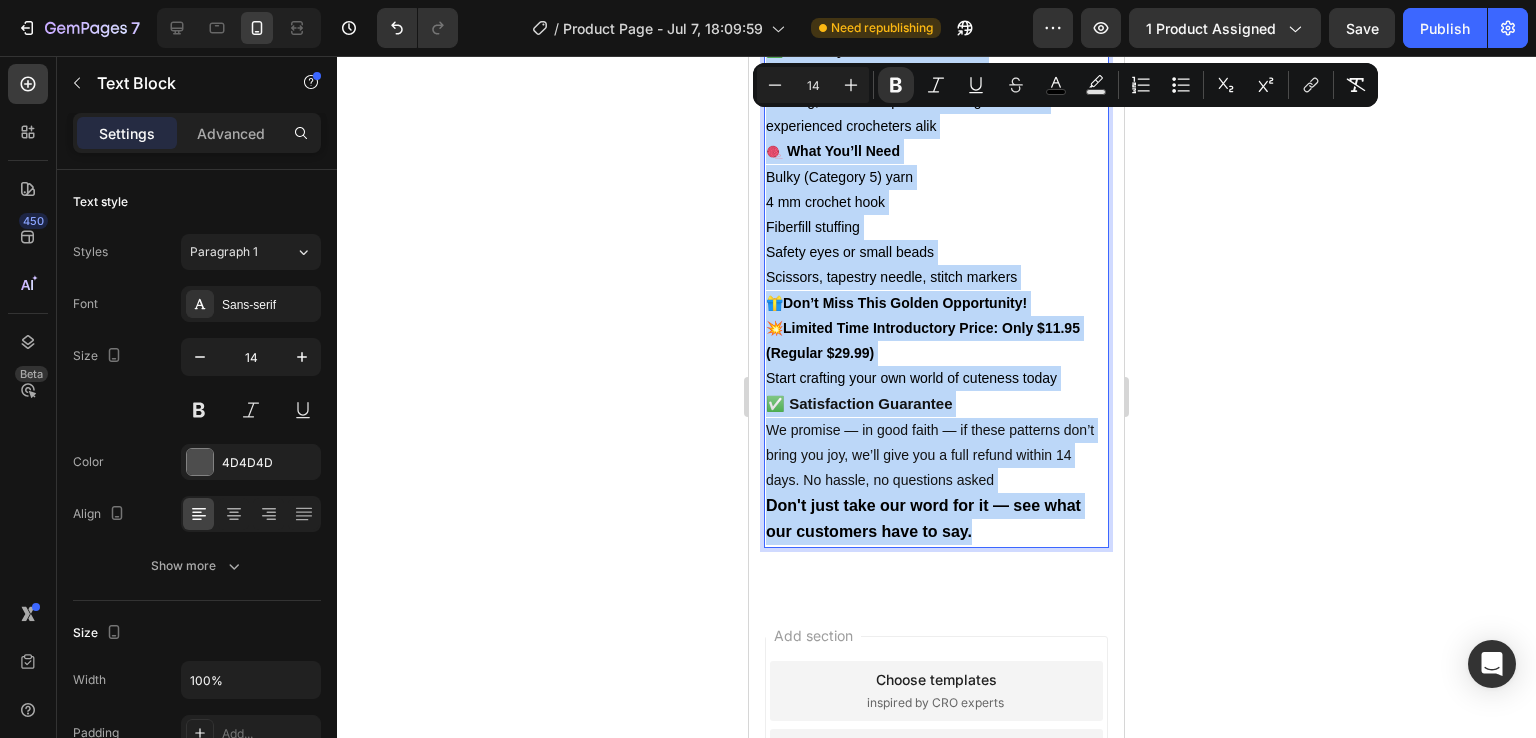 drag, startPoint x: 769, startPoint y: 292, endPoint x: 997, endPoint y: 540, distance: 336.8798 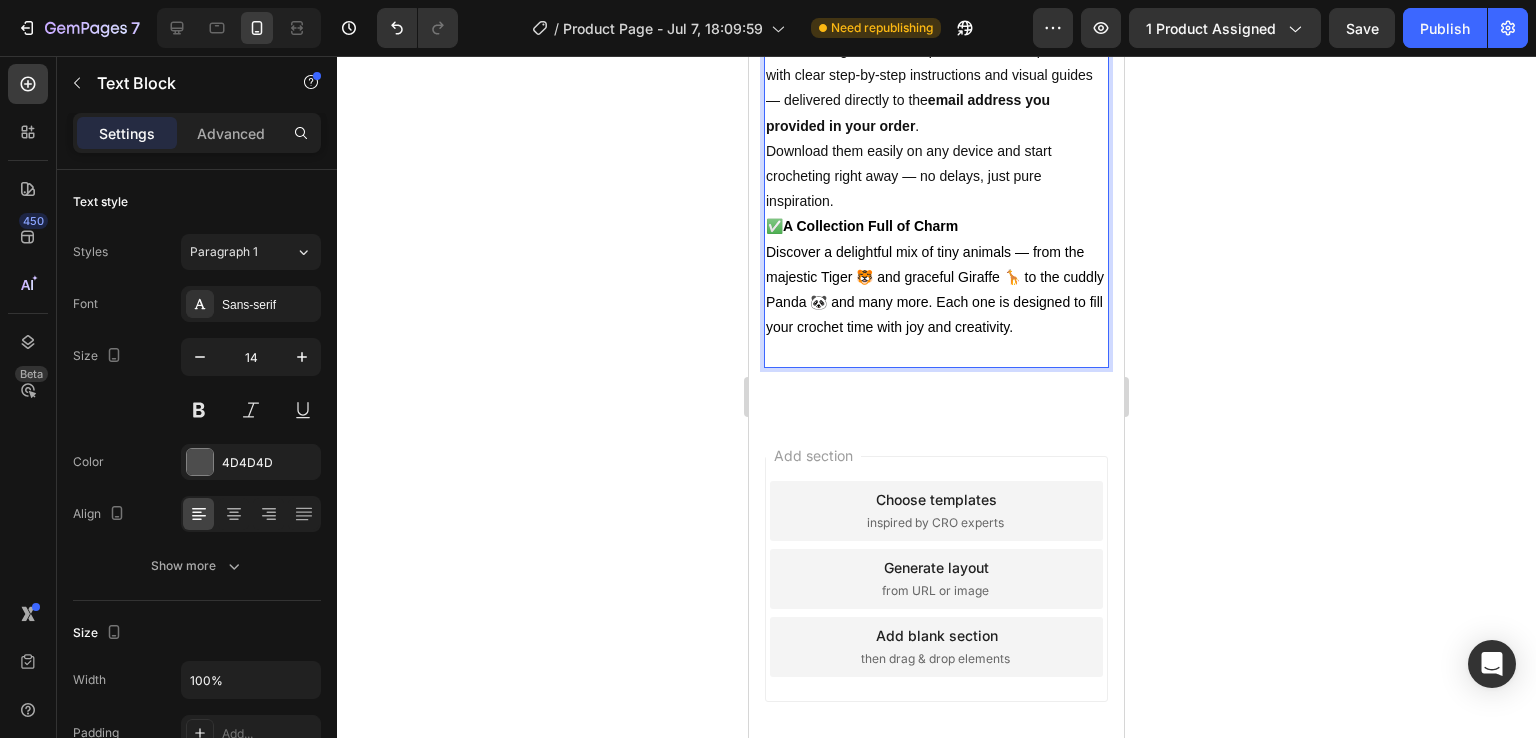 scroll, scrollTop: 1533, scrollLeft: 0, axis: vertical 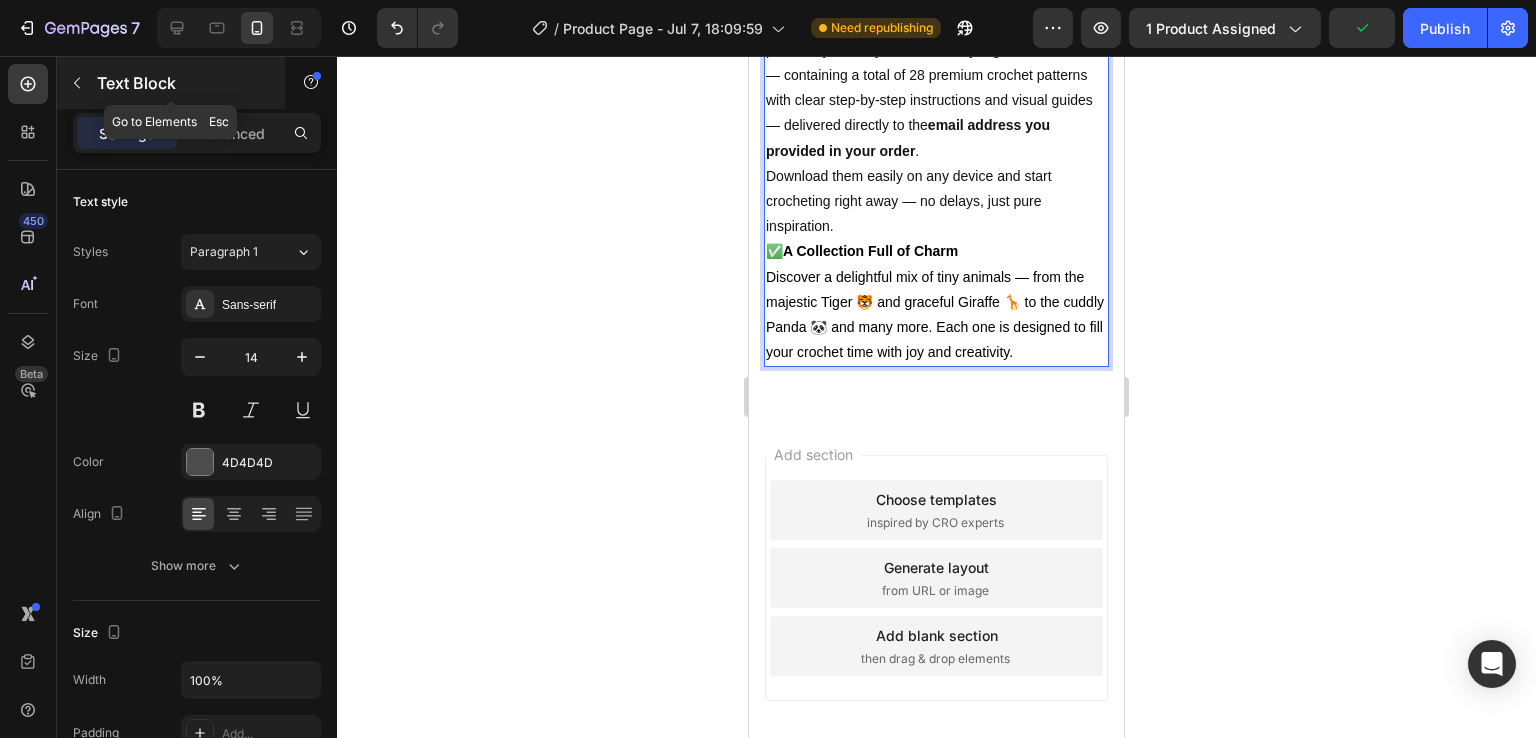 click at bounding box center (77, 83) 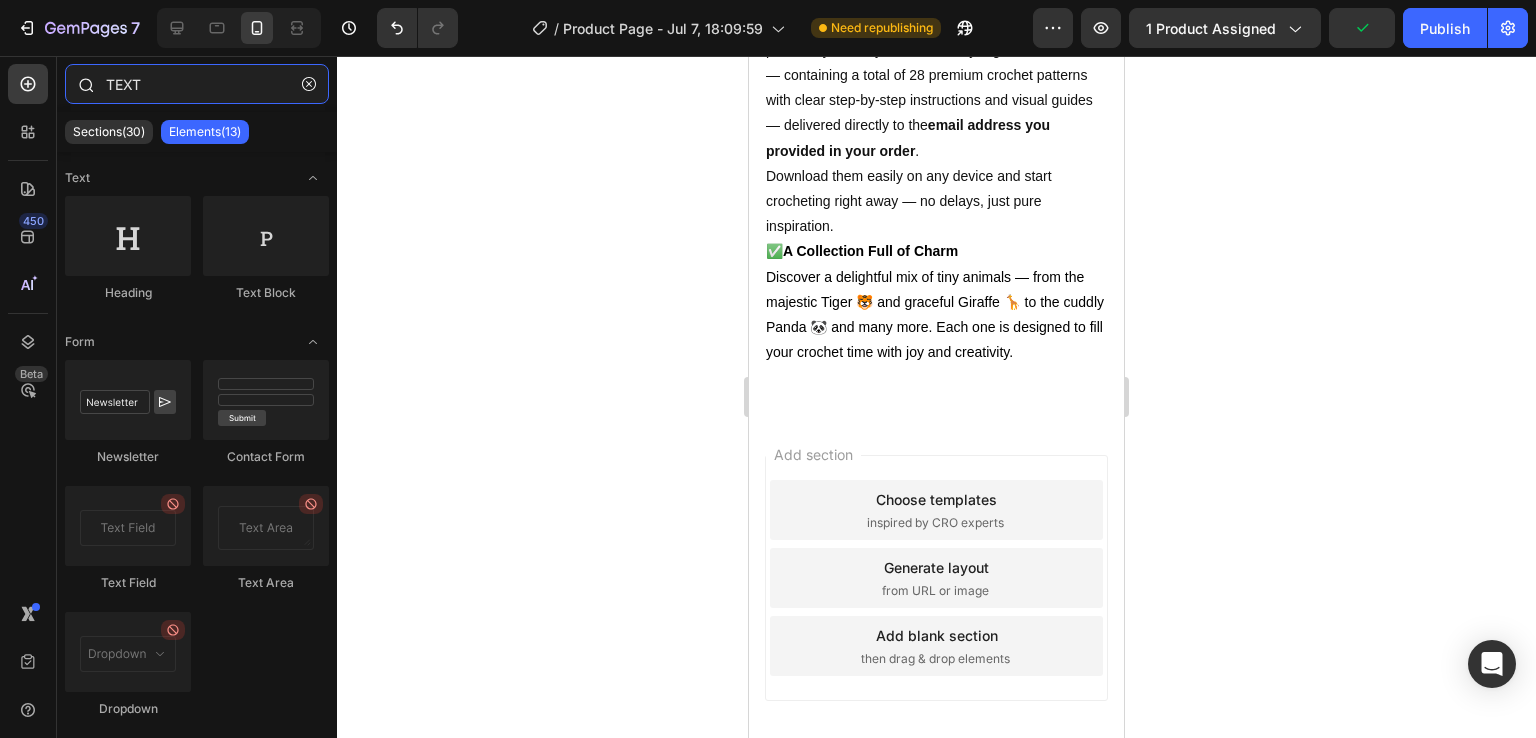 click on "TEXT" at bounding box center [197, 84] 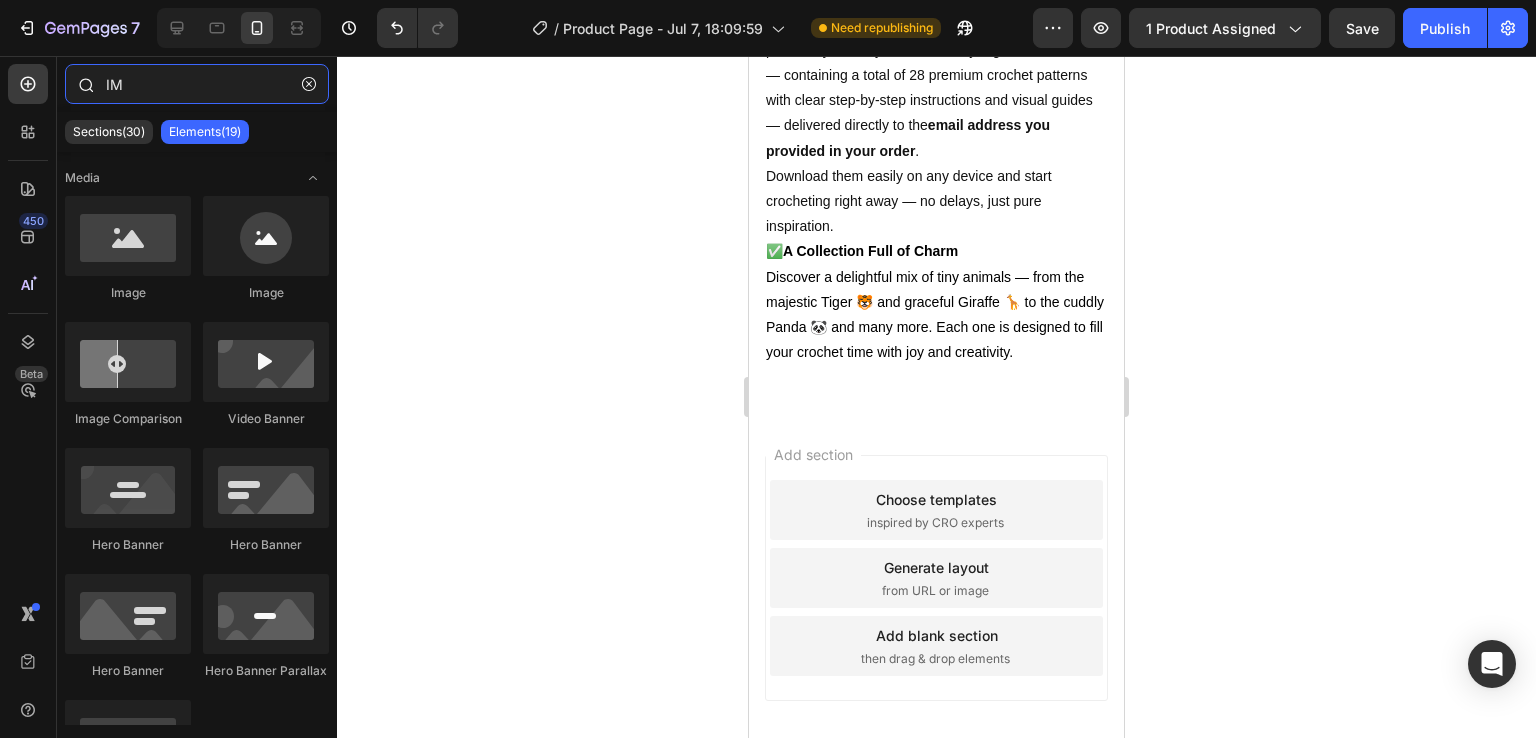 type on "I" 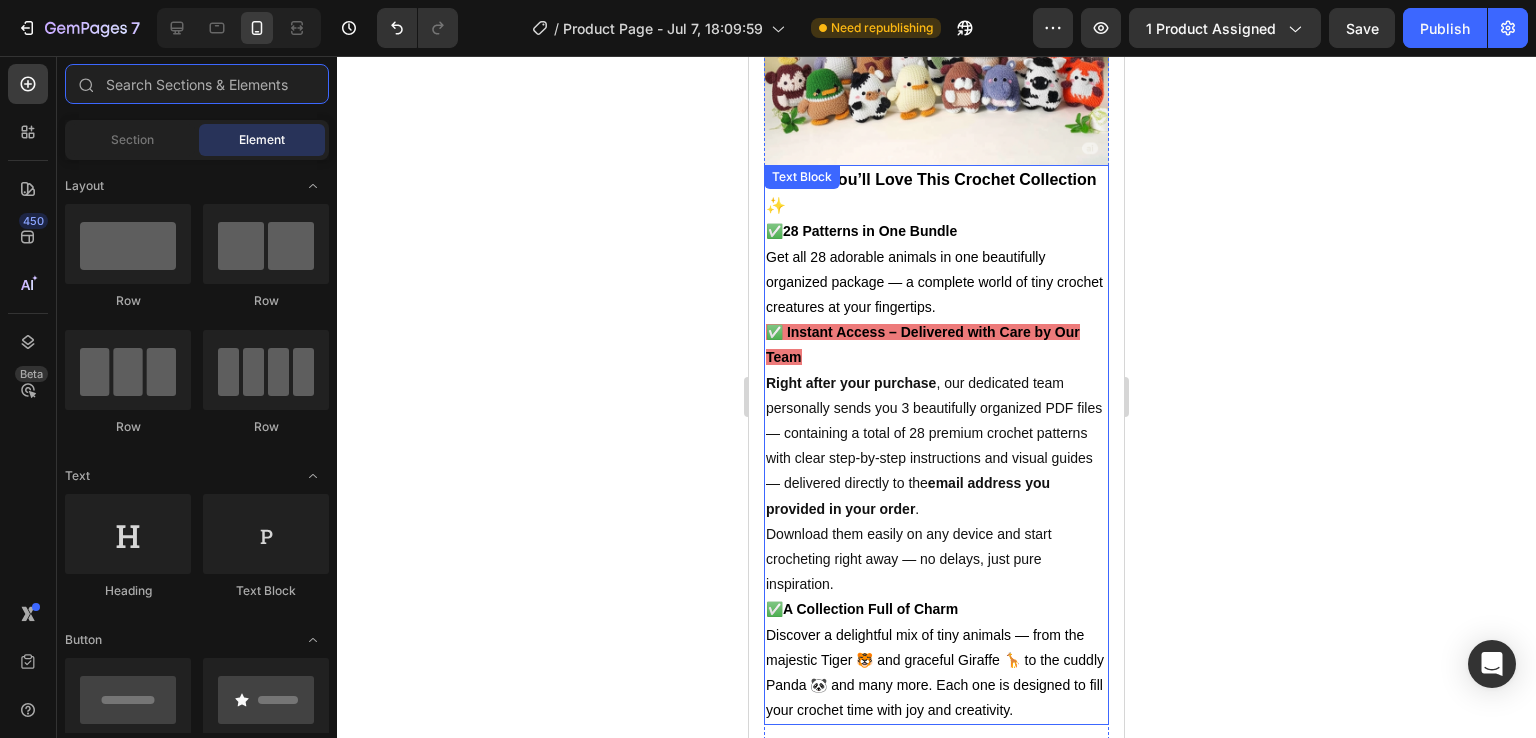 scroll, scrollTop: 1171, scrollLeft: 0, axis: vertical 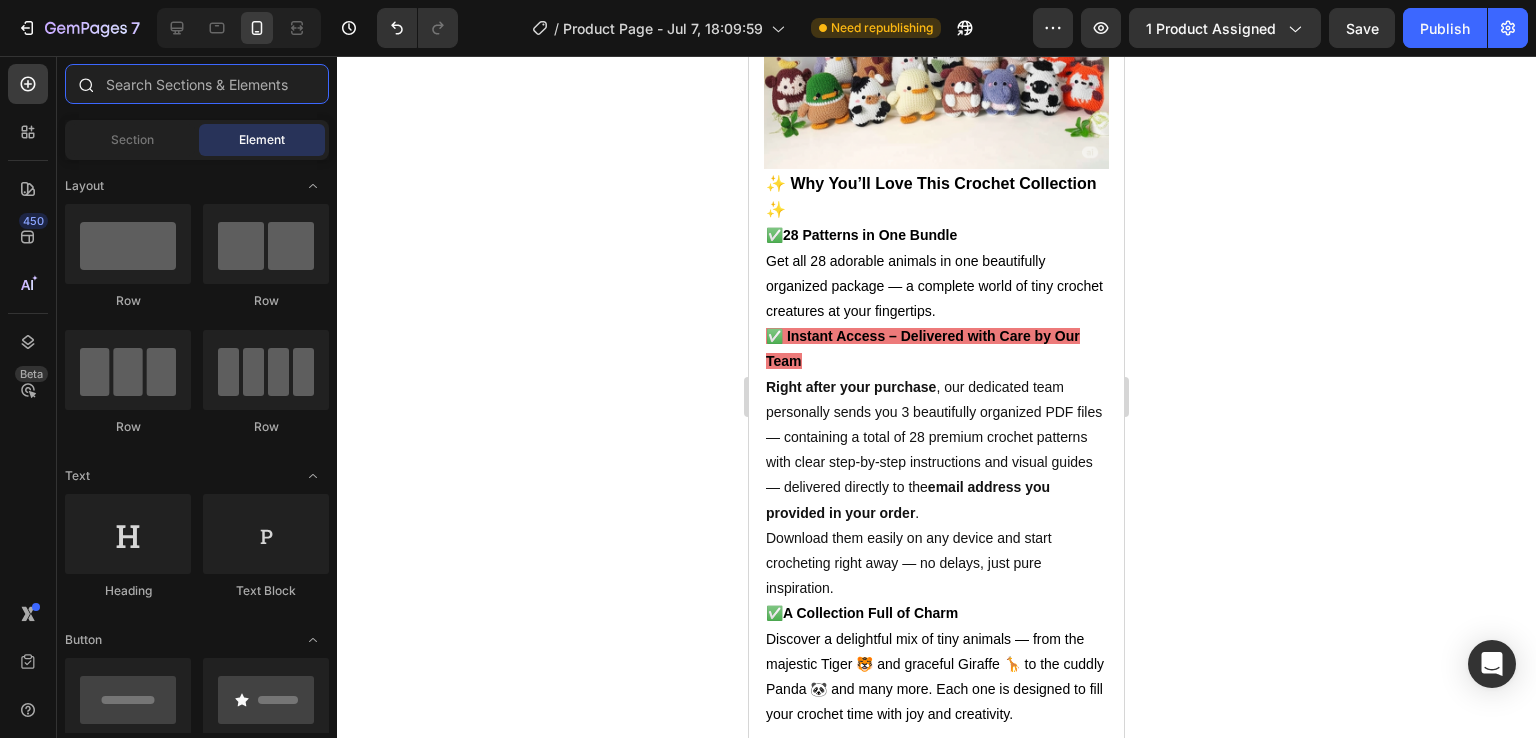 click at bounding box center [197, 84] 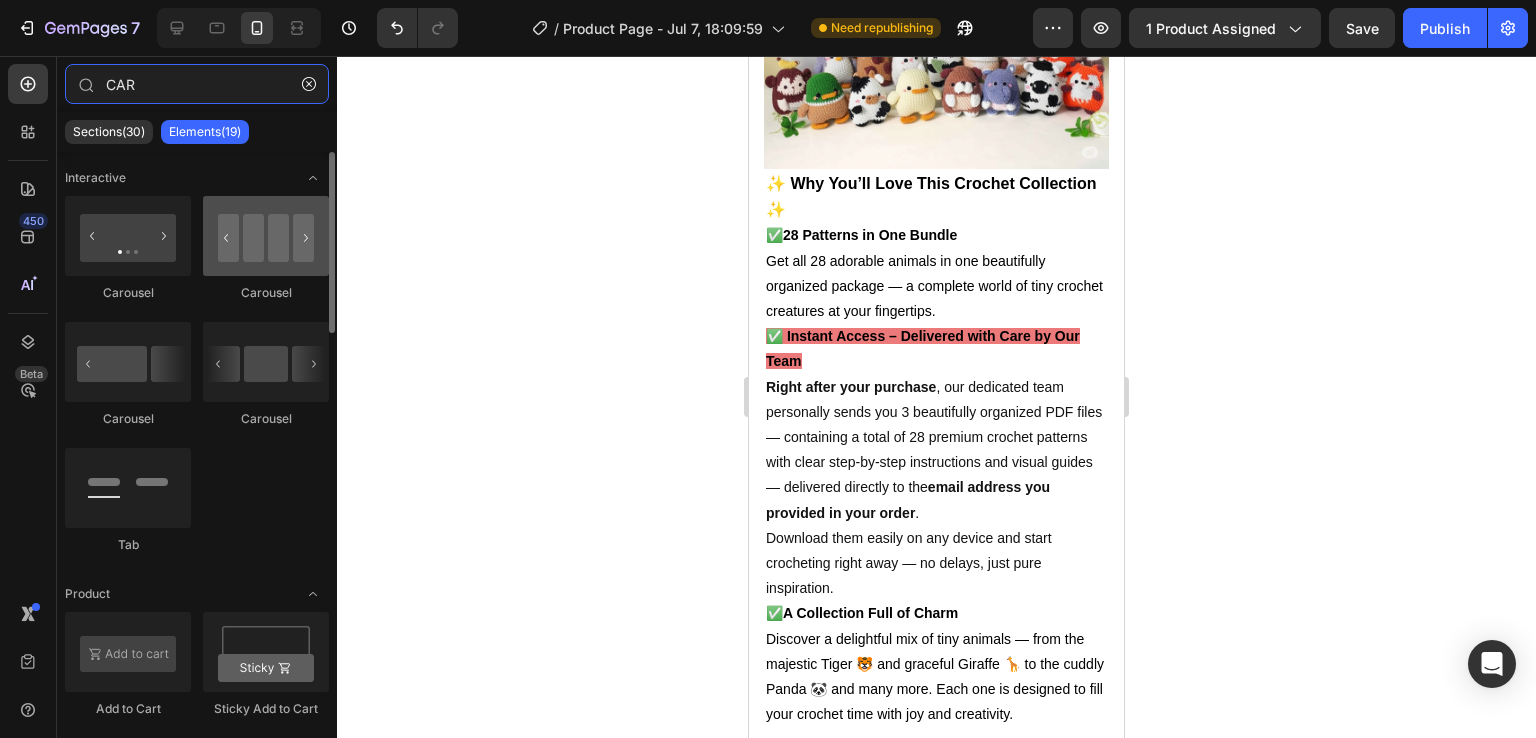 type on "CAR" 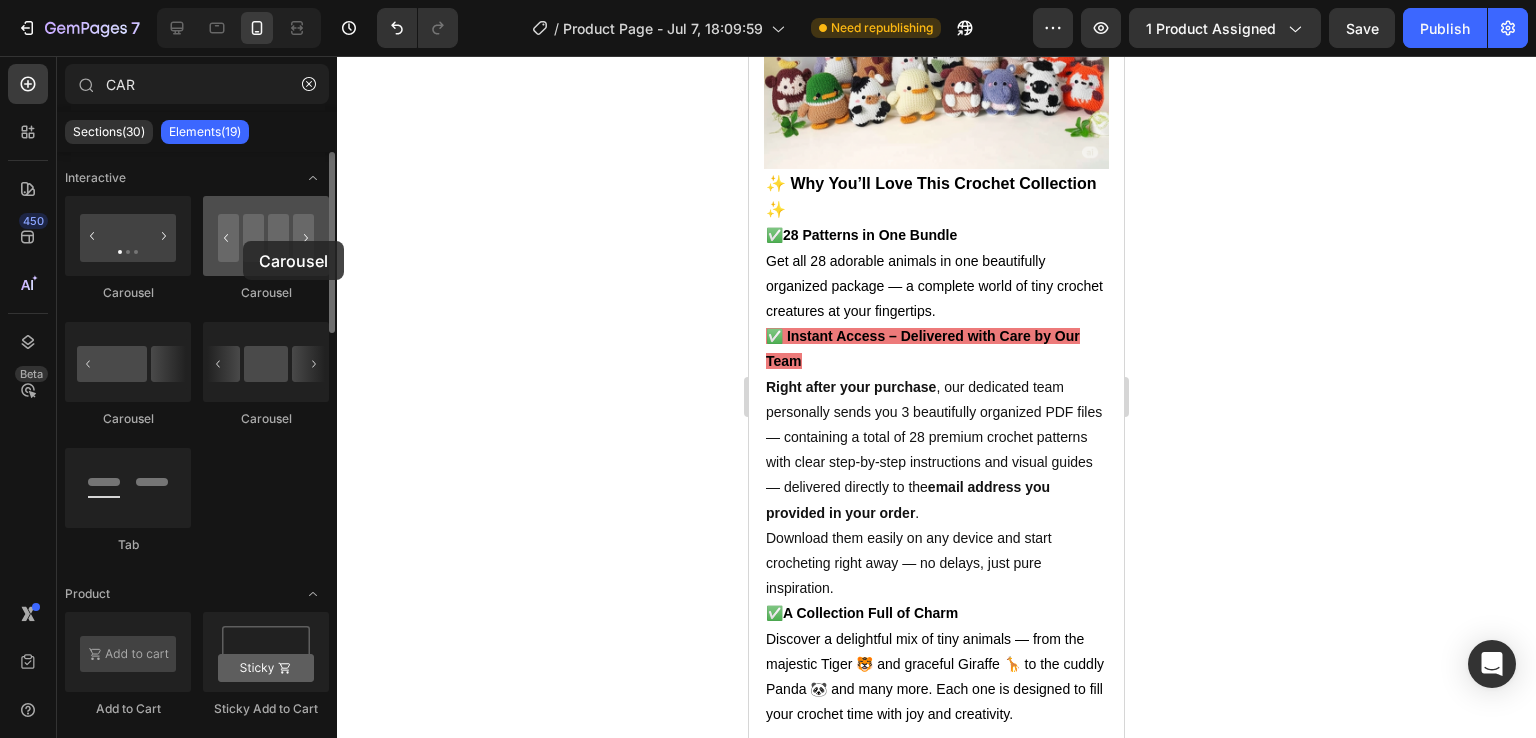 click at bounding box center (266, 236) 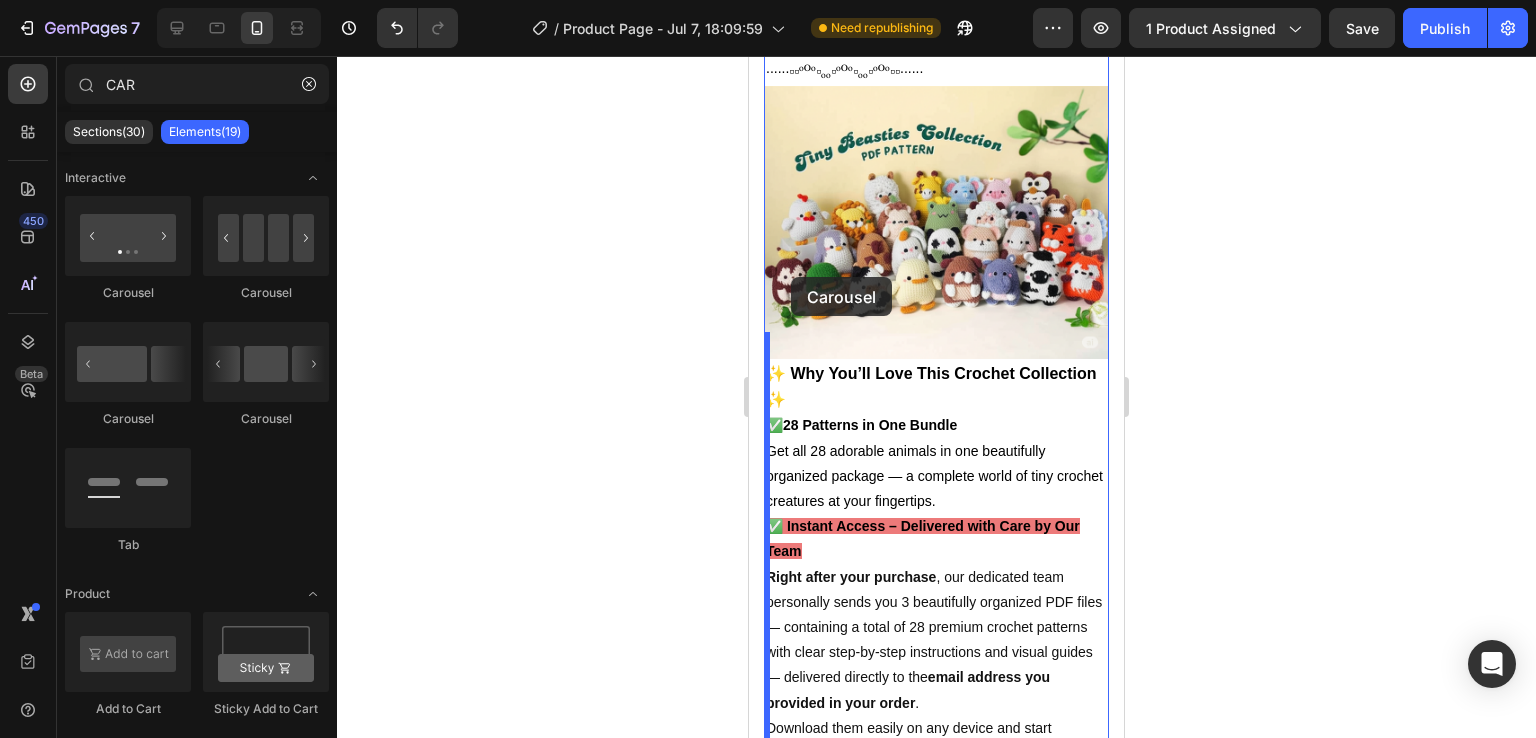 scroll, scrollTop: 977, scrollLeft: 0, axis: vertical 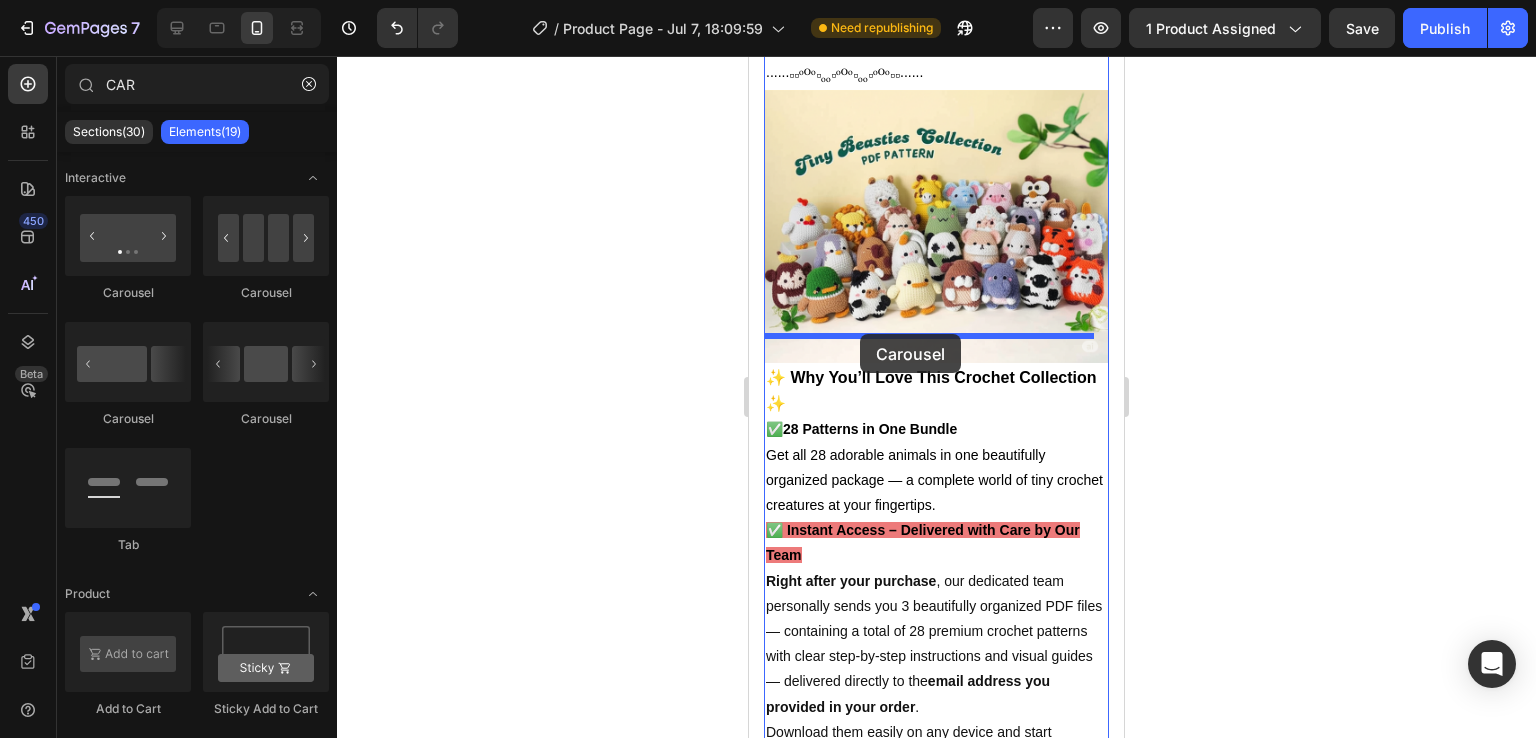 drag, startPoint x: 996, startPoint y: 411, endPoint x: 856, endPoint y: 388, distance: 141.87671 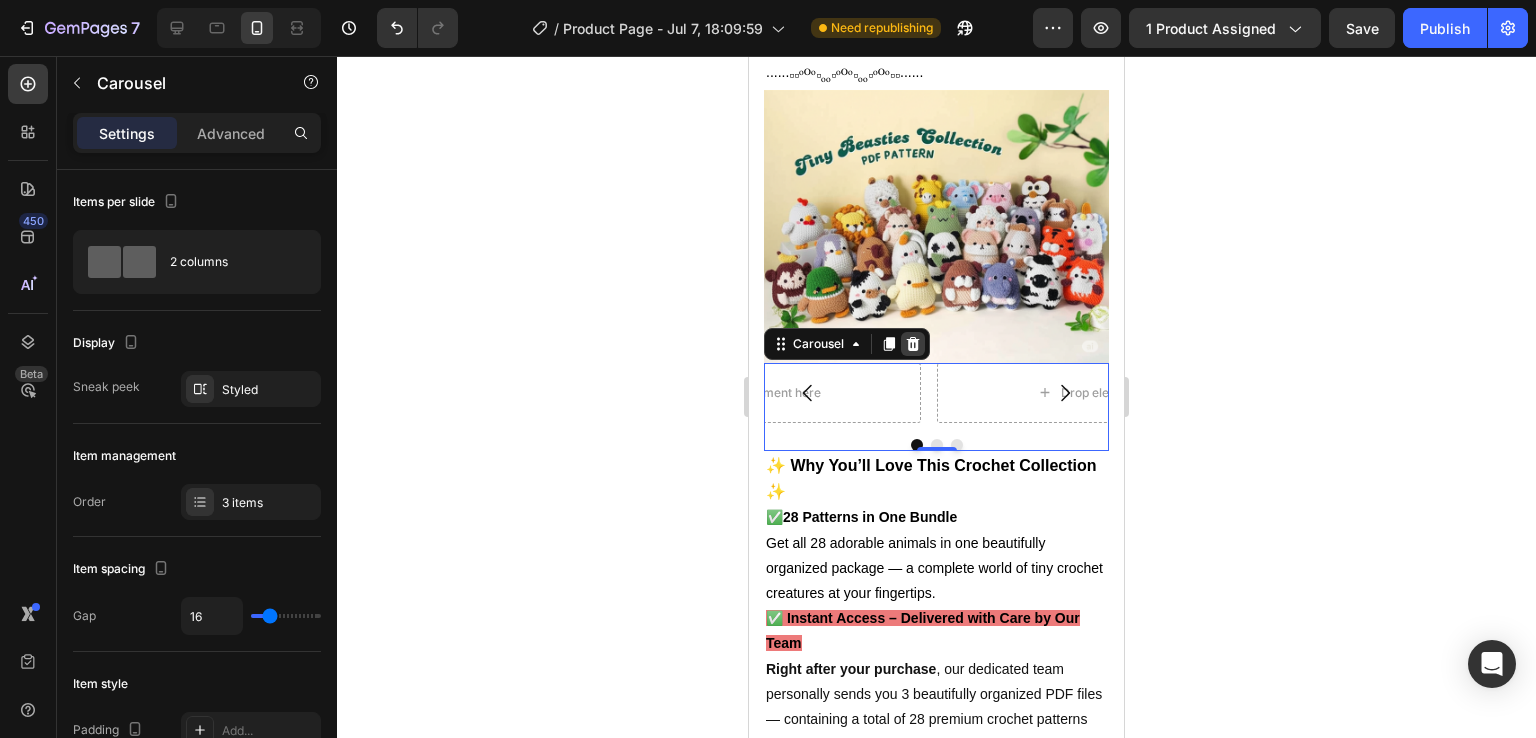 click 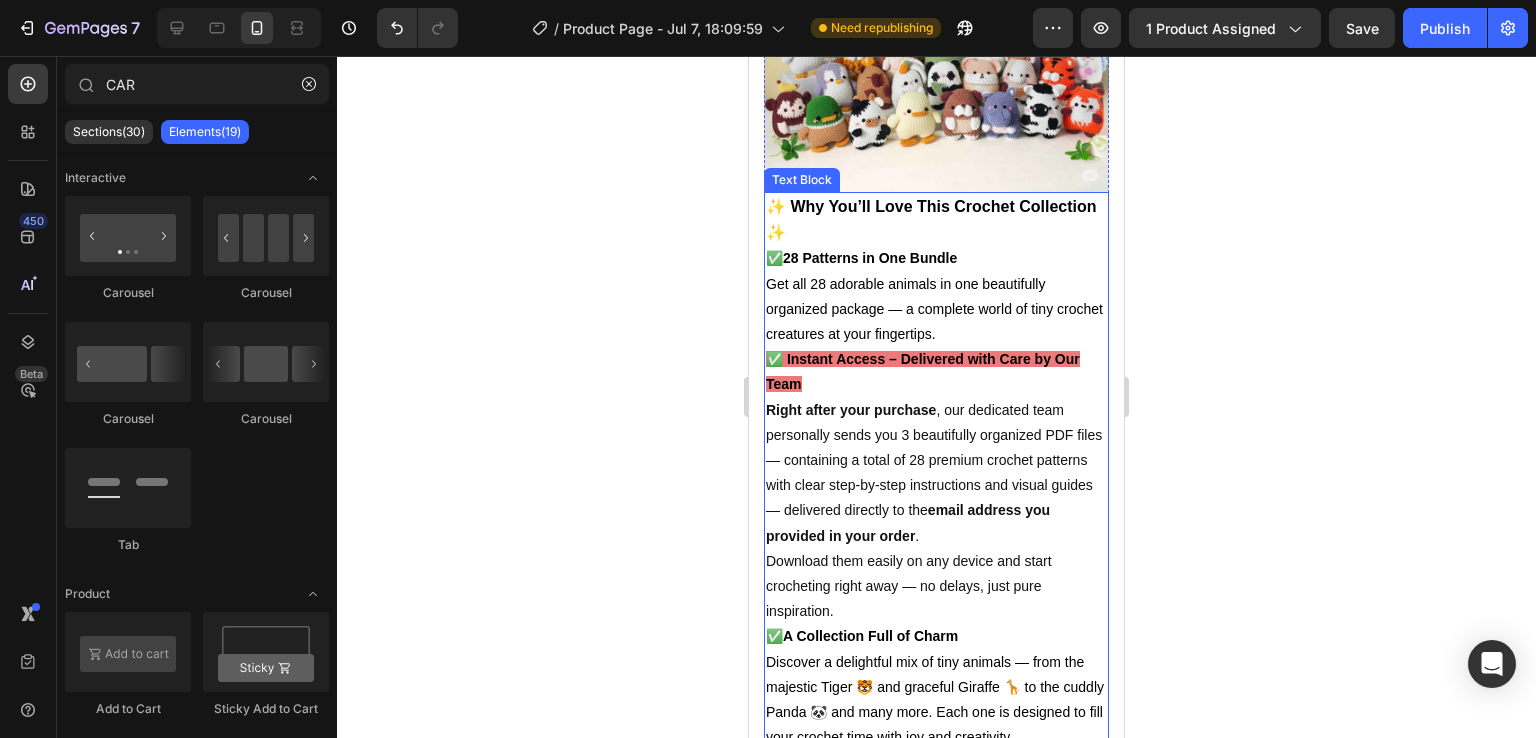 scroll, scrollTop: 1372, scrollLeft: 0, axis: vertical 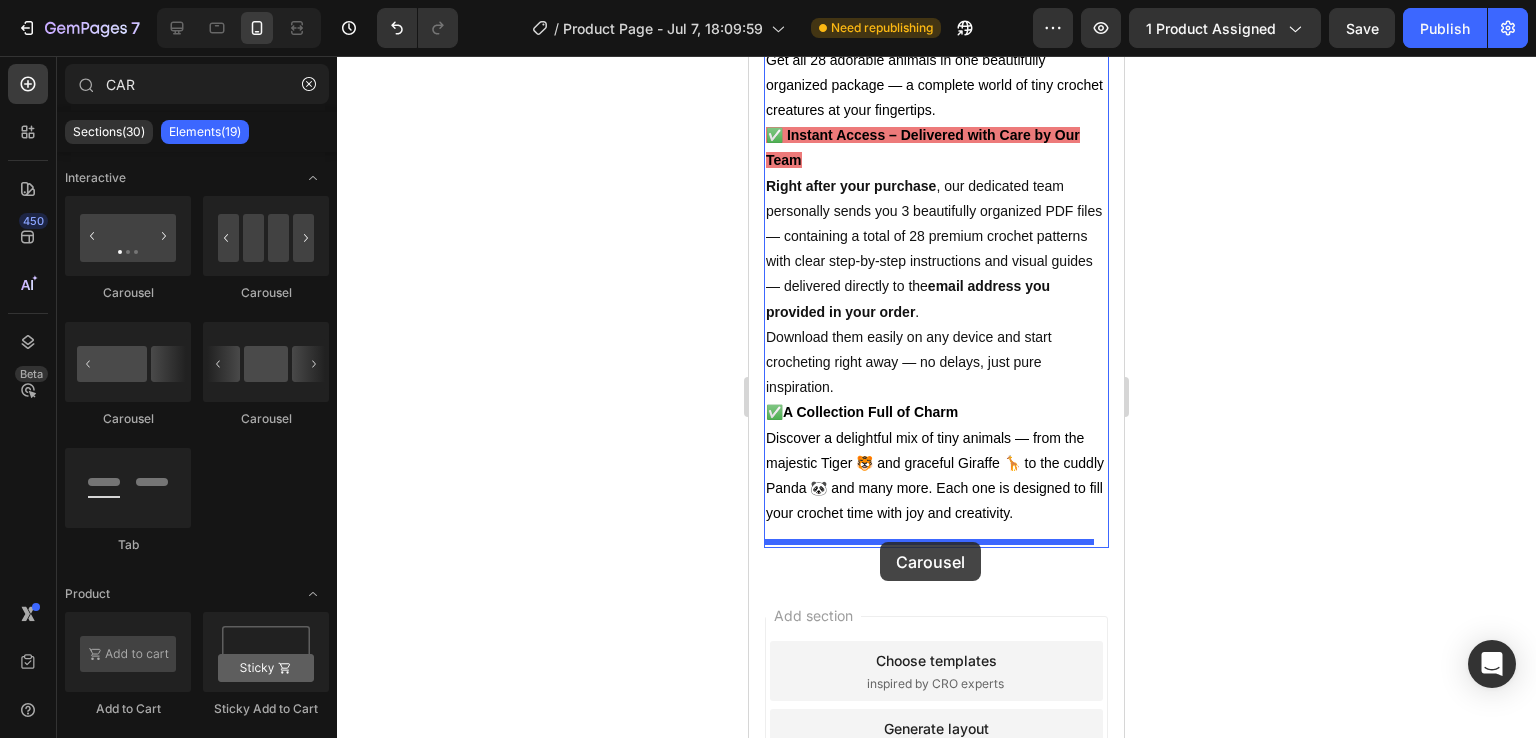 drag, startPoint x: 1010, startPoint y: 424, endPoint x: 880, endPoint y: 542, distance: 175.56766 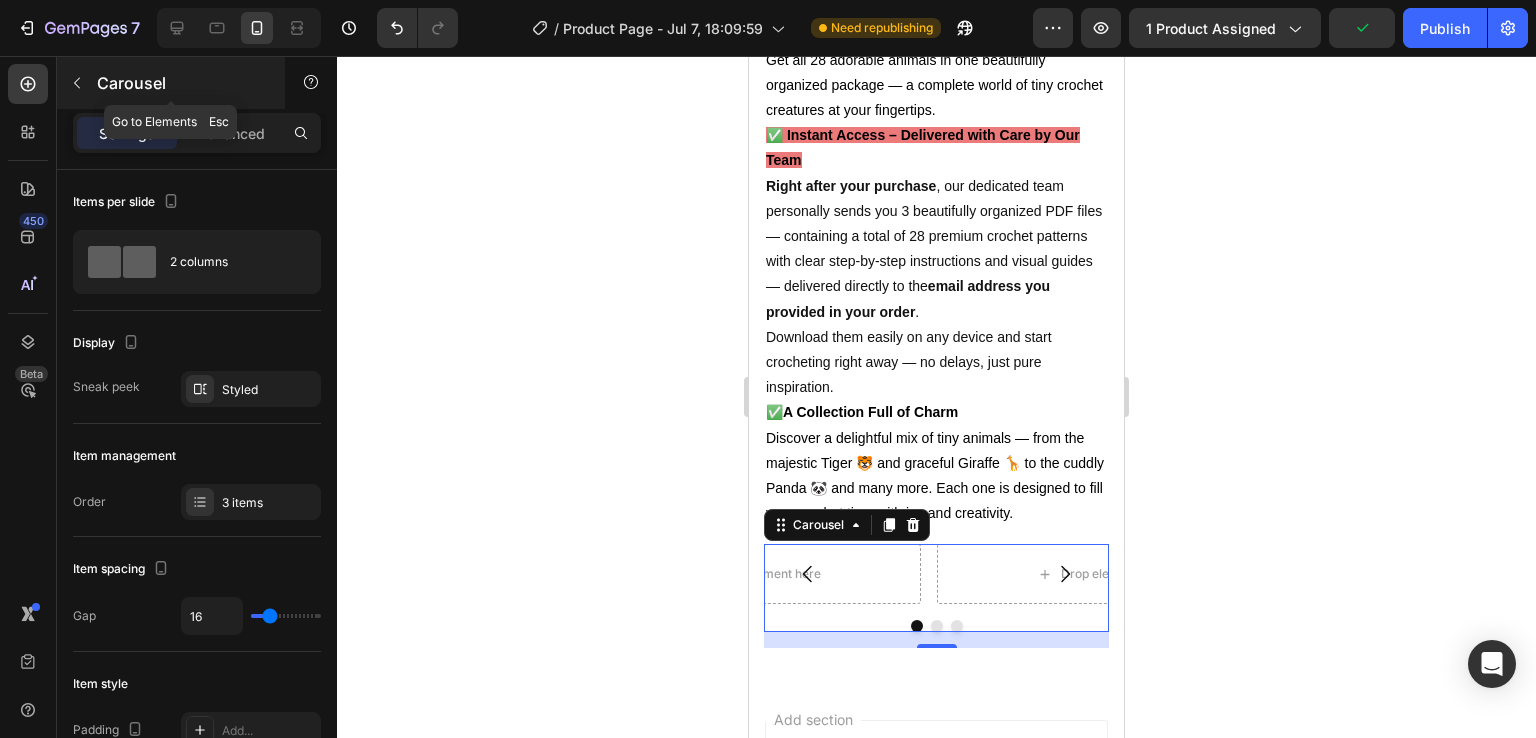 click 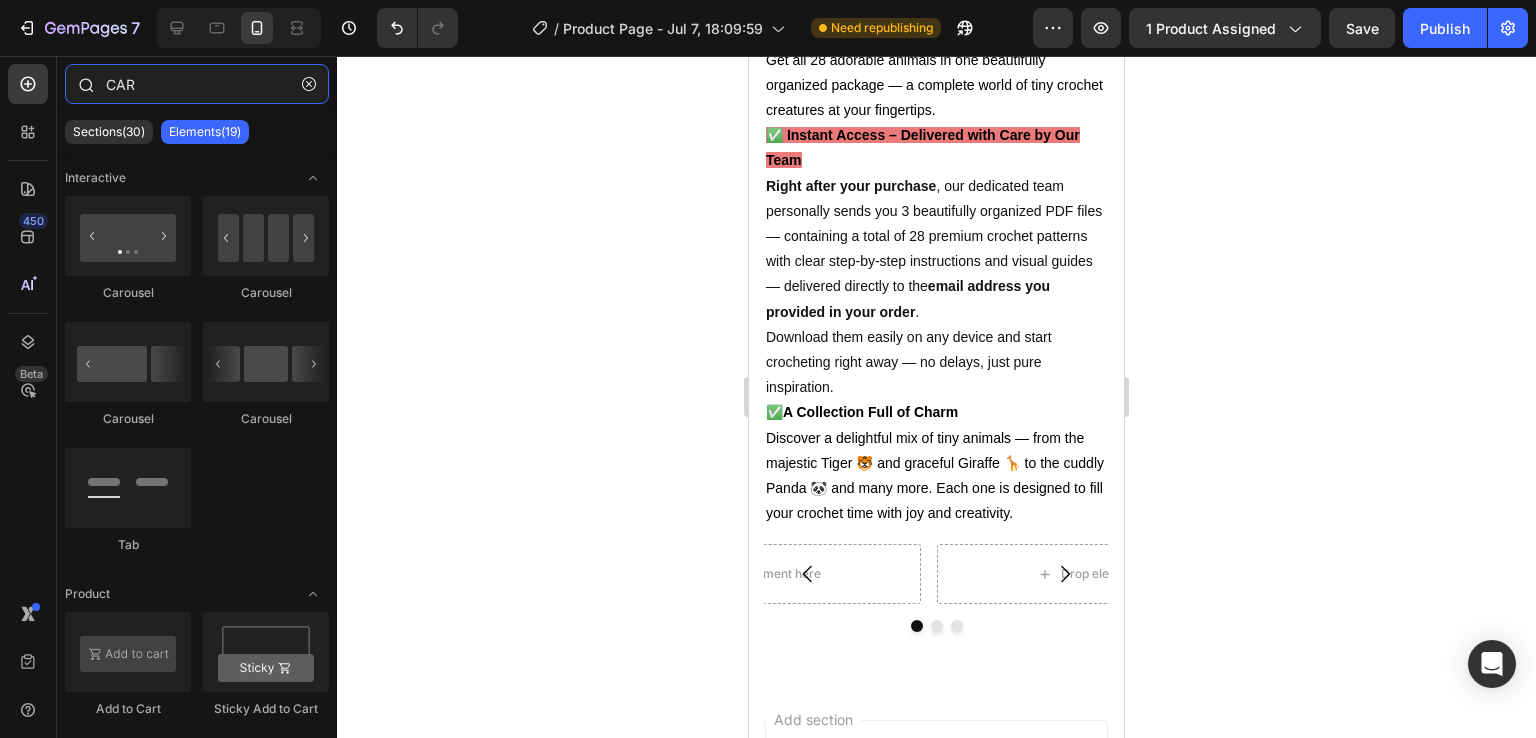 click on "CAR" at bounding box center (197, 84) 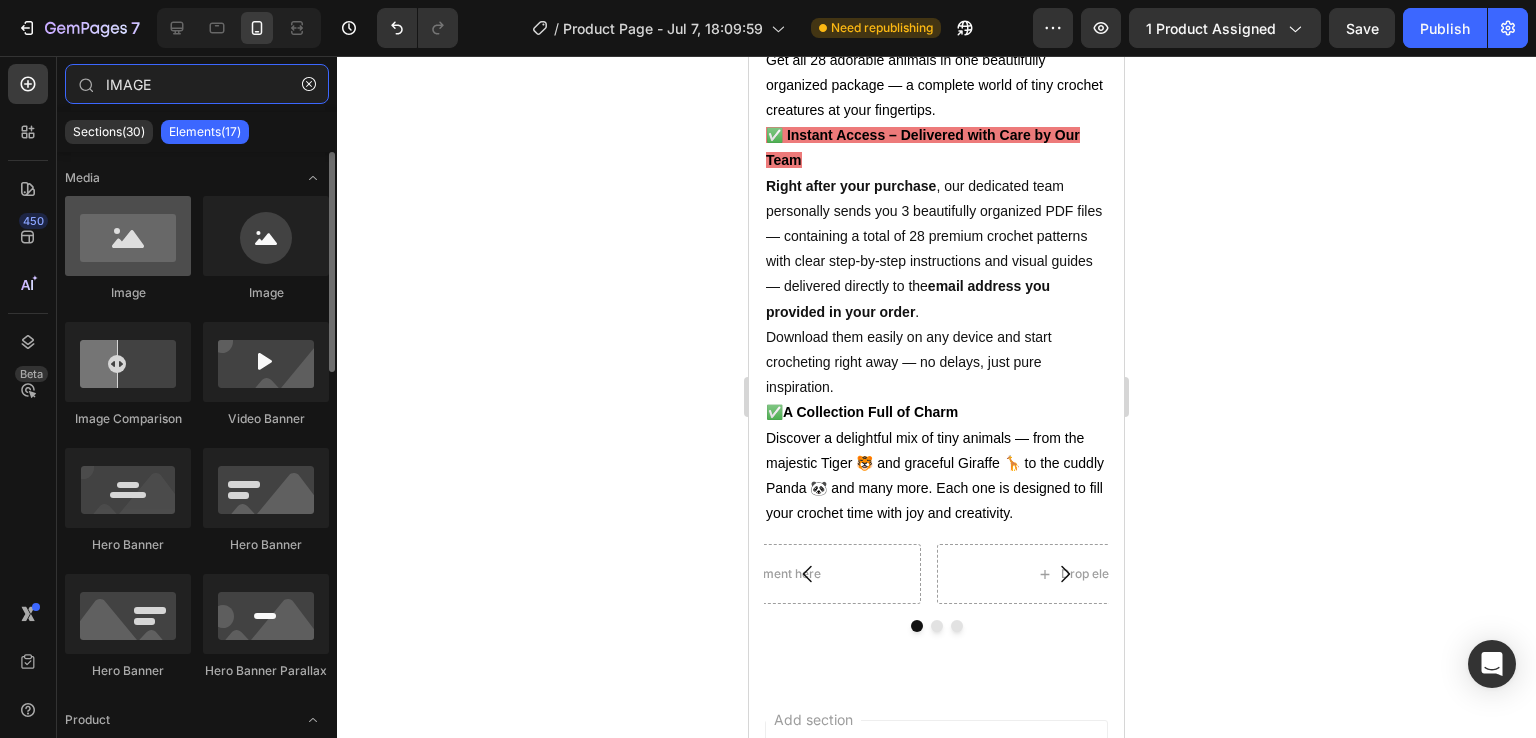 type on "IMAGE" 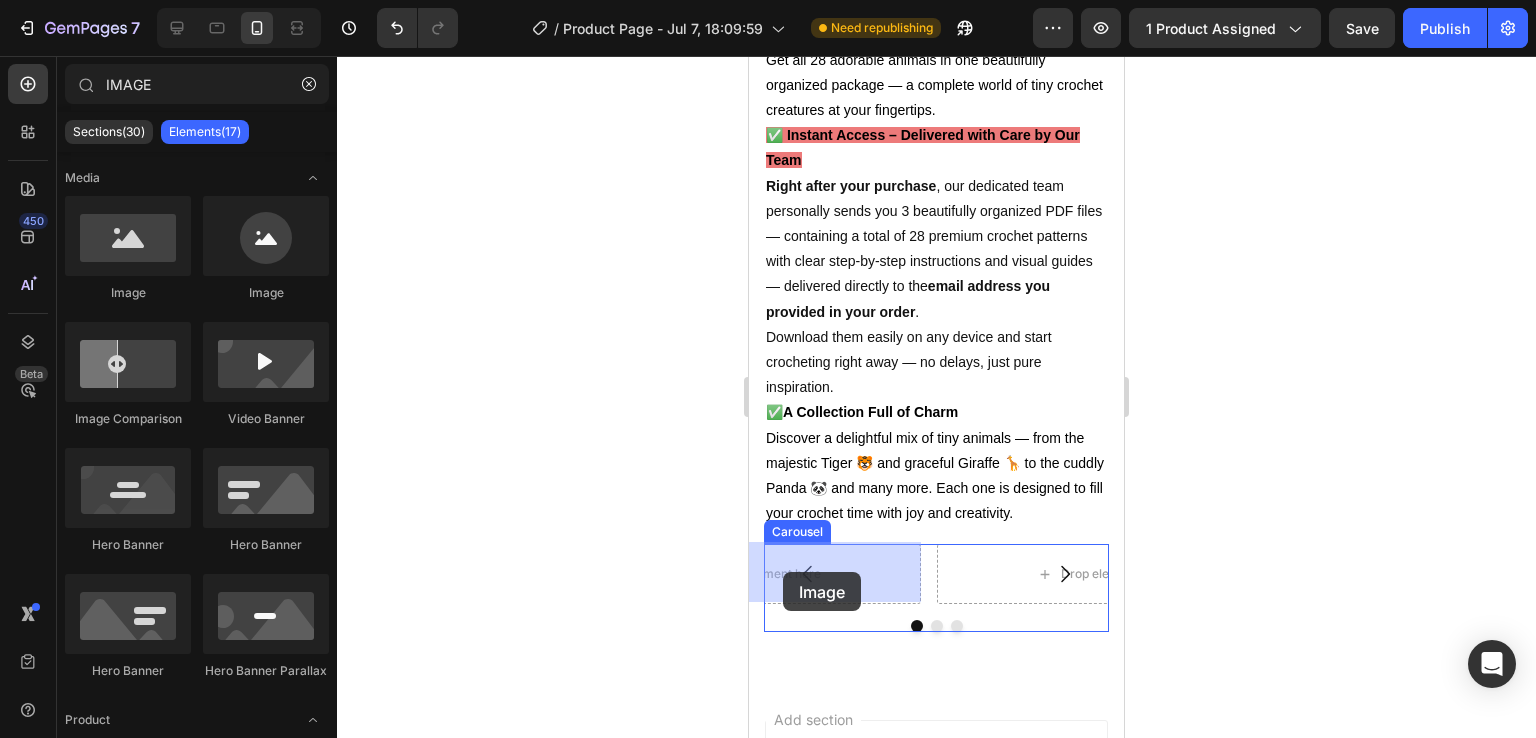 drag, startPoint x: 863, startPoint y: 321, endPoint x: 781, endPoint y: 569, distance: 261.2049 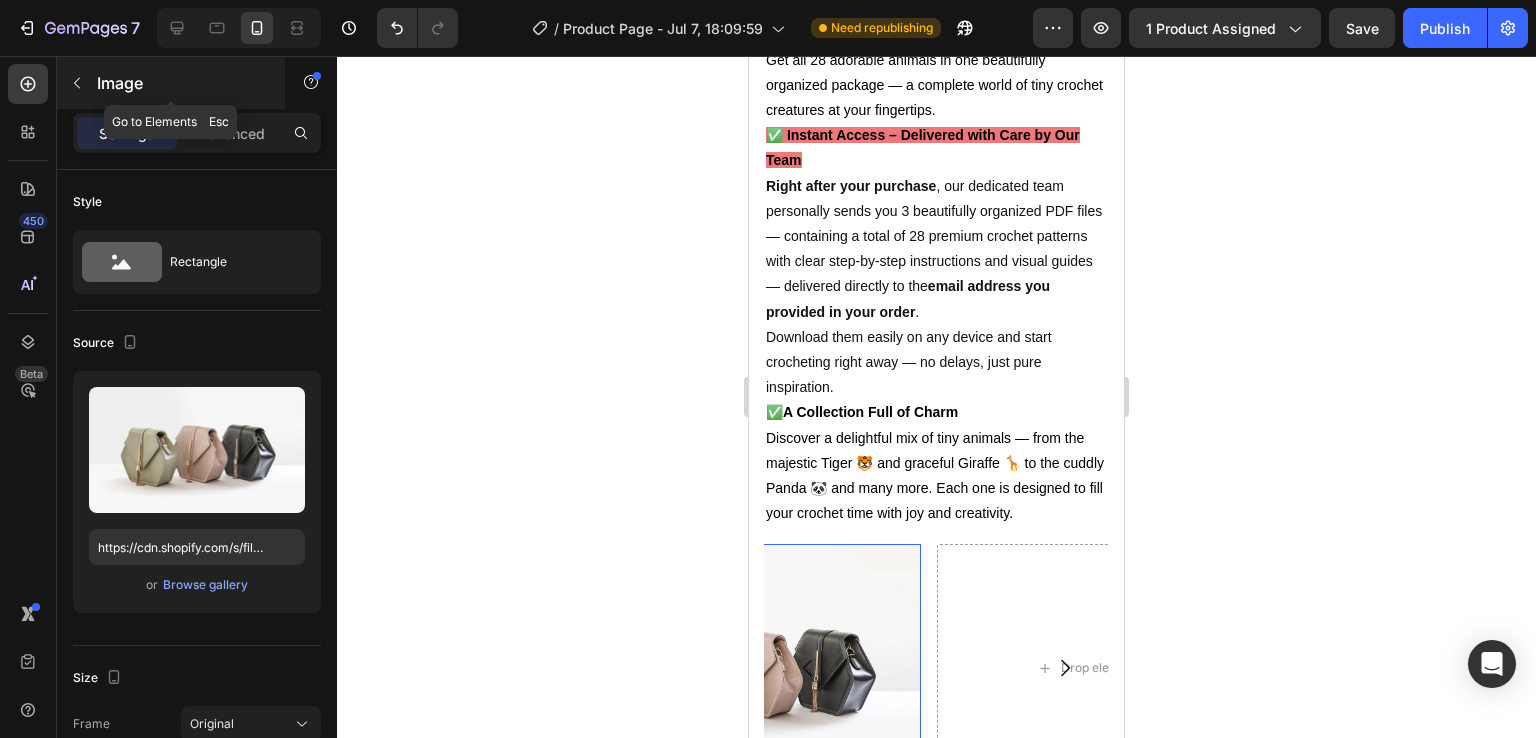 click at bounding box center [77, 83] 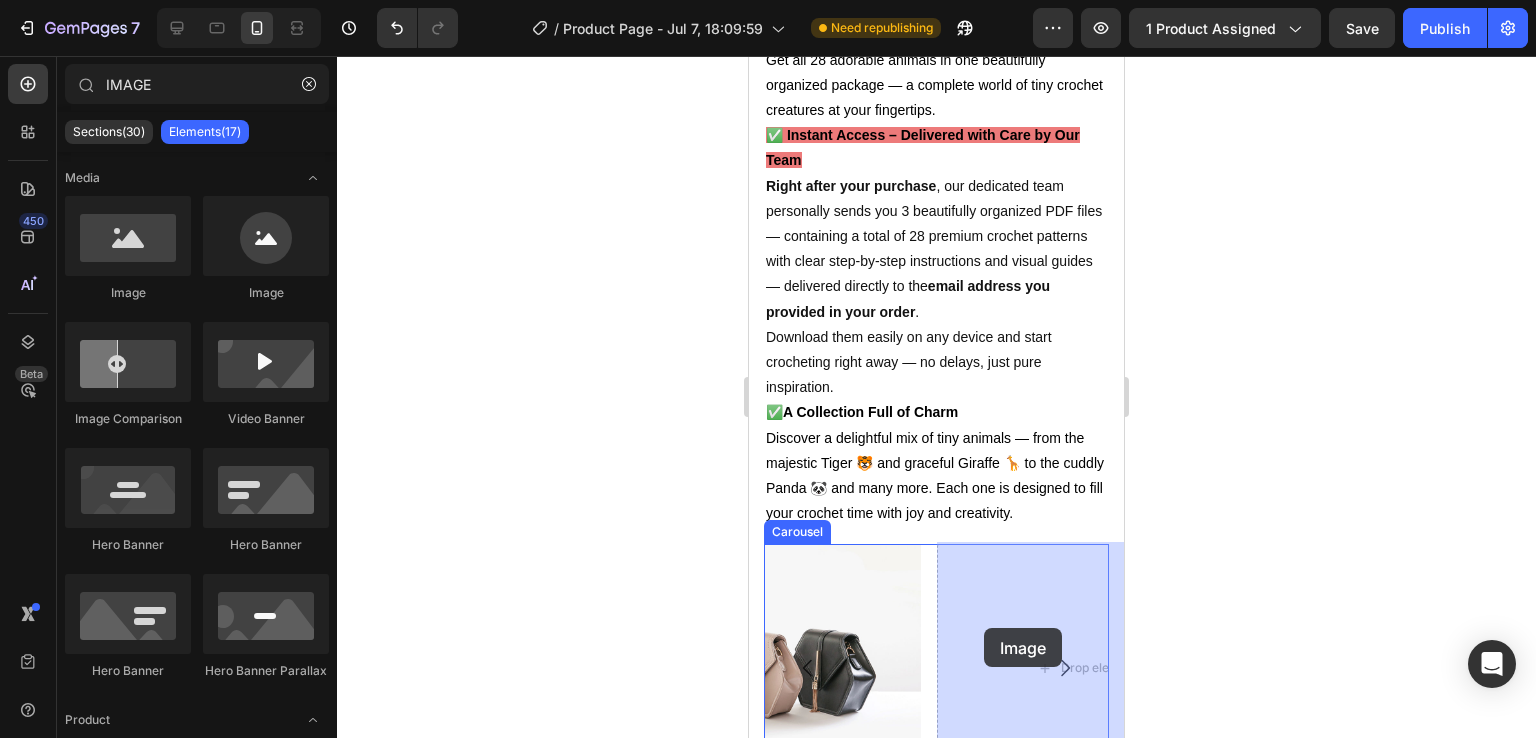 drag, startPoint x: 891, startPoint y: 296, endPoint x: 983, endPoint y: 628, distance: 344.51126 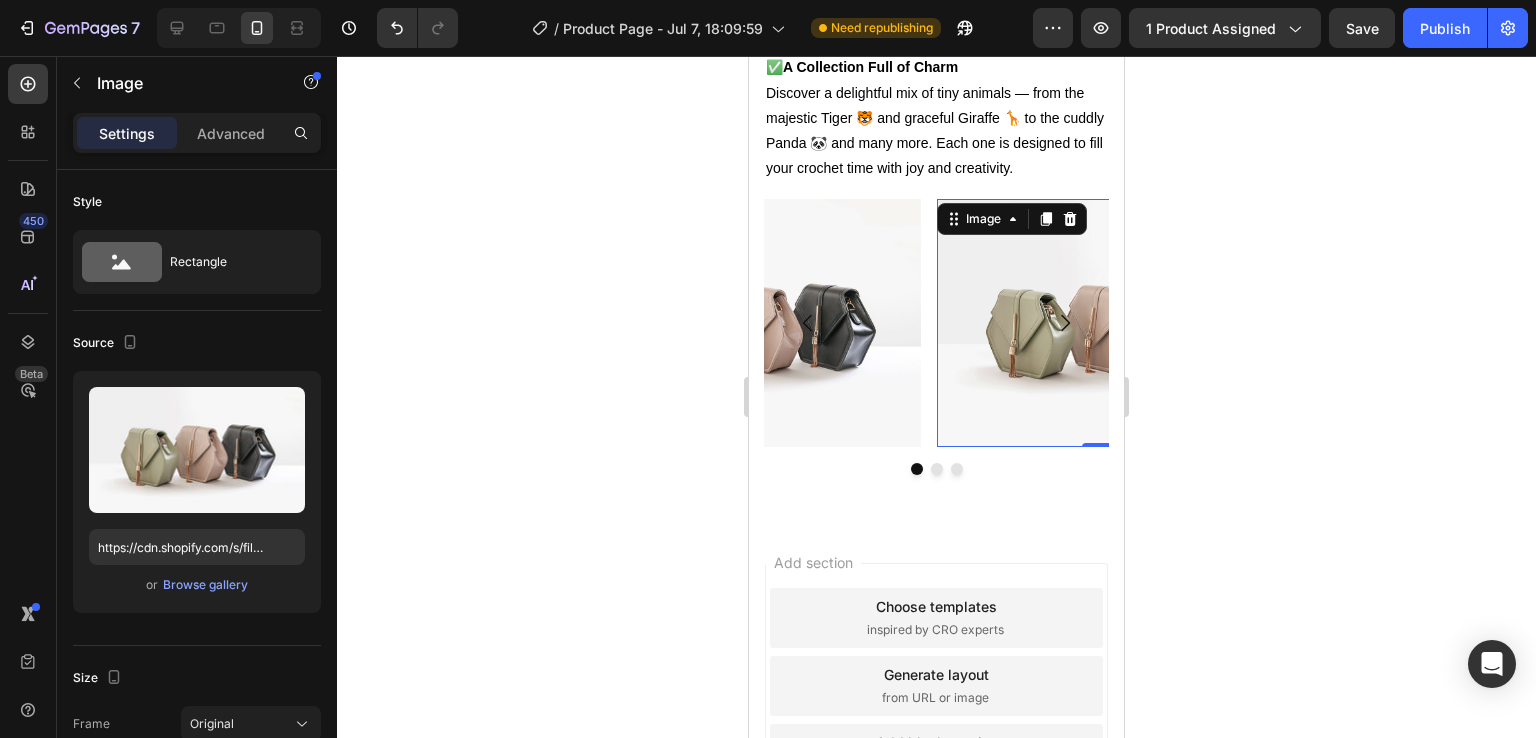 scroll, scrollTop: 1718, scrollLeft: 0, axis: vertical 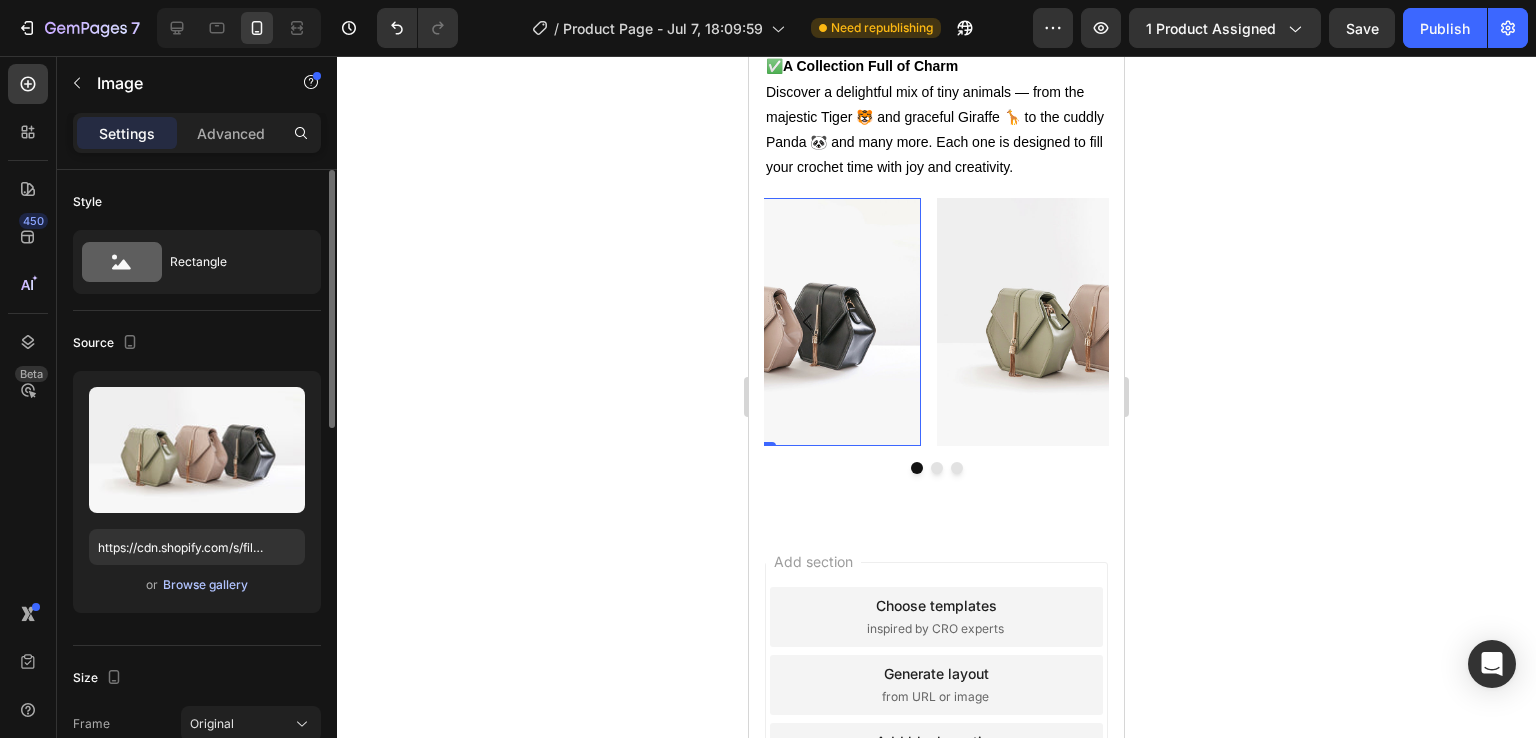 click on "Browse gallery" at bounding box center (205, 585) 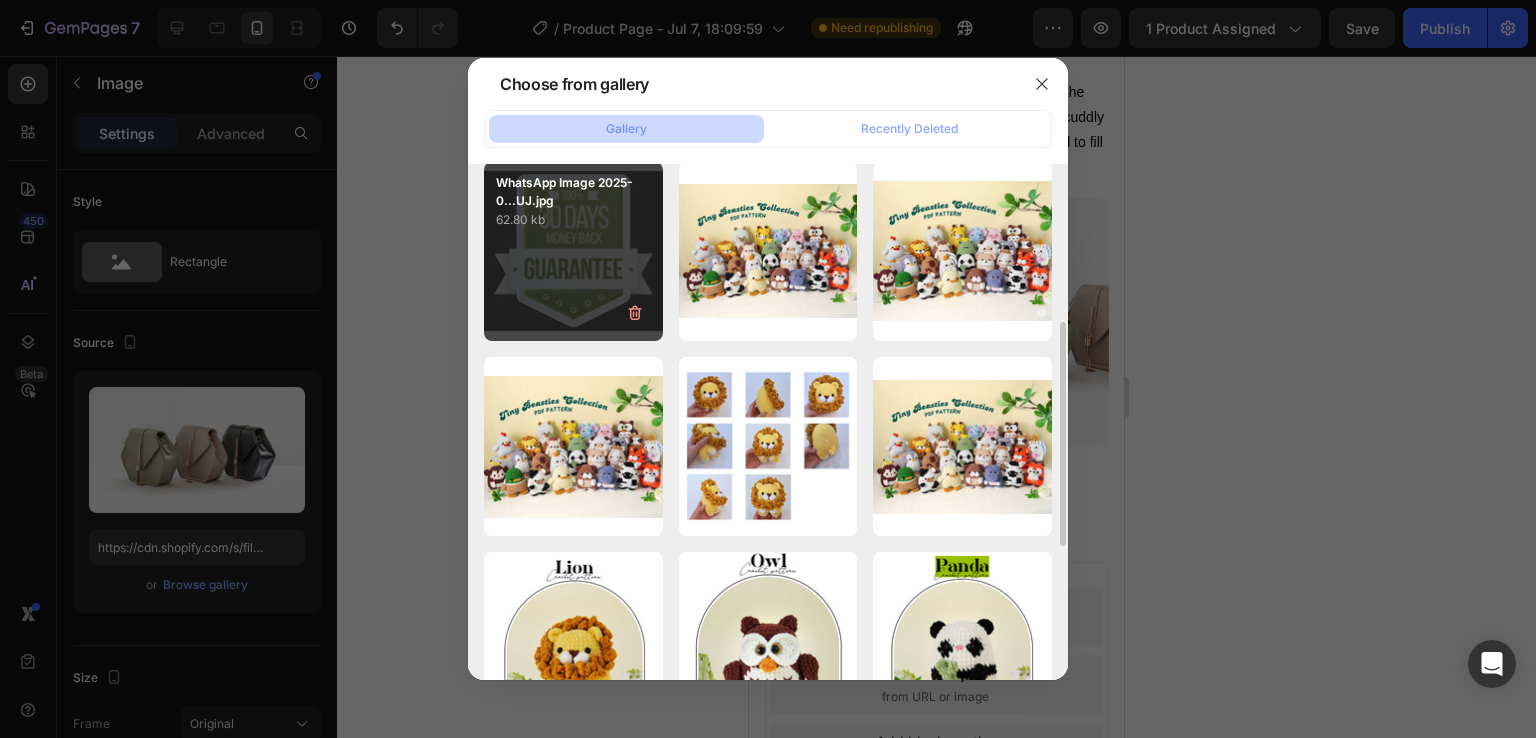 scroll, scrollTop: 264, scrollLeft: 0, axis: vertical 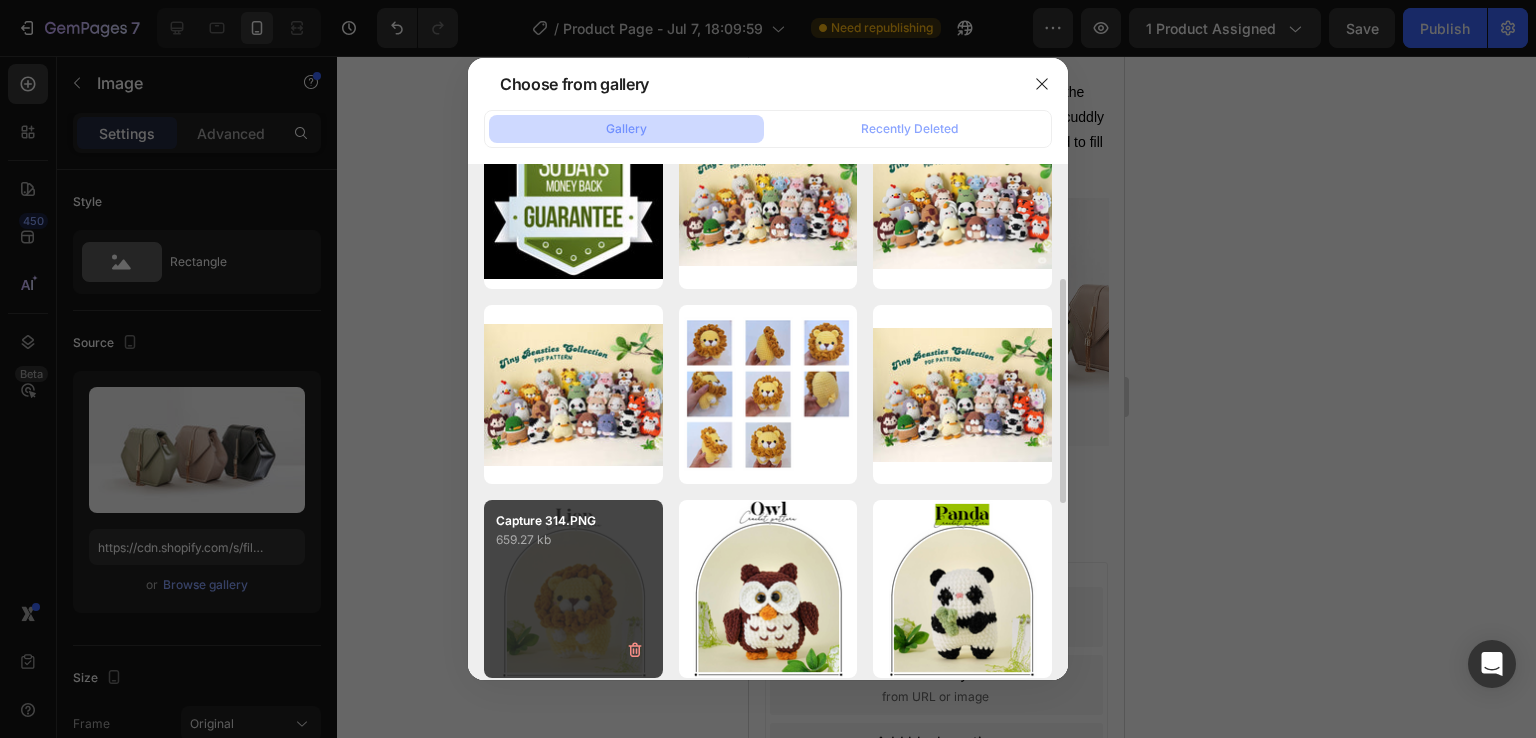 click on "Capture 314.PNG 659.27 kb" at bounding box center [573, 589] 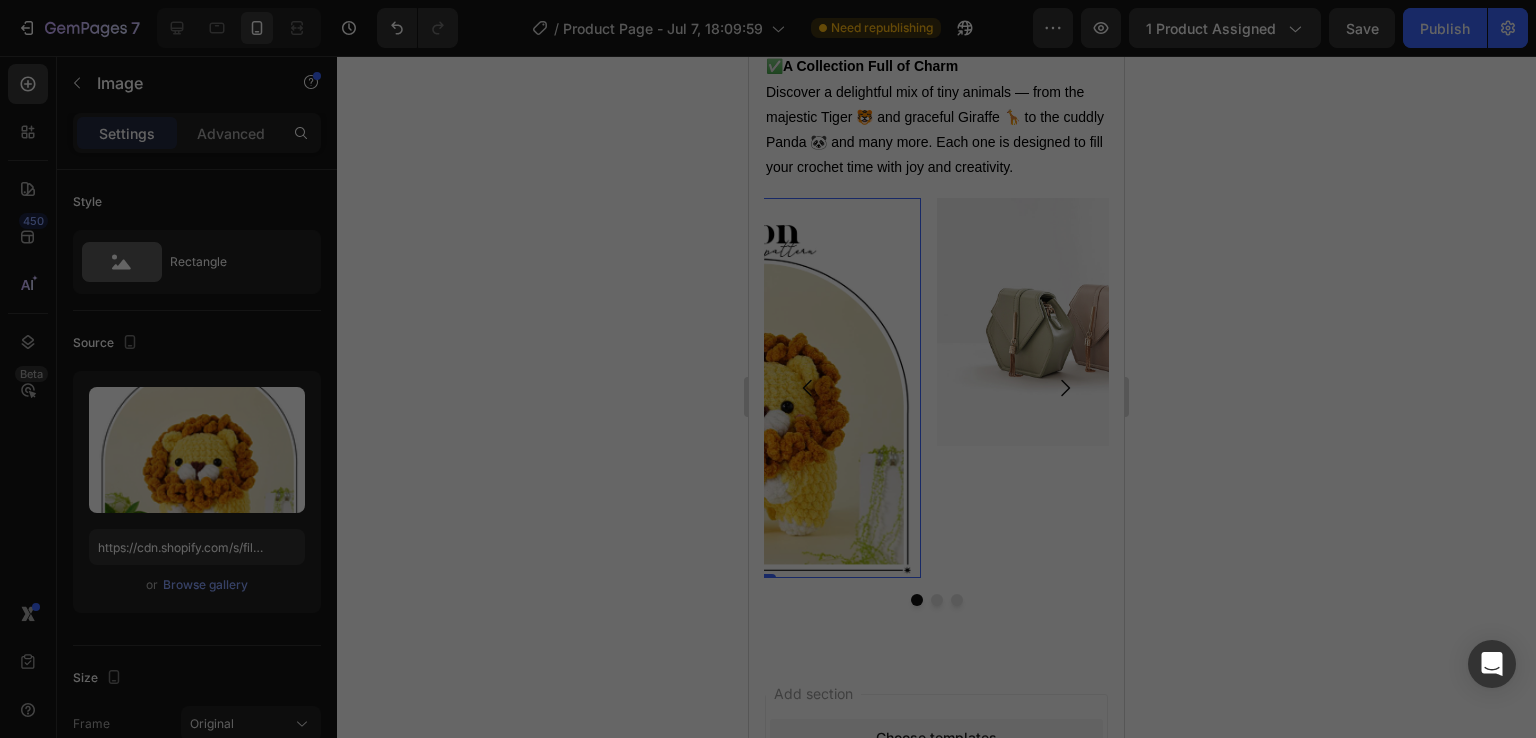 click on "Capture 314.PNG 659.27 kb" at bounding box center [573, 589] 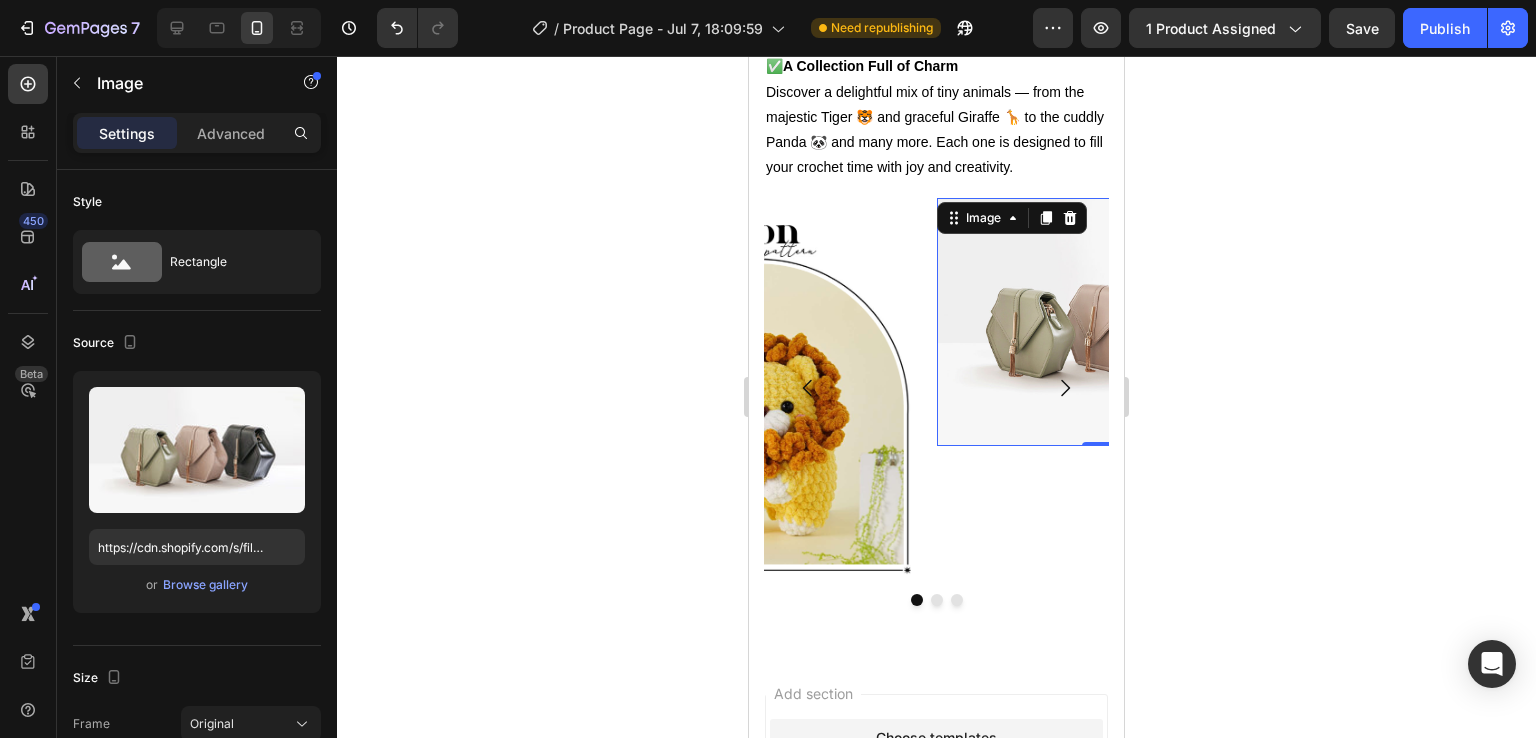 click at bounding box center [1102, 322] 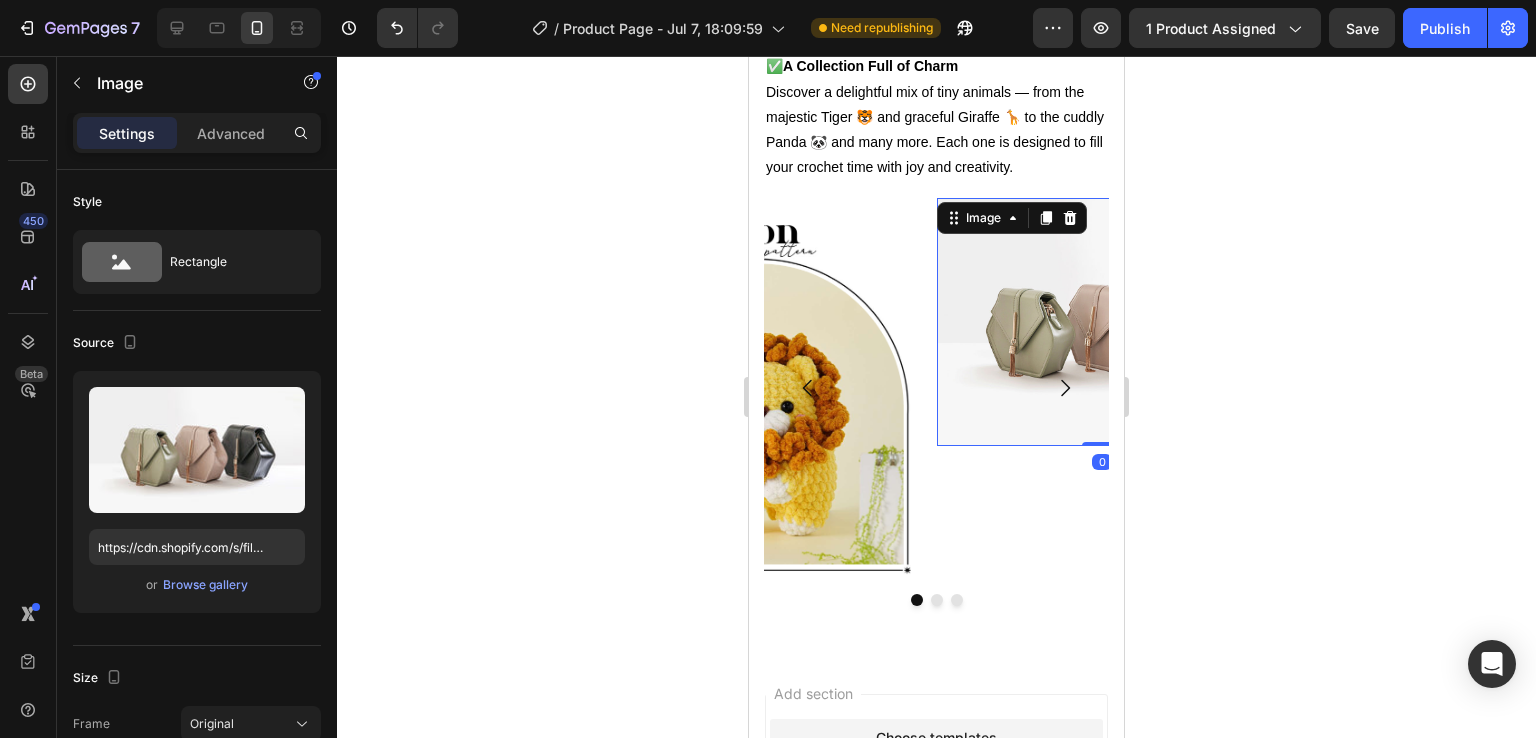 click at bounding box center [1102, 322] 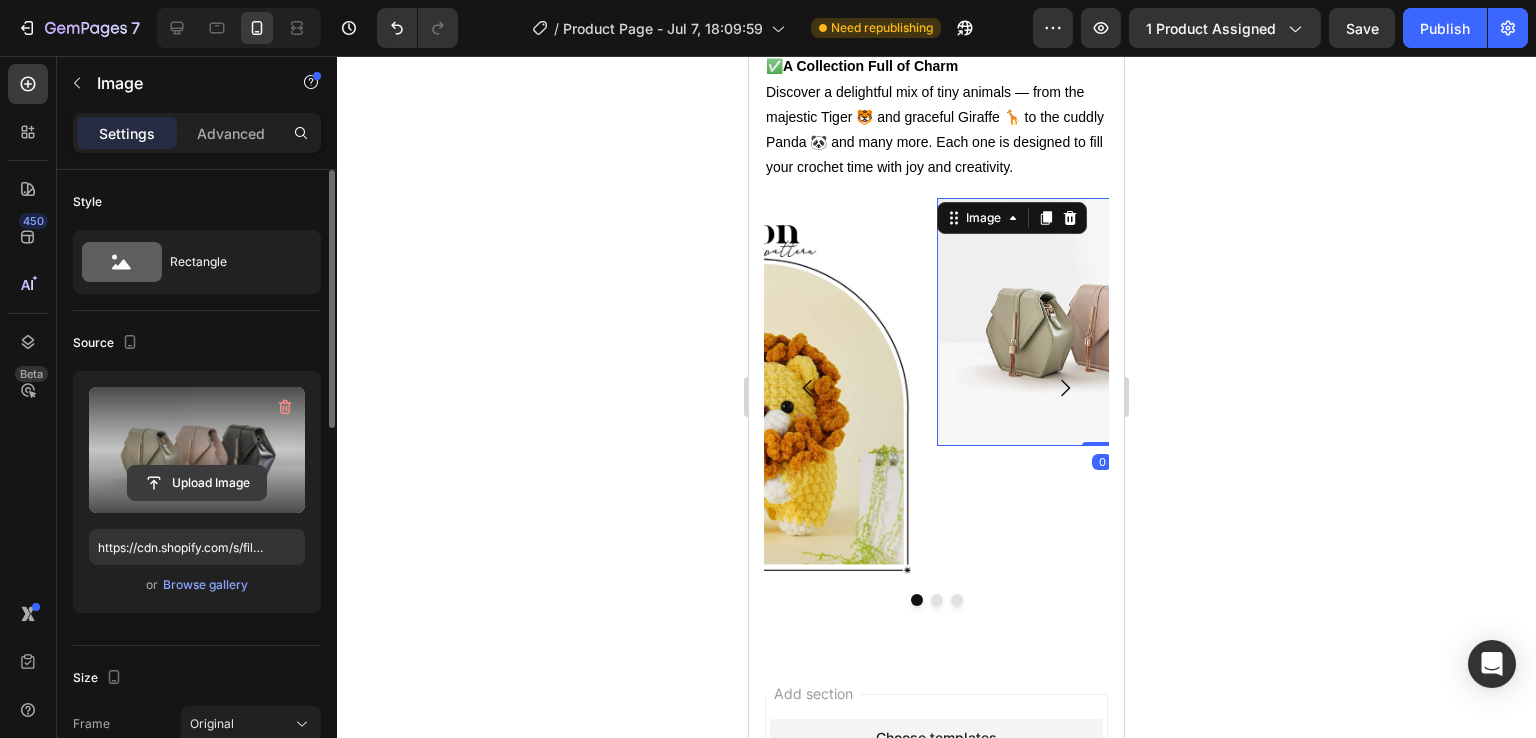 click 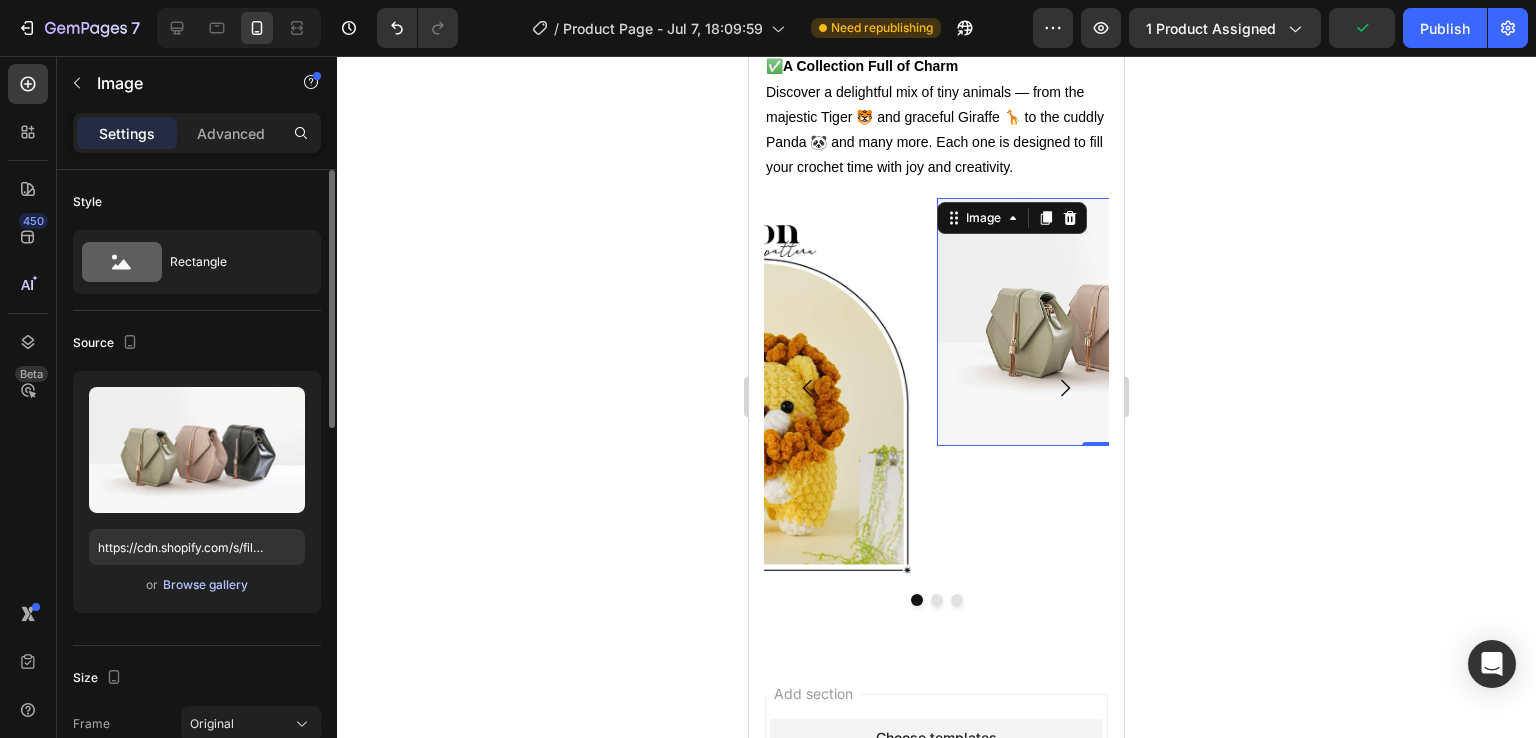 click on "Browse gallery" at bounding box center [205, 585] 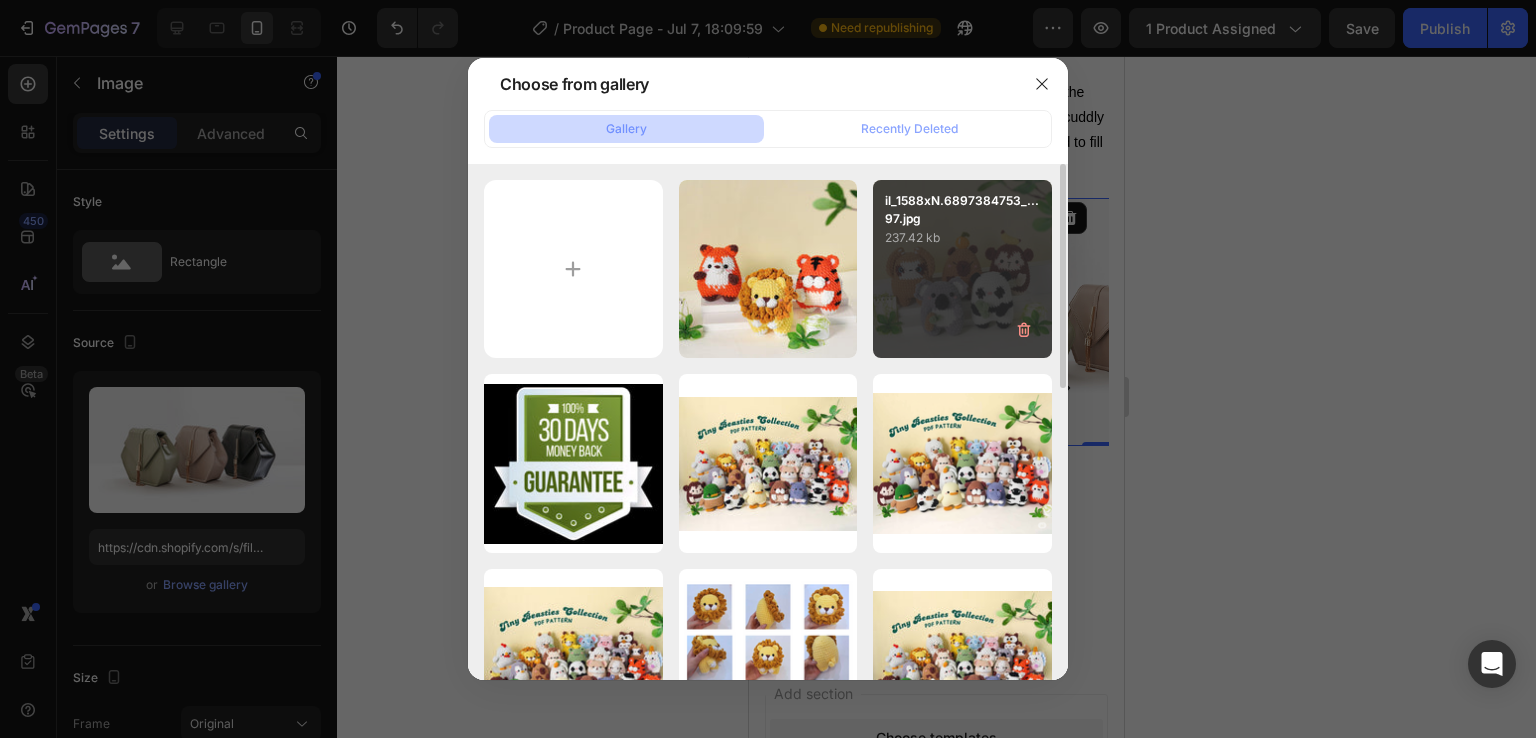 click on "il_1588xN.6897384753_...97.jpg 237.42 kb" at bounding box center (962, 269) 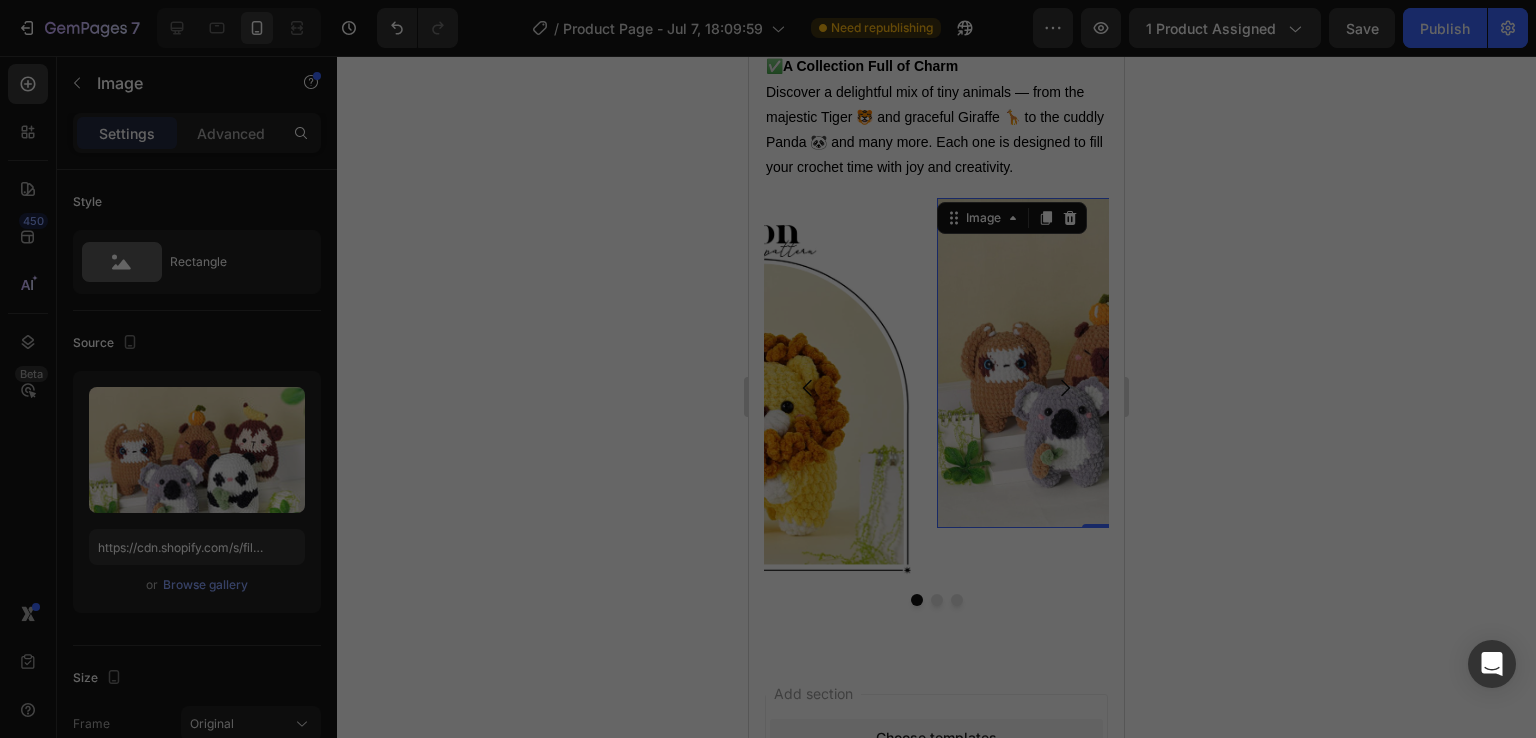 click on "il_1588xN.6897384753_...97.jpg 237.42 kb" at bounding box center [962, 269] 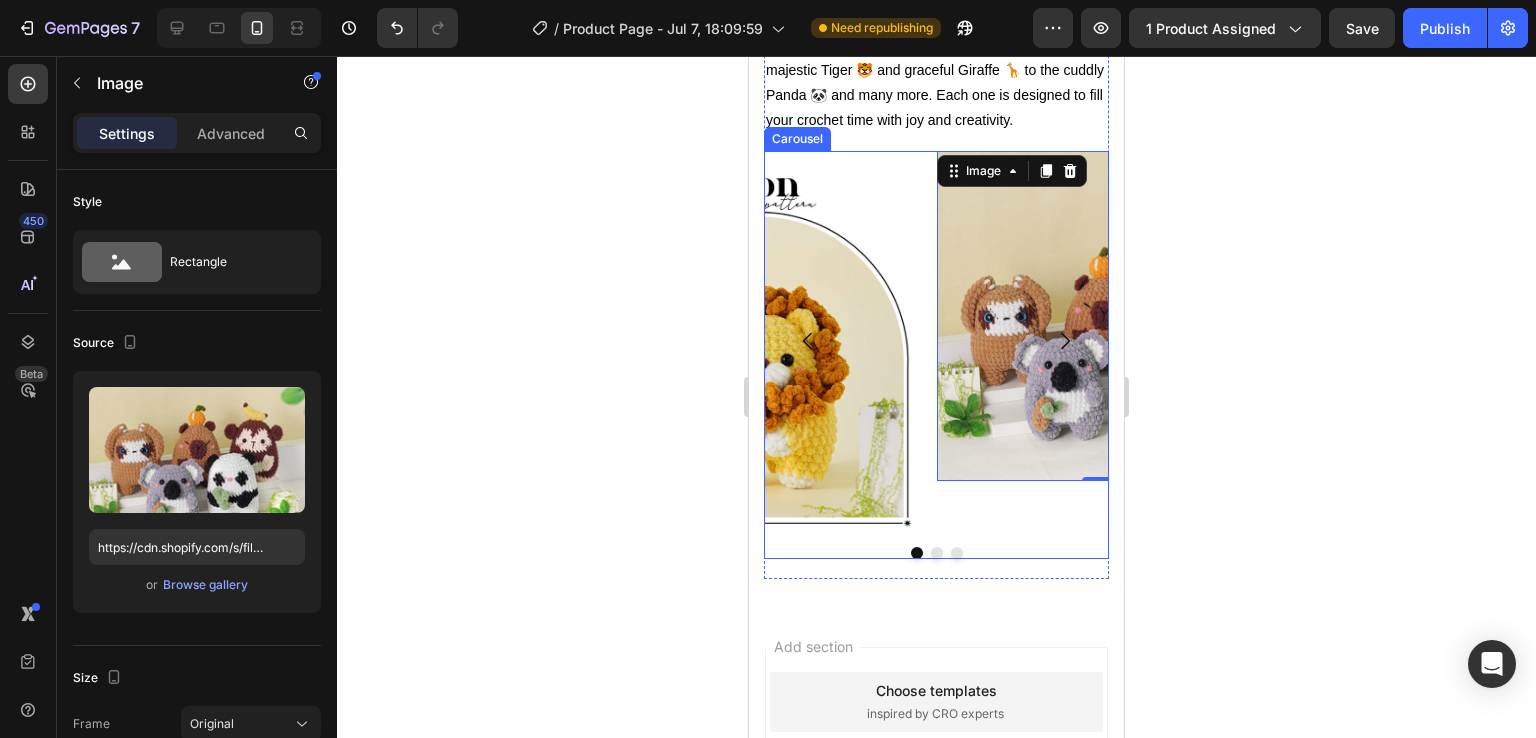 scroll, scrollTop: 1766, scrollLeft: 0, axis: vertical 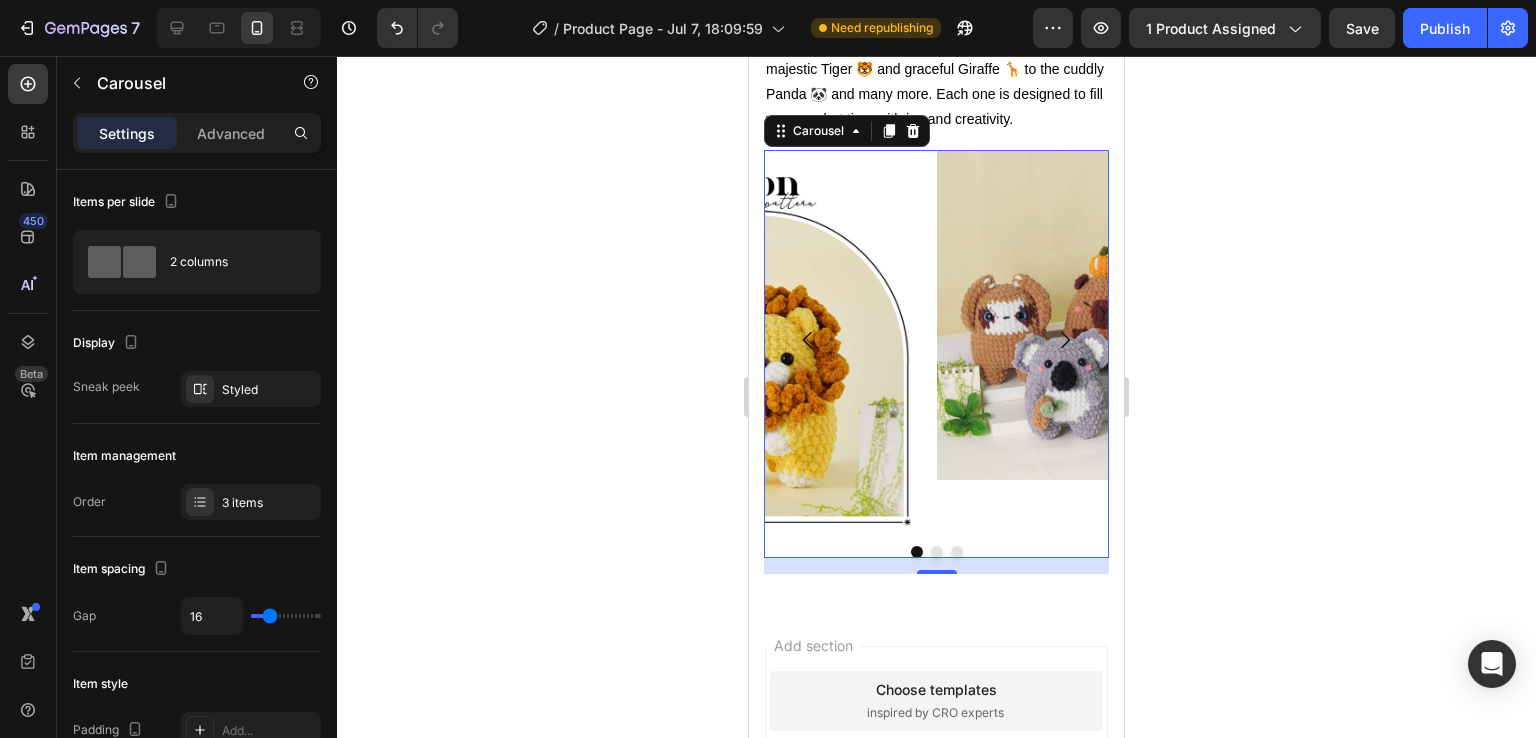click on "Image" at bounding box center [1102, 339] 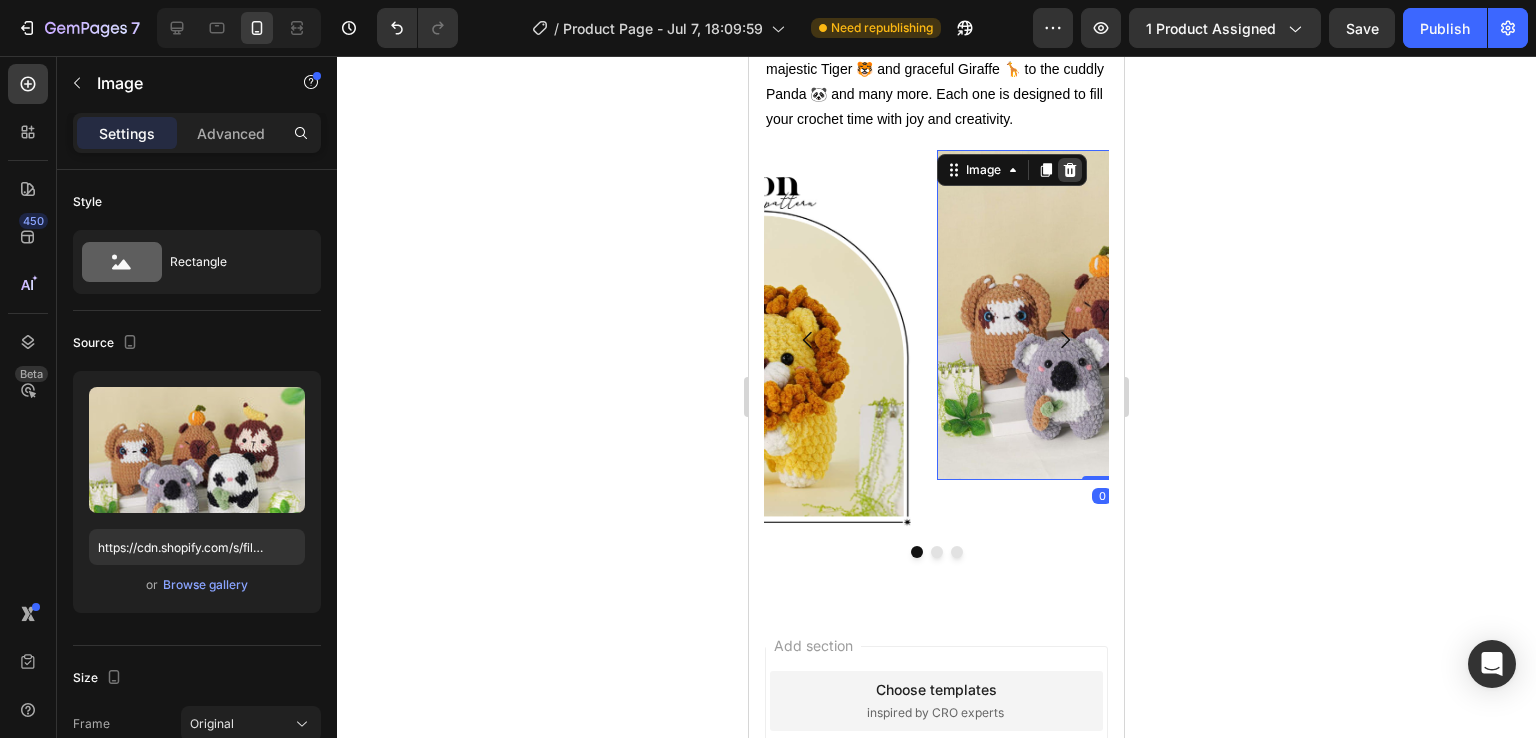 click 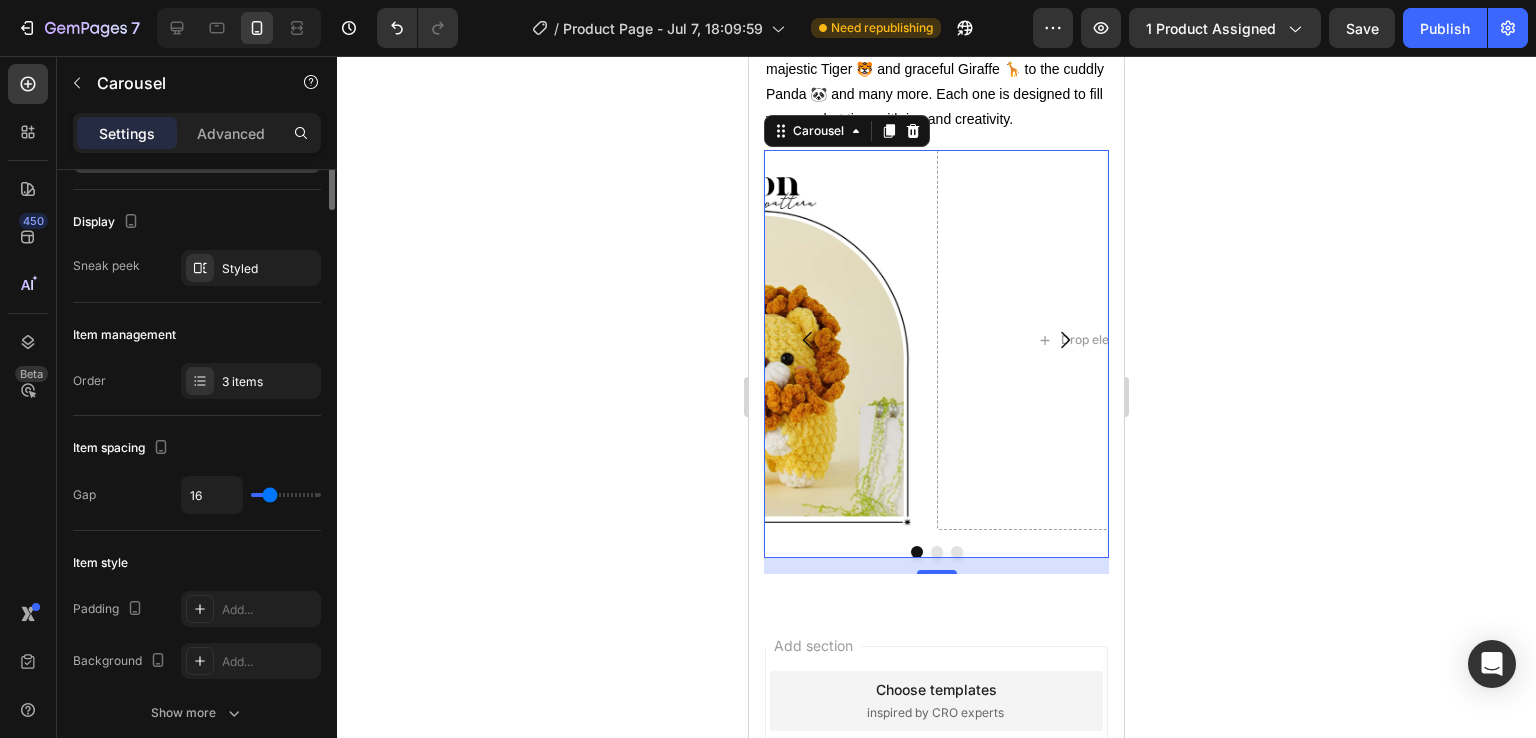 scroll, scrollTop: 0, scrollLeft: 0, axis: both 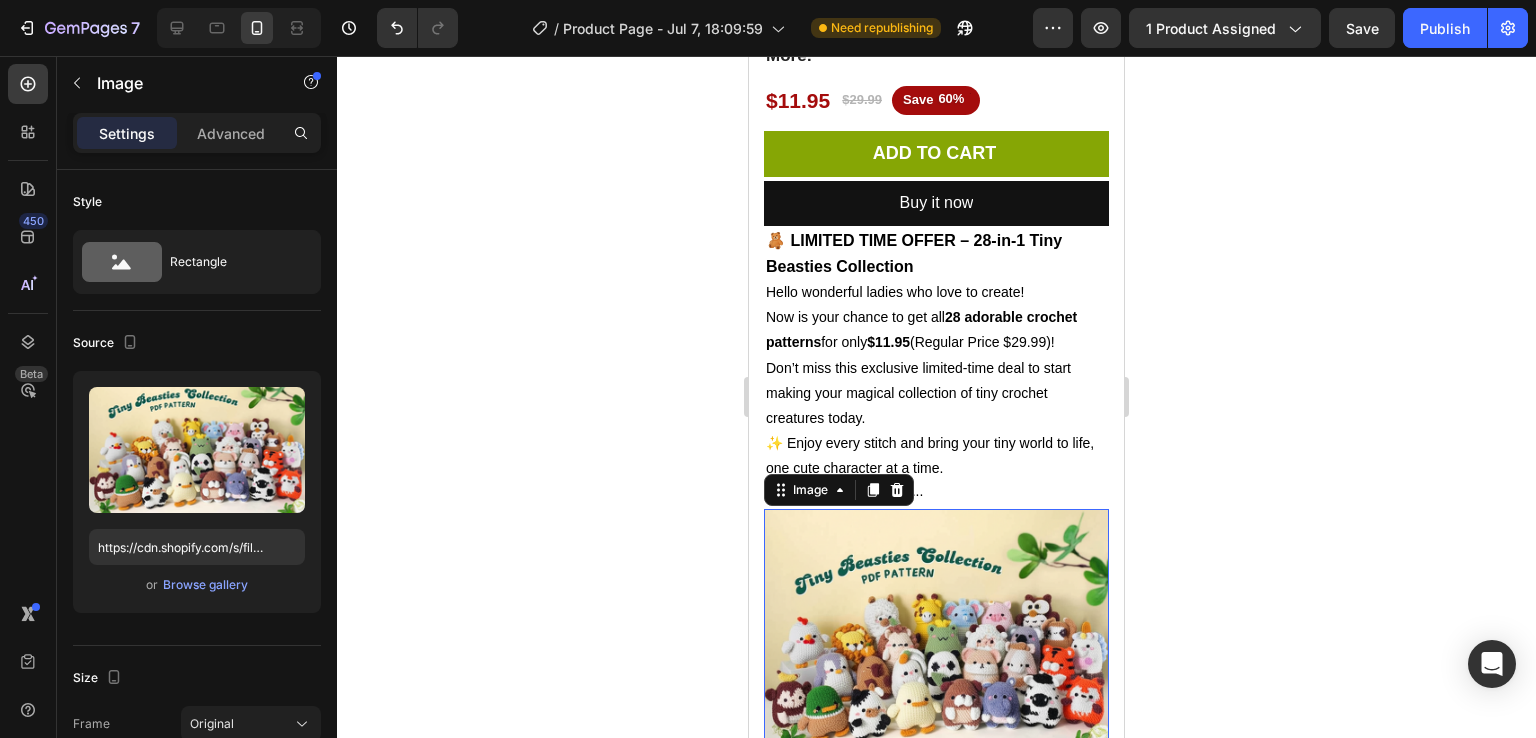 click at bounding box center [936, 645] 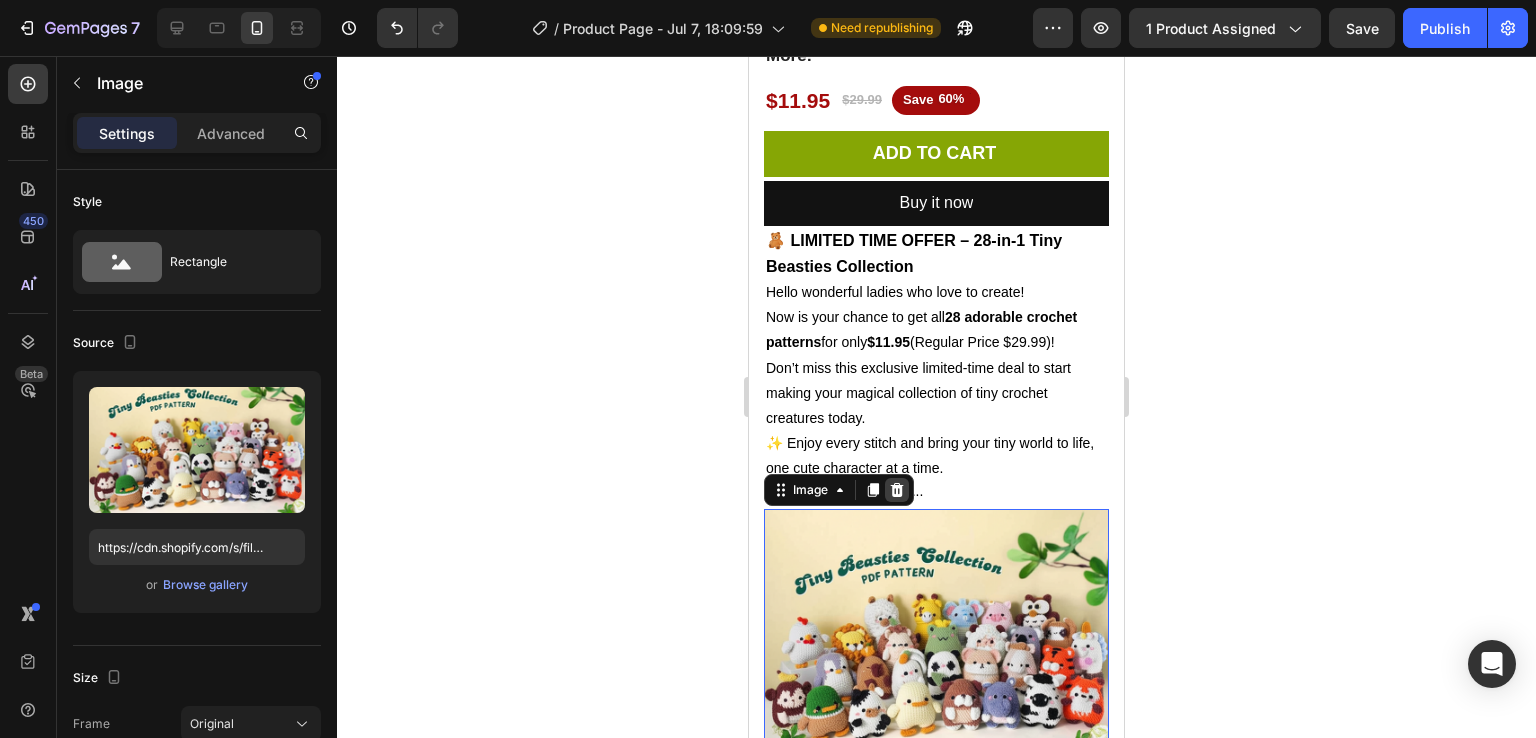 click 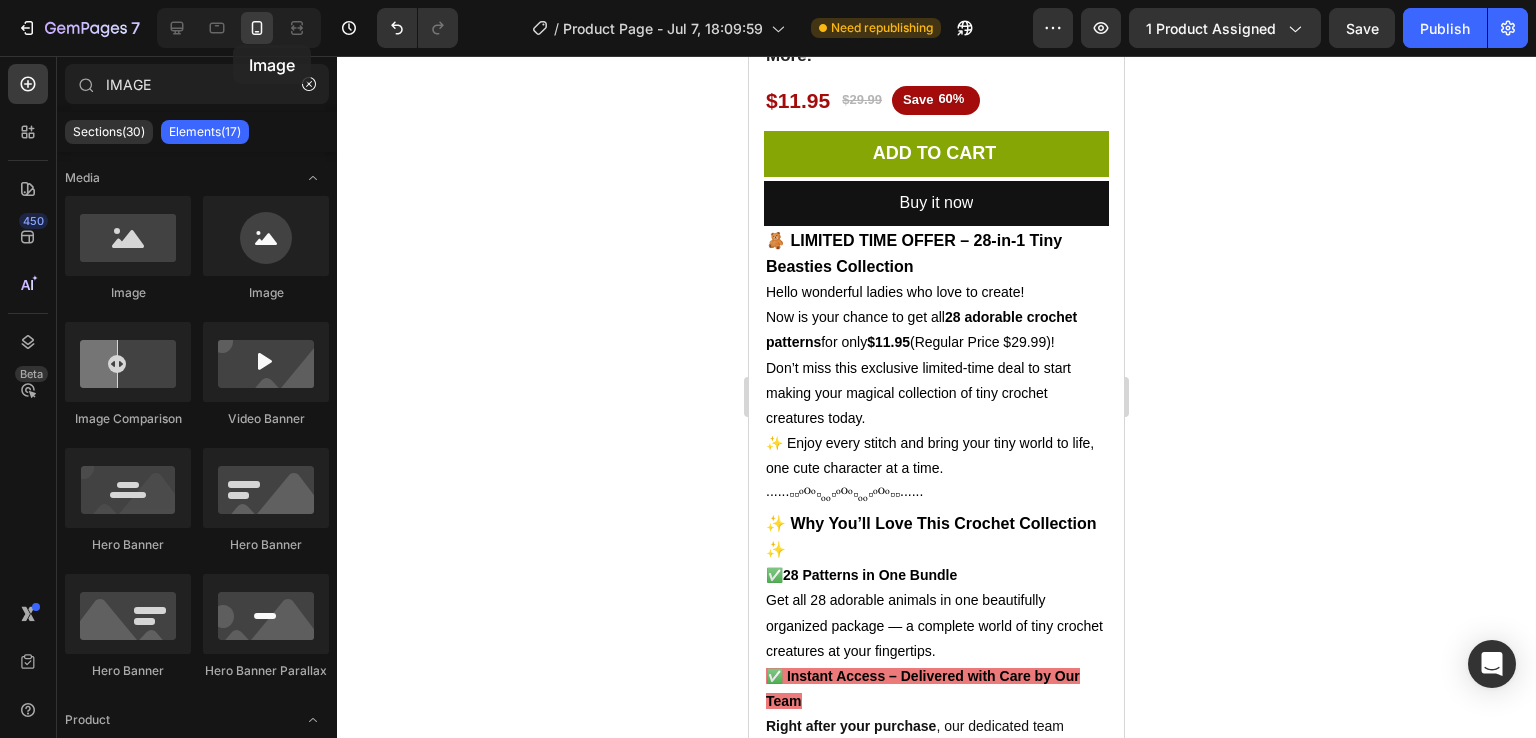 drag, startPoint x: 168, startPoint y: 223, endPoint x: 234, endPoint y: 30, distance: 203.97304 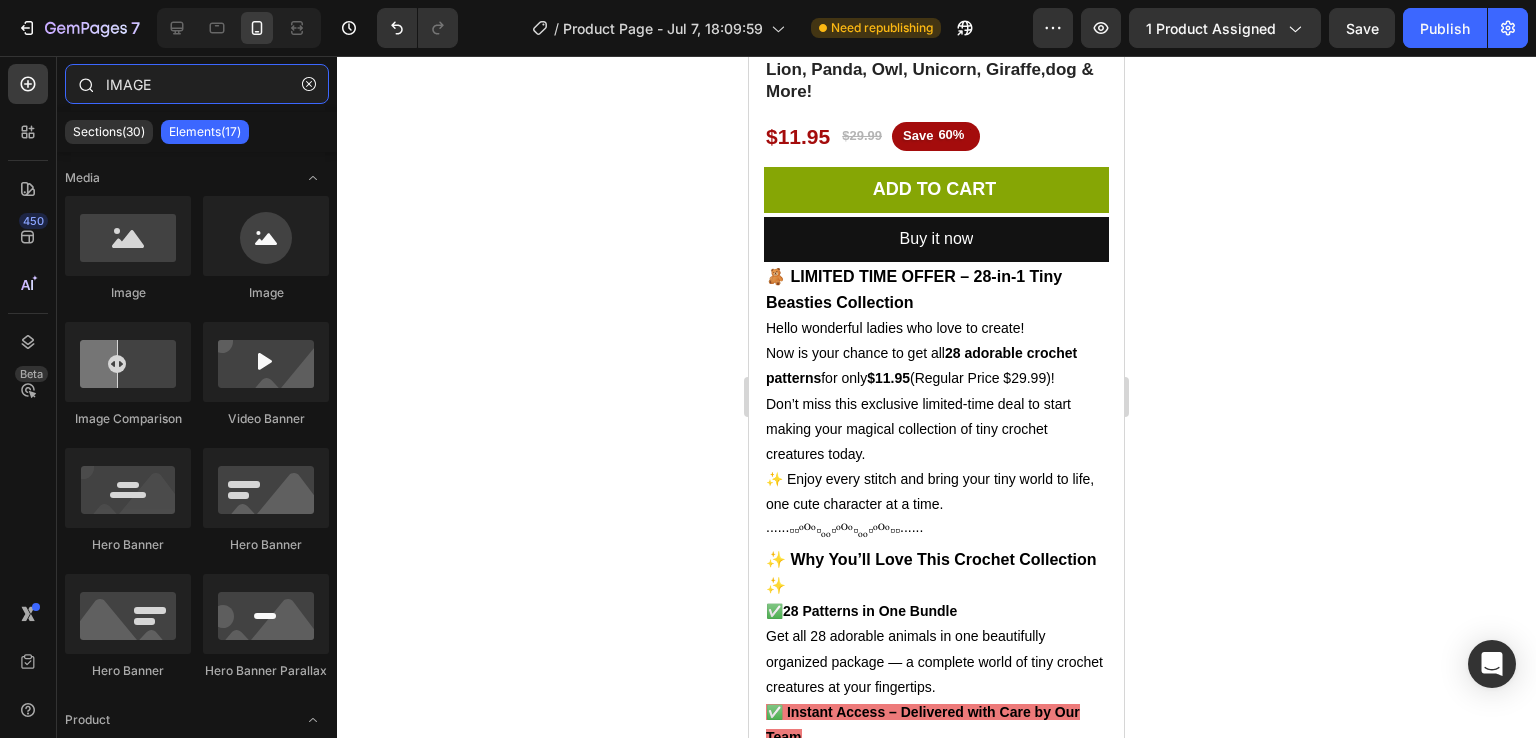 click on "IMAGE" at bounding box center [197, 84] 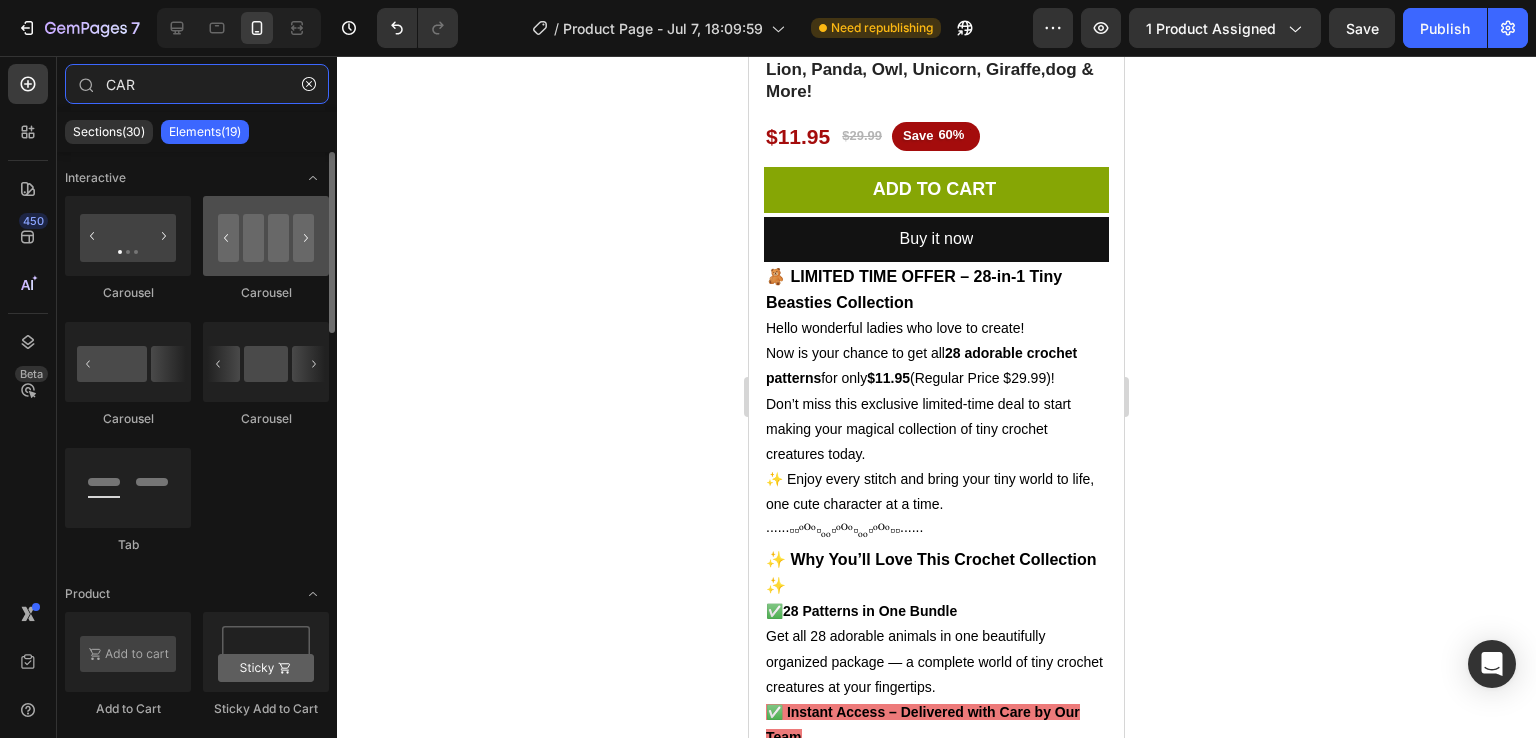 type on "CAR" 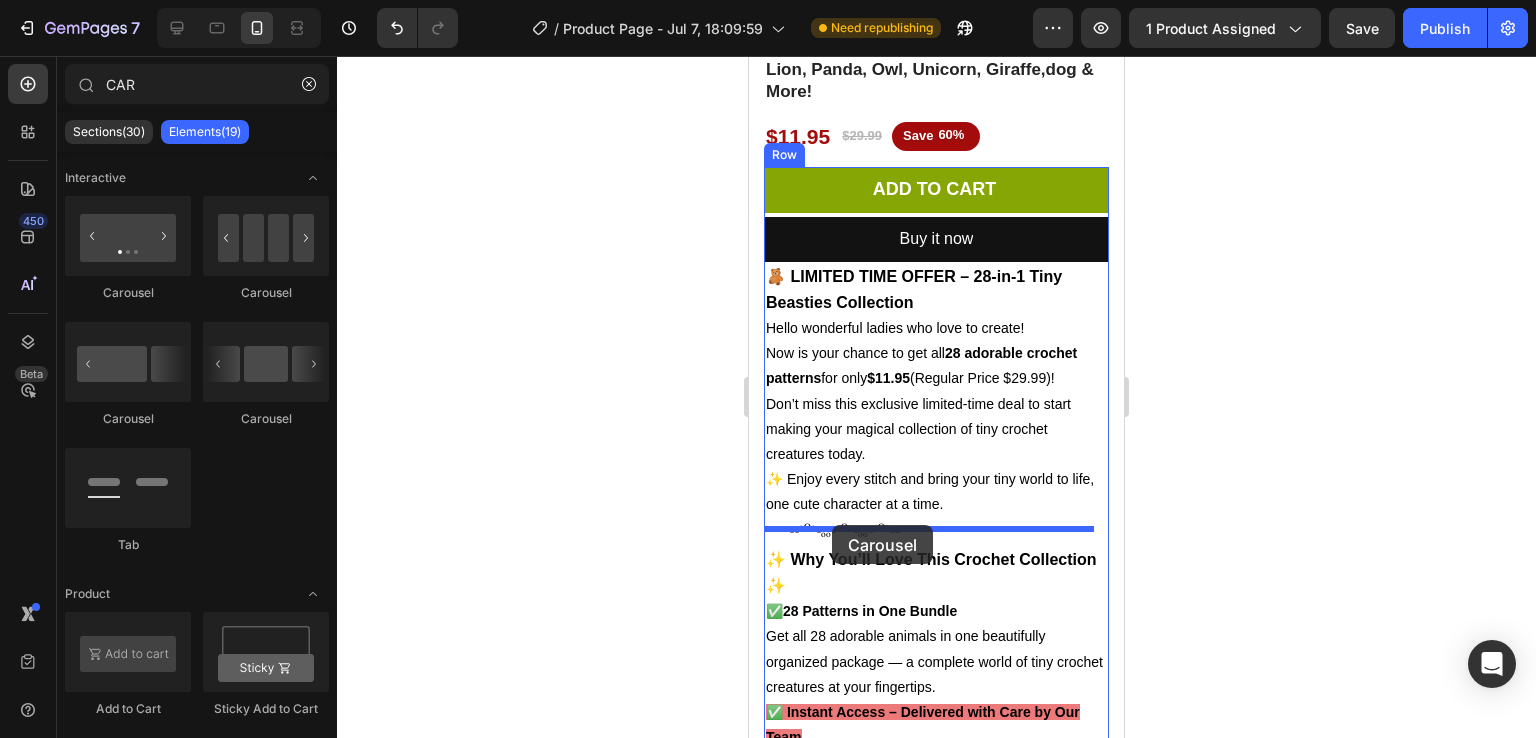 drag, startPoint x: 1019, startPoint y: 300, endPoint x: 832, endPoint y: 525, distance: 292.5645 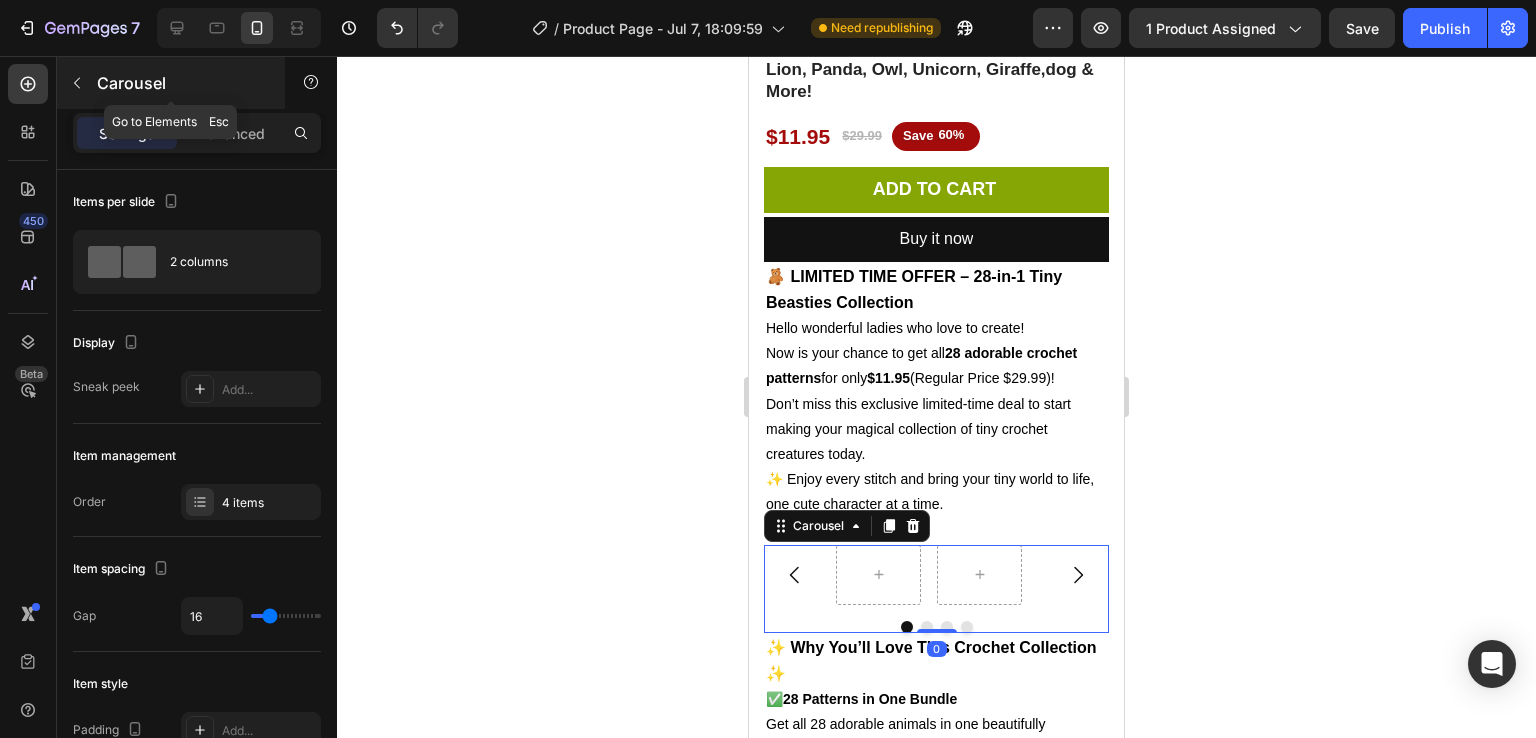 click at bounding box center [77, 83] 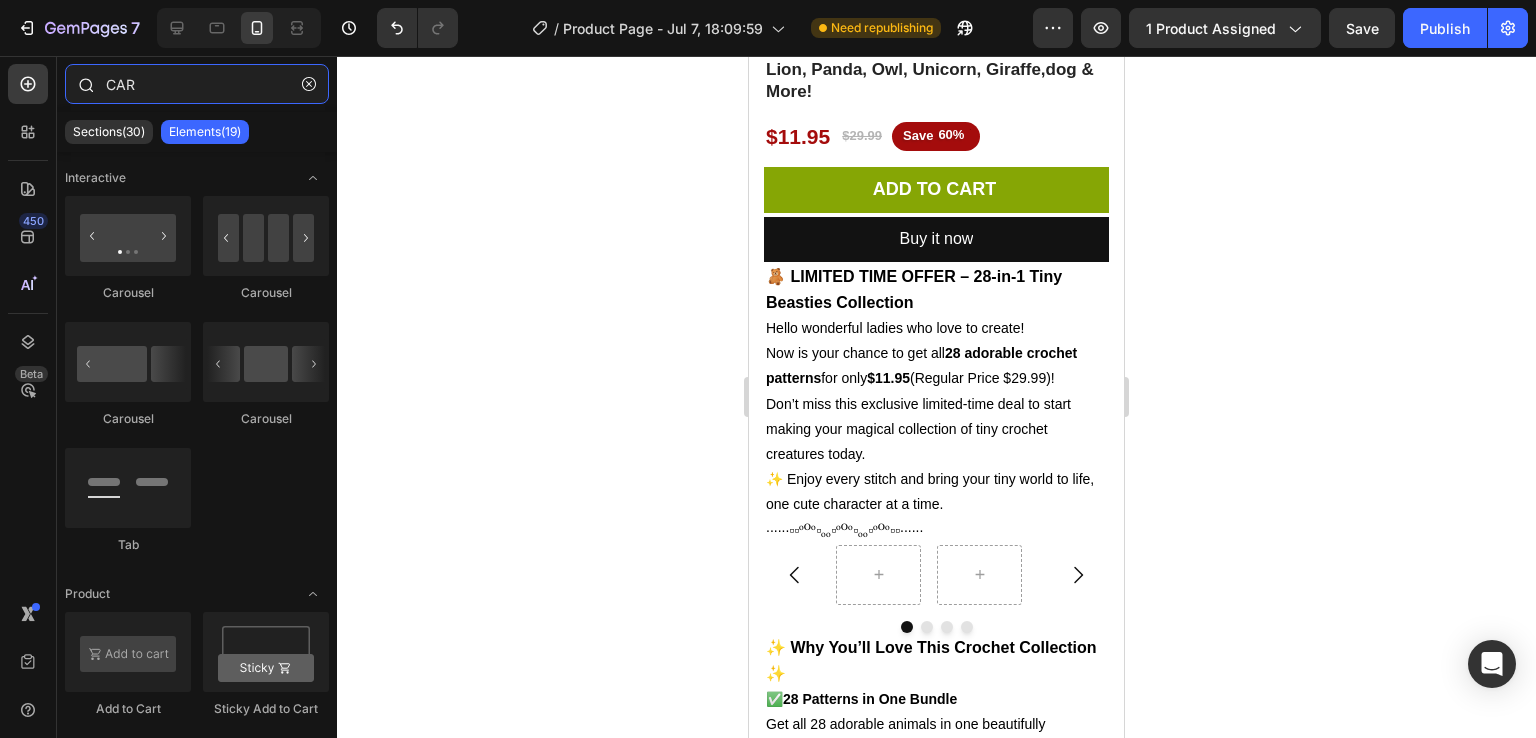 click on "CAR" at bounding box center [197, 84] 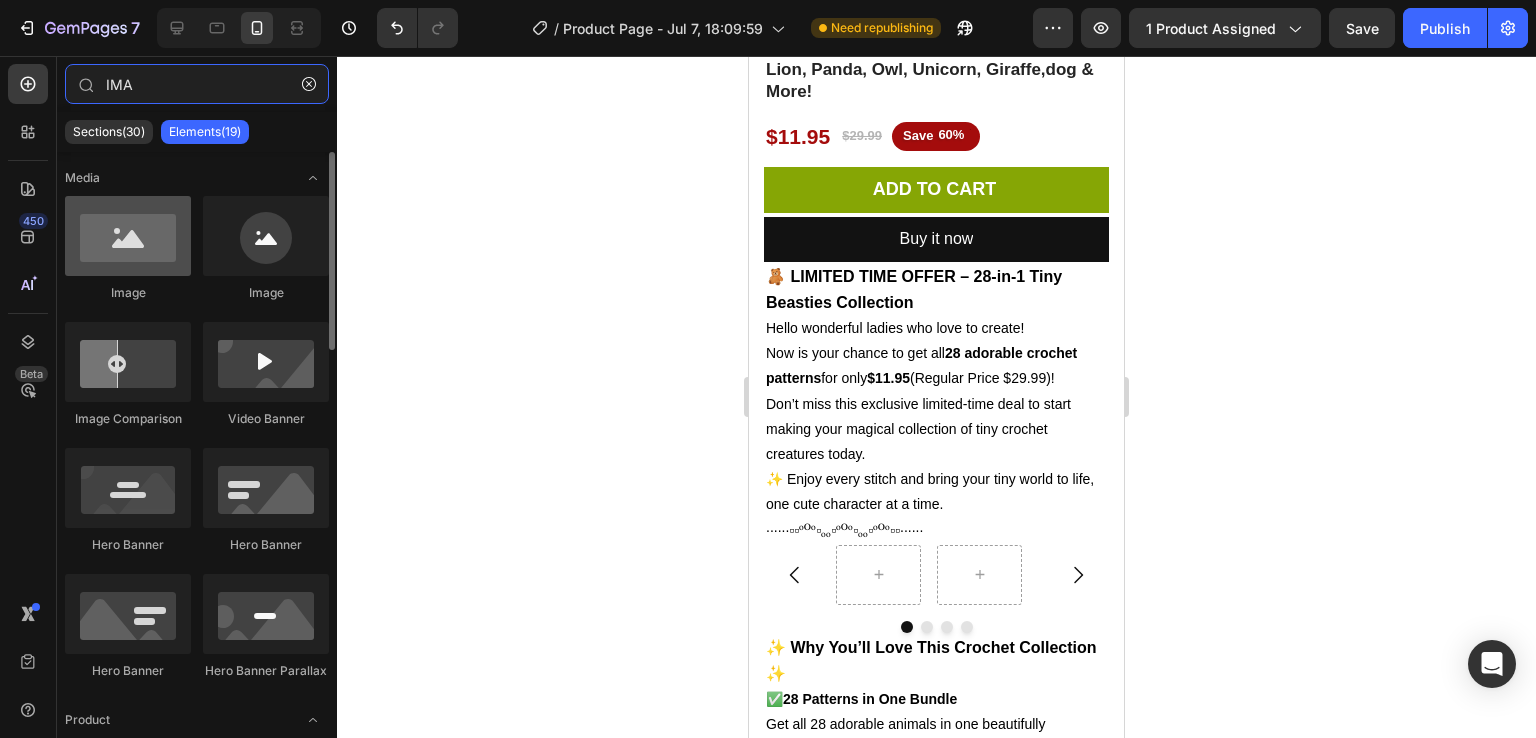 type on "IMA" 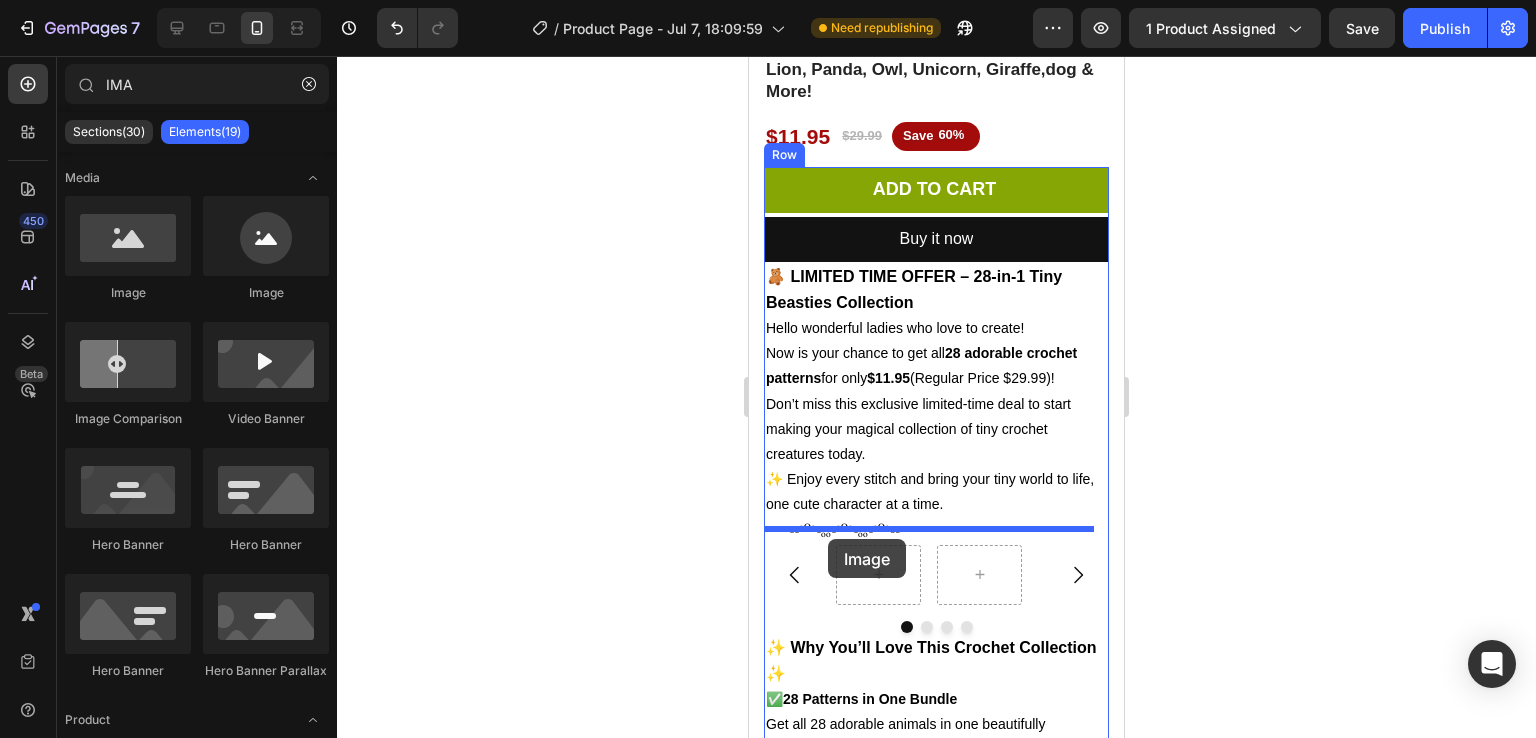 drag, startPoint x: 881, startPoint y: 297, endPoint x: 828, endPoint y: 539, distance: 247.73575 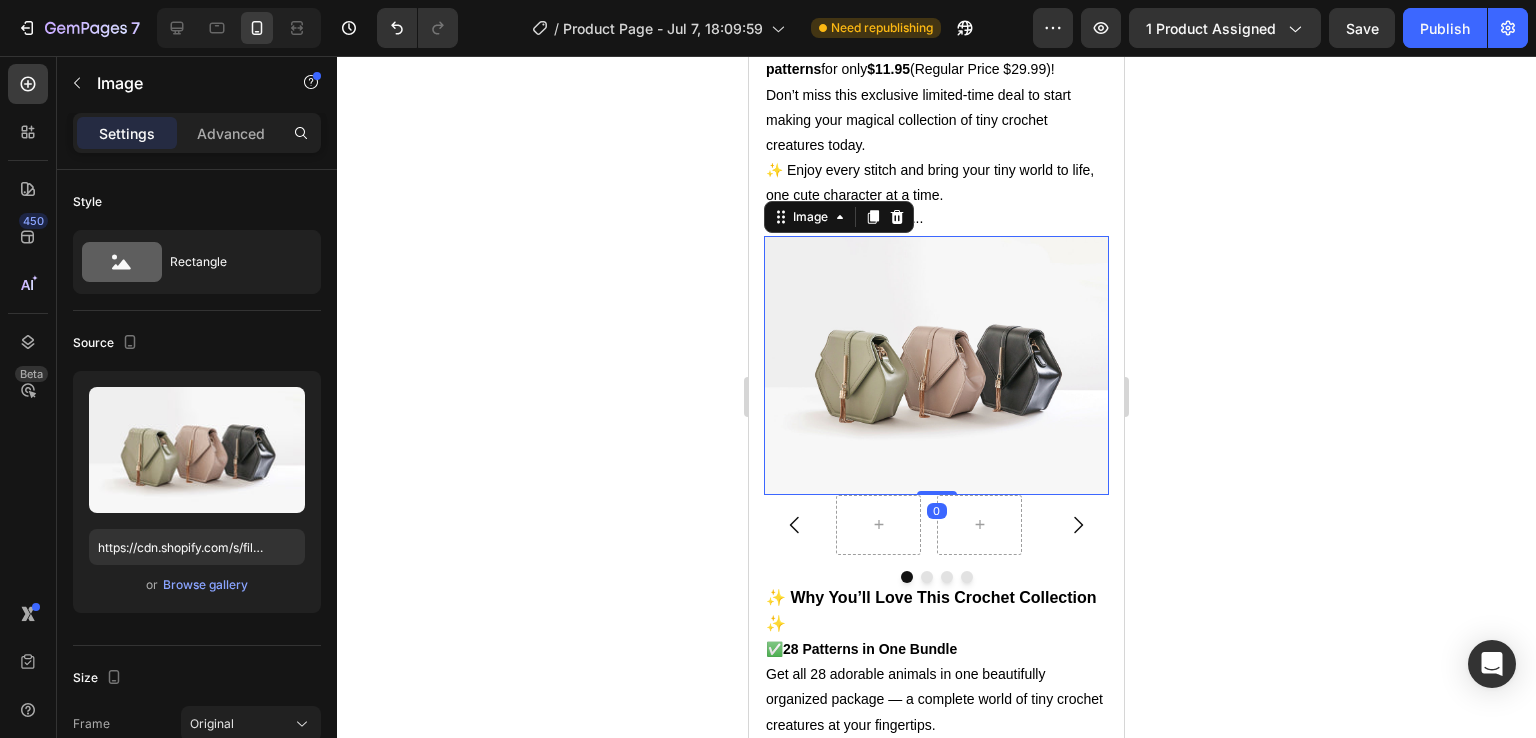scroll, scrollTop: 924, scrollLeft: 0, axis: vertical 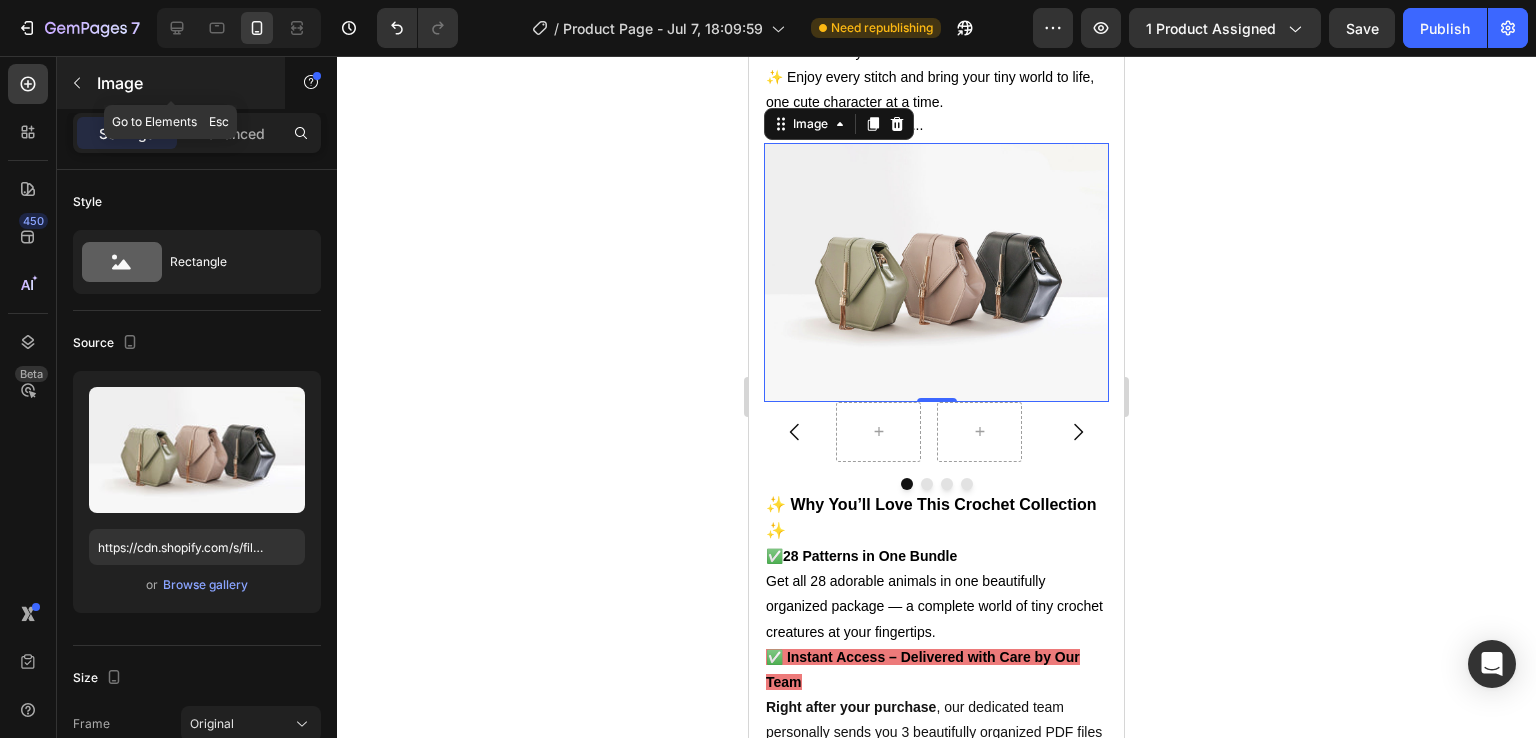 click 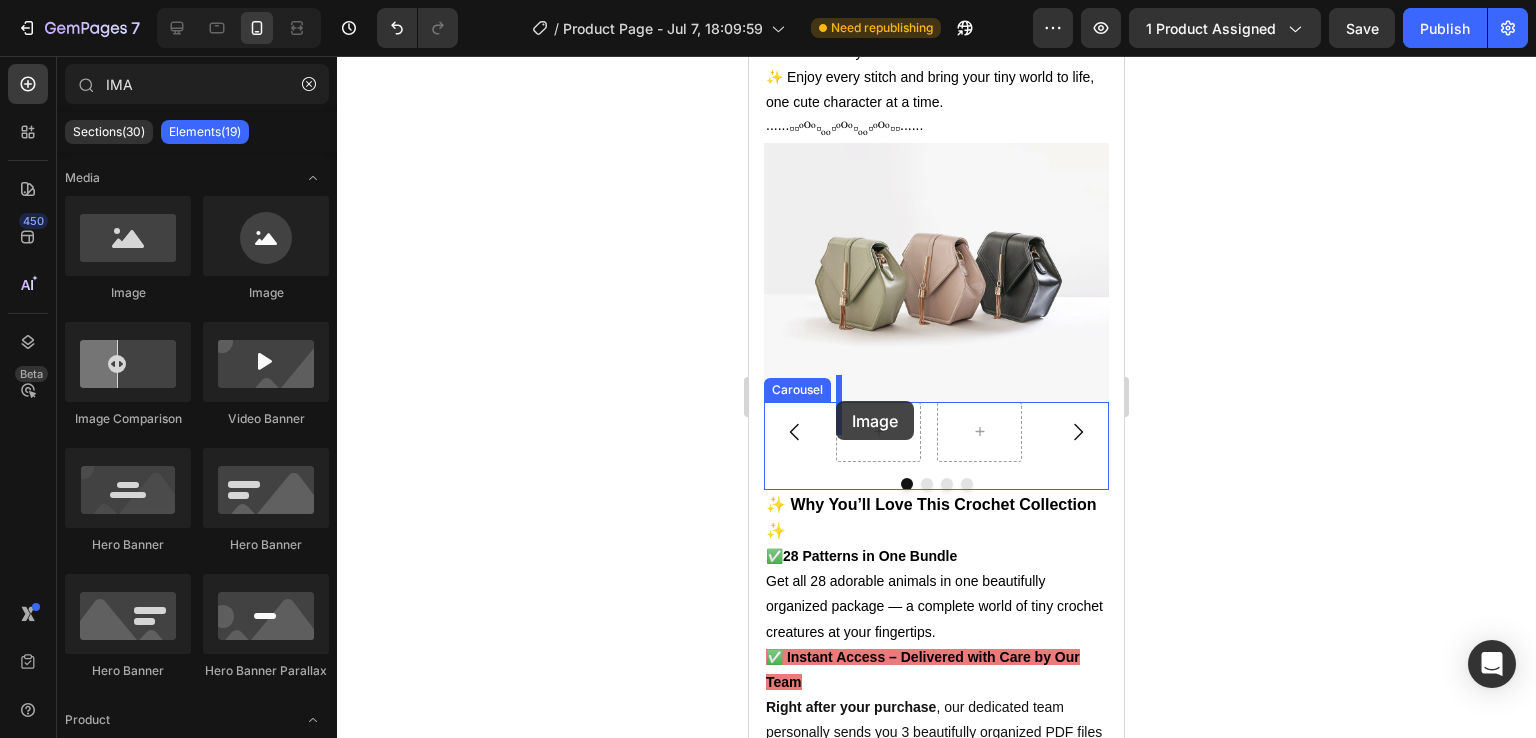 drag, startPoint x: 893, startPoint y: 279, endPoint x: 836, endPoint y: 401, distance: 134.65883 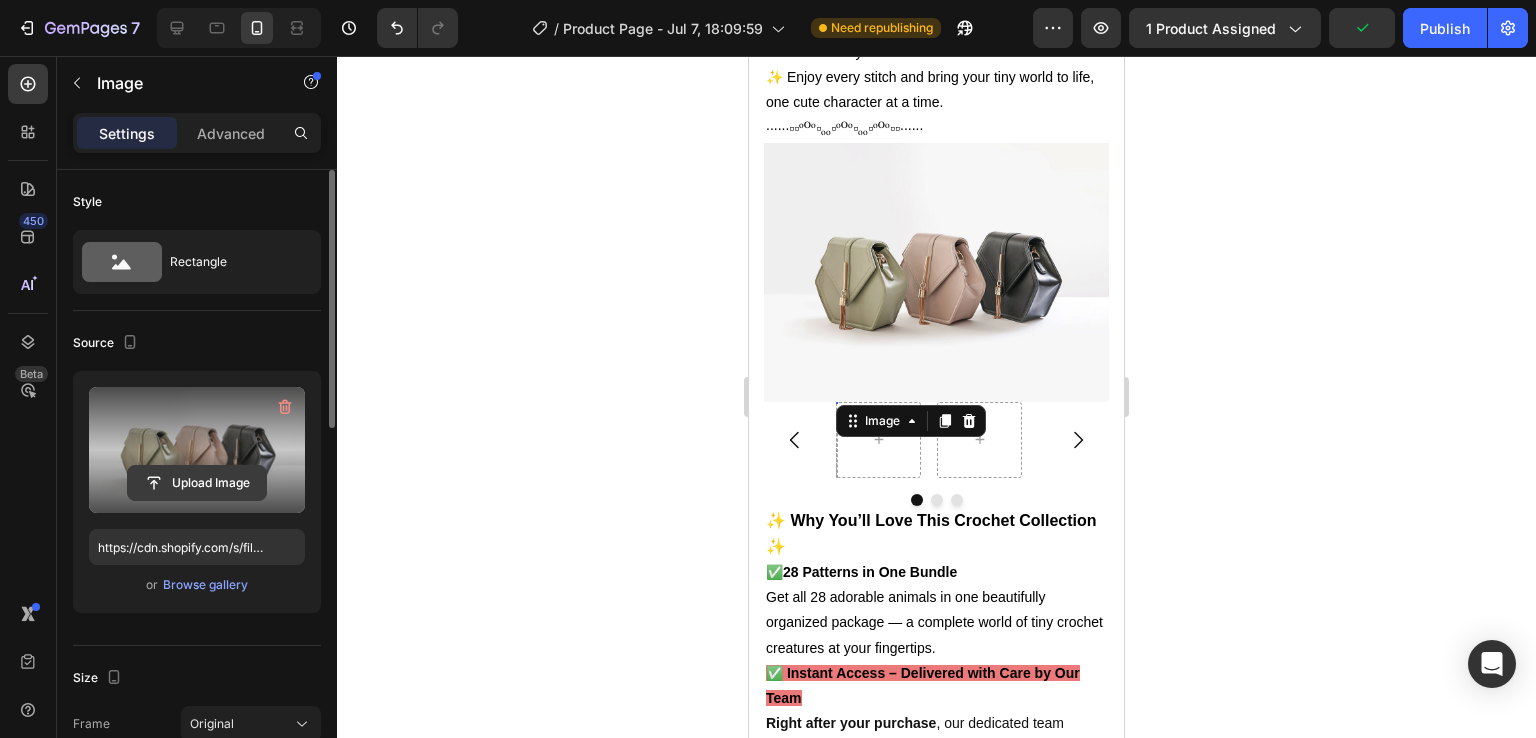 click 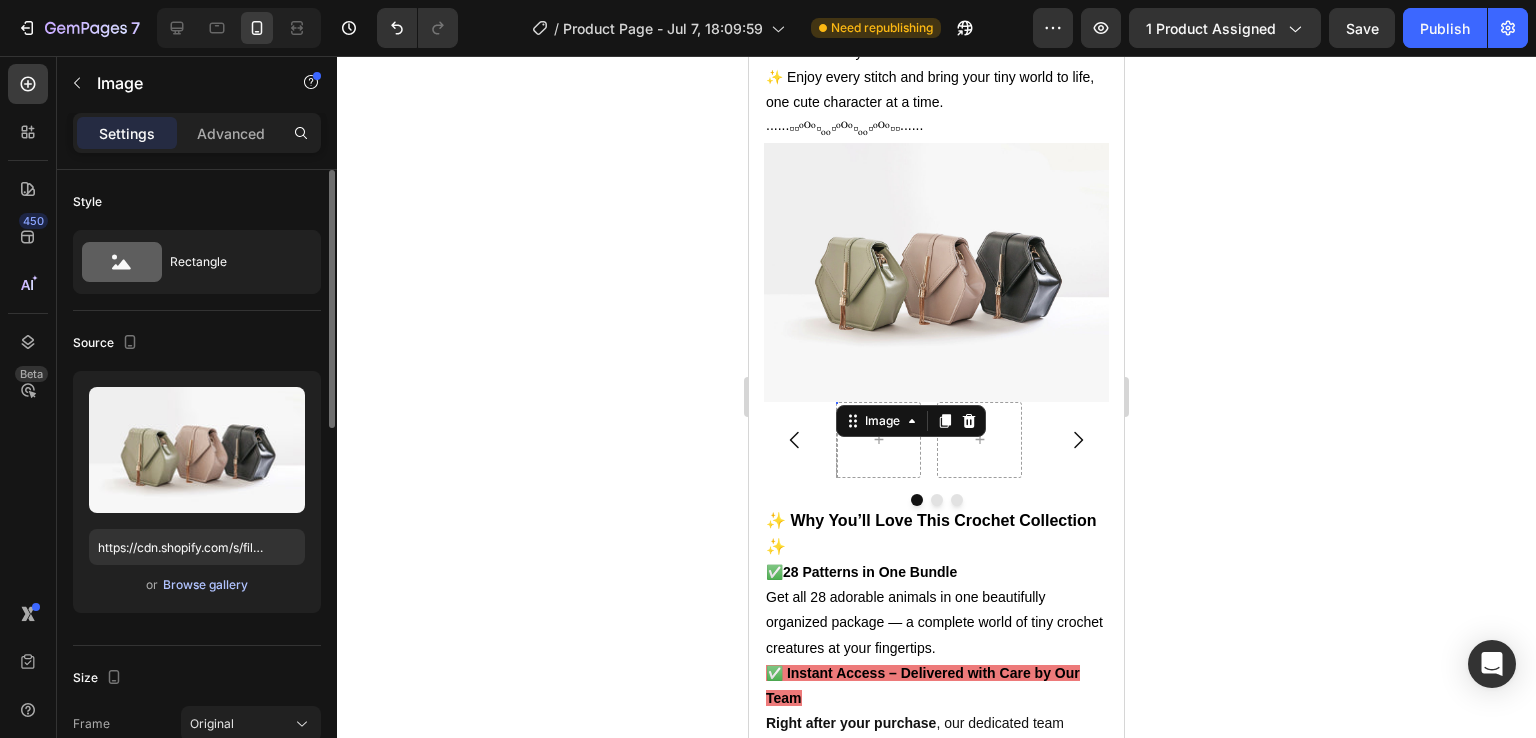 click on "Browse gallery" at bounding box center (205, 585) 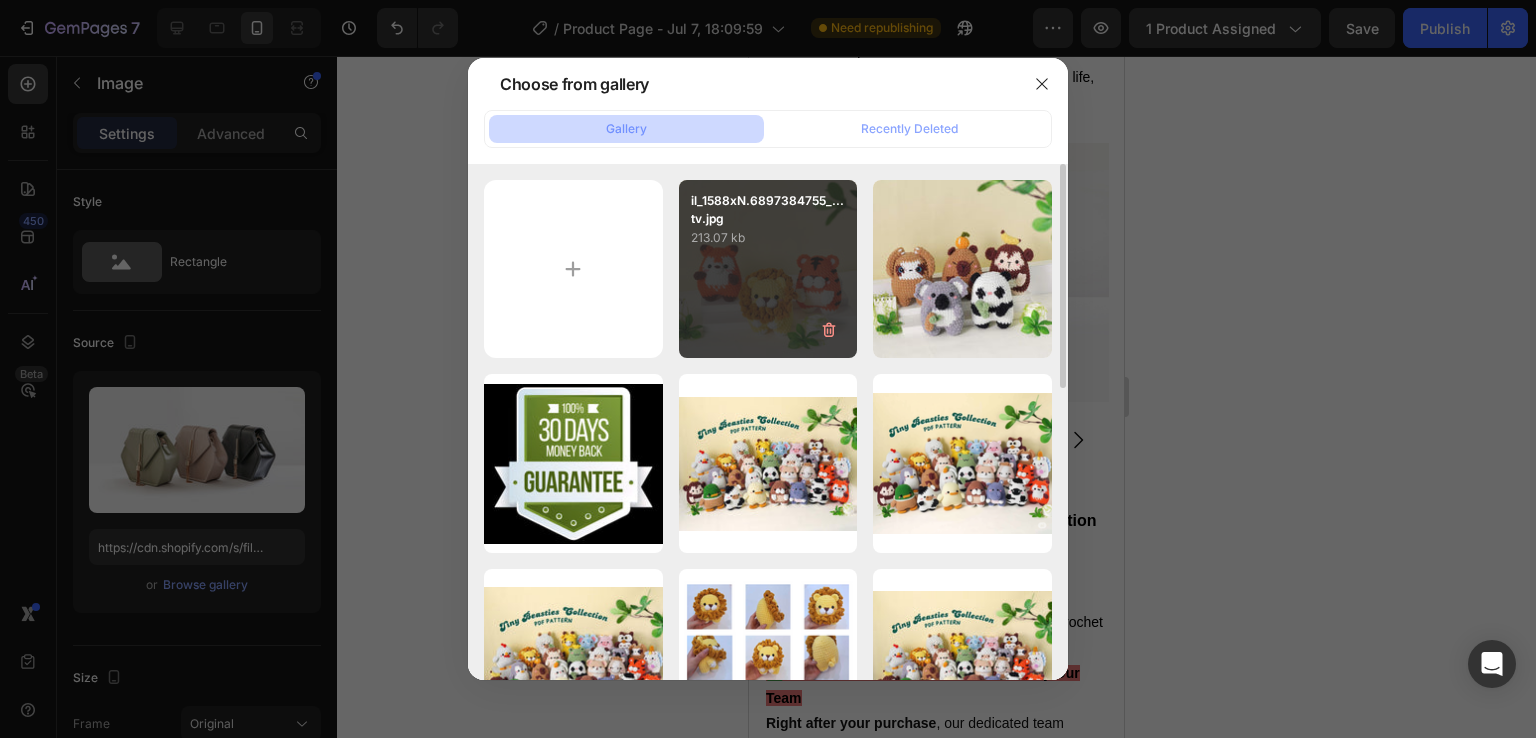 click on "il_1588xN.6897384755_...tv.jpg 213.07 kb" at bounding box center [768, 269] 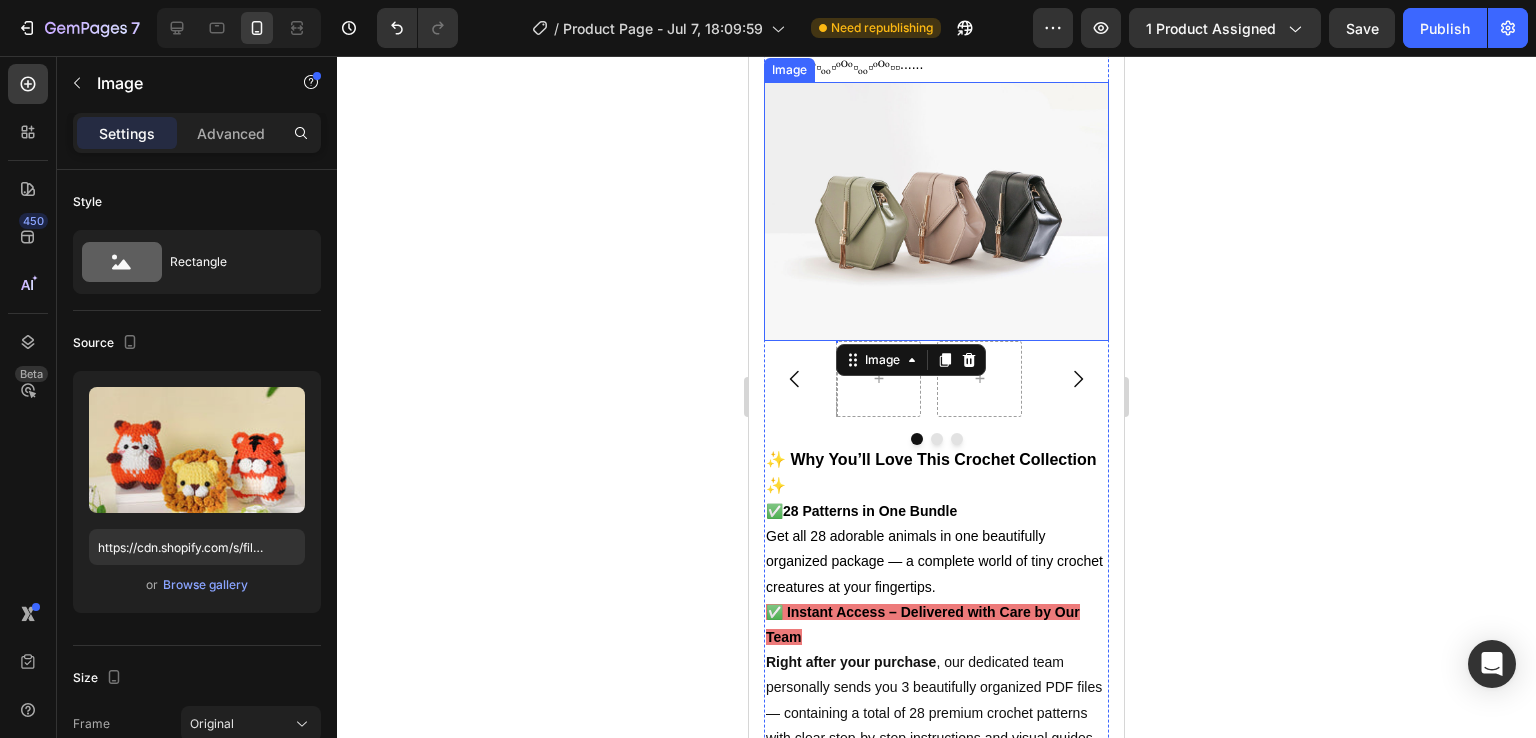 scroll, scrollTop: 1006, scrollLeft: 0, axis: vertical 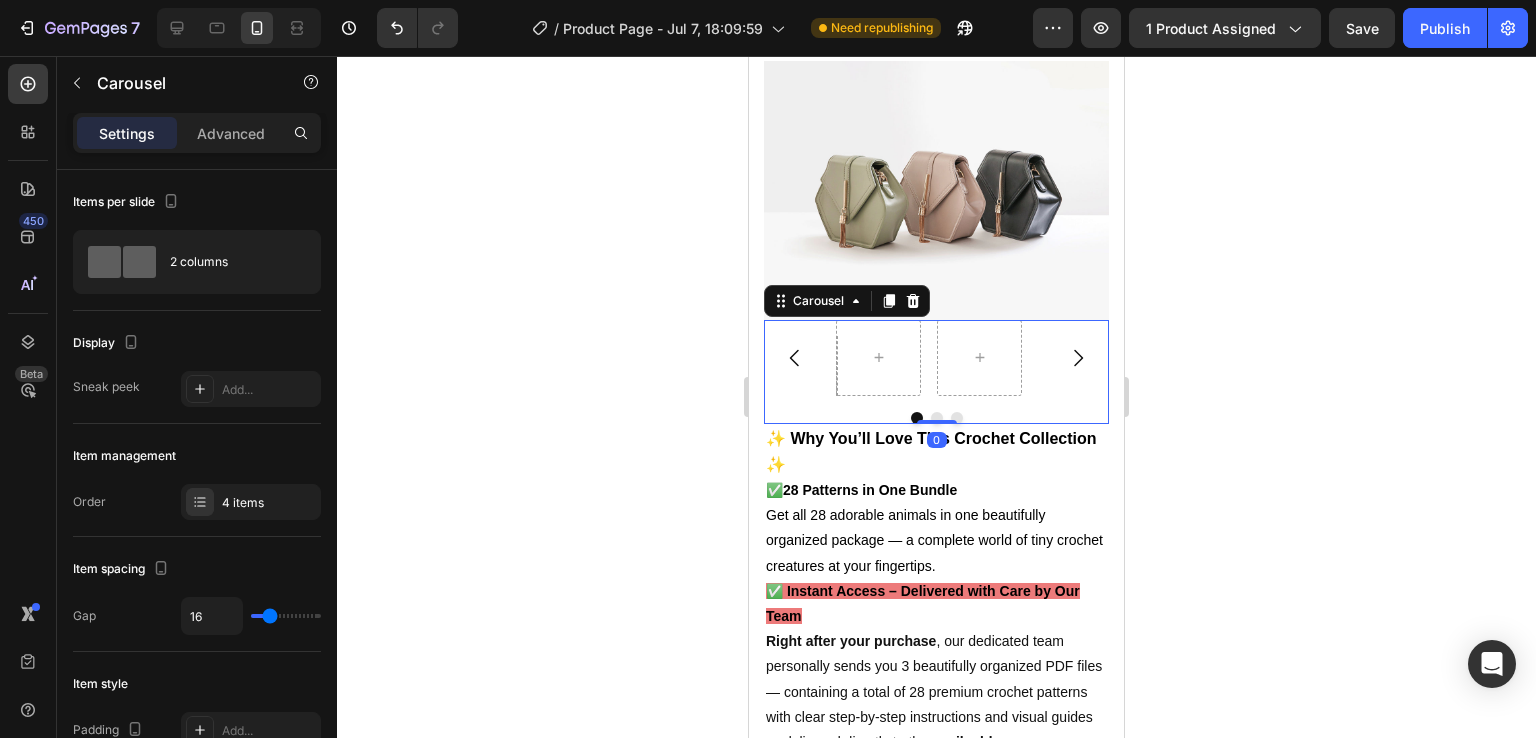 click 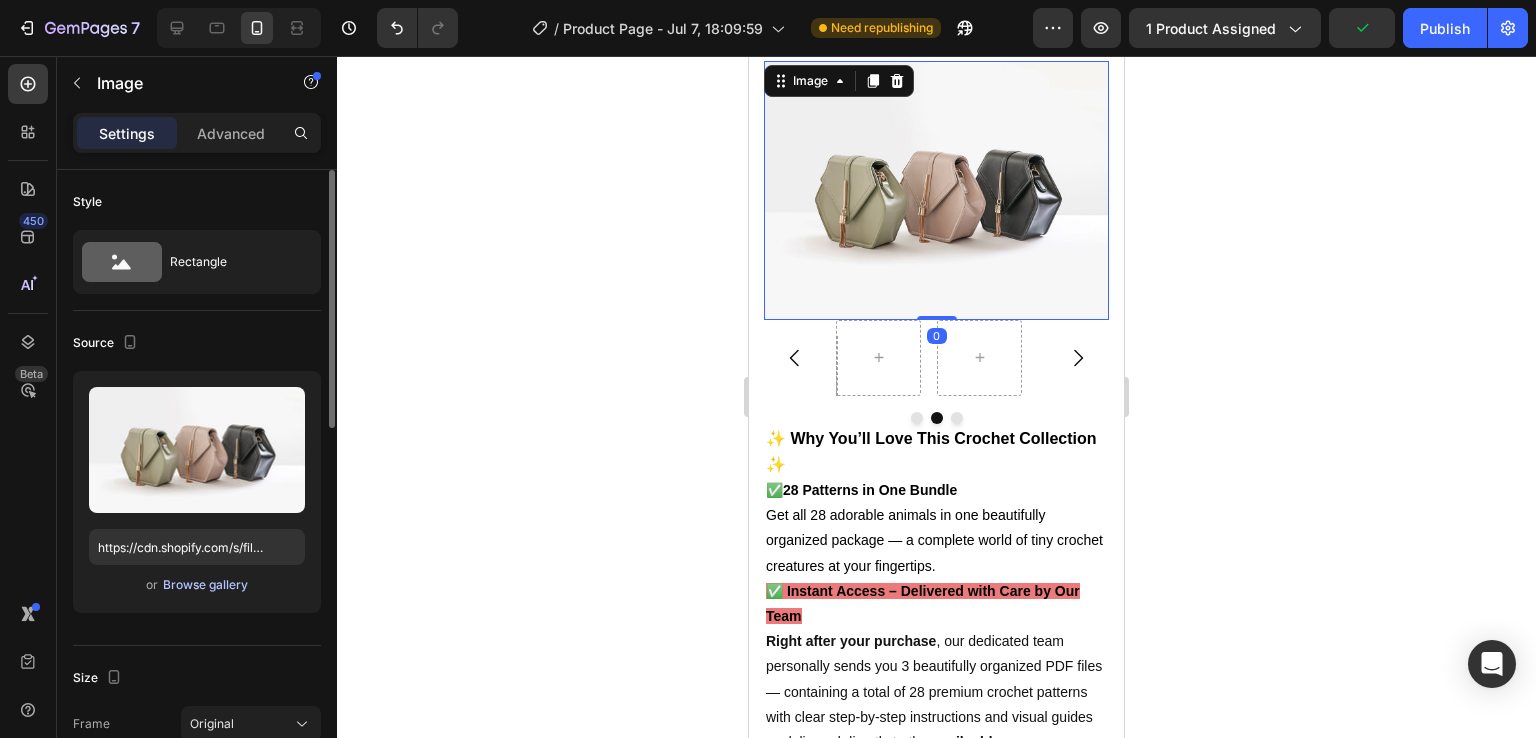 click on "Browse gallery" at bounding box center (205, 585) 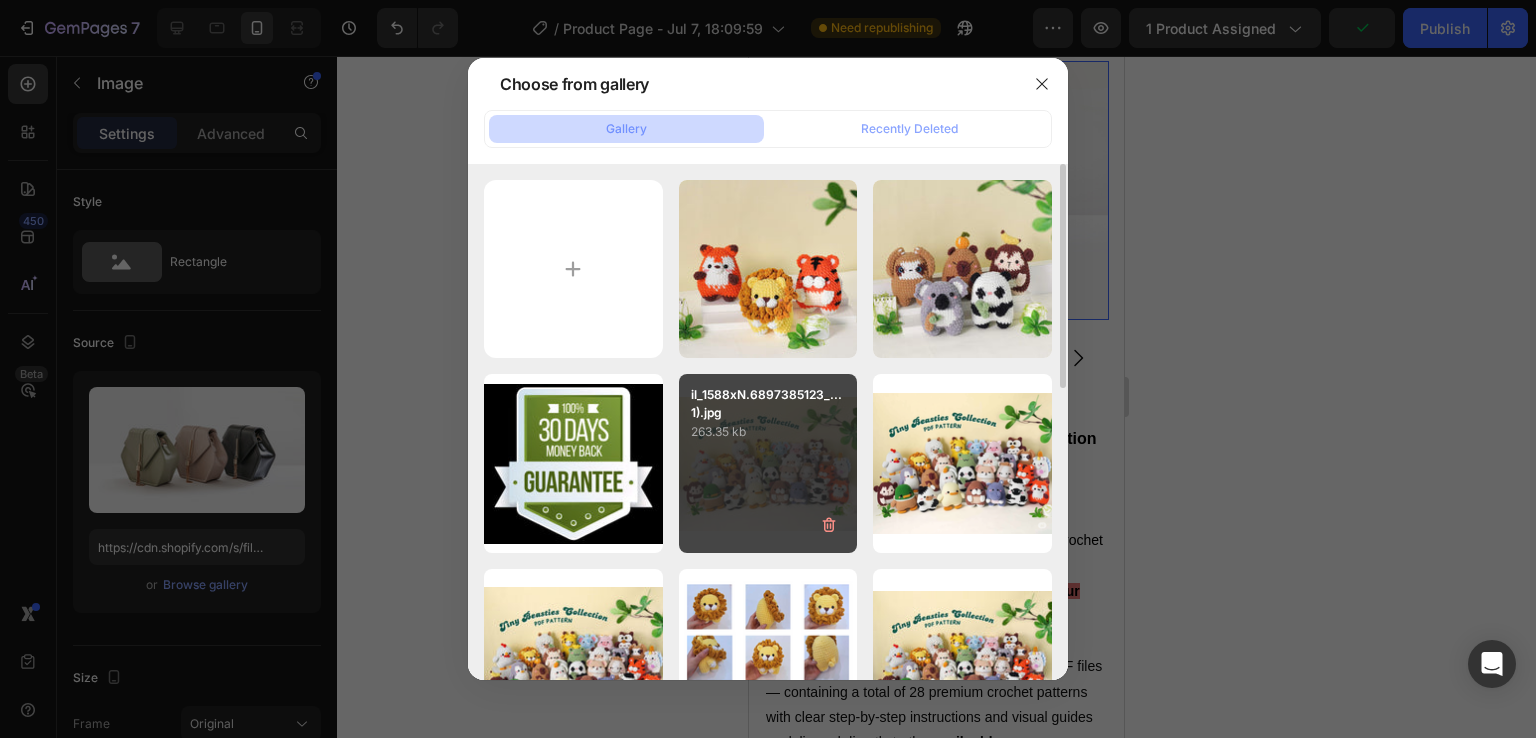 click on "263.35 kb" at bounding box center [768, 432] 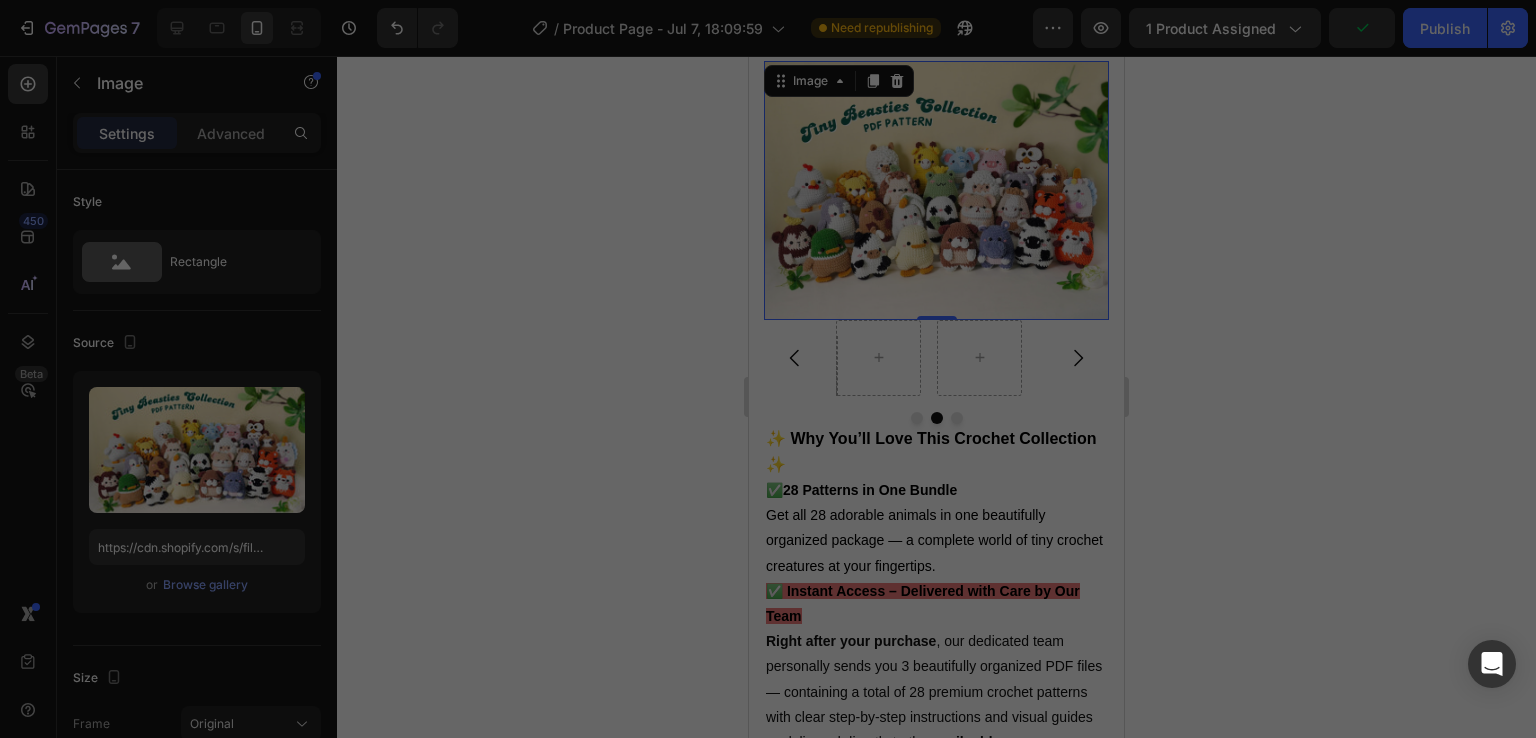 click on "263.35 kb" at bounding box center (768, 432) 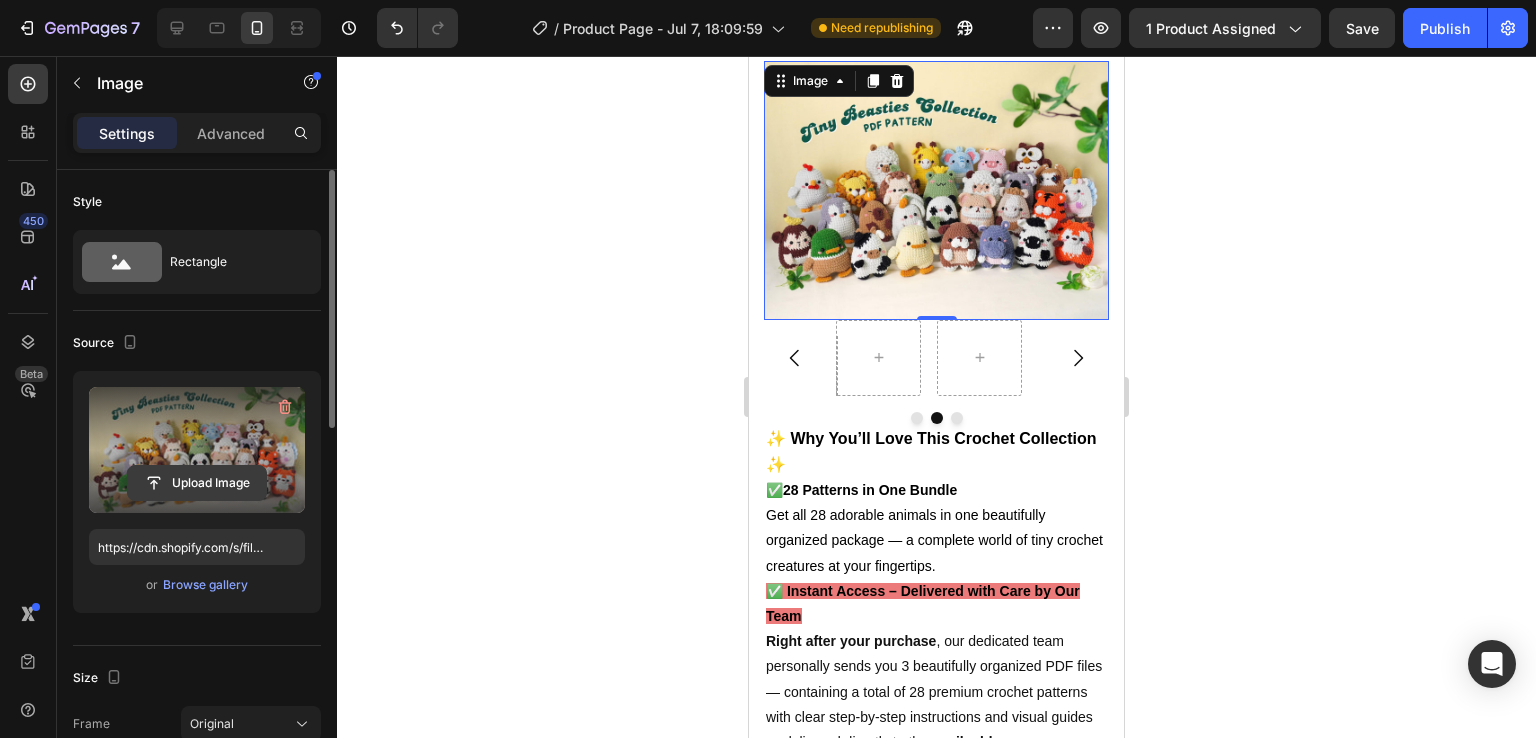 click 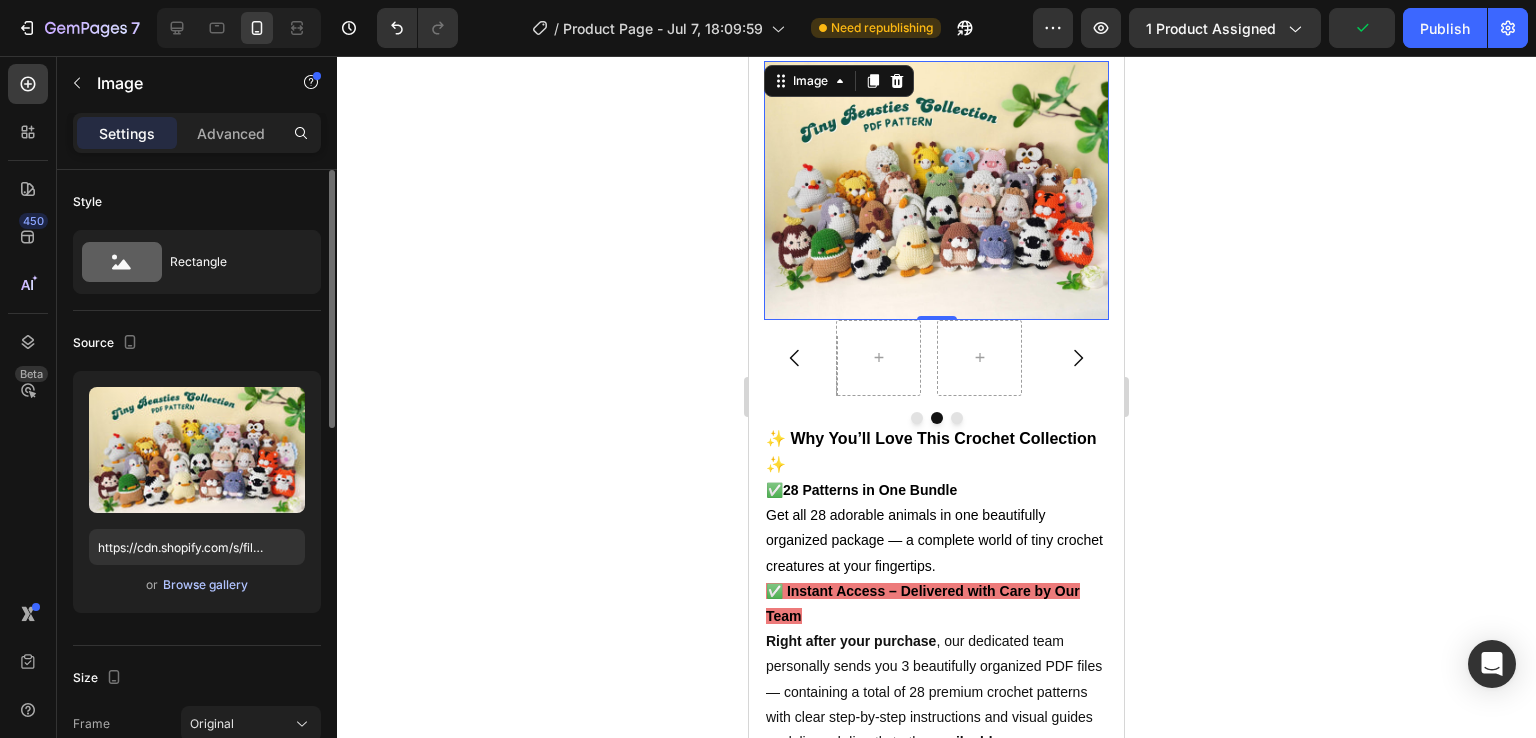 click on "Browse gallery" at bounding box center (205, 585) 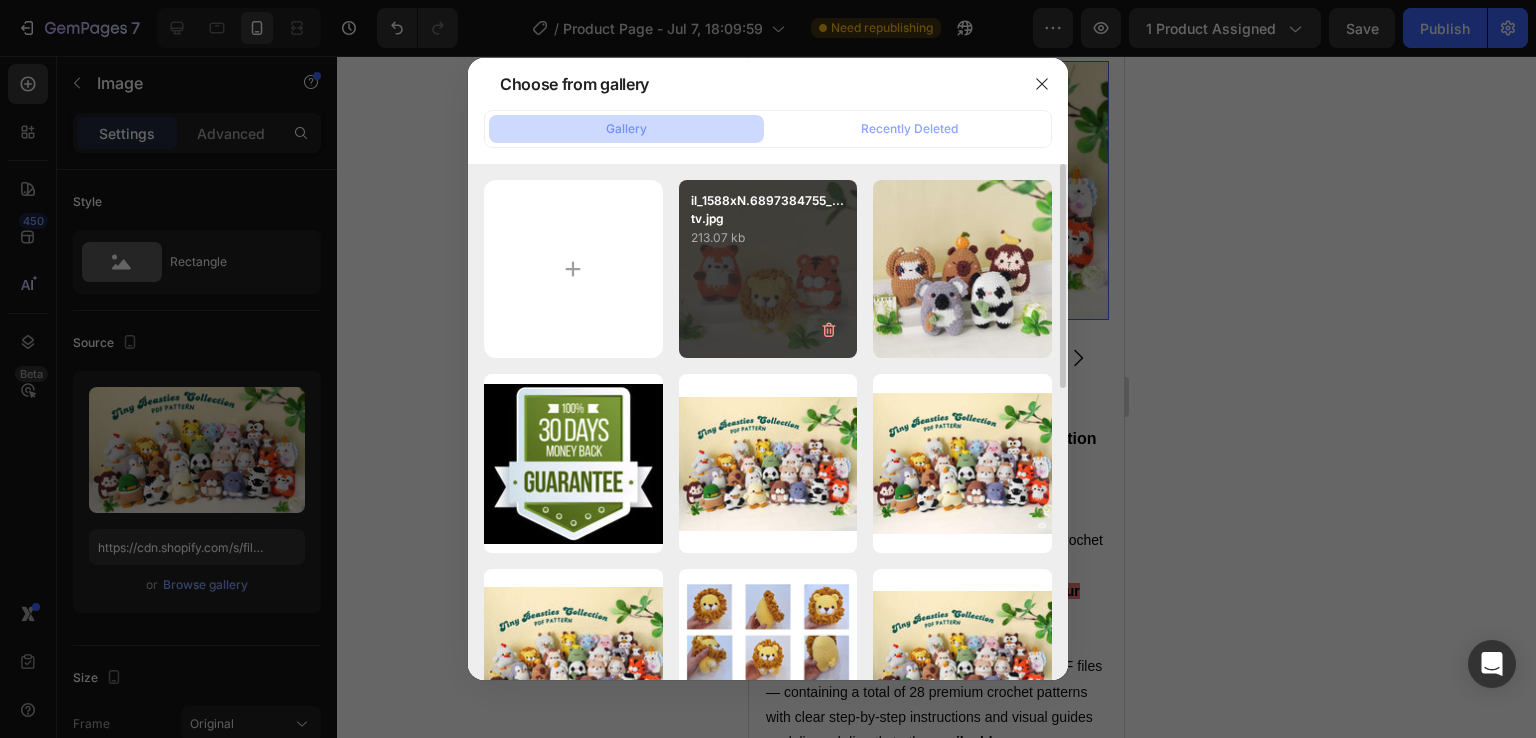 click on "il_1588xN.6897384755_...tv.jpg 213.07 kb" at bounding box center (768, 269) 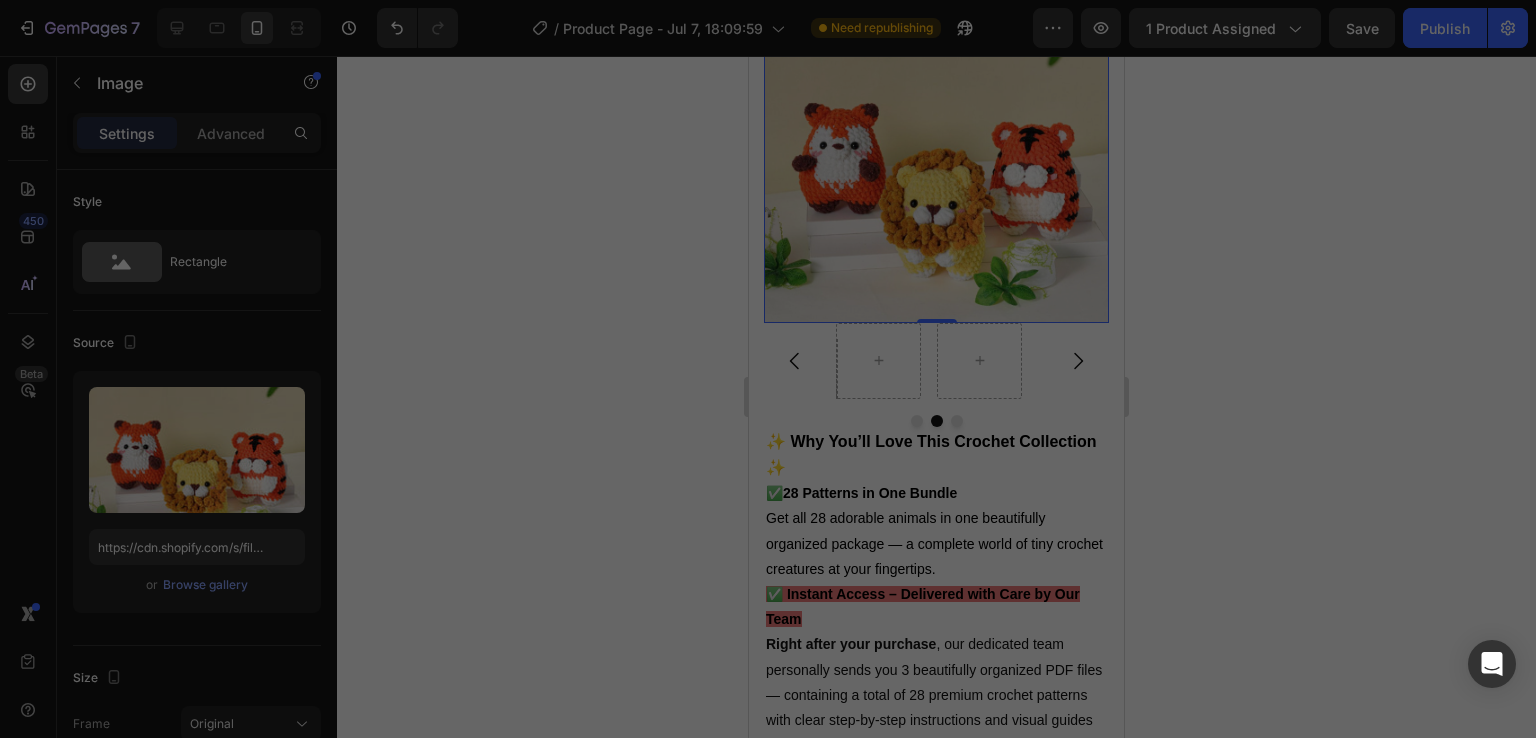 click on "il_1588xN.6897384755_...tv.jpg 213.07 kb" at bounding box center [768, 269] 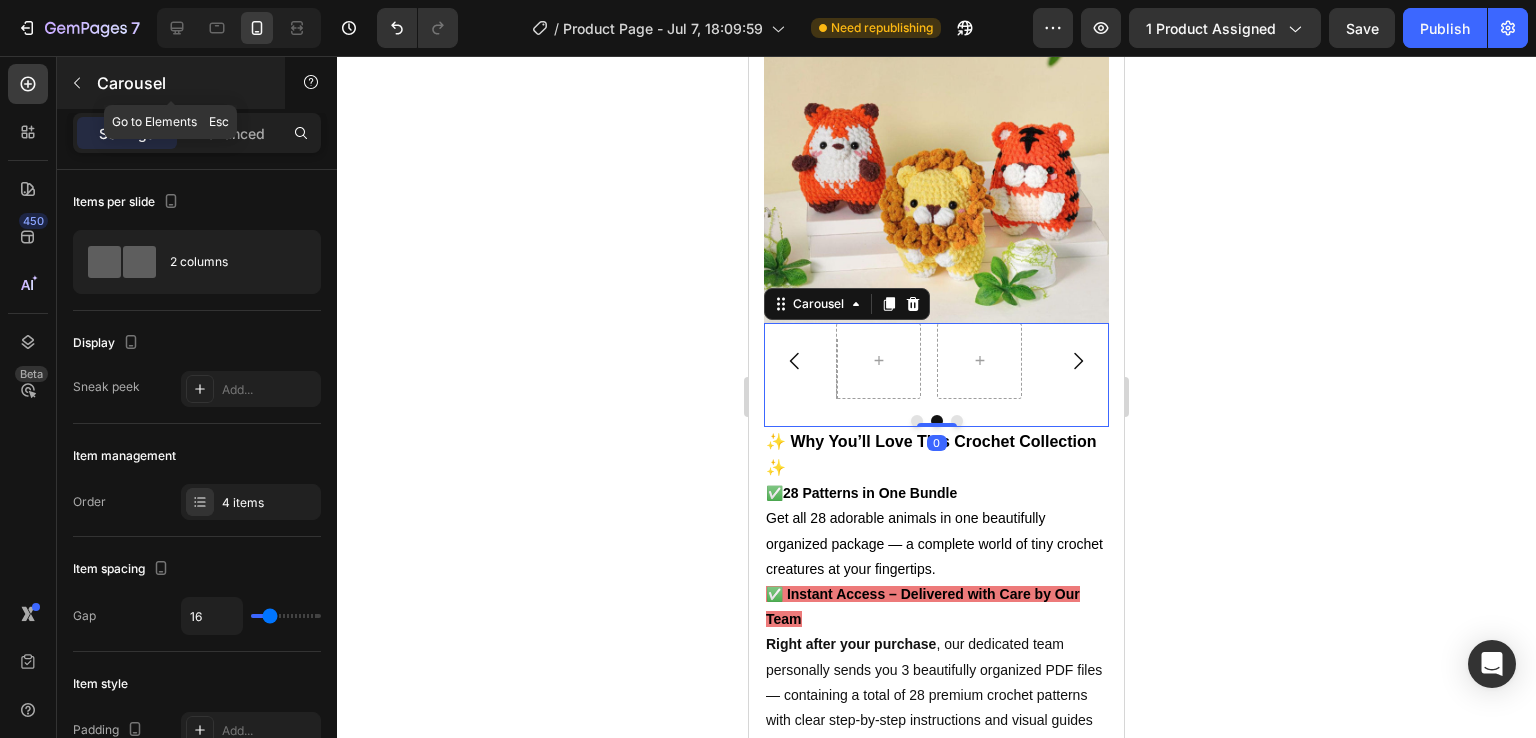 click at bounding box center (77, 83) 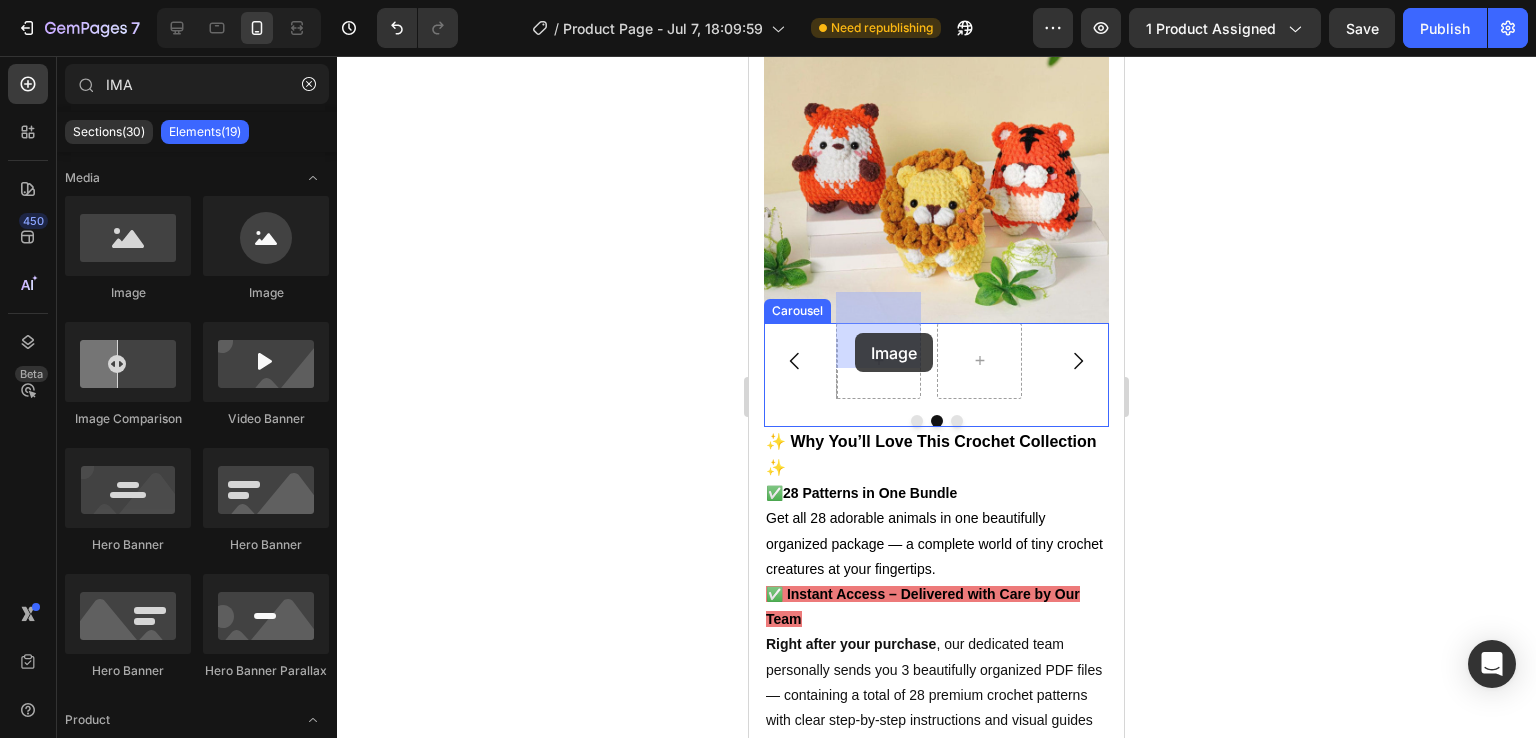 drag, startPoint x: 873, startPoint y: 305, endPoint x: 855, endPoint y: 331, distance: 31.622776 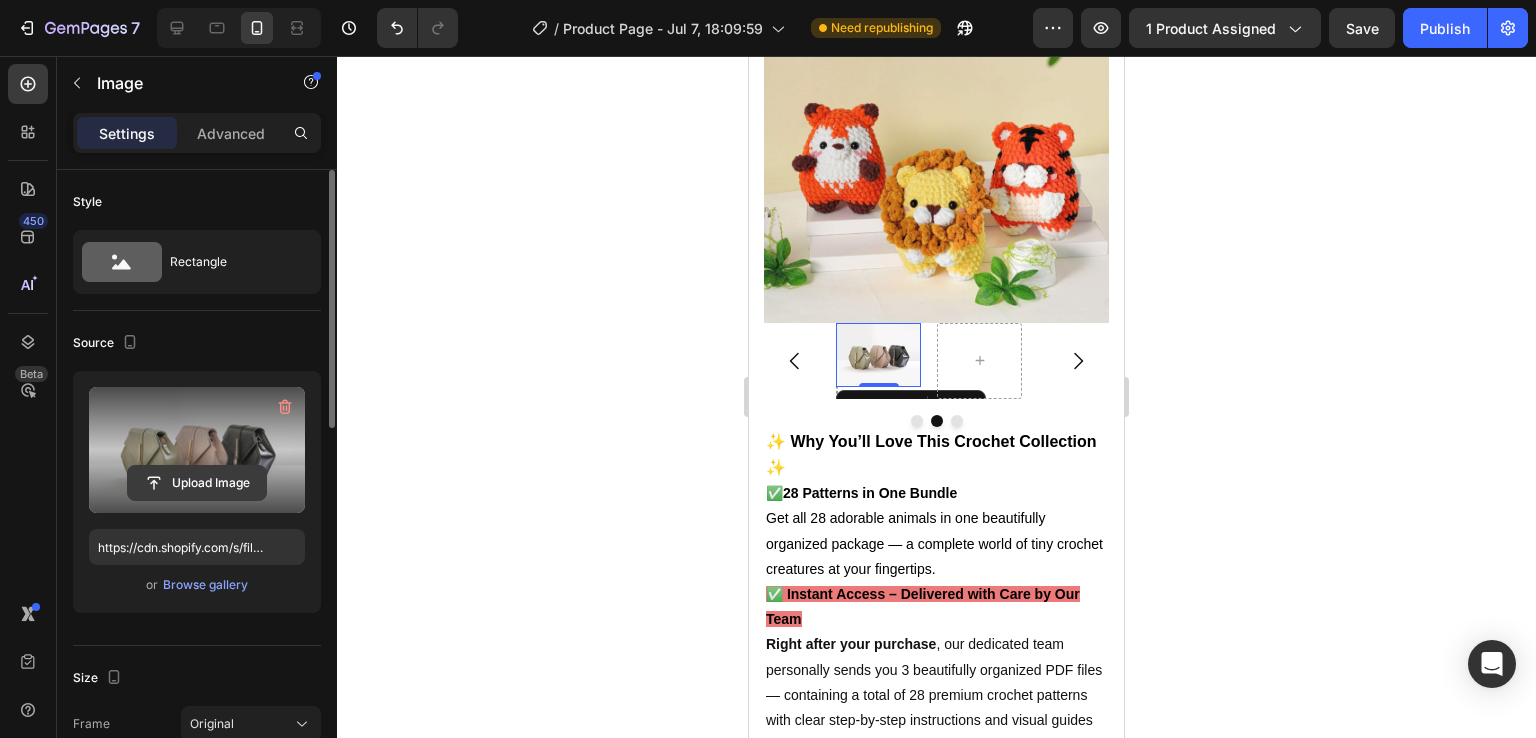 click 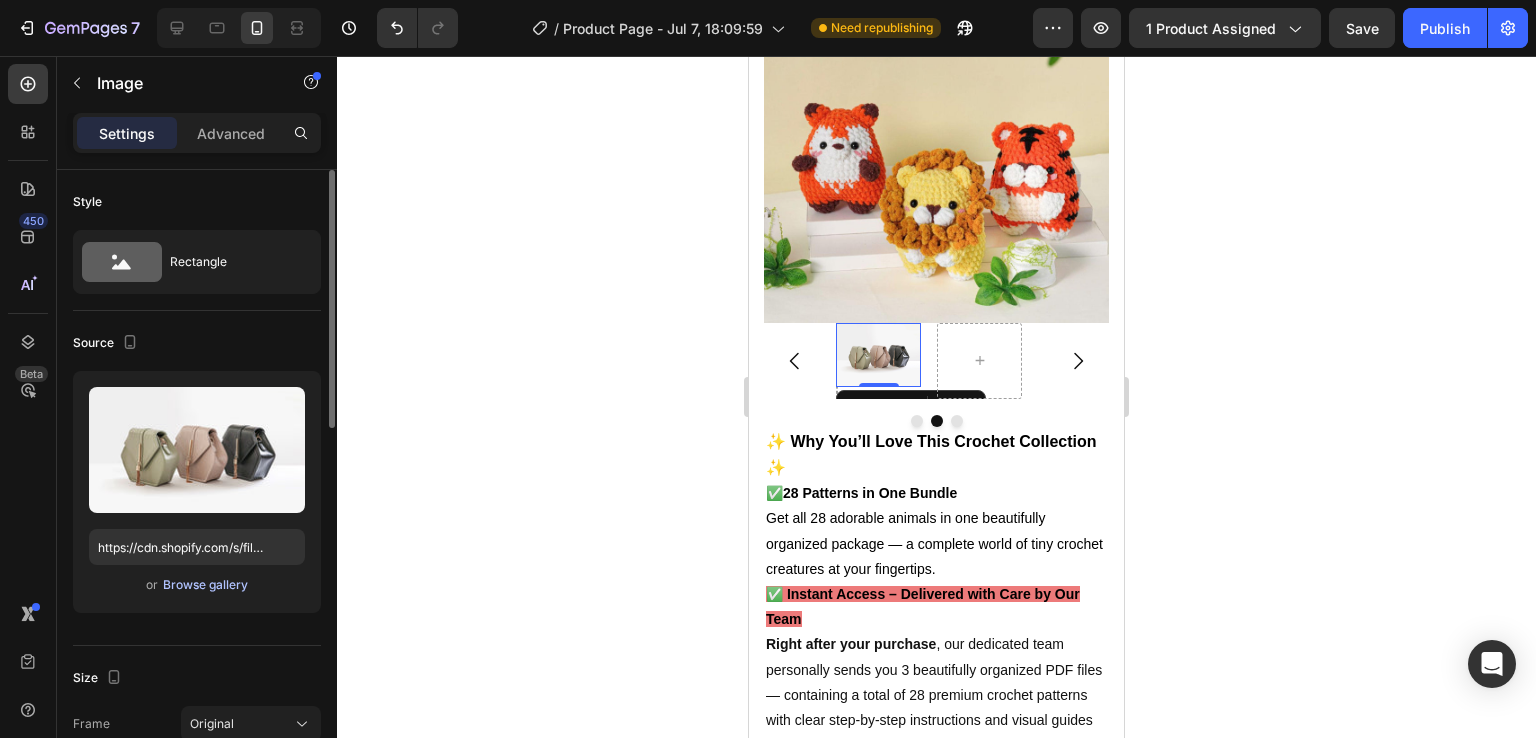 click on "Browse gallery" at bounding box center (205, 585) 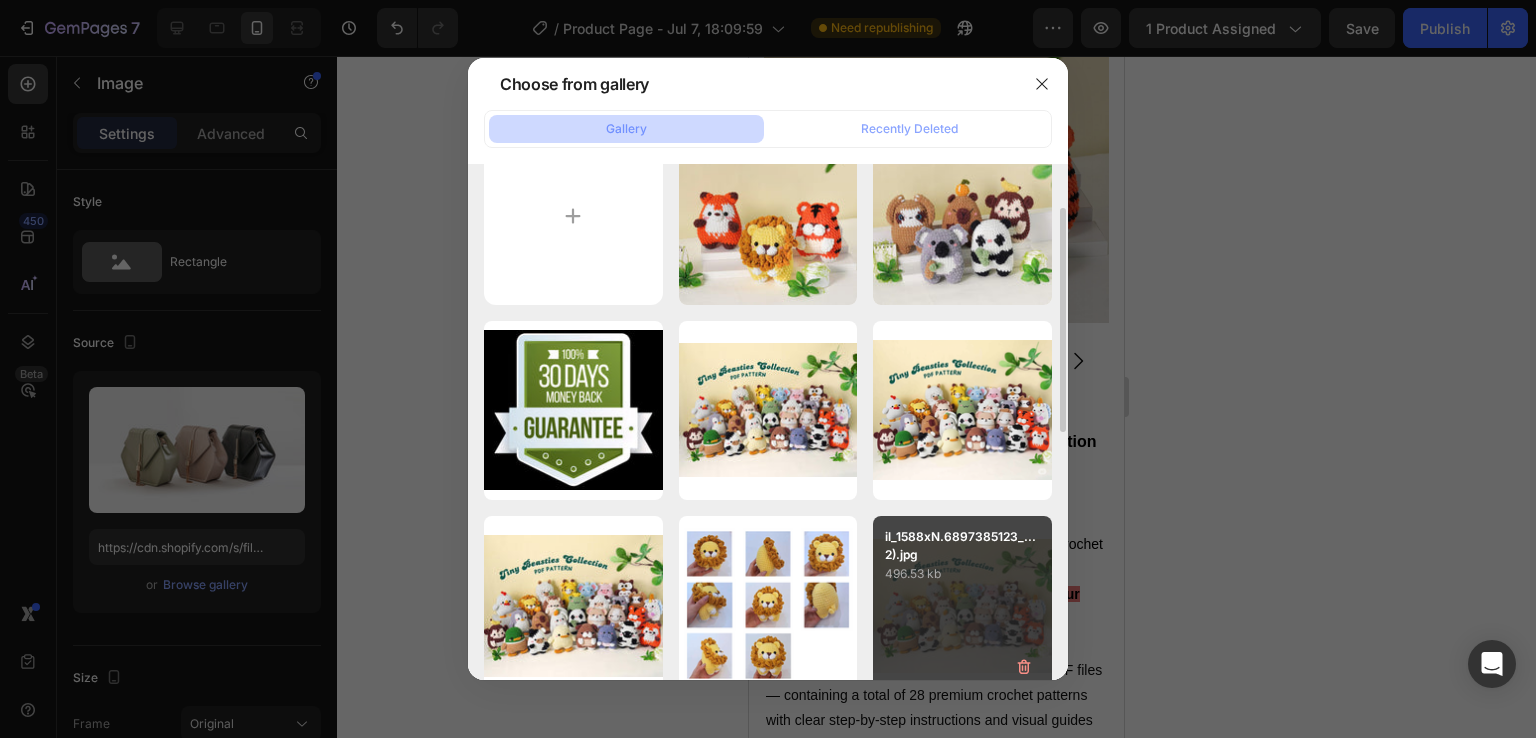 scroll, scrollTop: 68, scrollLeft: 0, axis: vertical 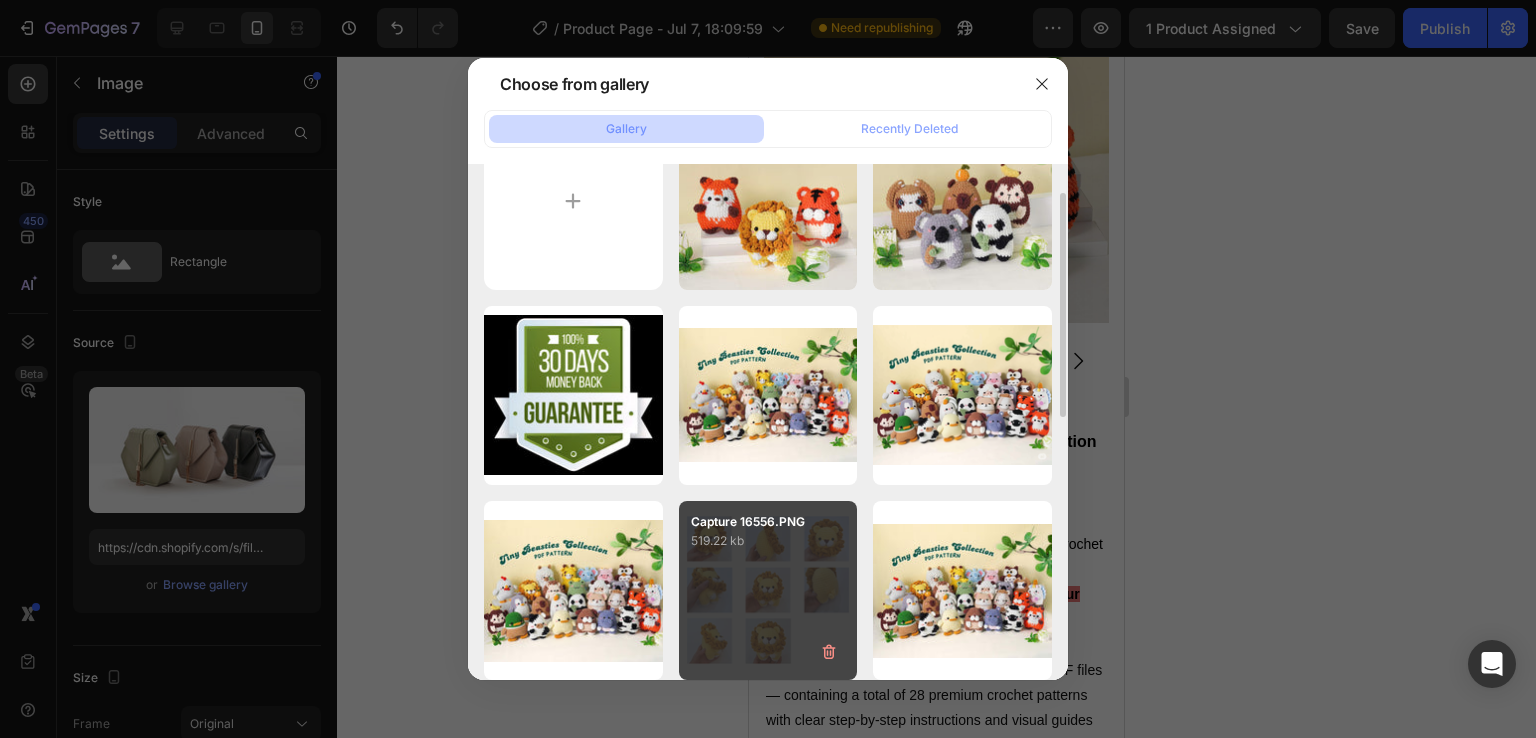 click on "Capture 16556.PNG 519.22 kb" at bounding box center (768, 590) 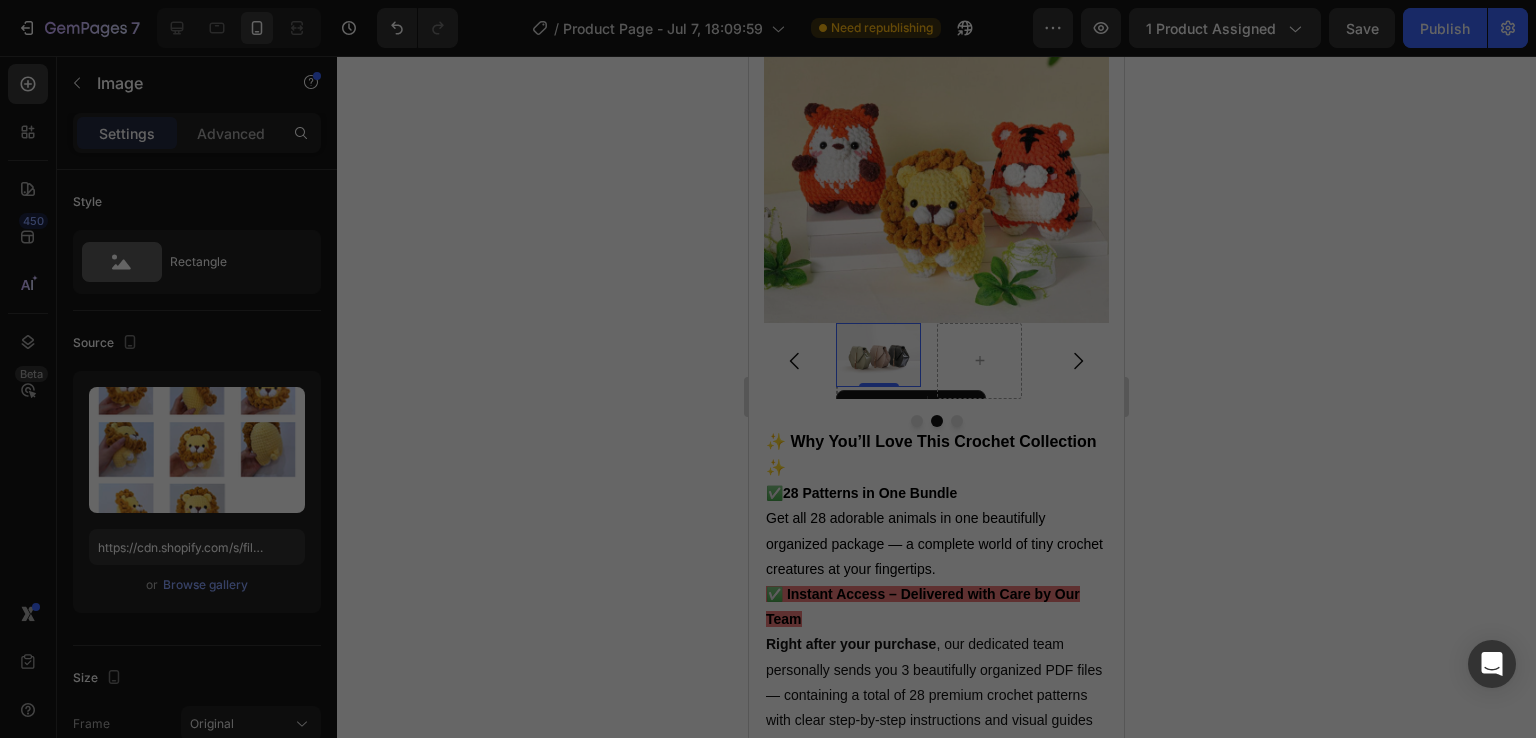 type on "https://cdn.shopify.com/s/files/1/0759/3512/1634/files/gempages_574415007119311984-44f01dc1-888d-4bf7-b5fb-6b874dd3893b.png" 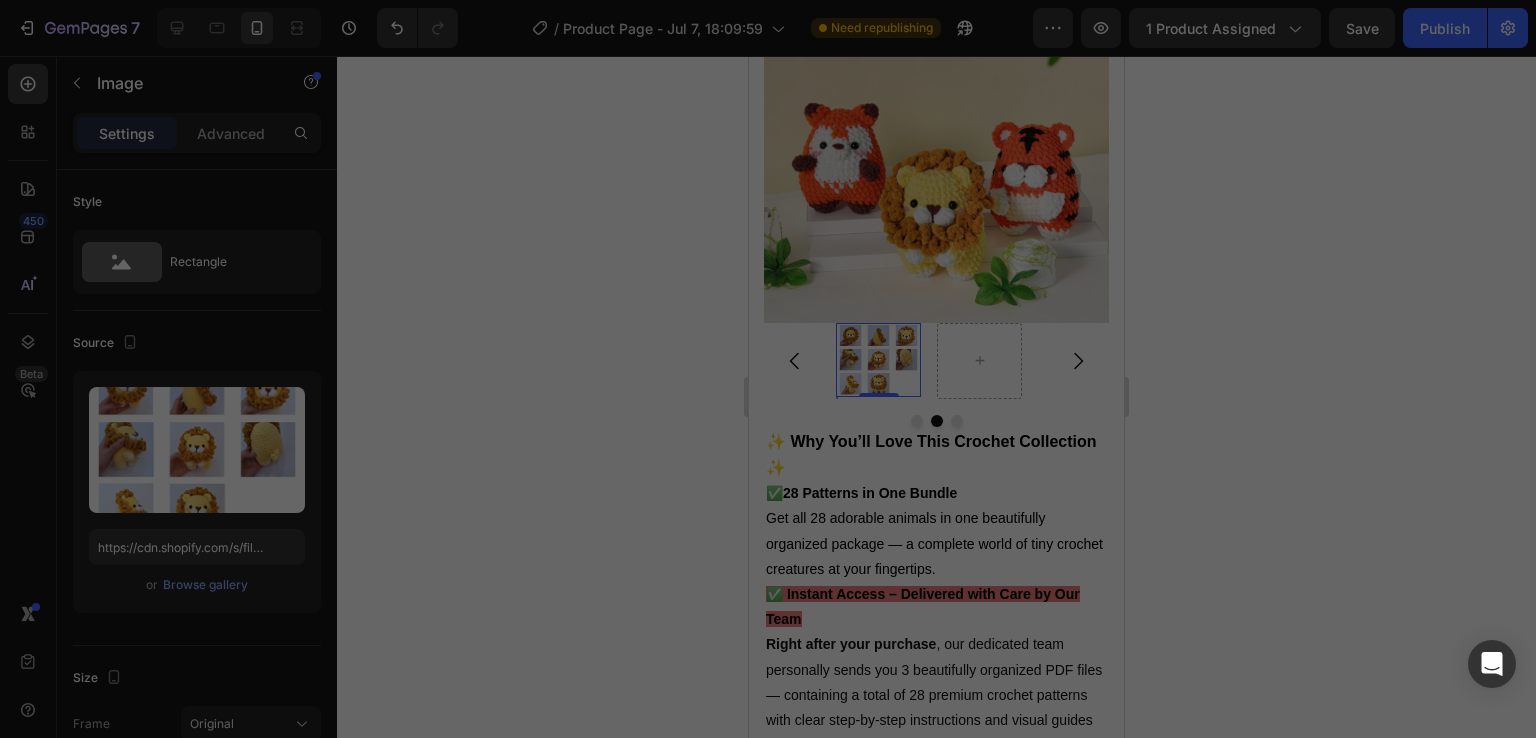 click on "Capture 16556.PNG 519.22 kb" at bounding box center (768, 590) 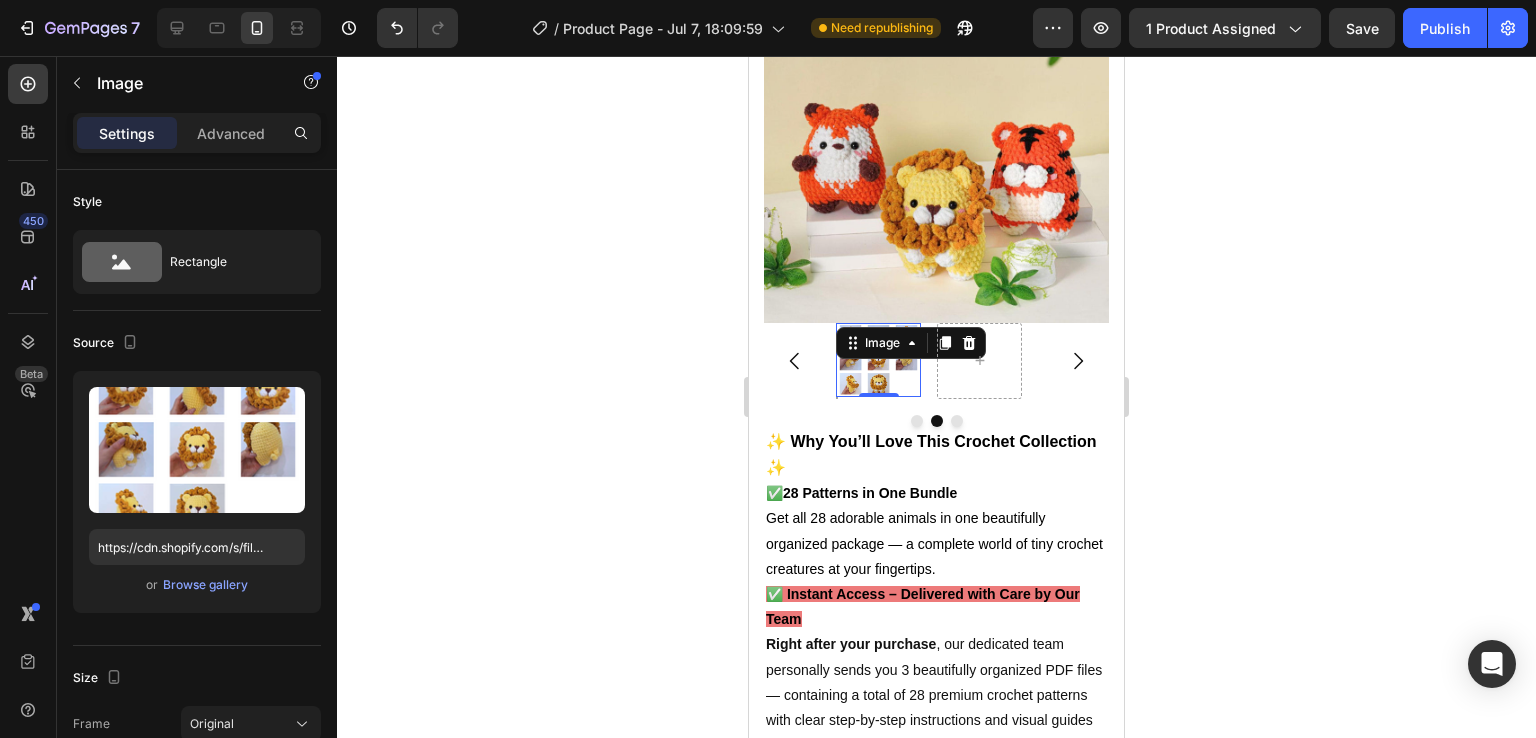 drag, startPoint x: 883, startPoint y: 361, endPoint x: 876, endPoint y: 338, distance: 24.04163 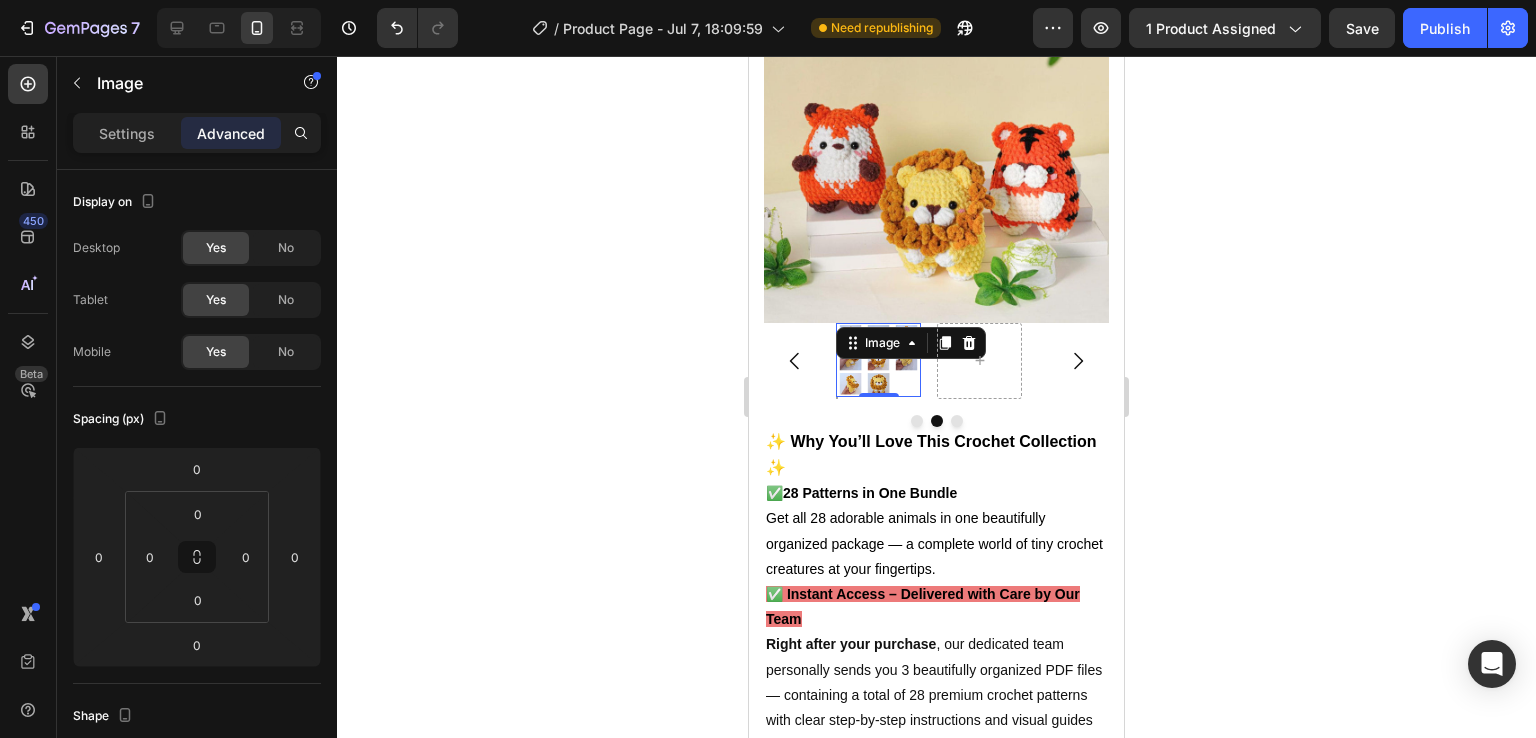 click 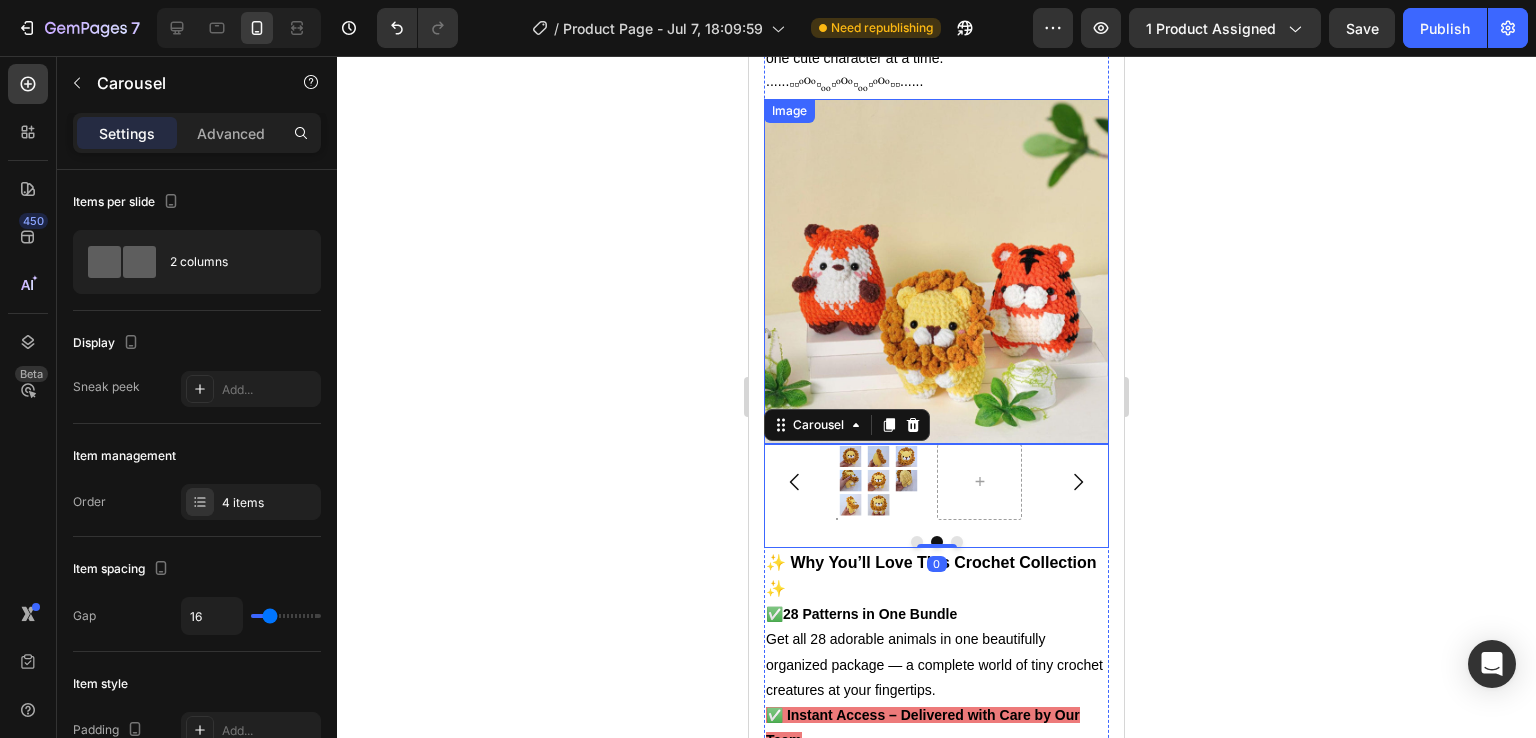scroll, scrollTop: 968, scrollLeft: 0, axis: vertical 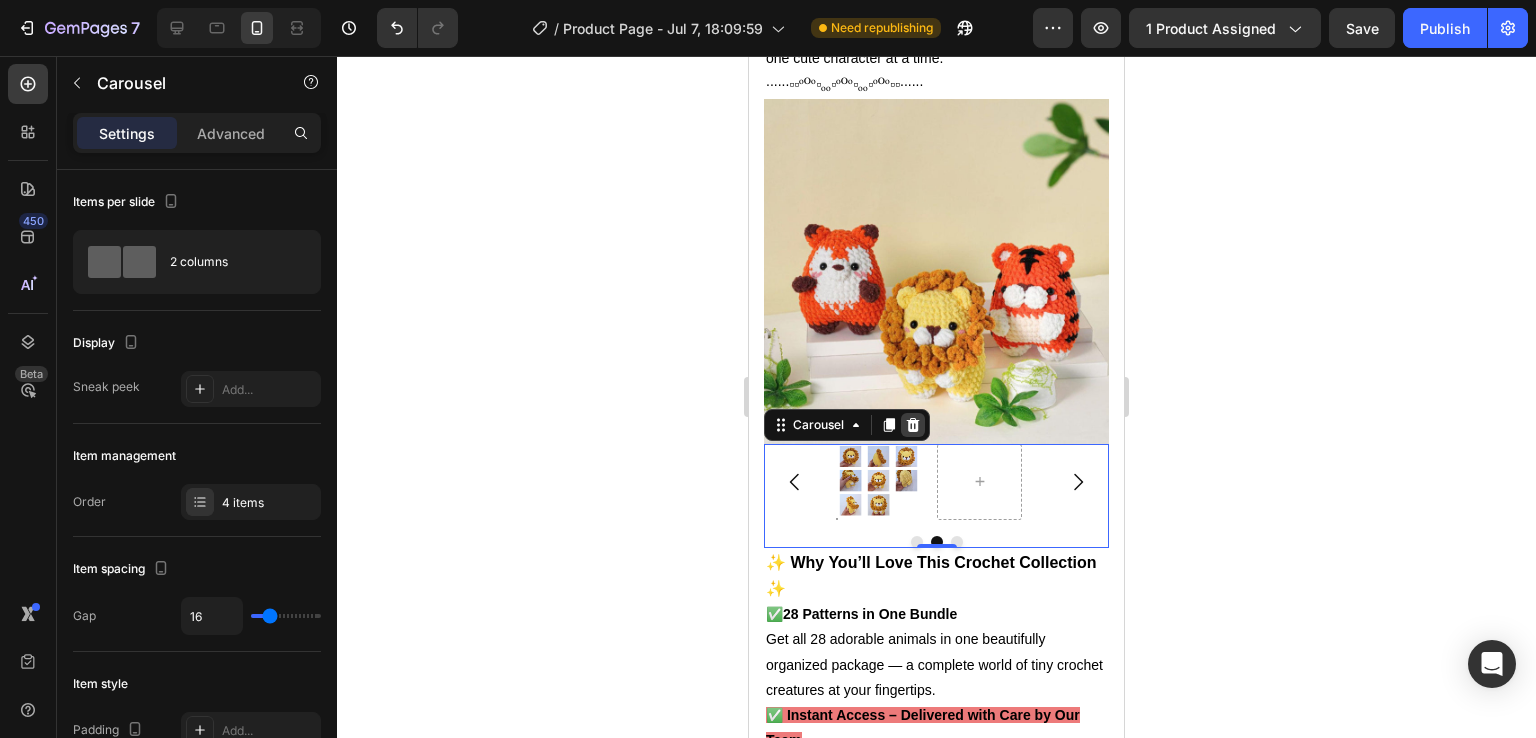 click 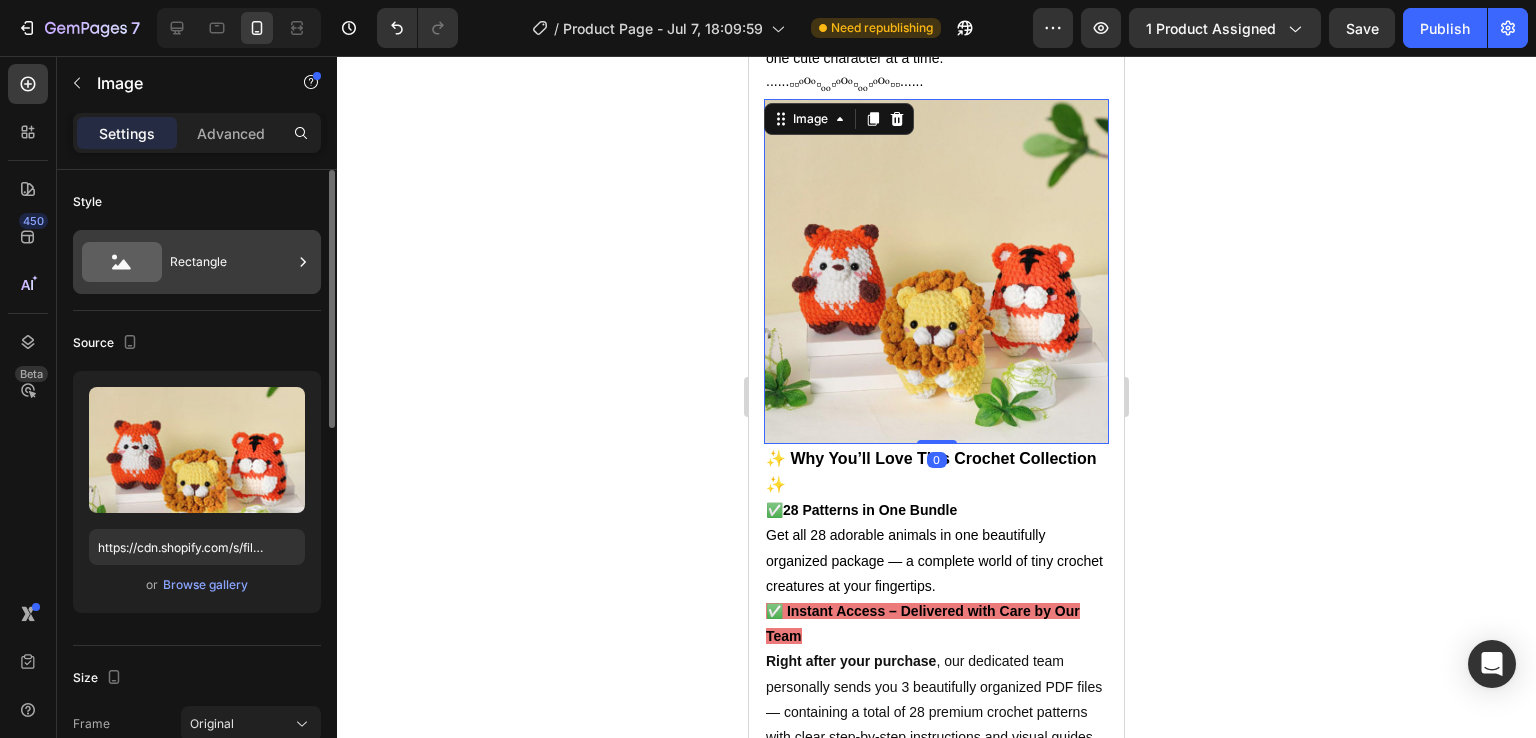 click on "Rectangle" at bounding box center (231, 262) 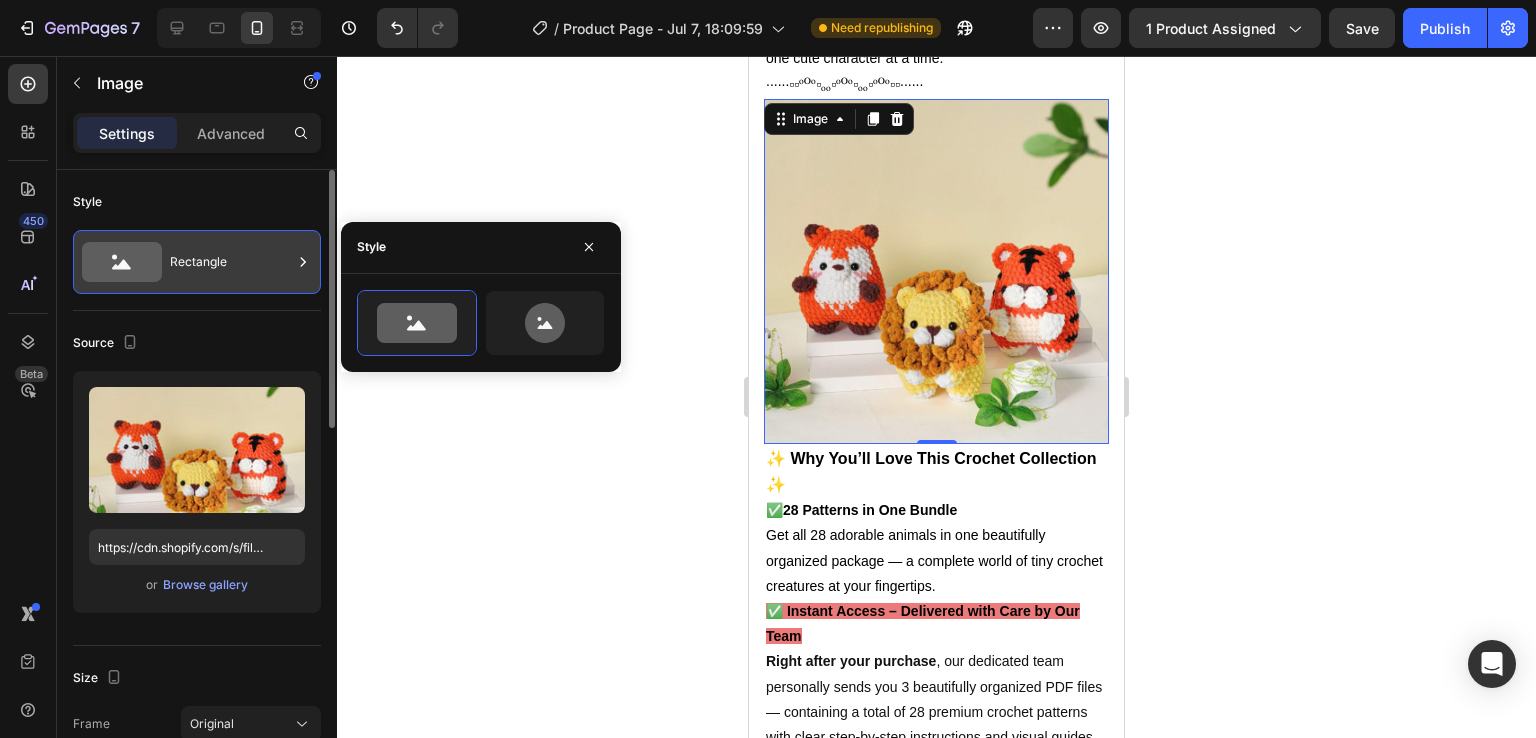 click on "Rectangle" at bounding box center [231, 262] 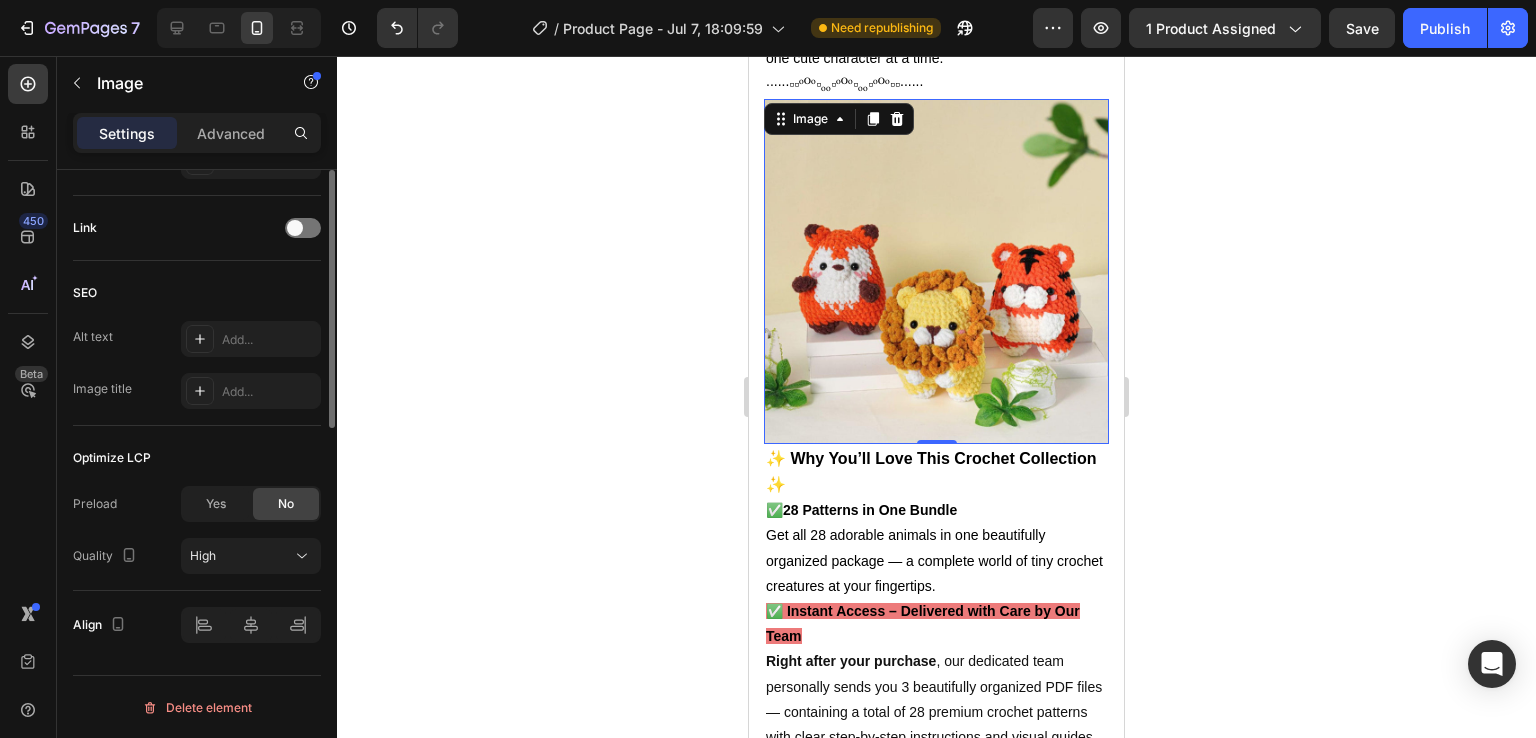 scroll, scrollTop: 0, scrollLeft: 0, axis: both 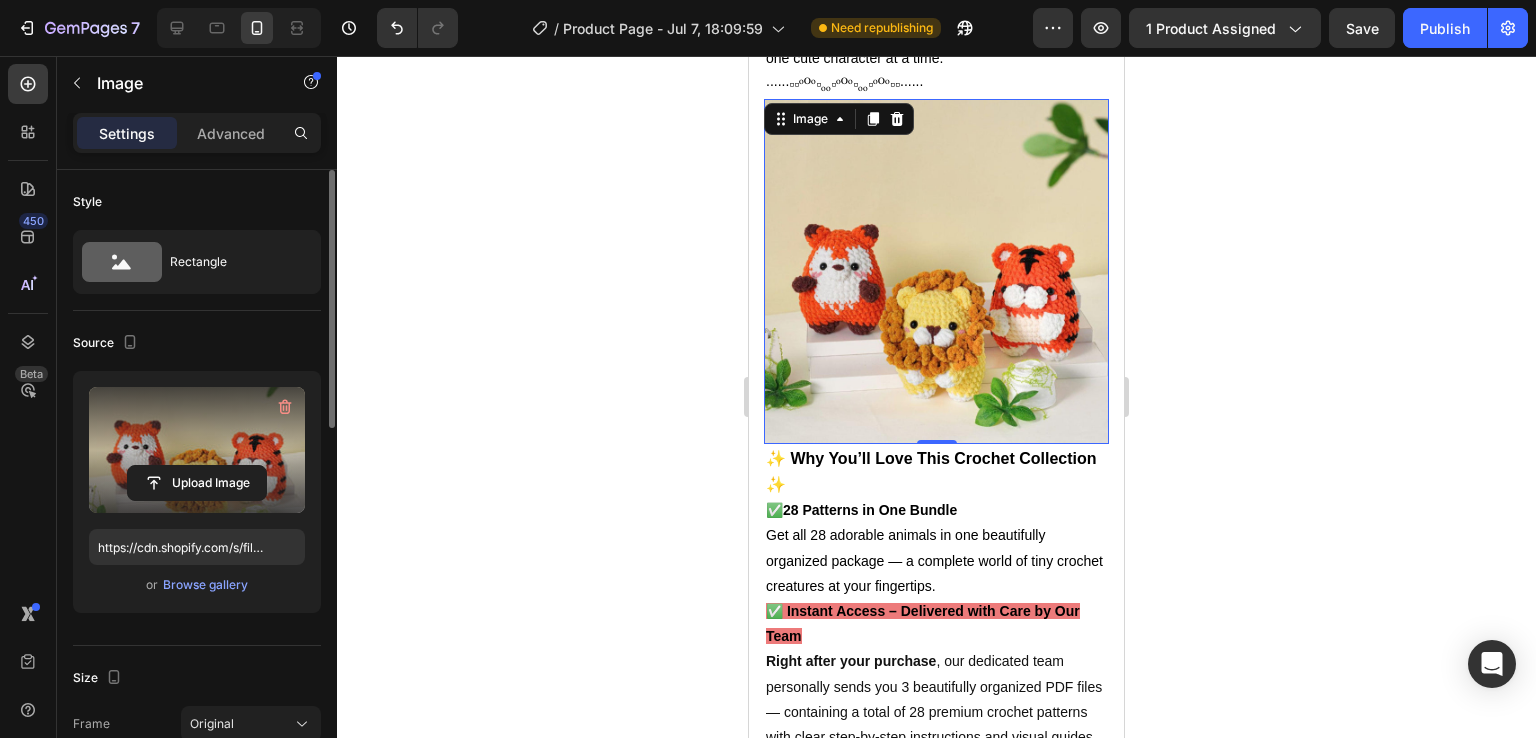 click at bounding box center (197, 450) 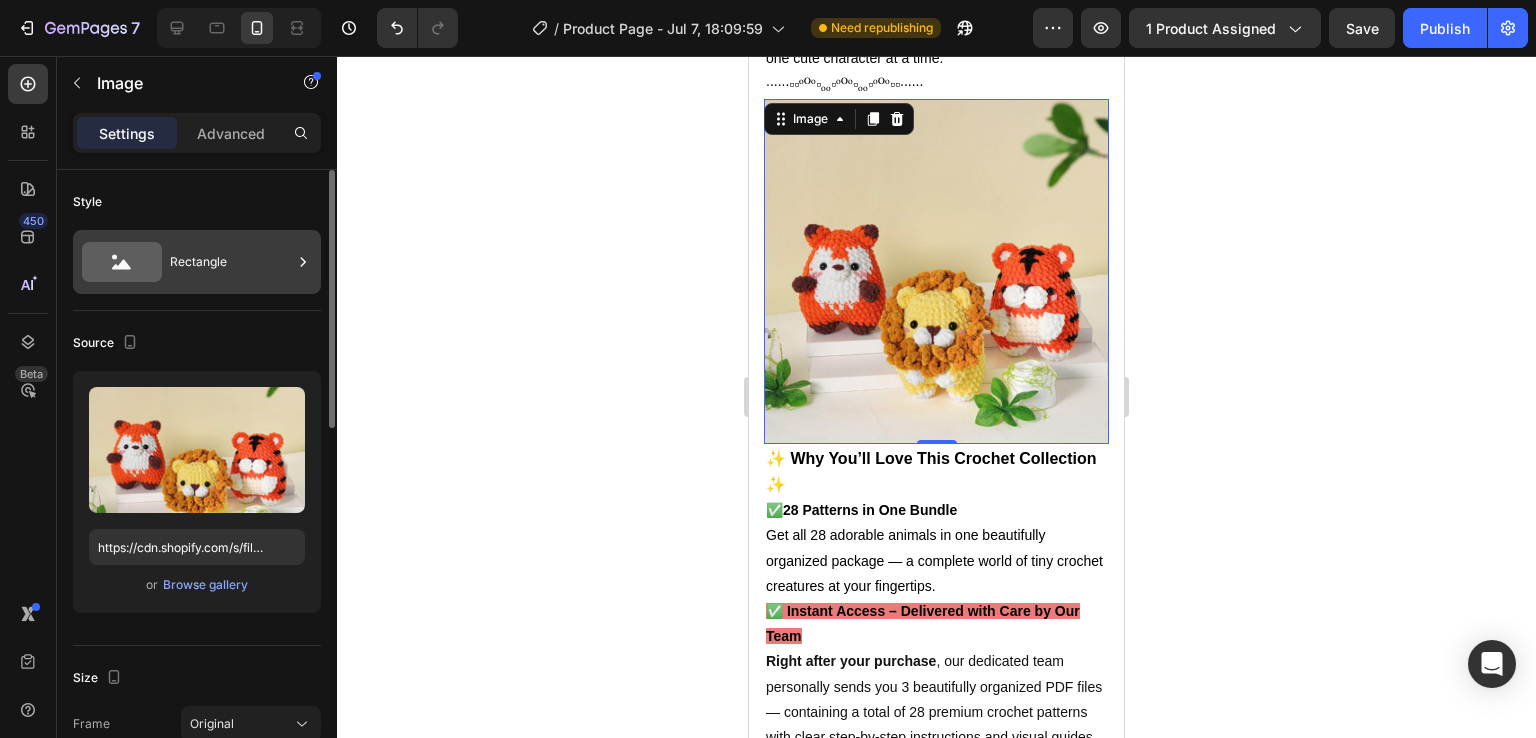 click on "Rectangle" at bounding box center [197, 262] 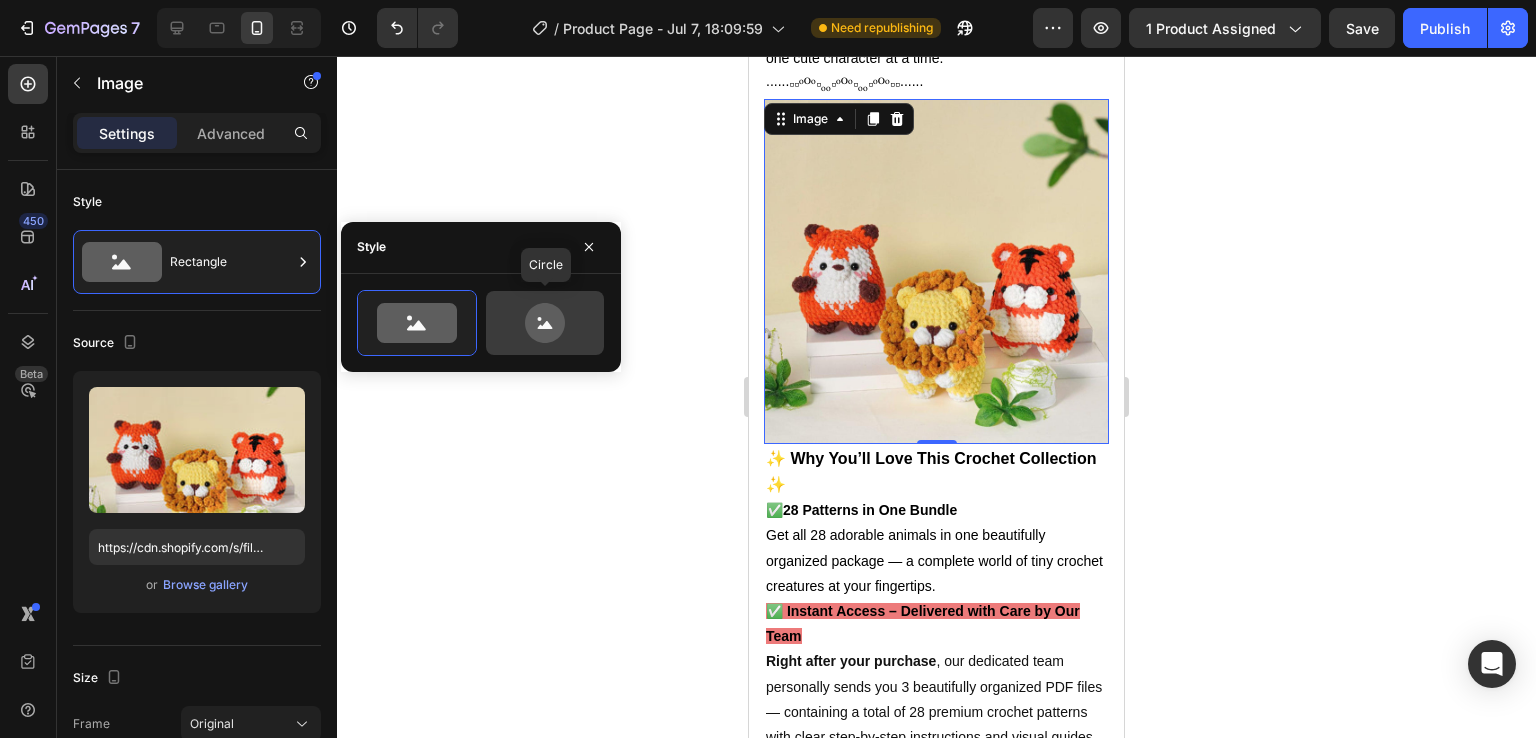 click 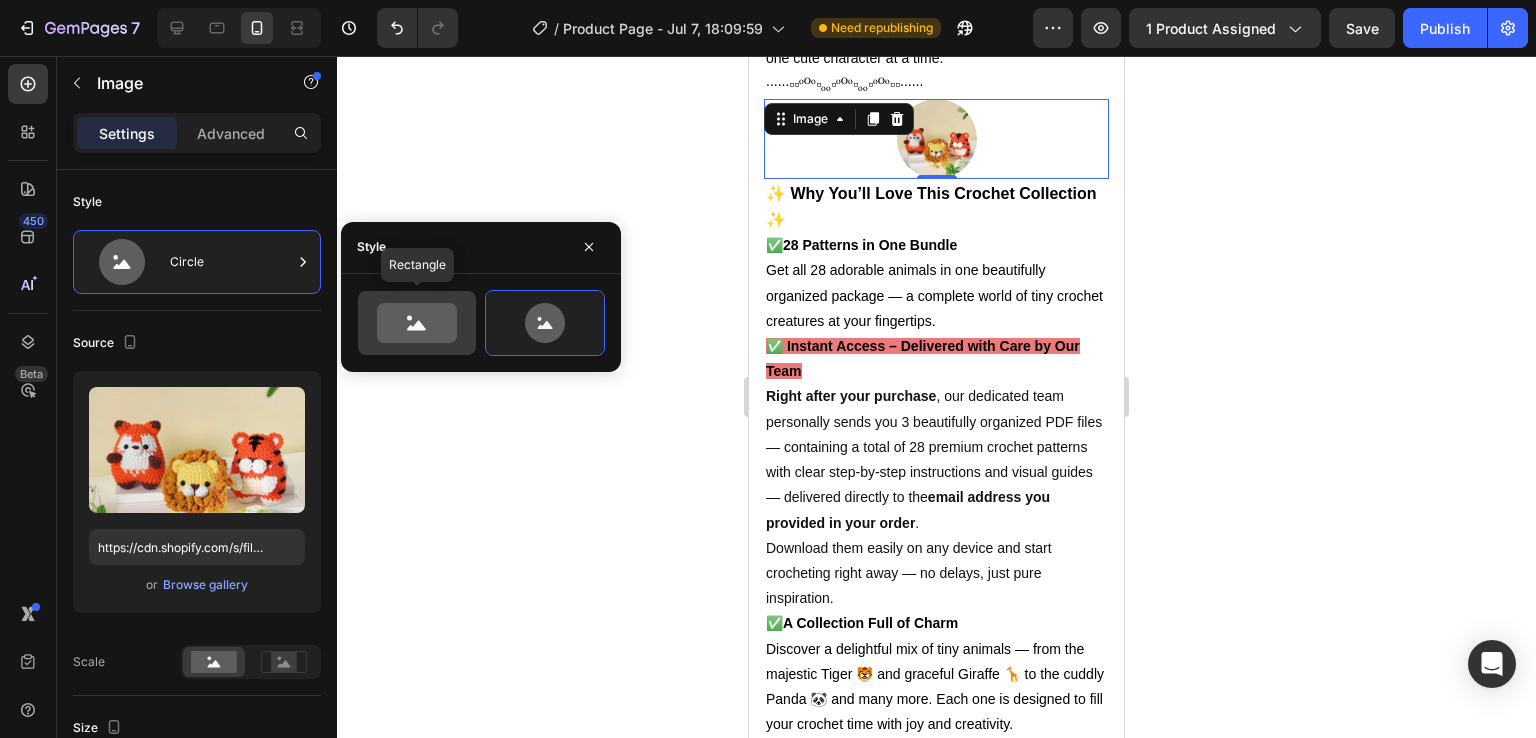 click 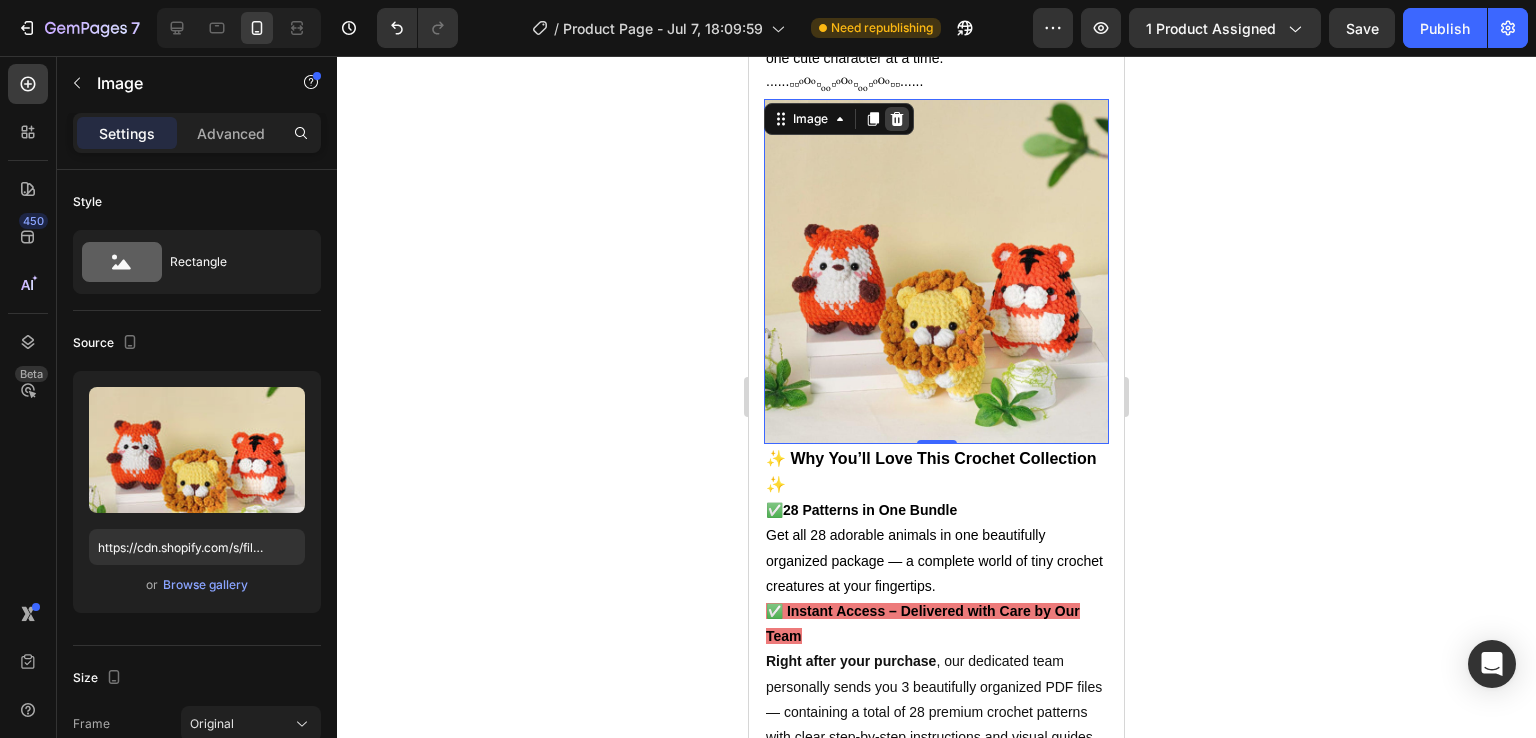 click at bounding box center [897, 119] 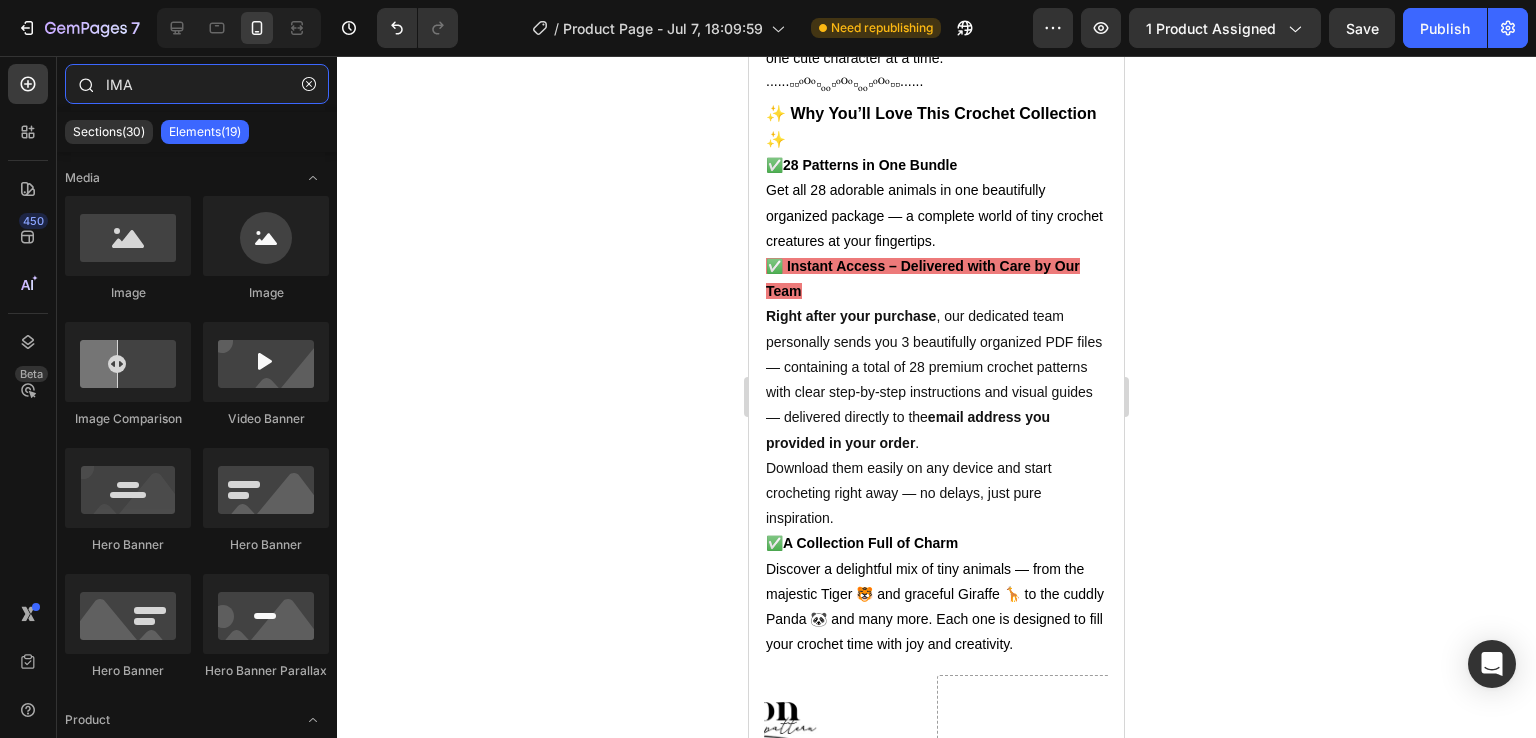 click on "IMA" at bounding box center (197, 84) 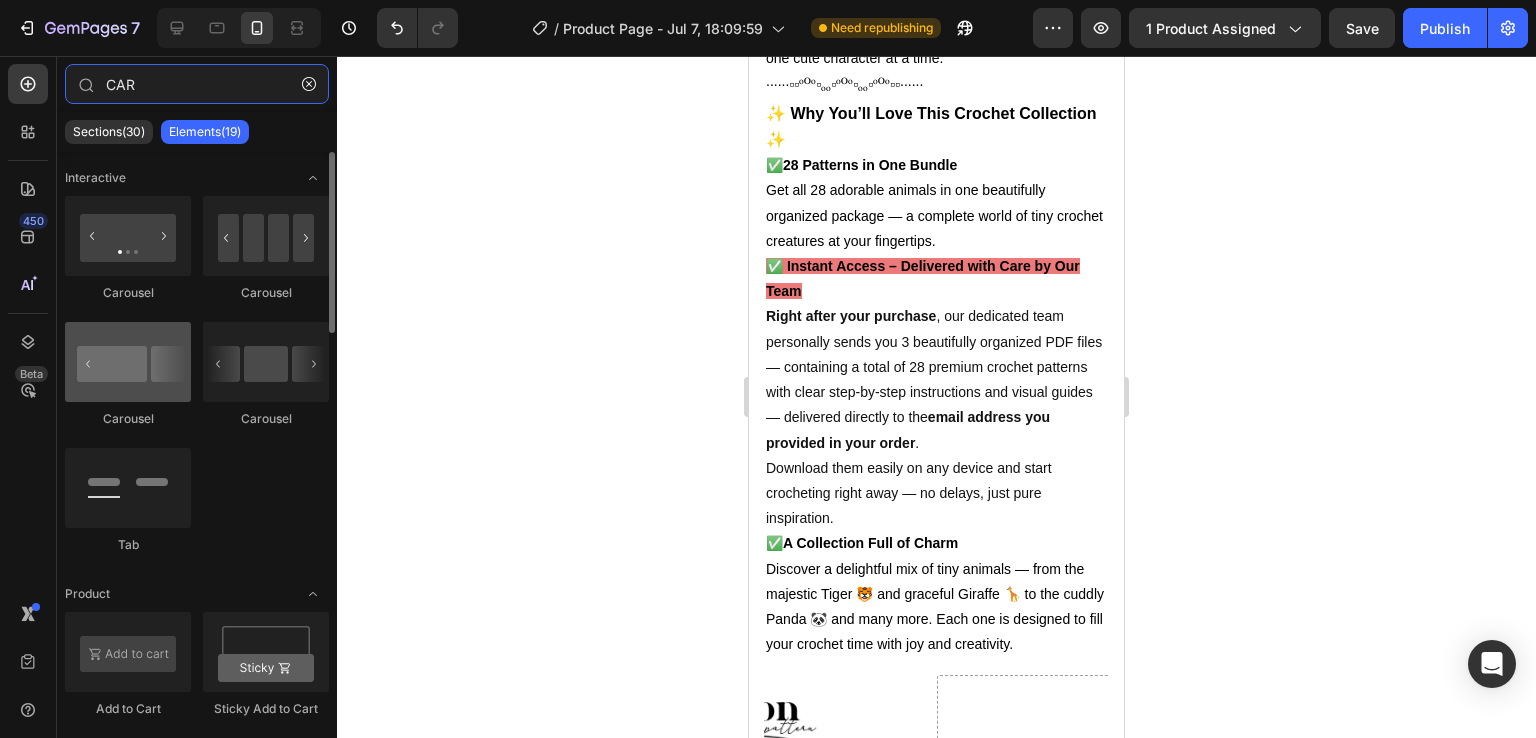 type on "CAR" 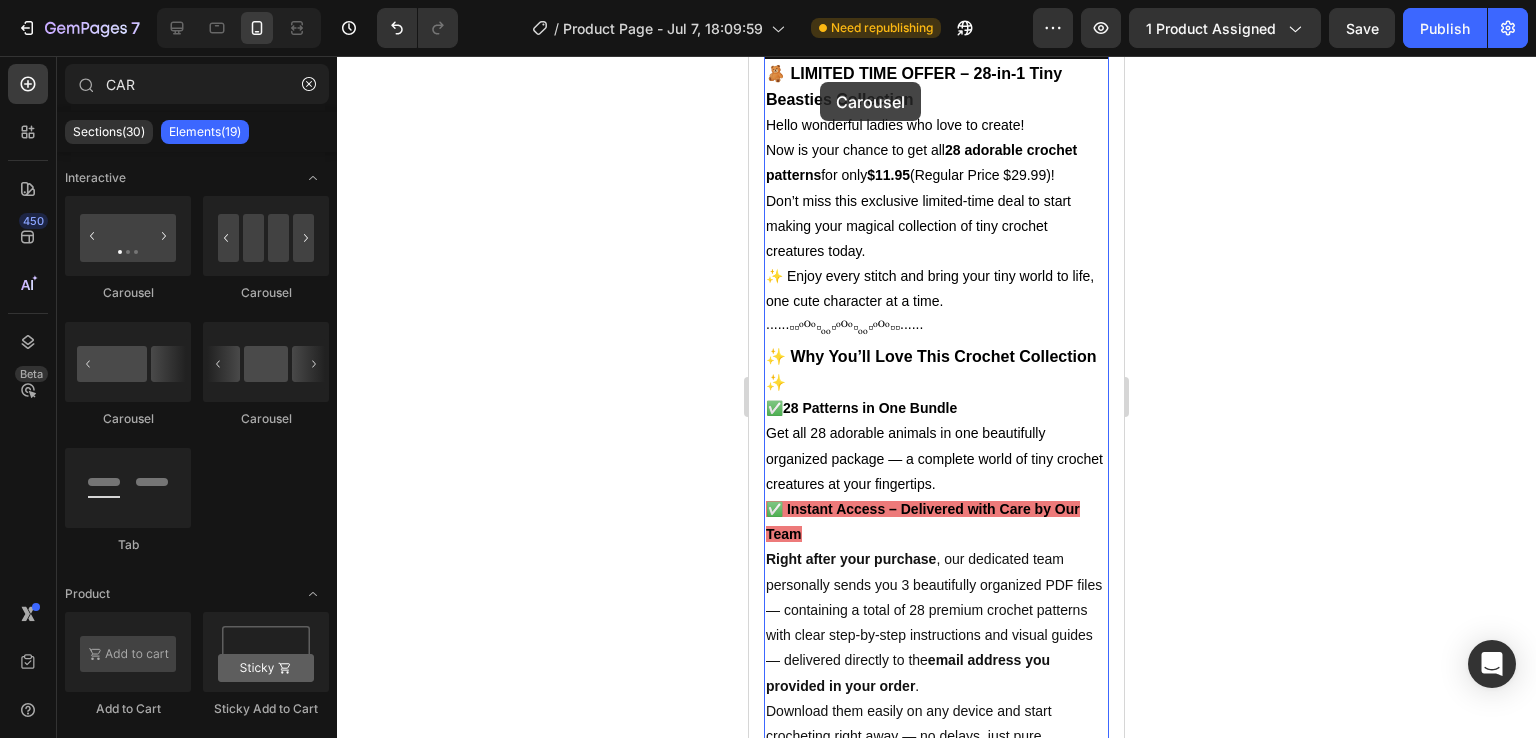scroll, scrollTop: 668, scrollLeft: 0, axis: vertical 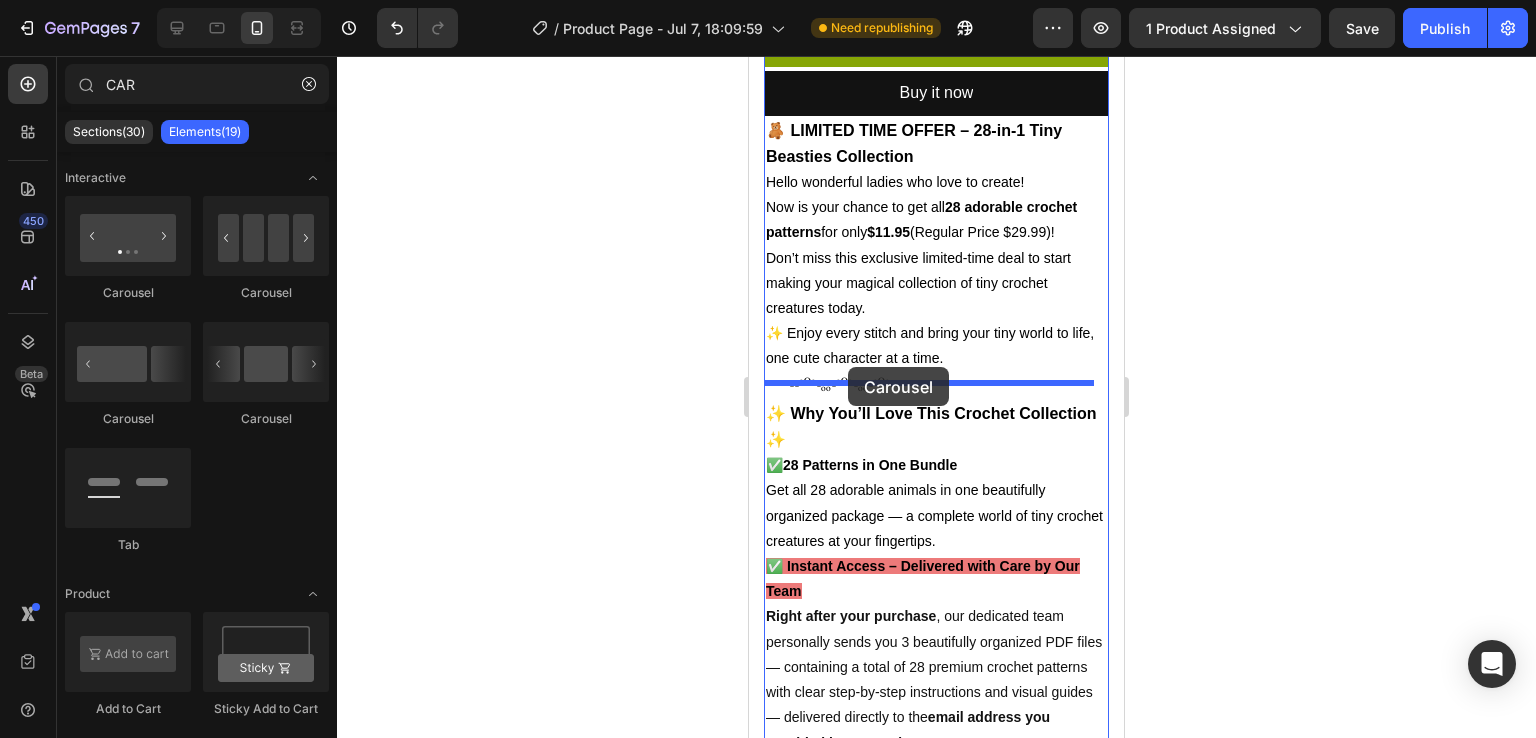 drag, startPoint x: 875, startPoint y: 426, endPoint x: 848, endPoint y: 367, distance: 64.884514 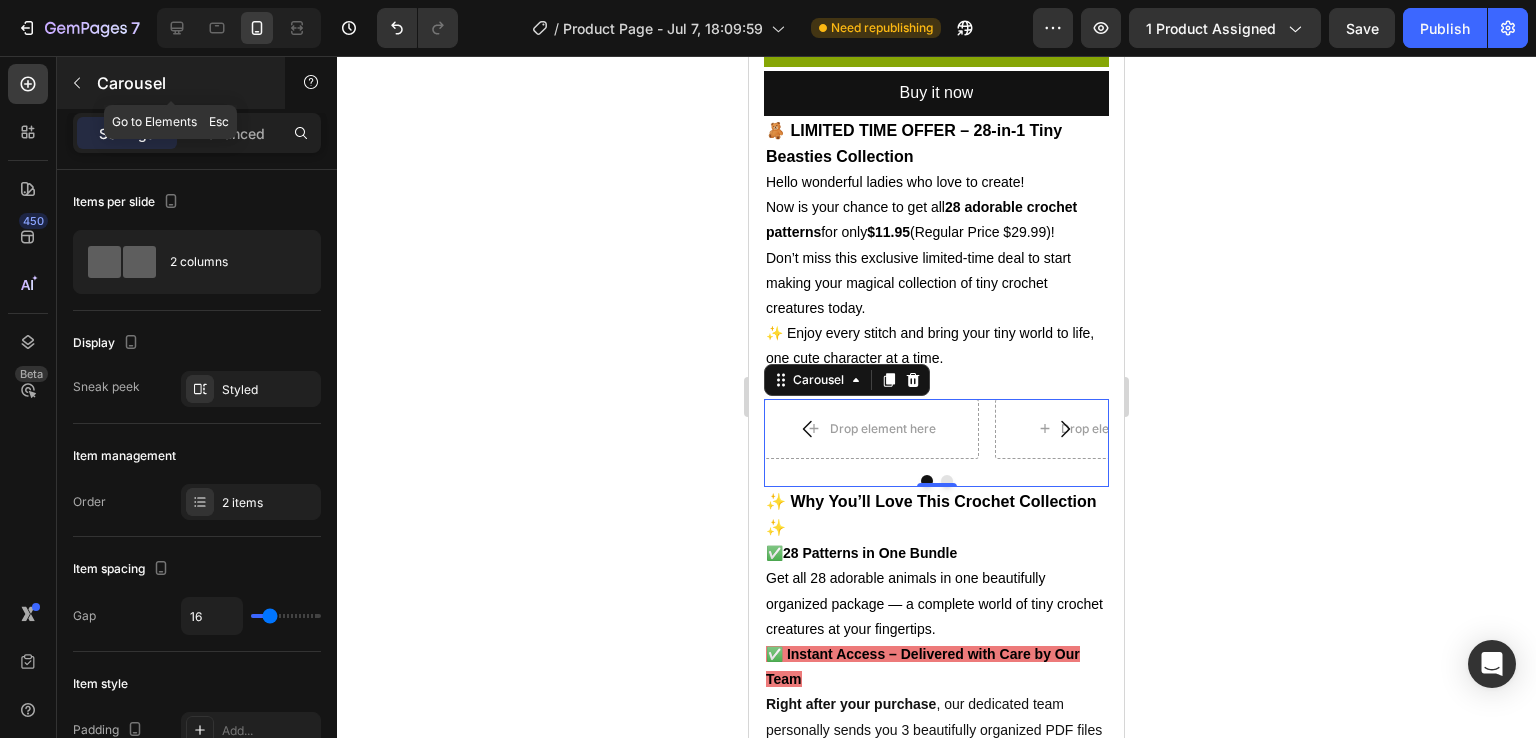click at bounding box center (77, 83) 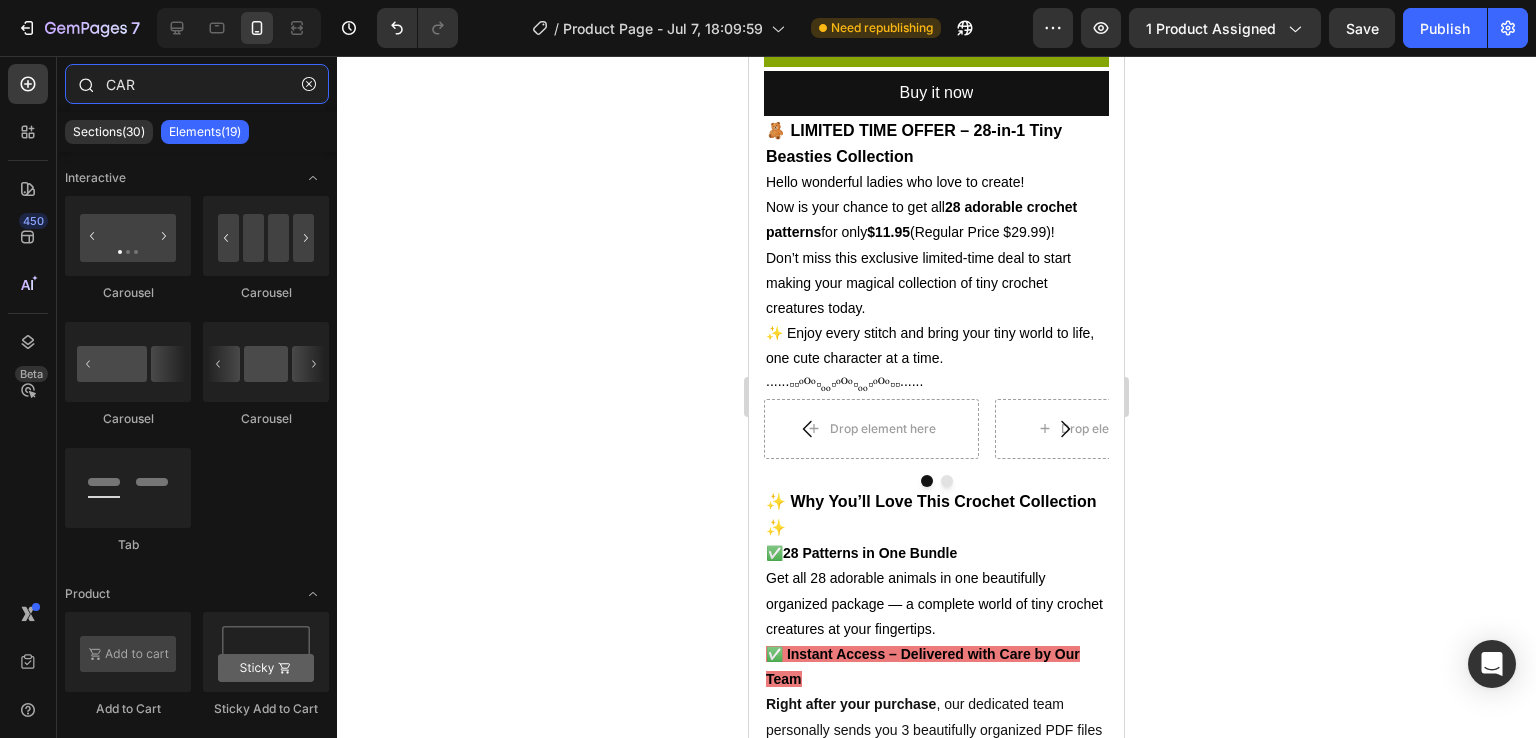 click on "CAR" at bounding box center (197, 84) 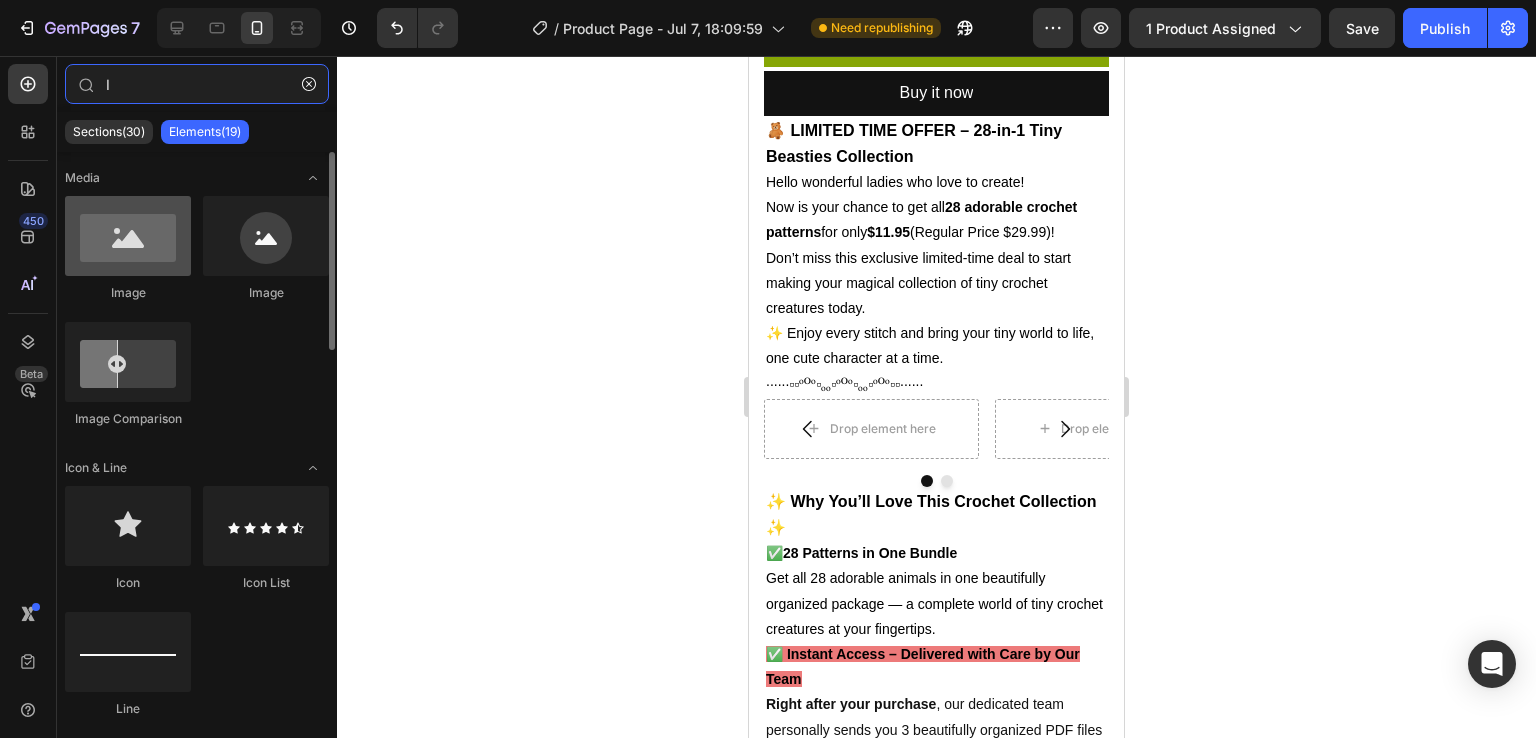 type on "I" 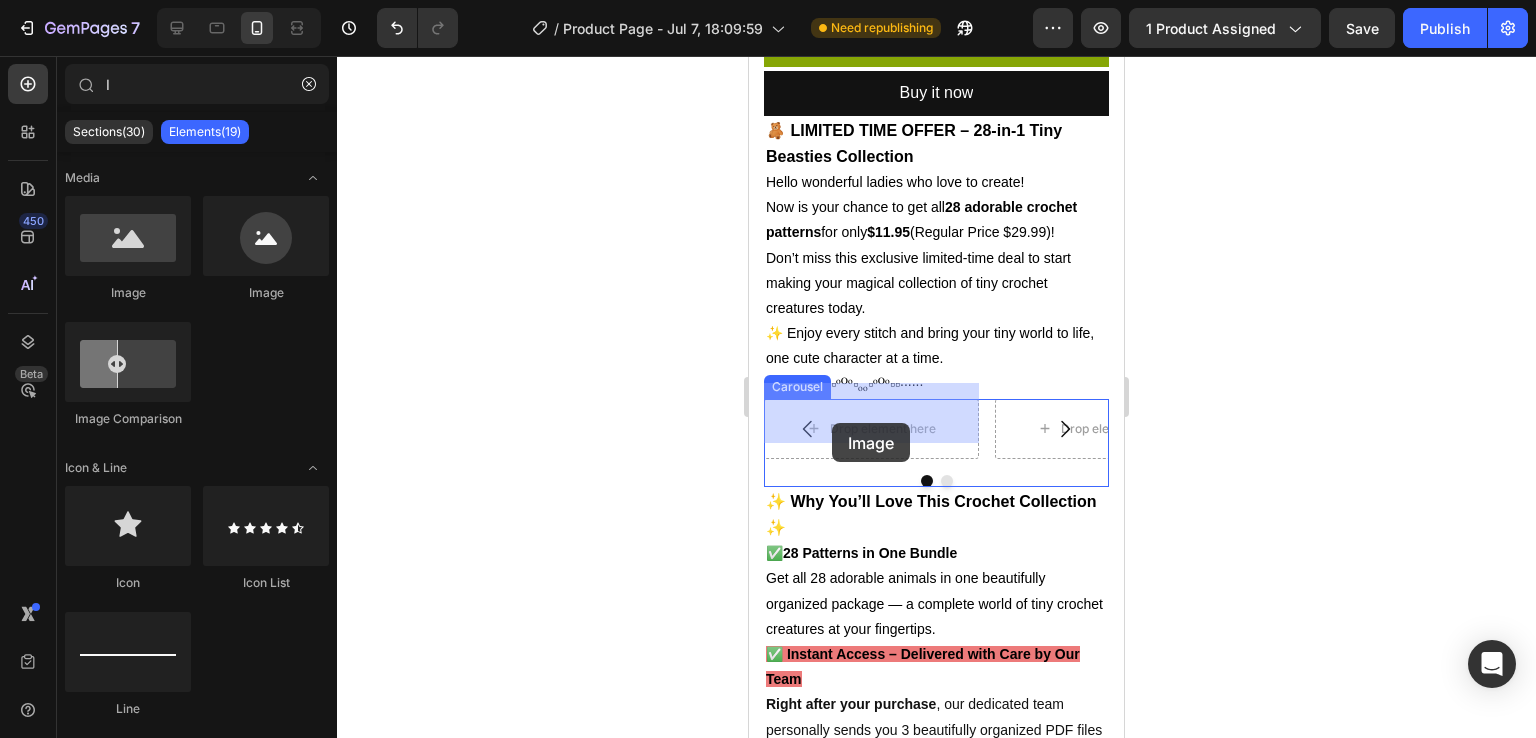 drag, startPoint x: 878, startPoint y: 298, endPoint x: 832, endPoint y: 424, distance: 134.13426 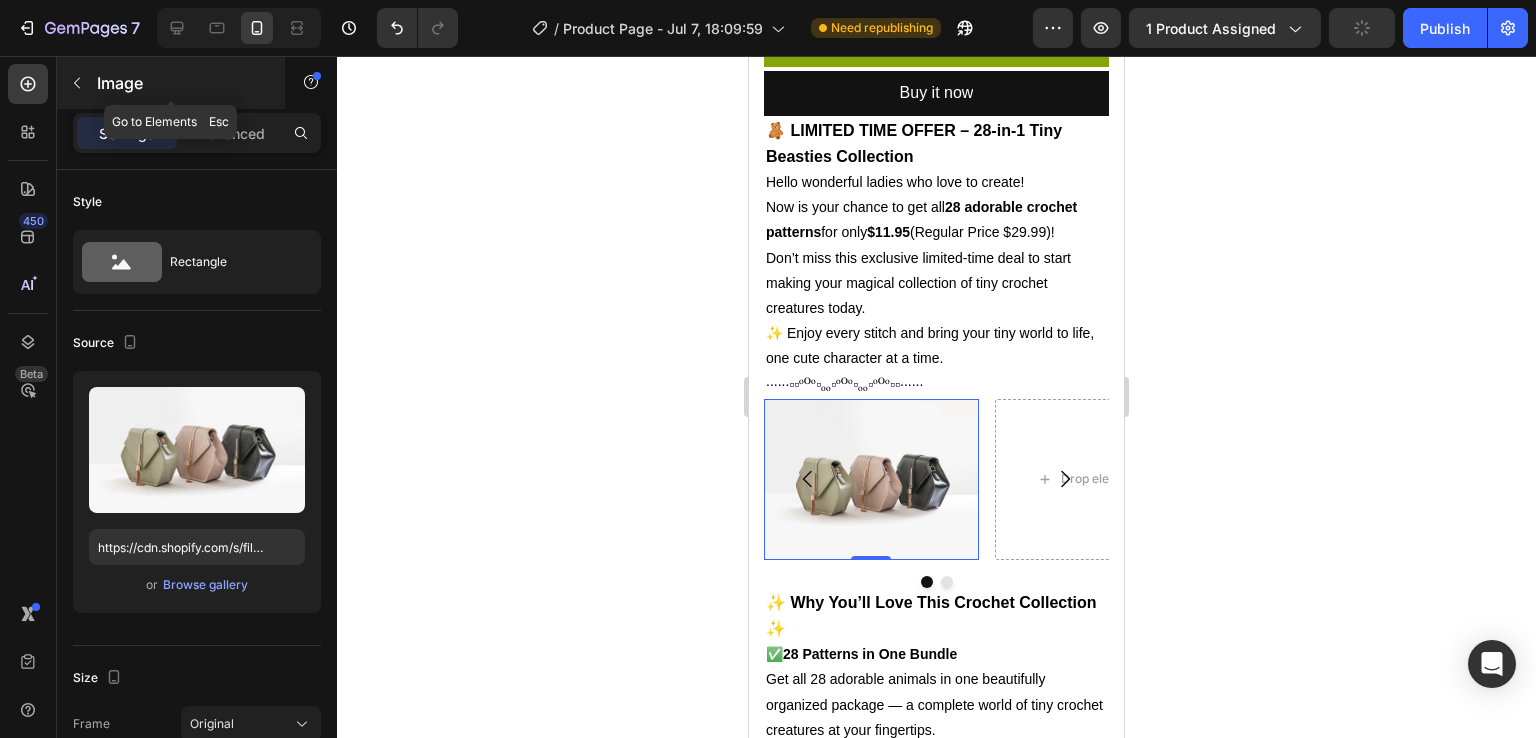 click at bounding box center [77, 83] 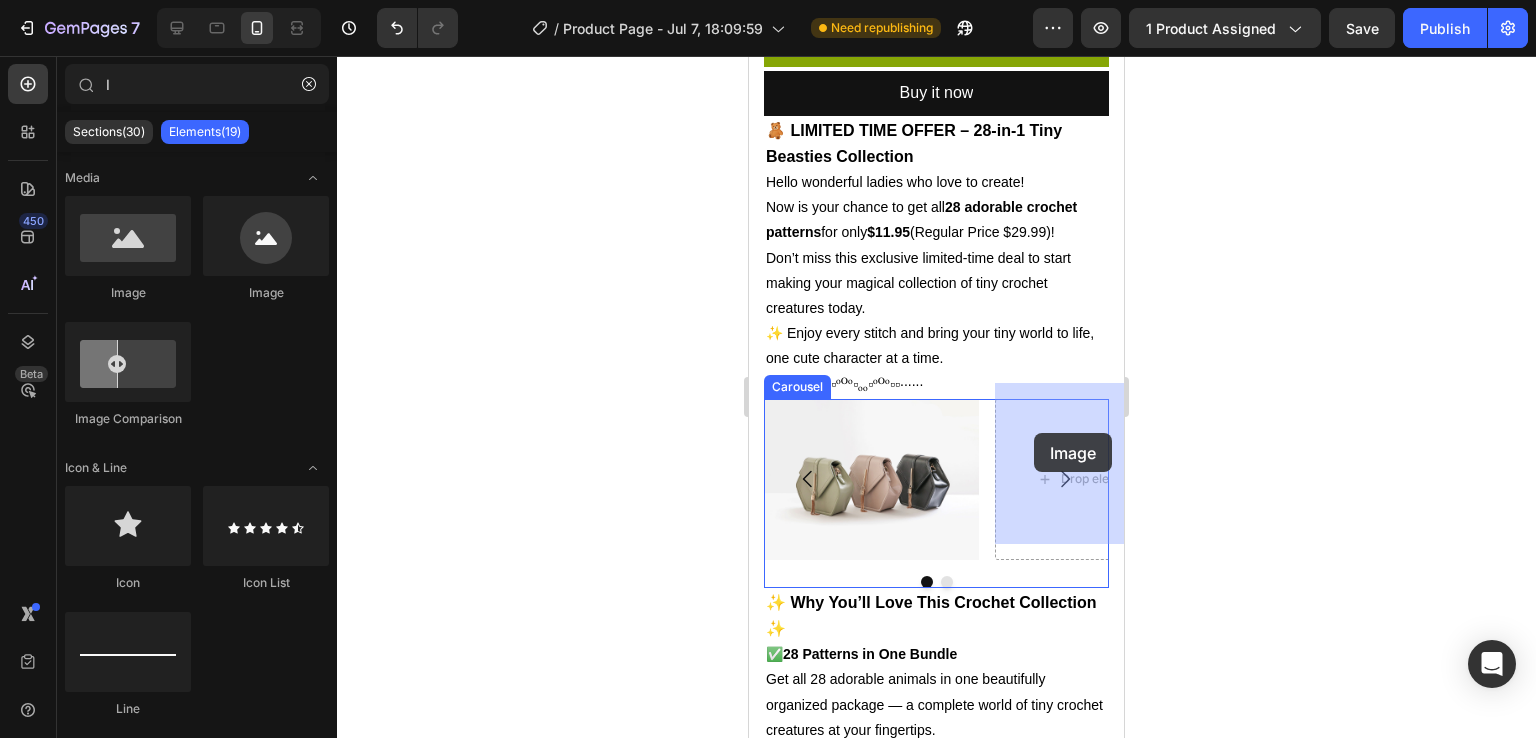 drag, startPoint x: 889, startPoint y: 289, endPoint x: 1034, endPoint y: 433, distance: 204.35509 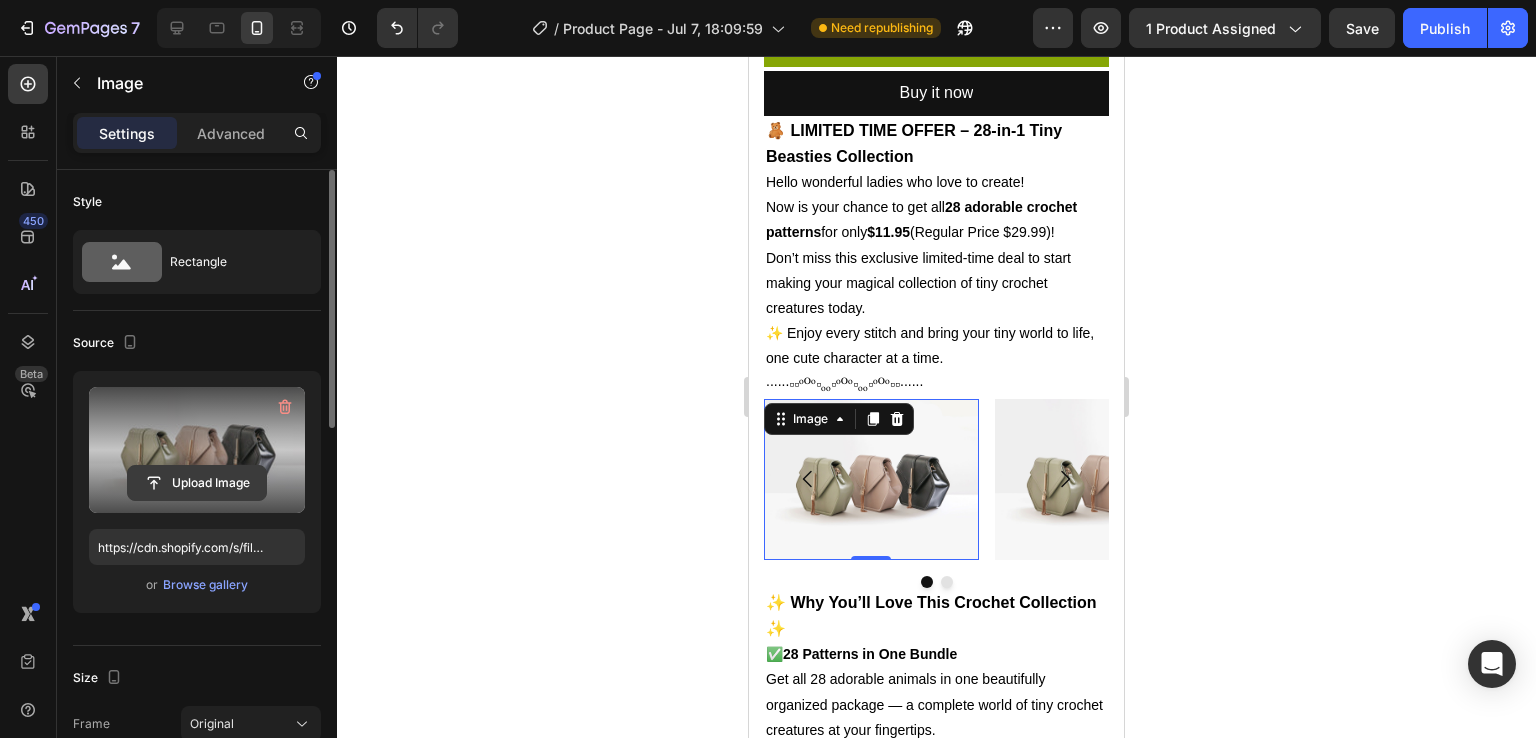 click 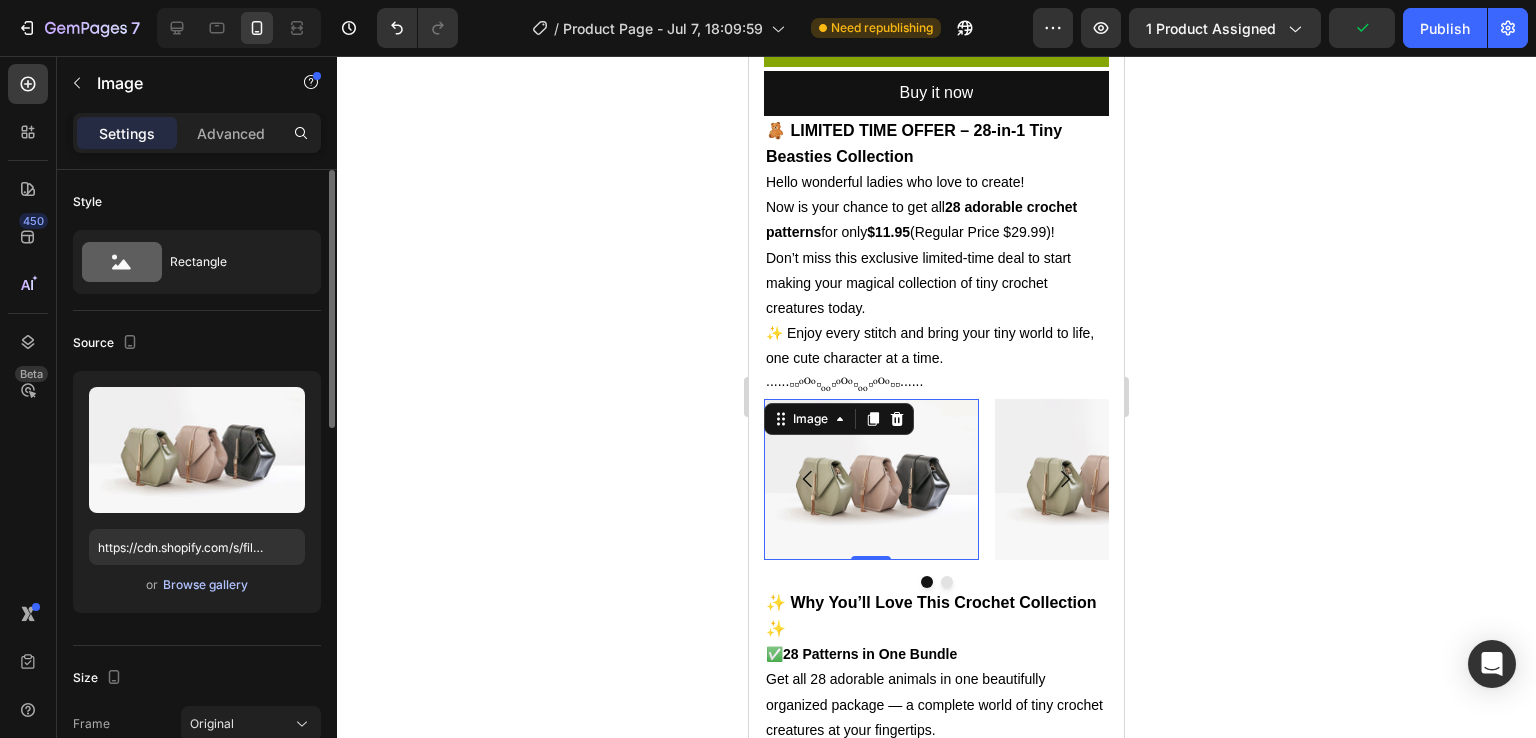 click on "Browse gallery" at bounding box center (205, 585) 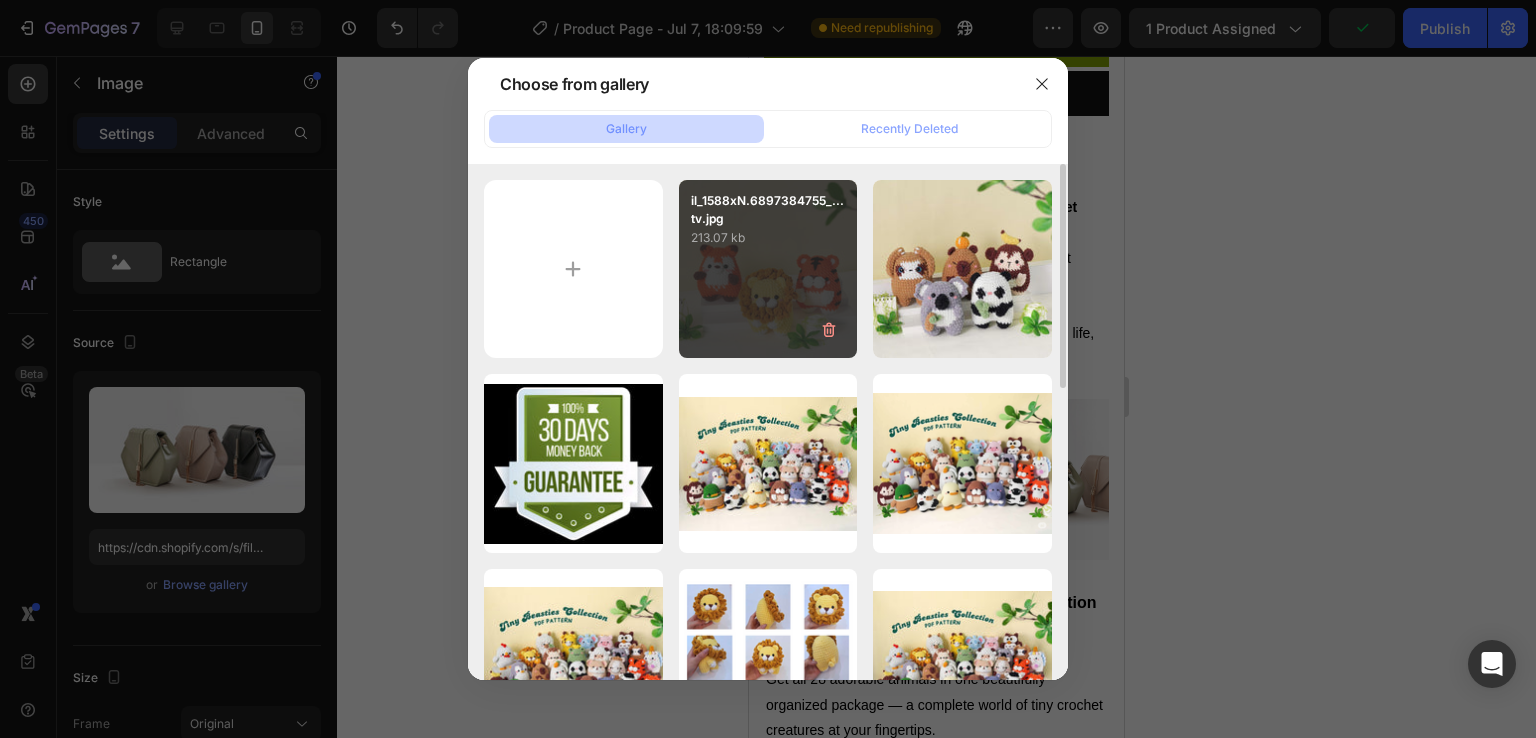 click on "213.07 kb" at bounding box center (768, 238) 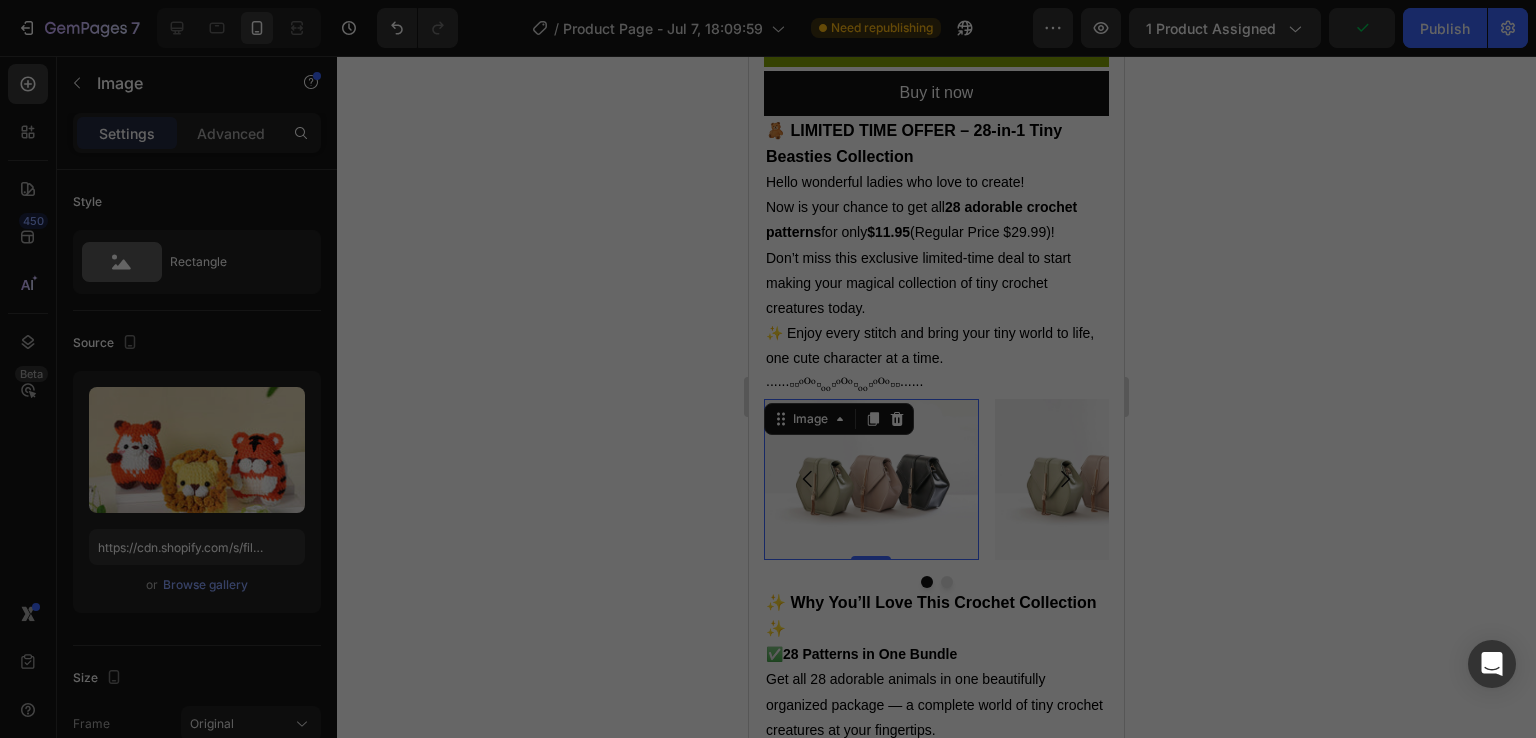 click on "213.07 kb" at bounding box center (768, 238) 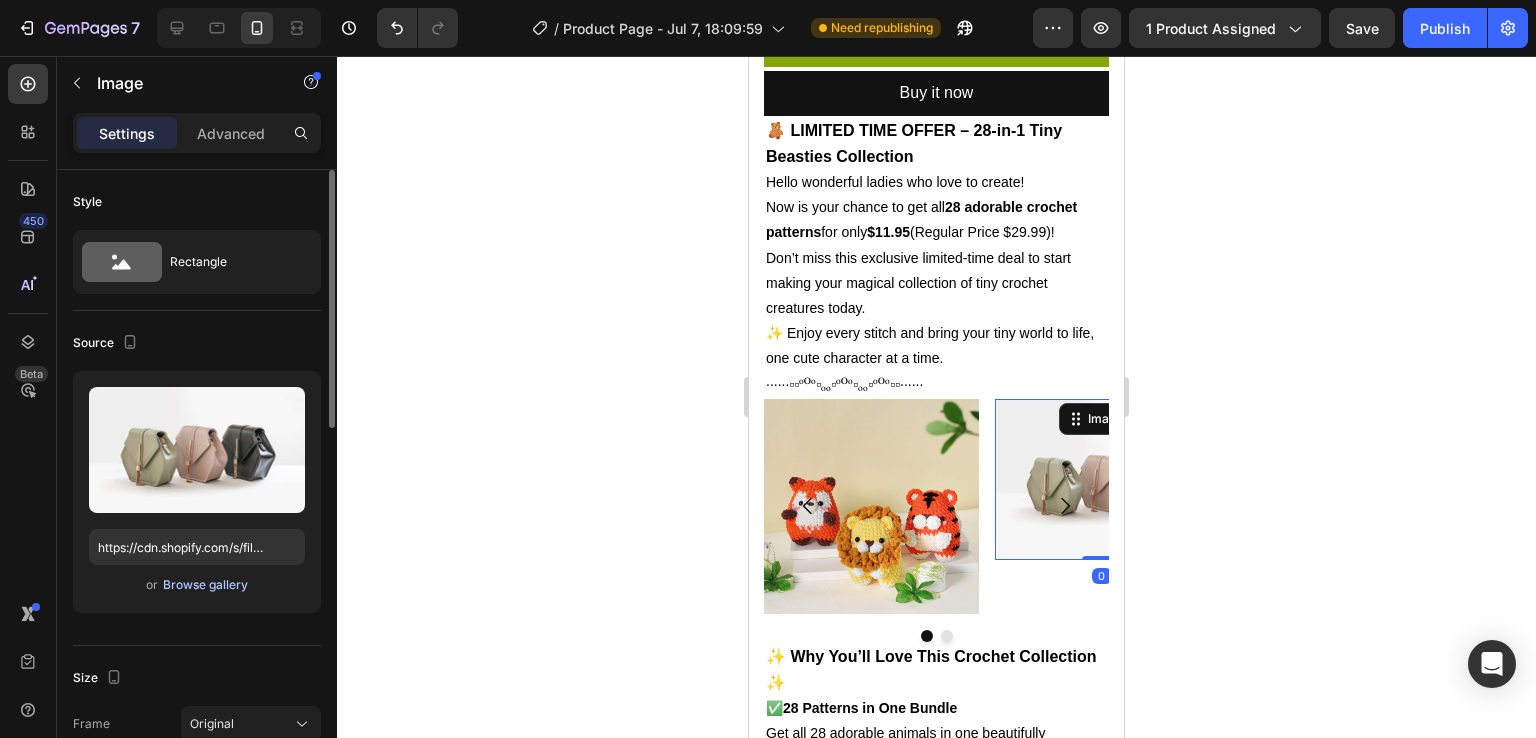 click on "Browse gallery" at bounding box center (205, 585) 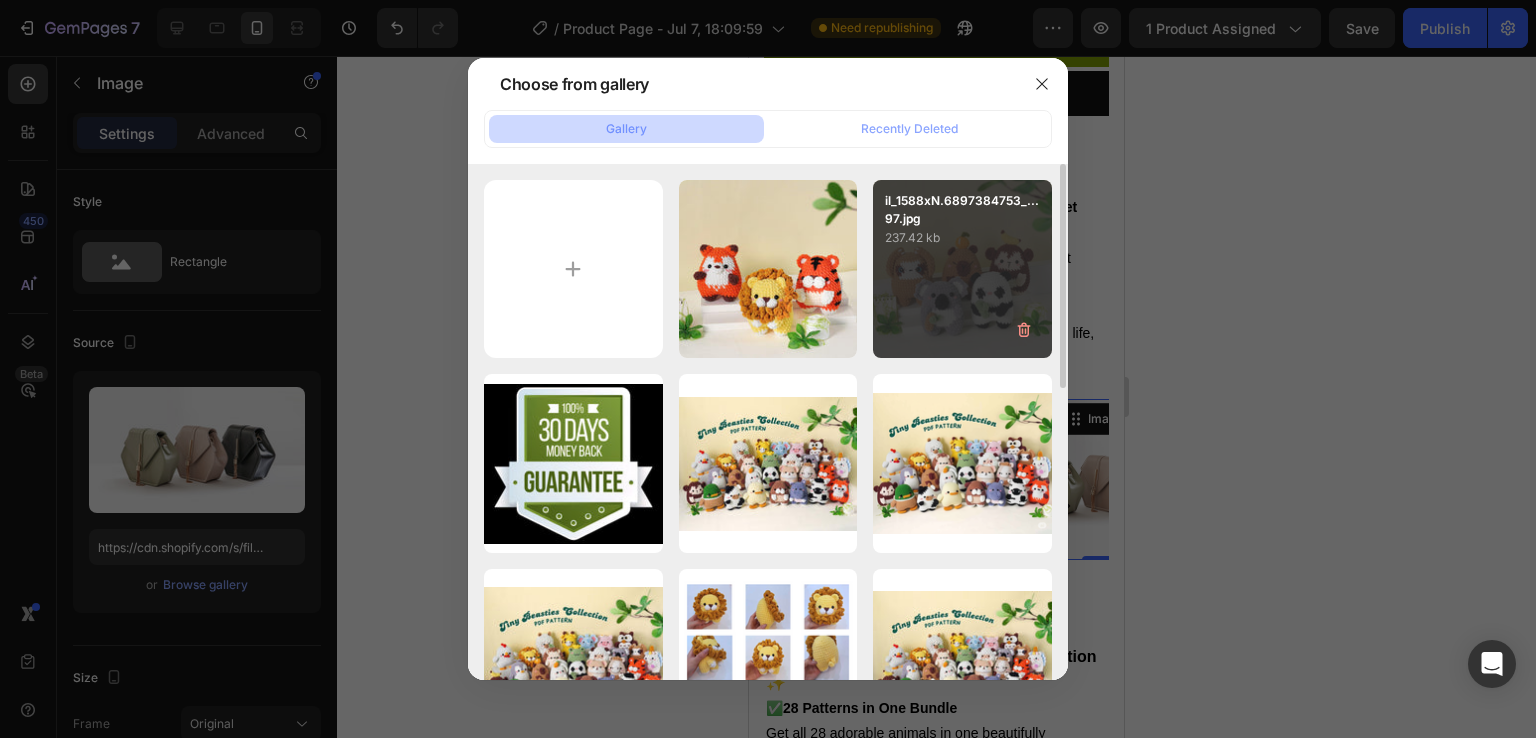click on "il_1588xN.6897384753_...97.jpg 237.42 kb" at bounding box center (962, 269) 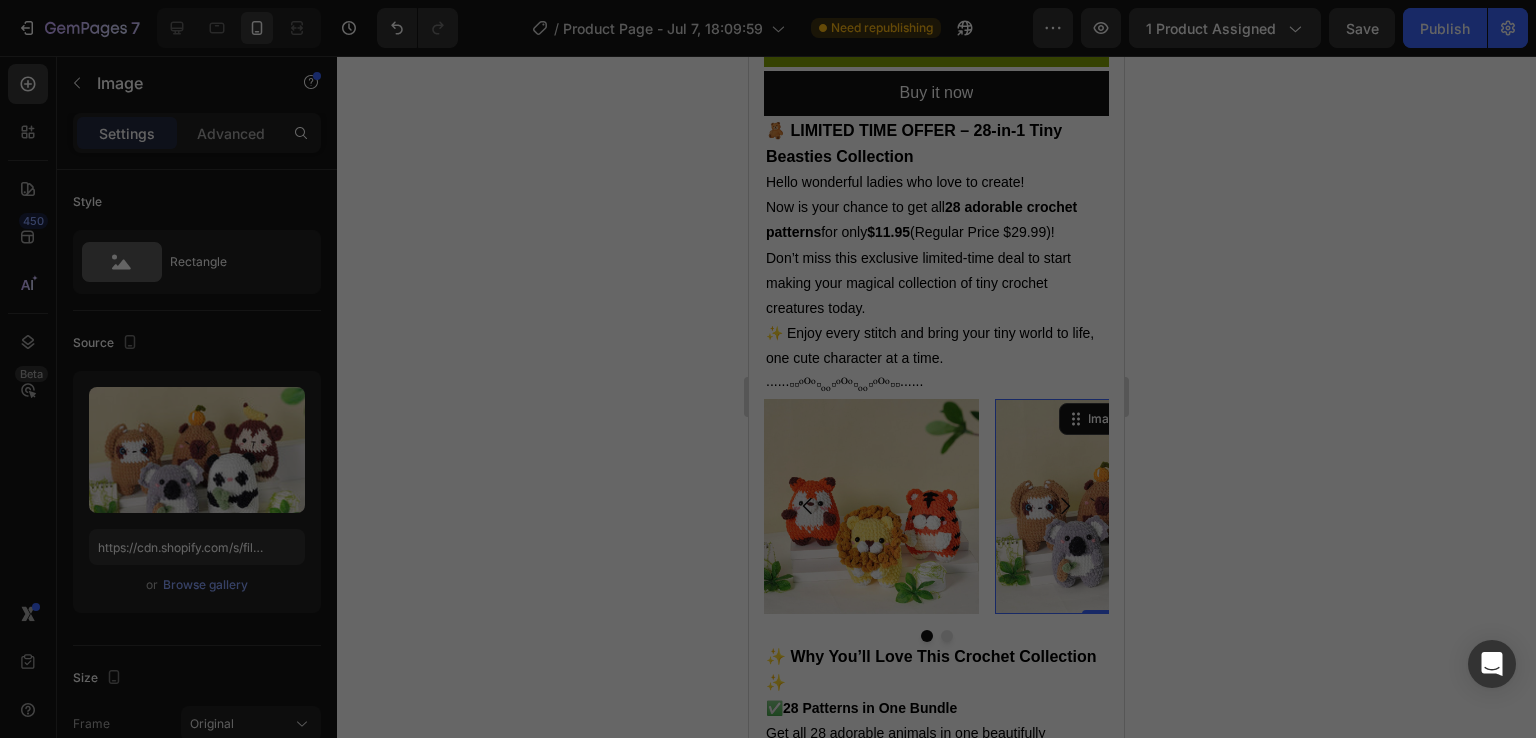 click on "il_1588xN.6897384753_...97.jpg 237.42 kb" at bounding box center (962, 269) 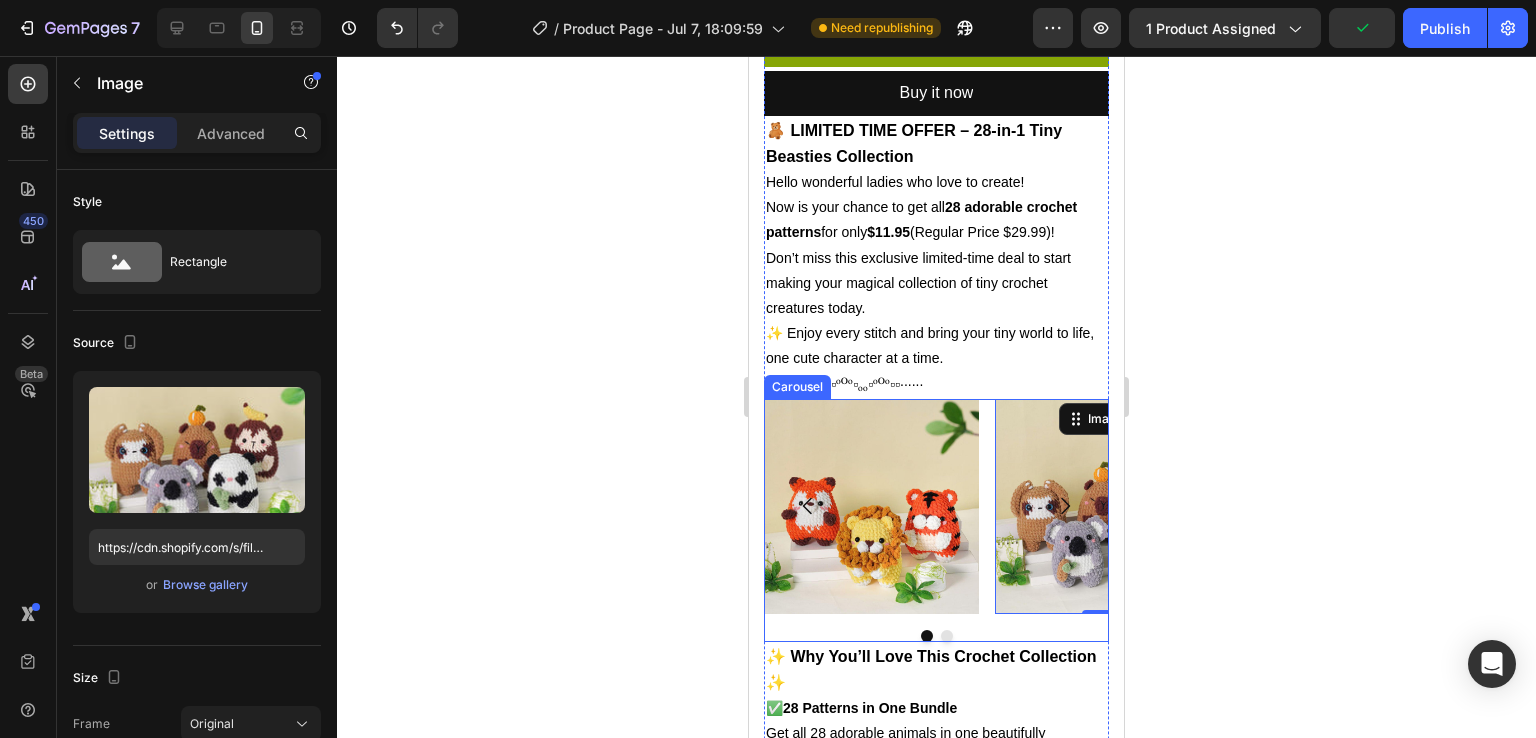 scroll, scrollTop: 816, scrollLeft: 0, axis: vertical 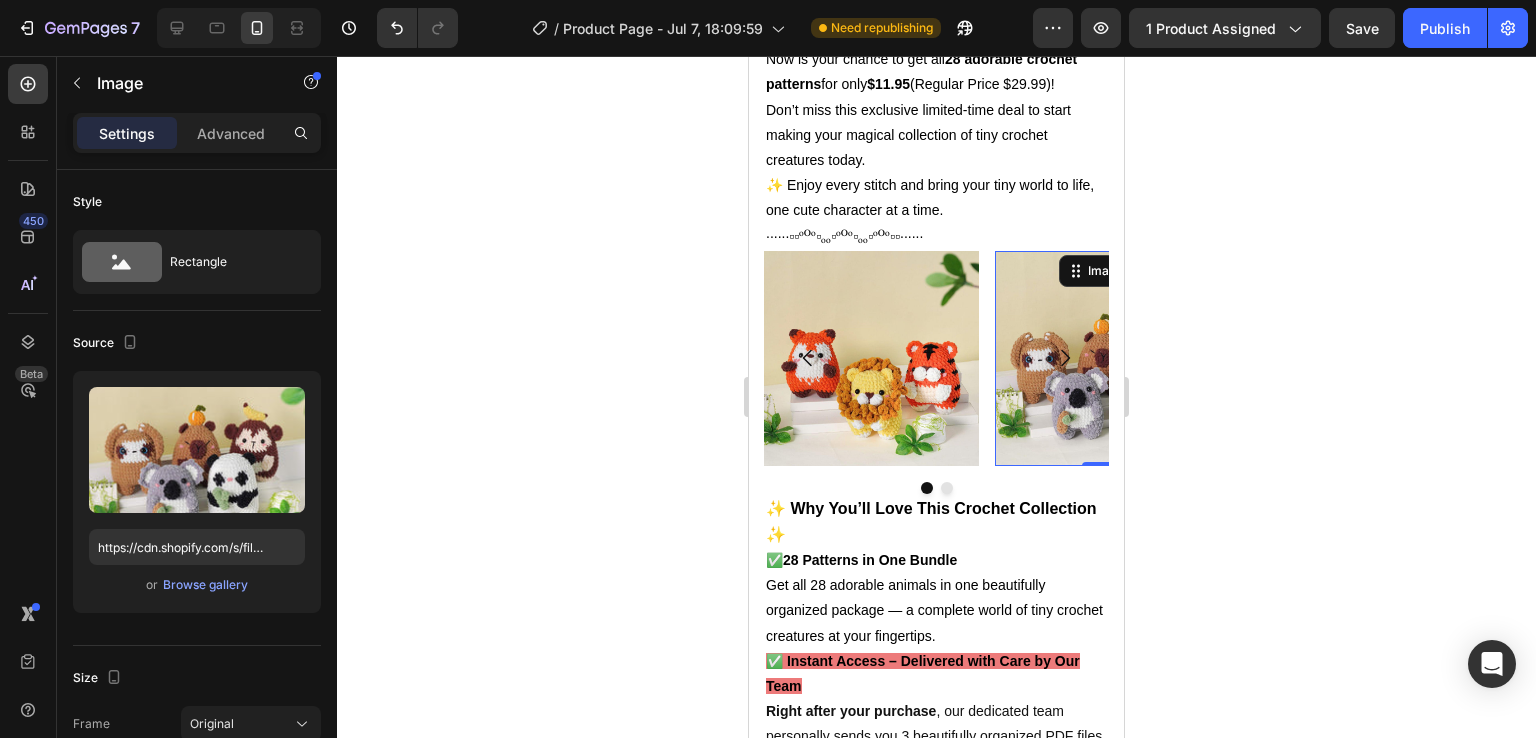 drag, startPoint x: 1052, startPoint y: 370, endPoint x: 889, endPoint y: 395, distance: 164.90604 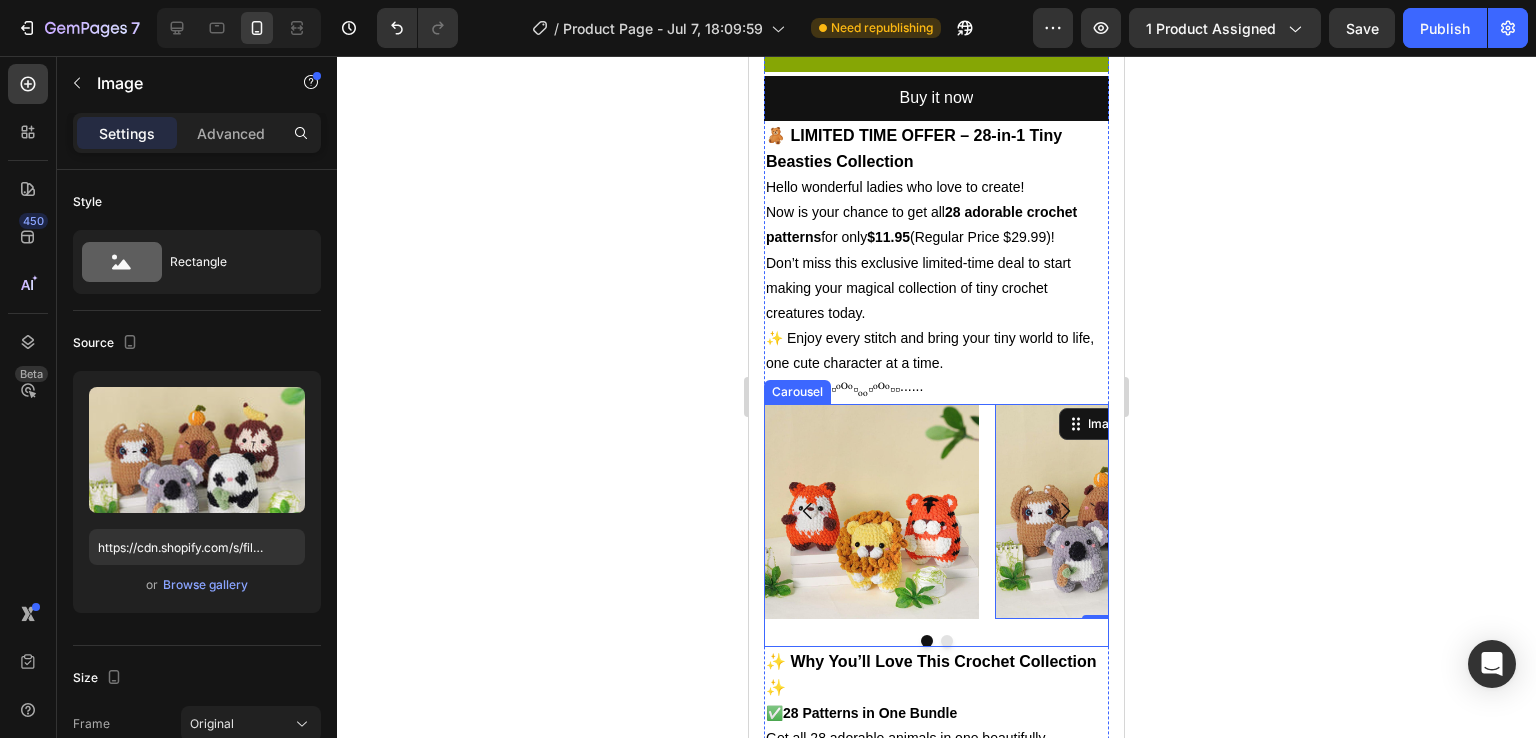 scroll, scrollTop: 664, scrollLeft: 0, axis: vertical 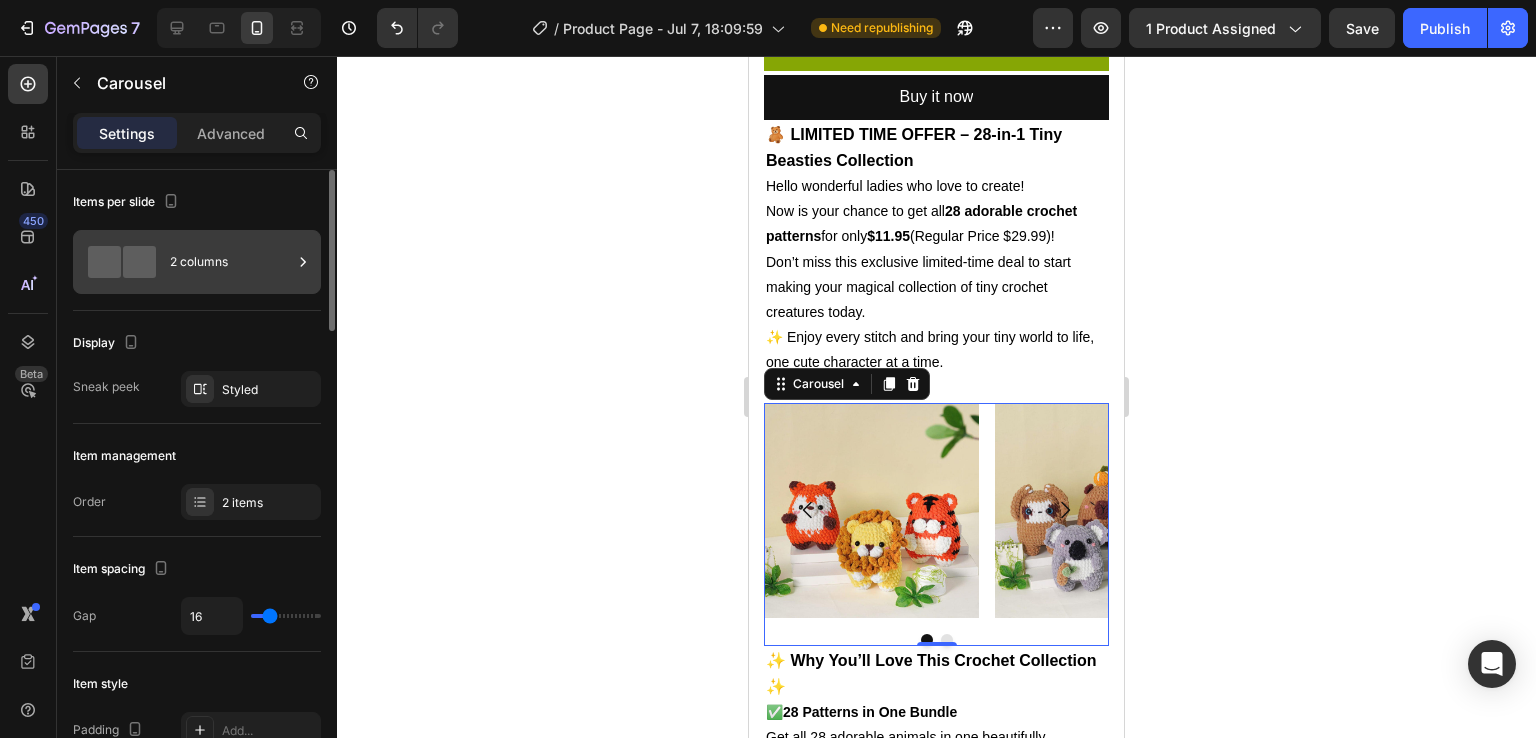click on "2 columns" at bounding box center (231, 262) 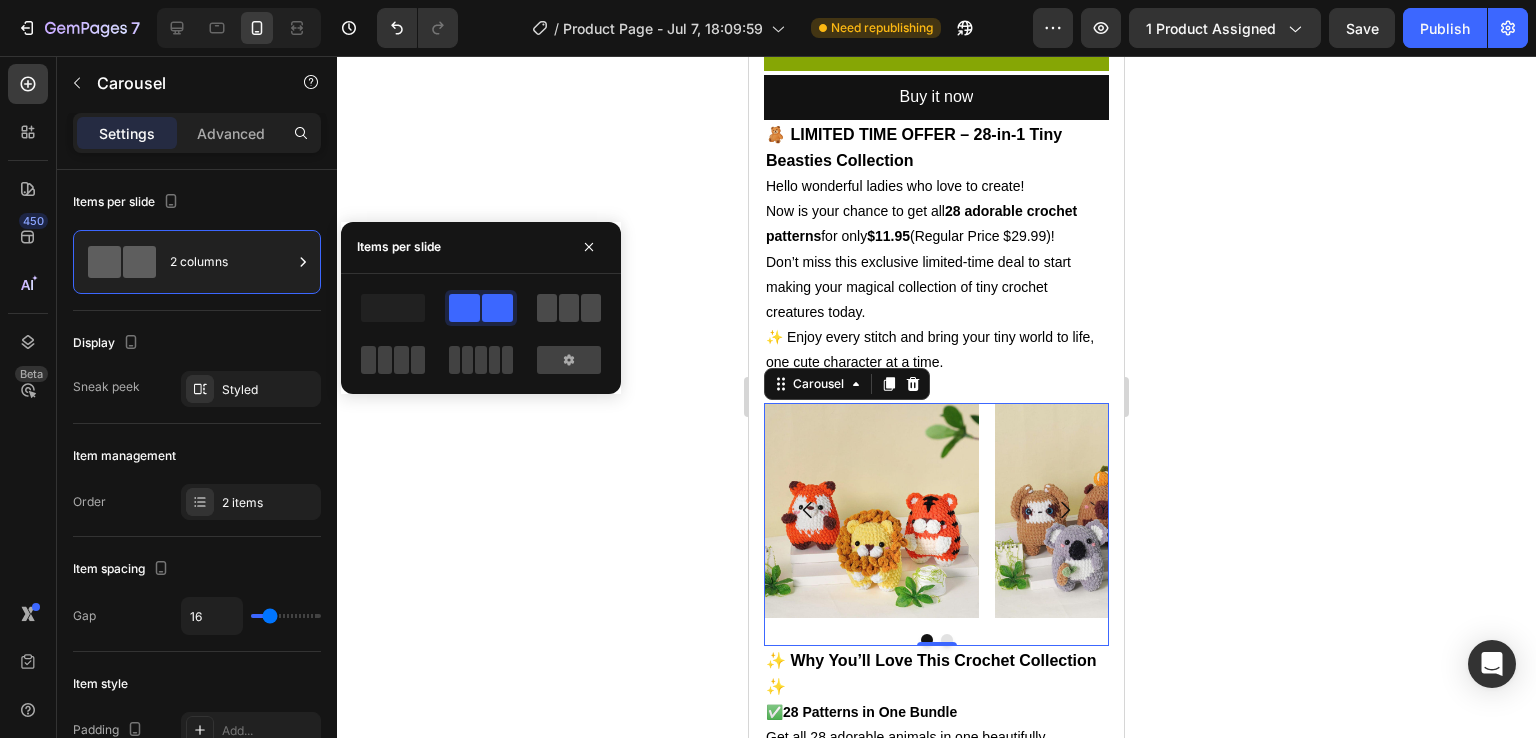 click 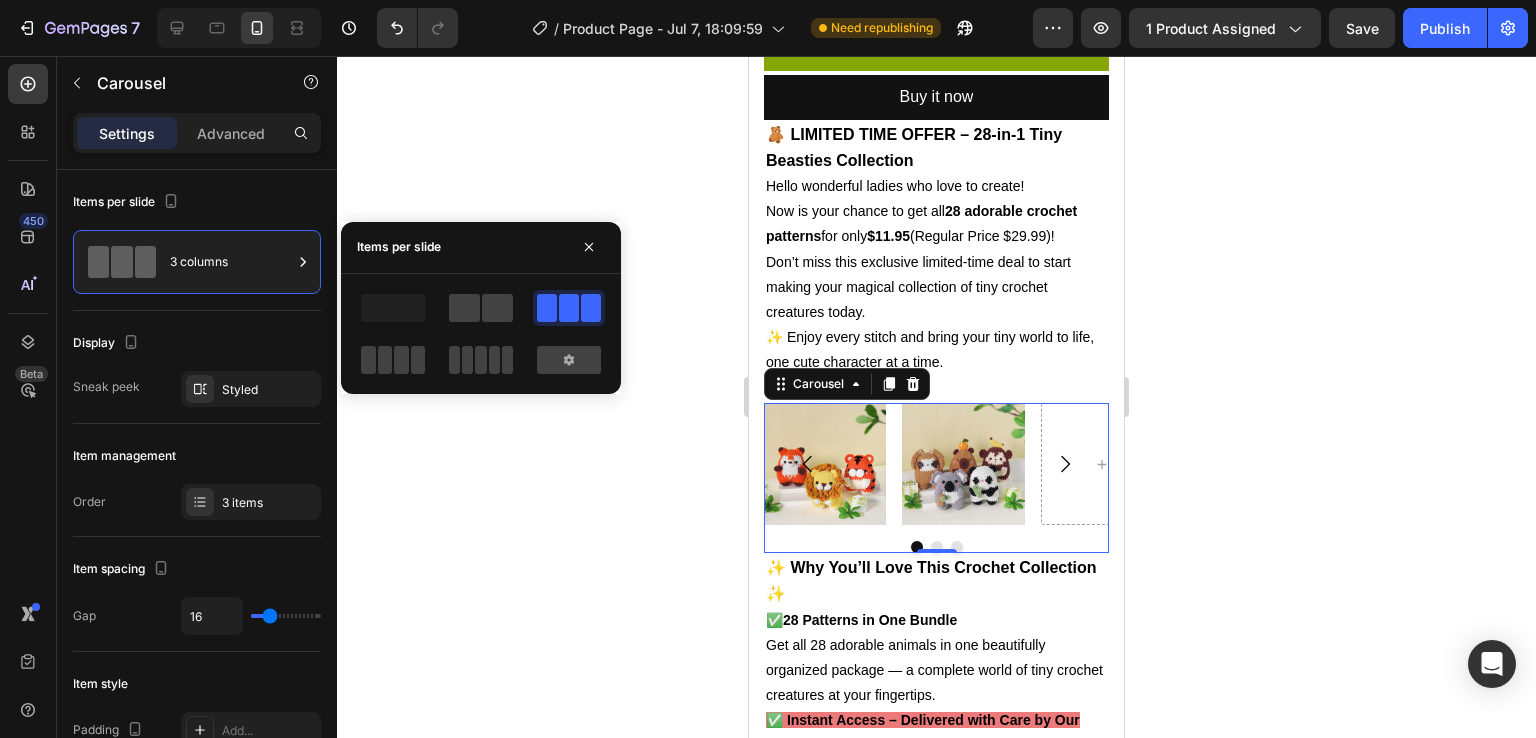 drag, startPoint x: 540, startPoint y: 293, endPoint x: 316, endPoint y: 377, distance: 239.2321 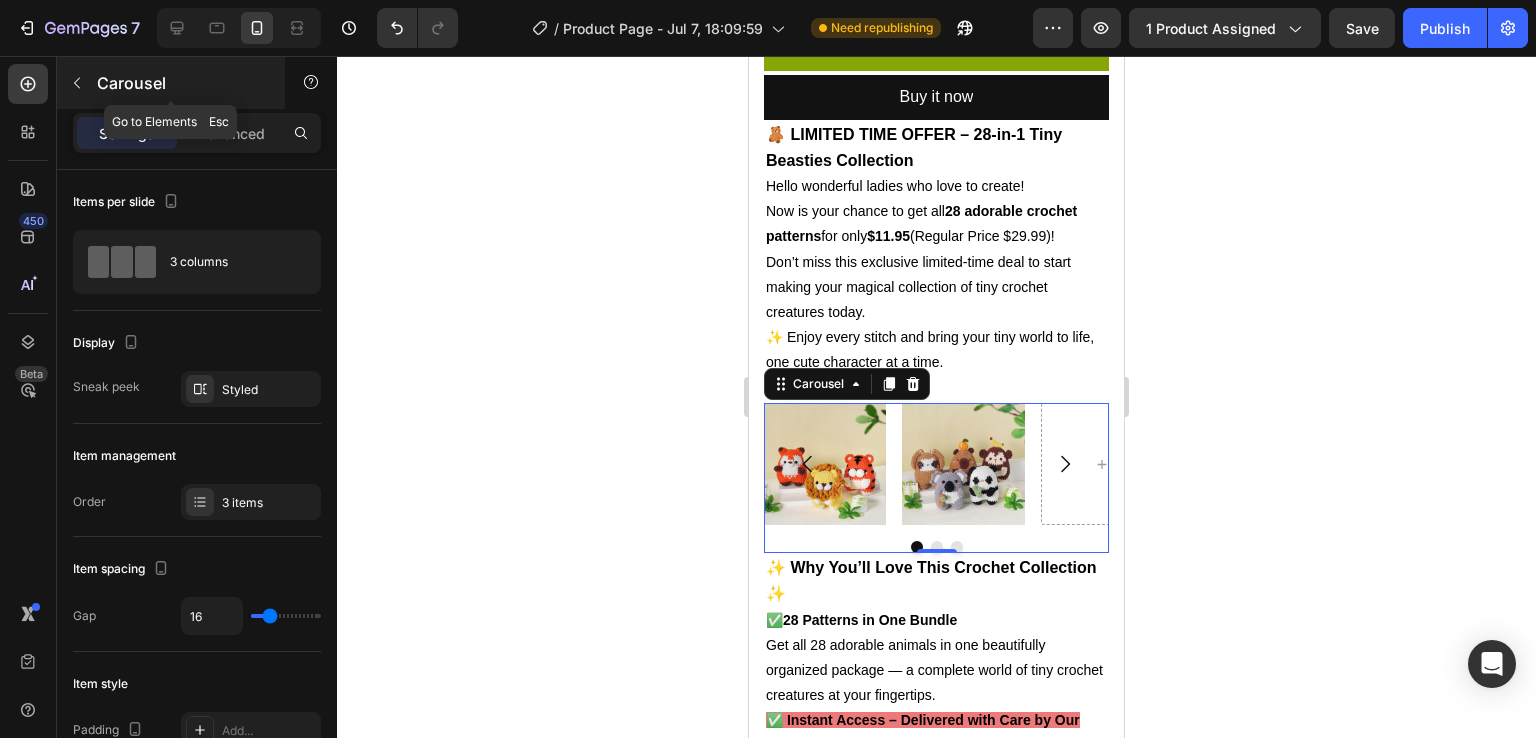 click at bounding box center (77, 83) 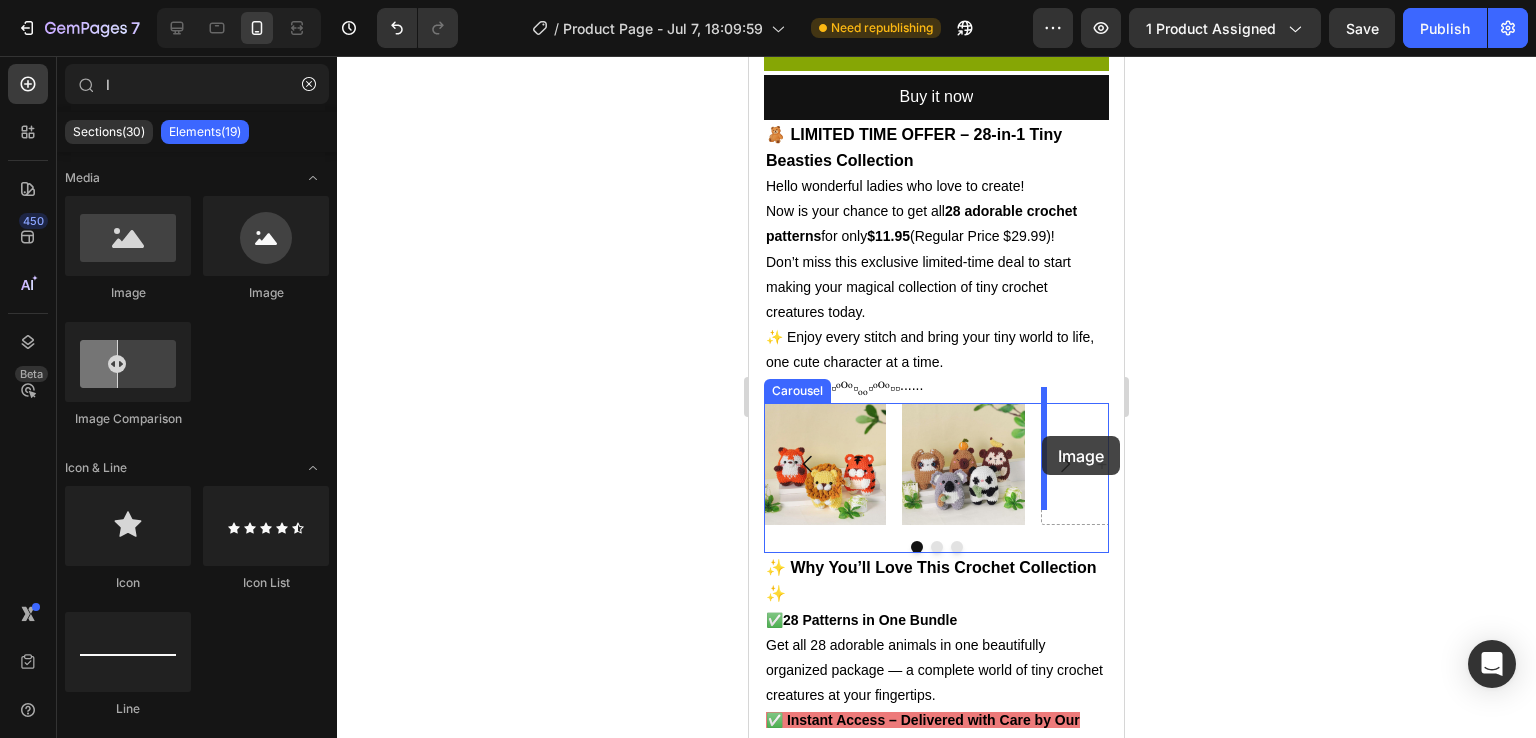 drag, startPoint x: 879, startPoint y: 299, endPoint x: 1042, endPoint y: 436, distance: 212.92722 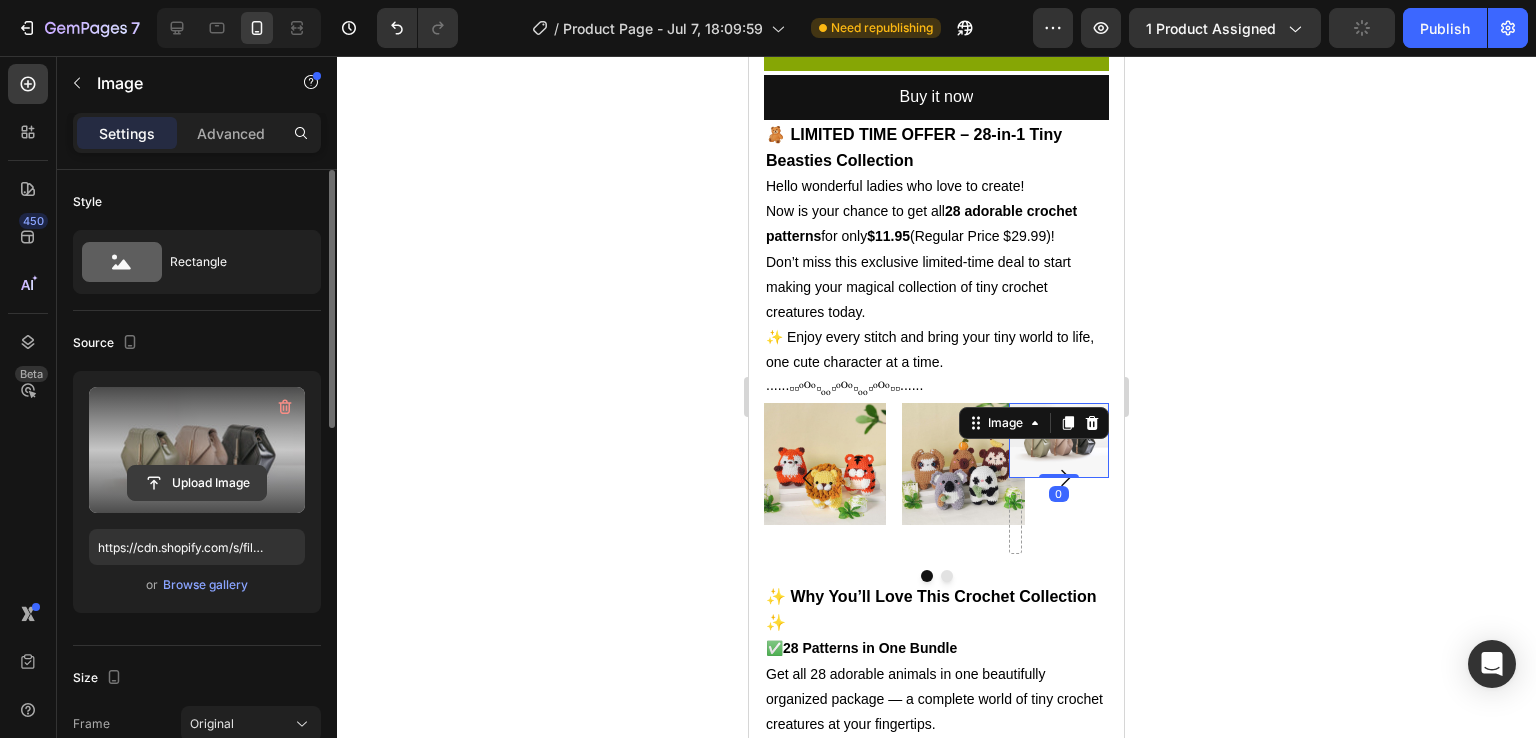 click 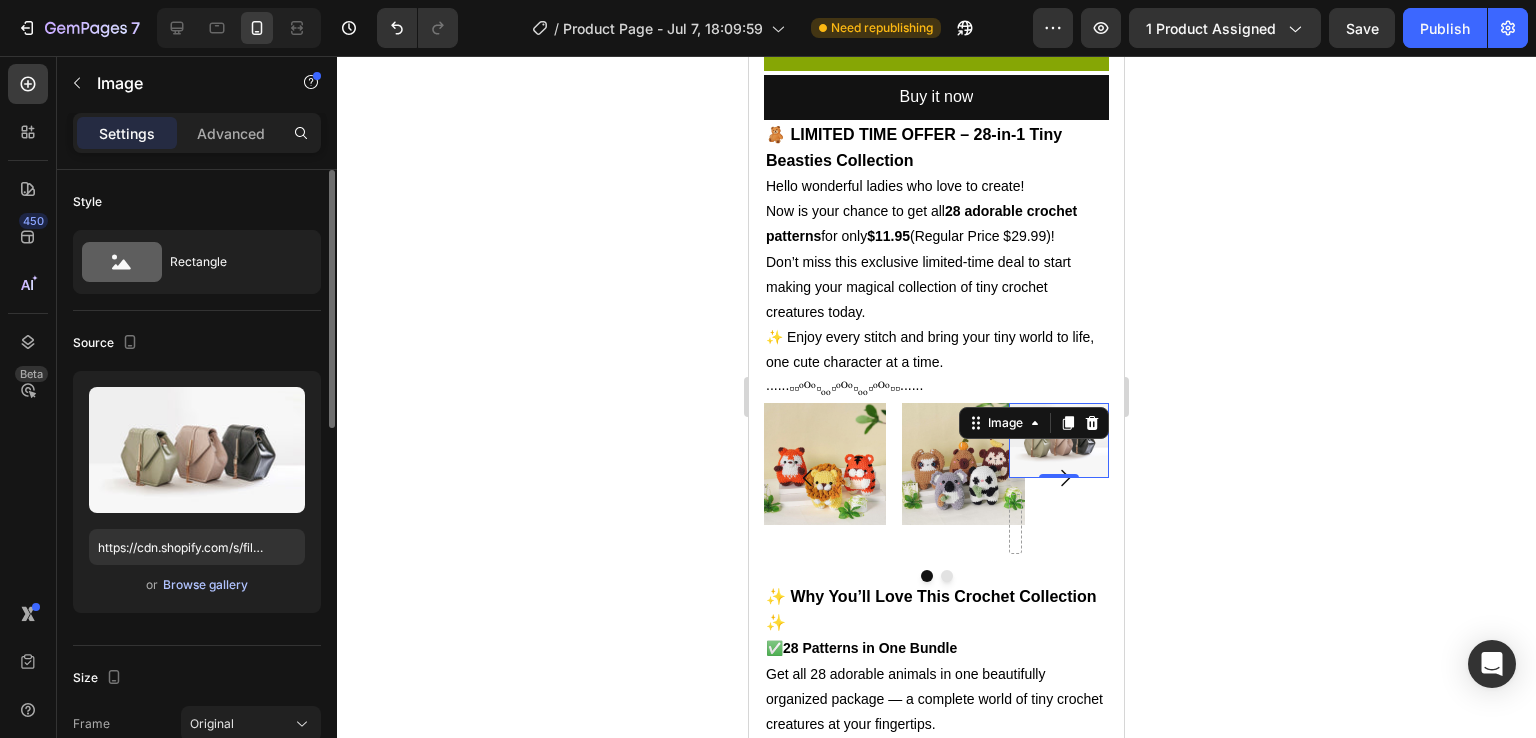 click on "Browse gallery" at bounding box center (205, 585) 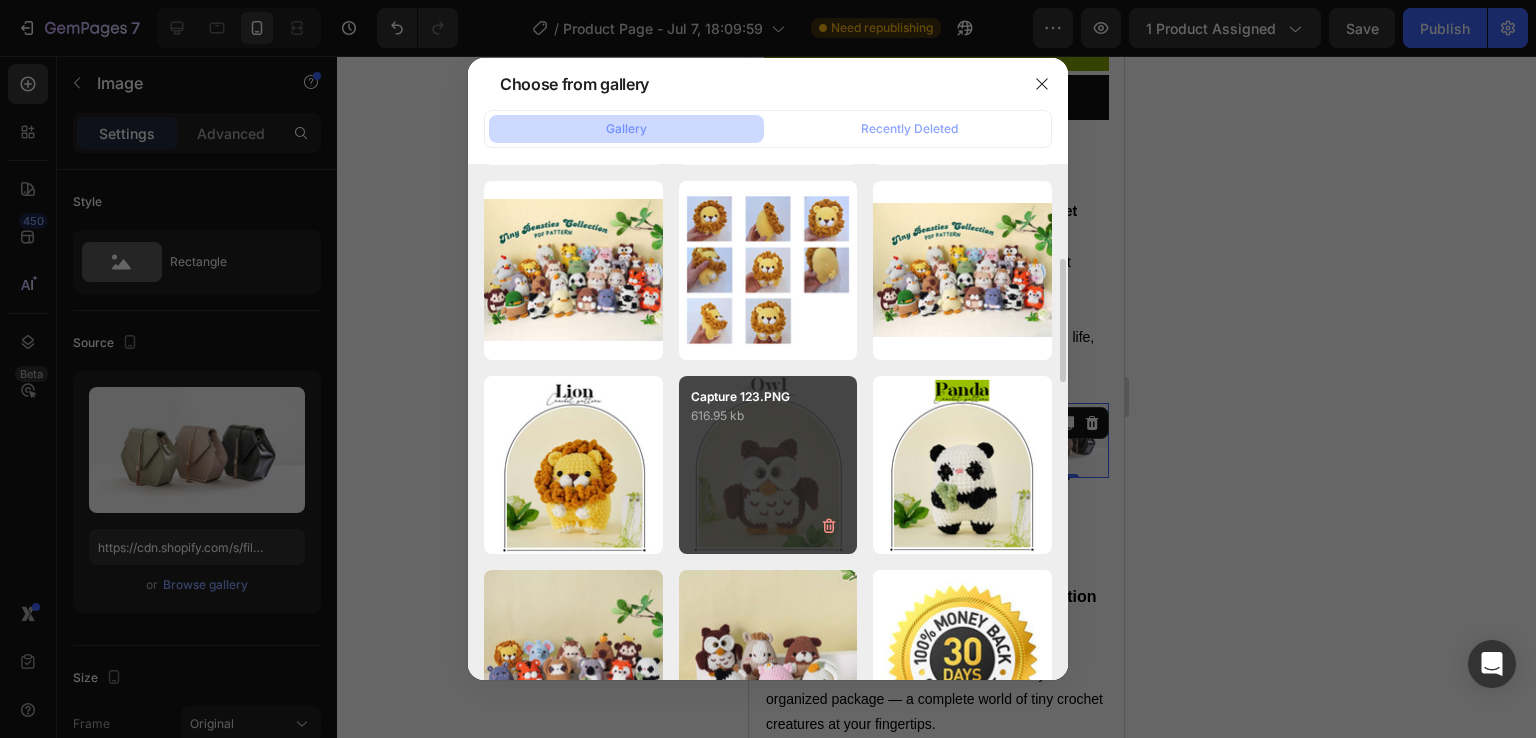 scroll, scrollTop: 387, scrollLeft: 0, axis: vertical 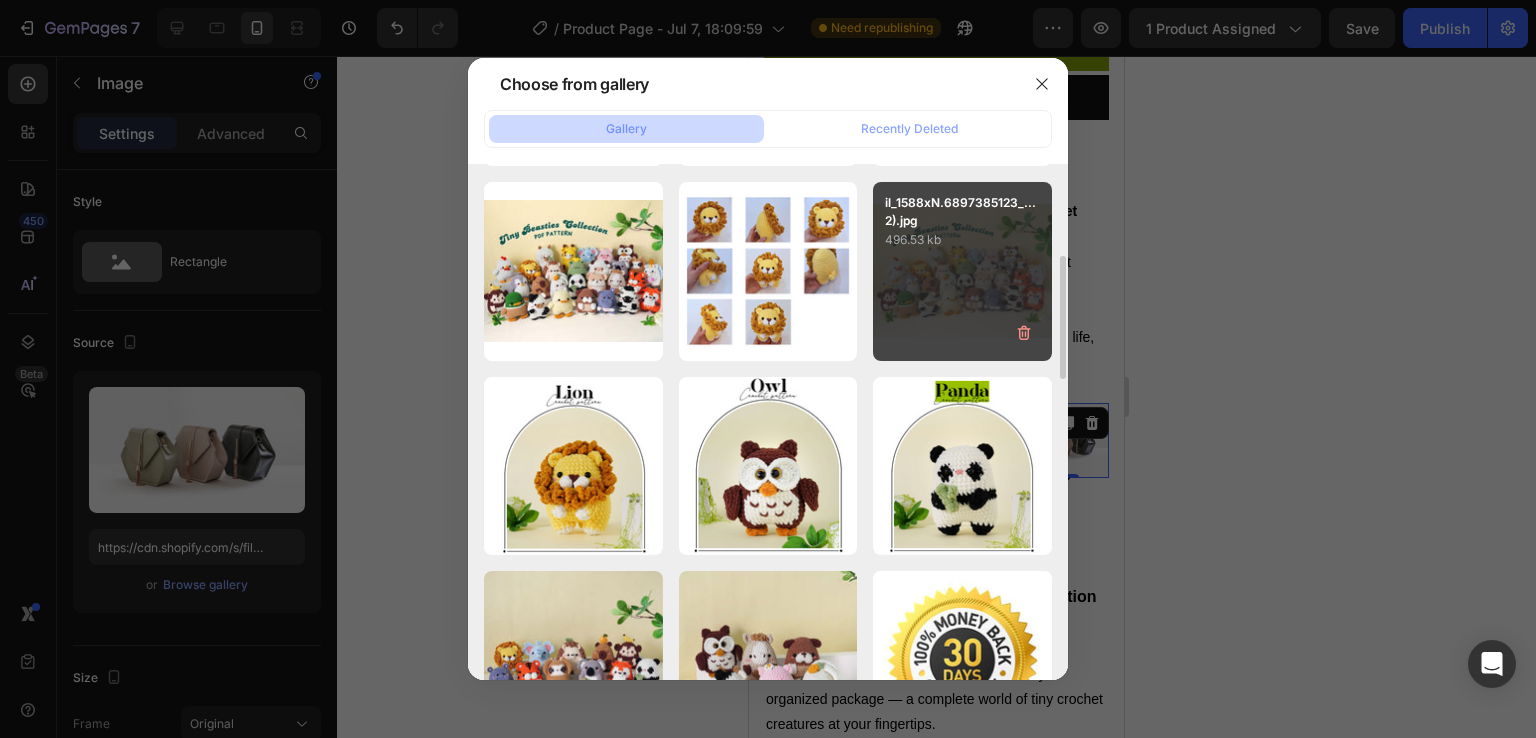 click on "il_1588xN.6897385123_...2).jpg 496.53 kb" at bounding box center (962, 271) 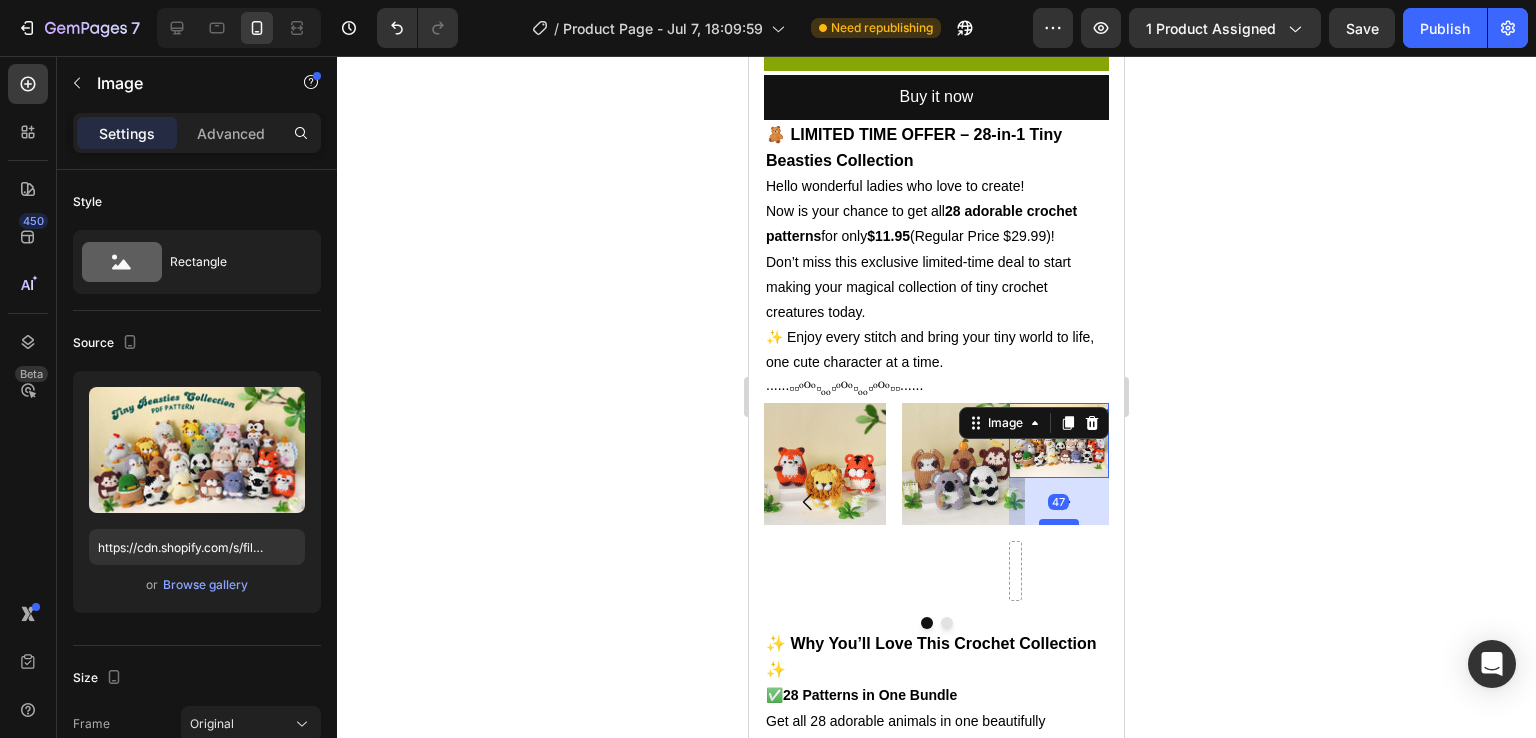 drag, startPoint x: 1064, startPoint y: 447, endPoint x: 1068, endPoint y: 494, distance: 47.169907 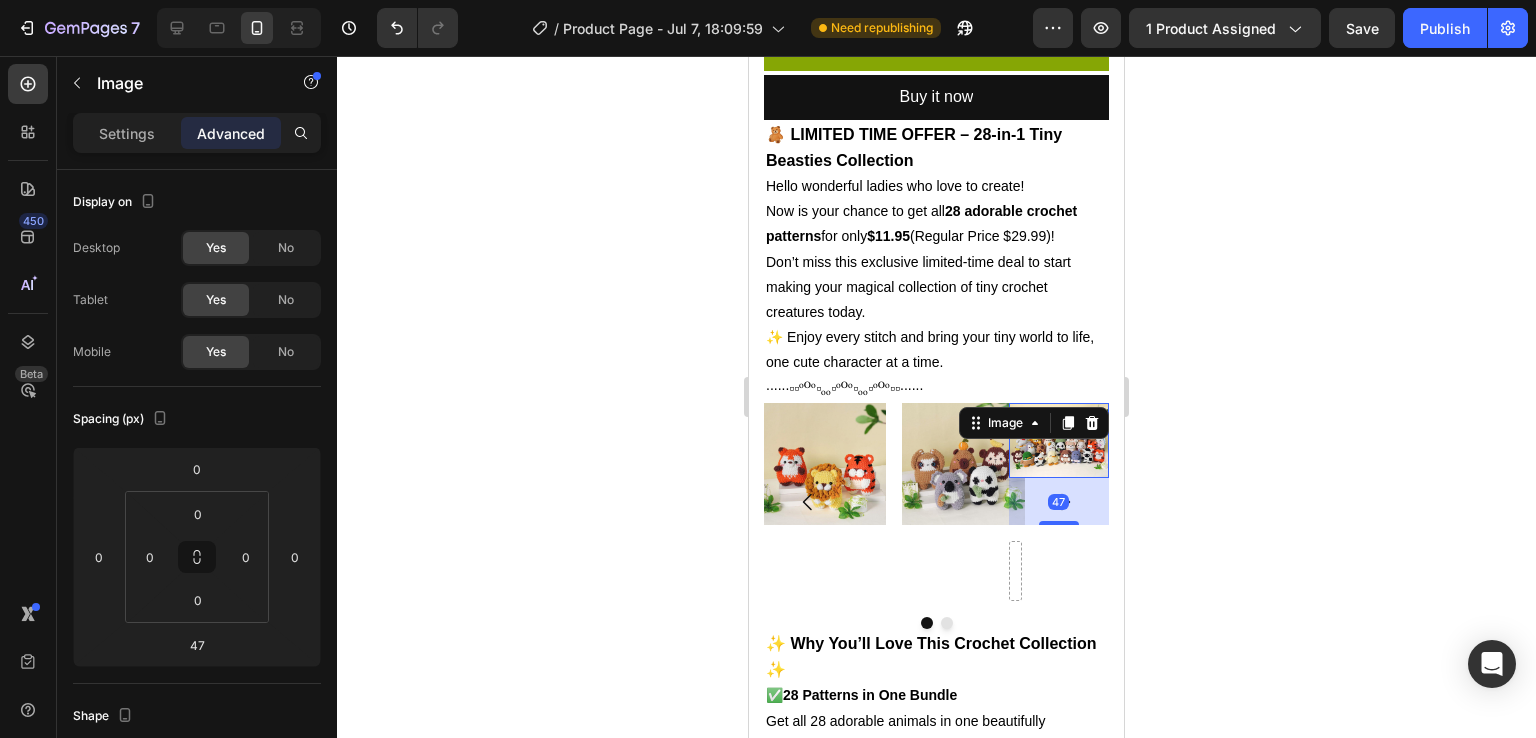 click at bounding box center (1059, 440) 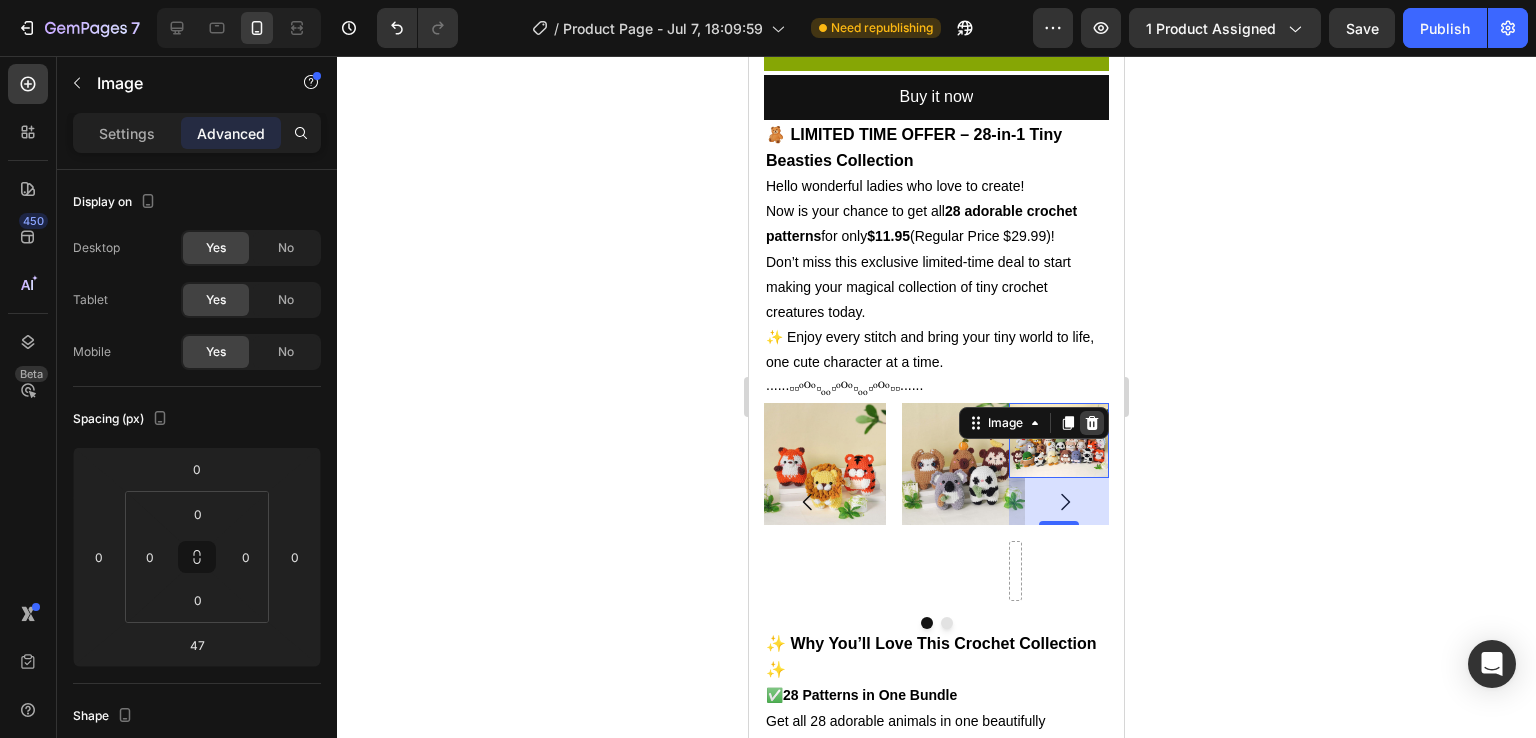 click at bounding box center (1092, 423) 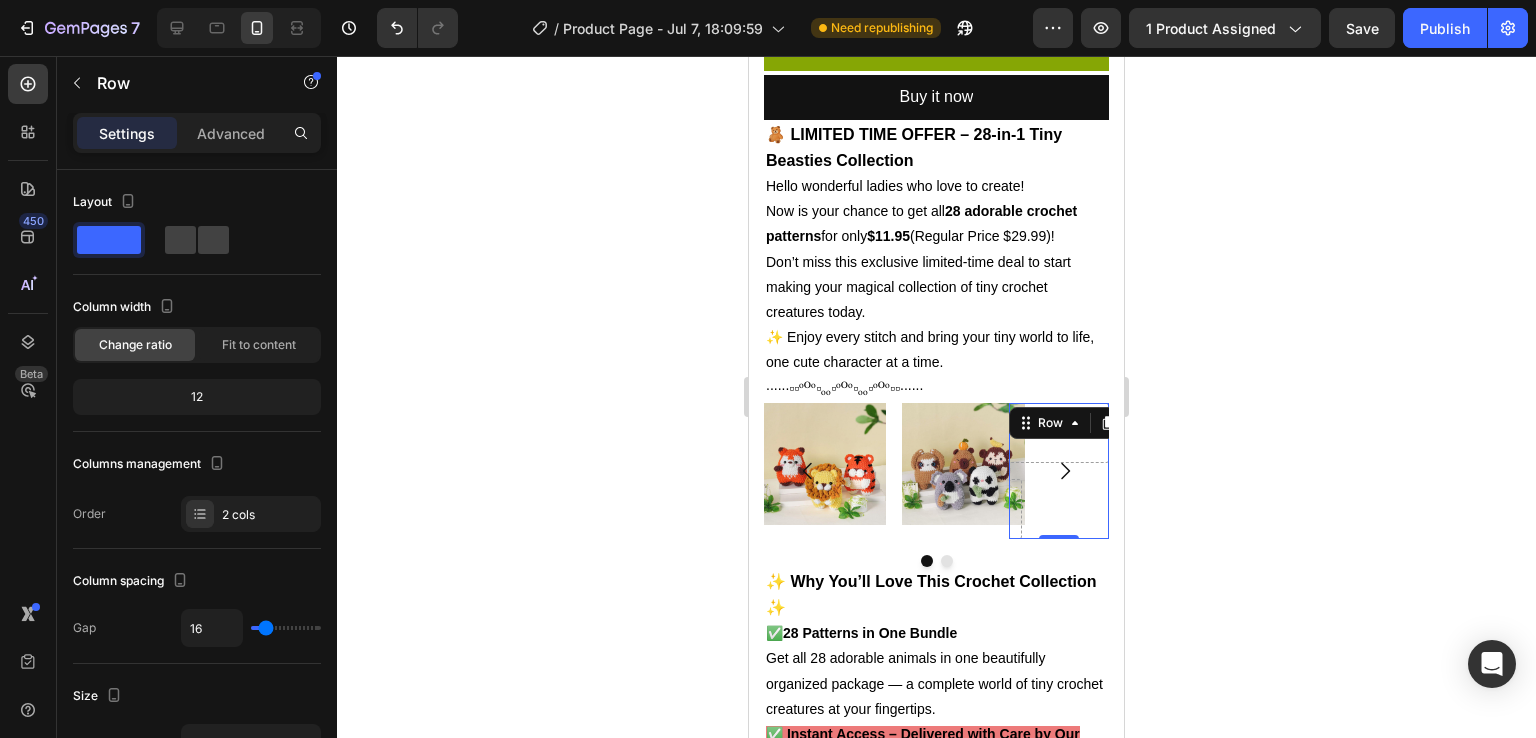 click 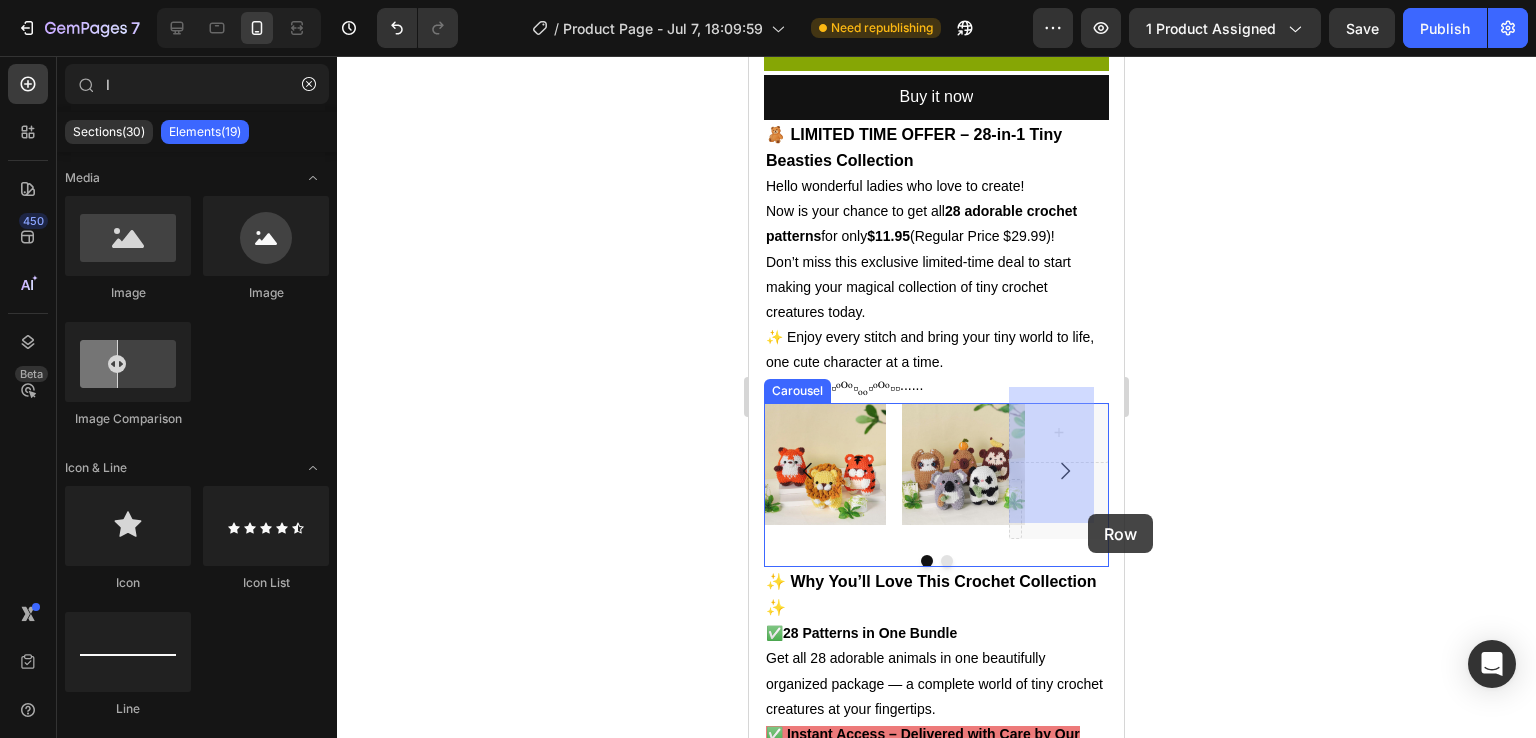 drag, startPoint x: 1012, startPoint y: 501, endPoint x: 1088, endPoint y: 514, distance: 77.10383 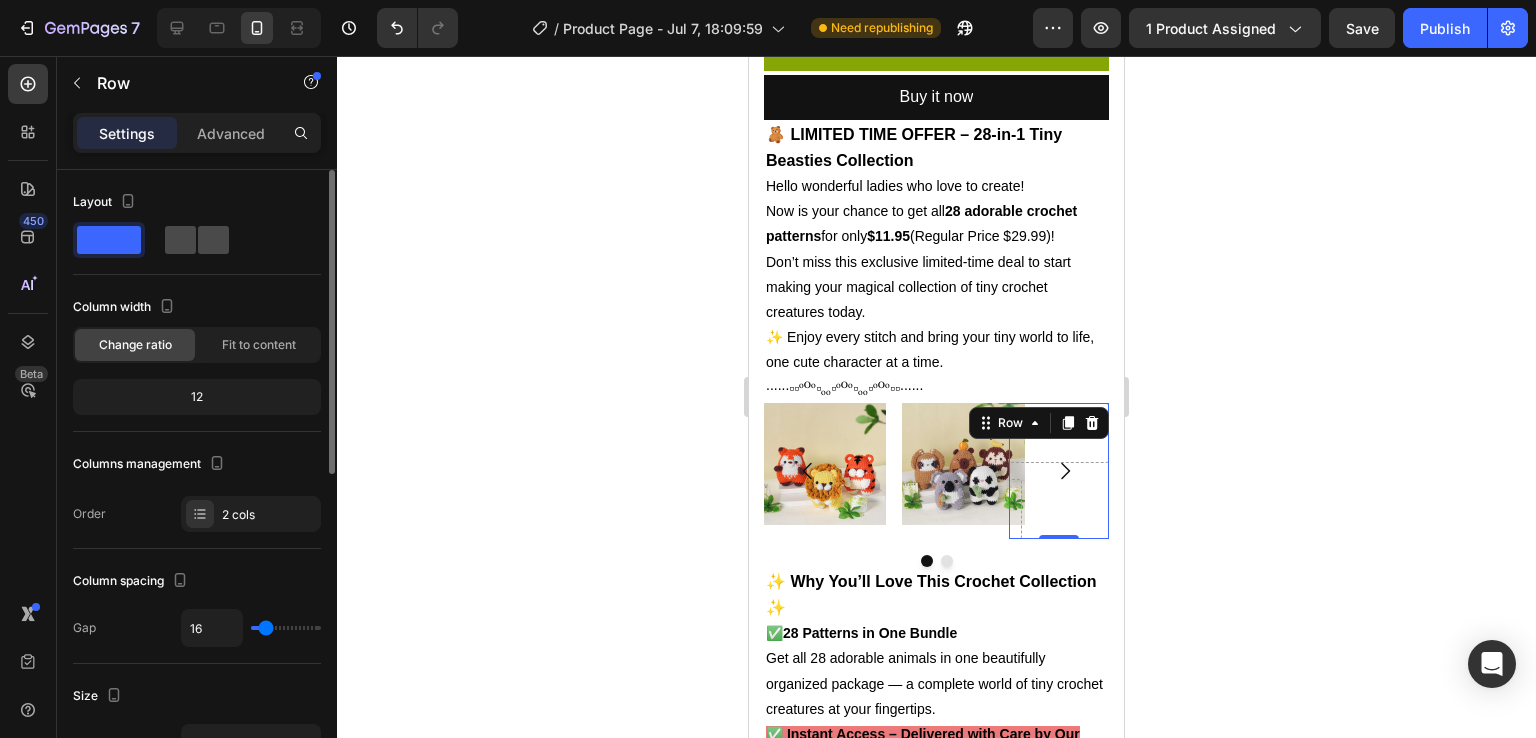 click 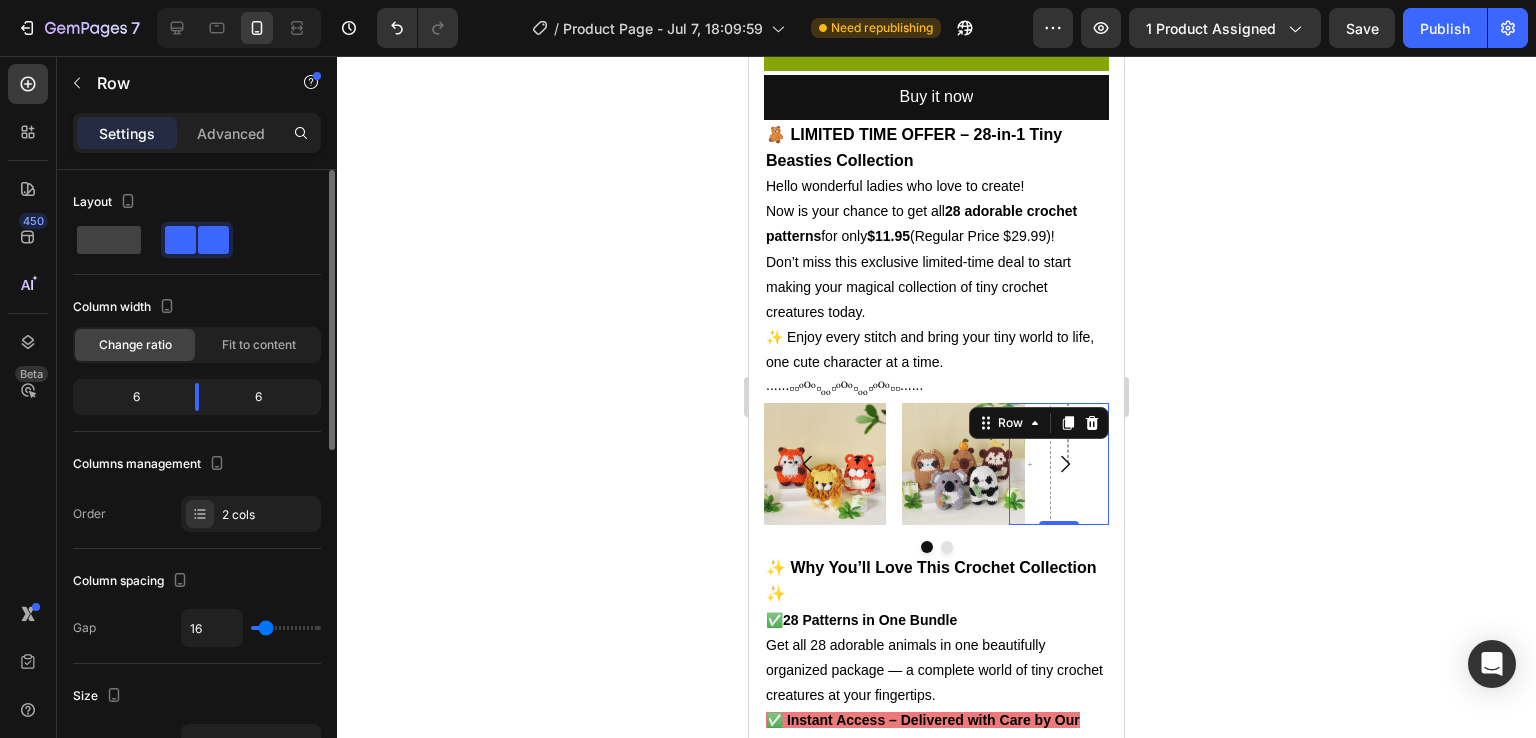 click 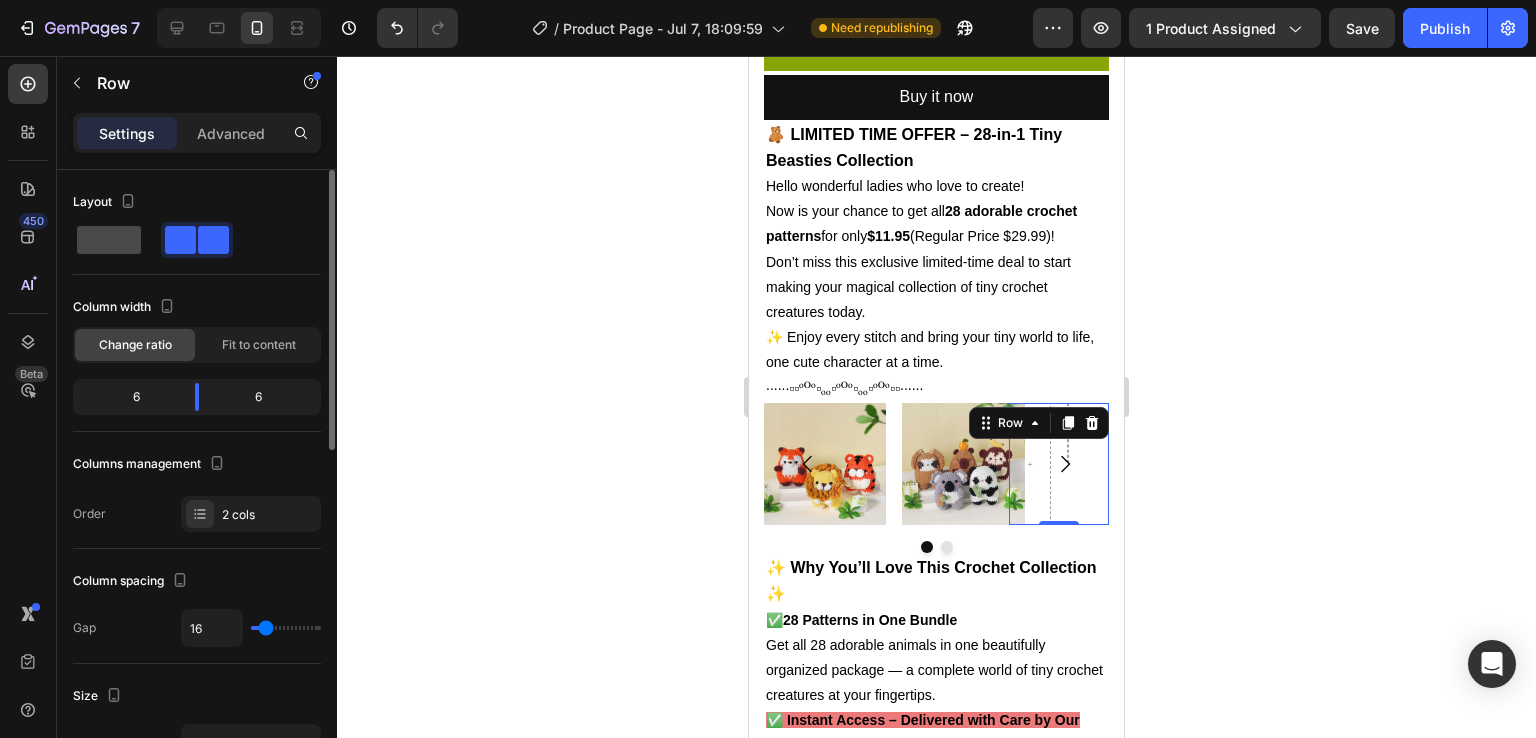 click 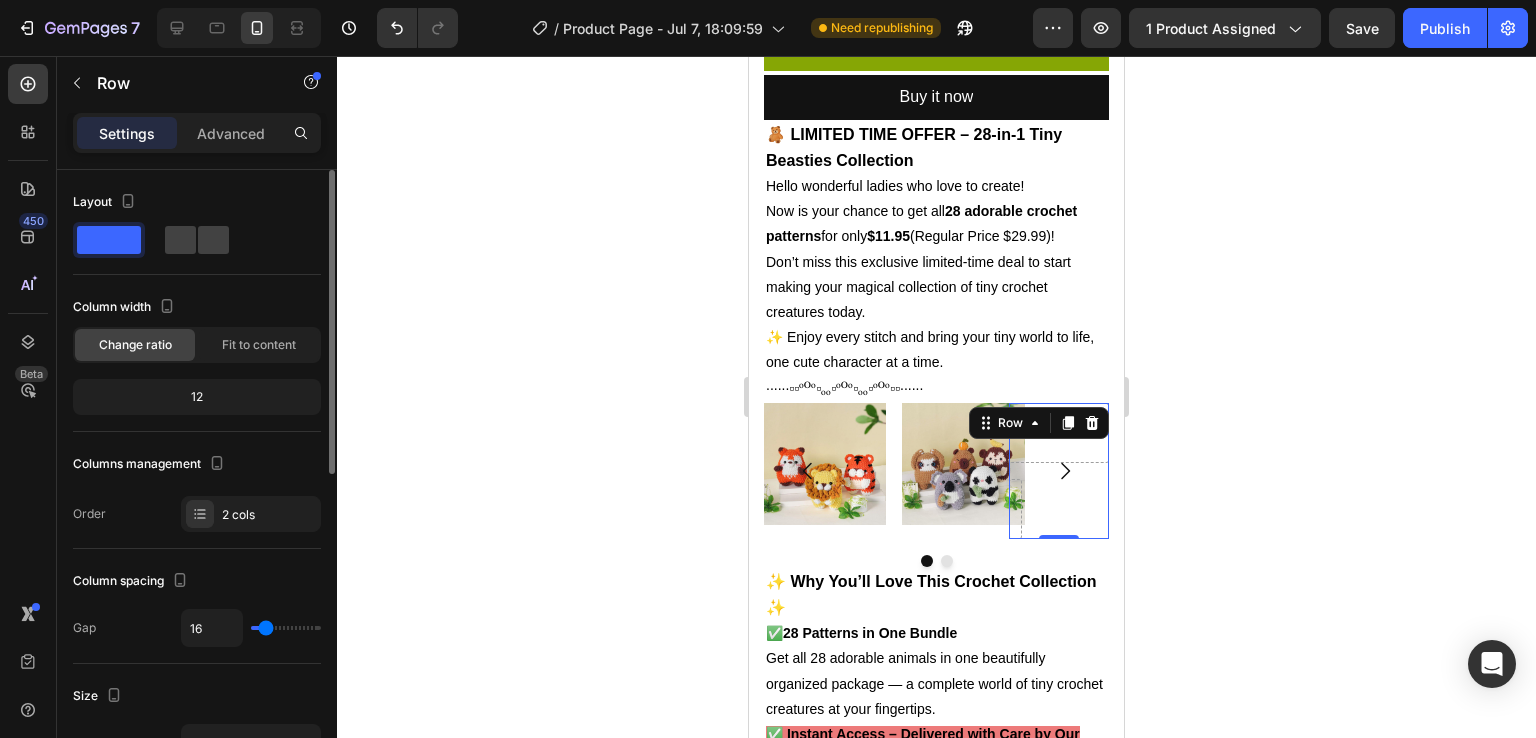 click 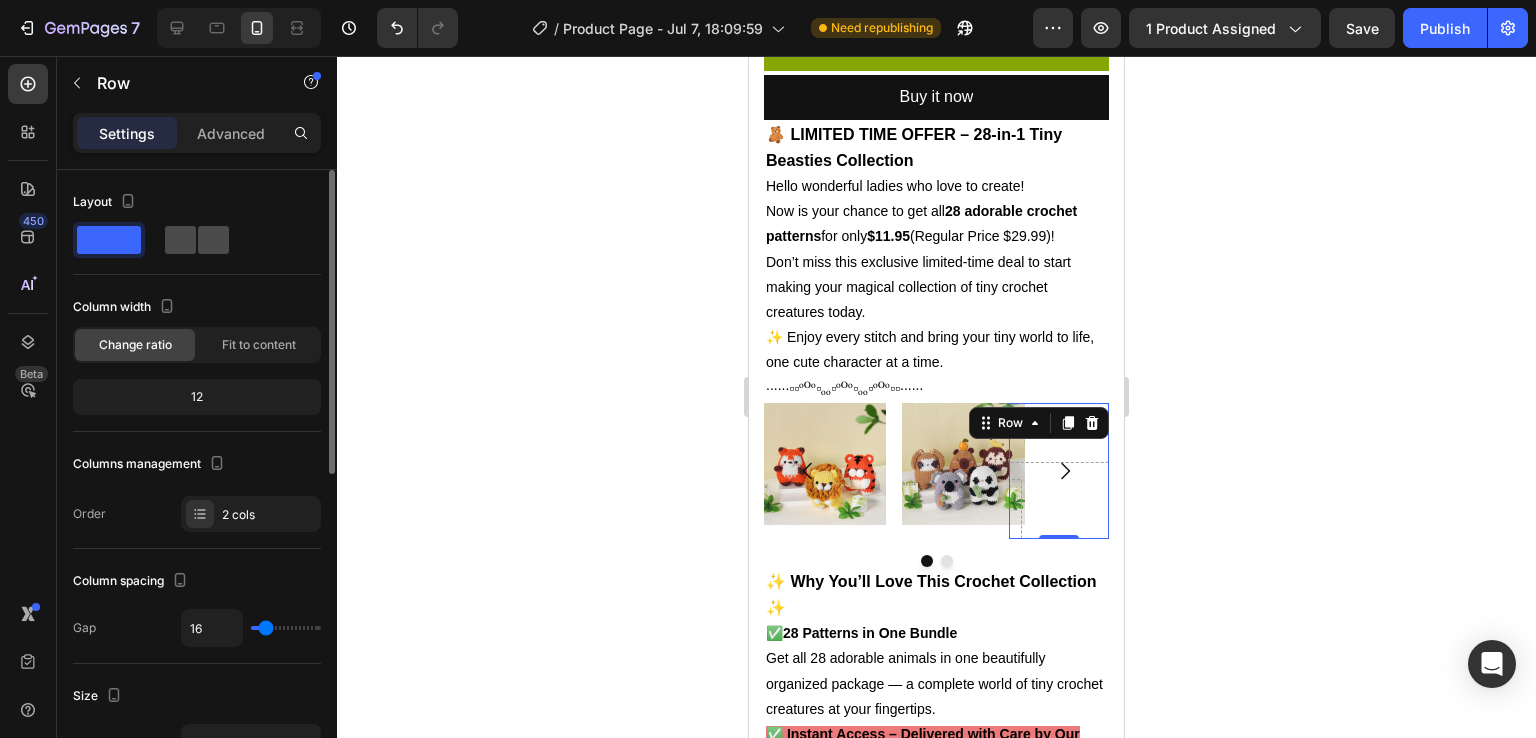 click 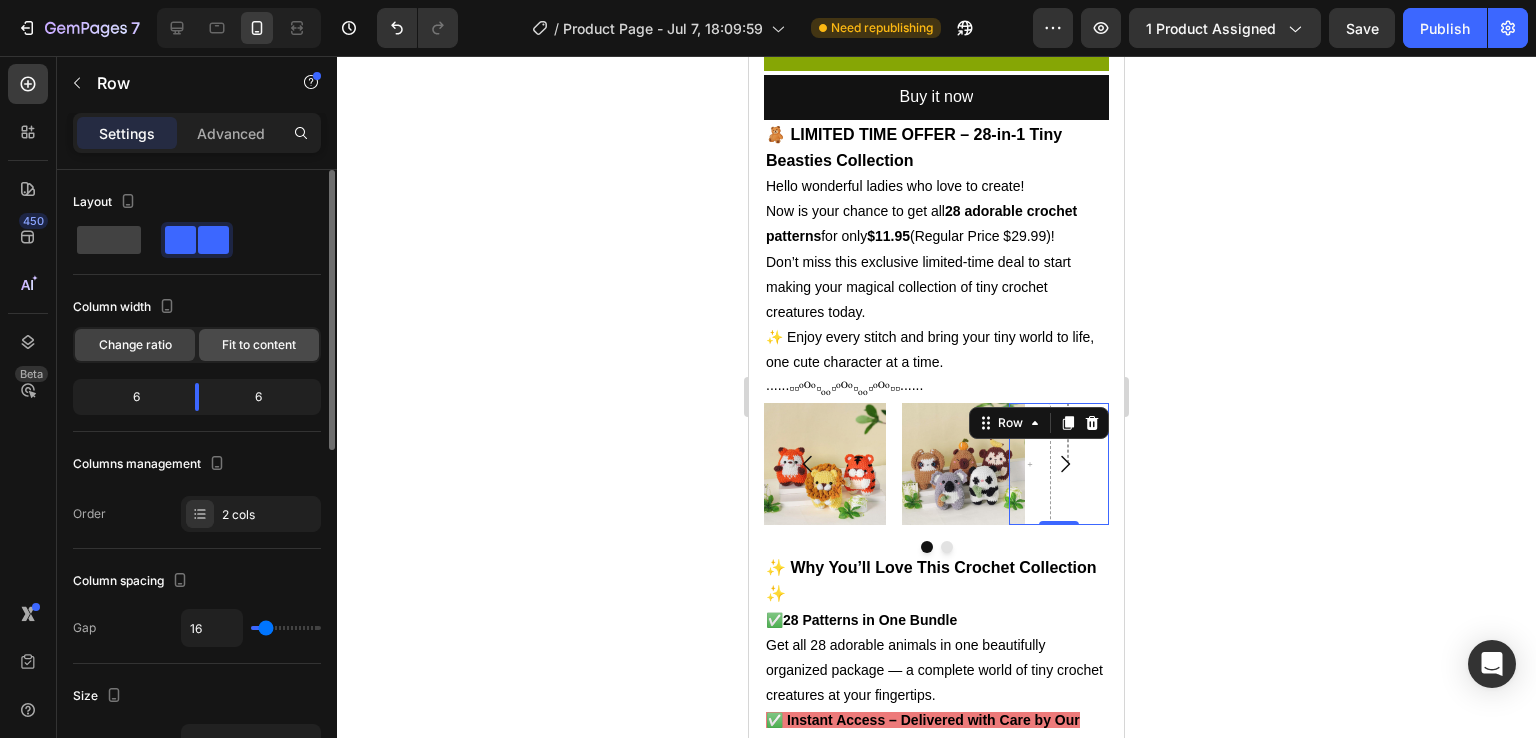click on "Fit to content" 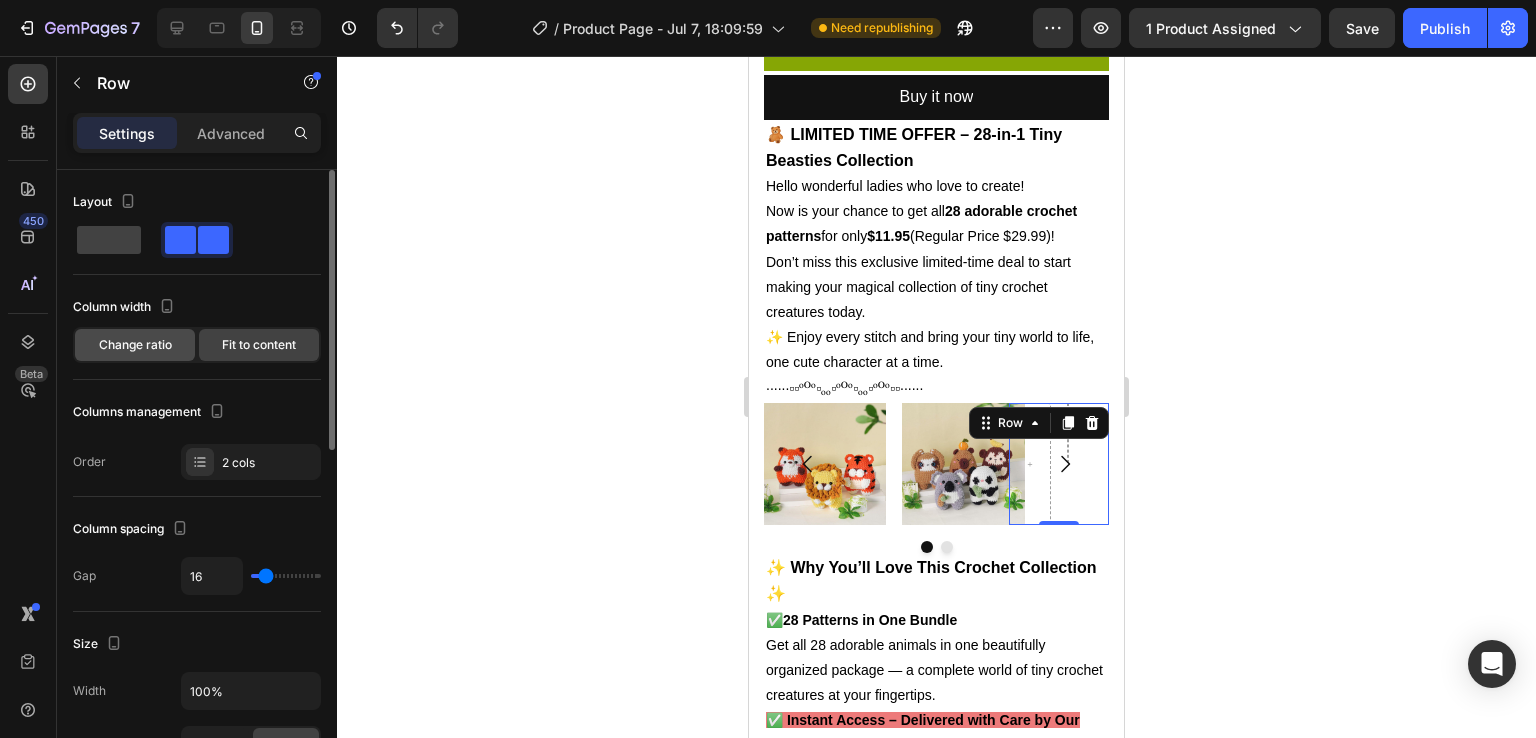 click on "Change ratio" 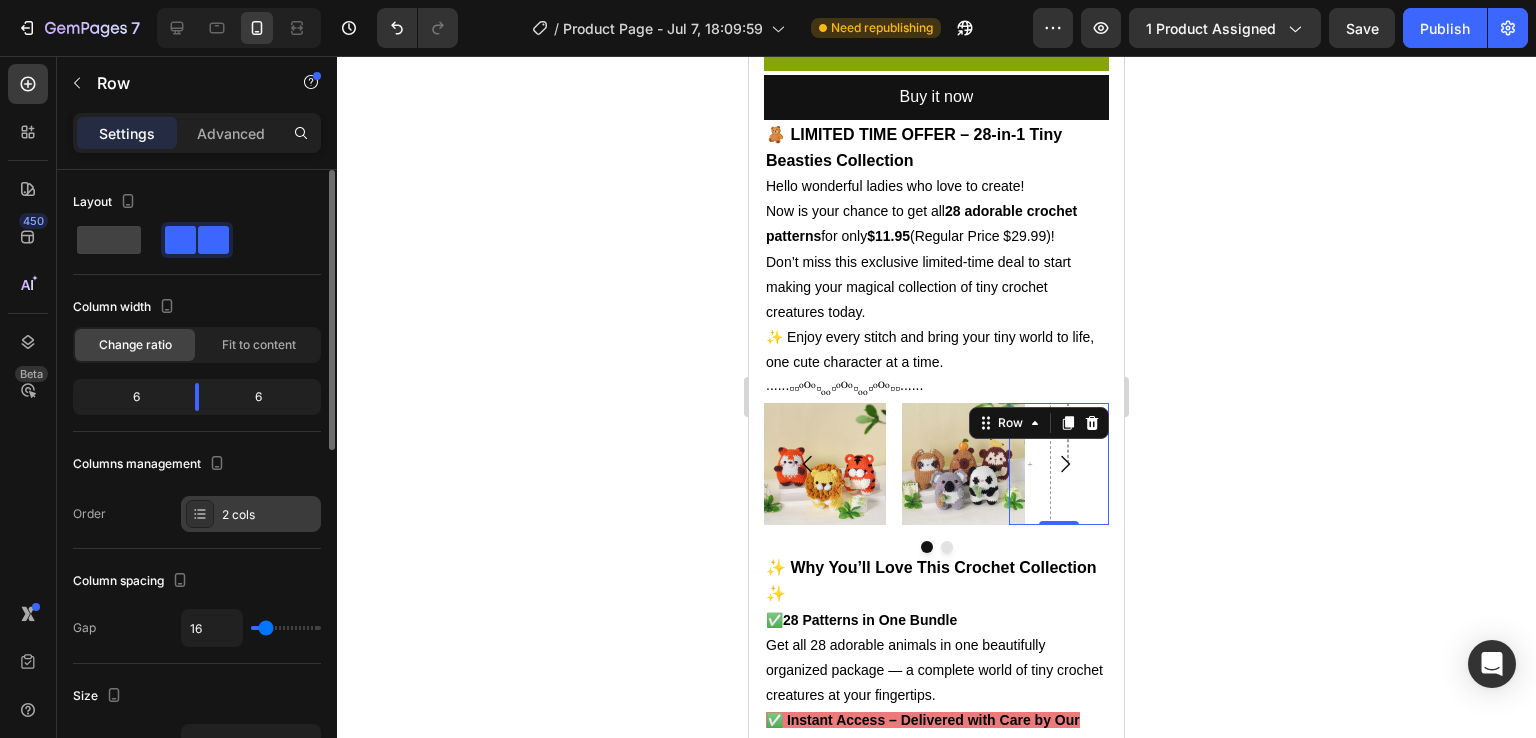 click on "2 cols" at bounding box center [269, 515] 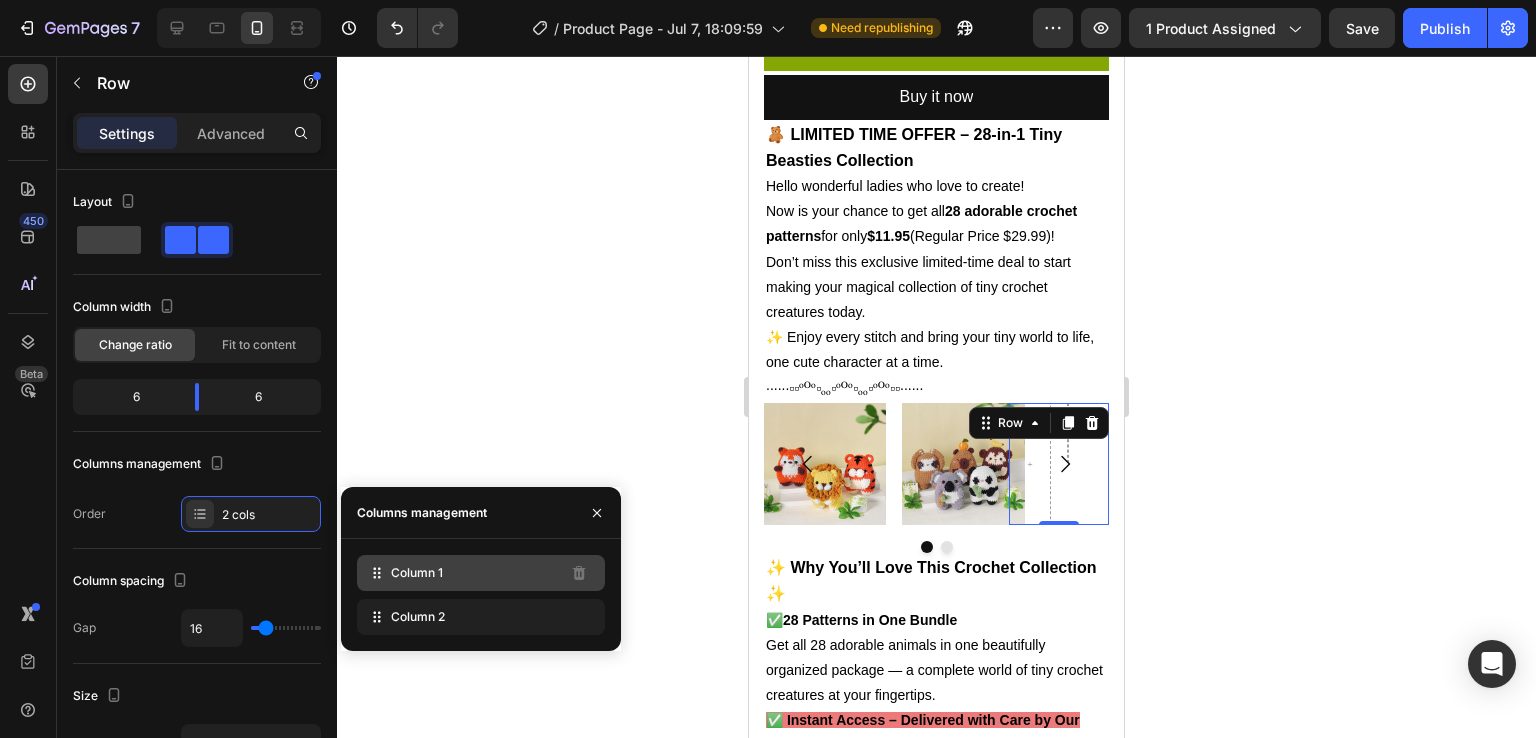 click on "Column 1" 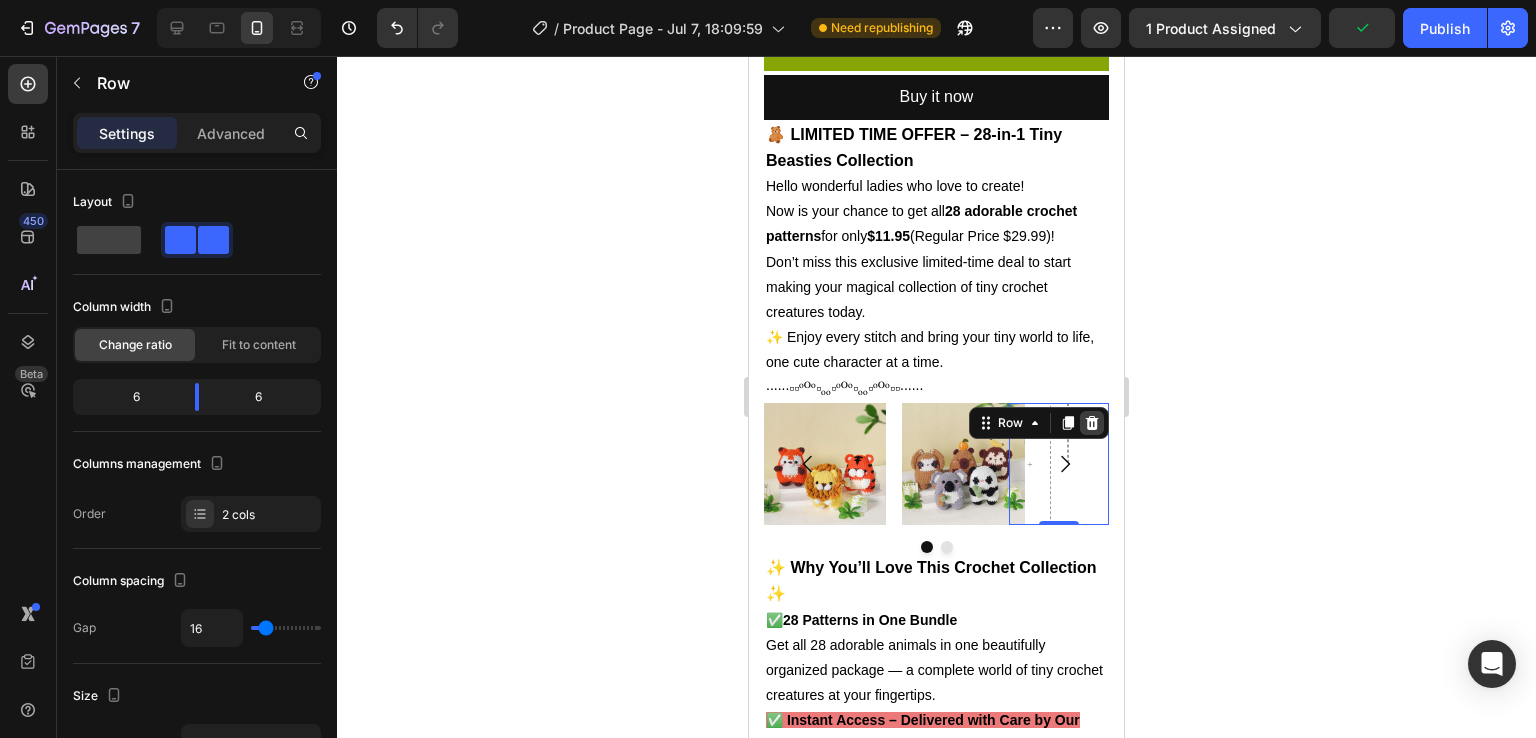 click 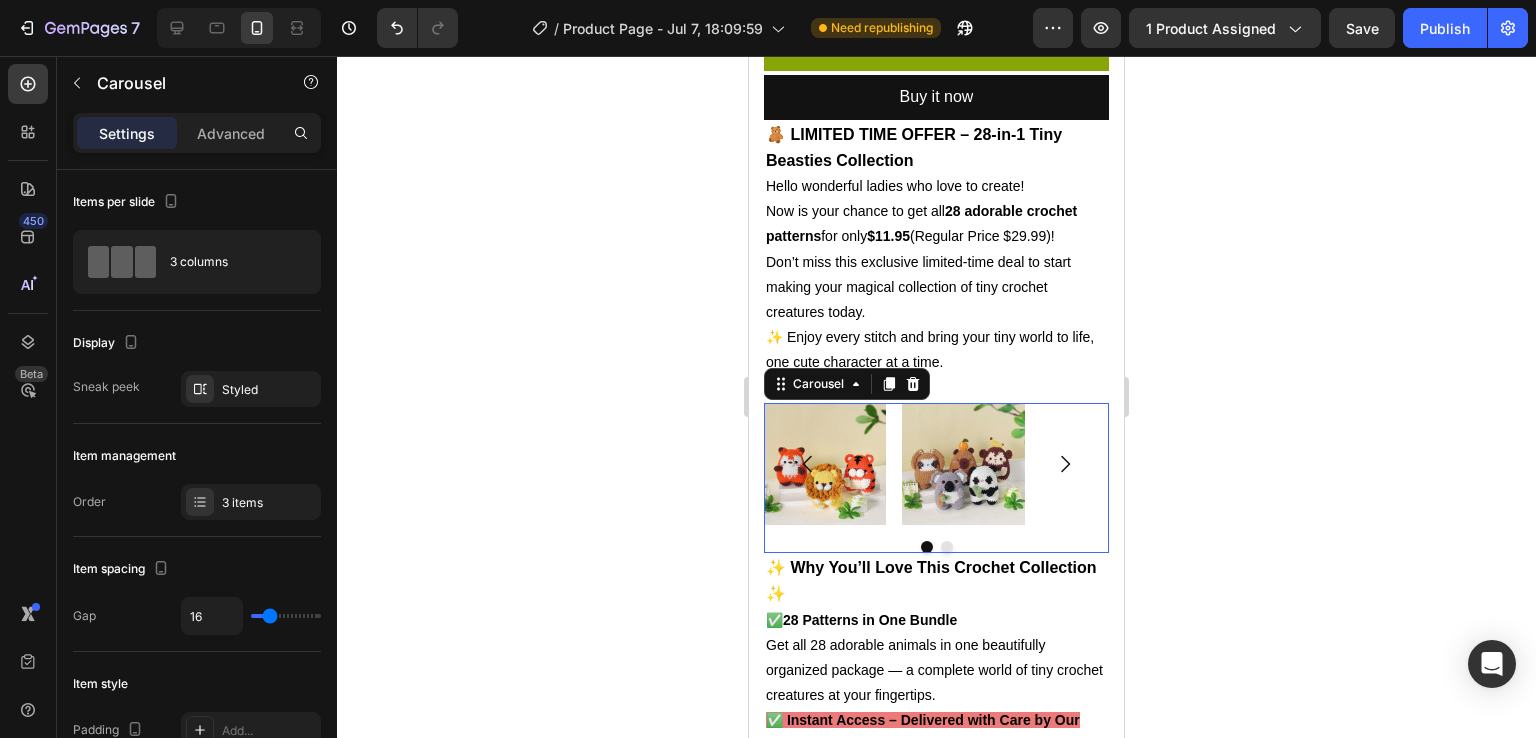 click 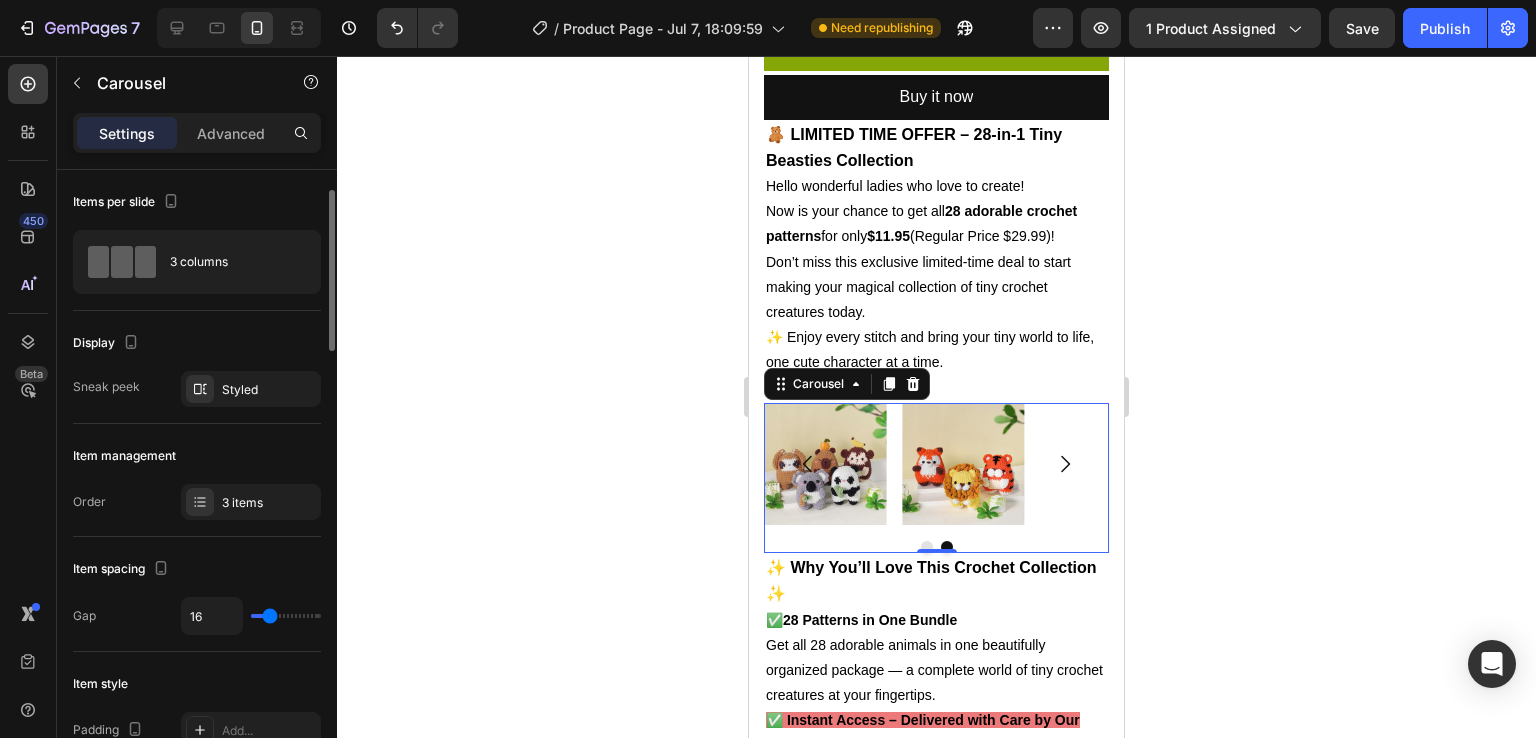 scroll, scrollTop: 18, scrollLeft: 0, axis: vertical 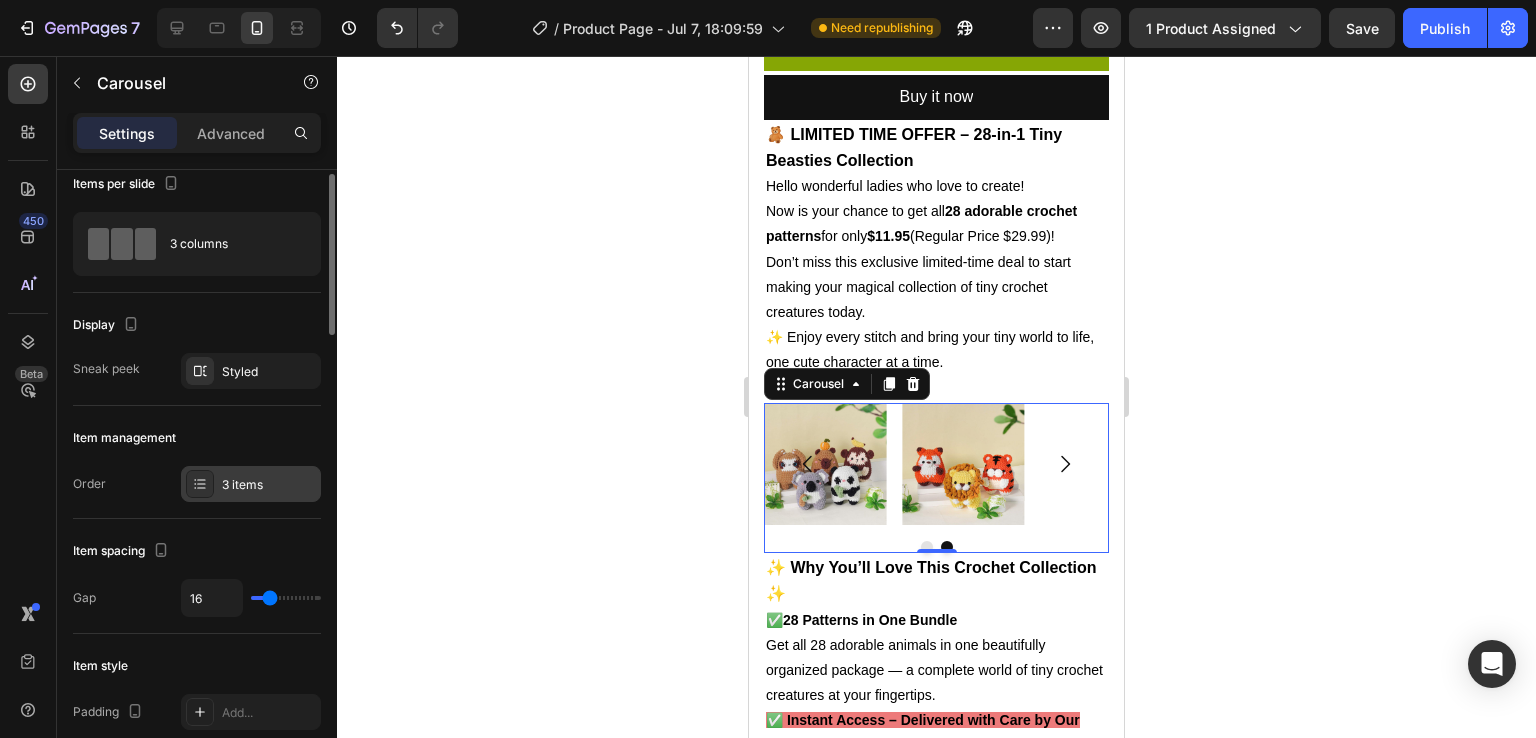 click at bounding box center [200, 484] 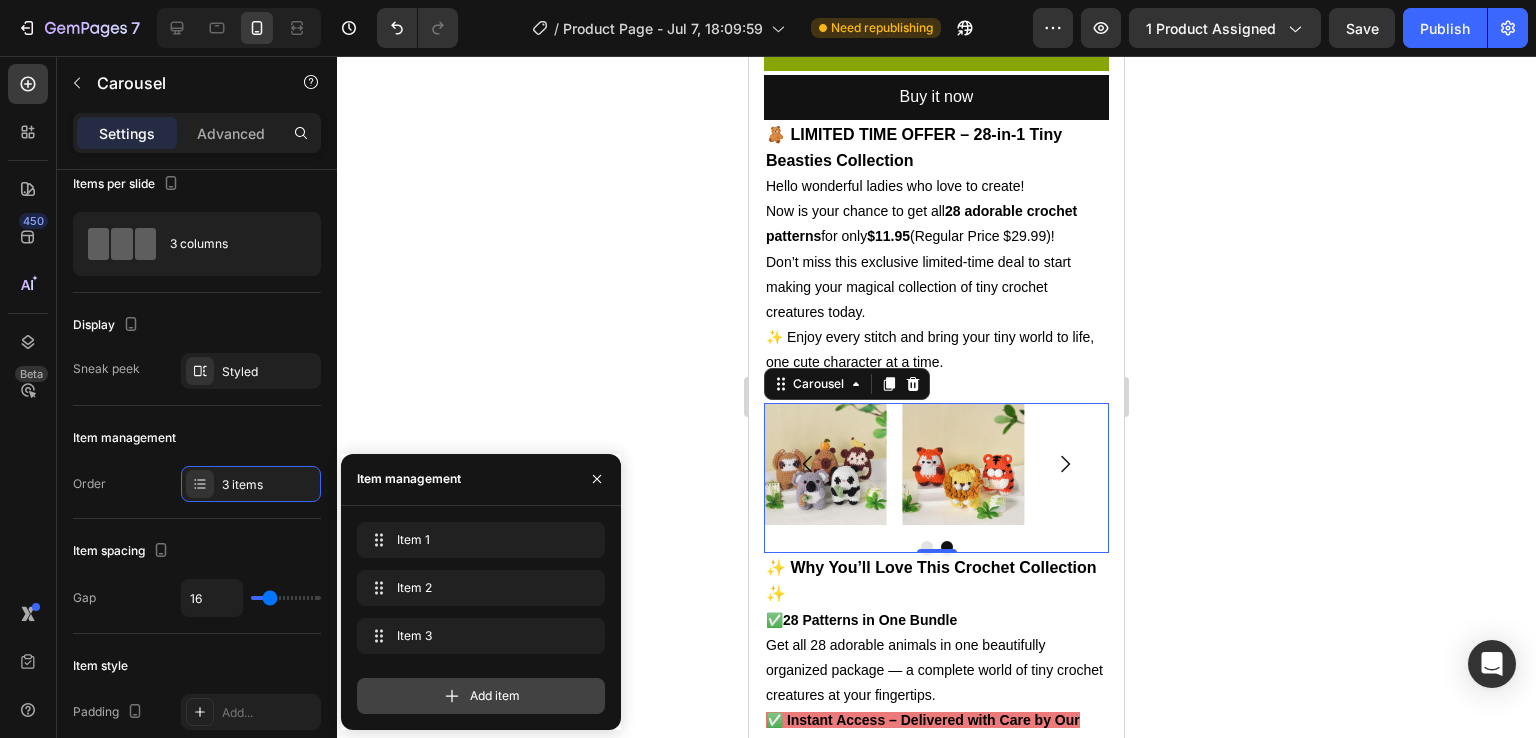 click on "Add item" at bounding box center (495, 696) 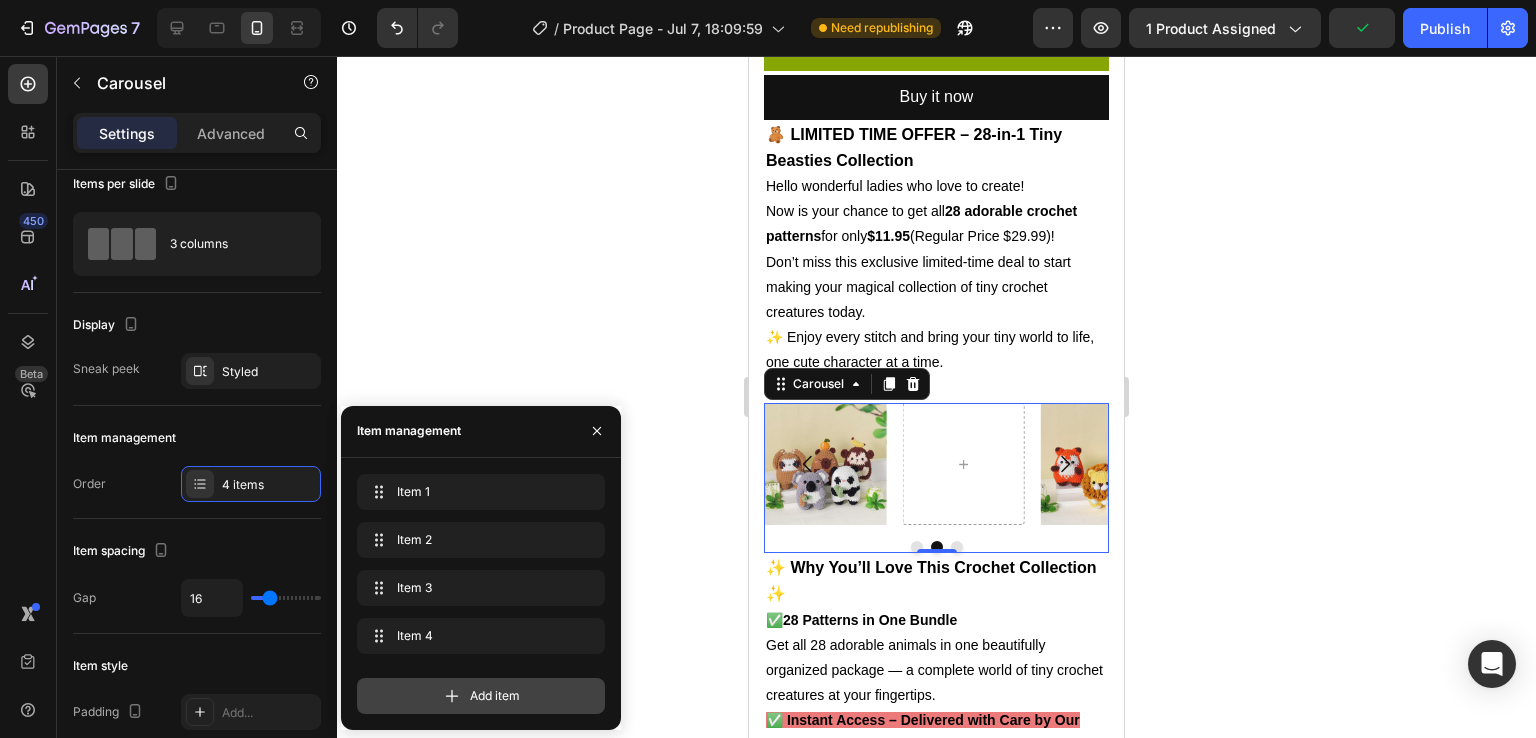 click on "Add item" at bounding box center [495, 696] 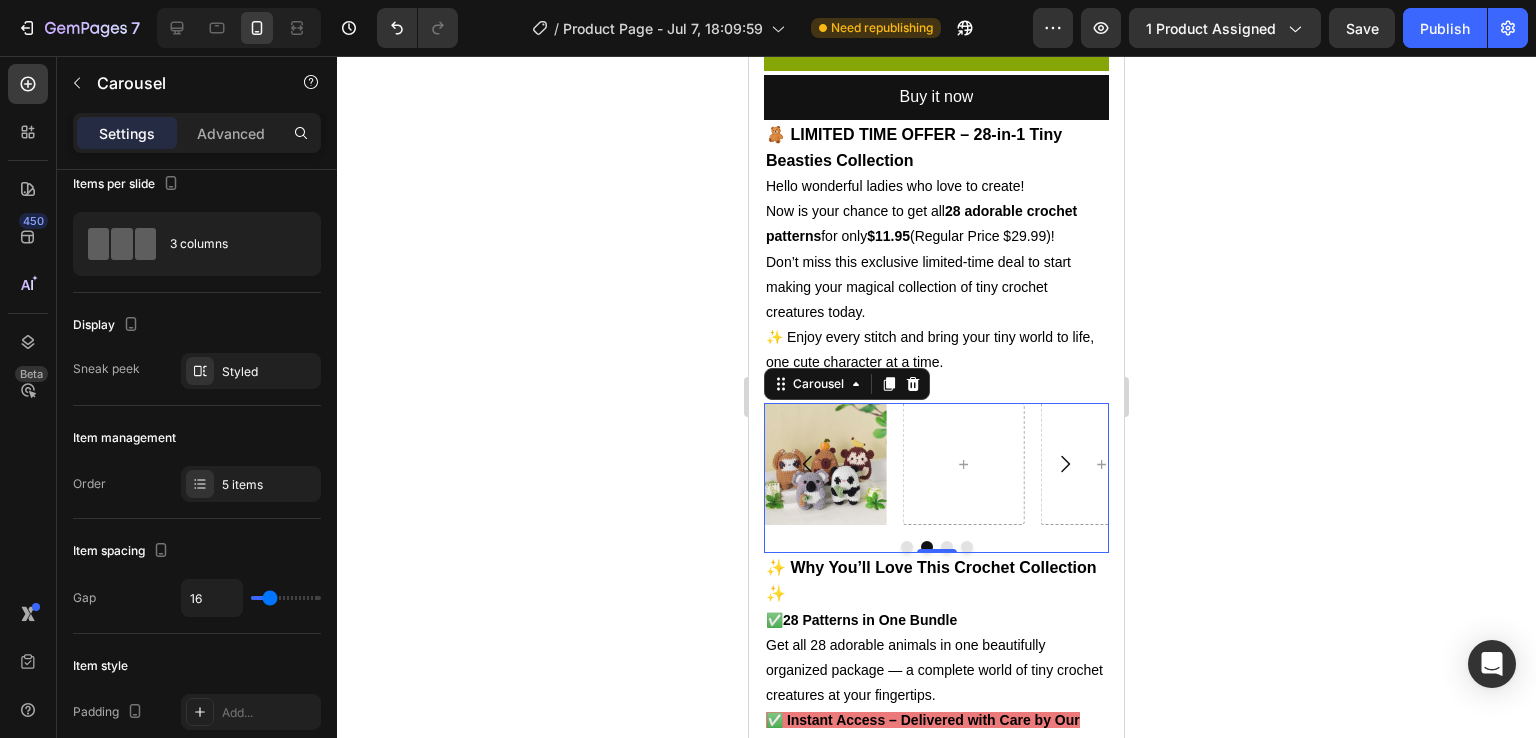 click 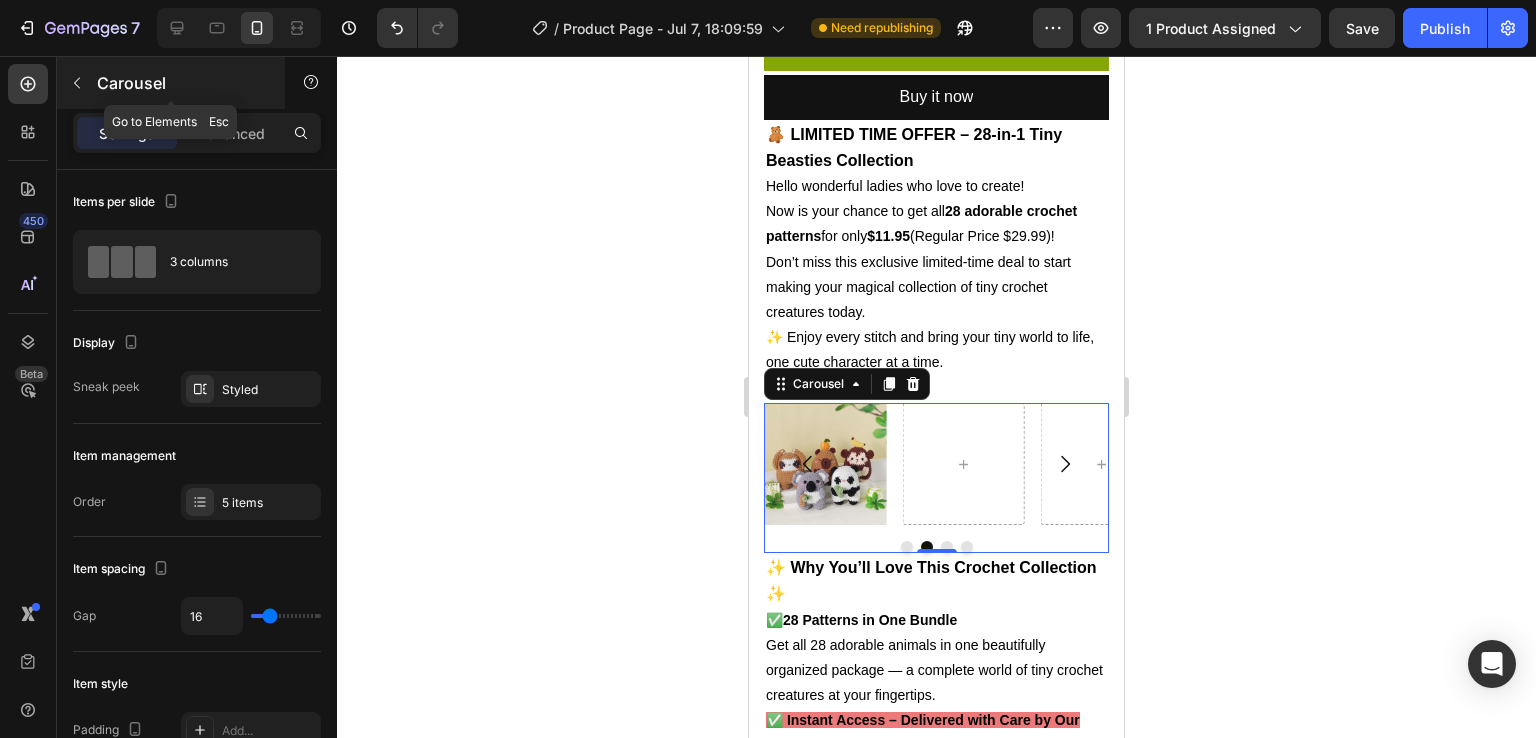click at bounding box center (77, 83) 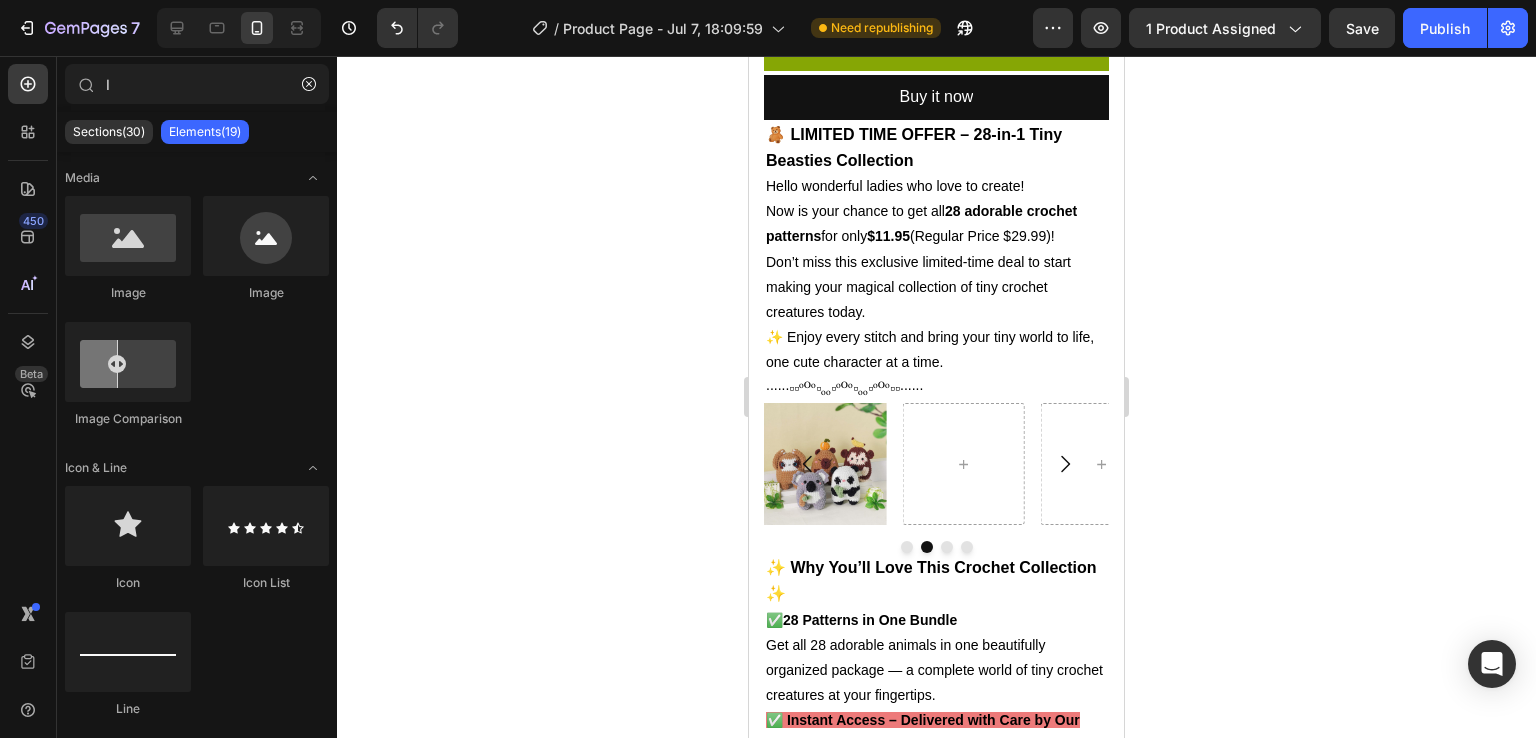 click on "Sections(30)" at bounding box center (109, 132) 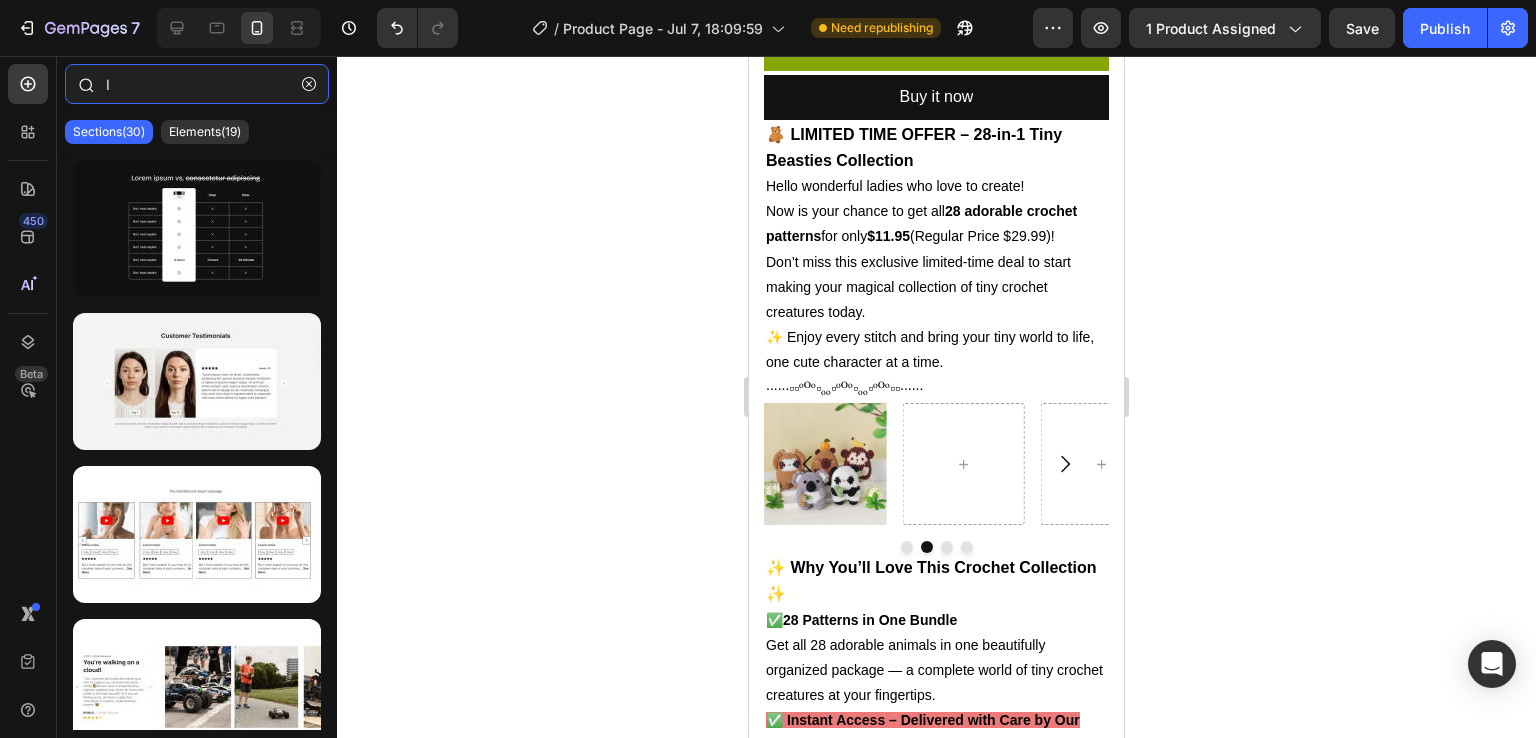 click on "I" at bounding box center [197, 84] 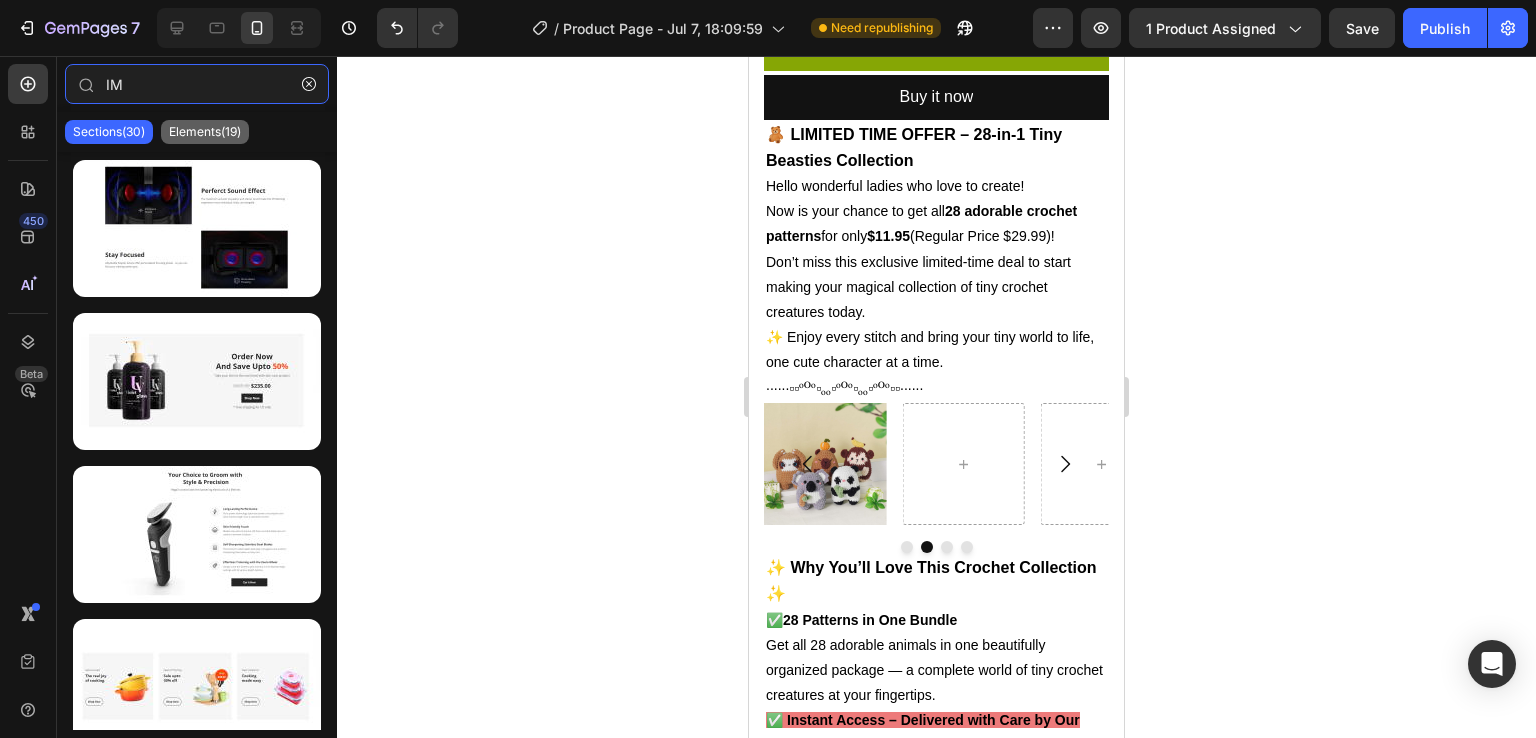 type on "IM" 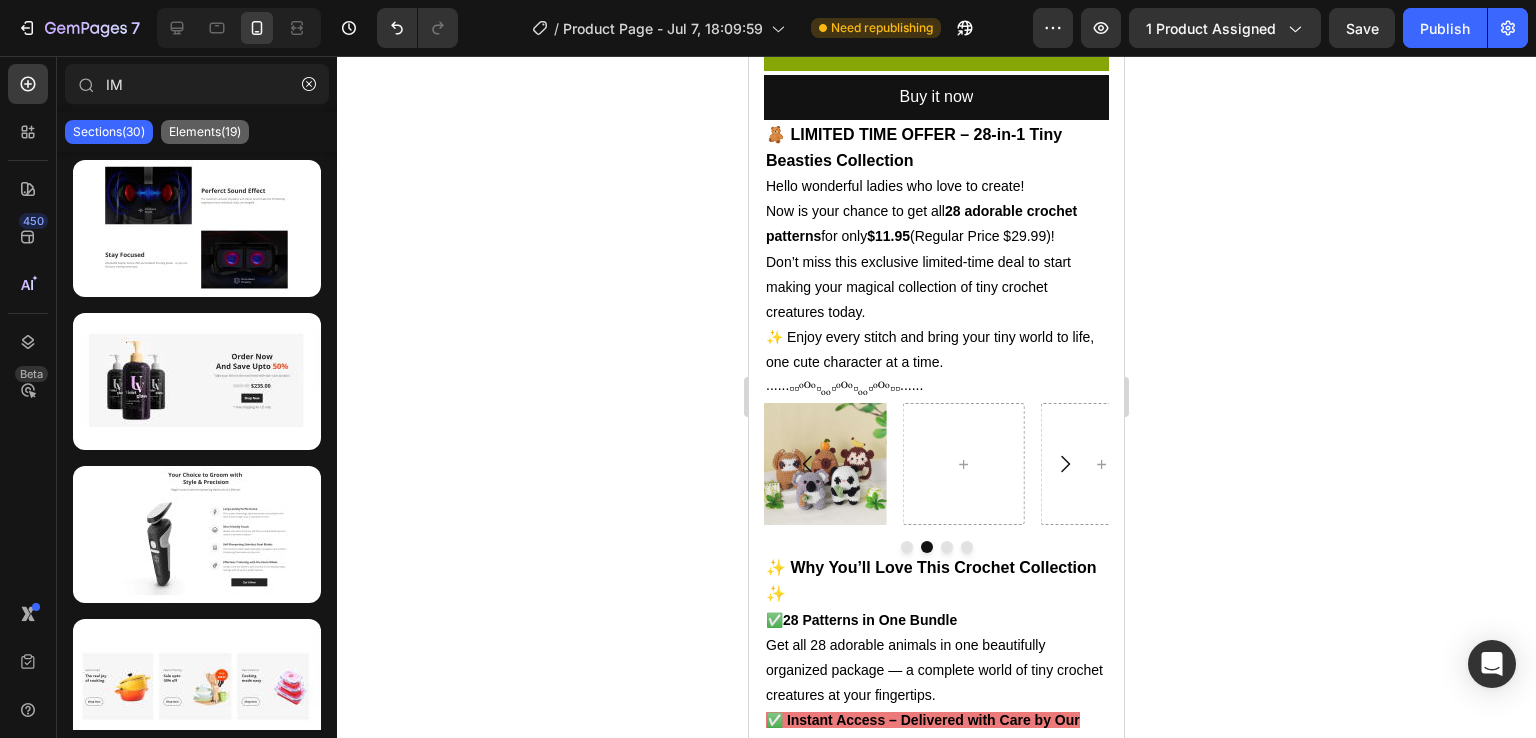 click on "Elements(19)" at bounding box center [205, 132] 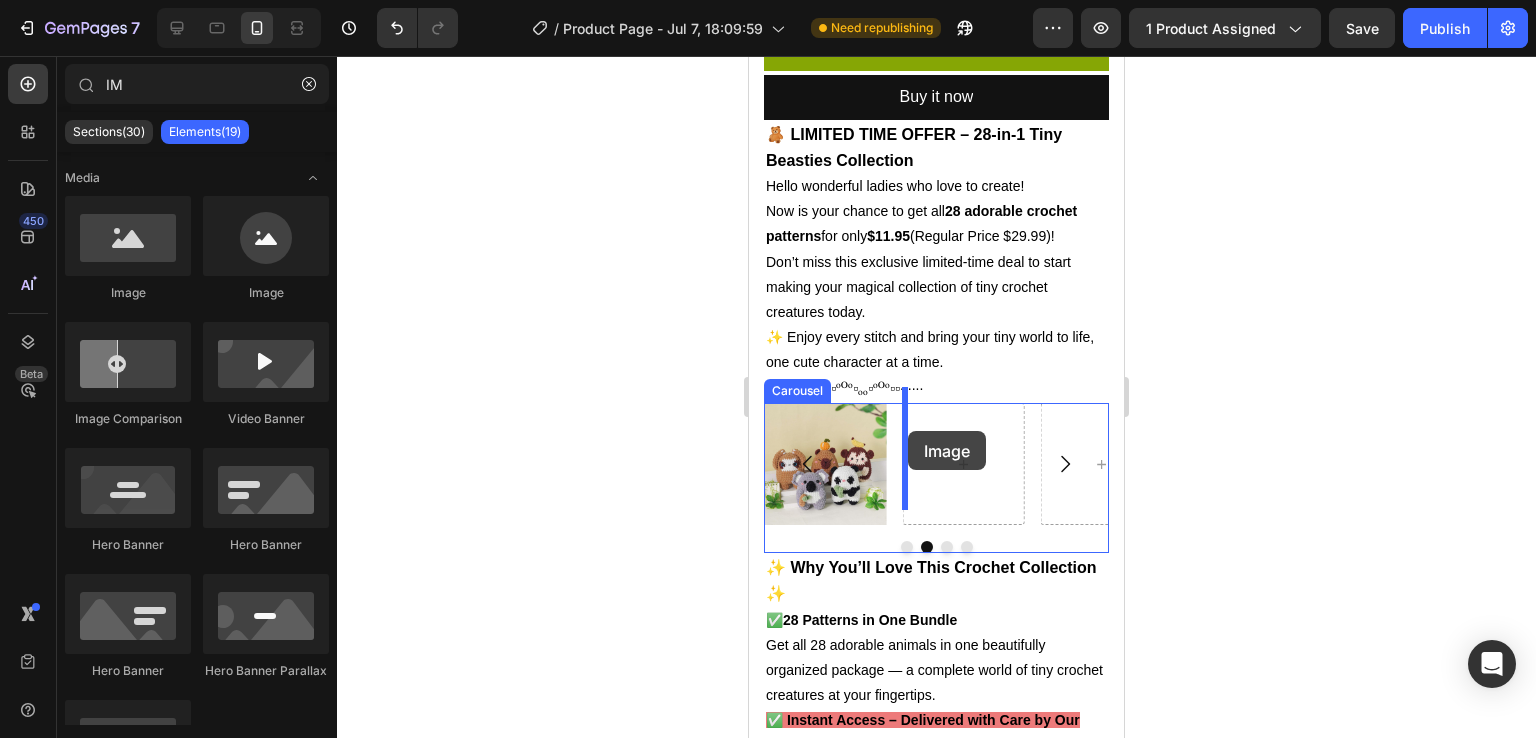 drag, startPoint x: 863, startPoint y: 322, endPoint x: 908, endPoint y: 431, distance: 117.923706 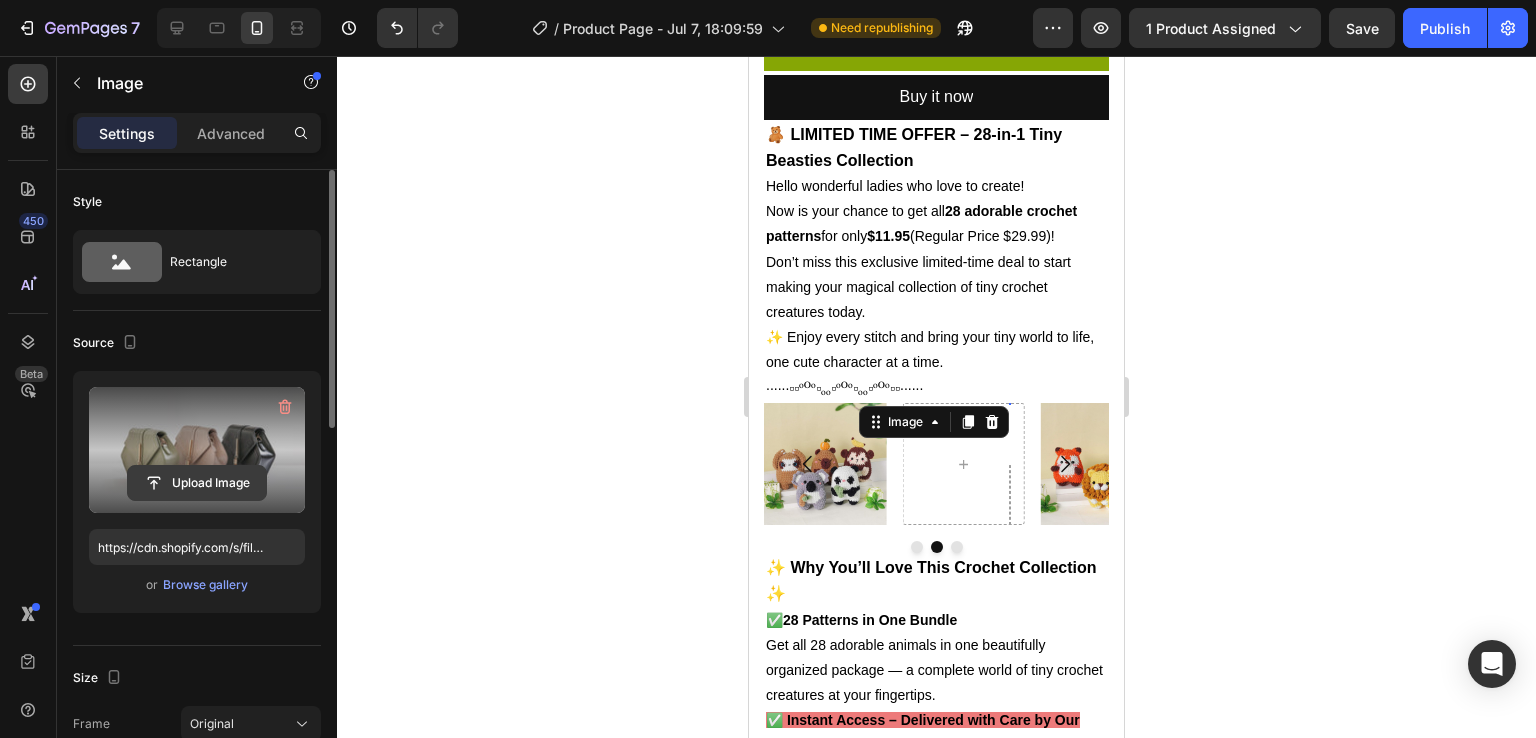 click 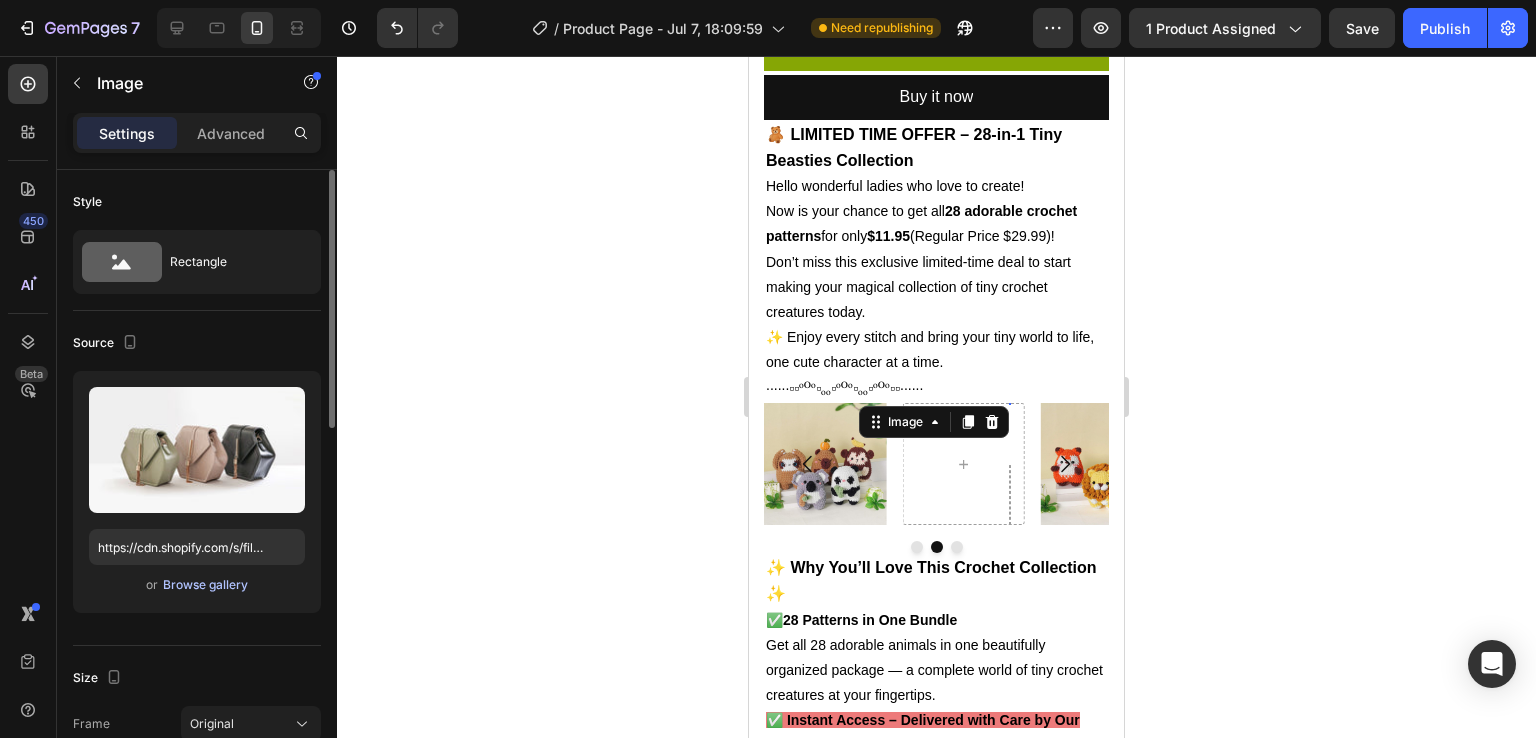 click on "Browse gallery" at bounding box center [205, 585] 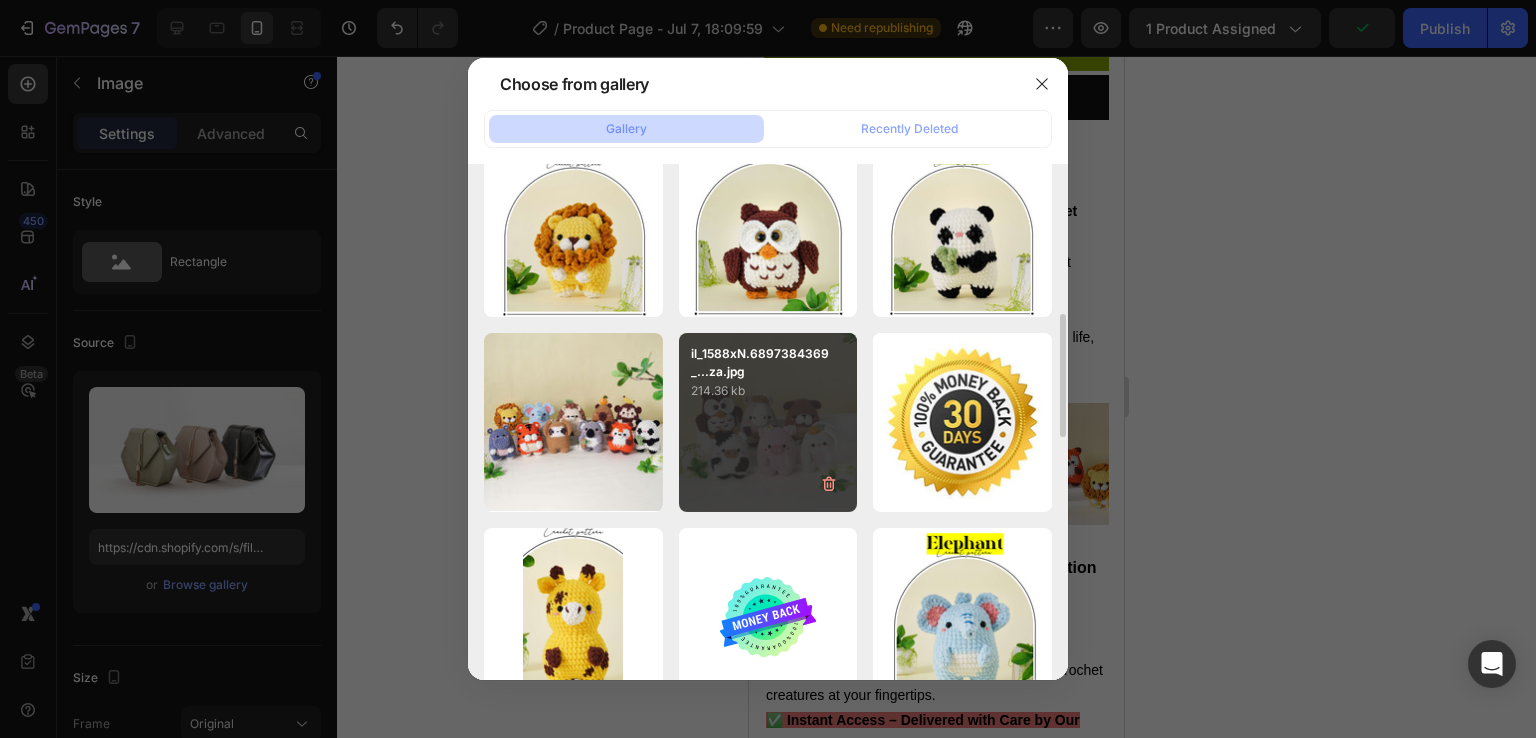 scroll, scrollTop: 626, scrollLeft: 0, axis: vertical 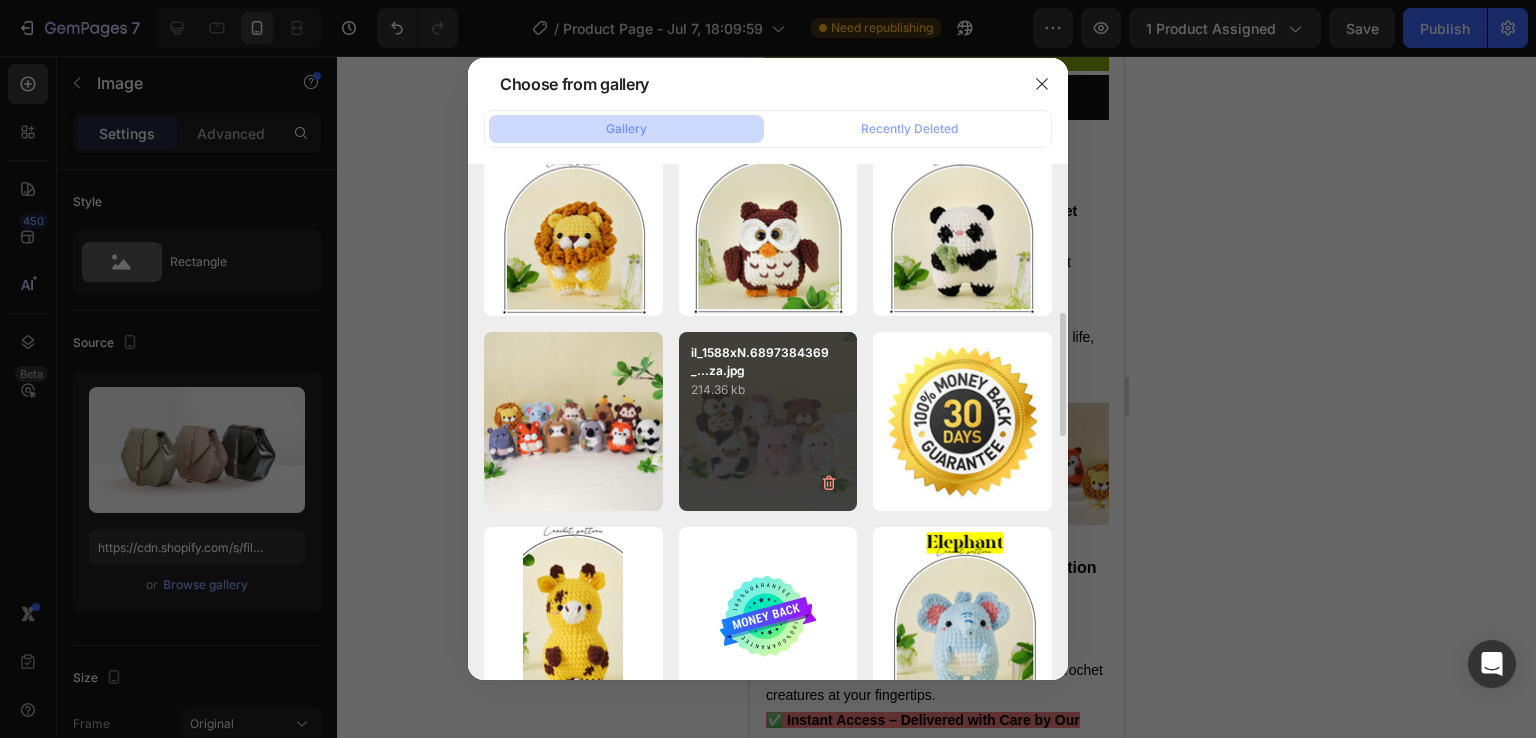 click on "il_1588xN.6897384369_...za.jpg 214.36 kb" at bounding box center (768, 421) 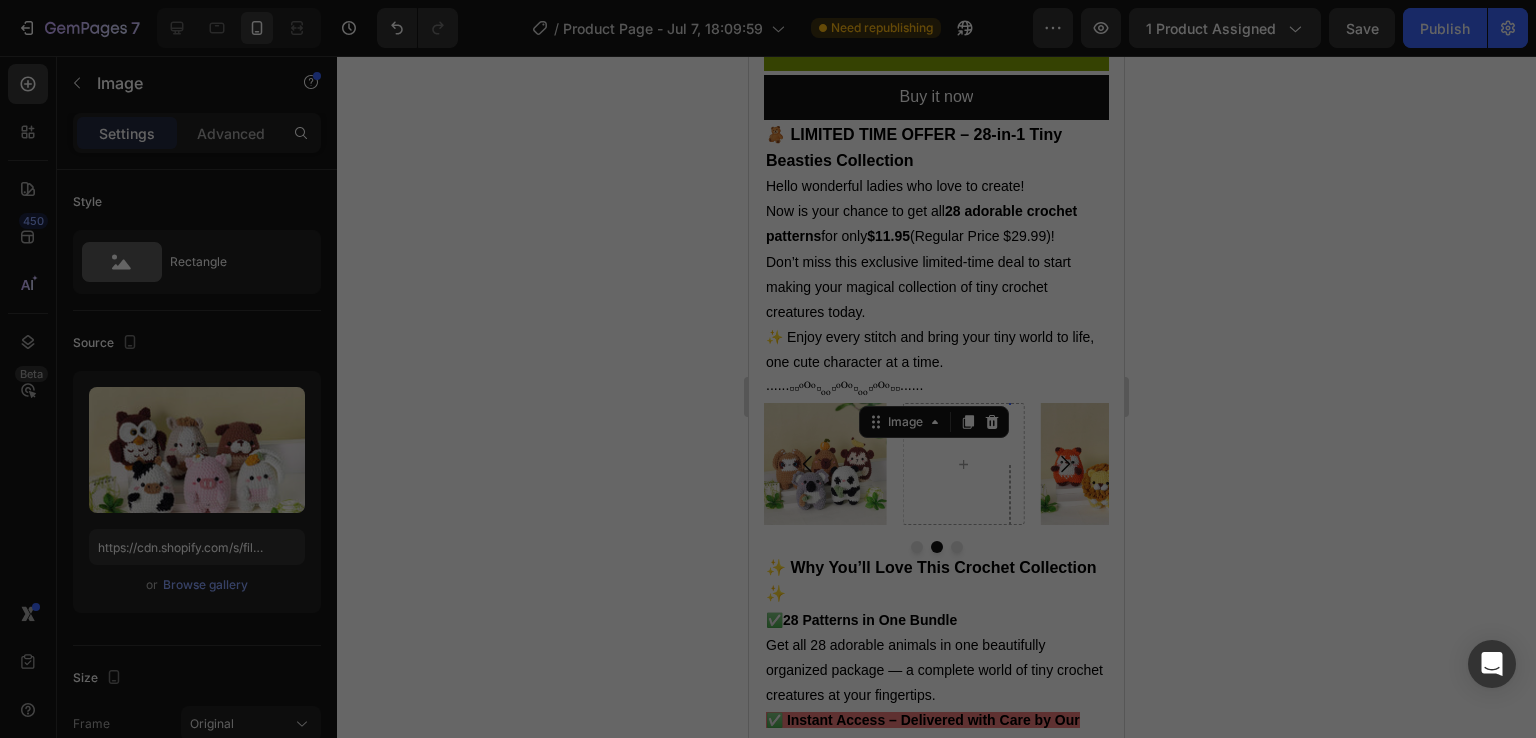 click on "il_1588xN.6897384369_...za.jpg 214.36 kb" at bounding box center [768, 421] 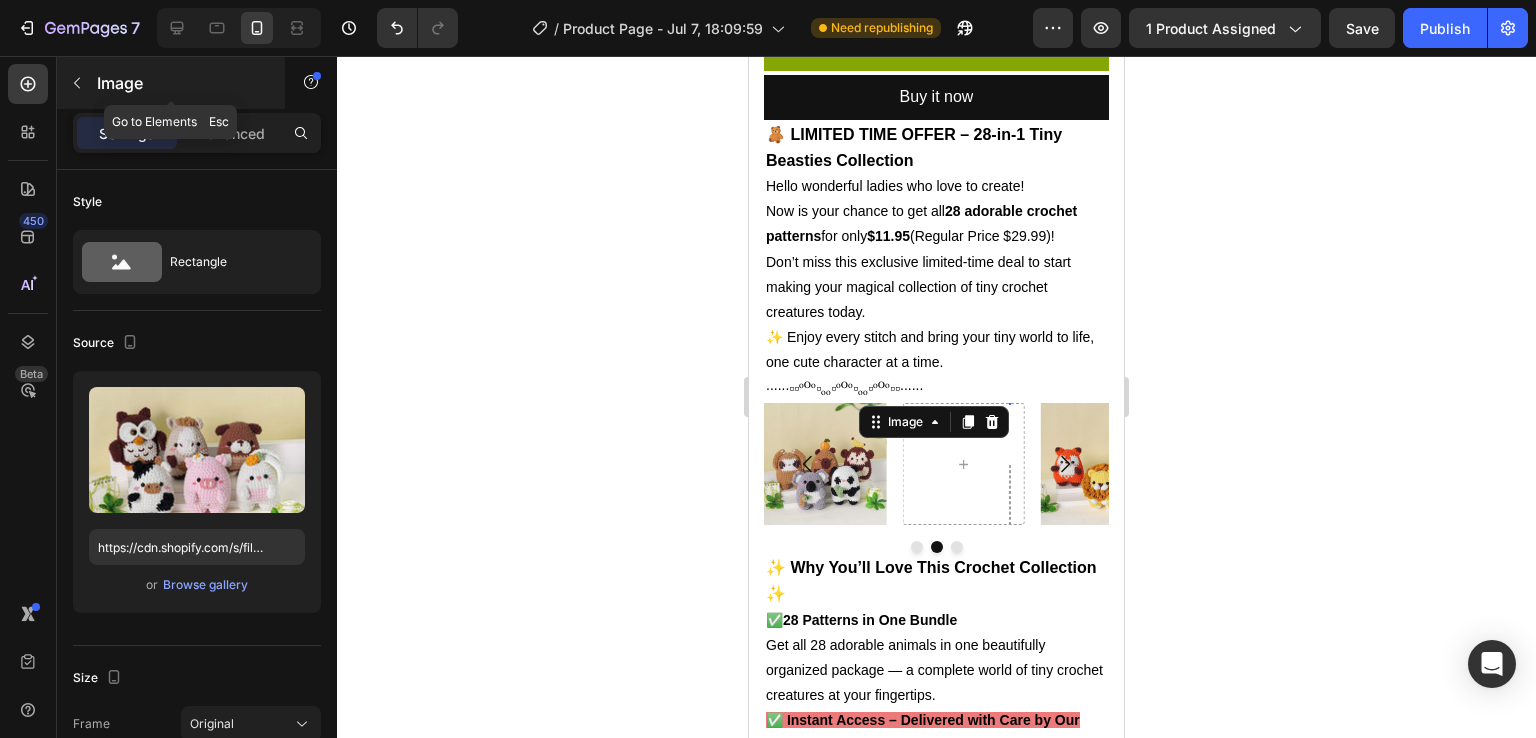 click 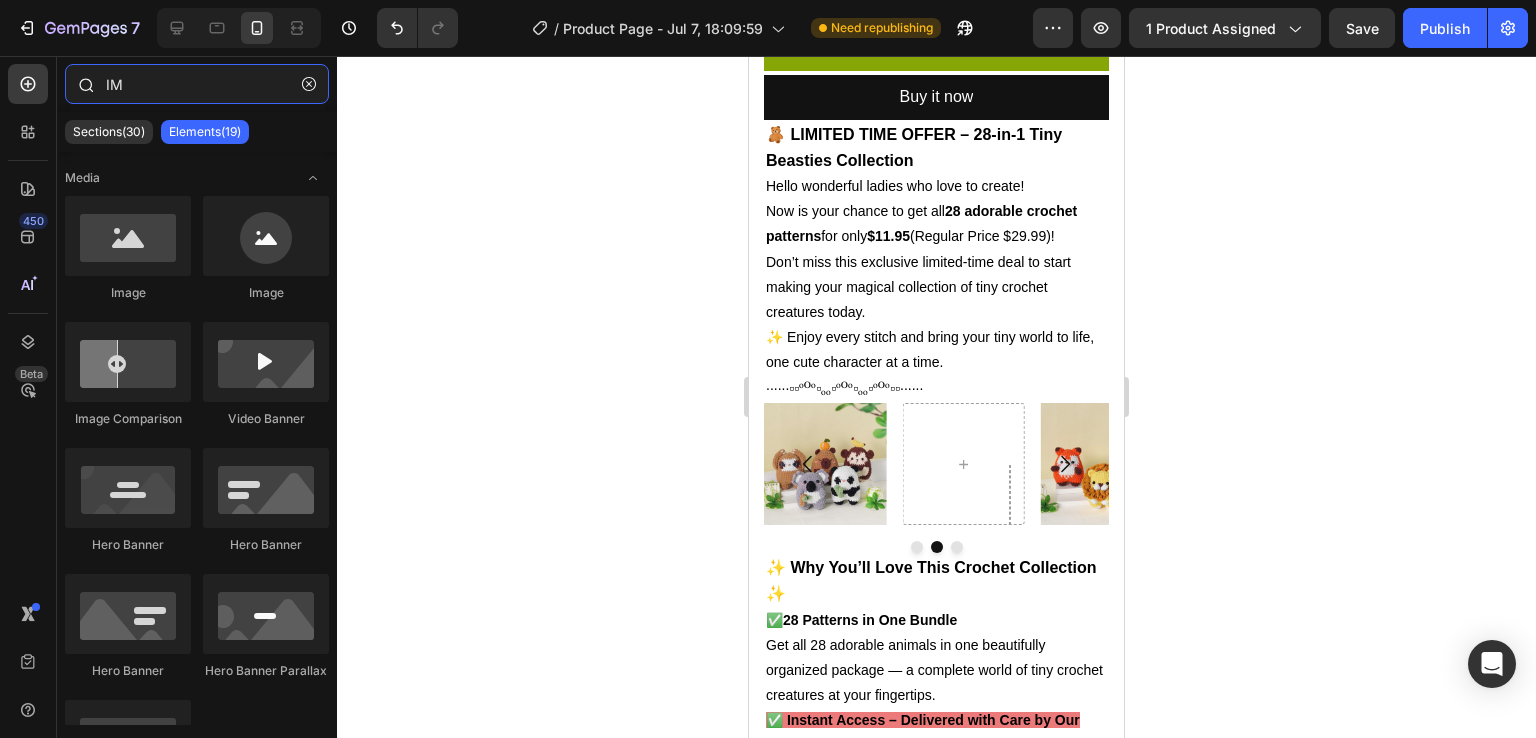 click on "IM" at bounding box center [197, 84] 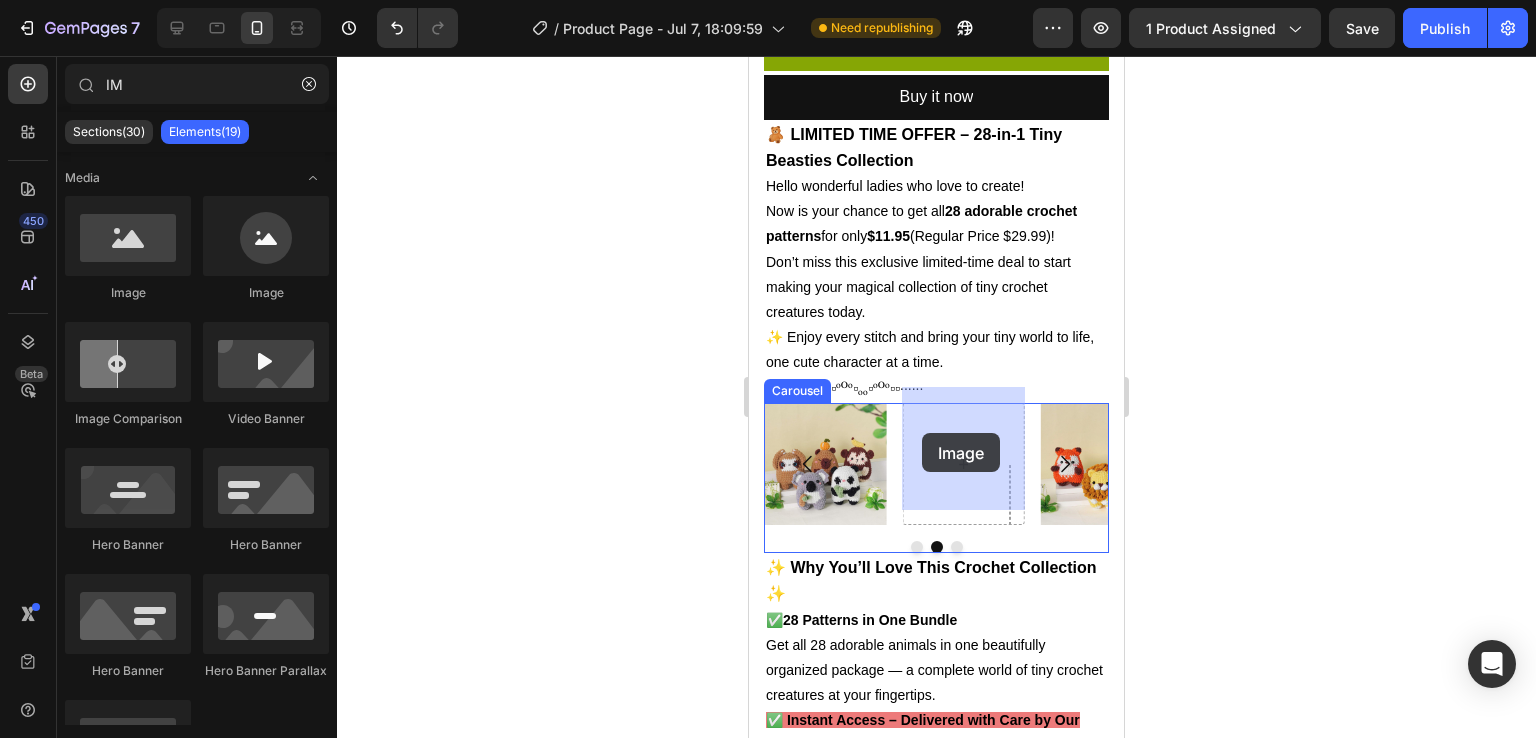drag, startPoint x: 876, startPoint y: 283, endPoint x: 924, endPoint y: 433, distance: 157.49286 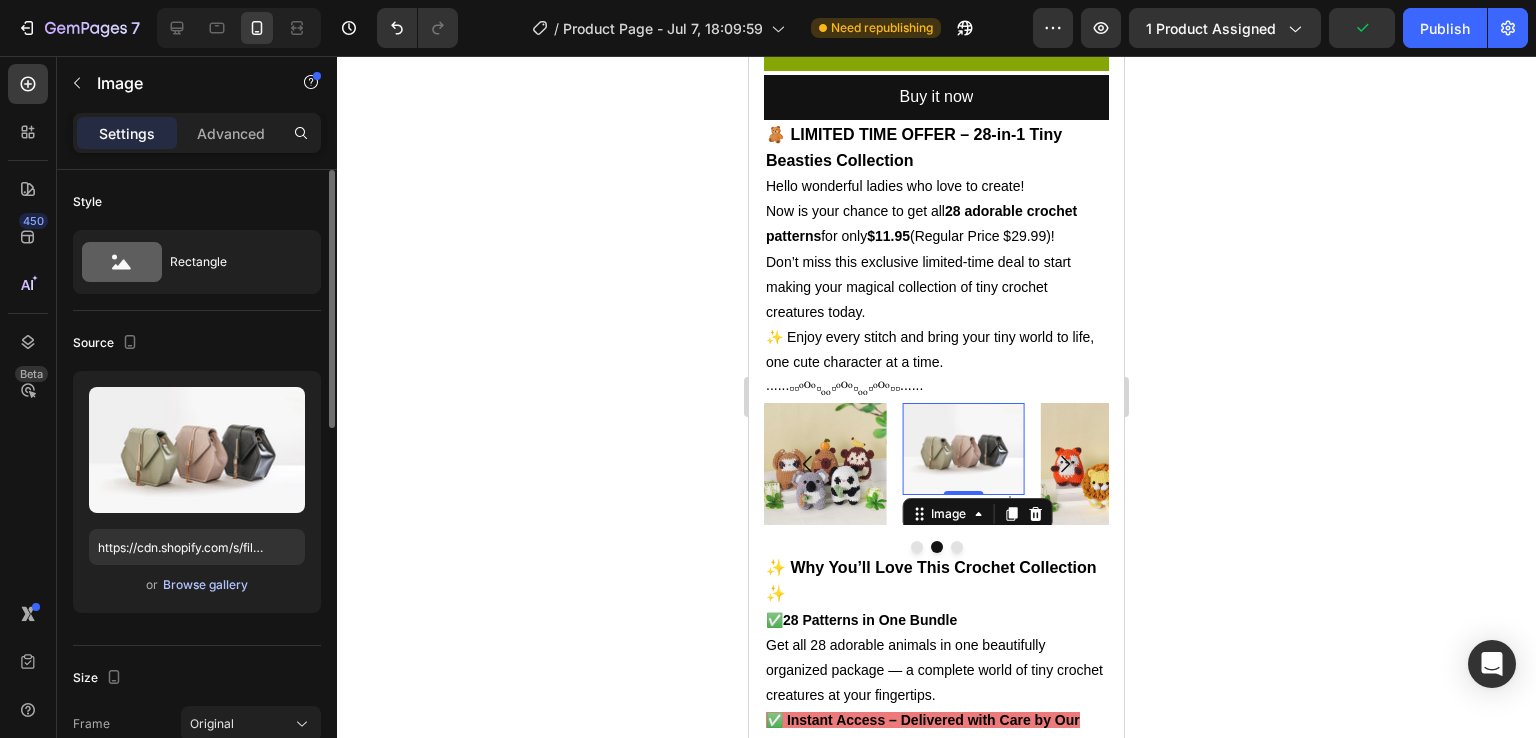 click on "Browse gallery" at bounding box center [205, 585] 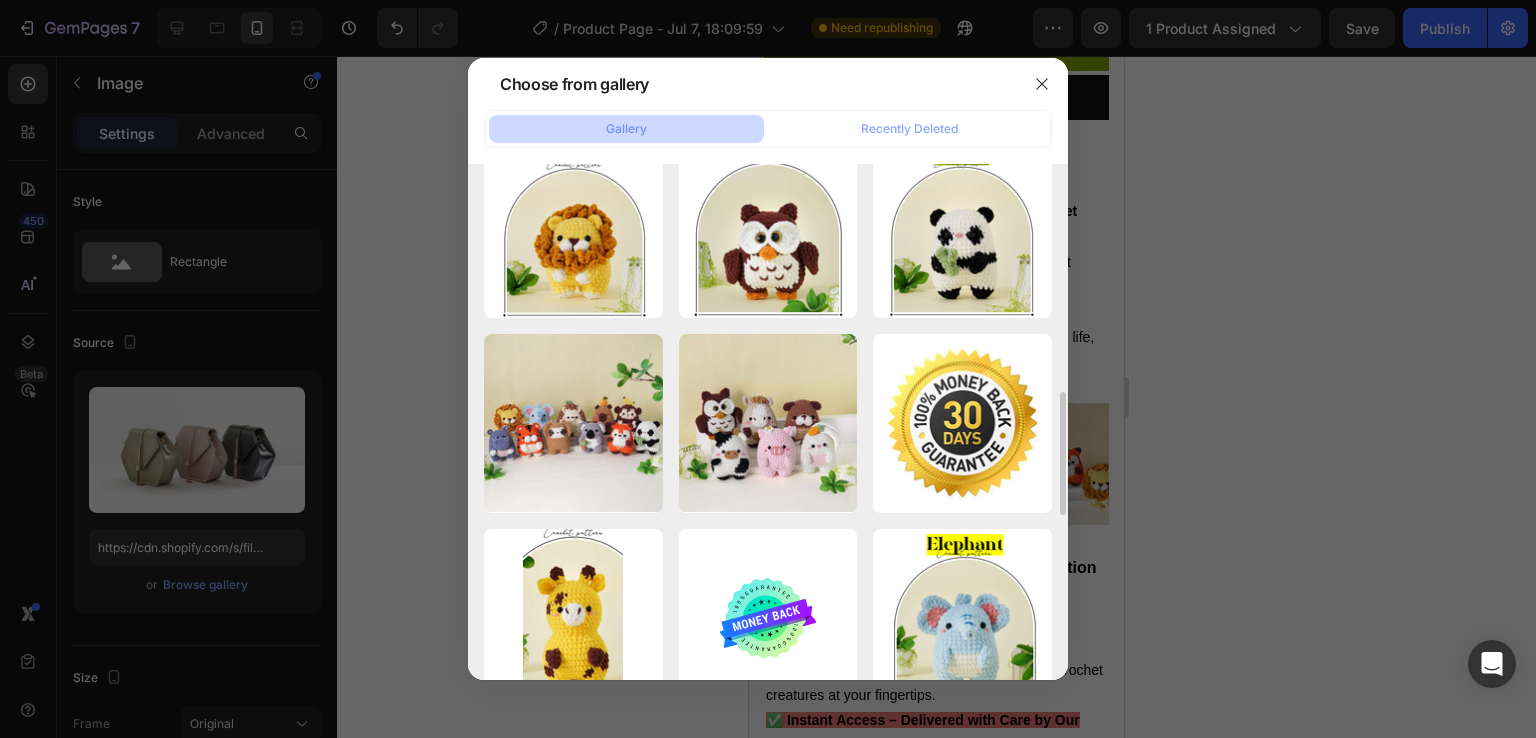 scroll, scrollTop: 782, scrollLeft: 0, axis: vertical 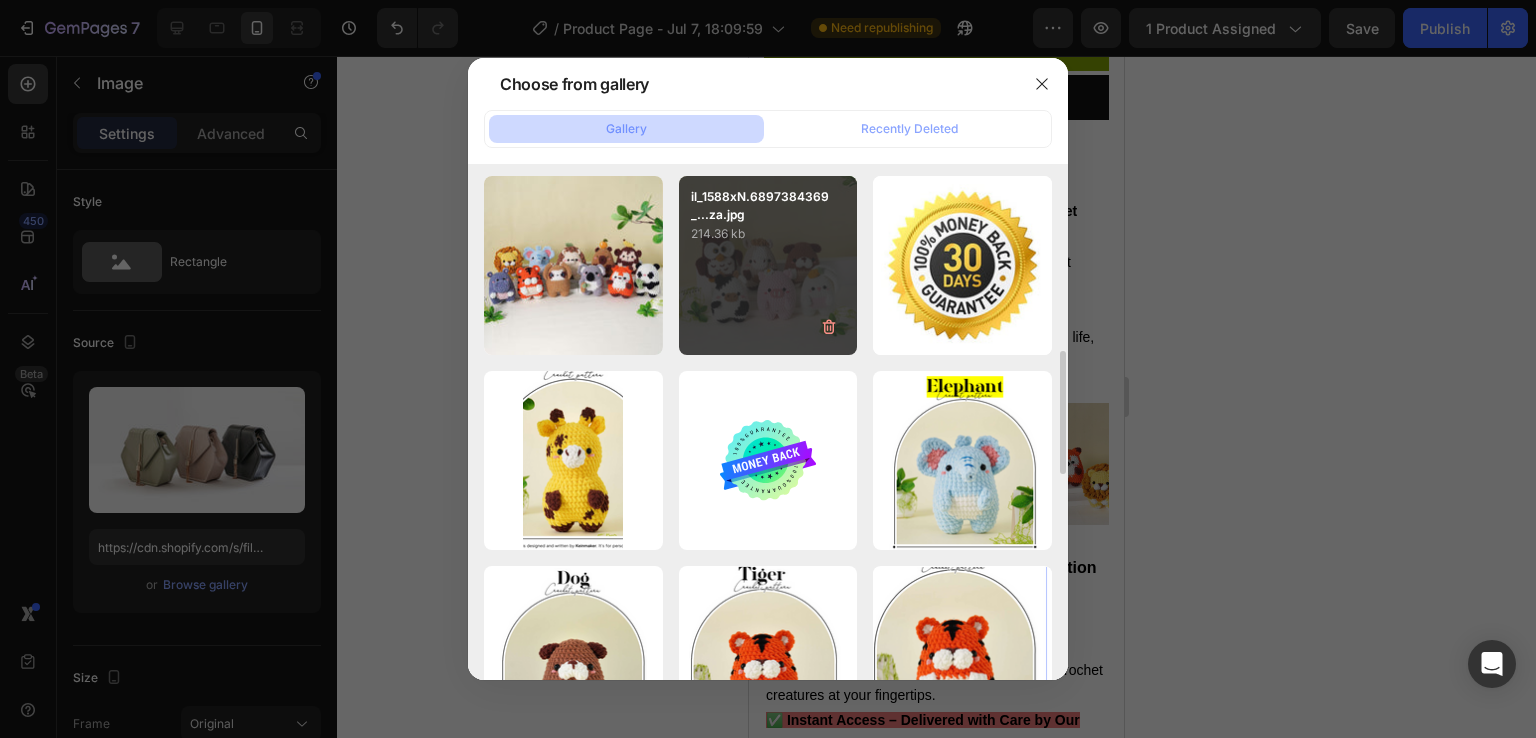 click on "il_1588xN.6897384369_...za.jpg 214.36 kb" at bounding box center (768, 265) 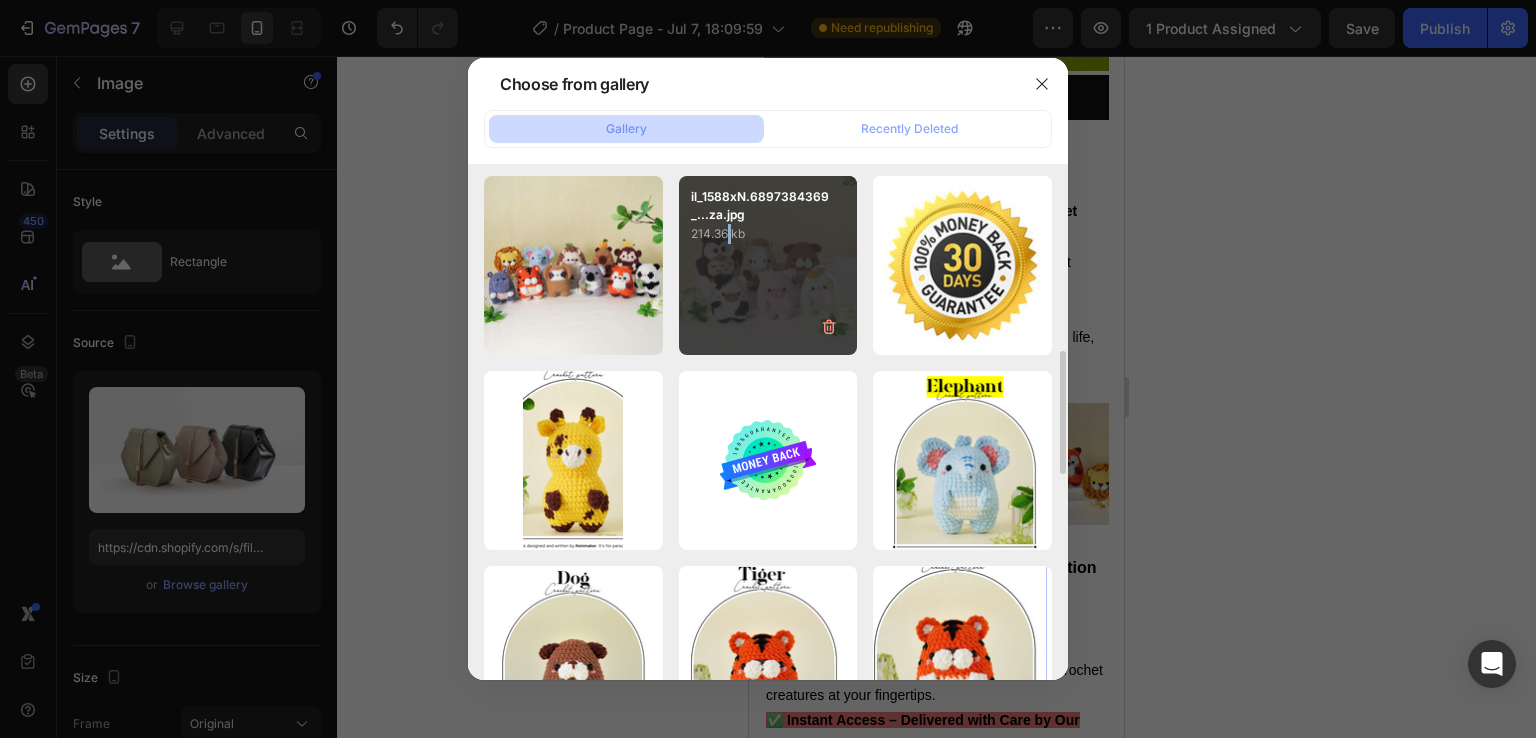 click on "il_1588xN.6897384369_...za.jpg 214.36 kb" at bounding box center [768, 265] 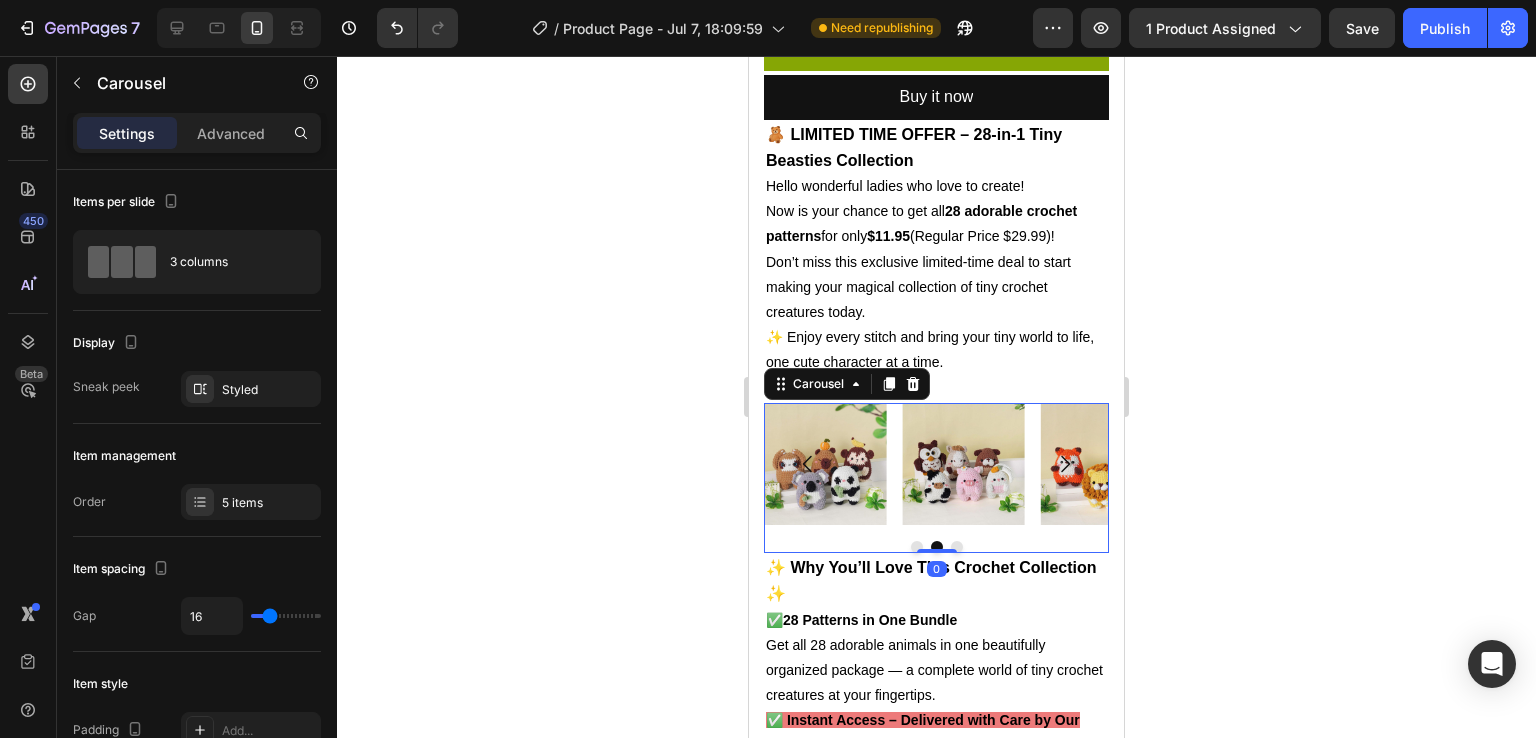 click 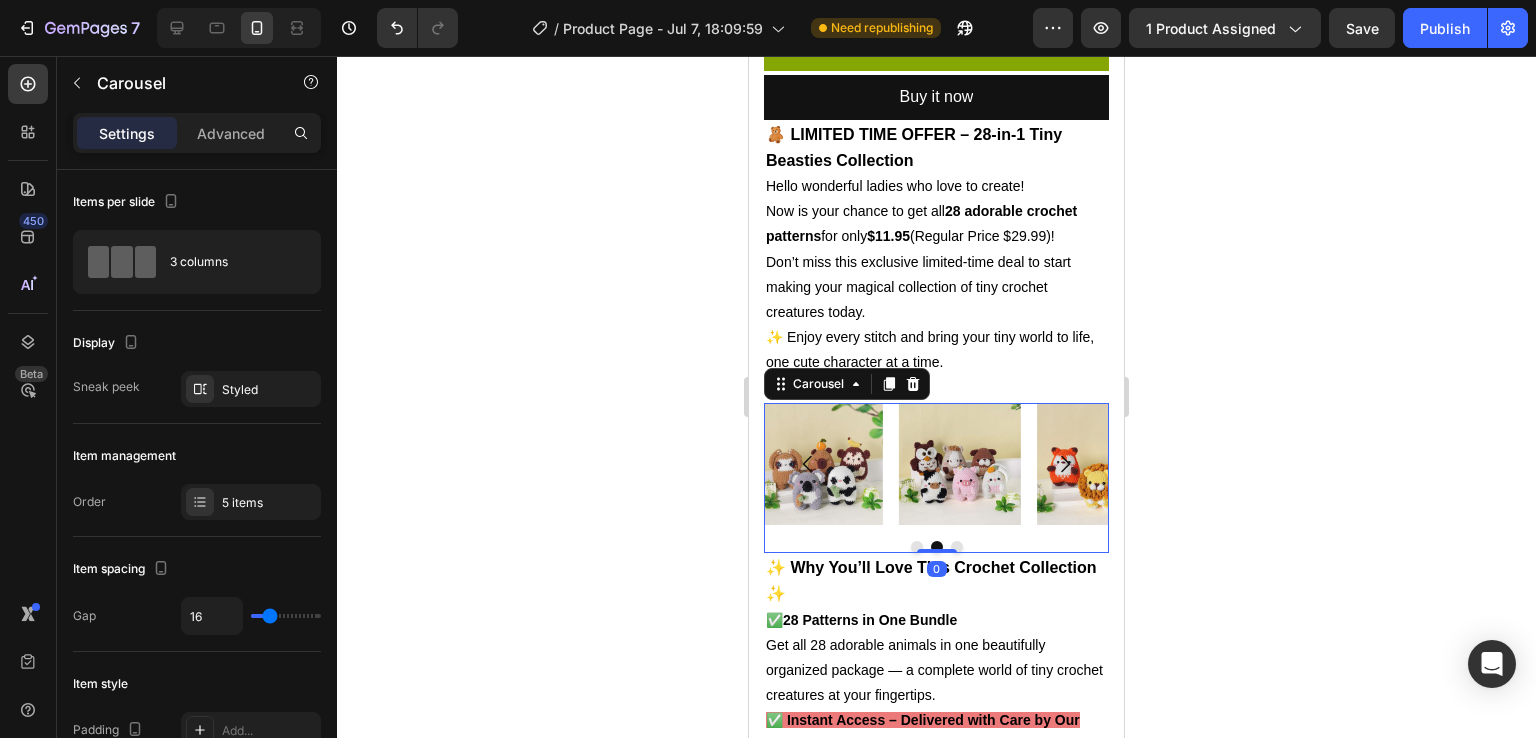 click 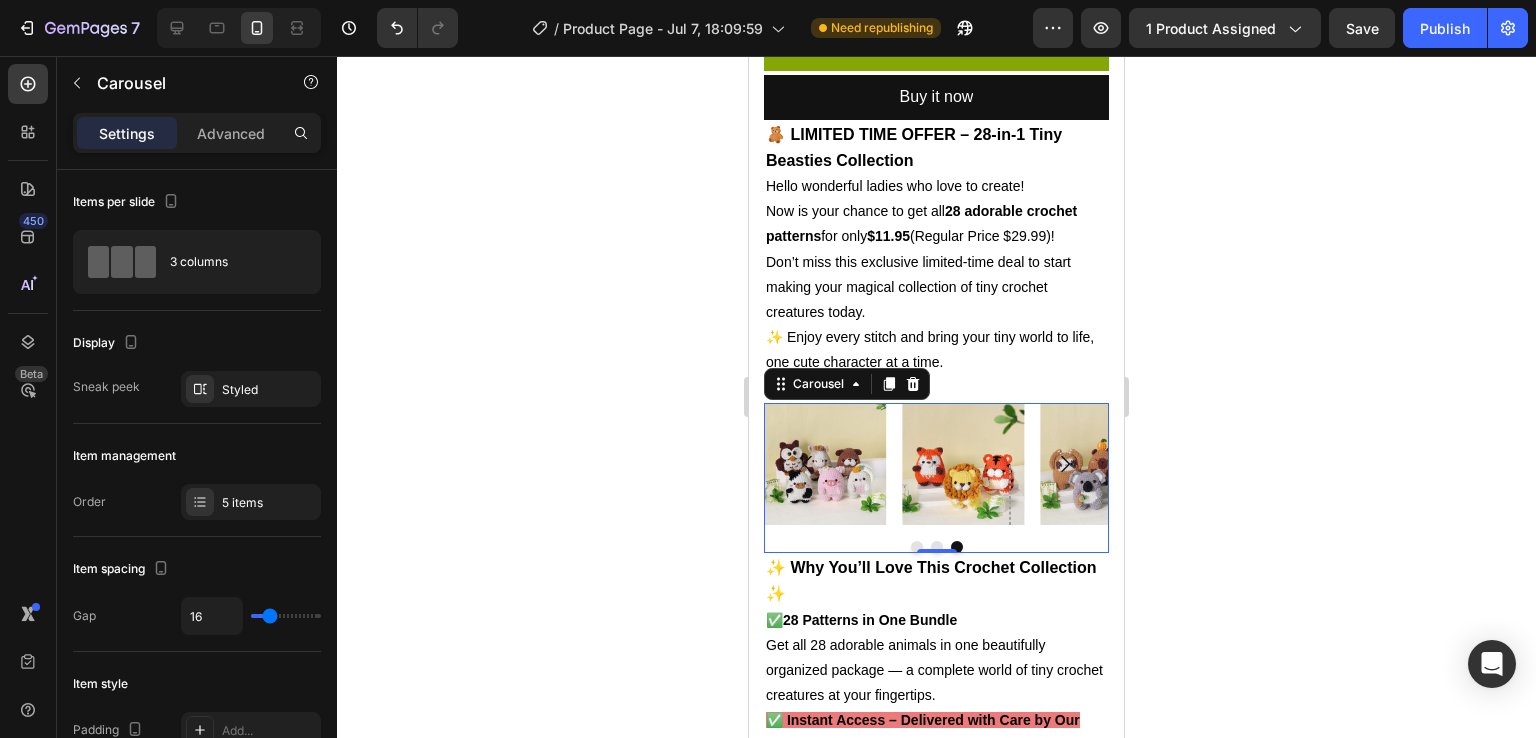 click 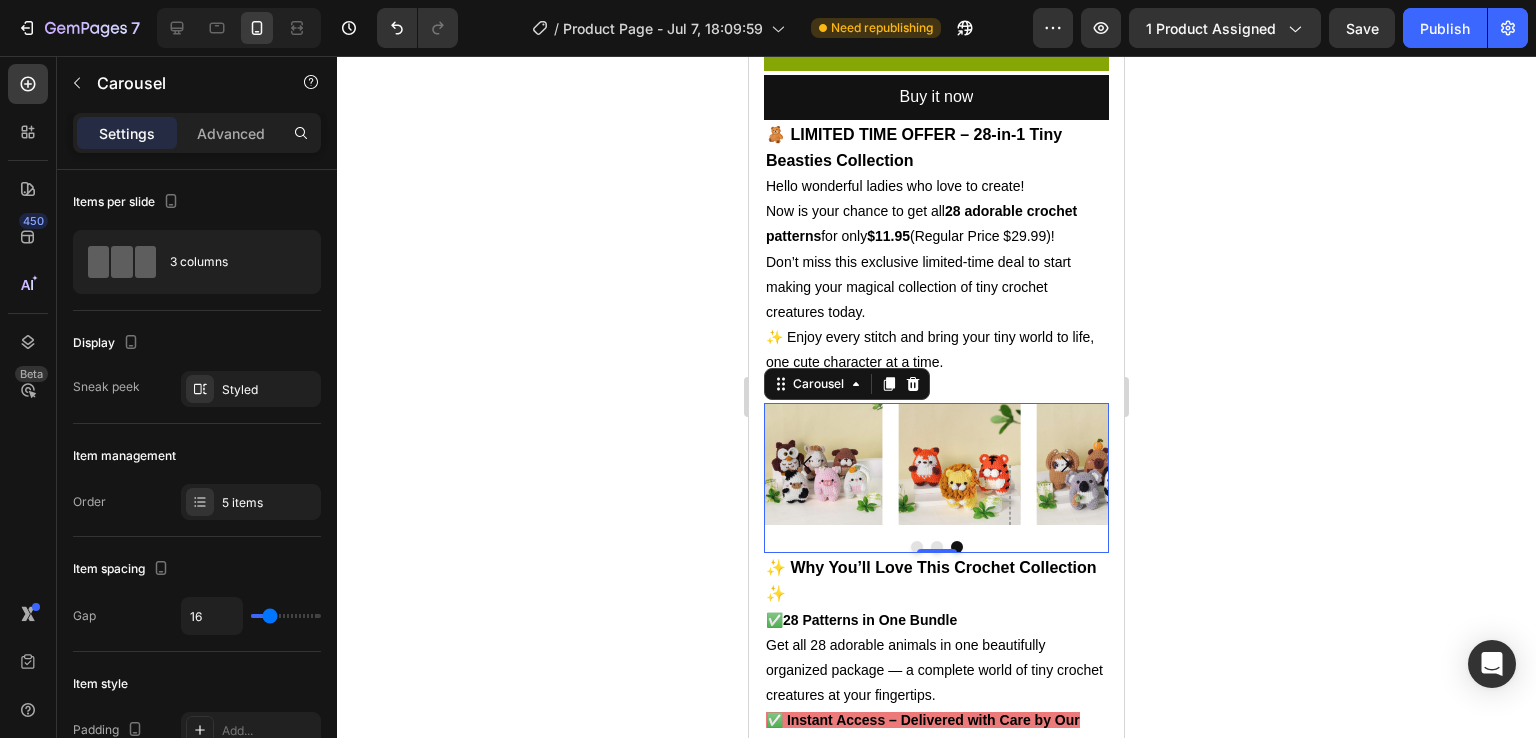 click 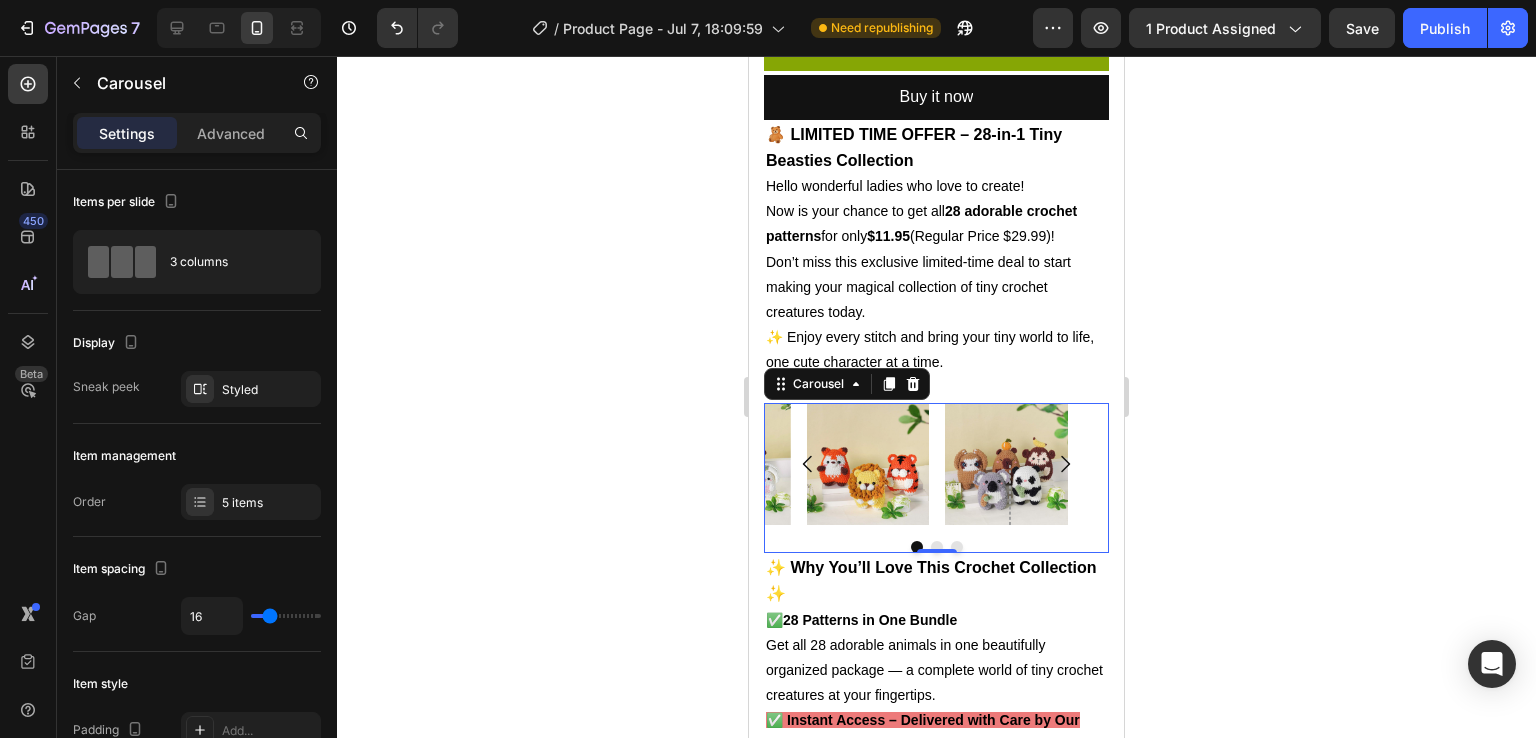 click 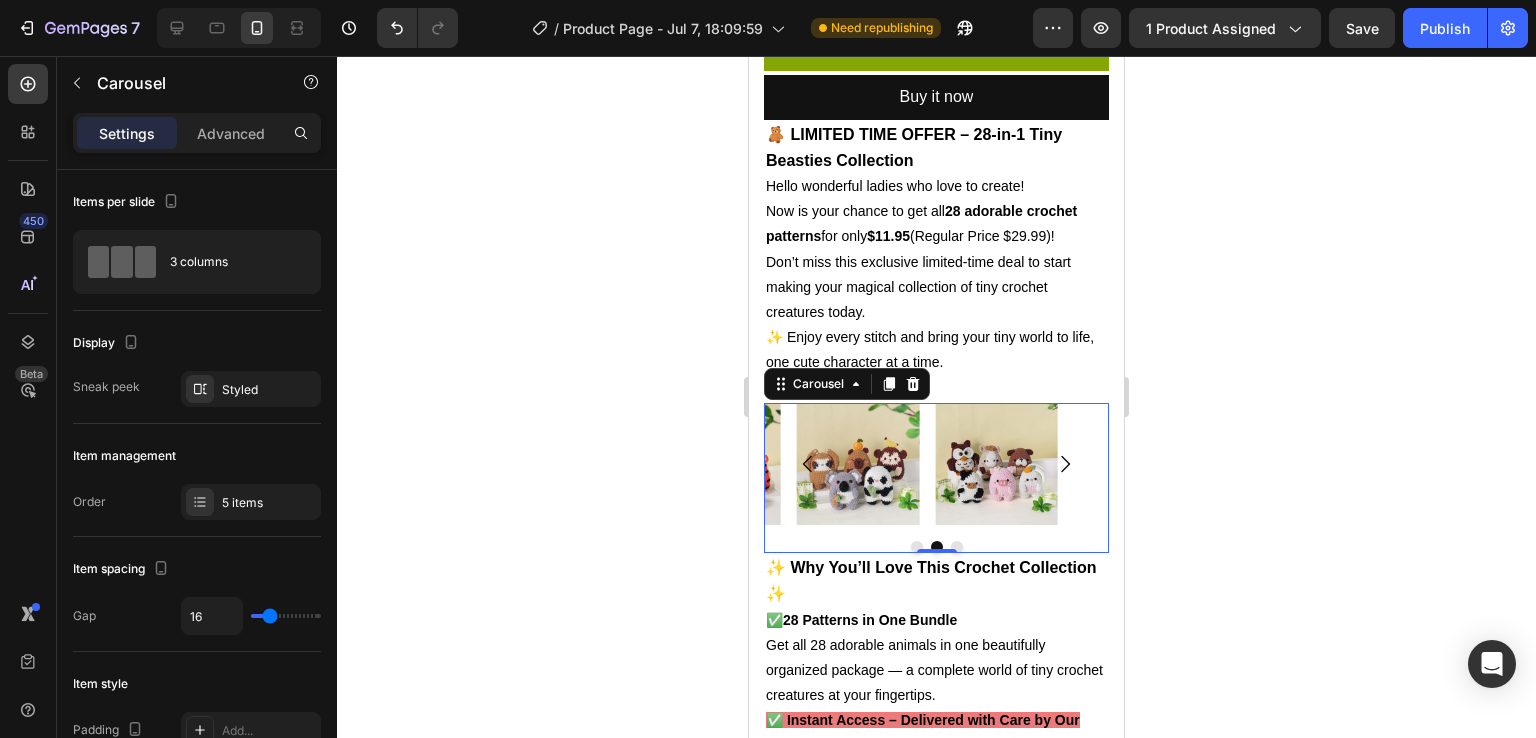 click 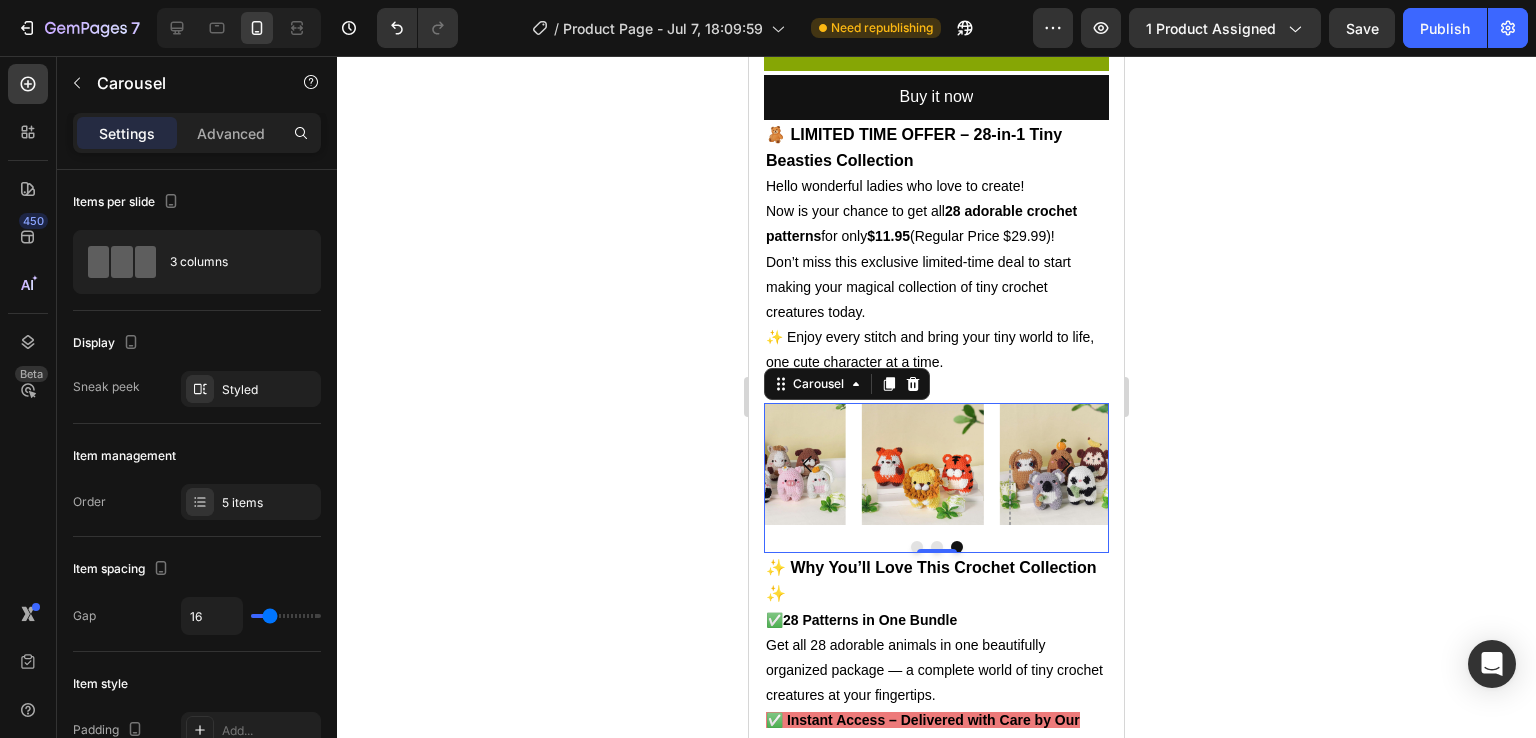 click 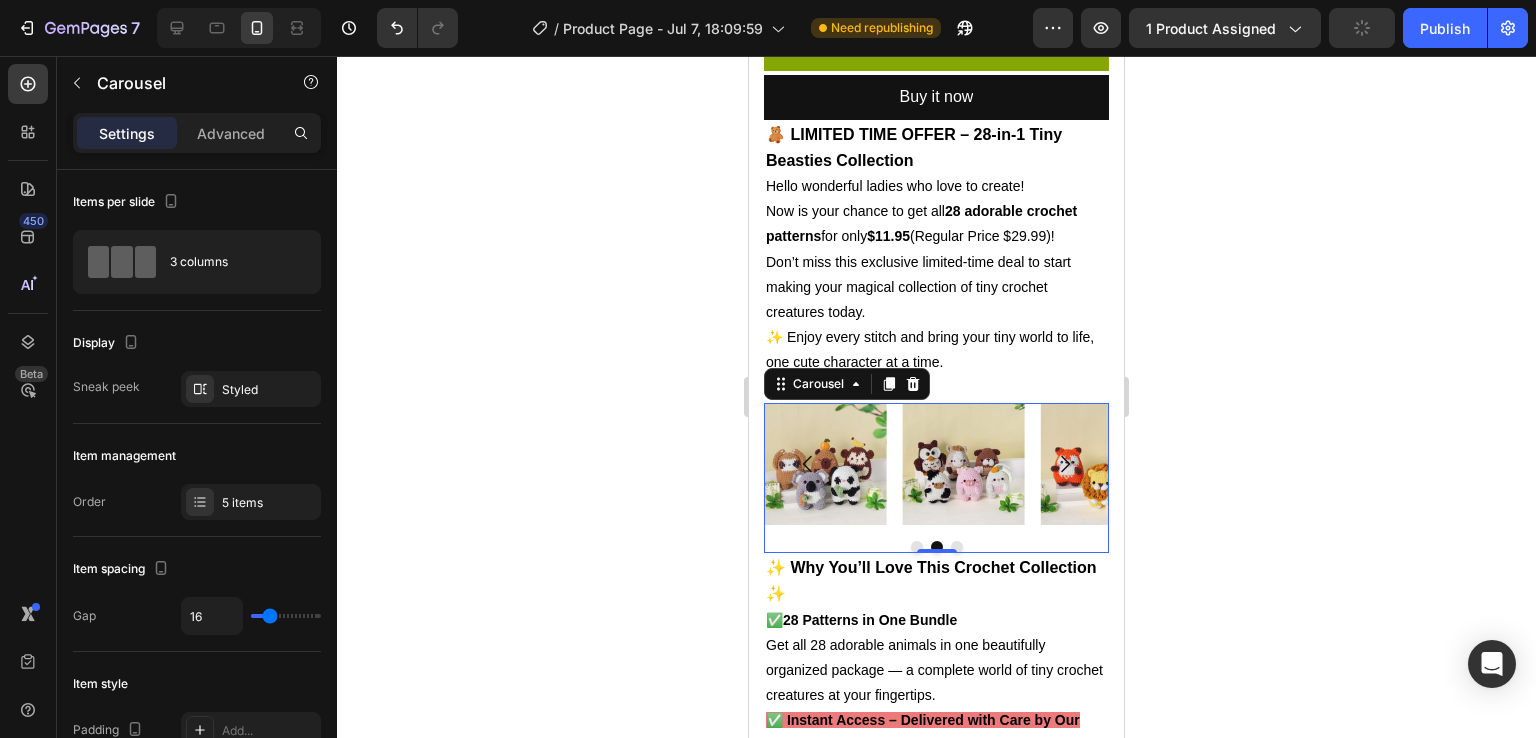 click 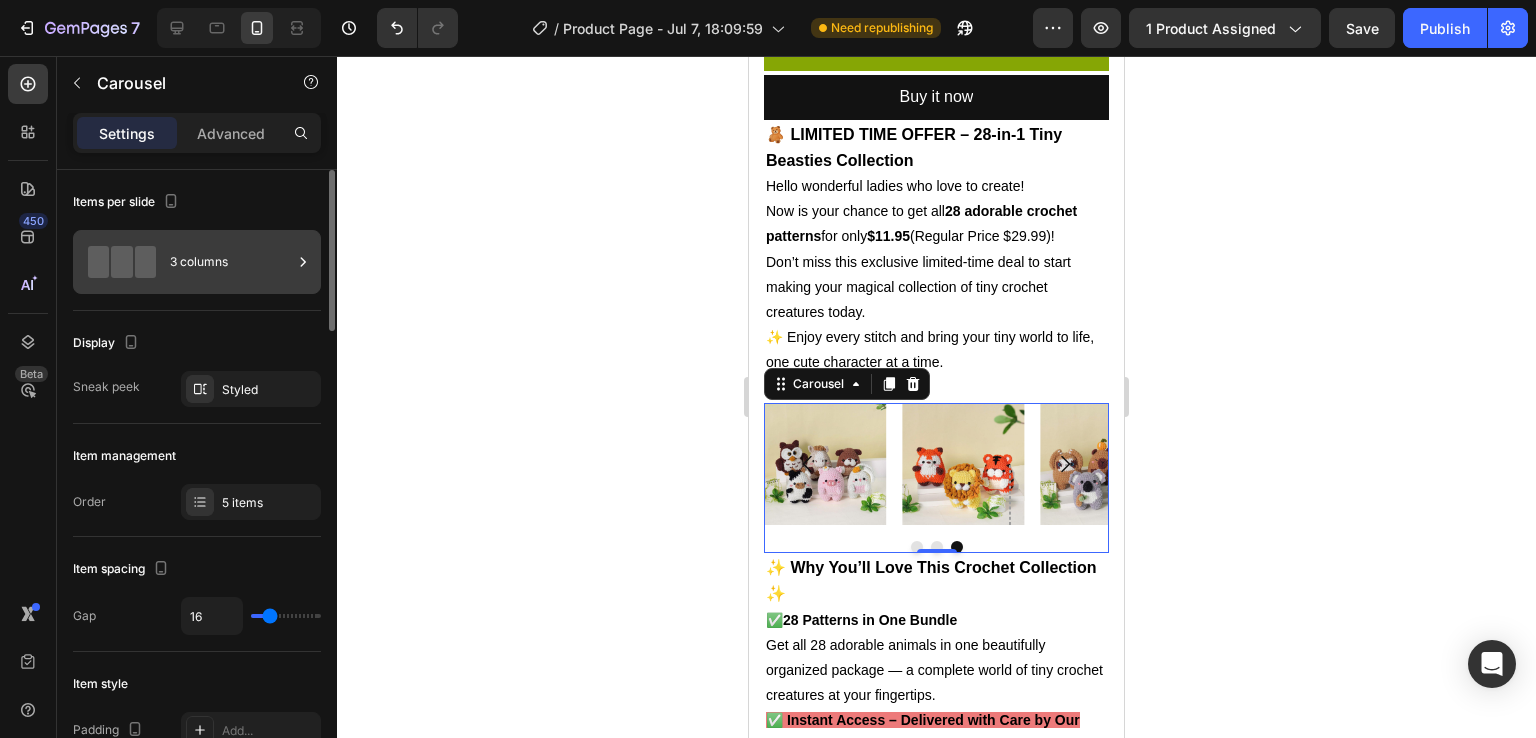click on "3 columns" at bounding box center (231, 262) 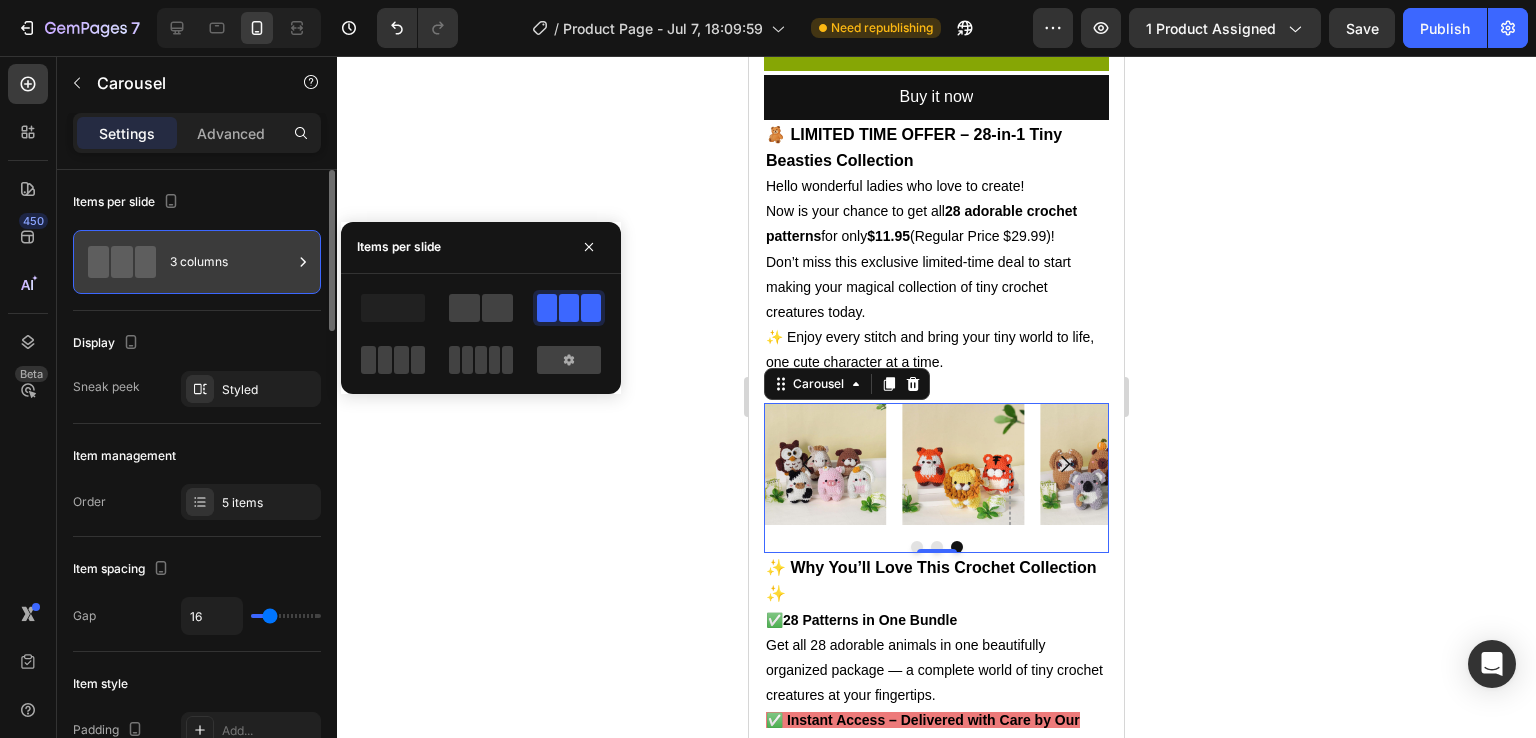 click on "3 columns" at bounding box center [231, 262] 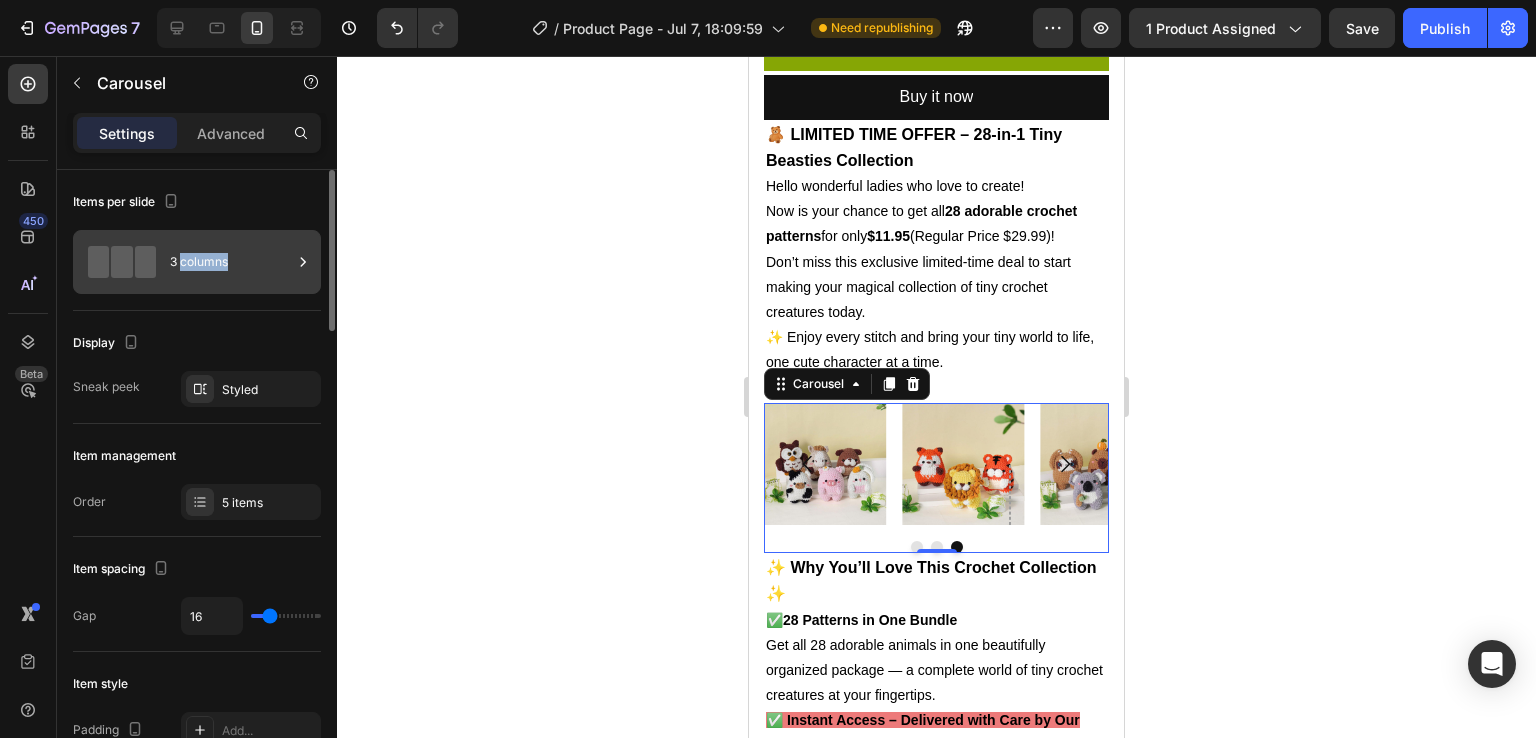 click on "3 columns" at bounding box center [231, 262] 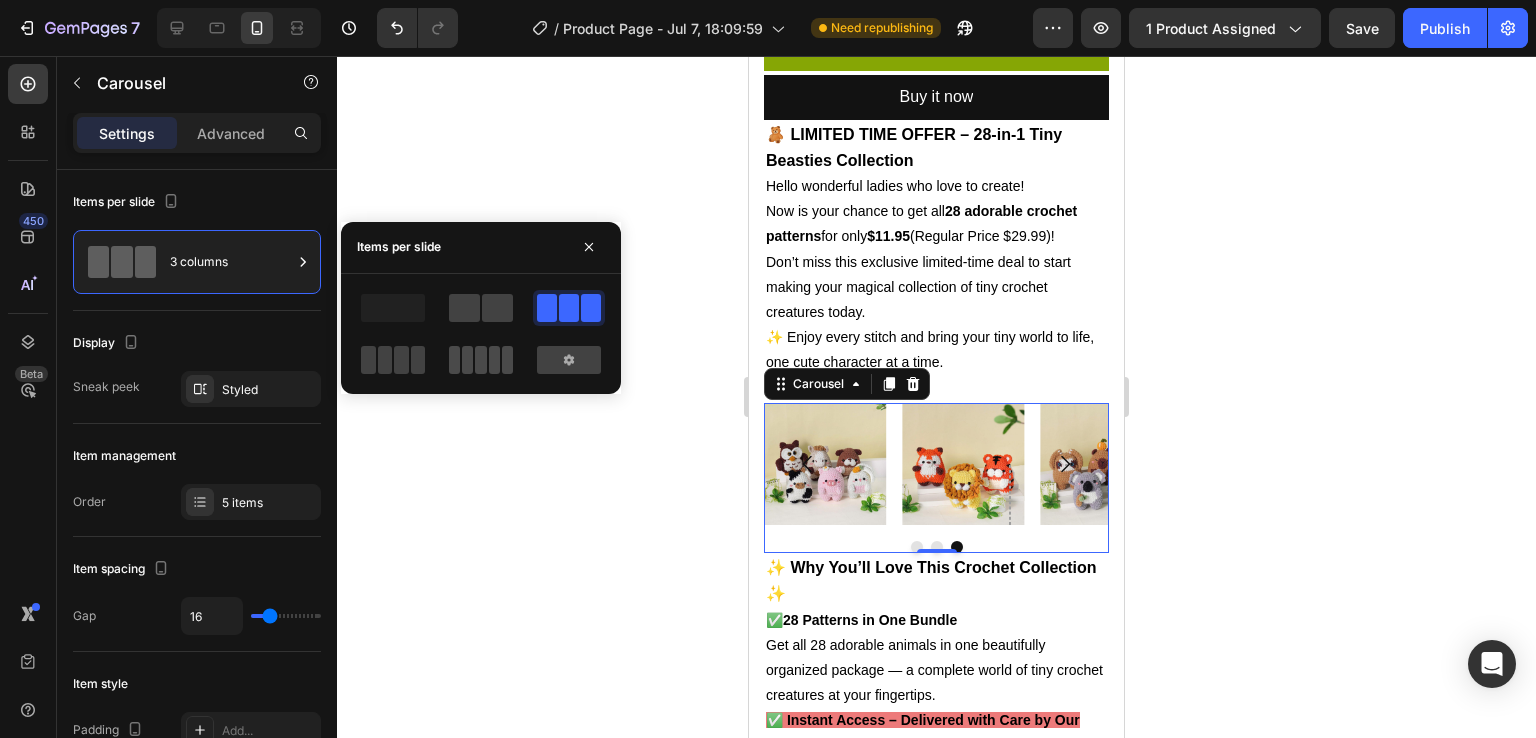 click 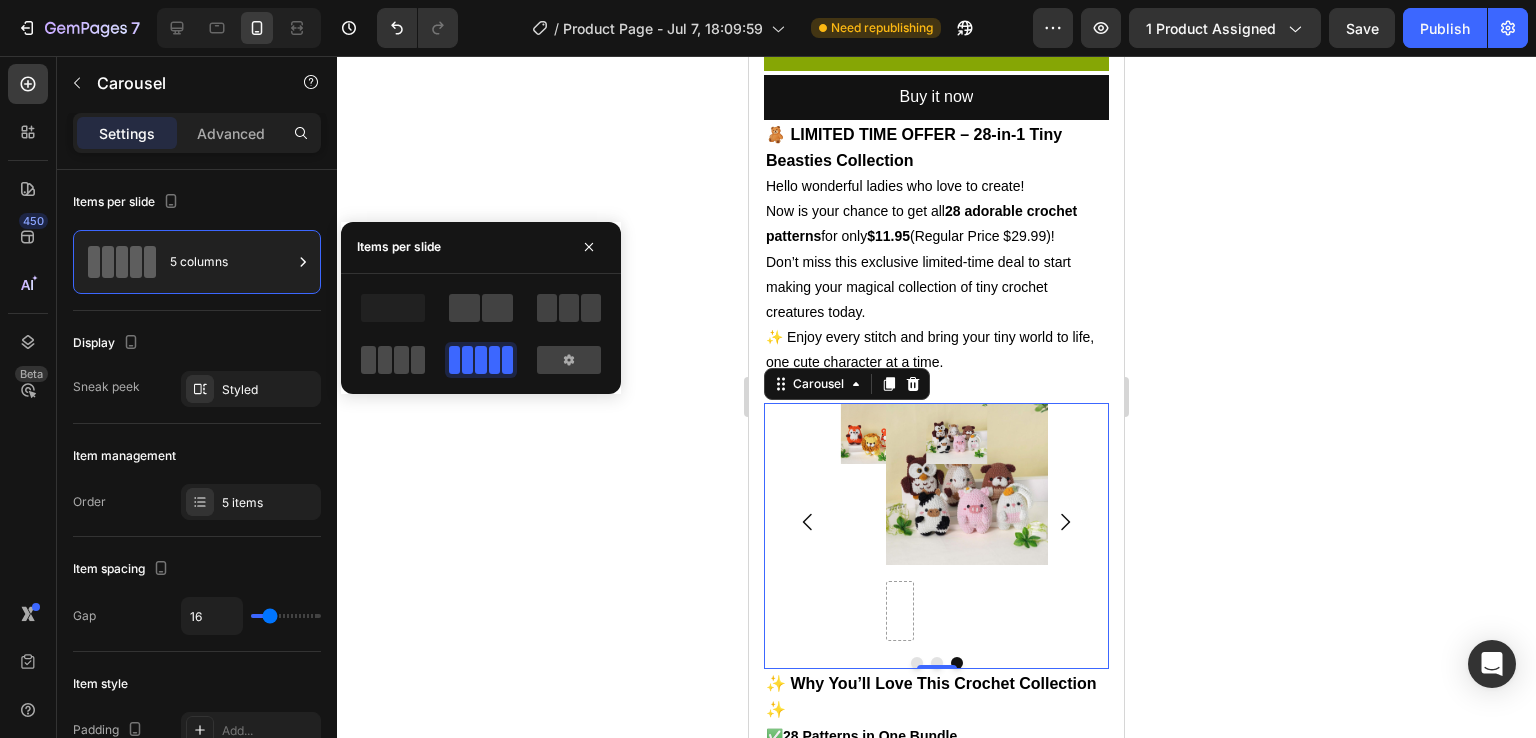 click 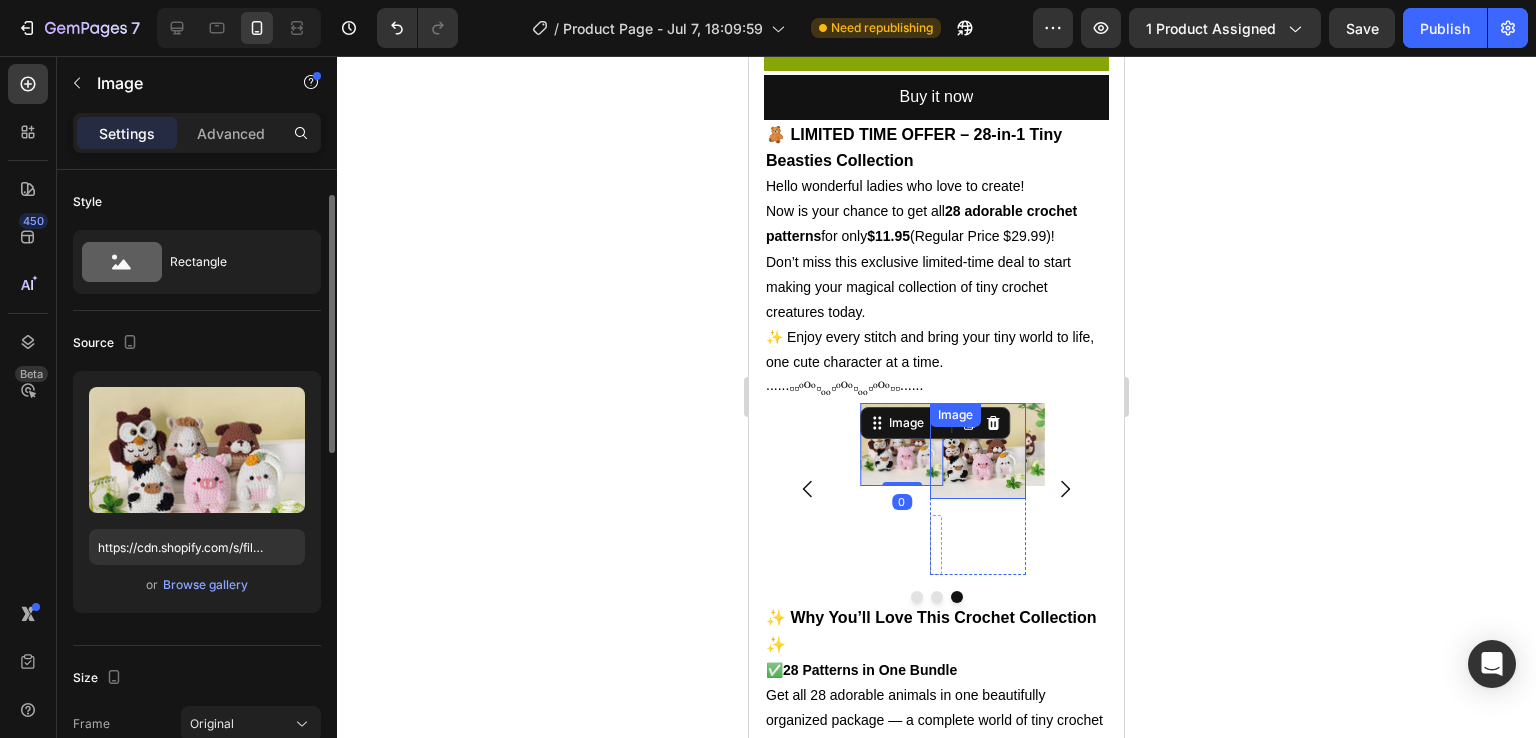 scroll, scrollTop: 18, scrollLeft: 0, axis: vertical 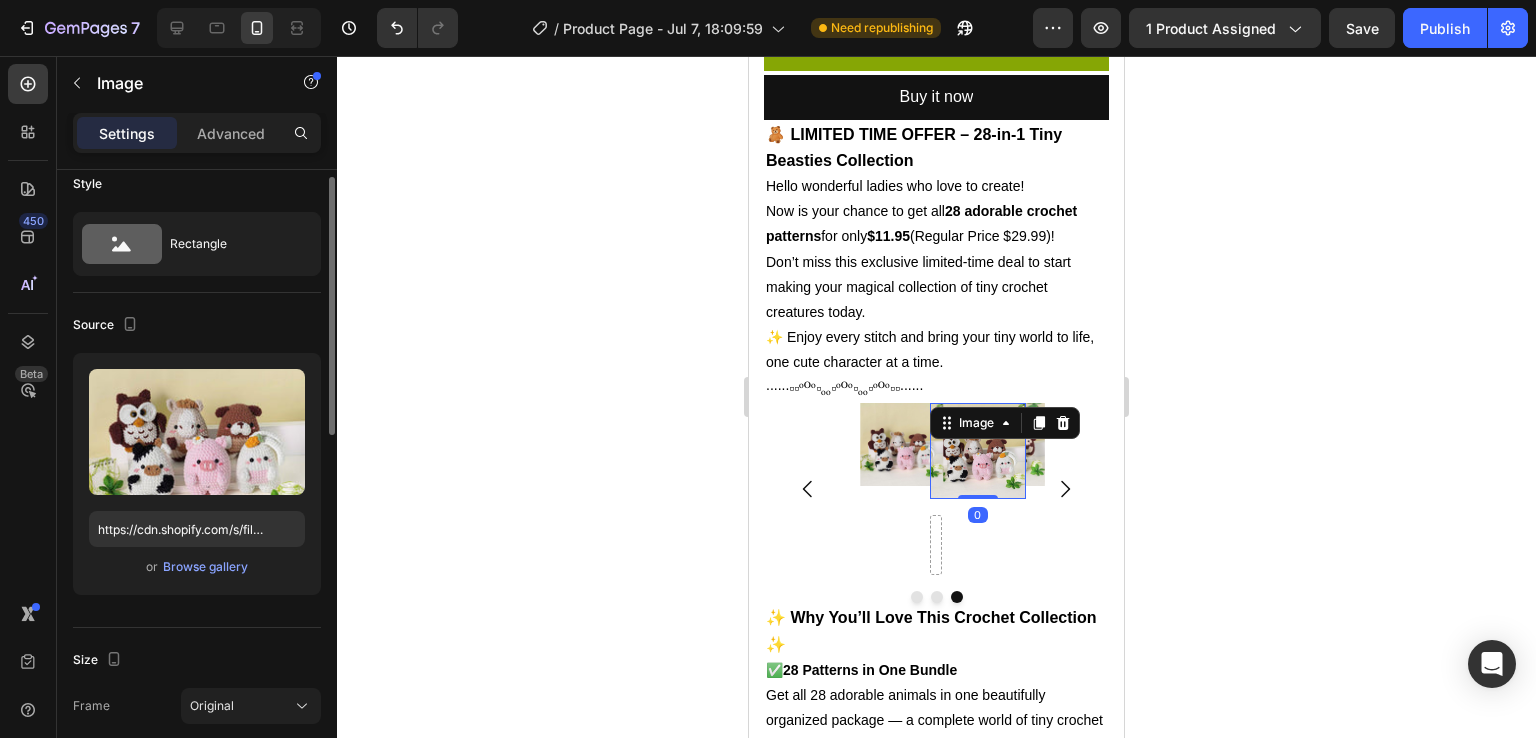 click at bounding box center [978, 451] 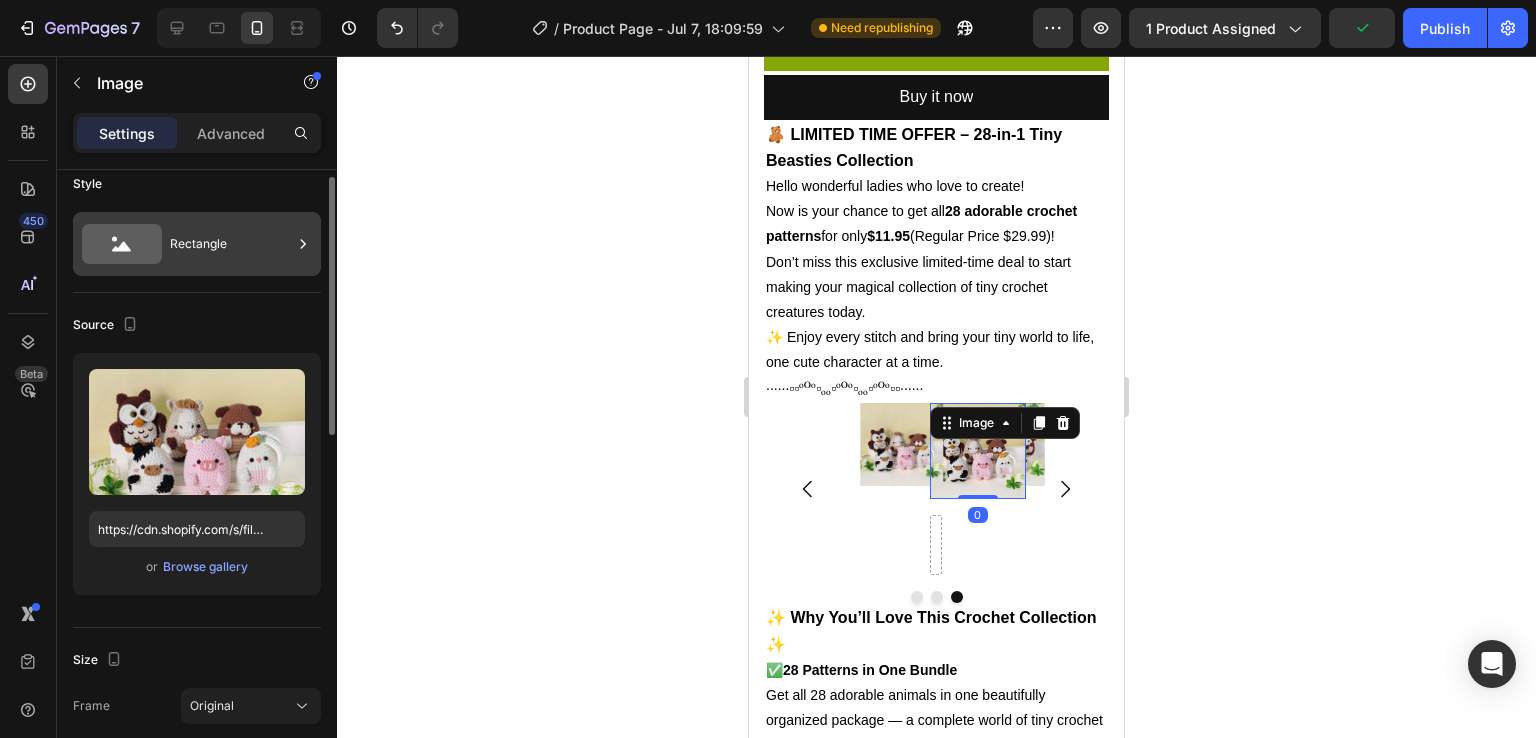 click on "Rectangle" at bounding box center (231, 244) 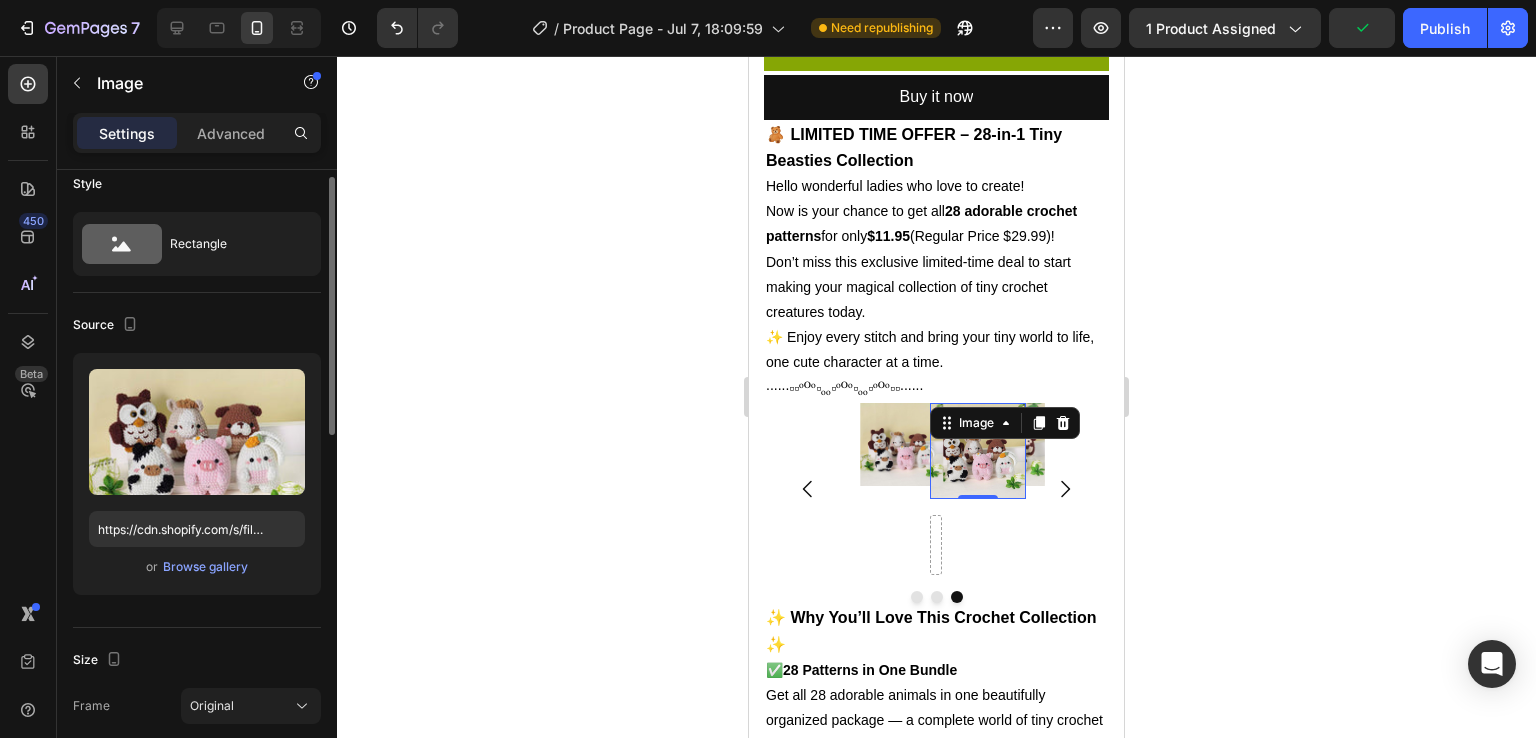 click on "Style Rectangle" 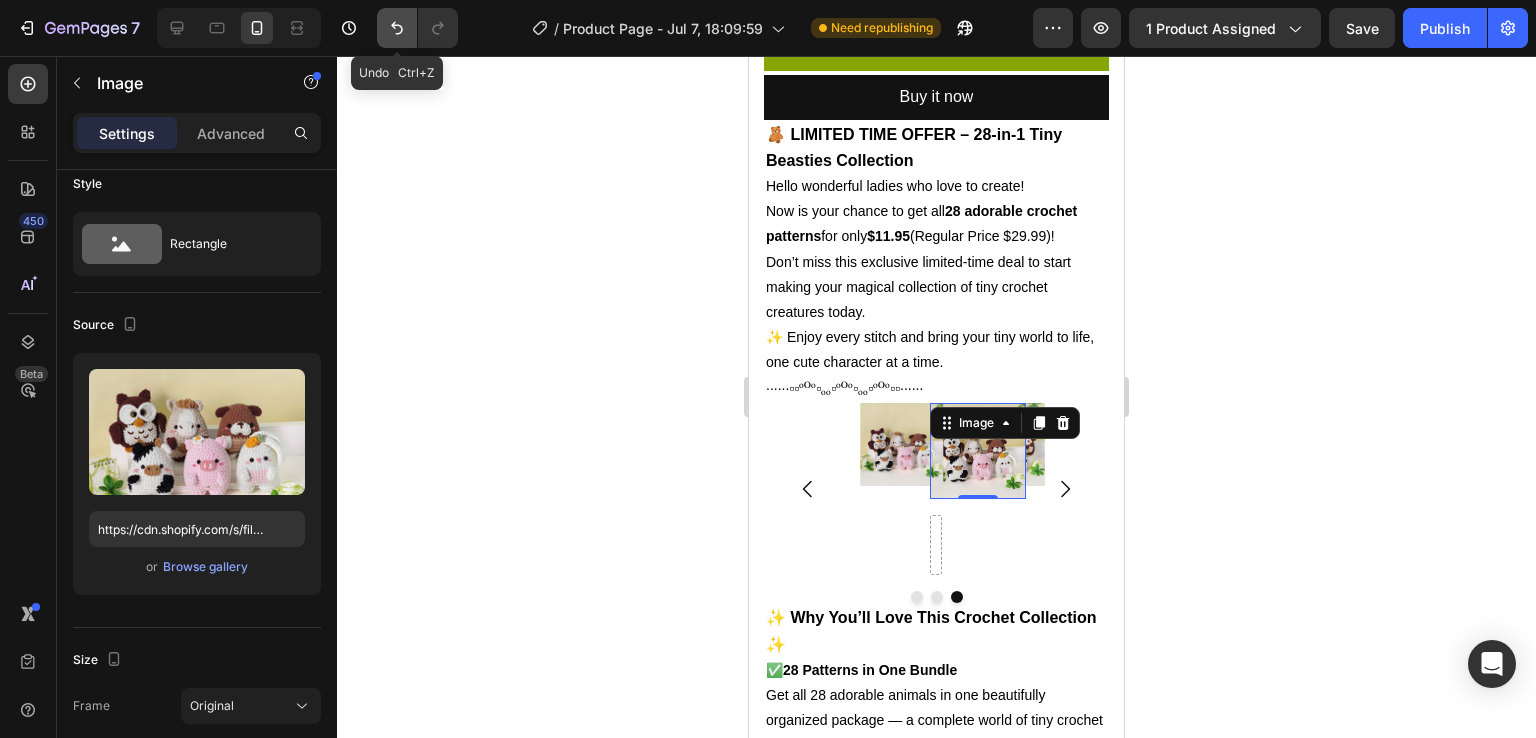 click 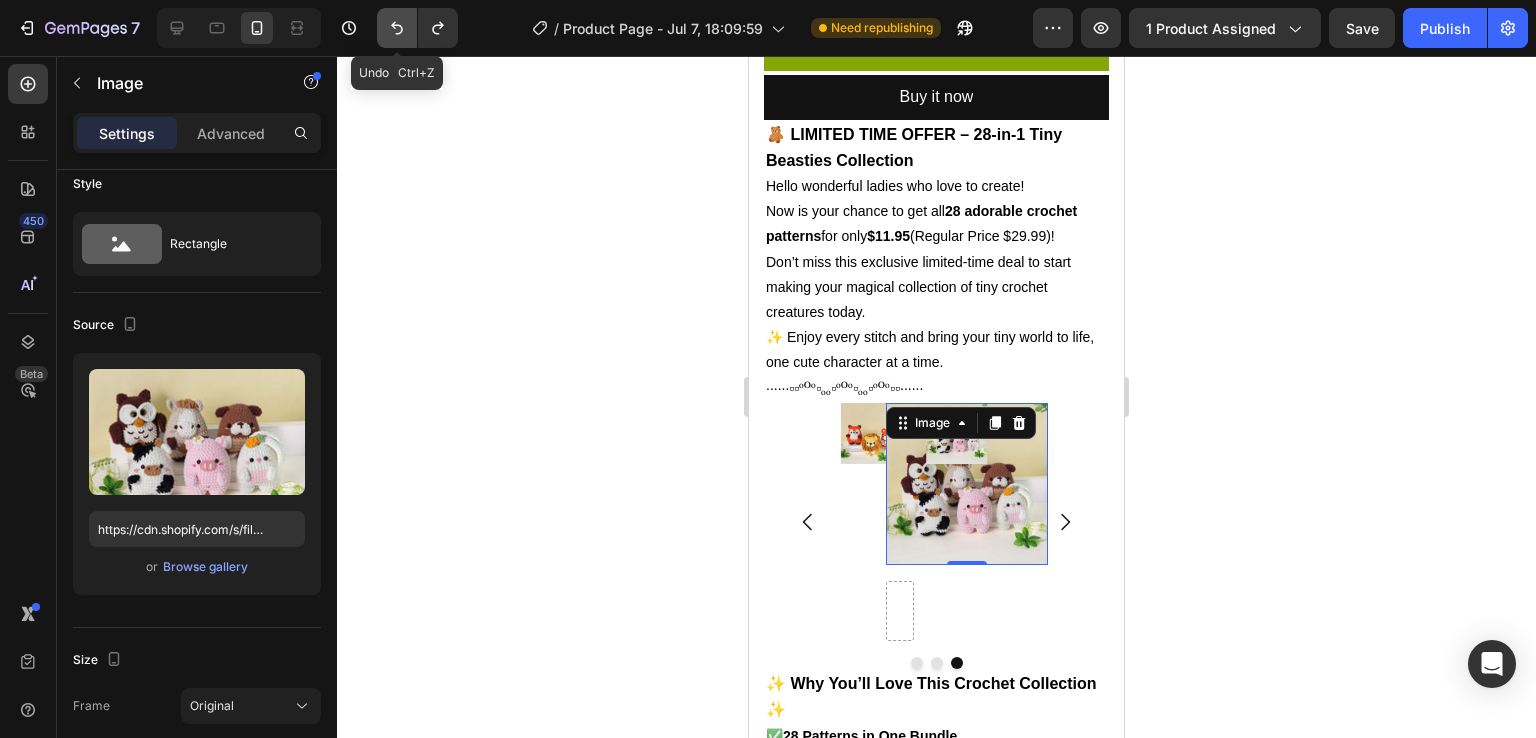 click 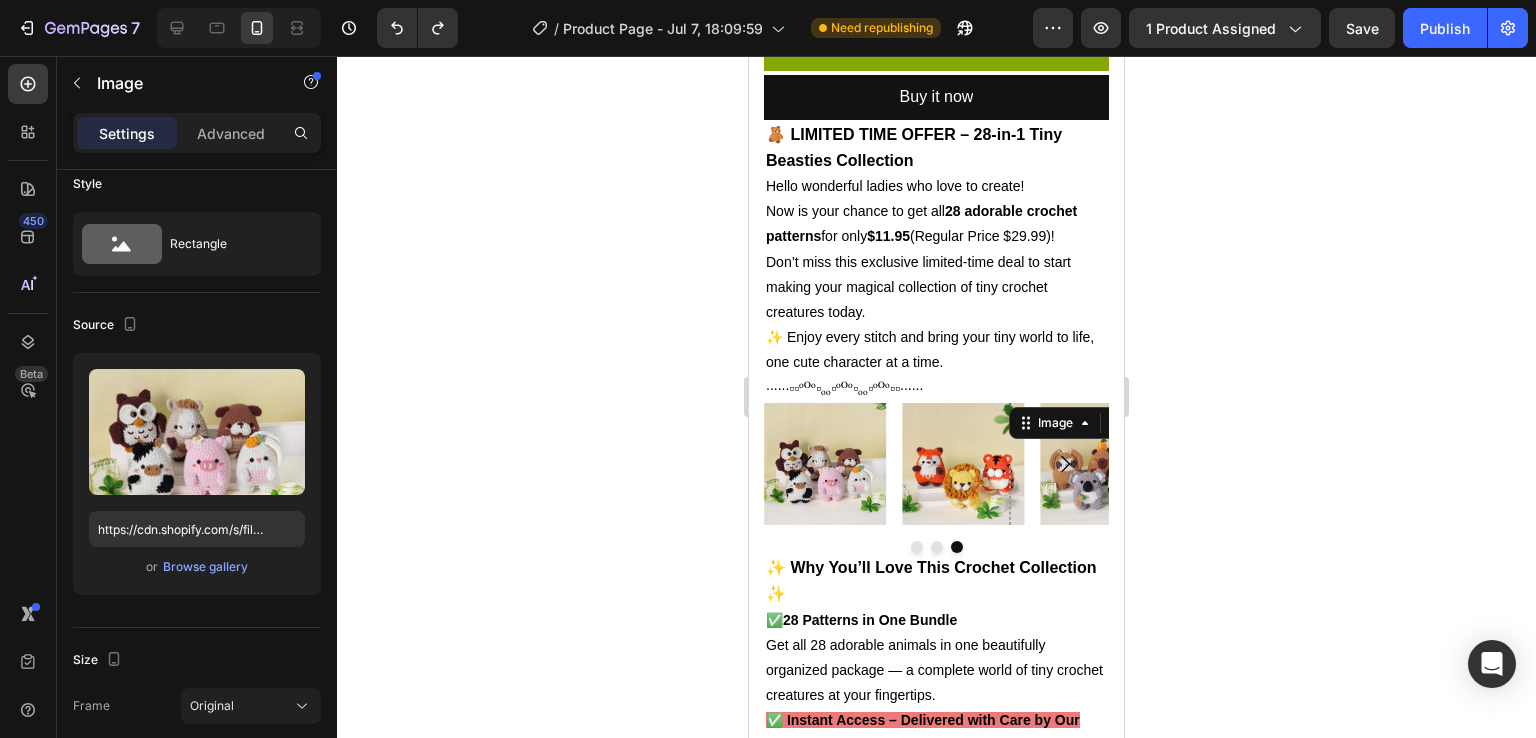 click 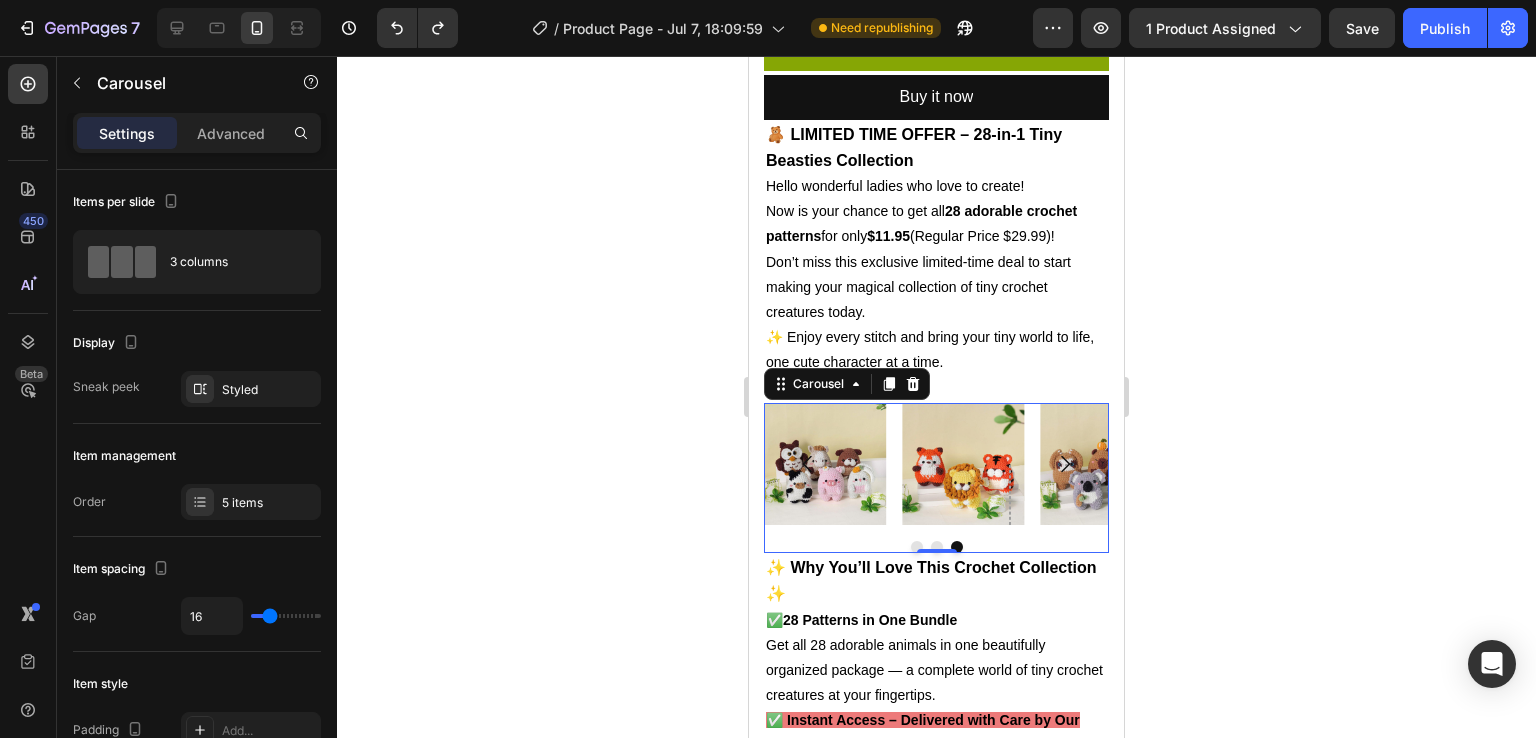 click 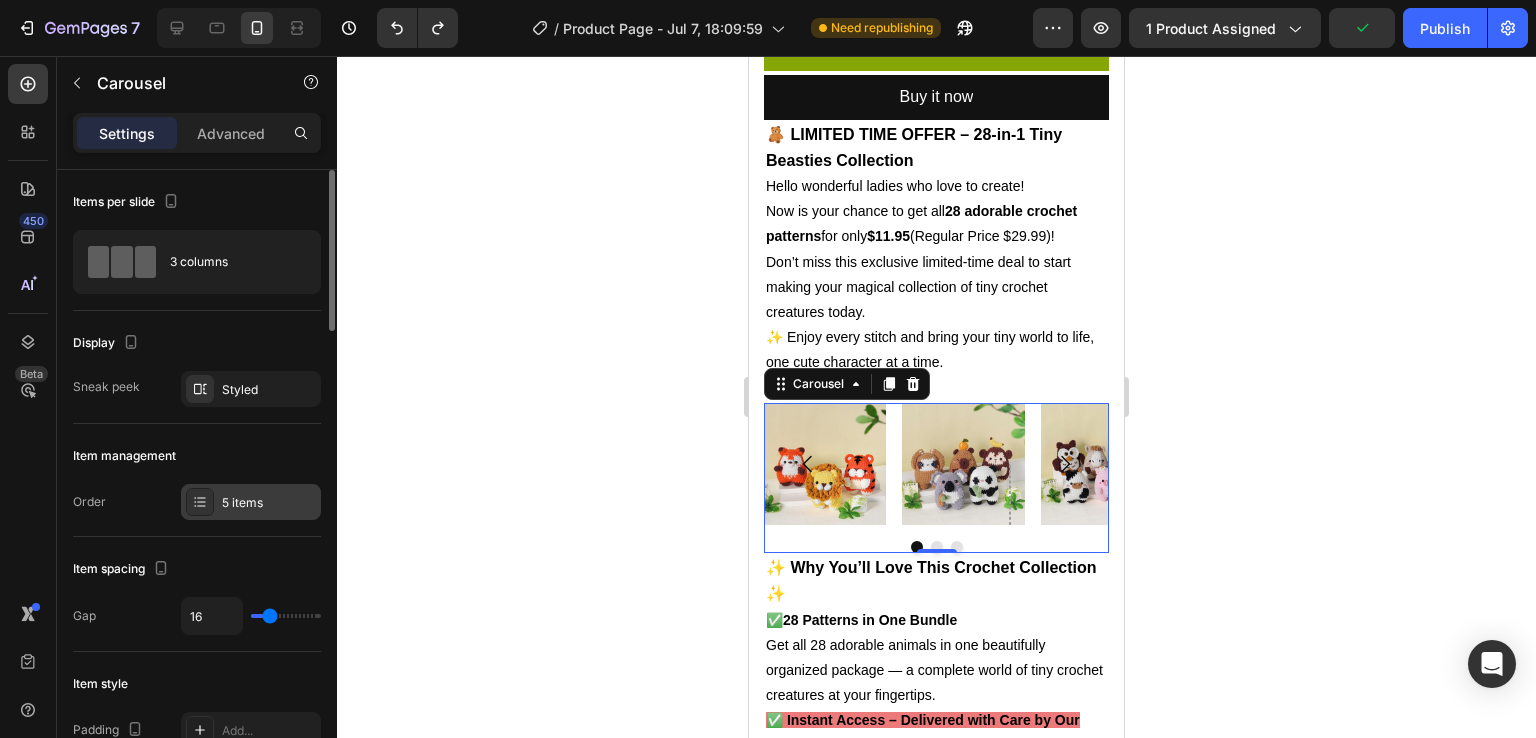 click on "5 items" at bounding box center (269, 503) 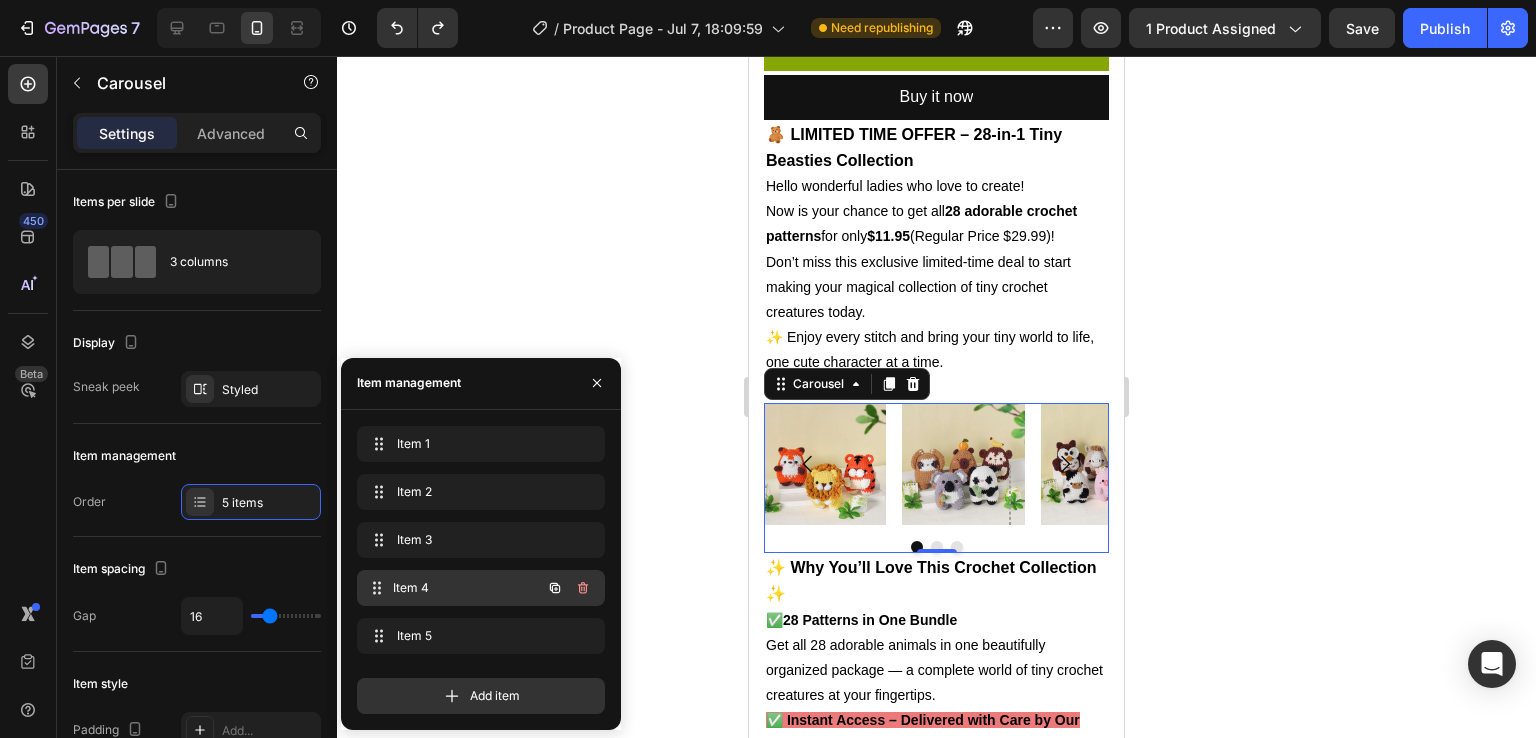 click on "Item 4" at bounding box center (467, 588) 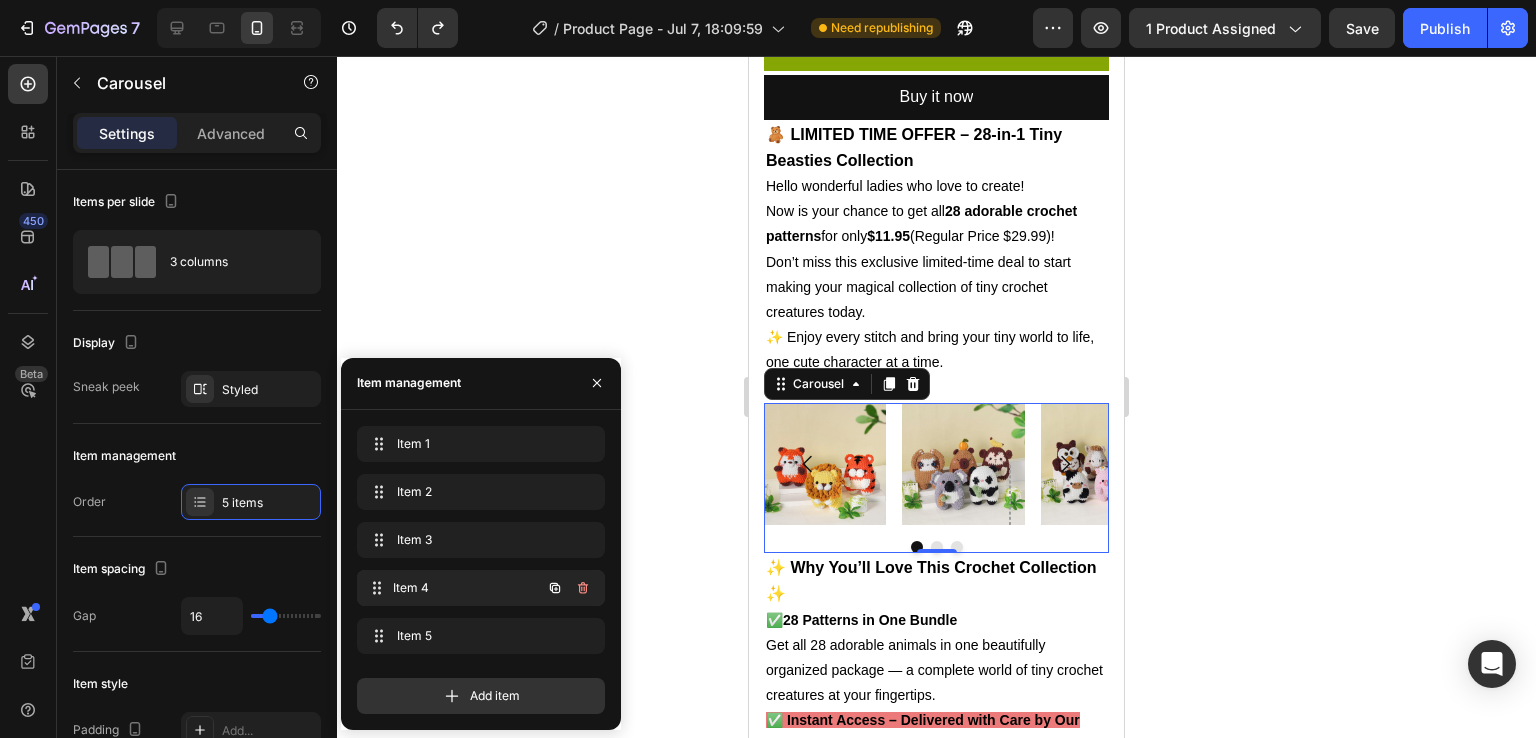 click on "Item 4" at bounding box center (467, 588) 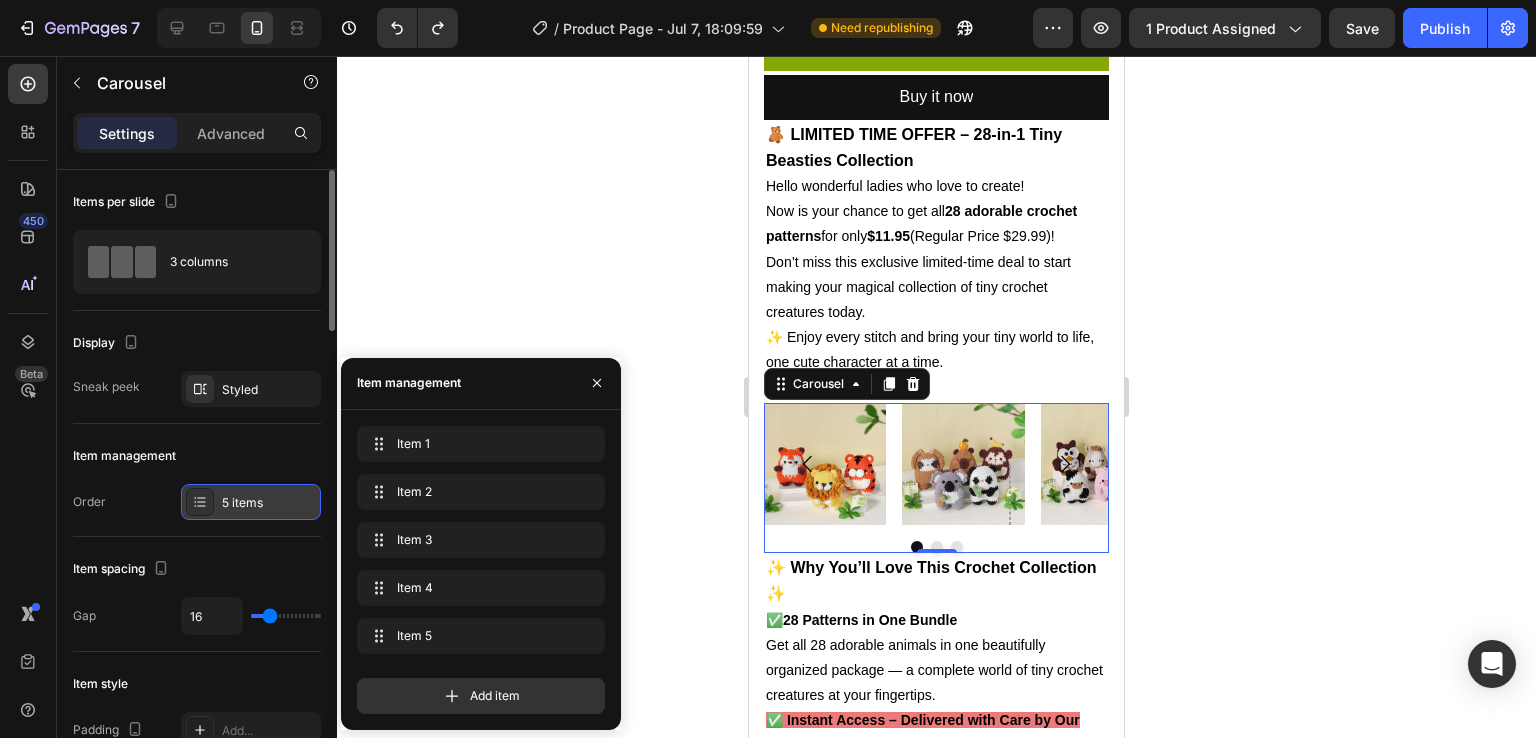 click on "5 items" at bounding box center [251, 502] 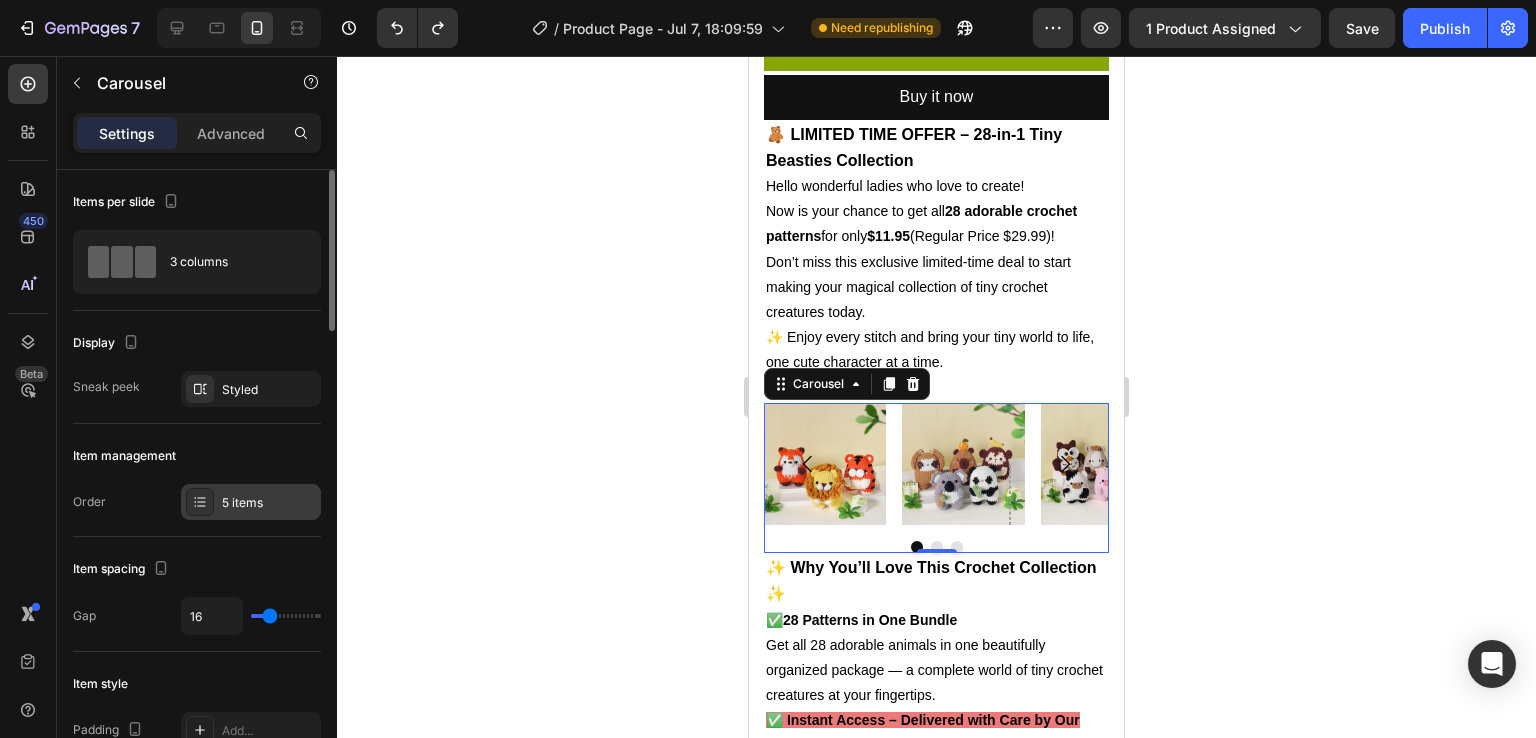 click on "5 items" at bounding box center [251, 502] 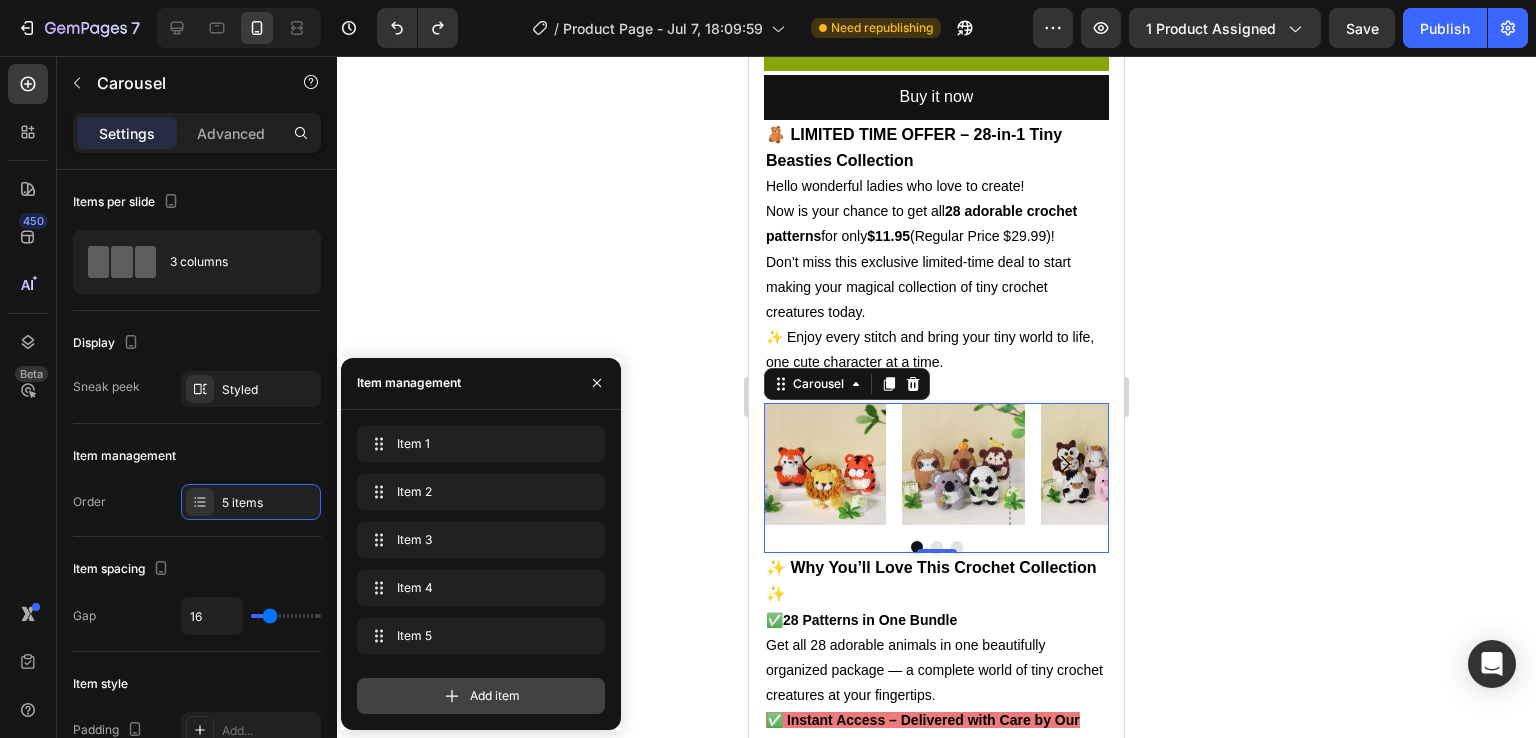 drag, startPoint x: 465, startPoint y: 678, endPoint x: 485, endPoint y: 693, distance: 25 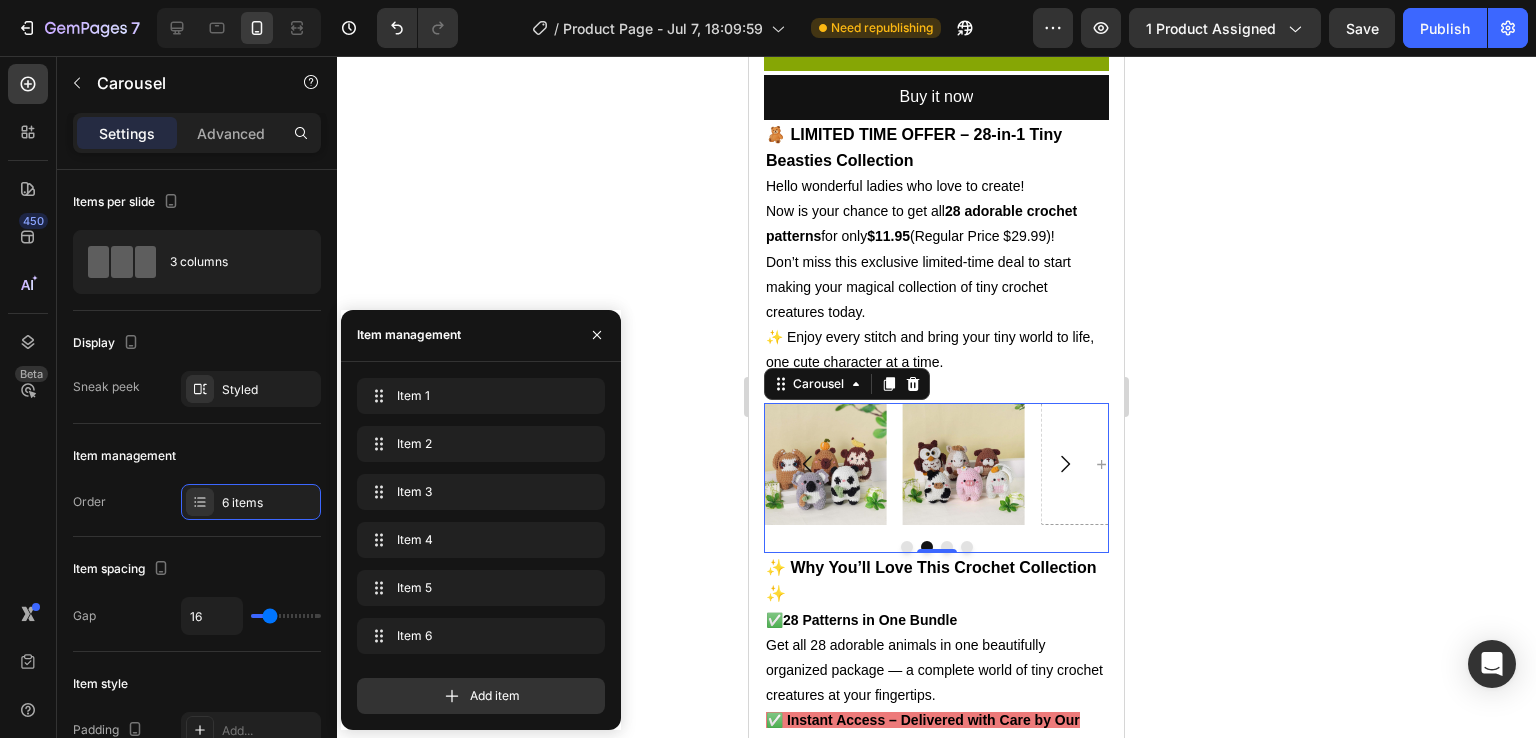 click at bounding box center [1065, 464] 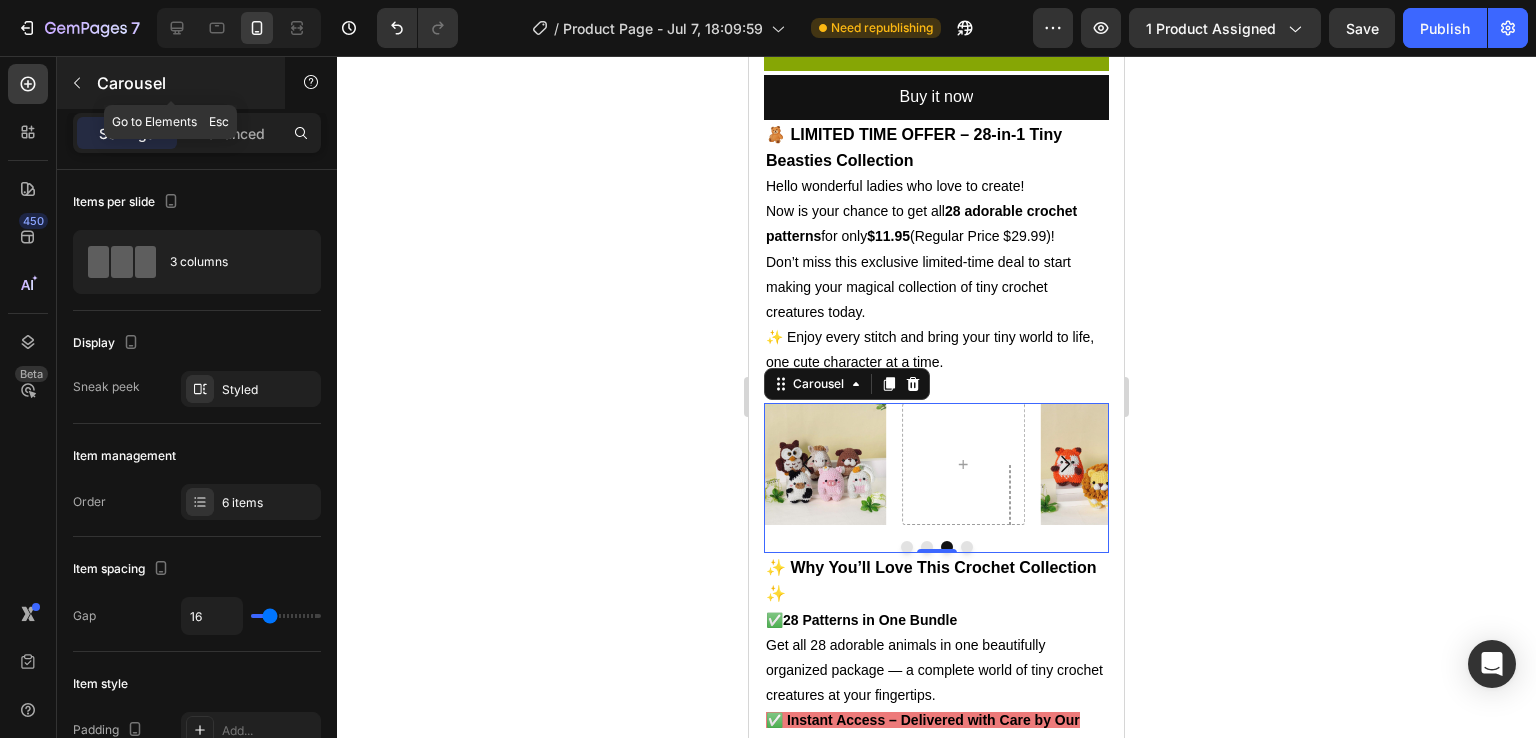 click 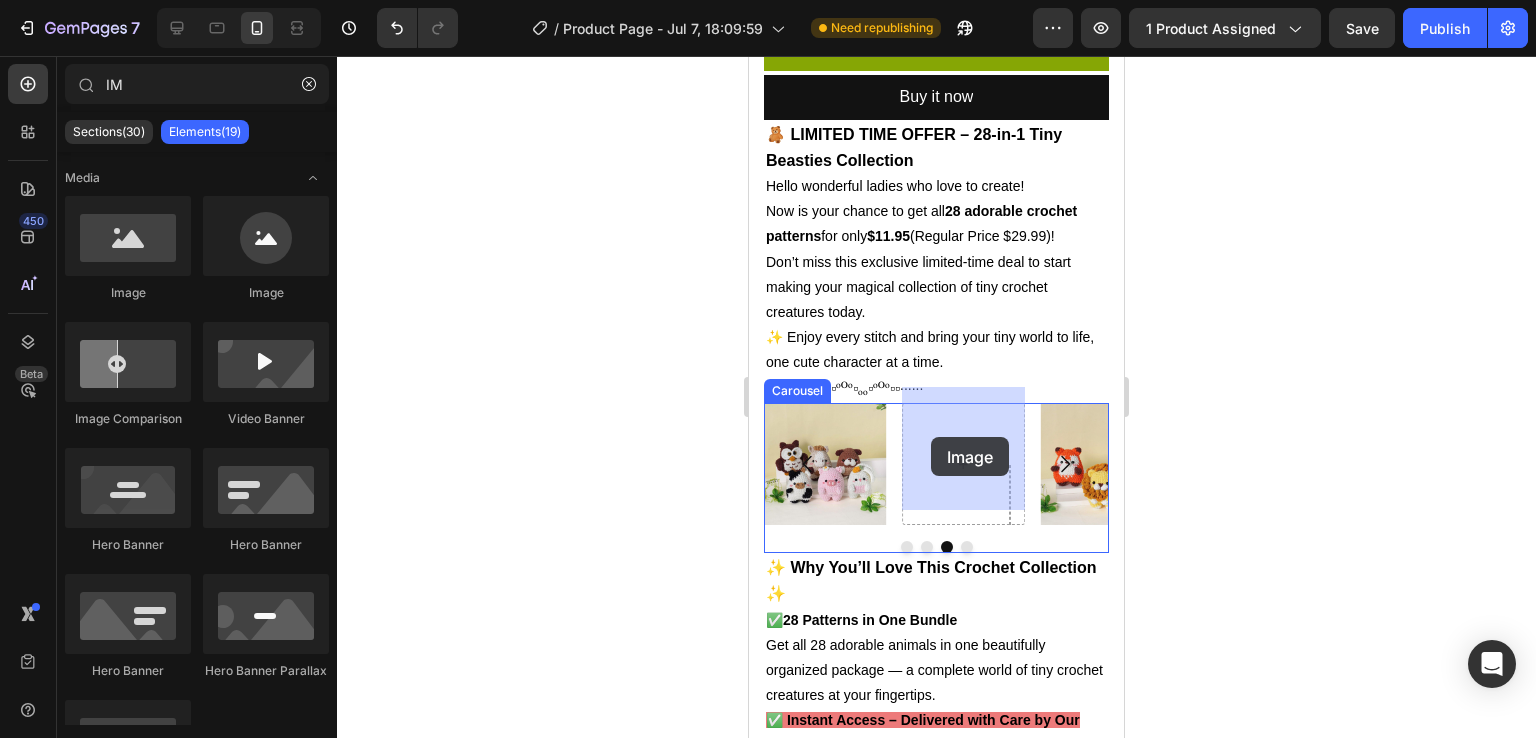 drag, startPoint x: 873, startPoint y: 280, endPoint x: 931, endPoint y: 437, distance: 167.37085 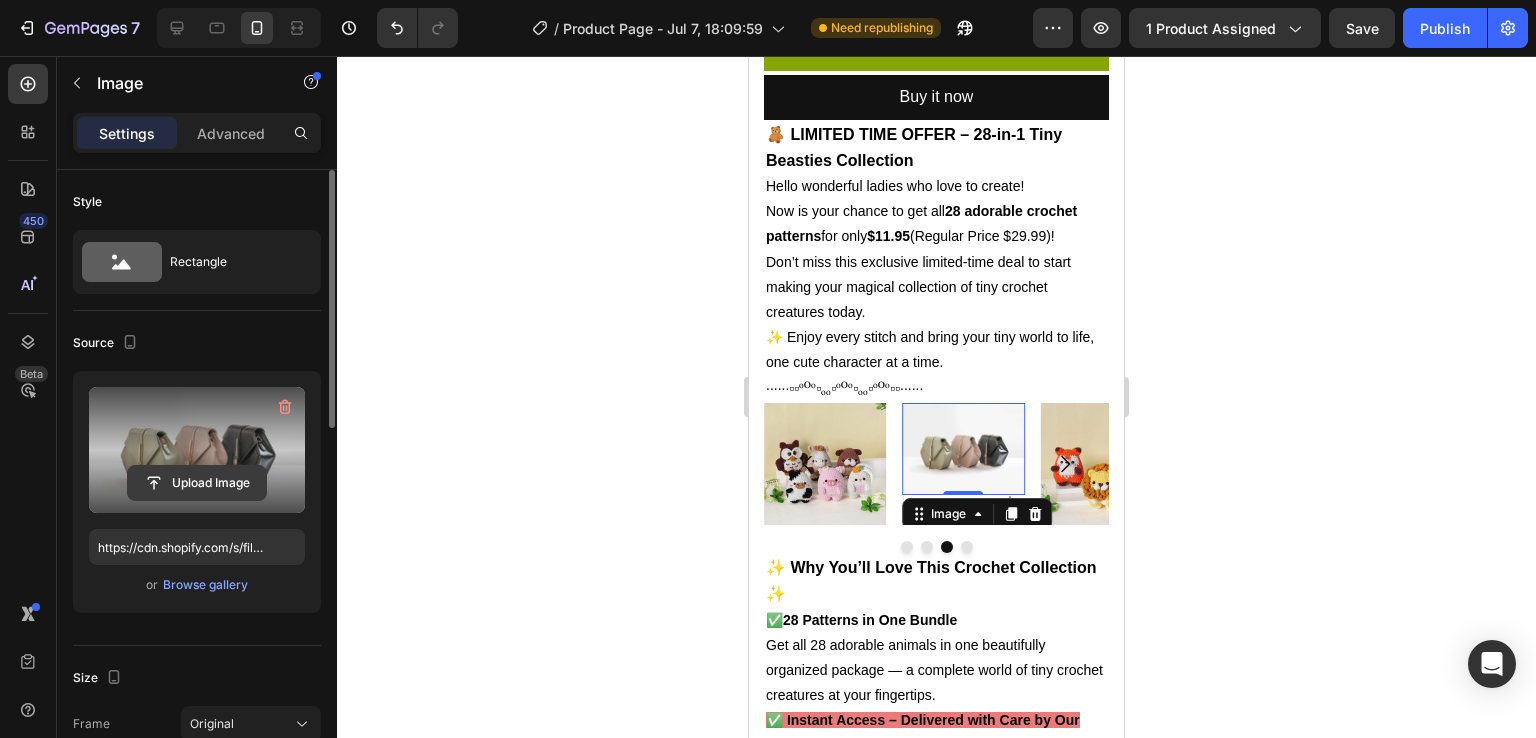 click 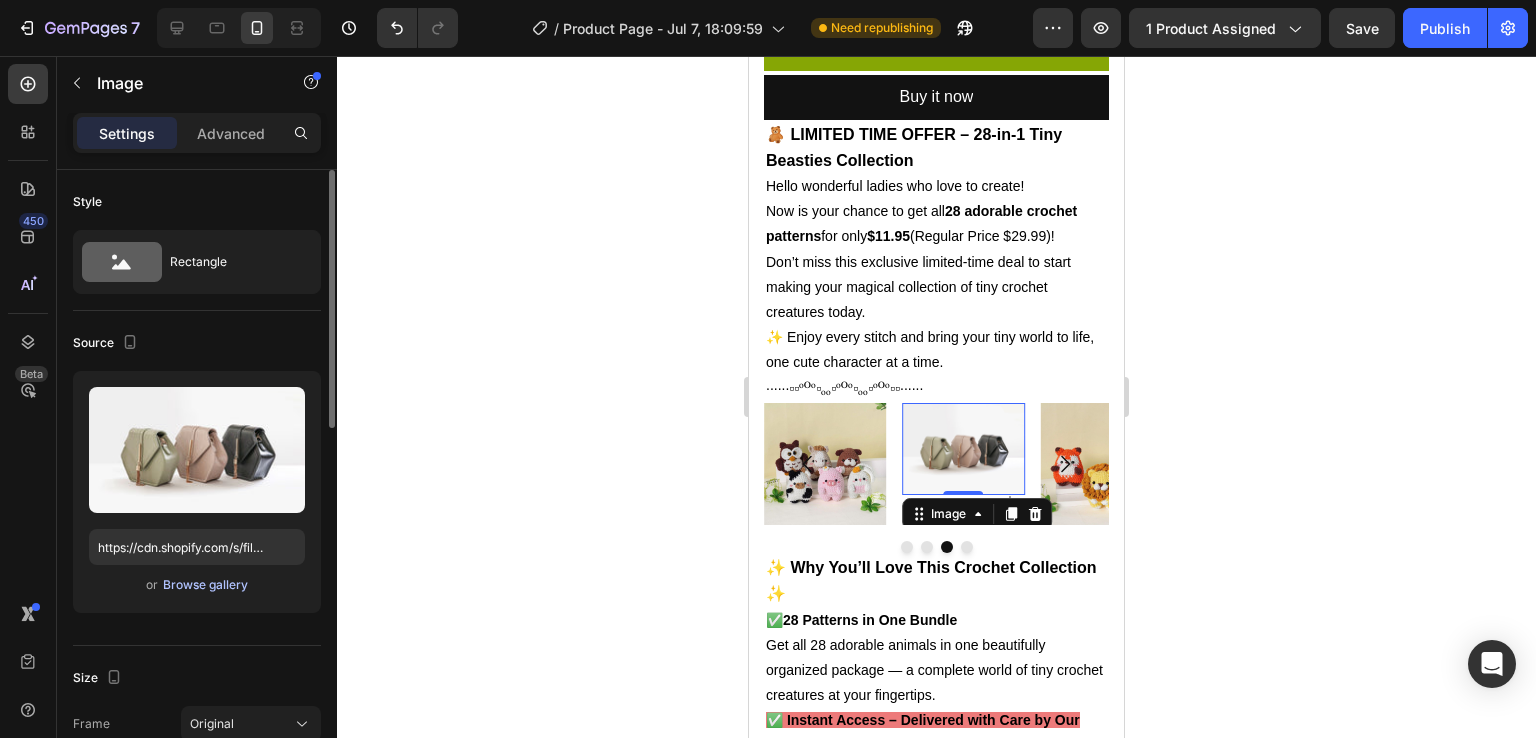 click on "Browse gallery" at bounding box center [205, 585] 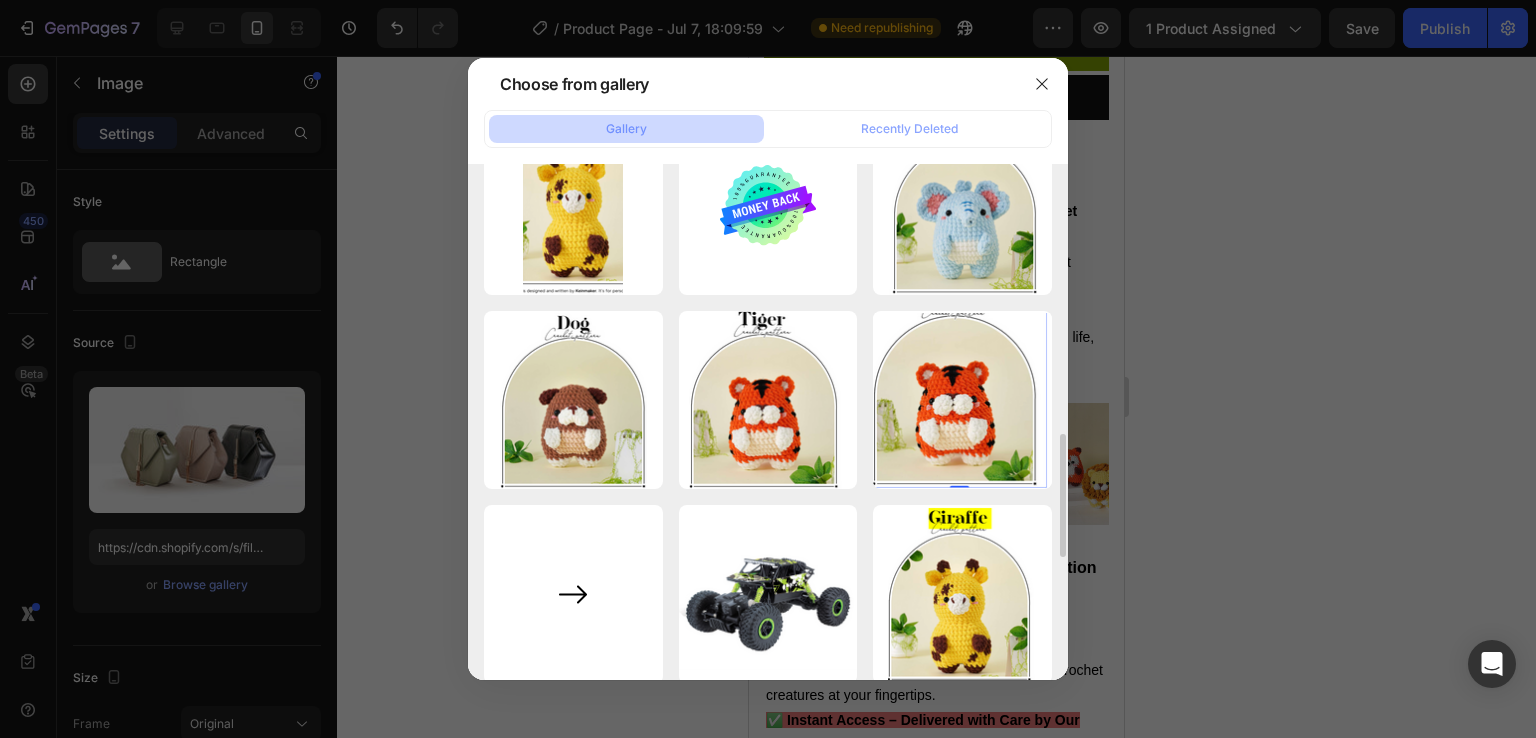 scroll, scrollTop: 1055, scrollLeft: 0, axis: vertical 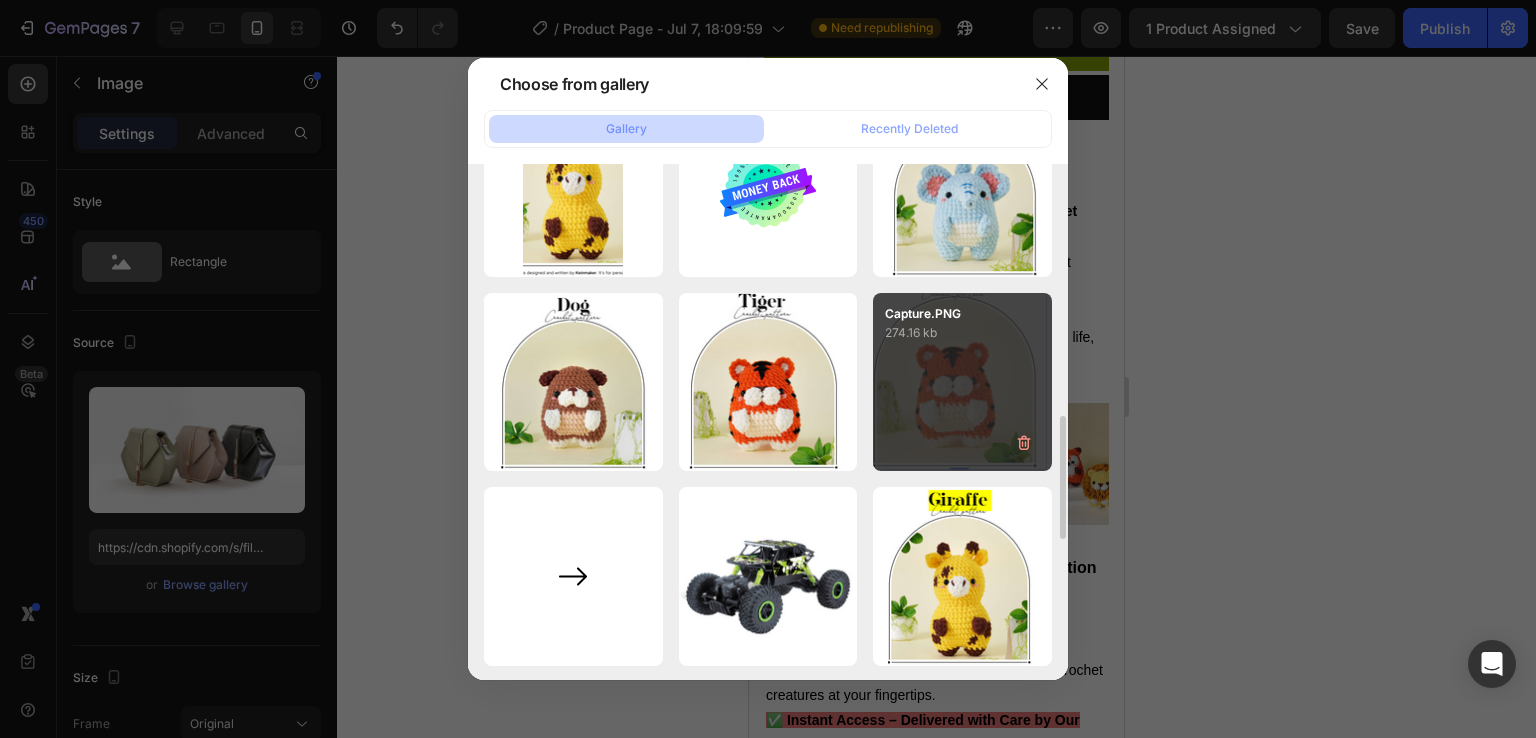 click on "Capture.PNG 274.16 kb" at bounding box center (962, 382) 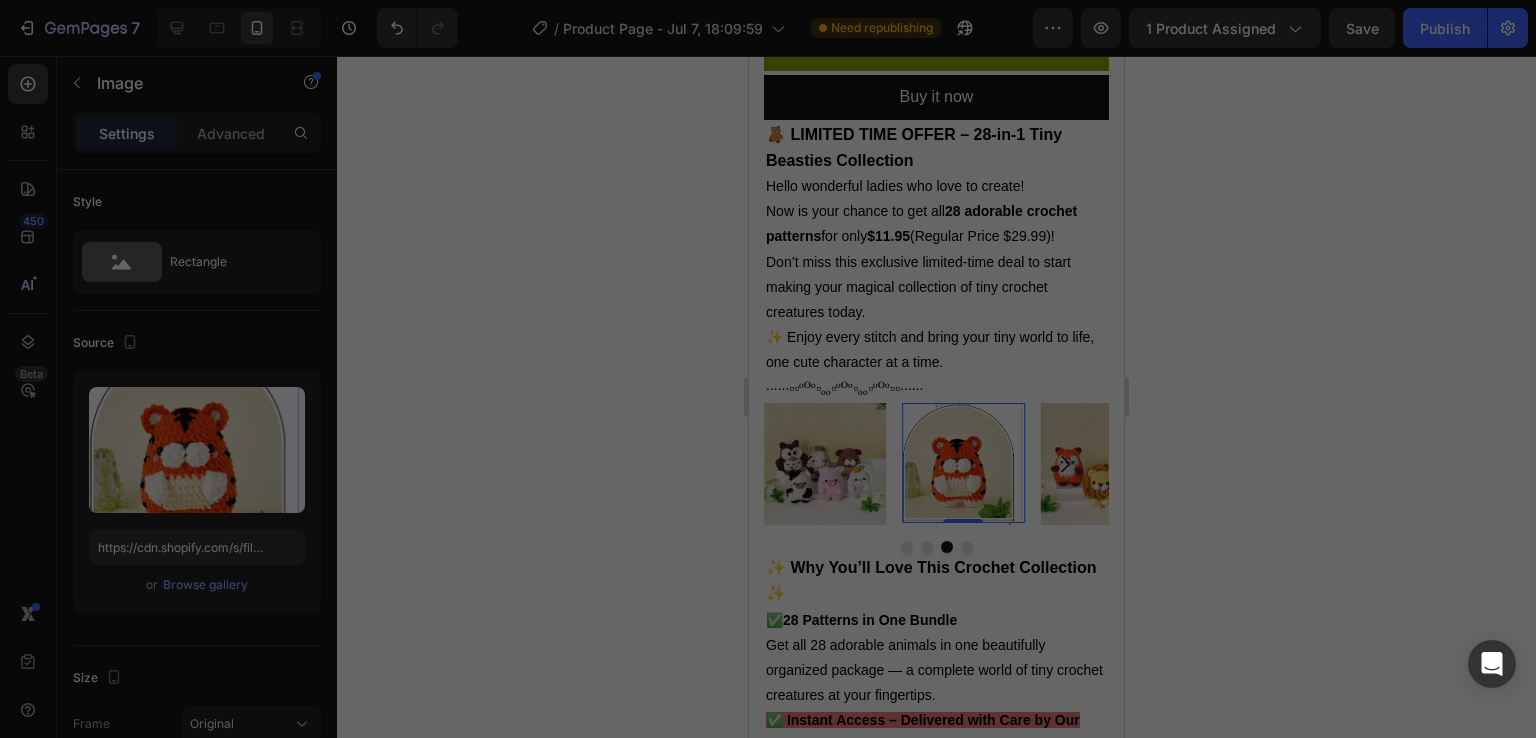 click on "Capture.PNG 274.16 kb" at bounding box center (962, 382) 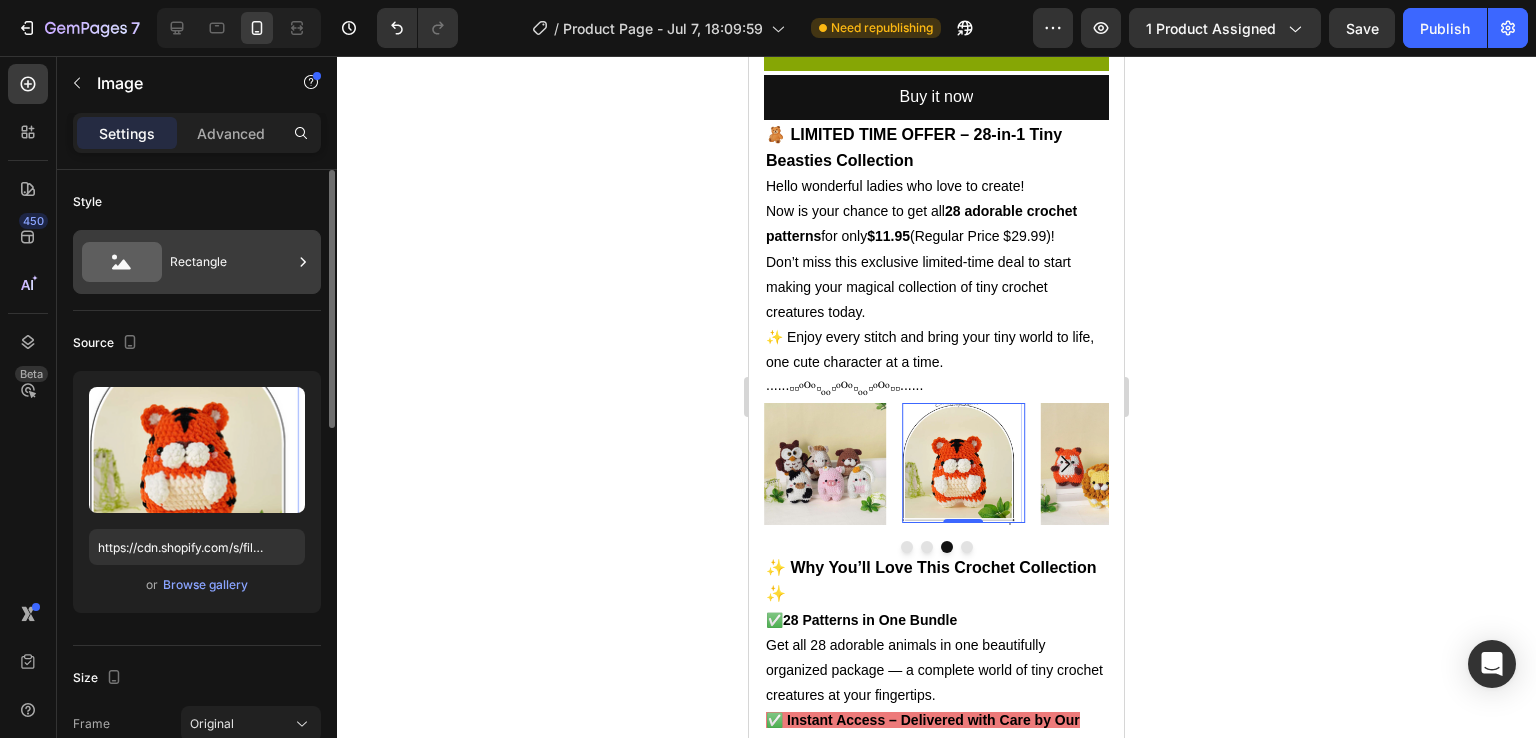 click on "Rectangle" at bounding box center [231, 262] 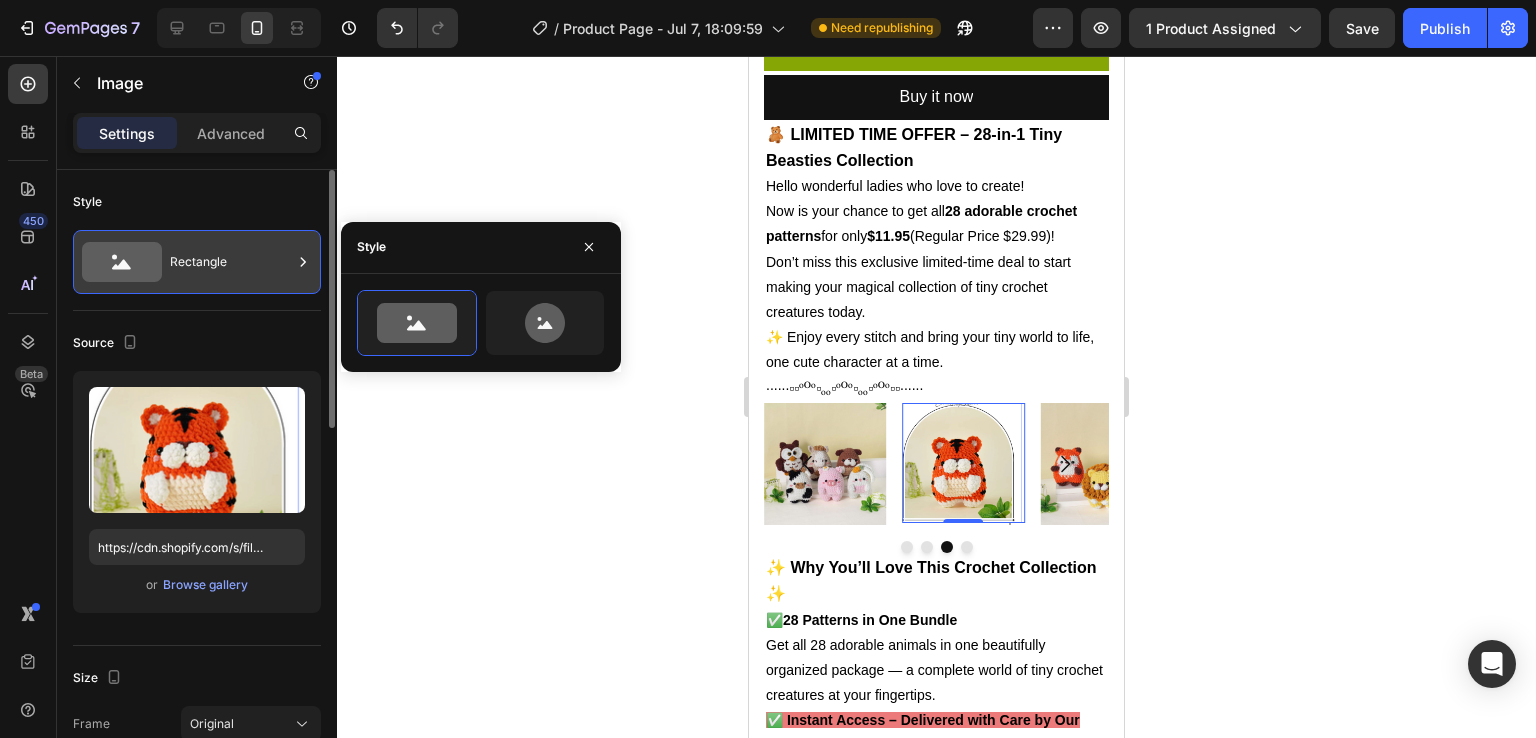 click on "Rectangle" at bounding box center (231, 262) 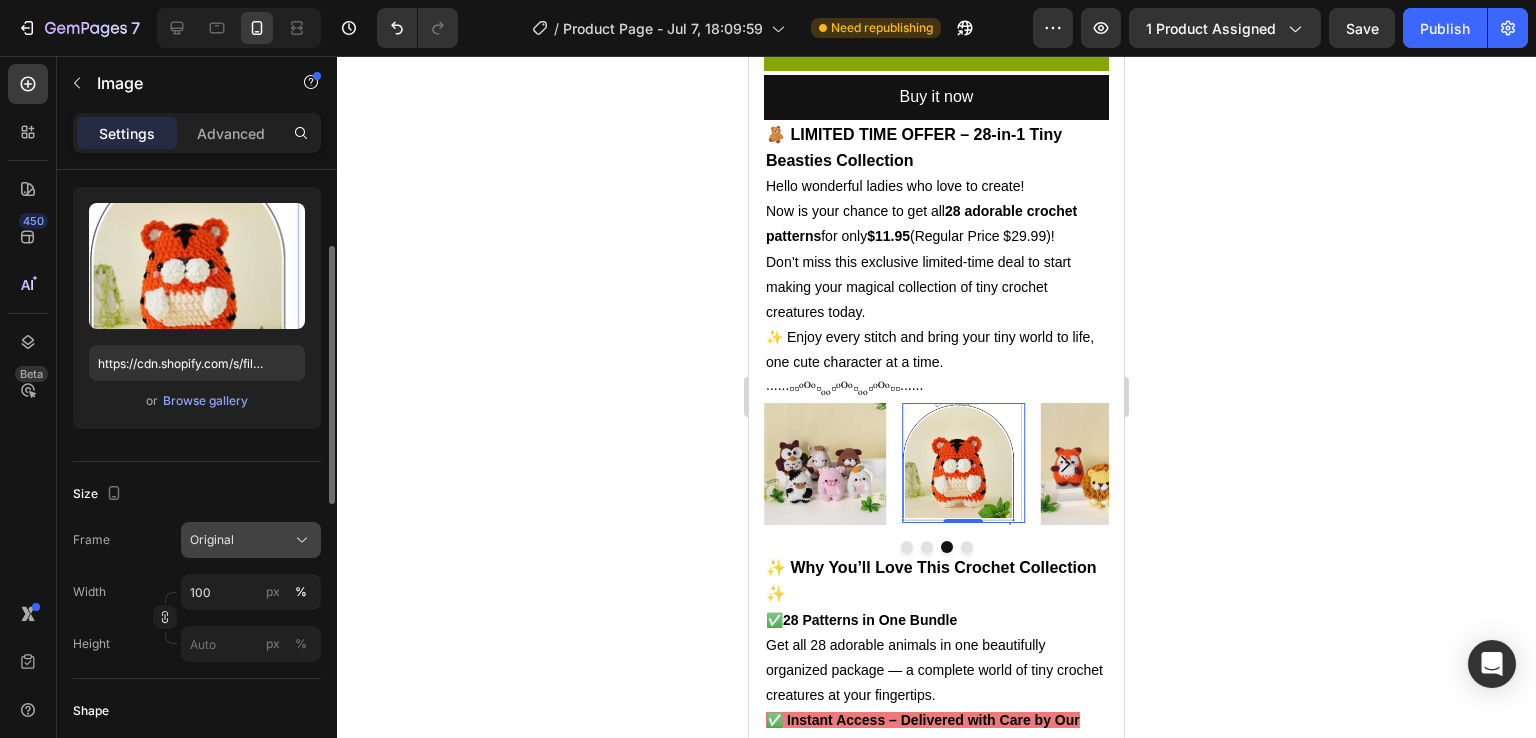 scroll, scrollTop: 0, scrollLeft: 0, axis: both 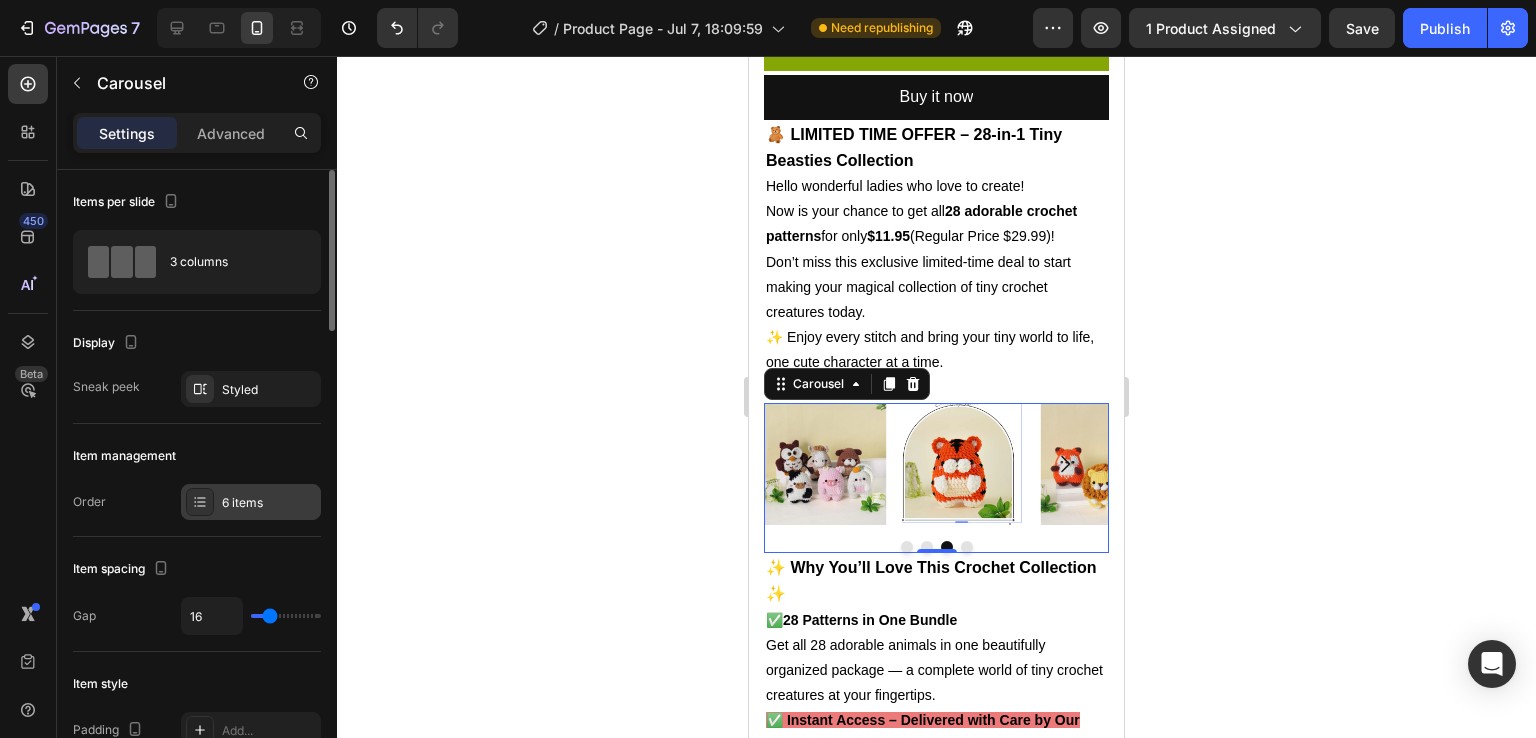 click on "6 items" at bounding box center [251, 502] 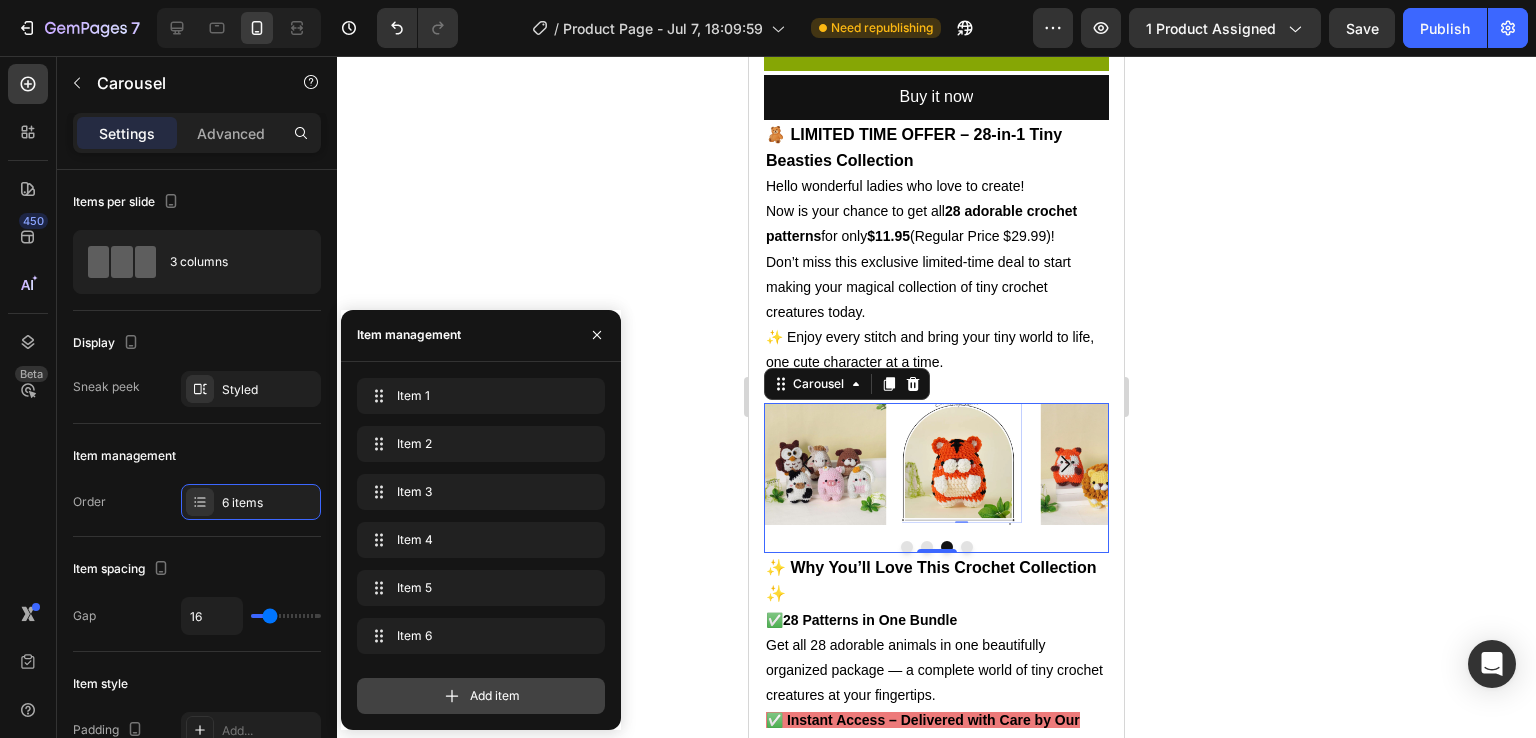 click on "Add item" at bounding box center (481, 696) 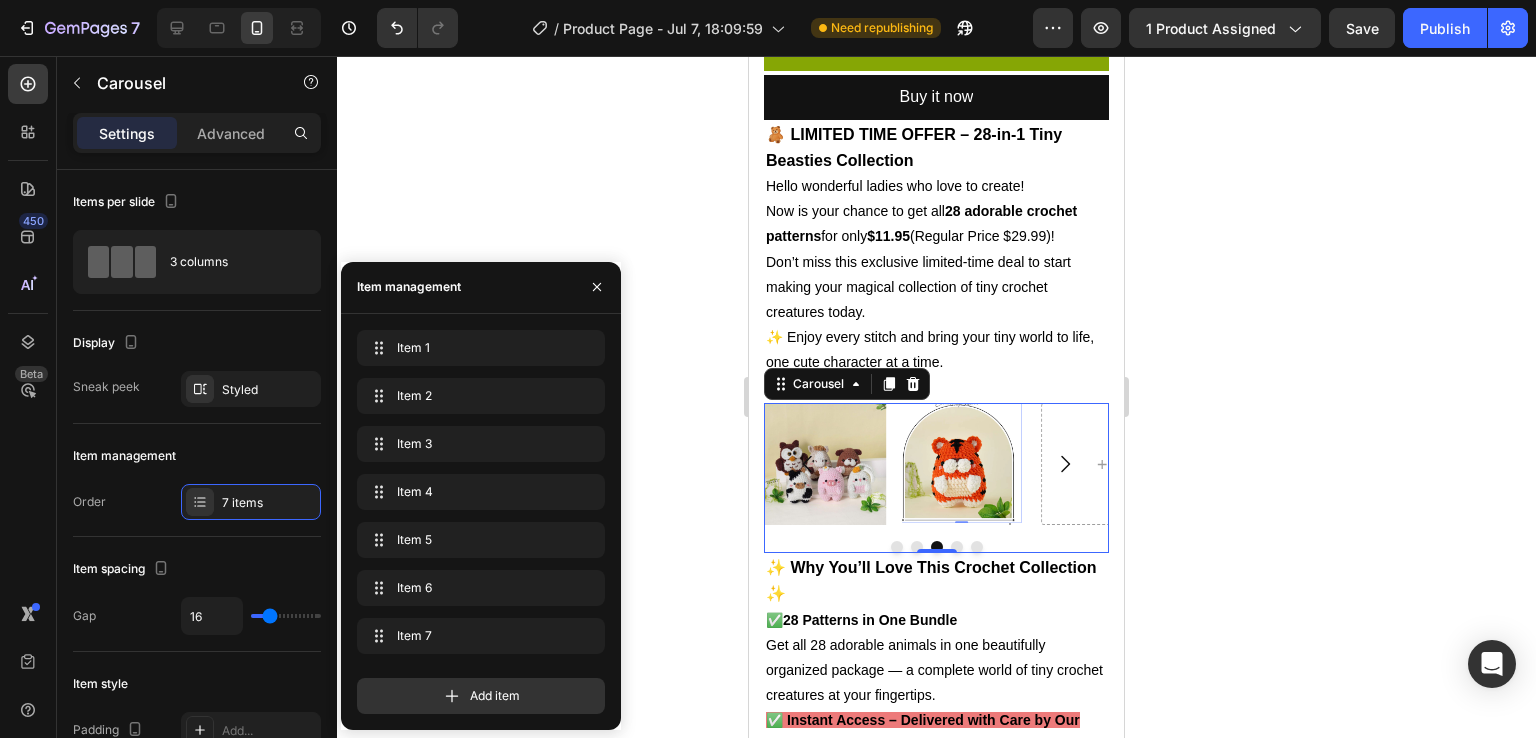 click at bounding box center (1065, 464) 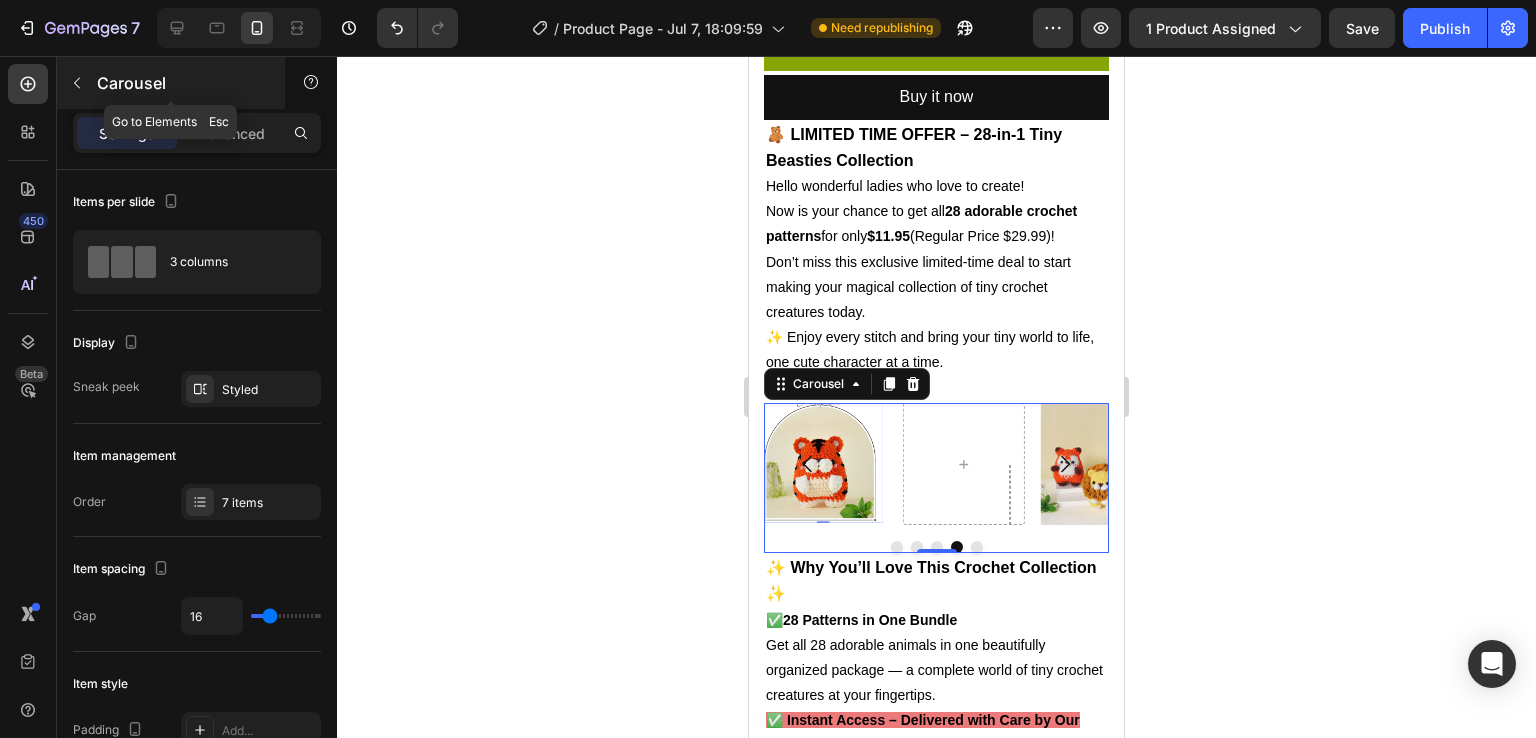click 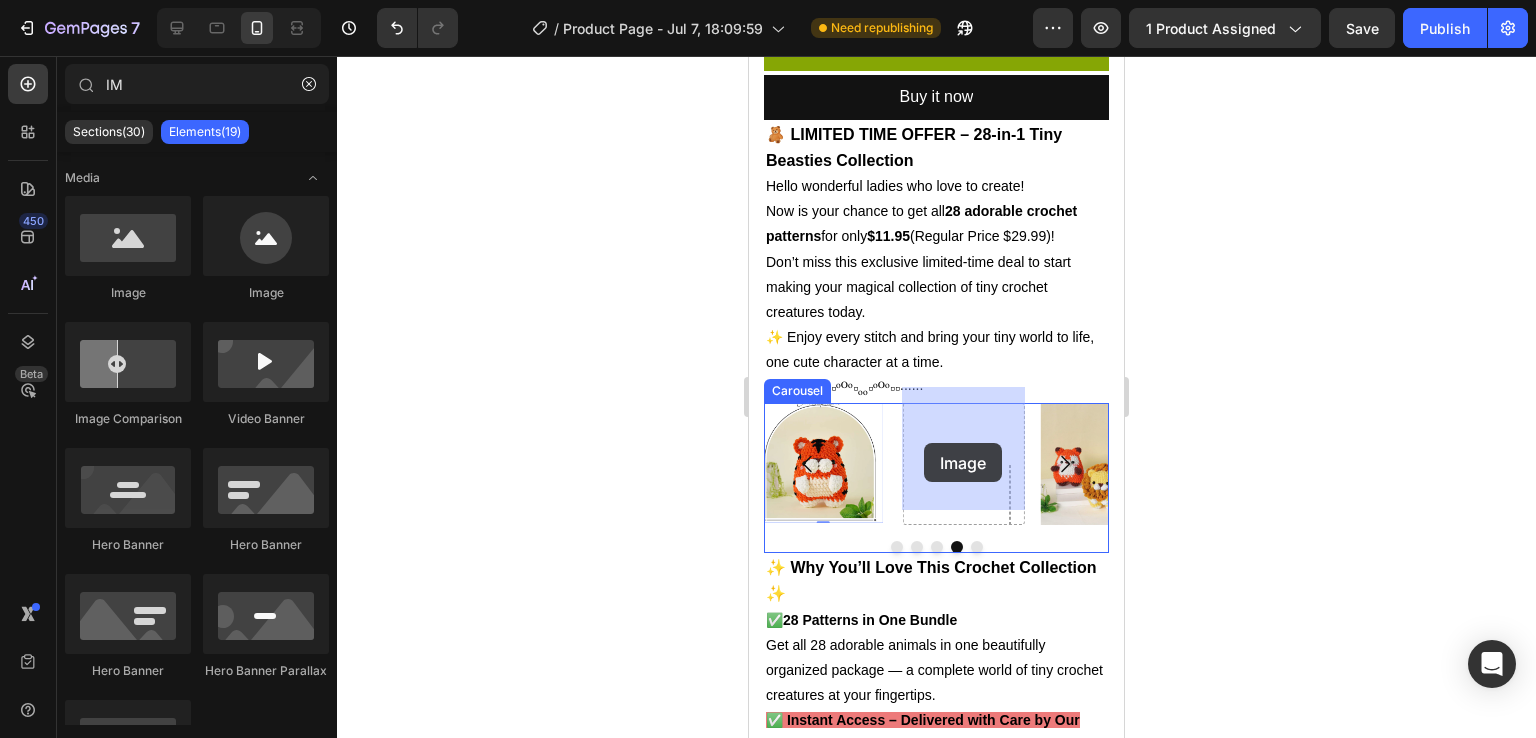drag, startPoint x: 865, startPoint y: 286, endPoint x: 924, endPoint y: 443, distance: 167.72 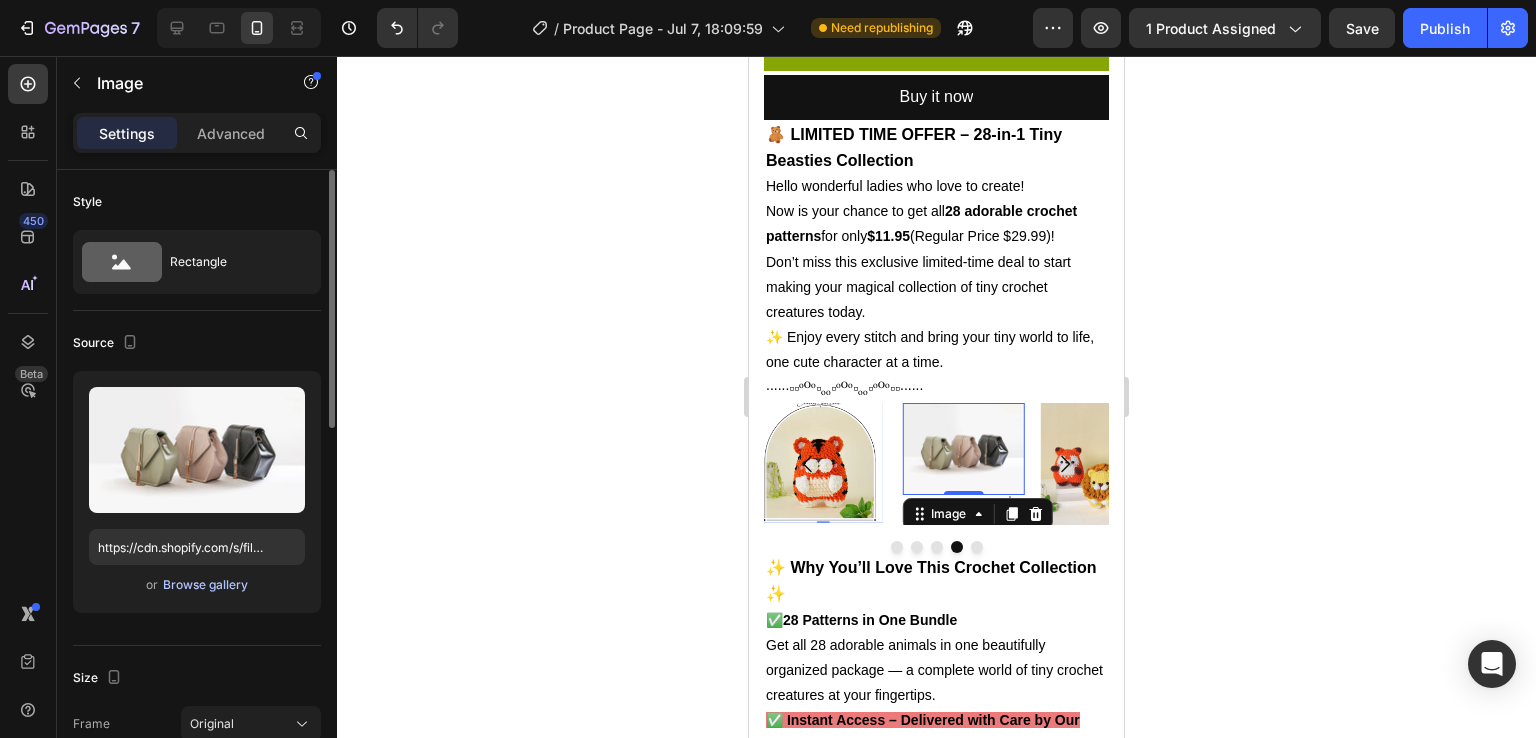 click on "Browse gallery" at bounding box center (205, 585) 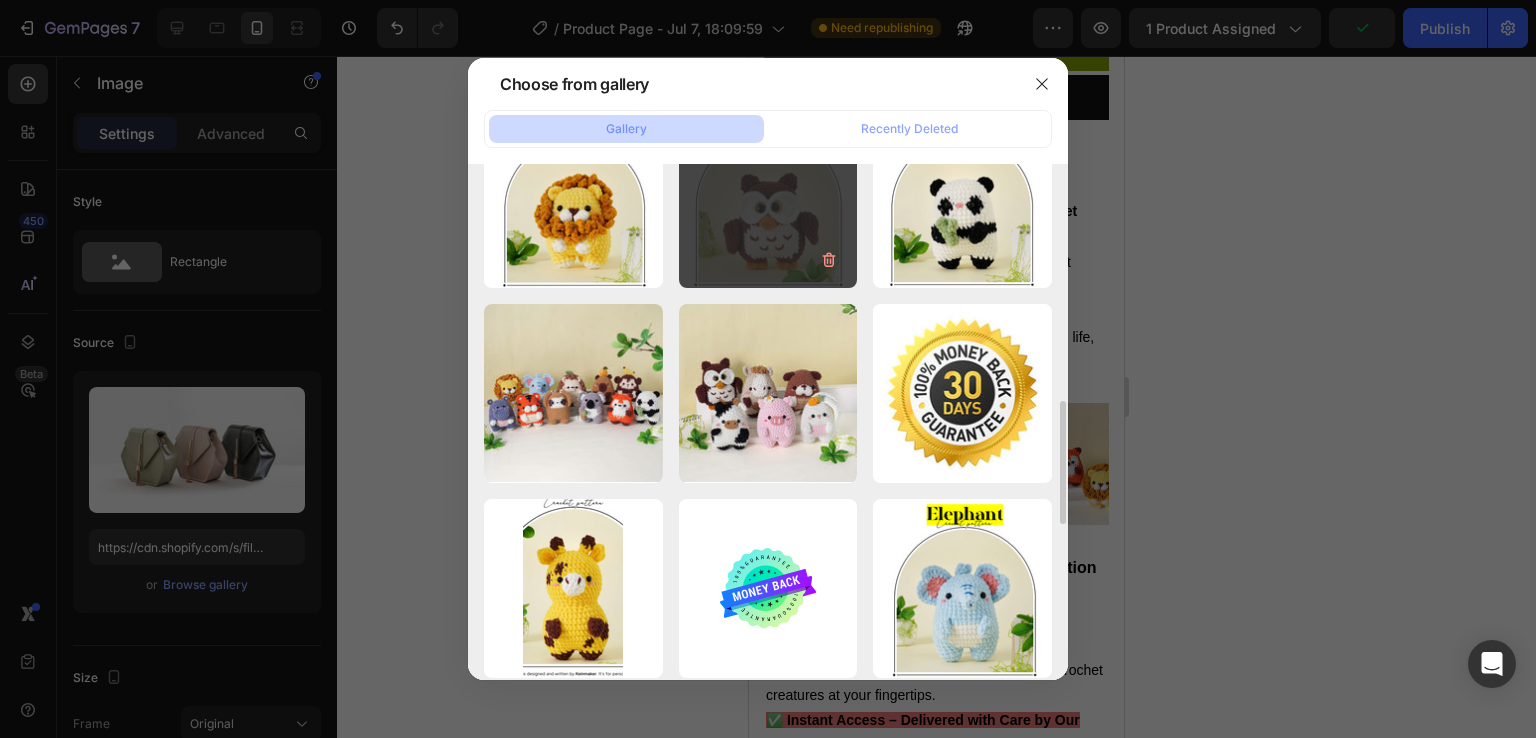 scroll, scrollTop: 720, scrollLeft: 0, axis: vertical 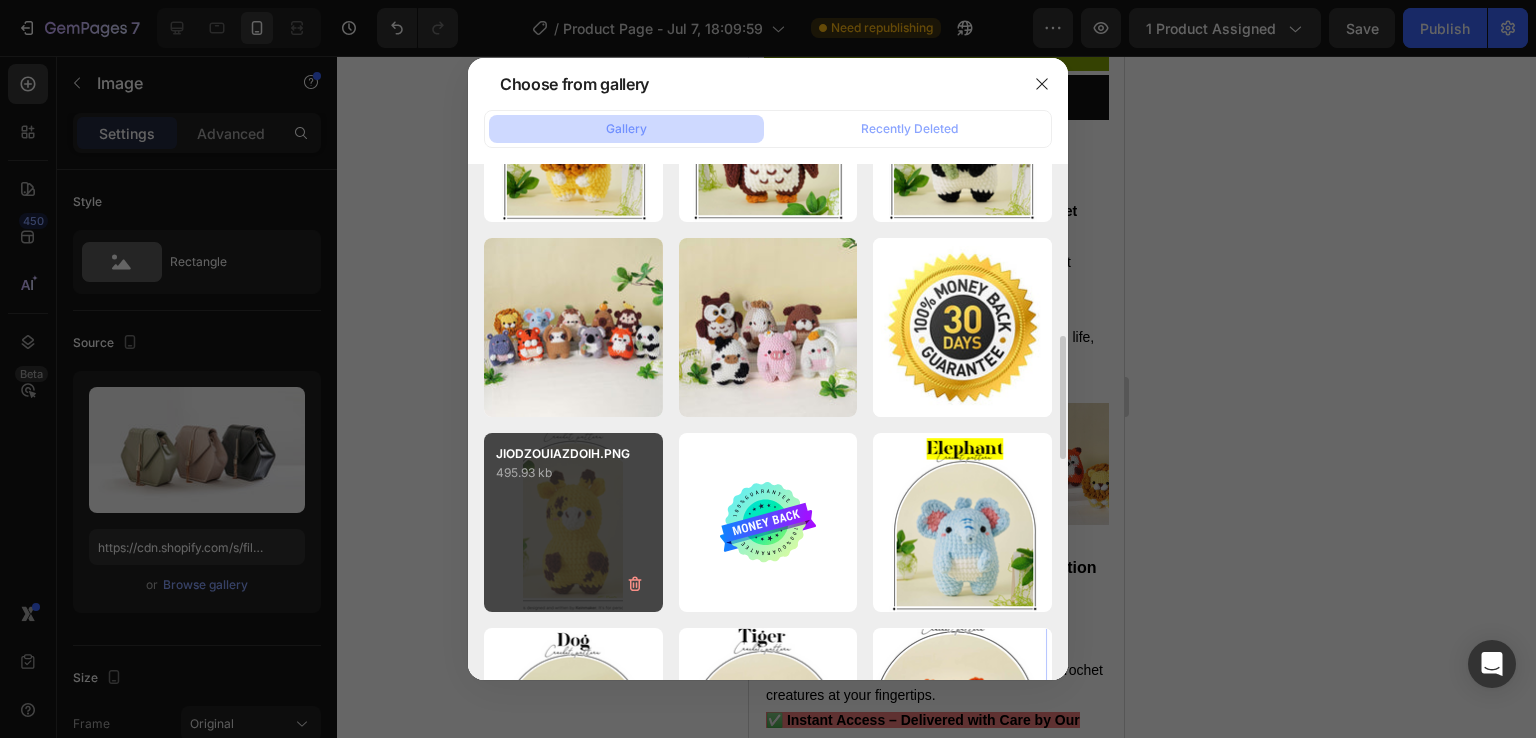 click on "JIODZOUIAZDOIH.PNG 495.93 kb" at bounding box center [573, 522] 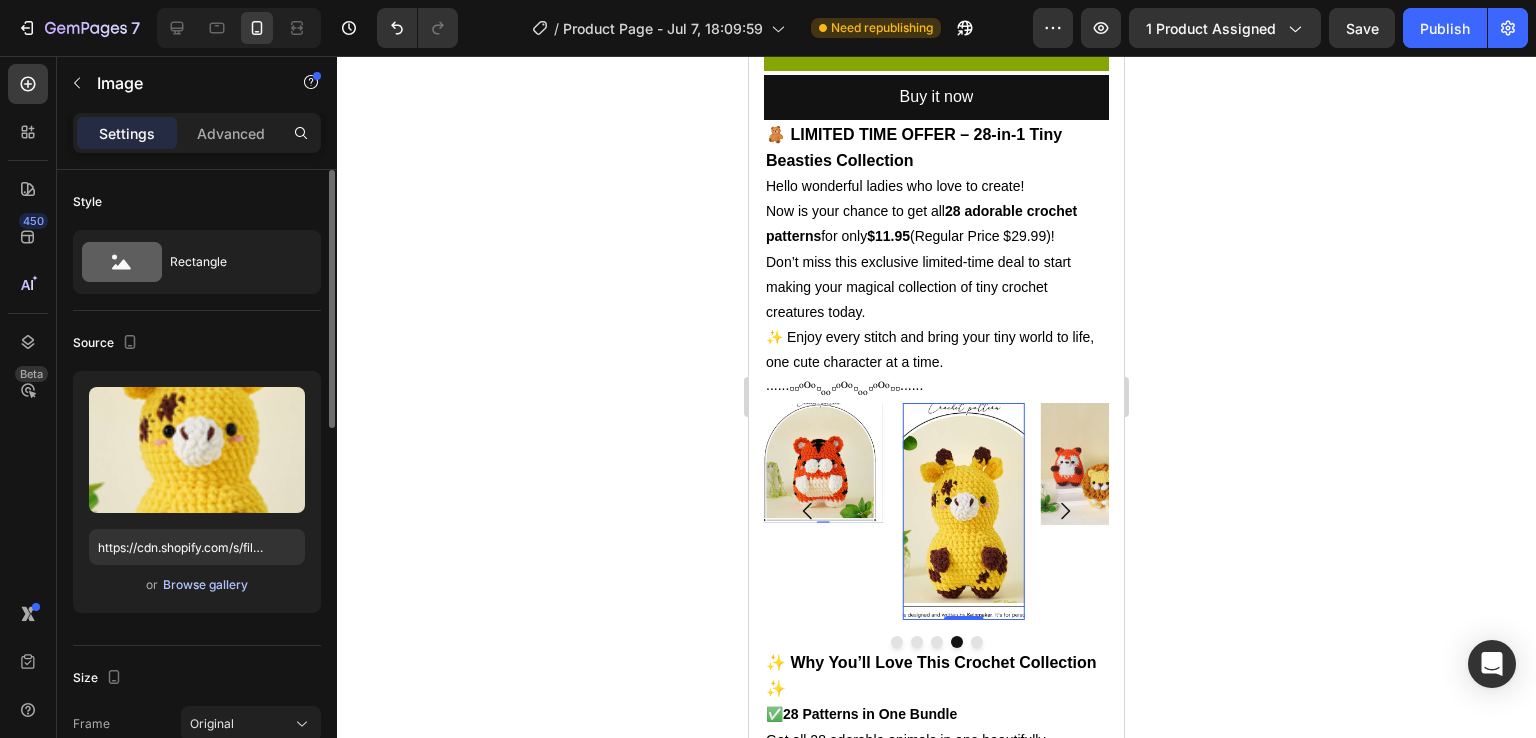 click on "Browse gallery" at bounding box center [205, 585] 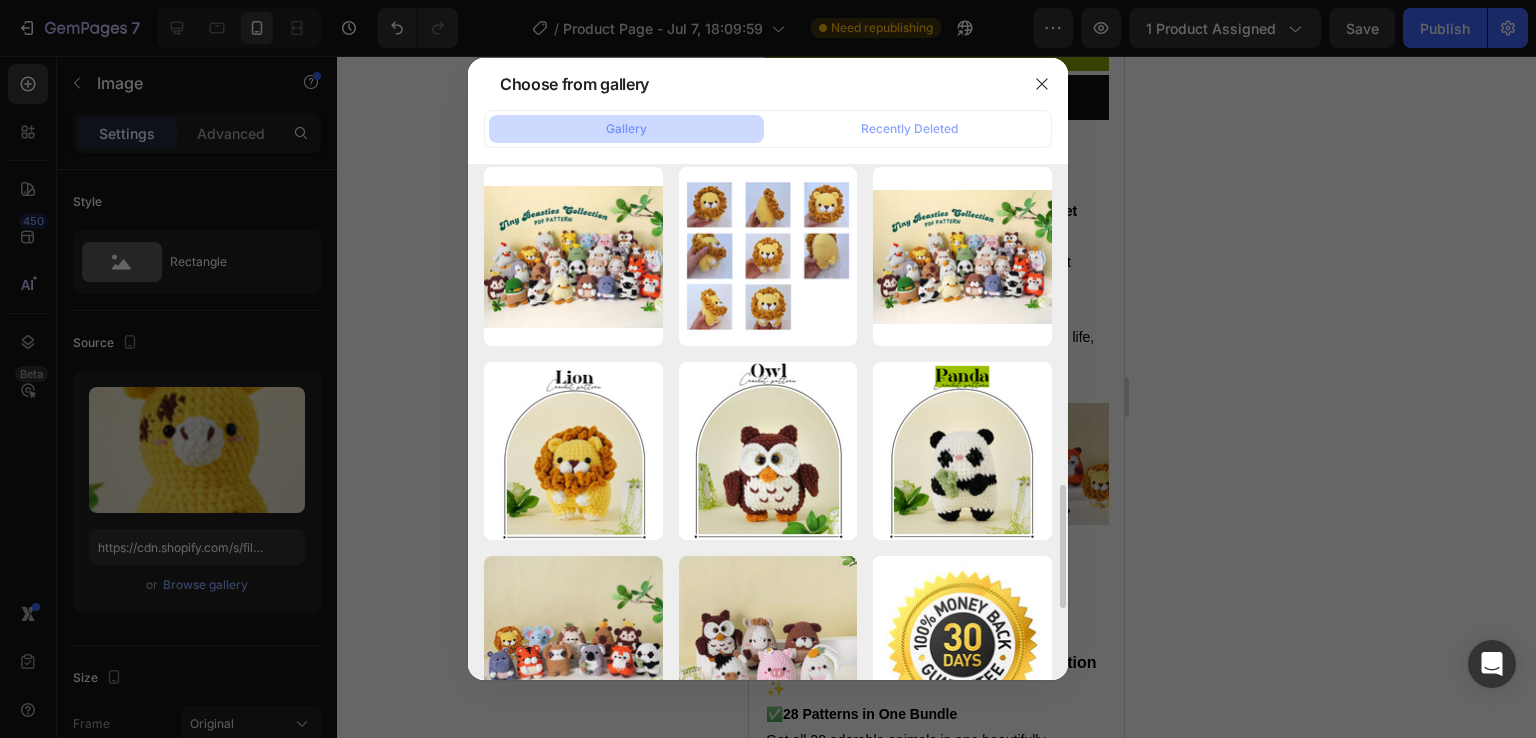 scroll, scrollTop: 585, scrollLeft: 0, axis: vertical 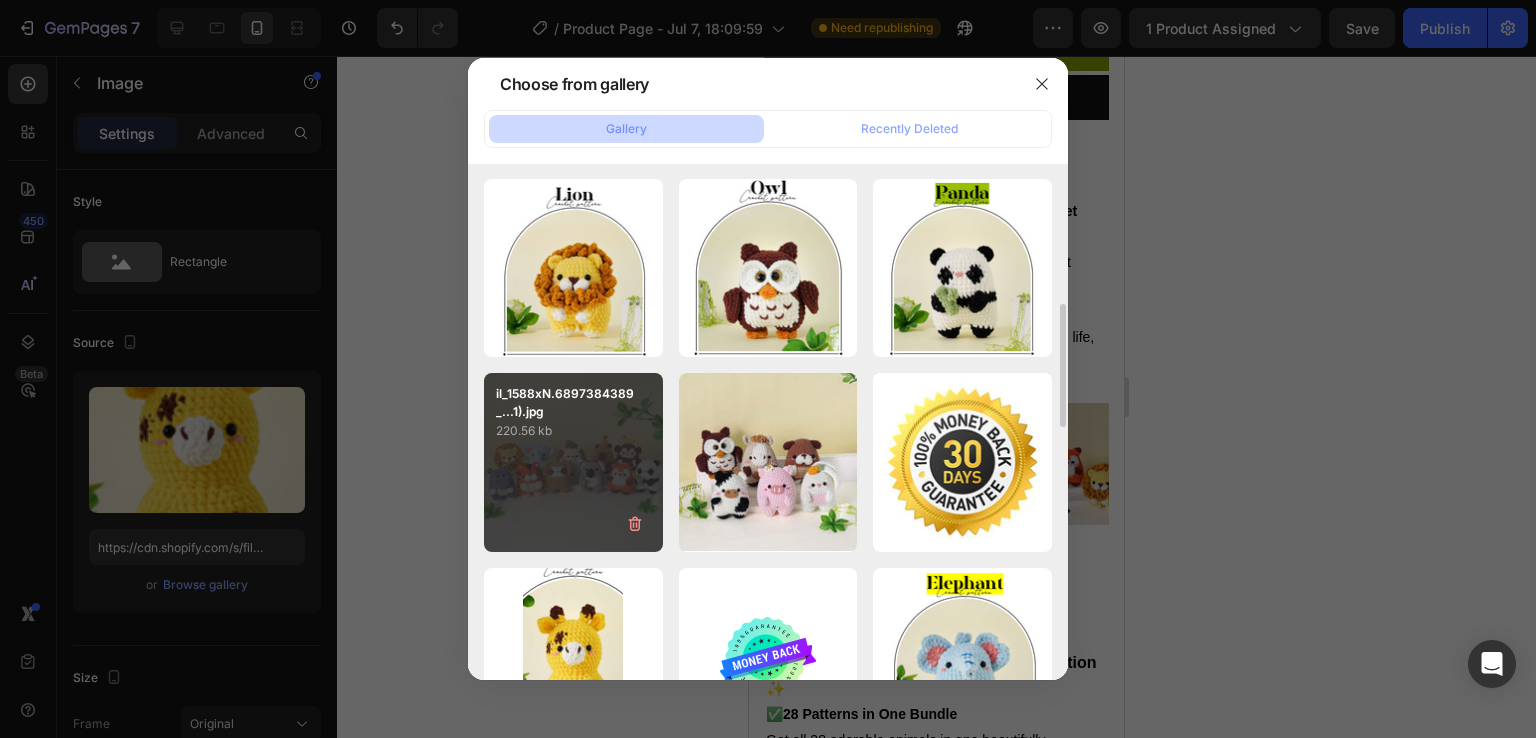 click on "il_1588xN.6897384389_...1).jpg 220.56 kb" at bounding box center [573, 462] 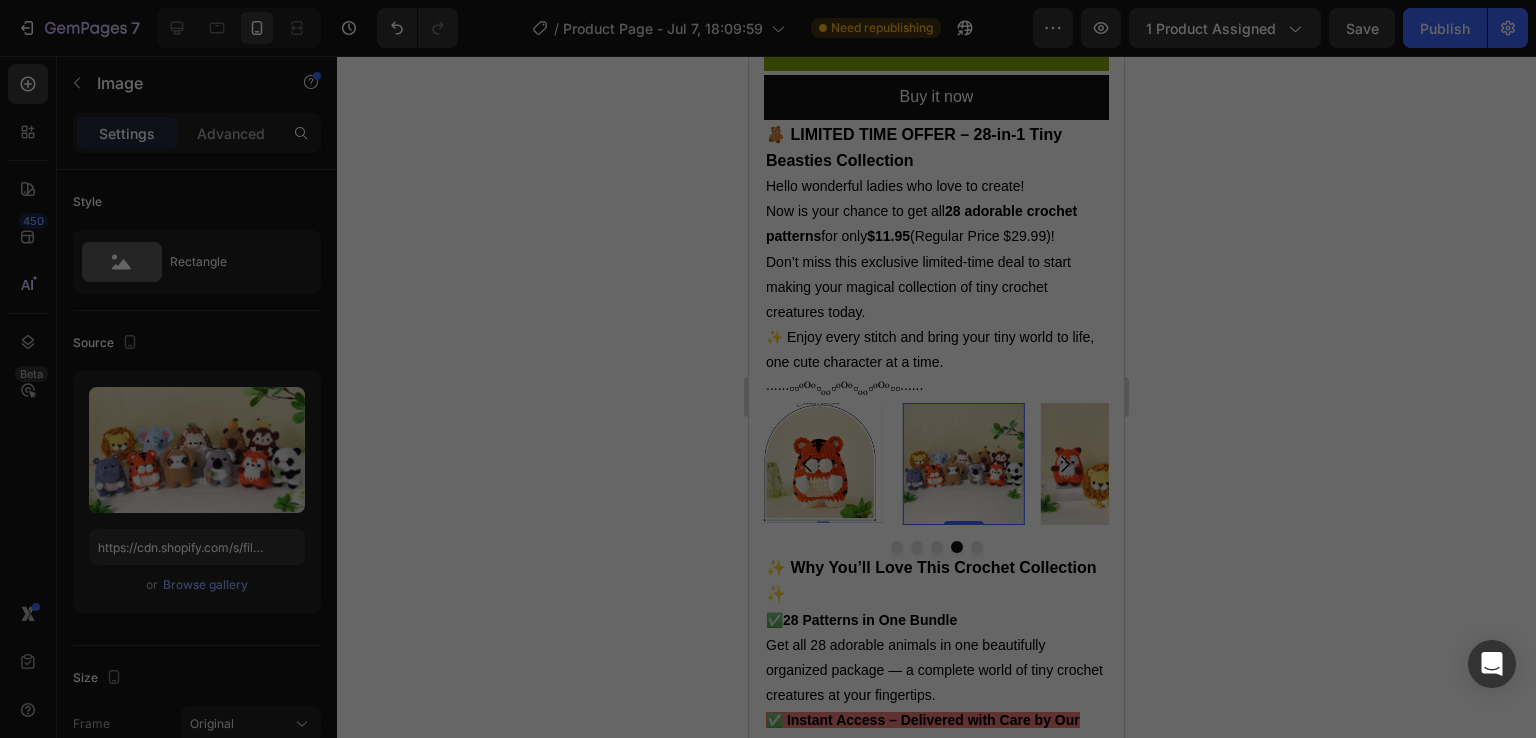 click on "il_1588xN.6897384389_...1).jpg 220.56 kb" at bounding box center (573, 462) 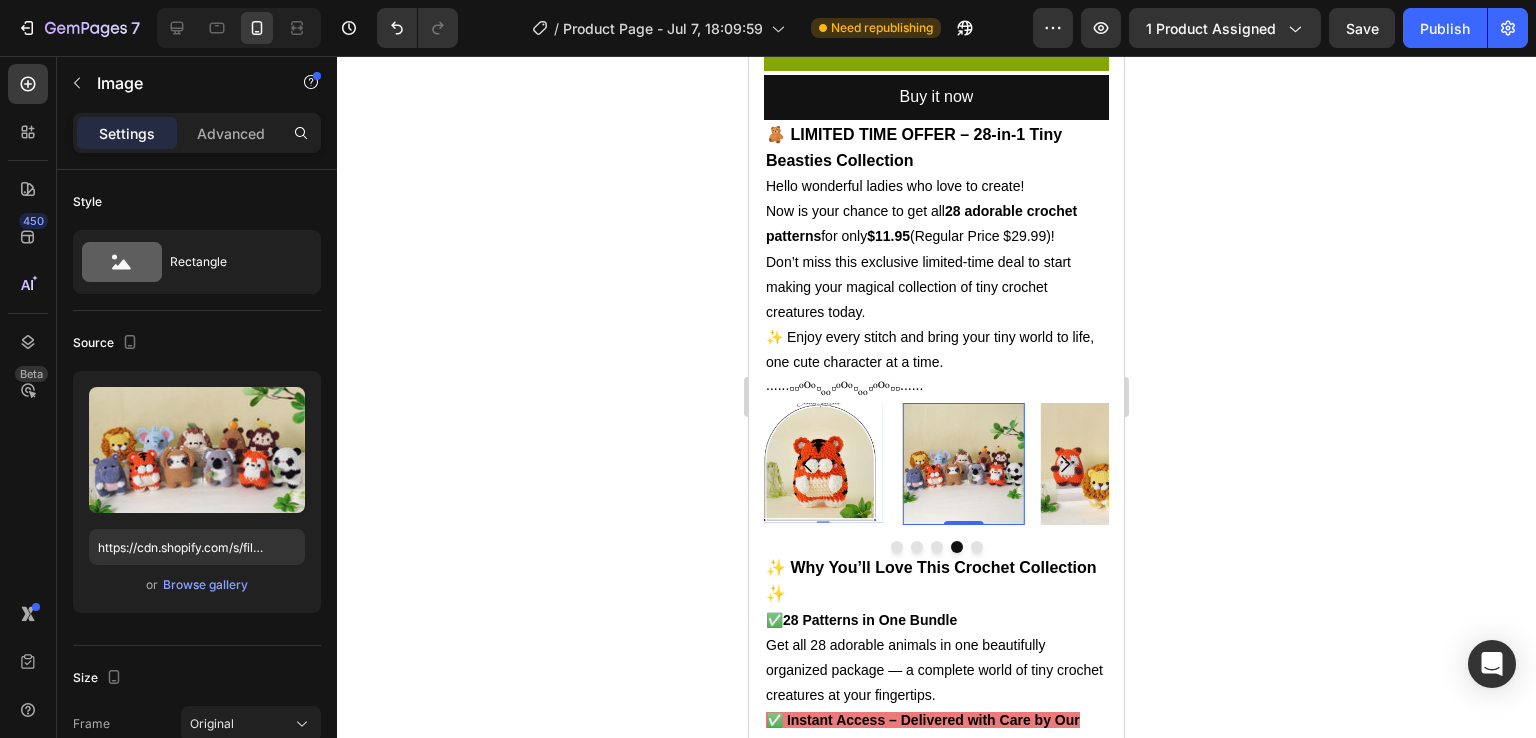 click 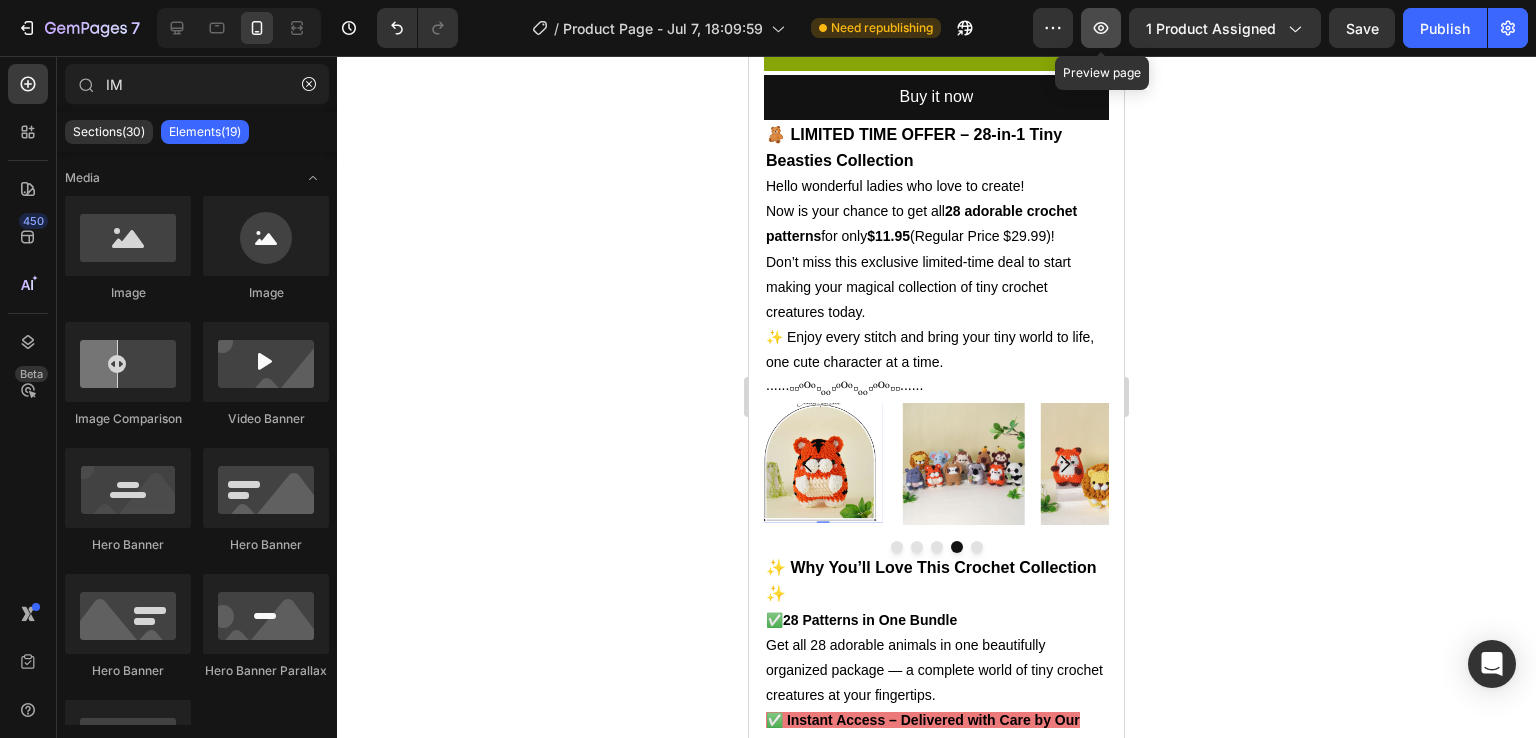 click 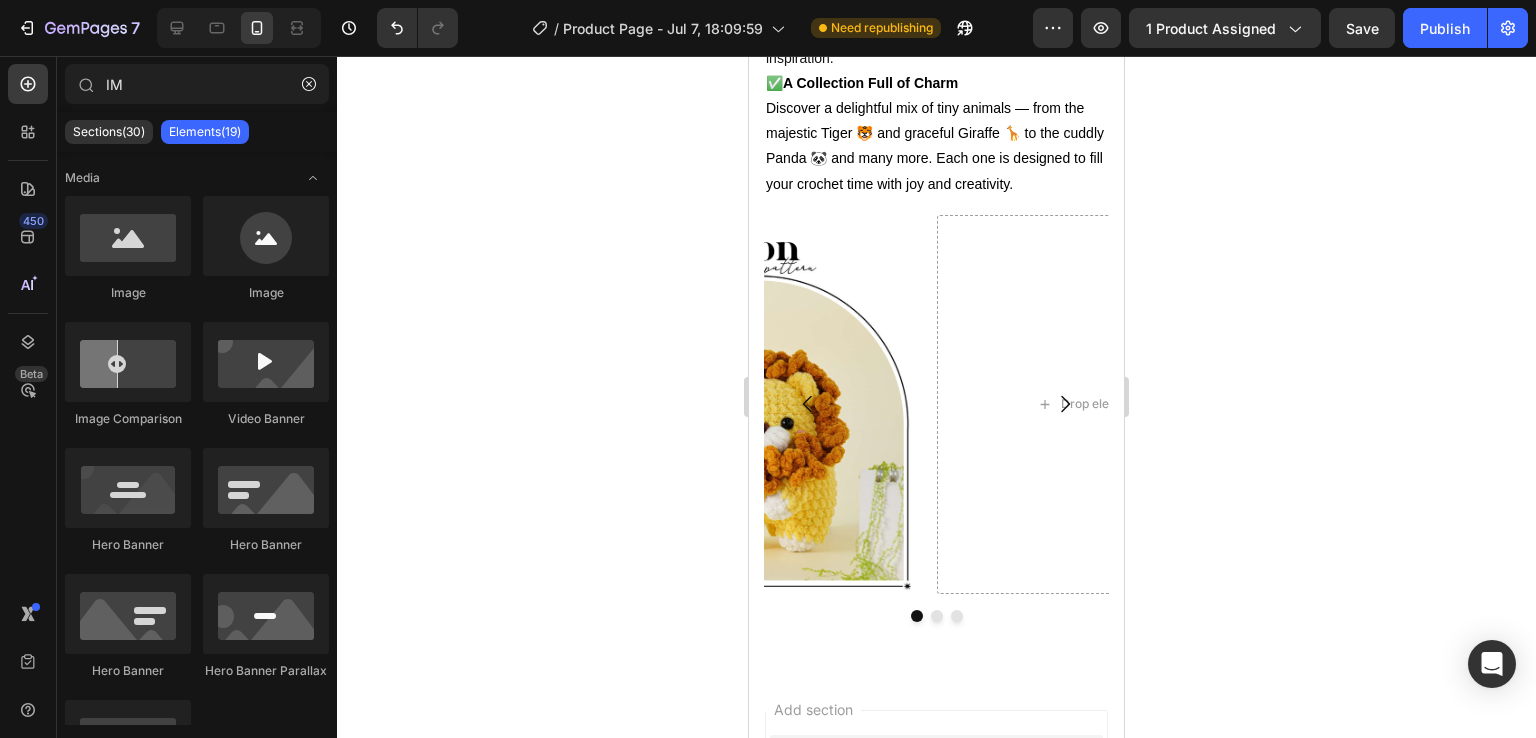 scroll, scrollTop: 1580, scrollLeft: 0, axis: vertical 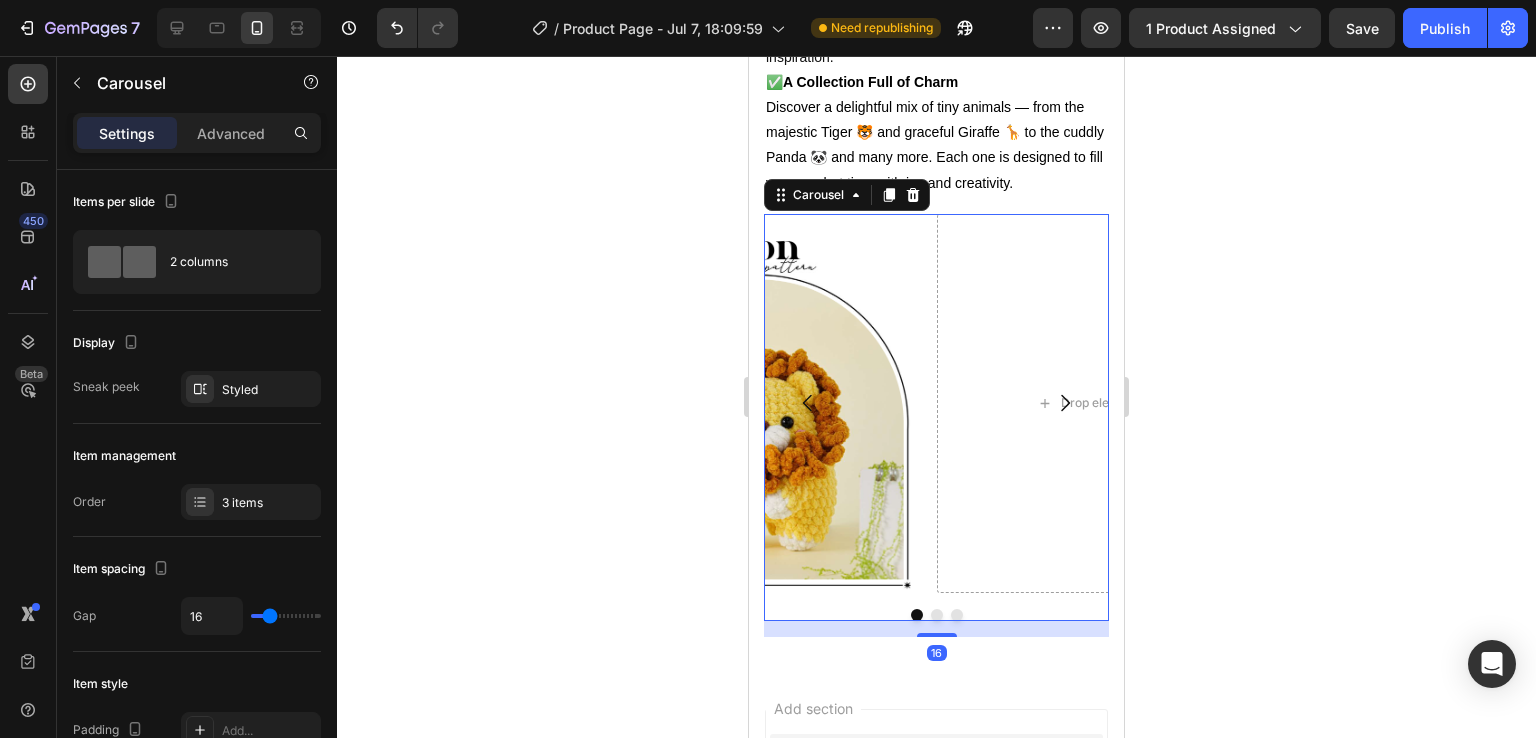 click on "Drop element here
Drop element here Image
Carousel   16" at bounding box center (936, 417) 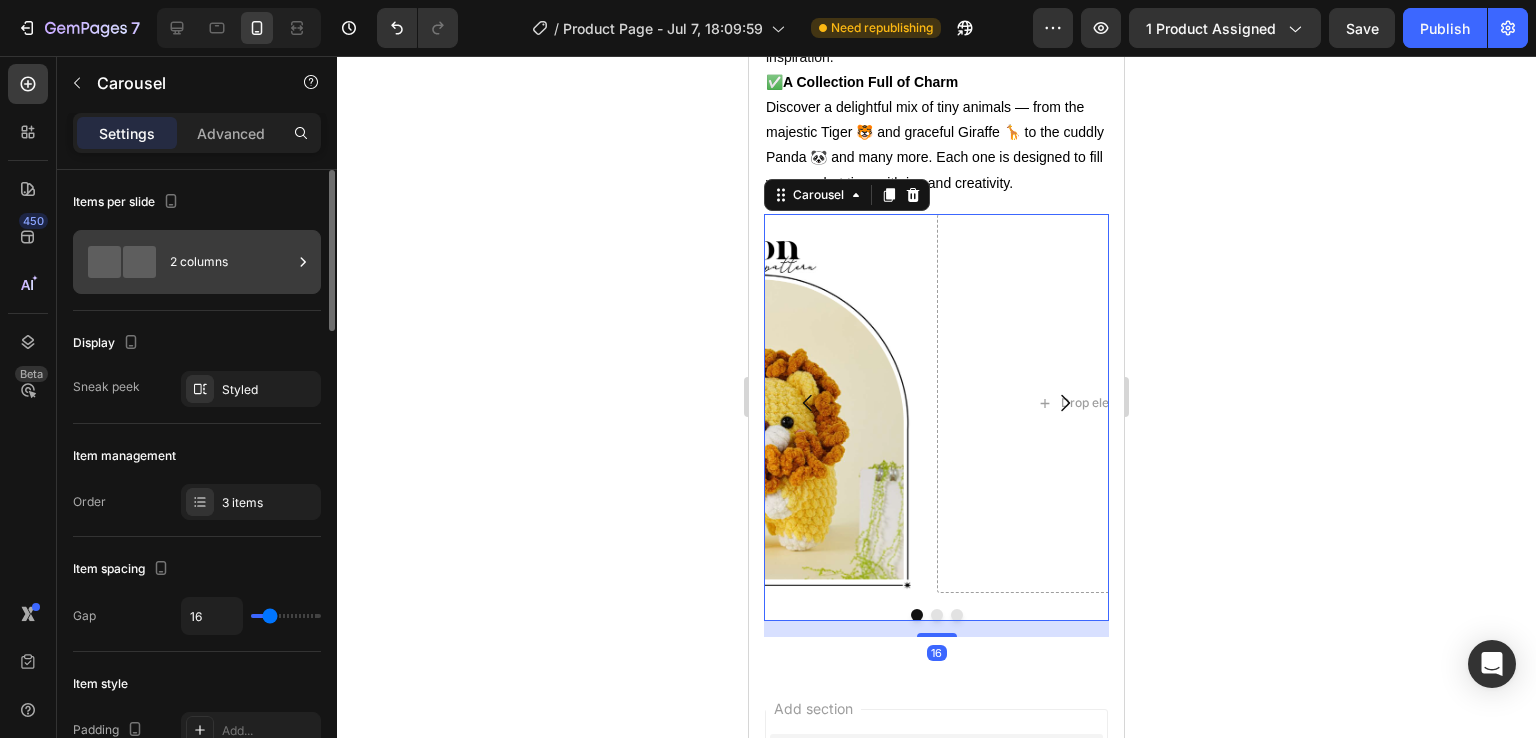 click on "2 columns" at bounding box center [231, 262] 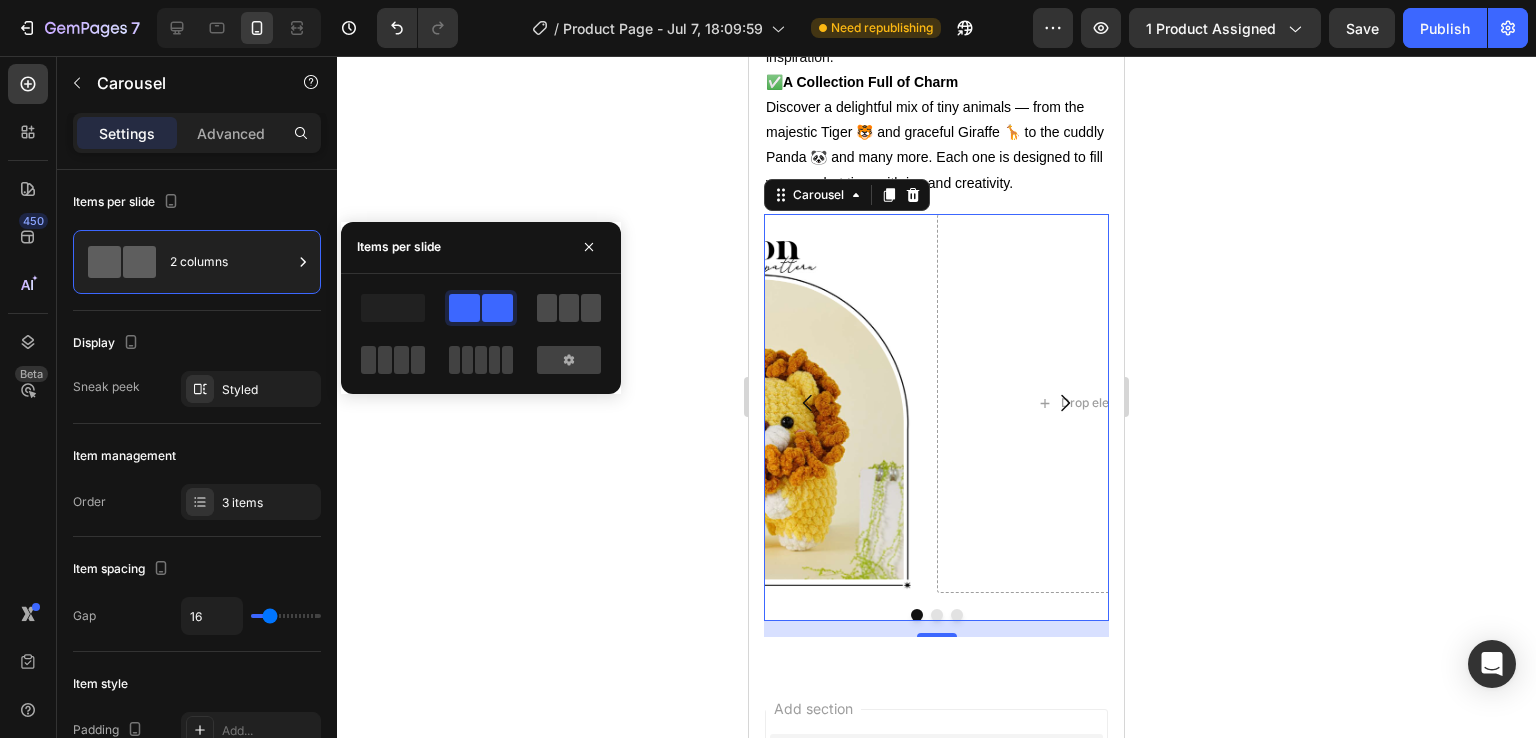 click 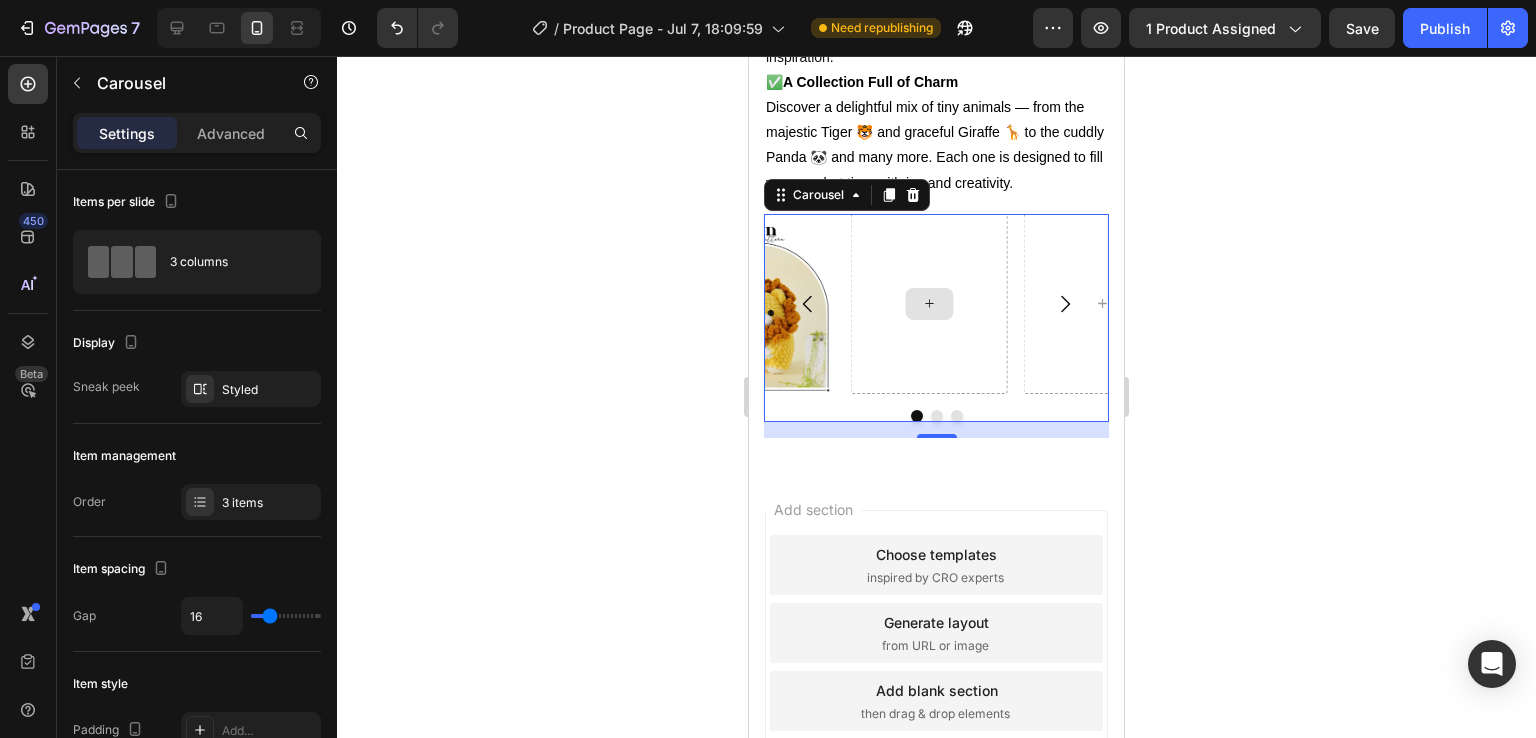click at bounding box center (929, 304) 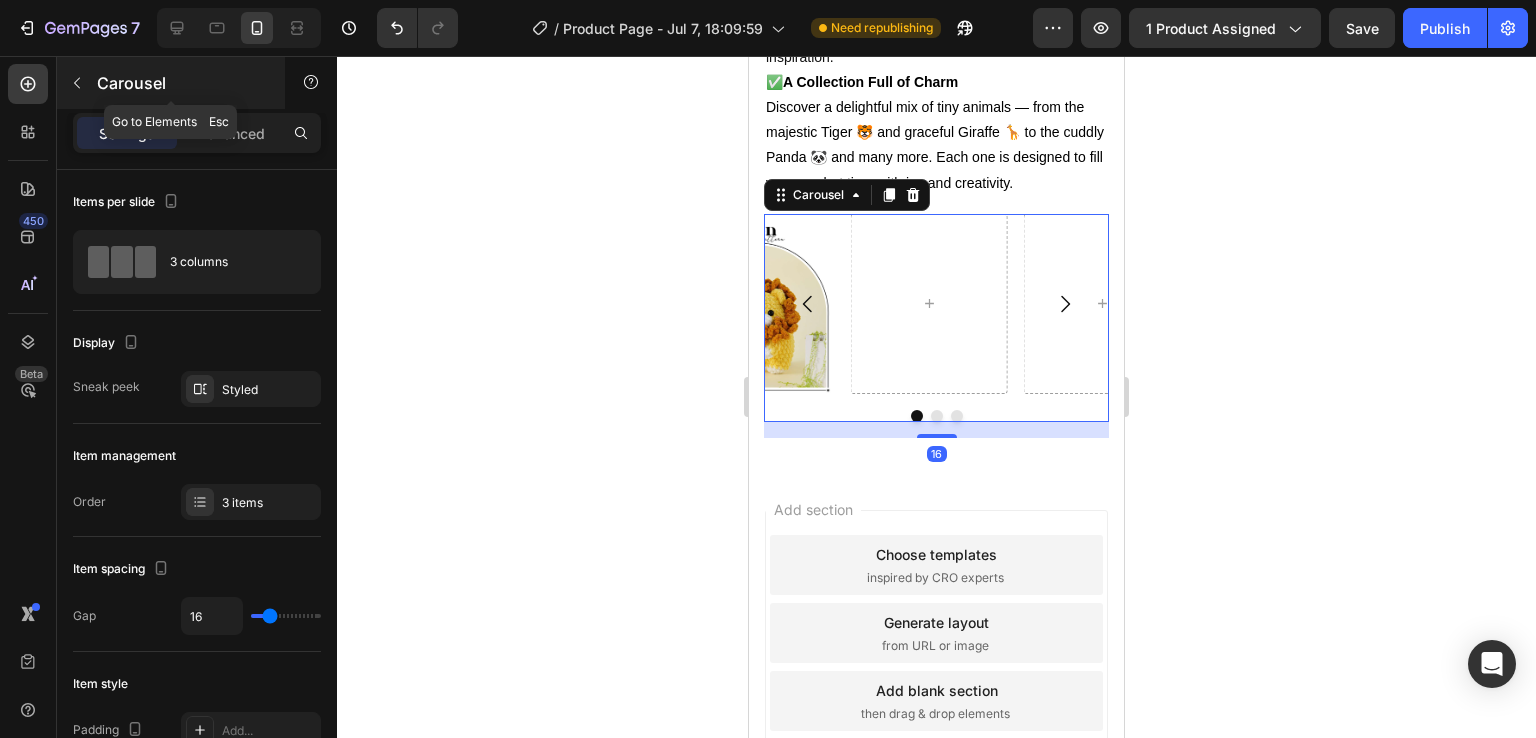 click 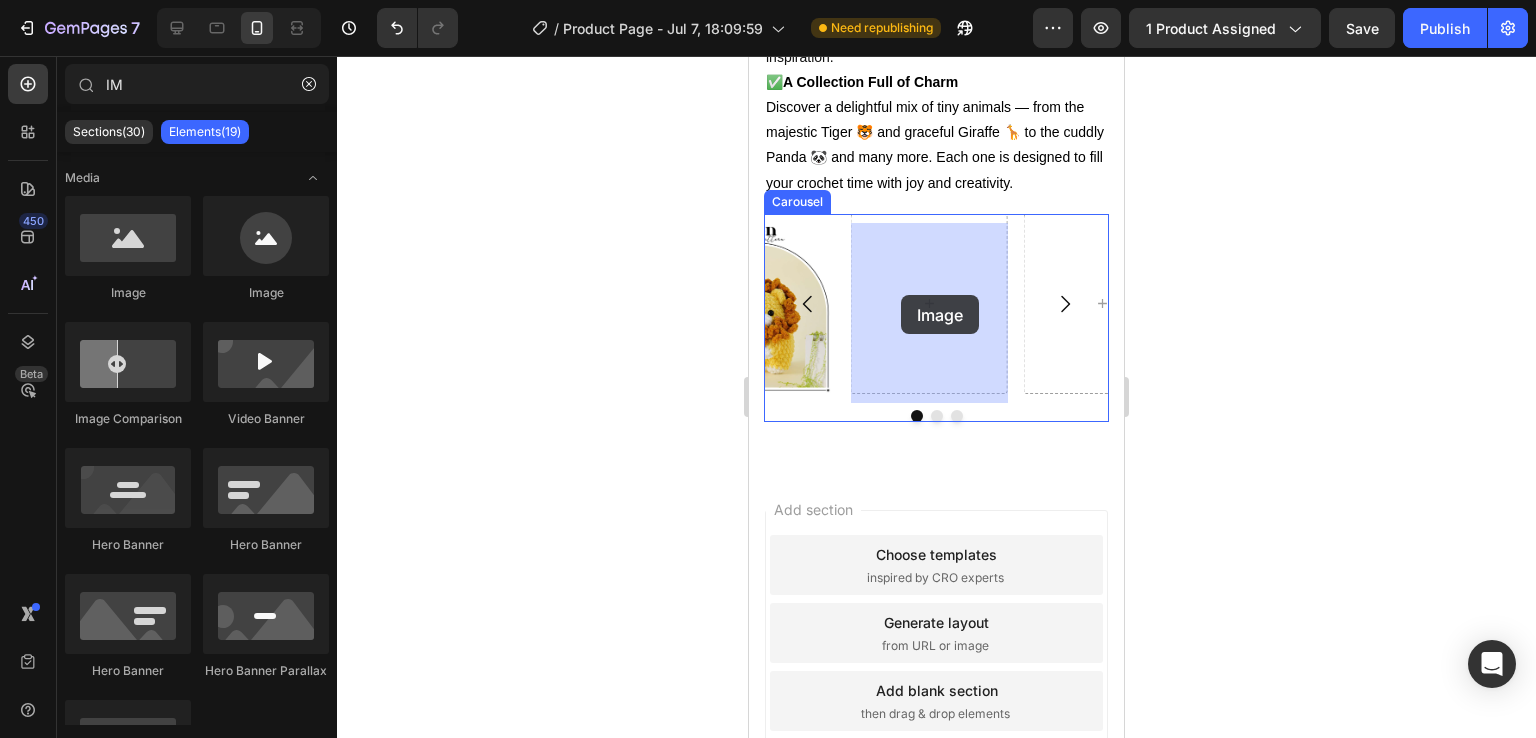 drag, startPoint x: 891, startPoint y: 329, endPoint x: 900, endPoint y: 295, distance: 35.17101 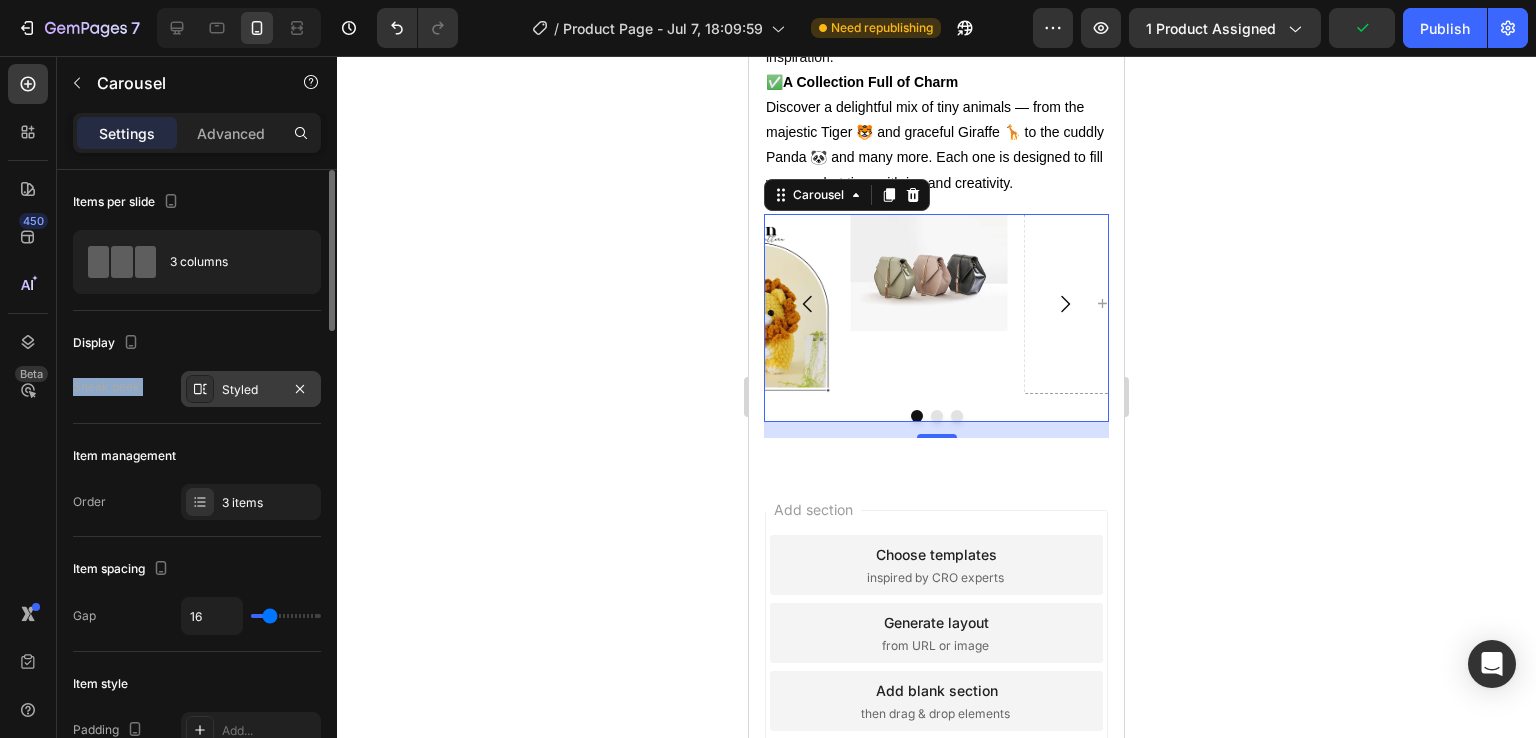 drag, startPoint x: 204, startPoint y: 364, endPoint x: 225, endPoint y: 395, distance: 37.44329 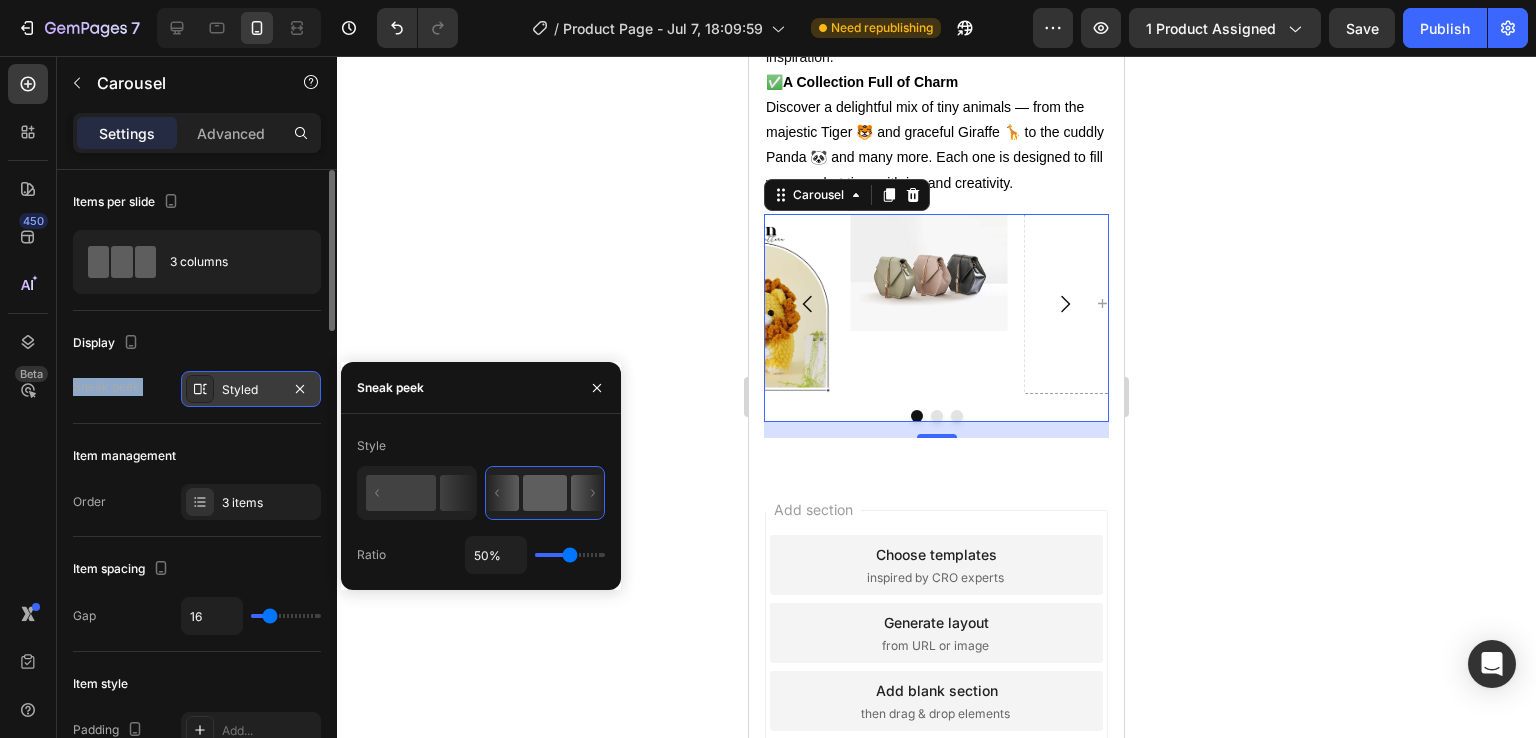 click on "Styled" at bounding box center [251, 390] 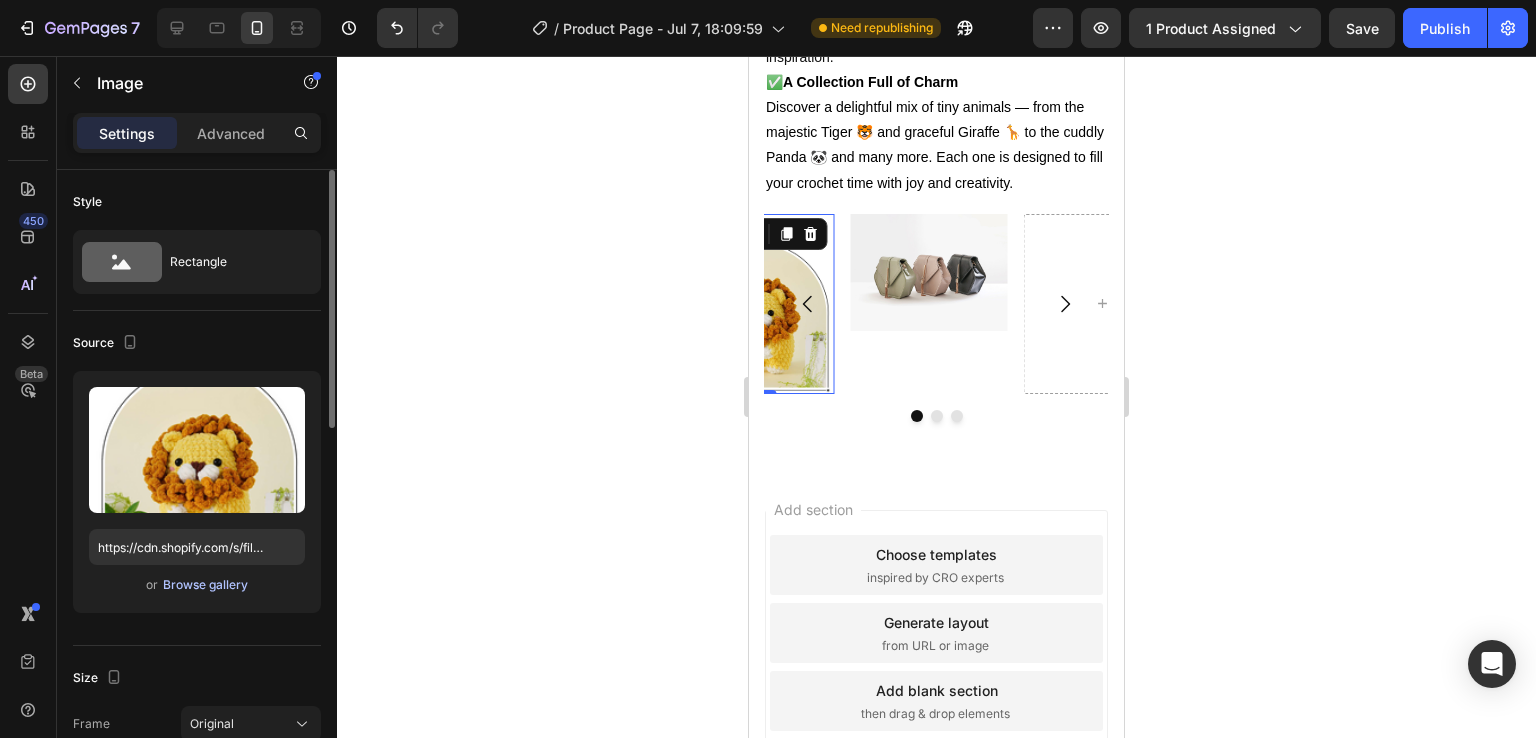 click on "Browse gallery" at bounding box center [205, 585] 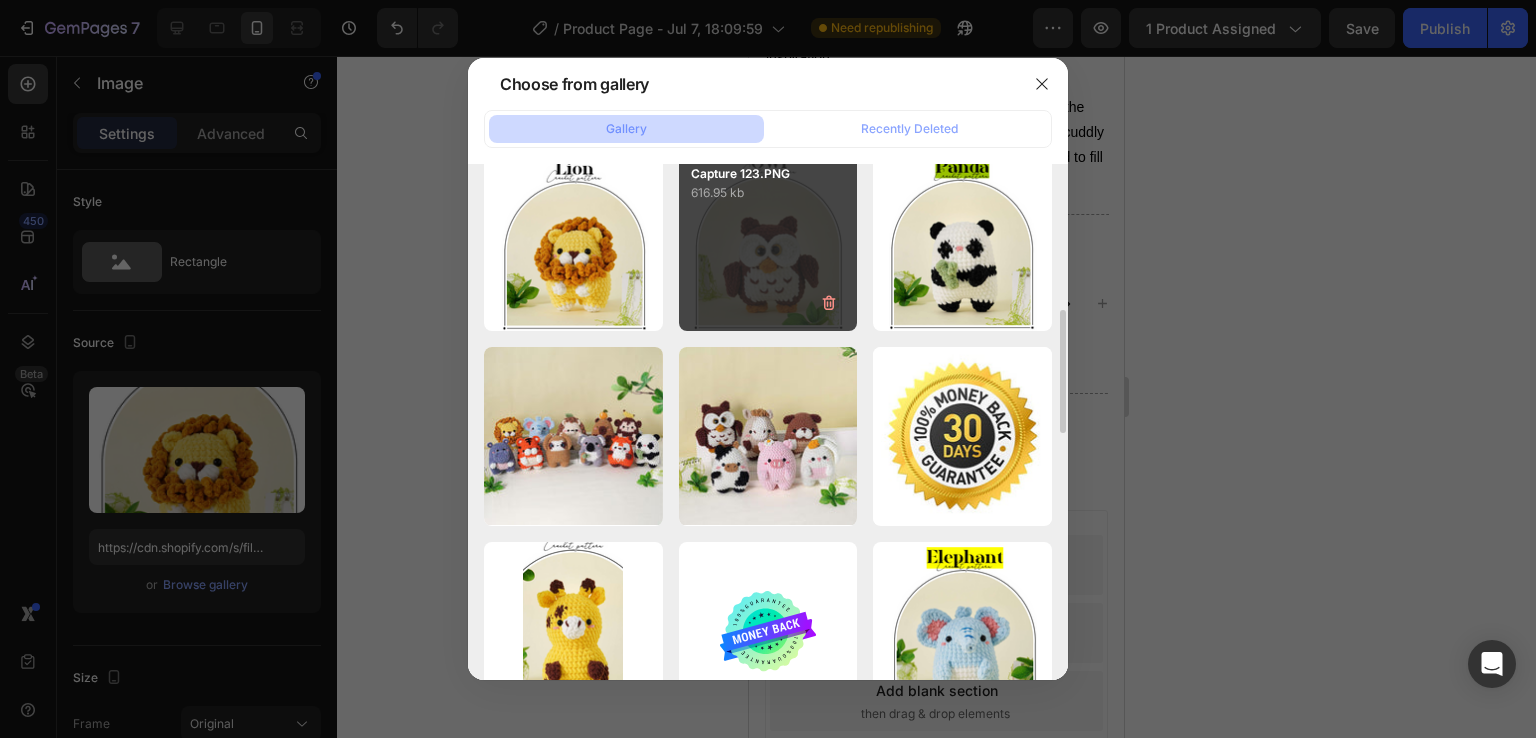 scroll, scrollTop: 610, scrollLeft: 0, axis: vertical 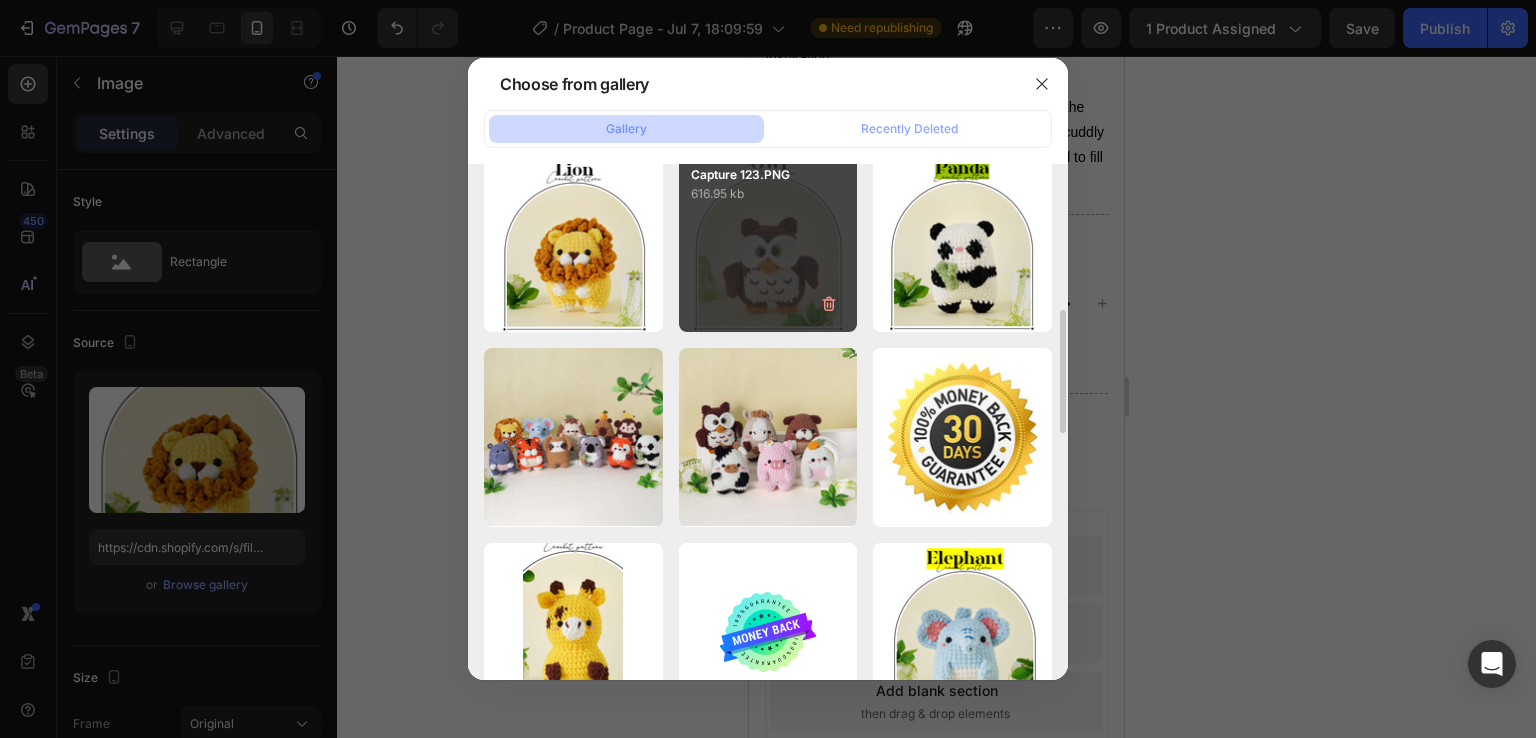 click on "Capture 123.PNG 616.95 kb" at bounding box center [768, 243] 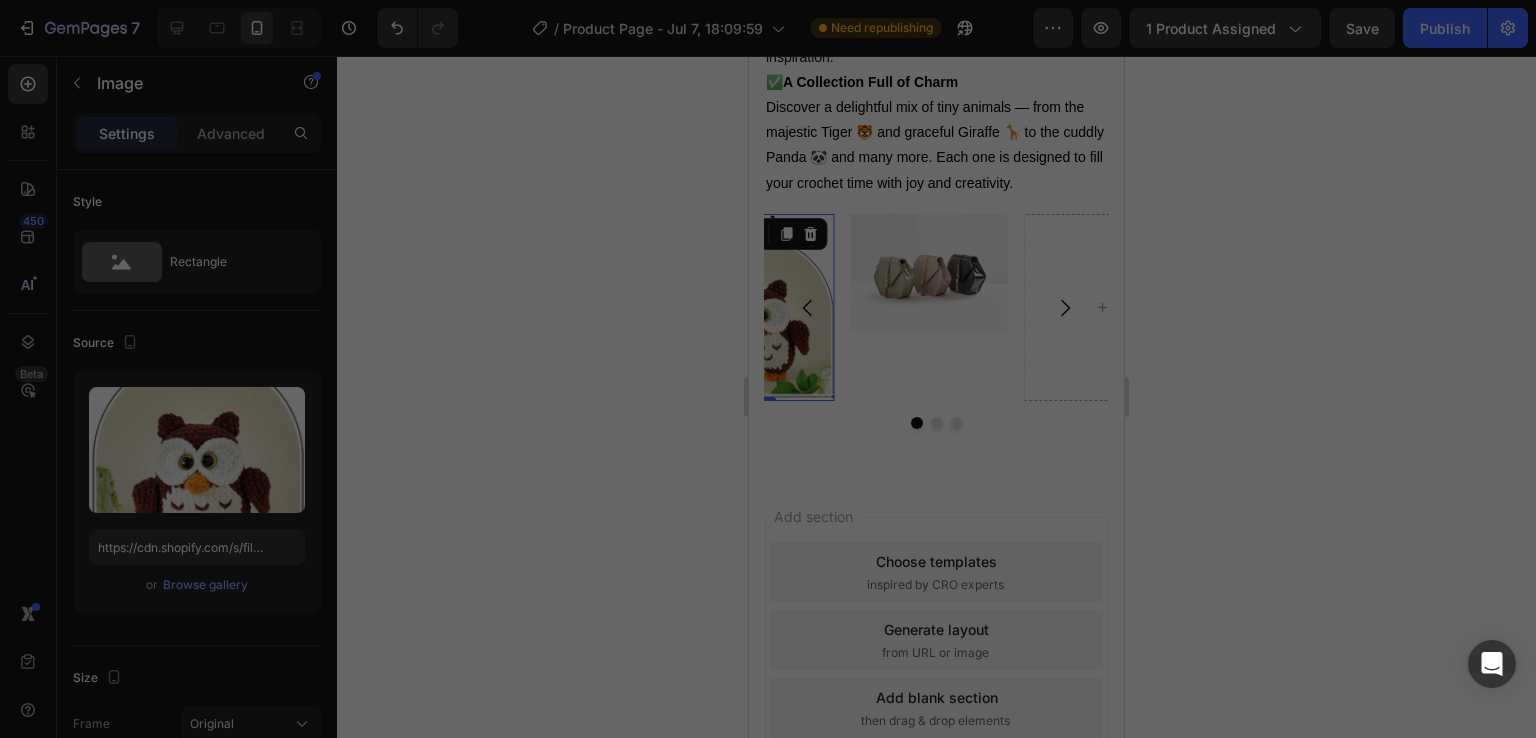click on "Capture 123.PNG 616.95 kb" at bounding box center [768, 243] 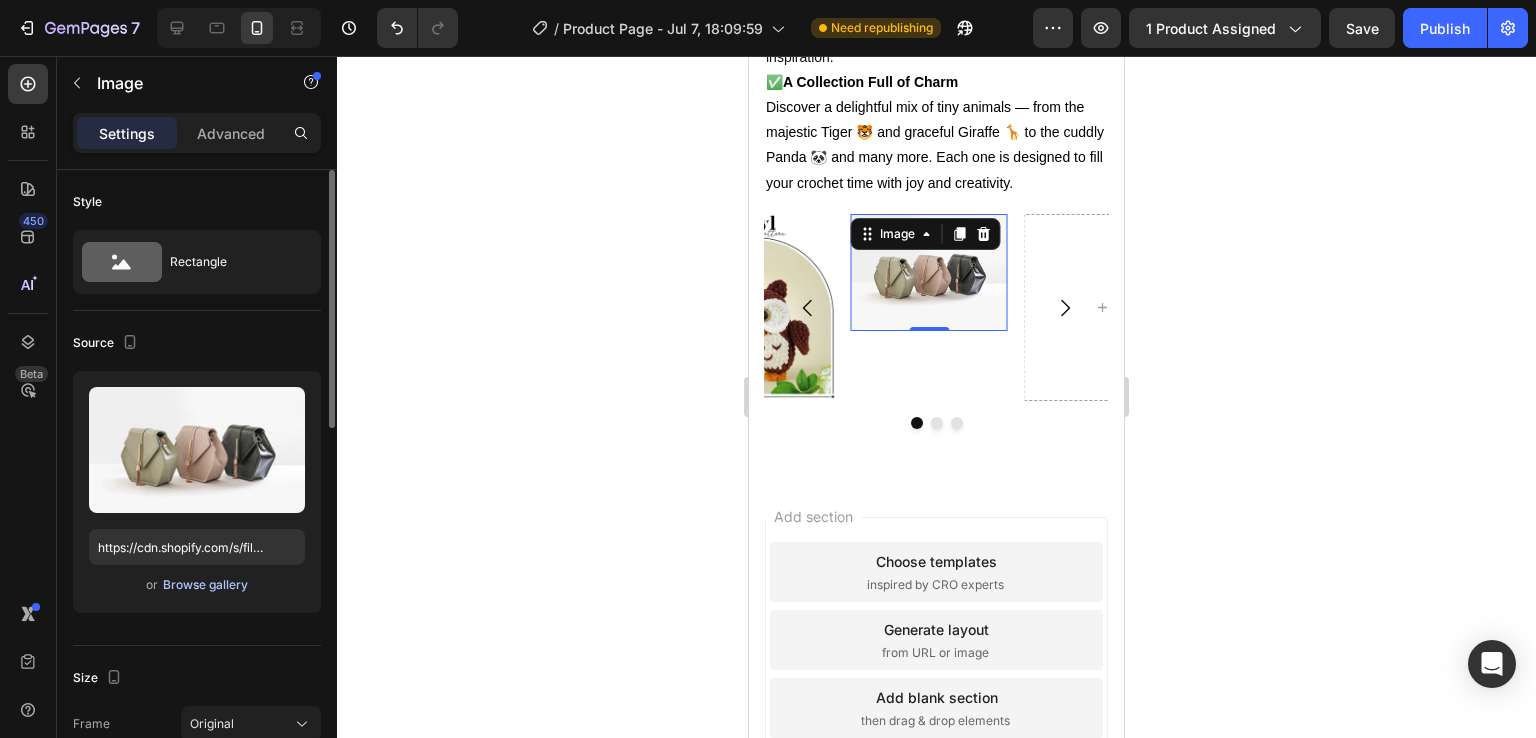 click on "Browse gallery" at bounding box center [205, 585] 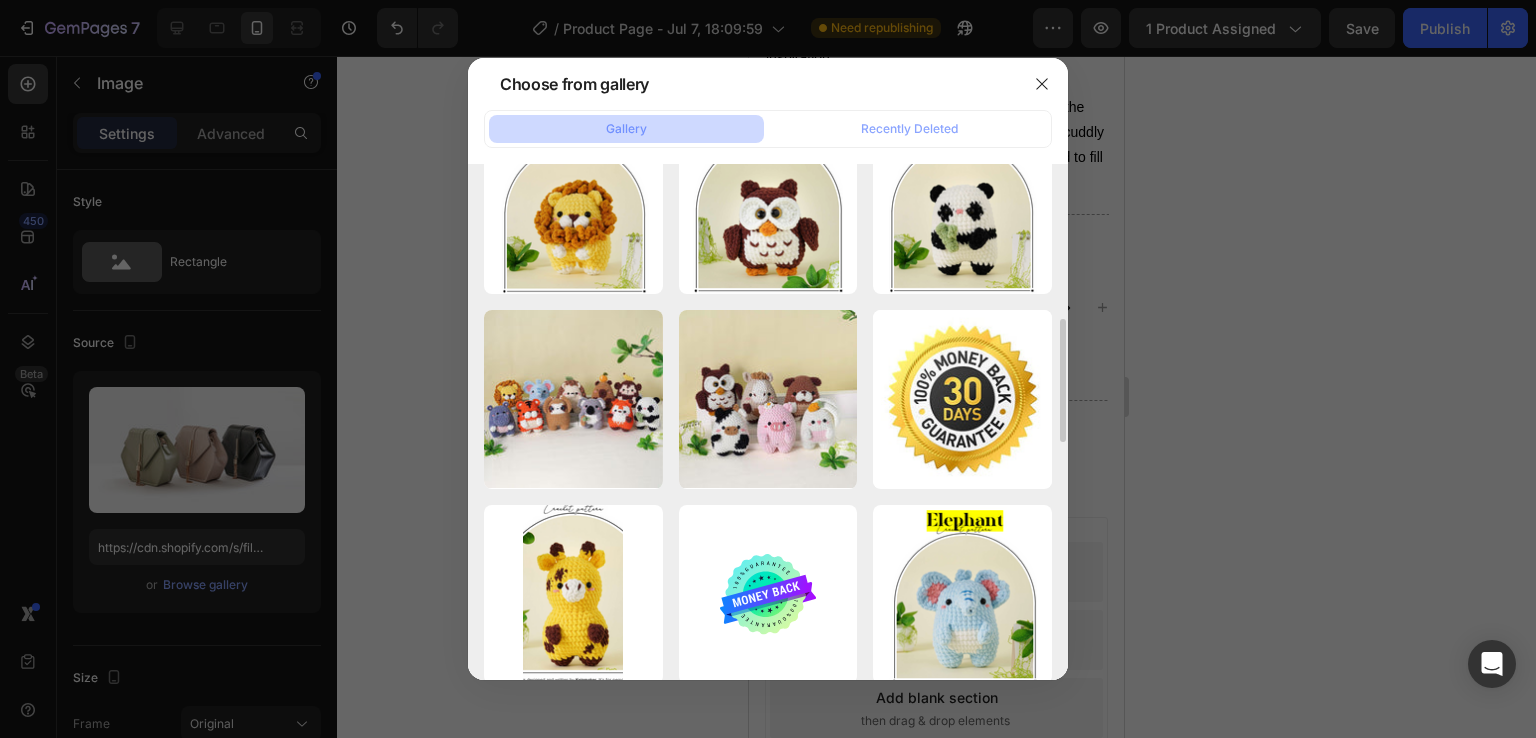 scroll, scrollTop: 652, scrollLeft: 0, axis: vertical 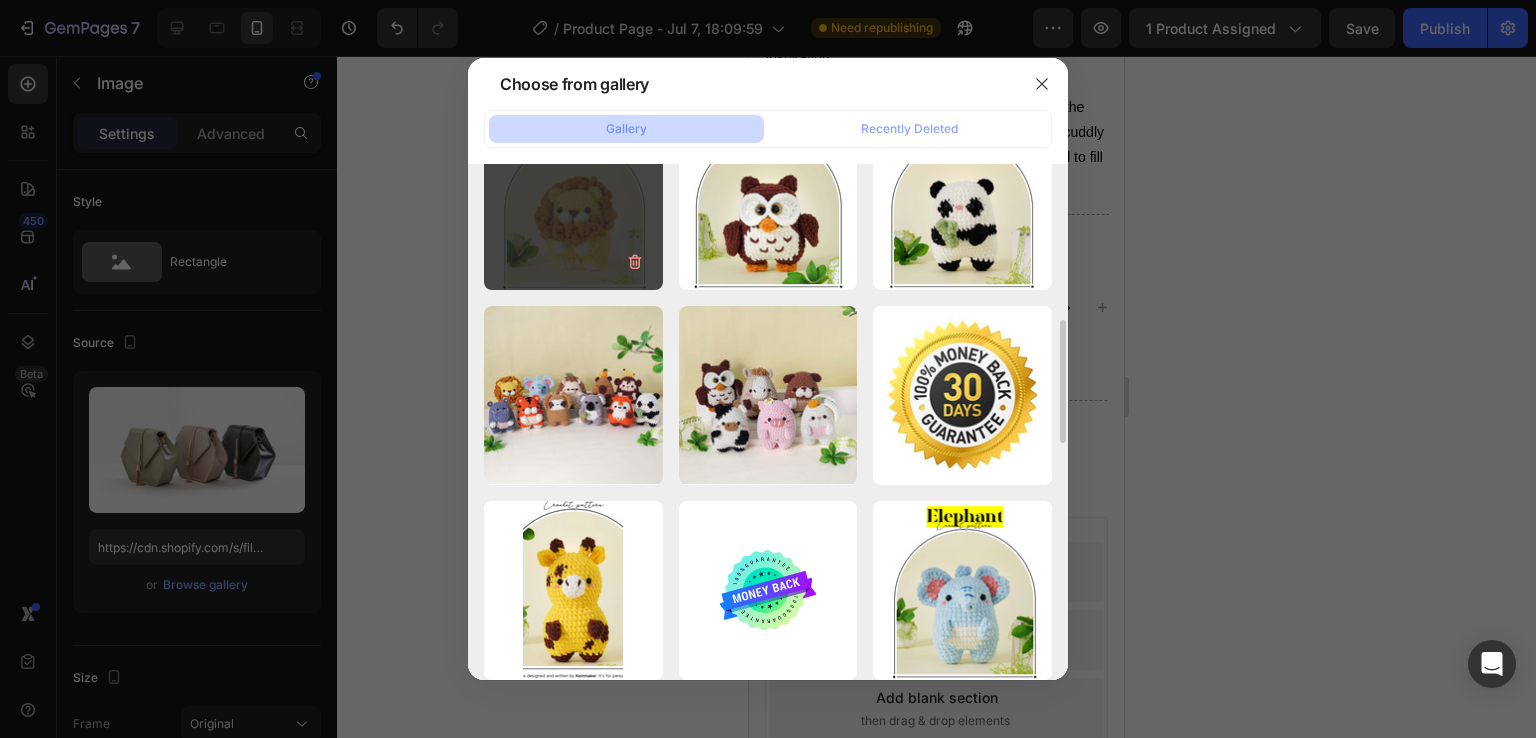 click on "Capture 314.PNG 659.27 kb" at bounding box center (573, 201) 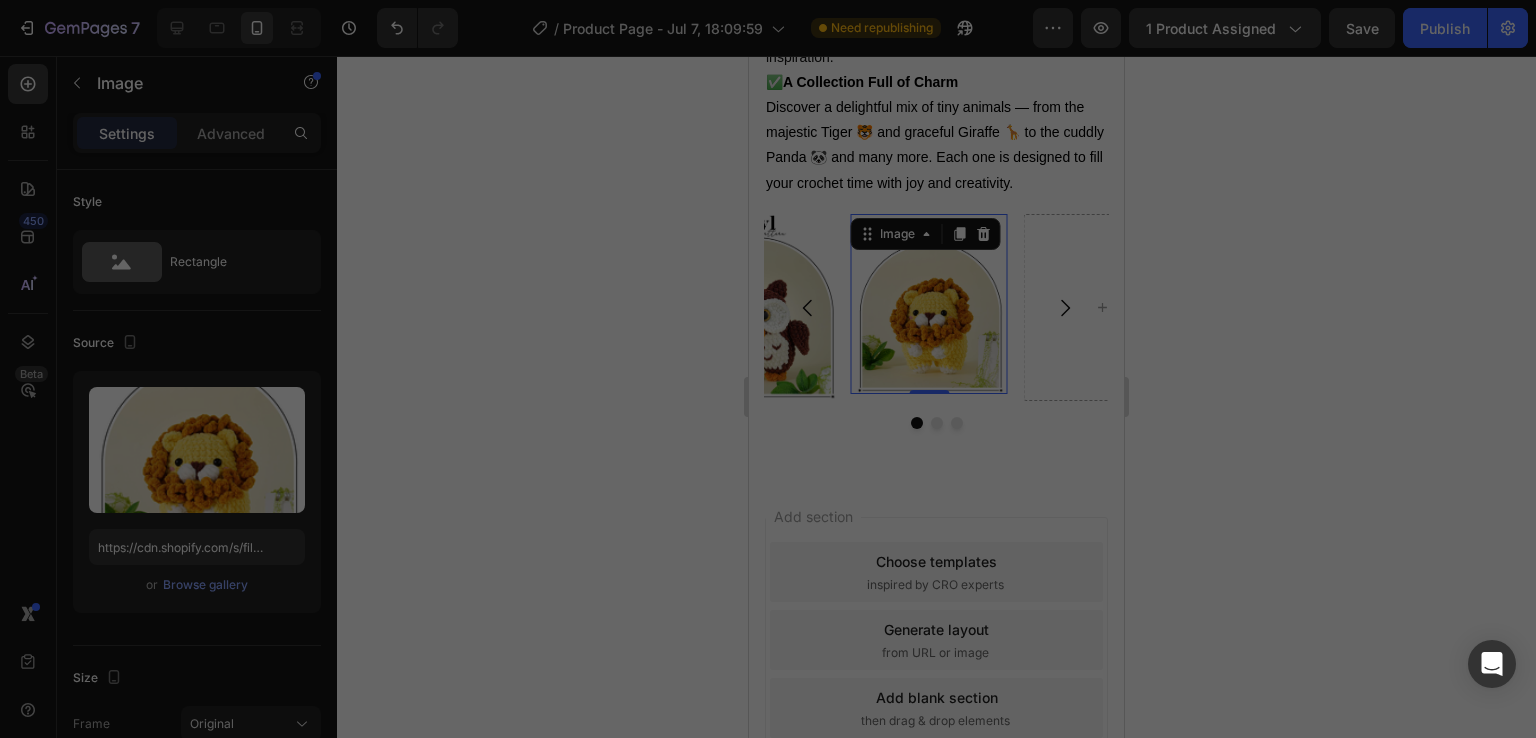 click on "Capture 314.PNG 659.27 kb" at bounding box center (573, 201) 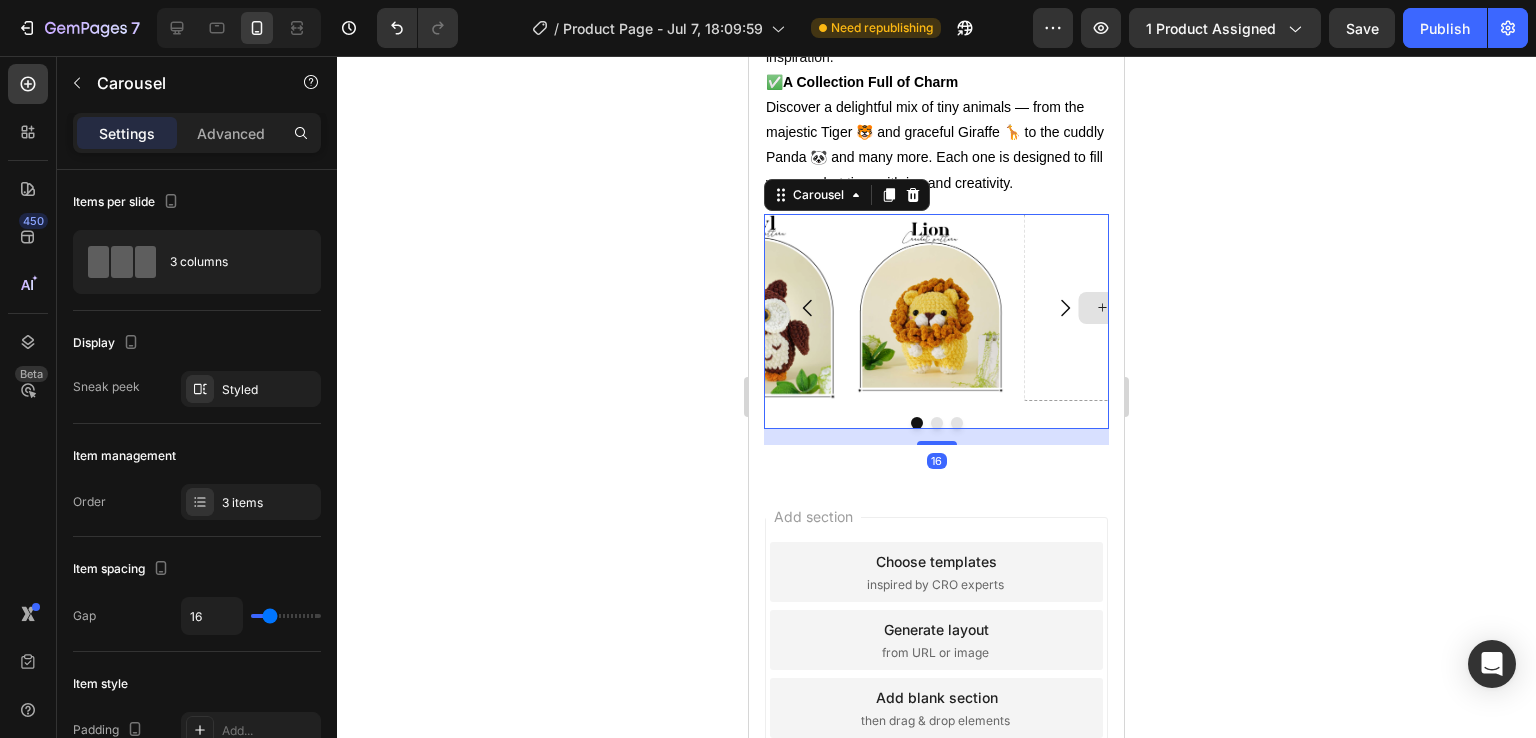 click at bounding box center [1102, 308] 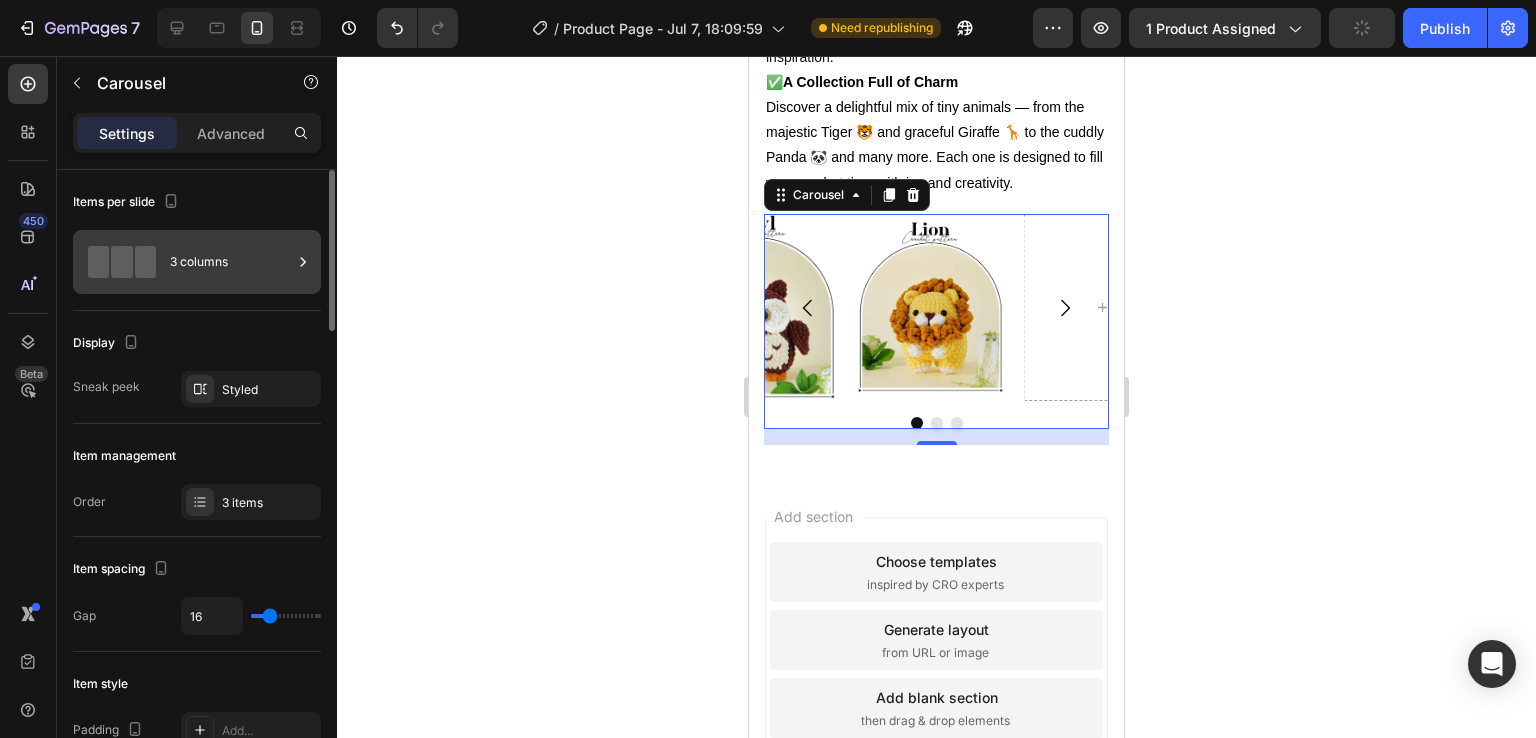 click on "3 columns" at bounding box center [231, 262] 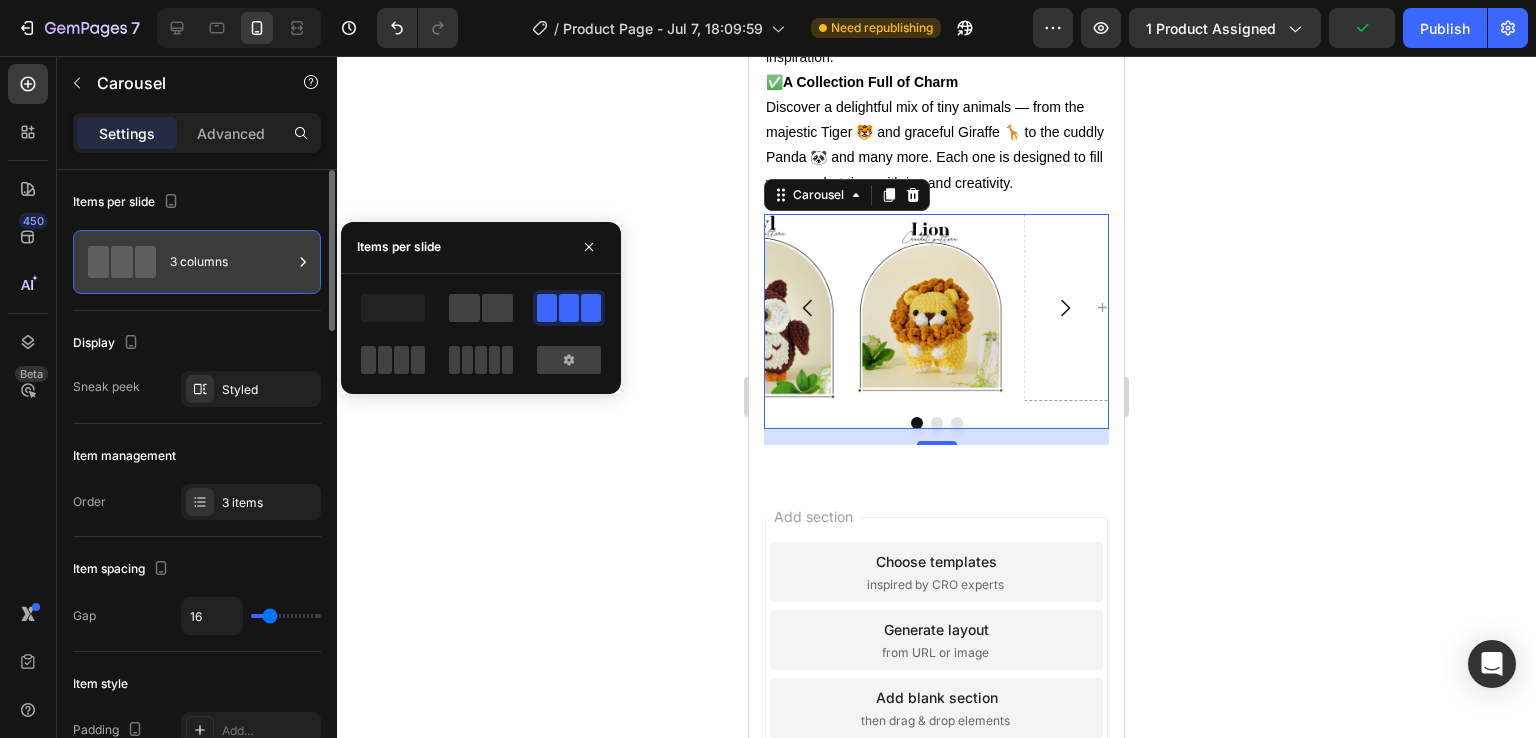 click on "3 columns" at bounding box center [231, 262] 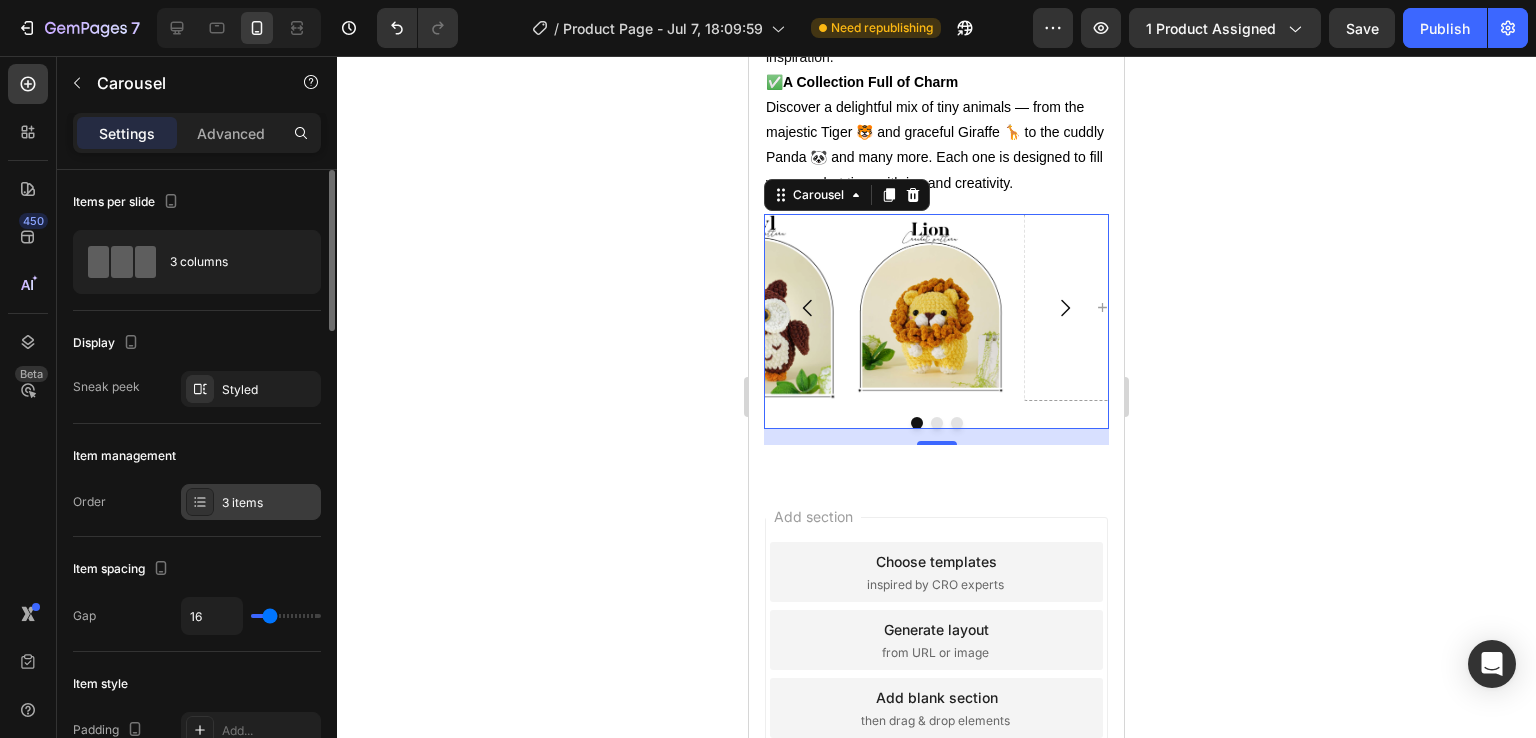 click on "3 items" at bounding box center (269, 503) 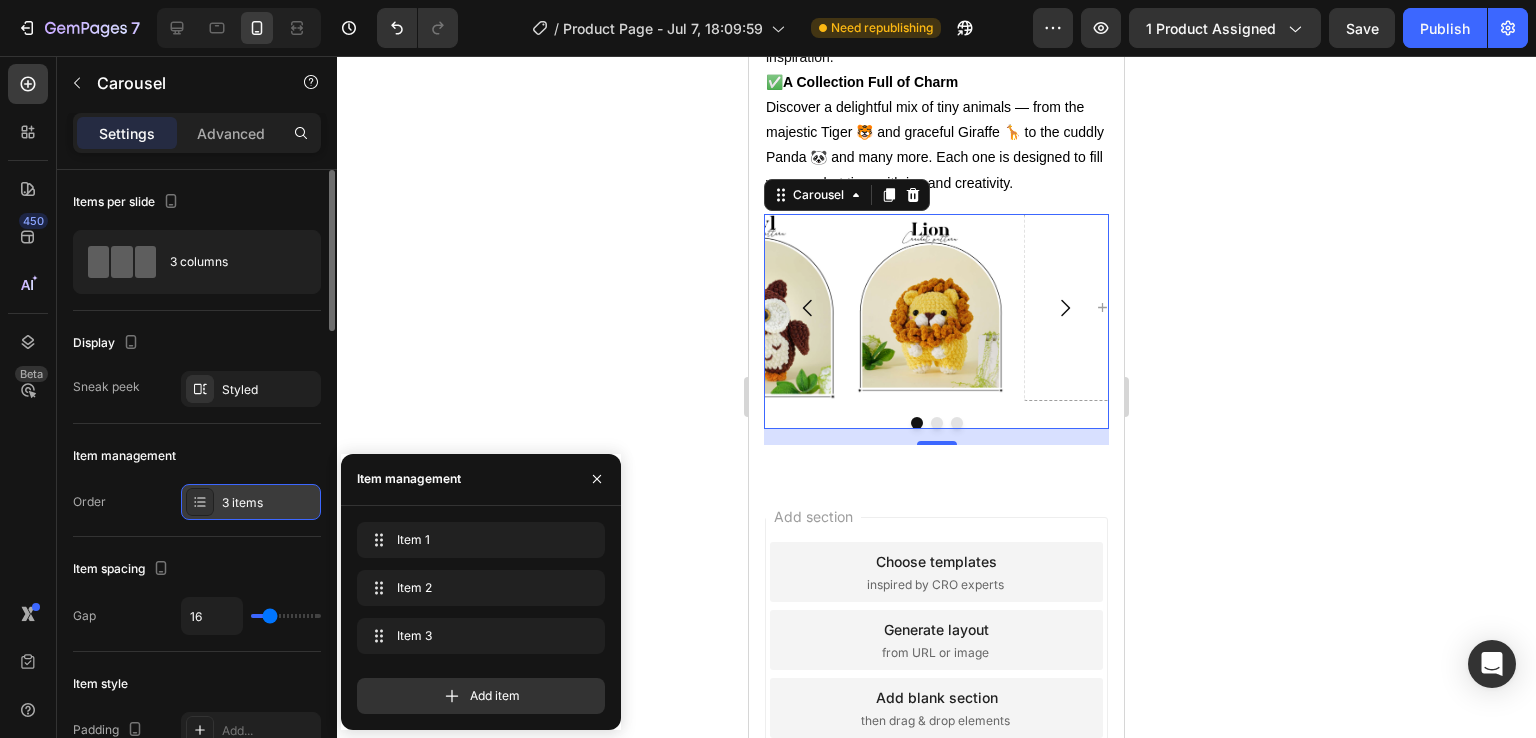 click on "3 items" at bounding box center [269, 503] 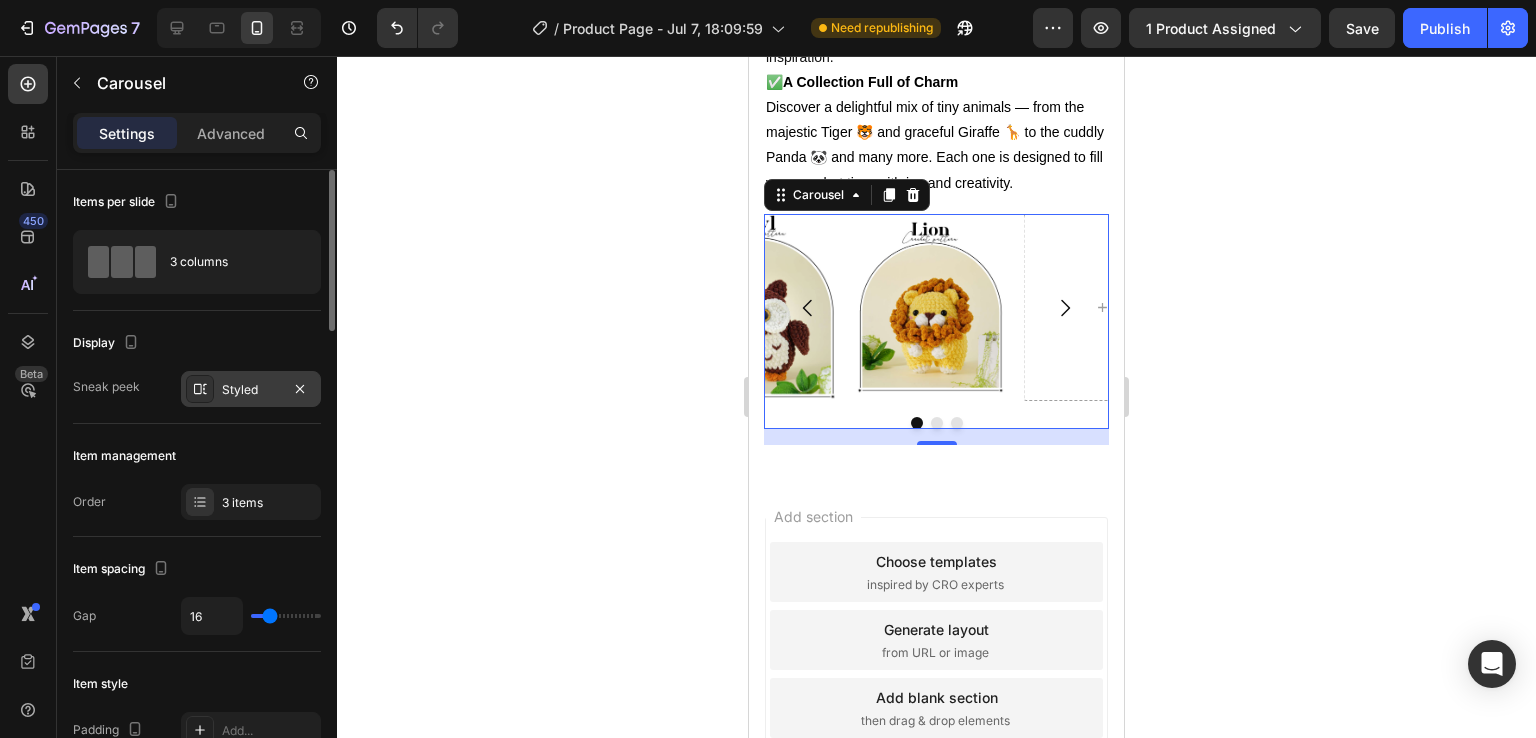 click on "Styled" at bounding box center (251, 389) 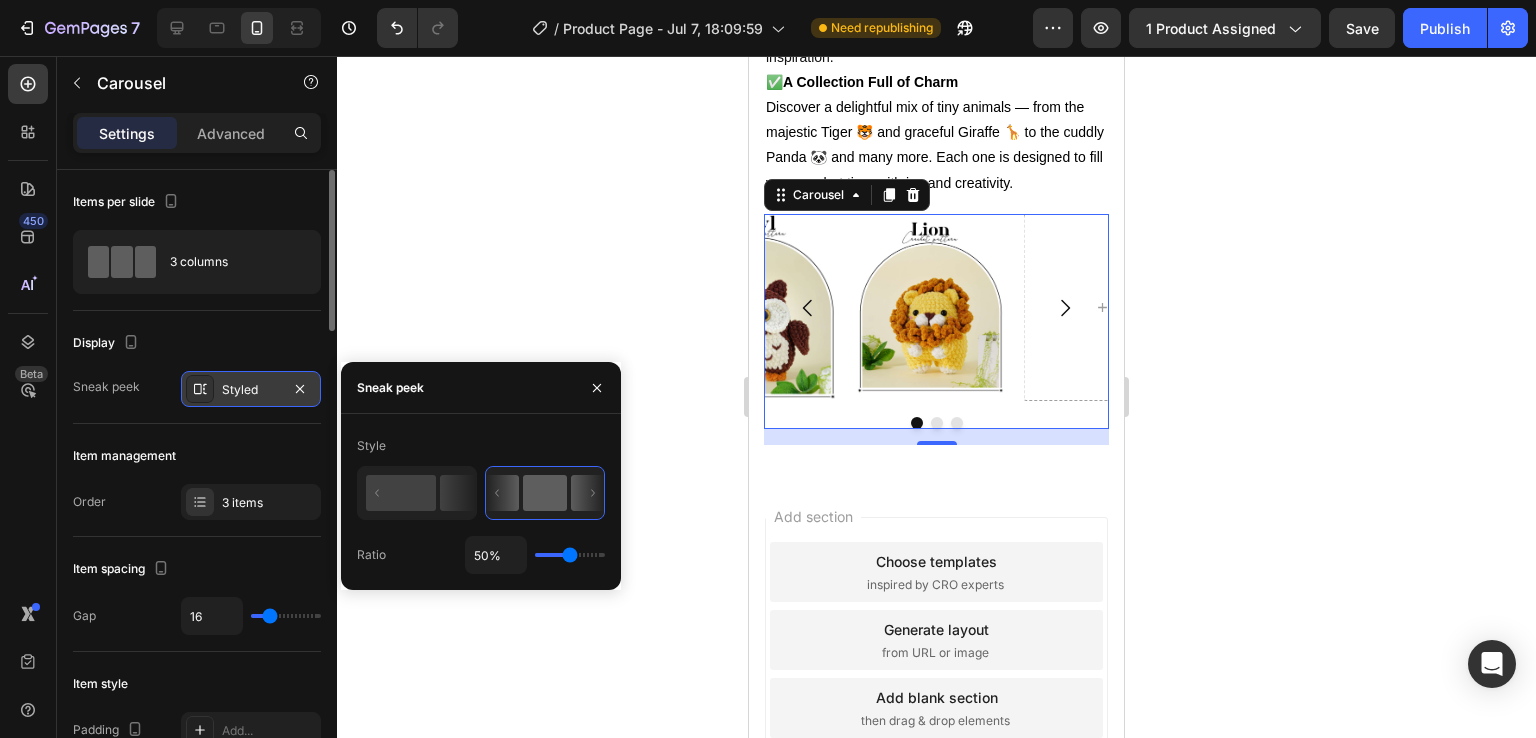 click on "Styled" at bounding box center [251, 389] 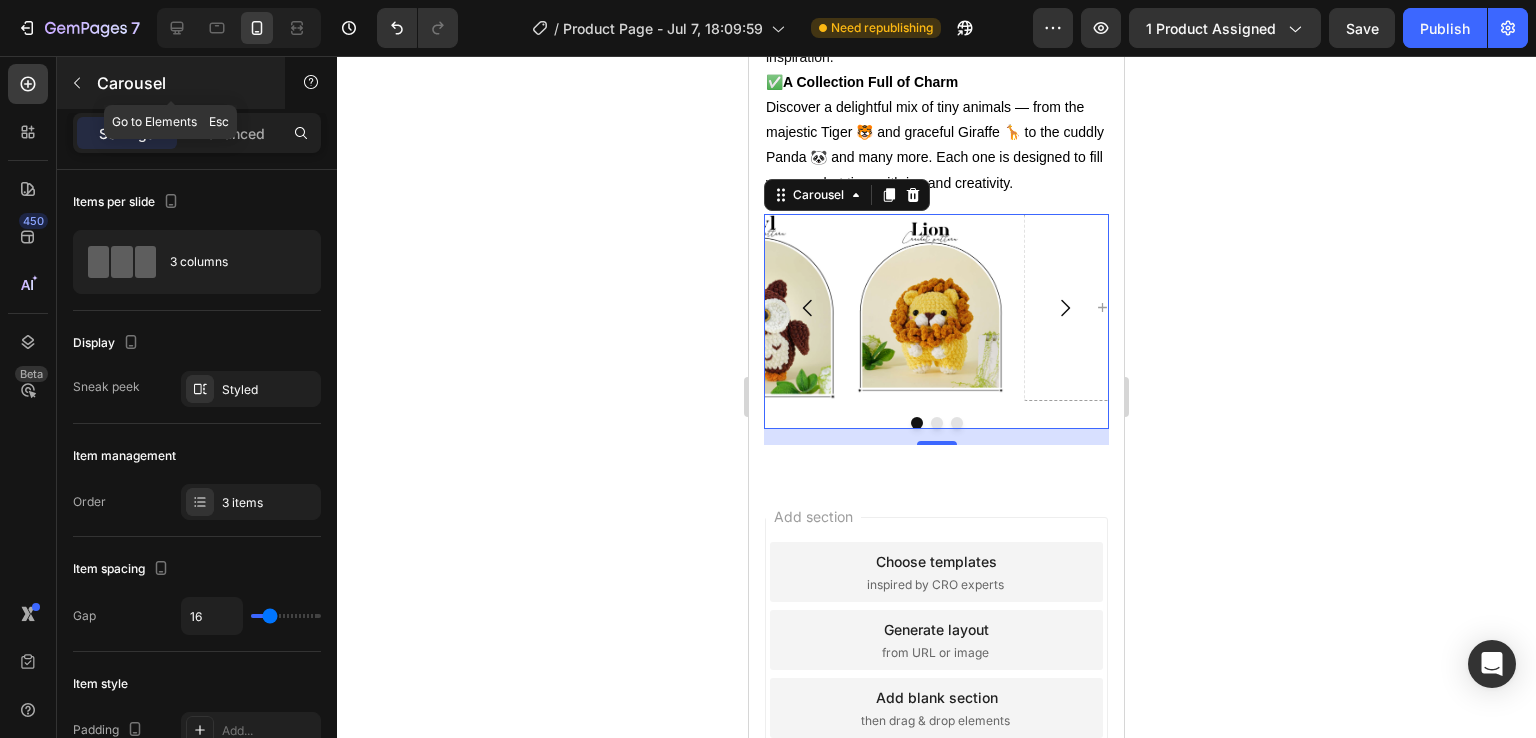 click 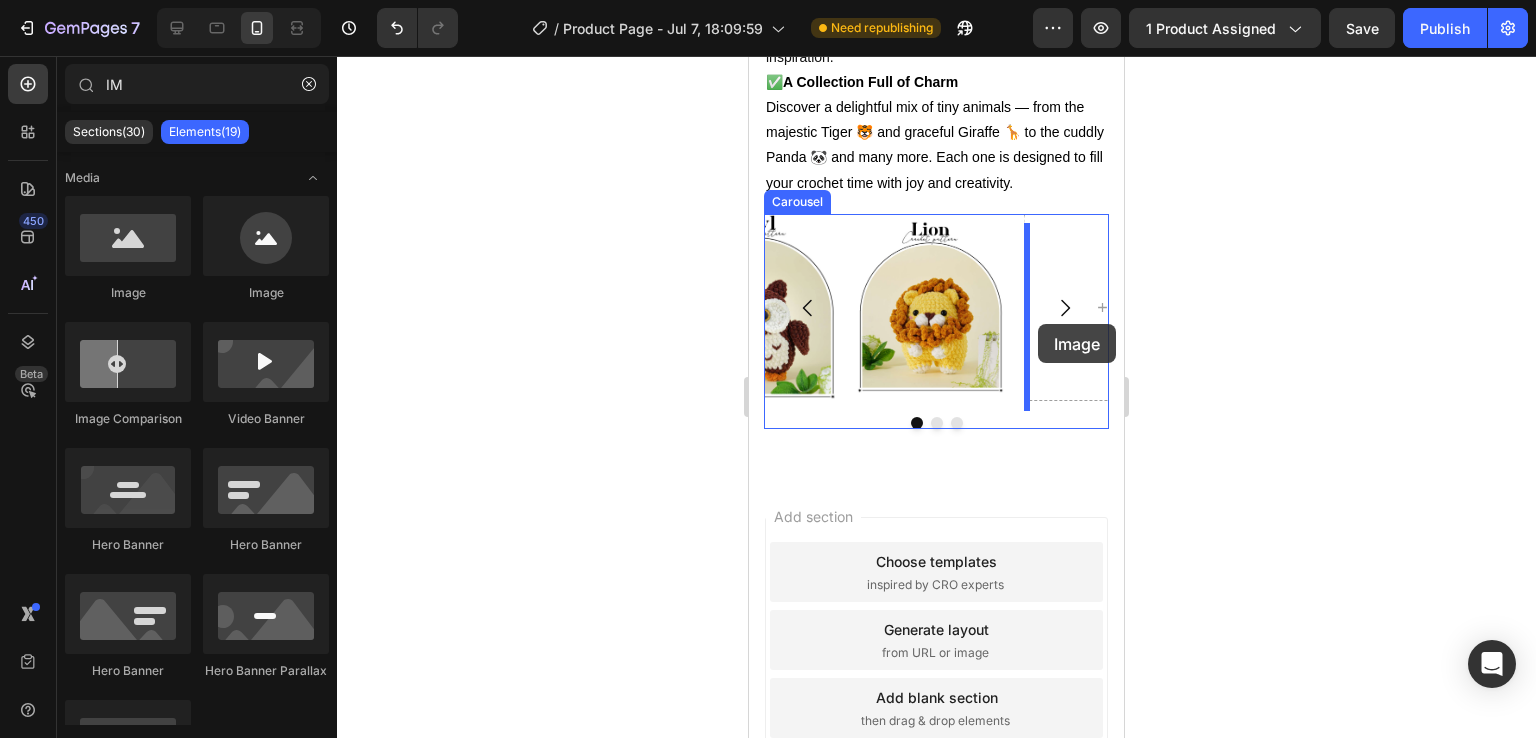 drag, startPoint x: 875, startPoint y: 281, endPoint x: 1038, endPoint y: 324, distance: 168.57639 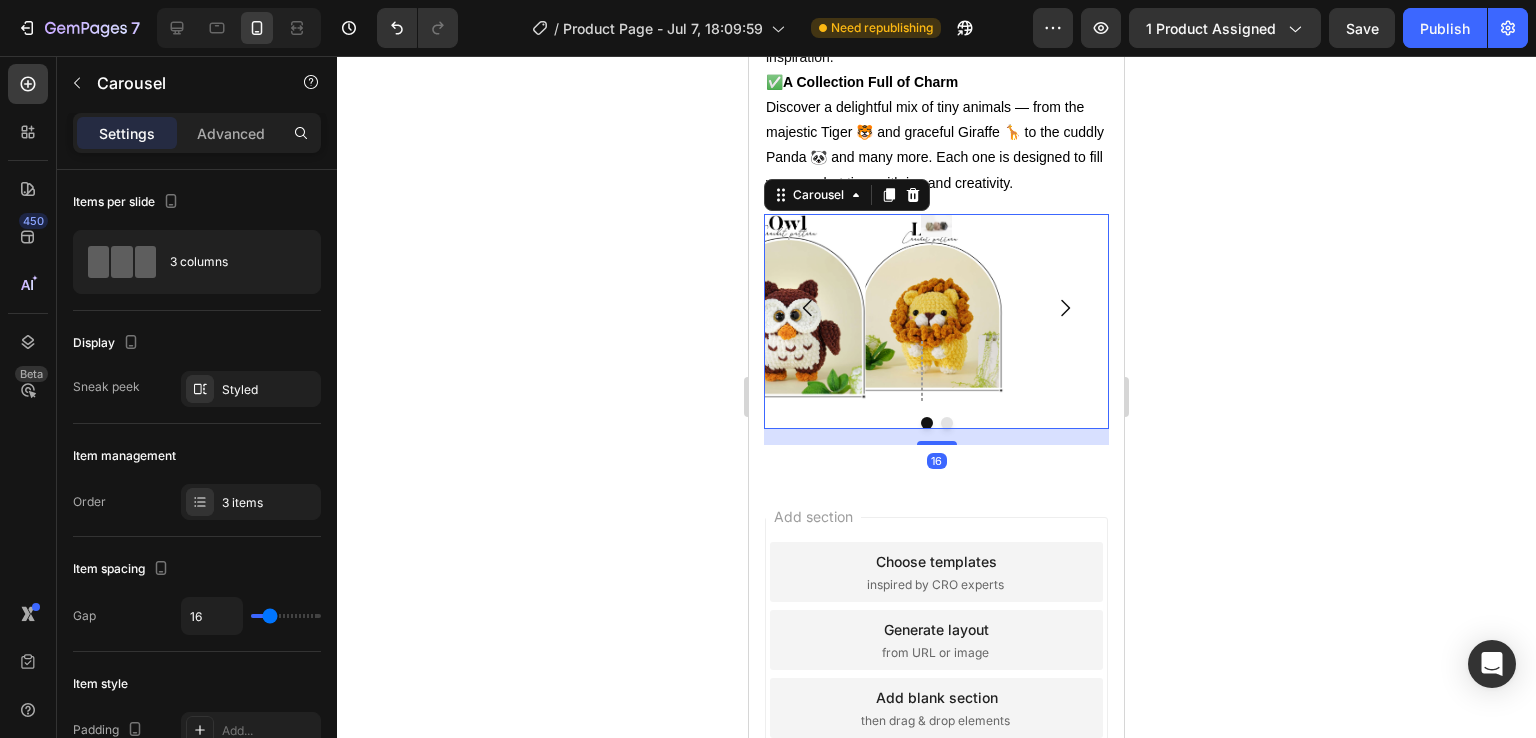 click 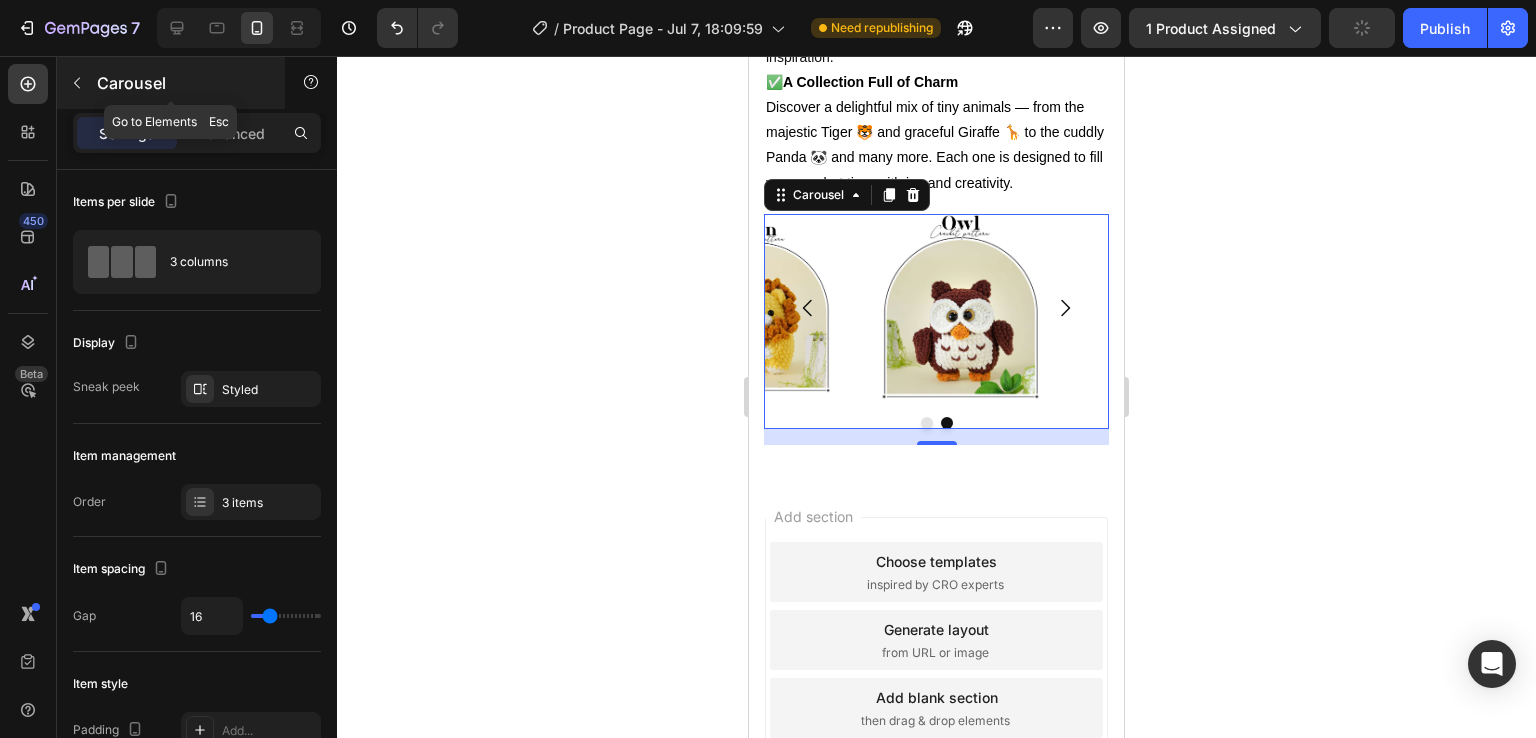 click at bounding box center (77, 83) 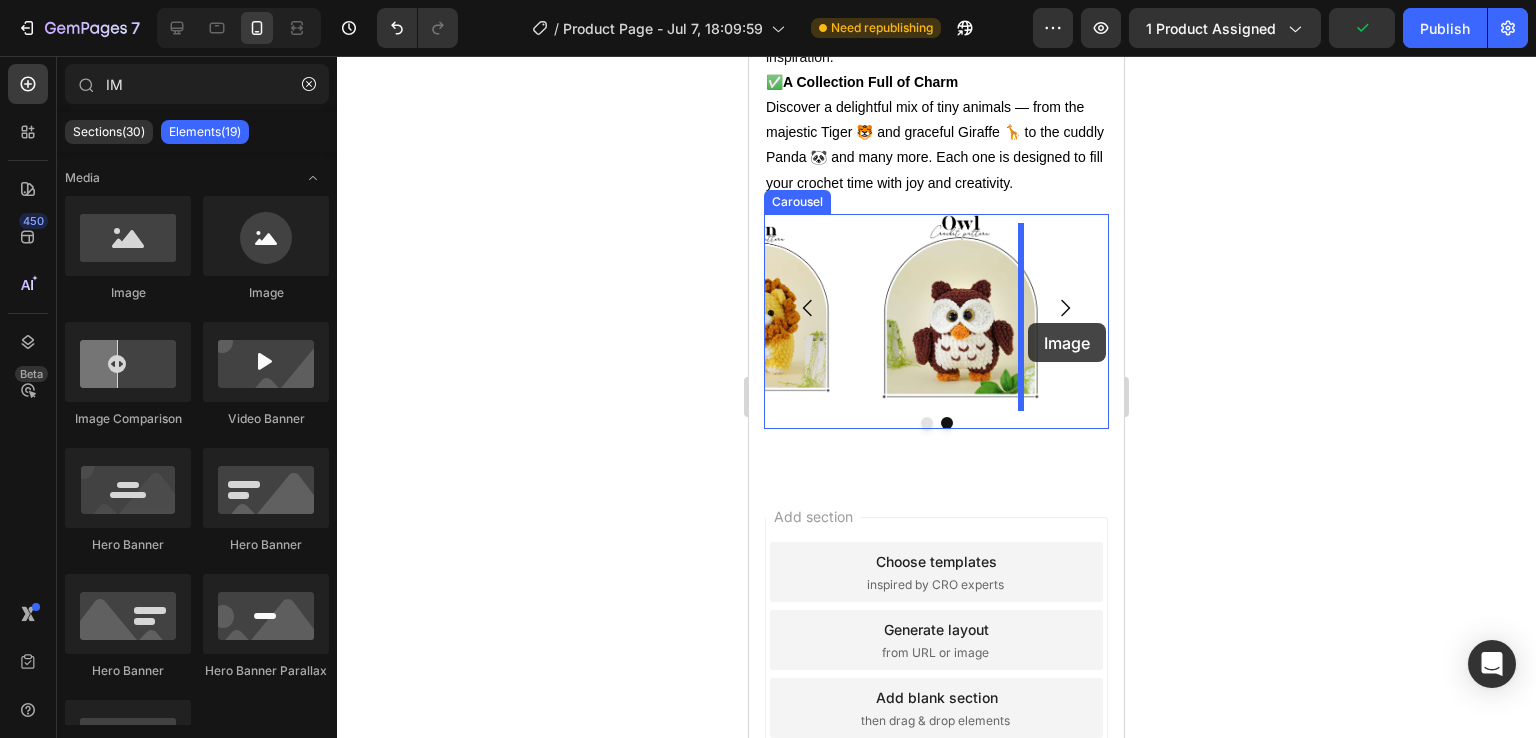 drag, startPoint x: 887, startPoint y: 314, endPoint x: 1028, endPoint y: 323, distance: 141.28694 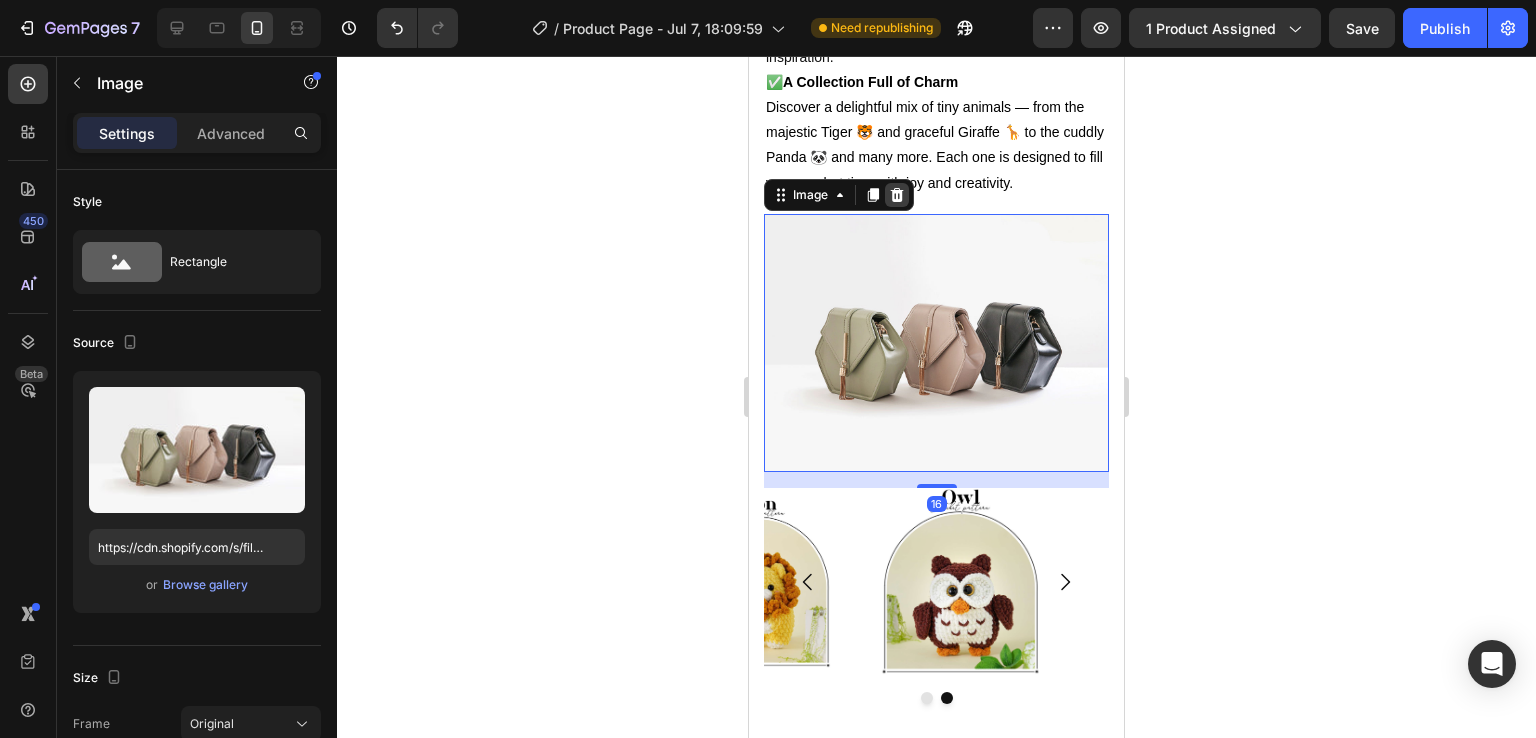 click 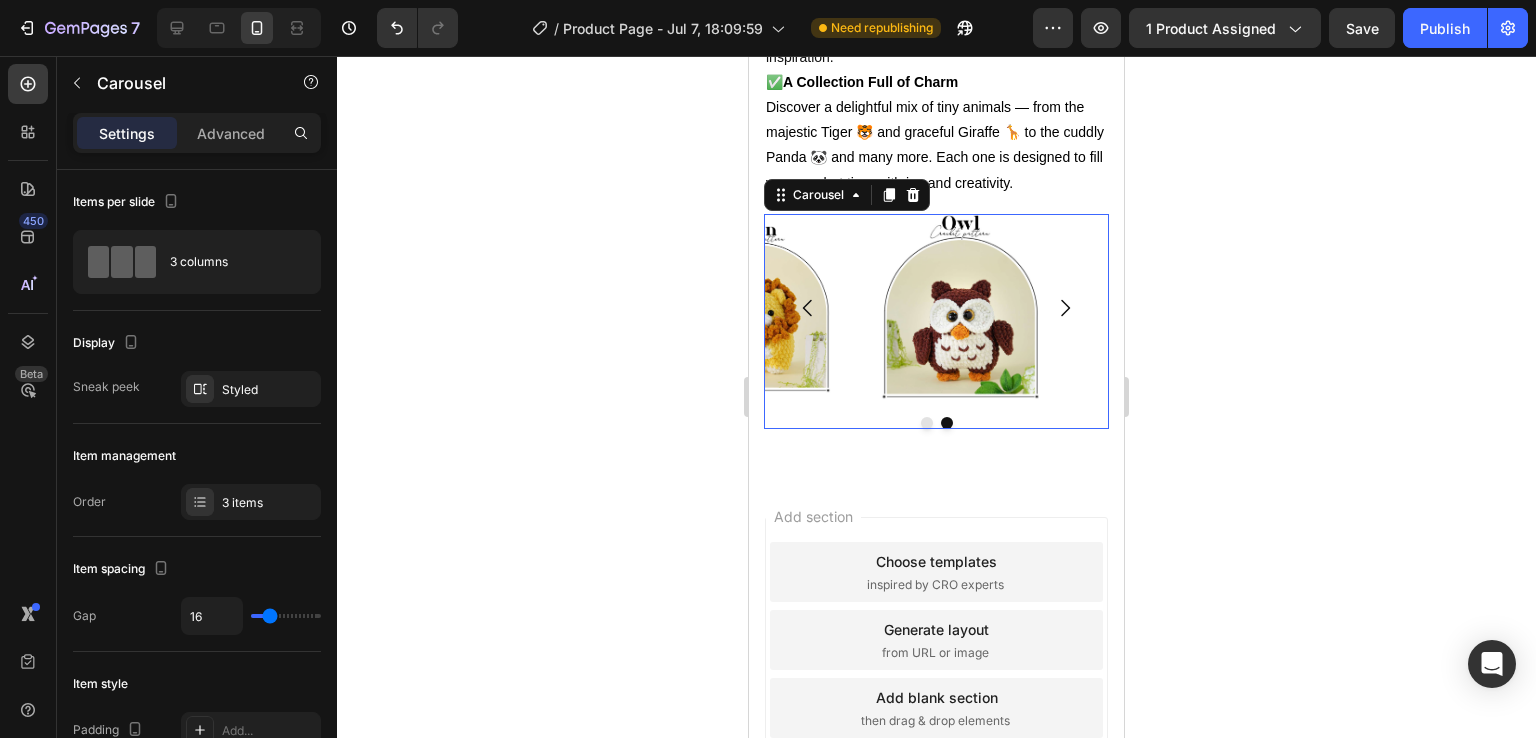 click on "Image Image
Row Image" at bounding box center [936, 308] 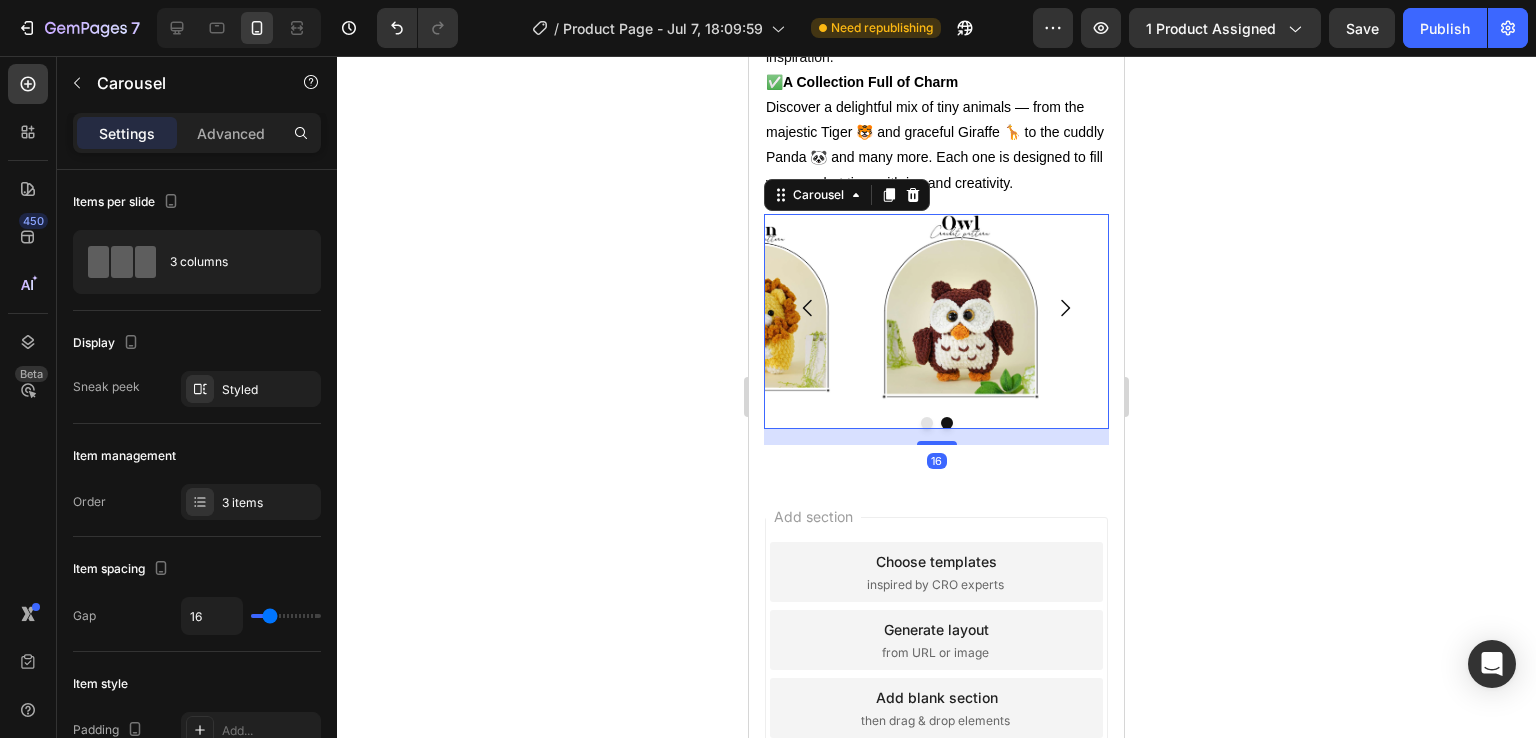 click on "Image Image
Row Image" at bounding box center (936, 308) 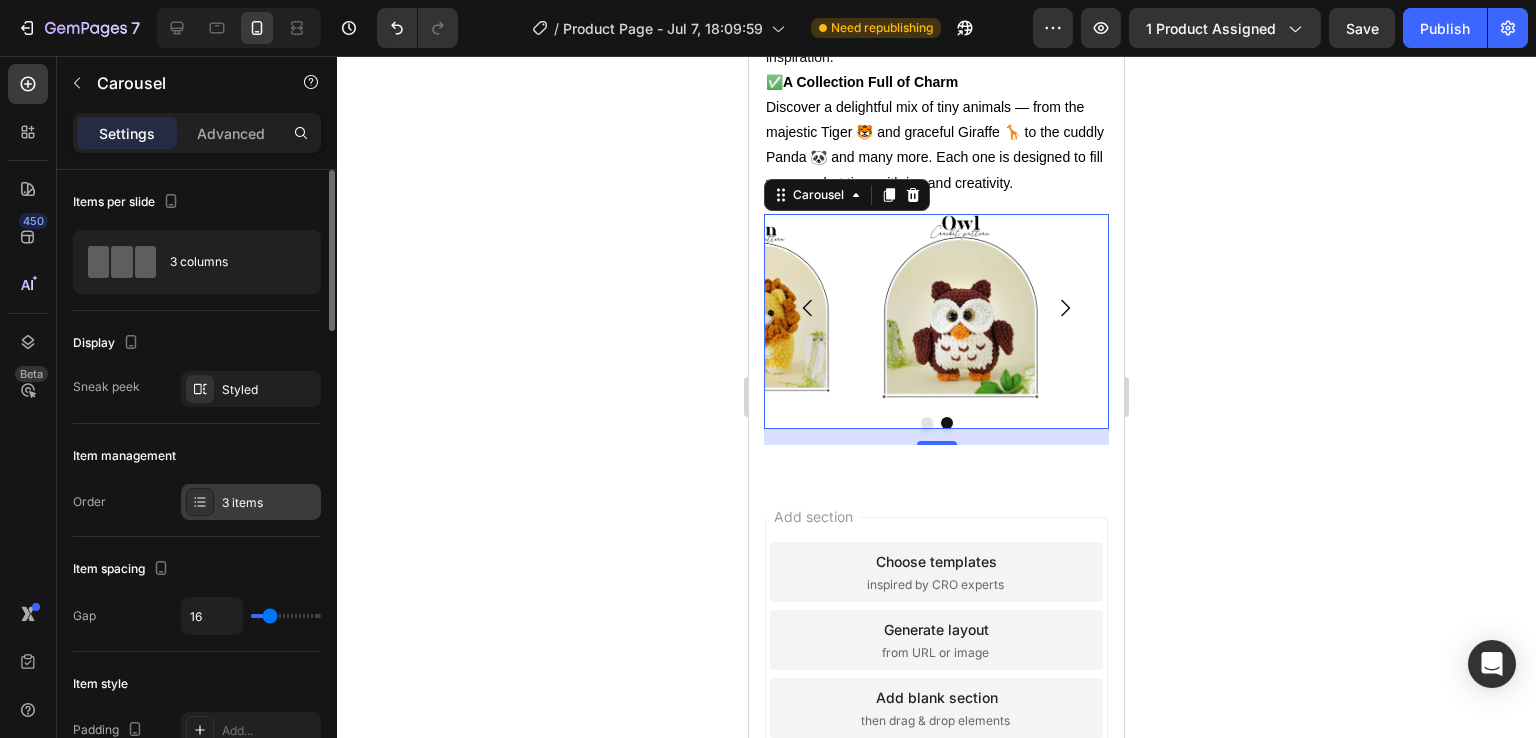 click on "3 items" at bounding box center (269, 503) 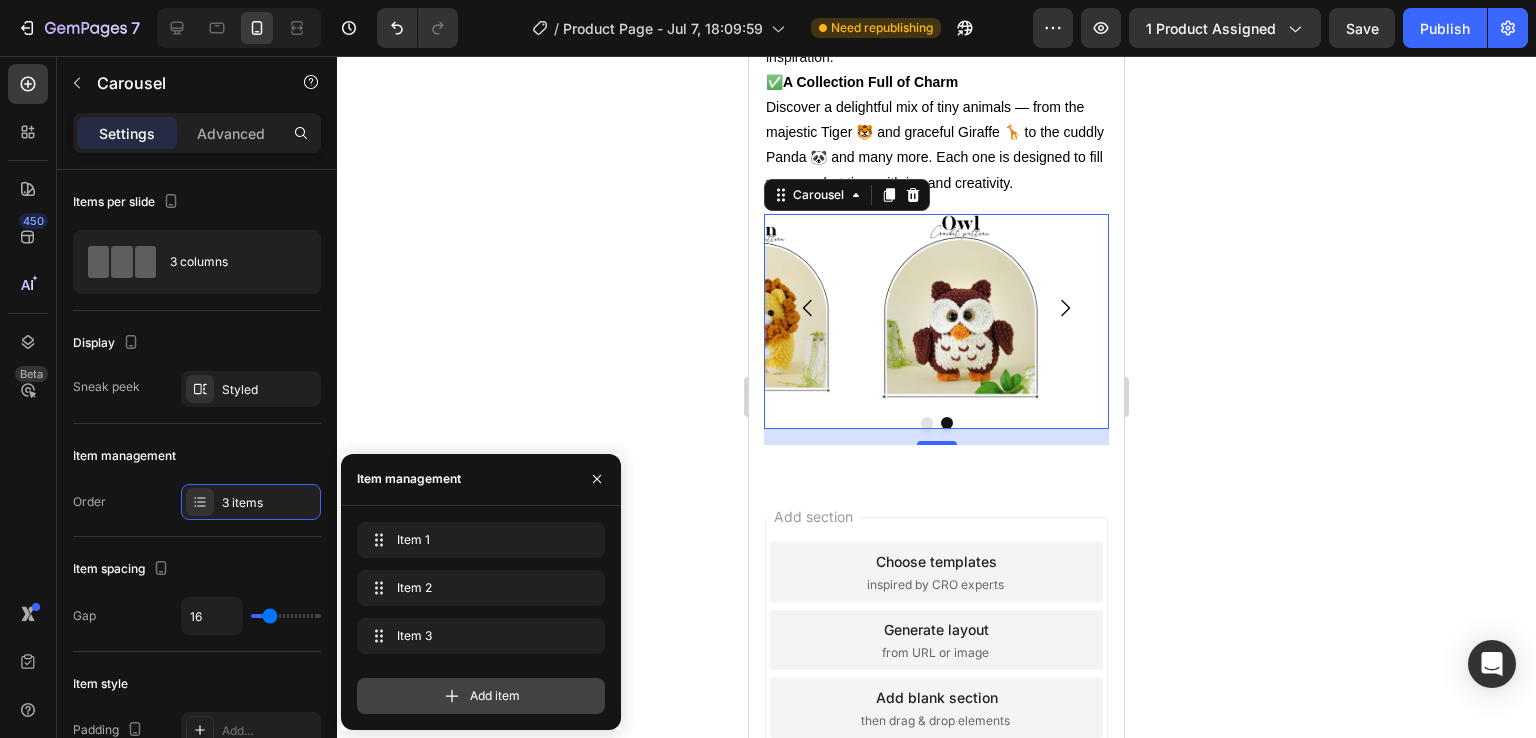 click on "Add item" at bounding box center [481, 696] 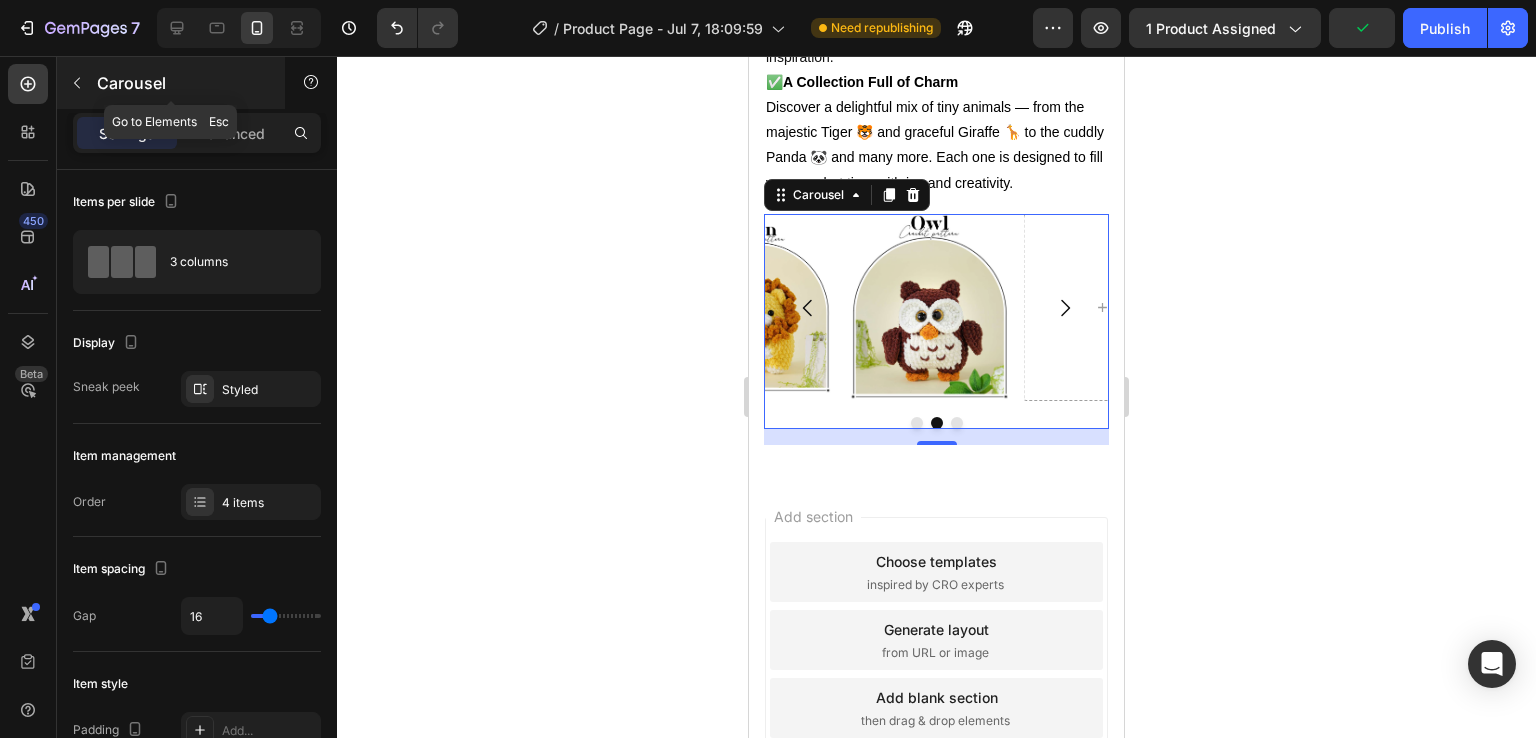 click 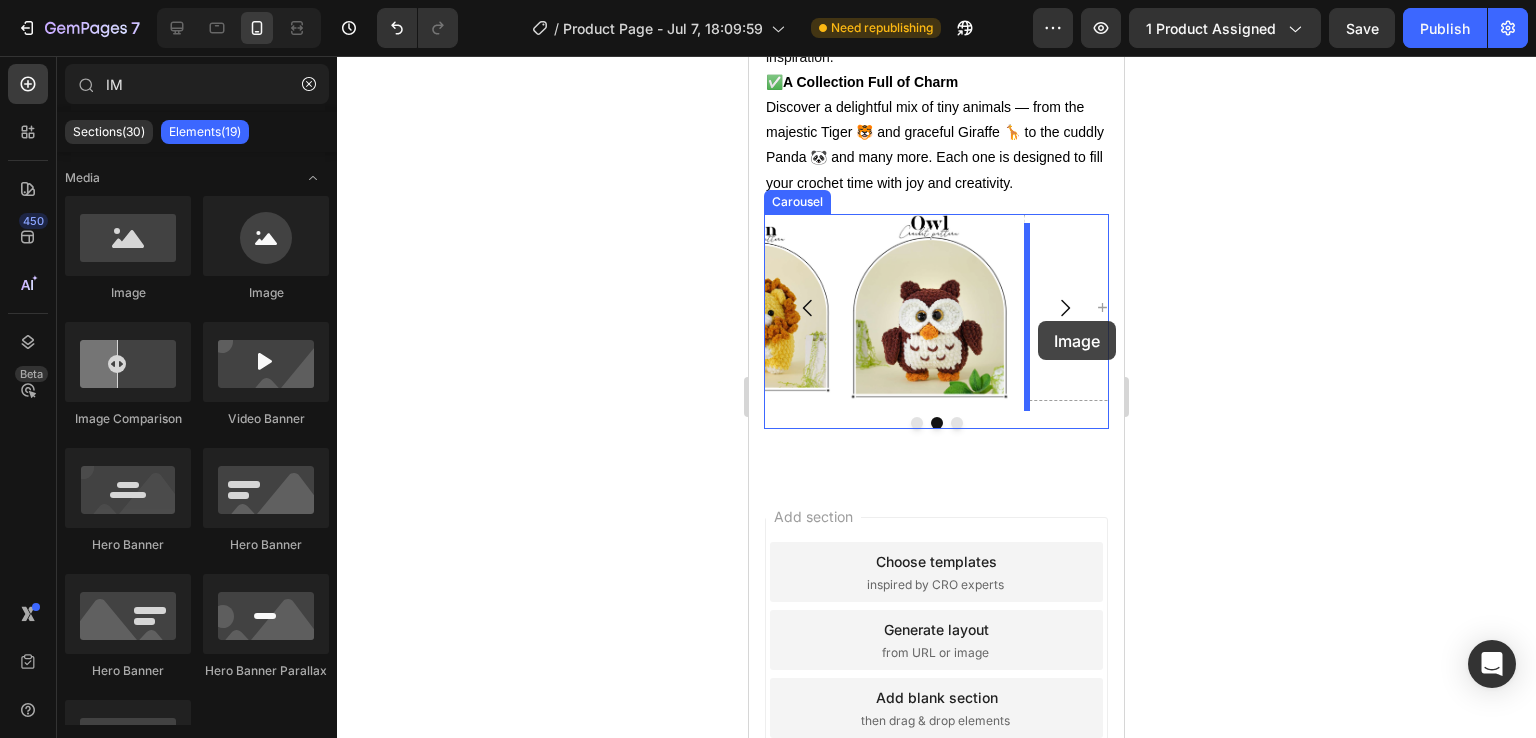drag, startPoint x: 853, startPoint y: 284, endPoint x: 1038, endPoint y: 321, distance: 188.66373 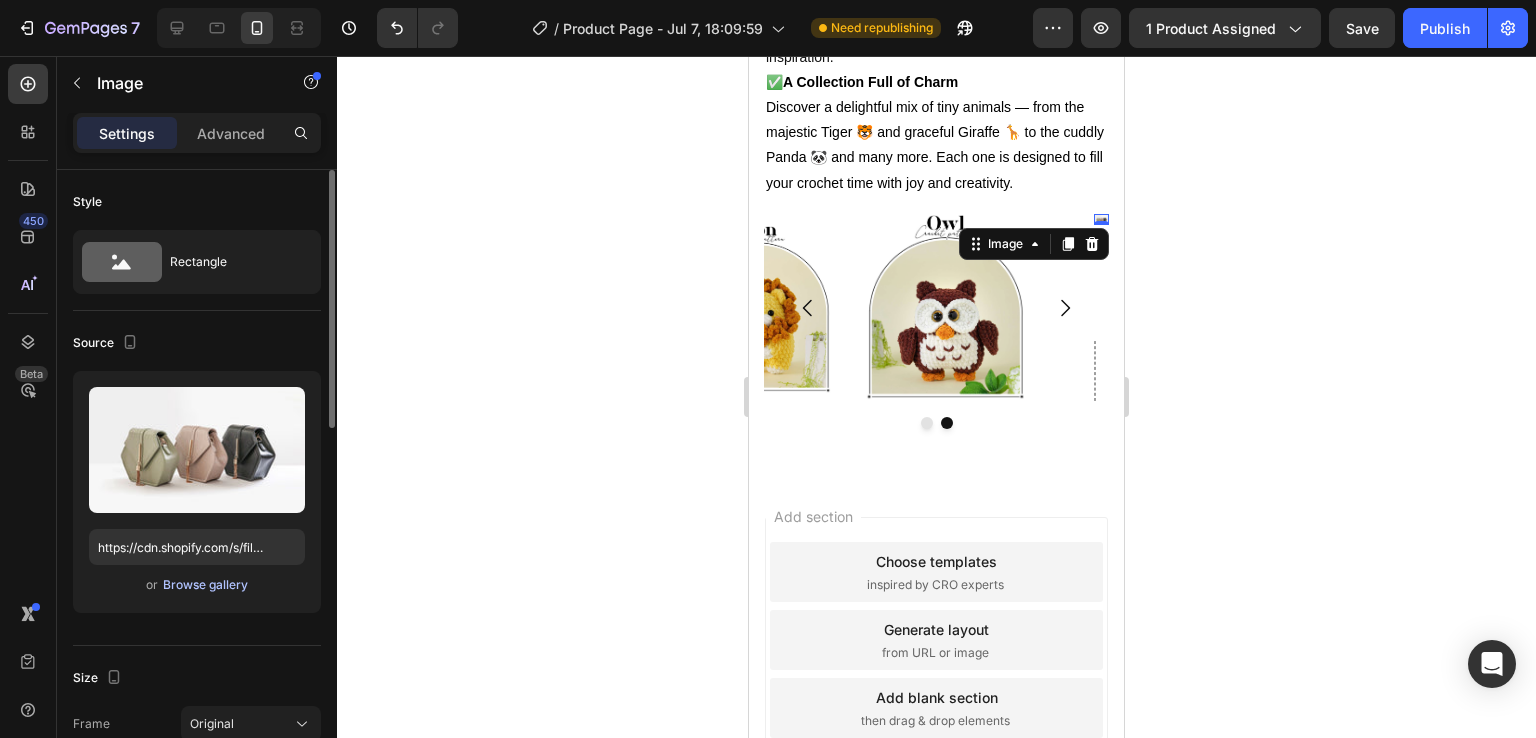 click on "Browse gallery" at bounding box center [205, 585] 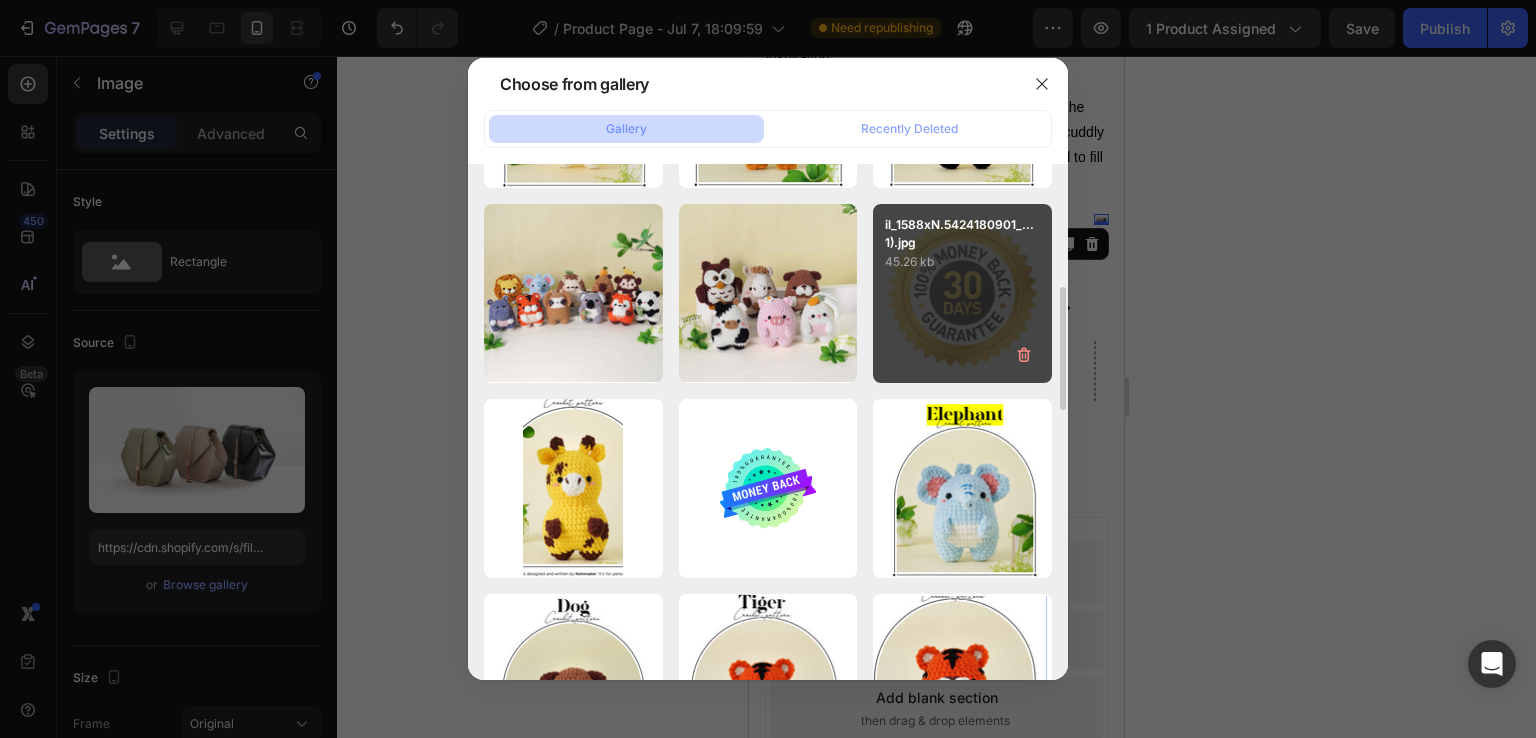 scroll, scrollTop: 556, scrollLeft: 0, axis: vertical 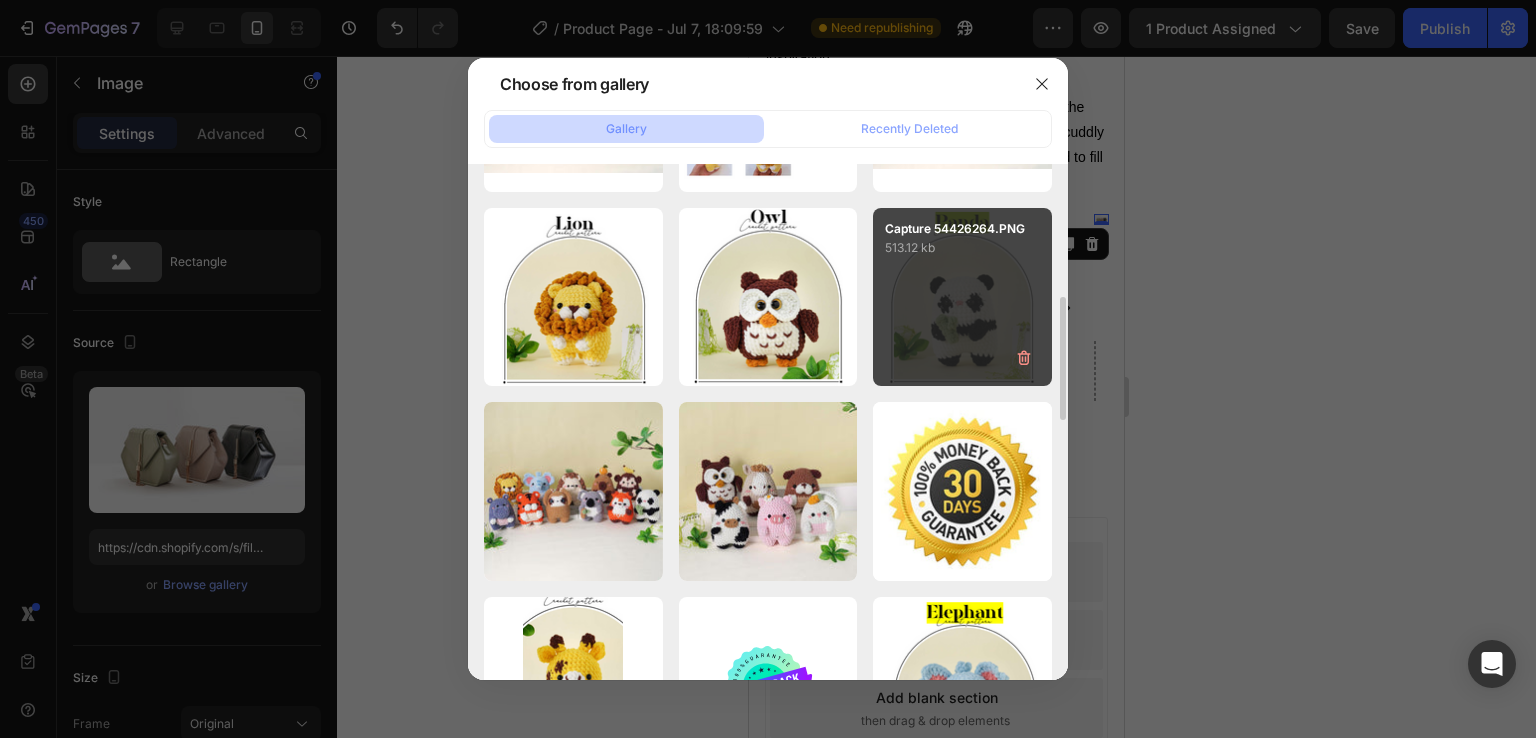 click on "Capture  54426264.PNG 513.12 kb" at bounding box center (962, 297) 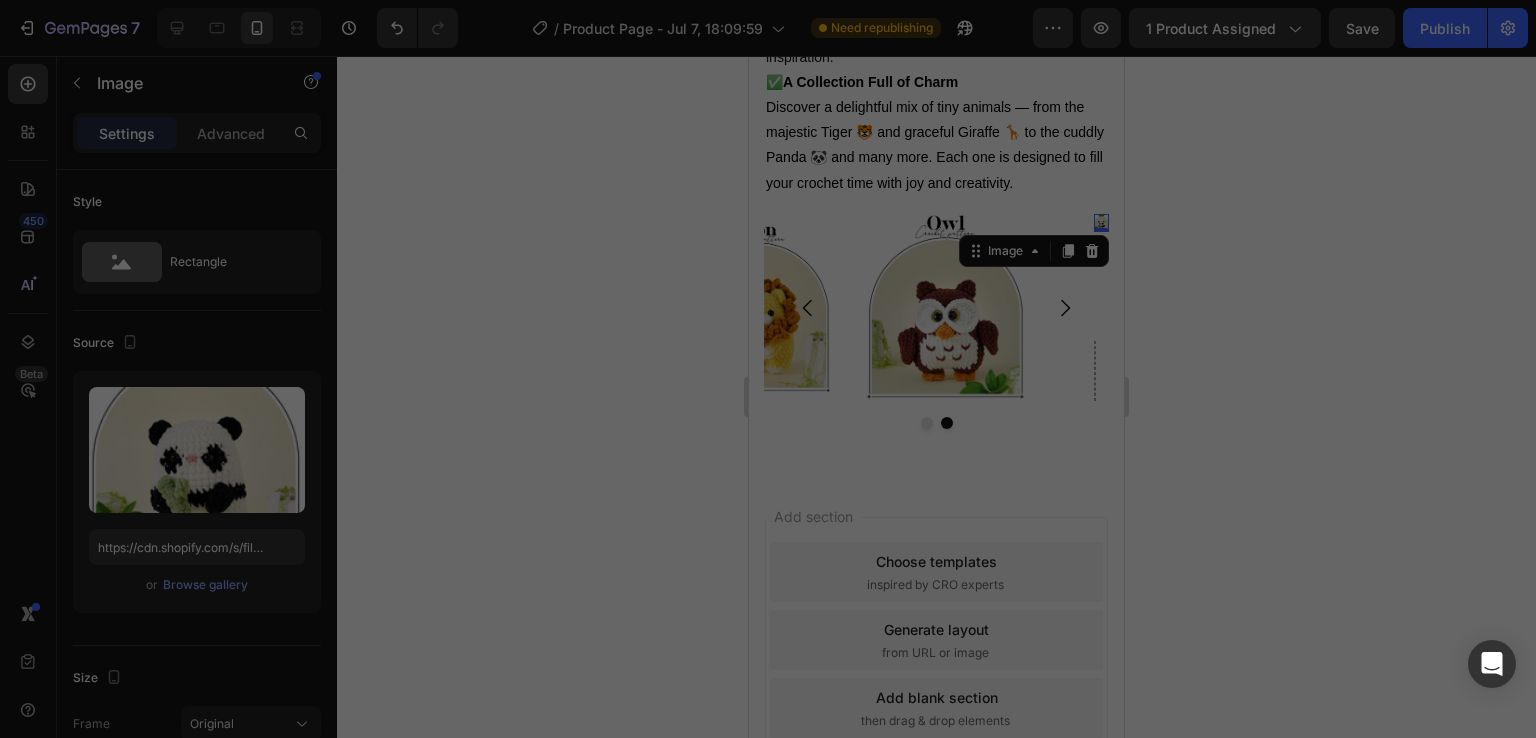 click on "Capture  54426264.PNG 513.12 kb" at bounding box center [962, 297] 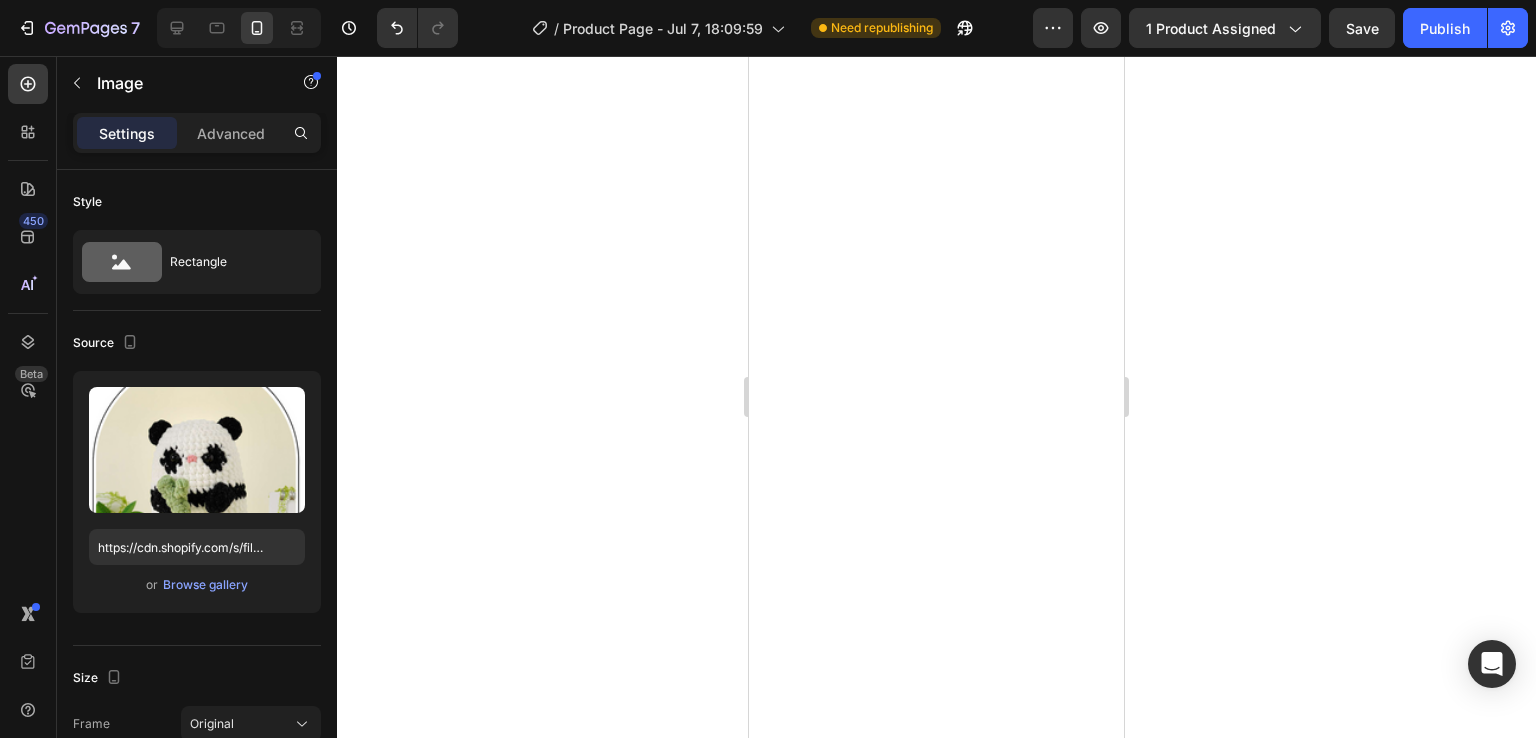 scroll, scrollTop: 0, scrollLeft: 0, axis: both 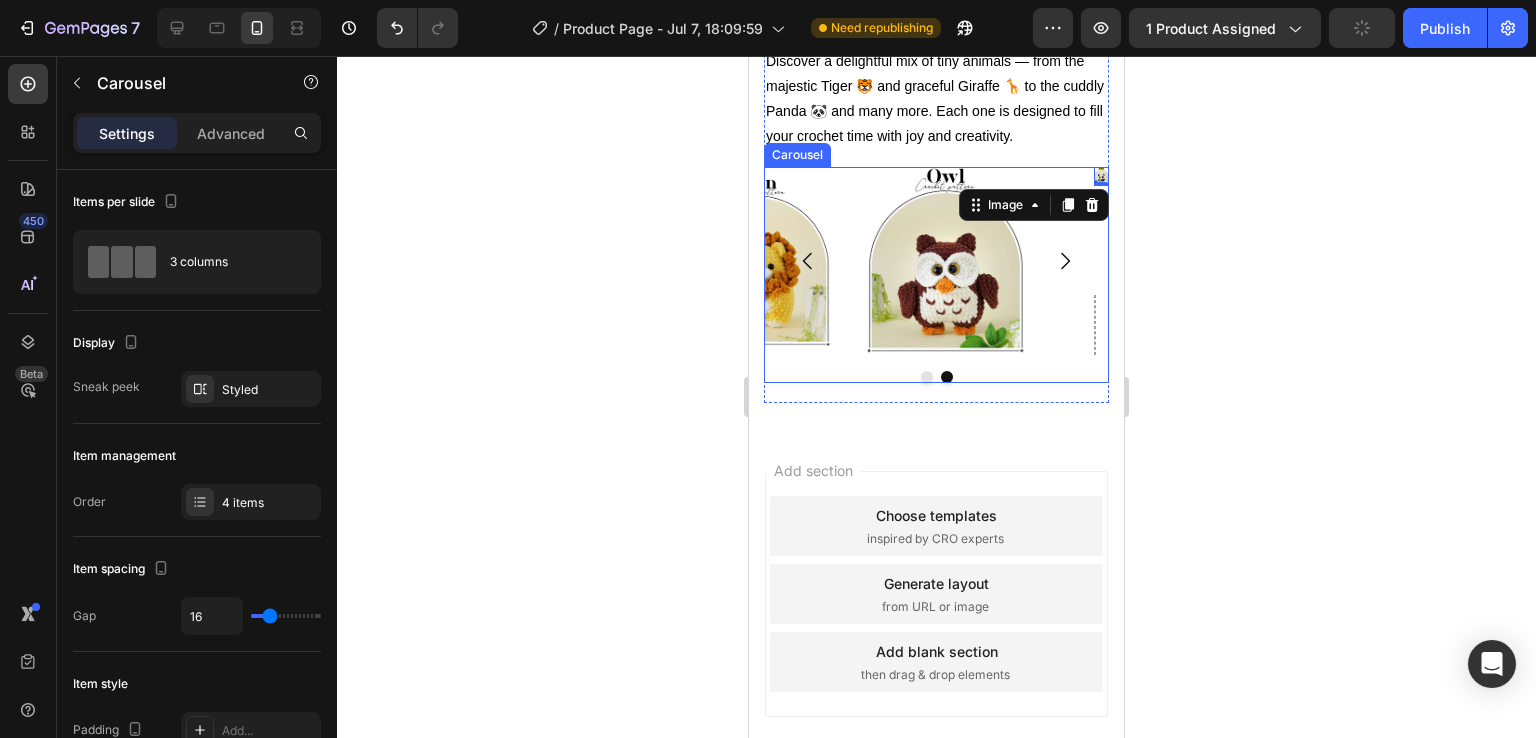 click 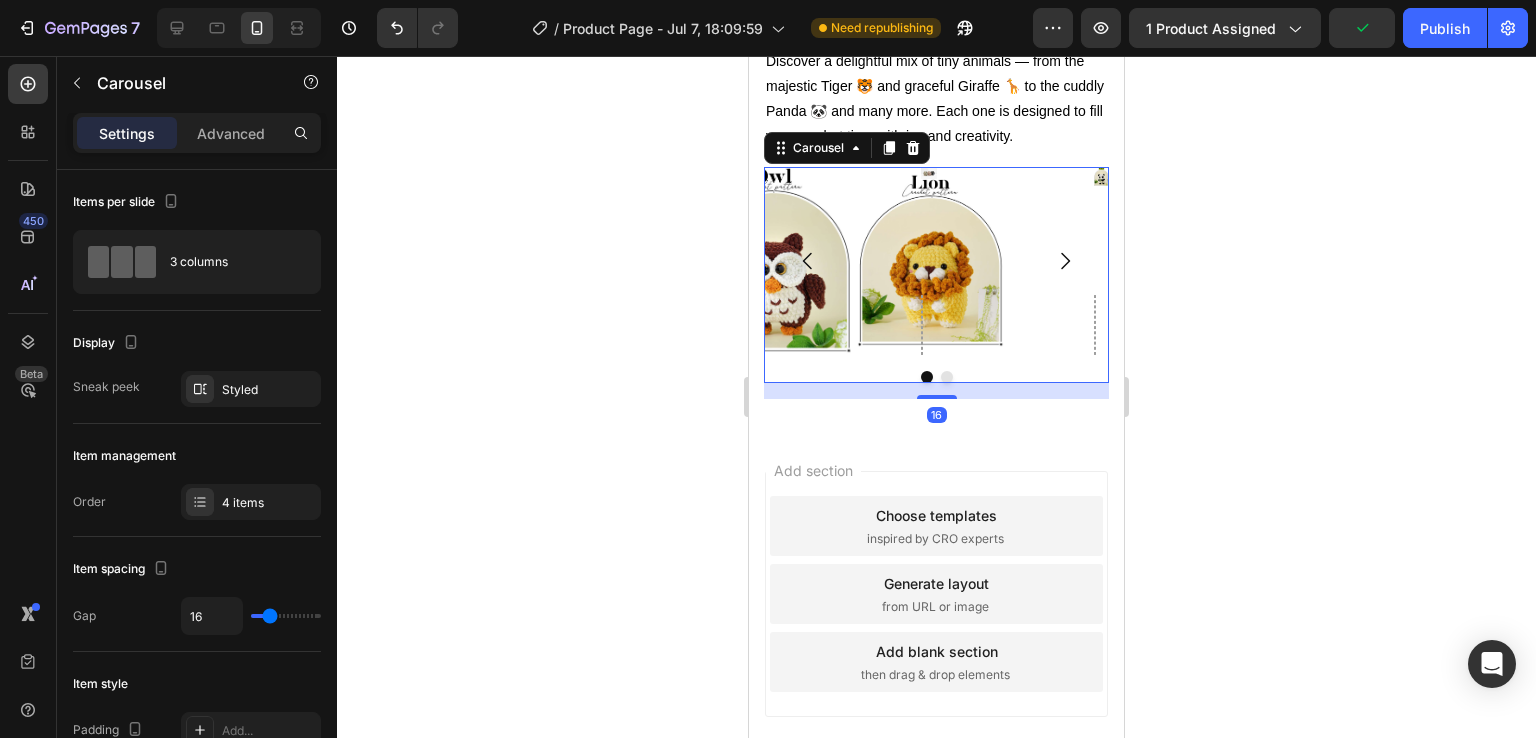 click 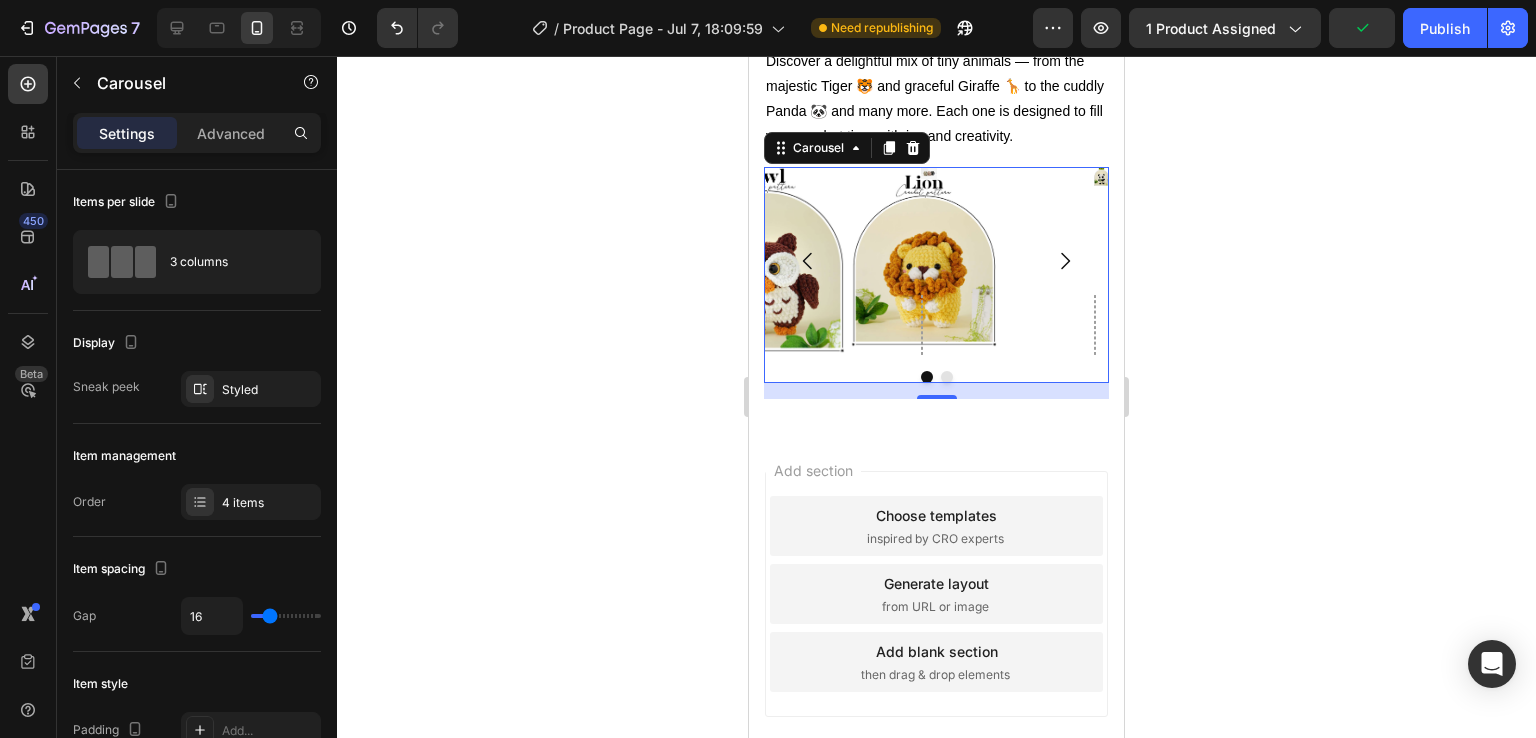 click 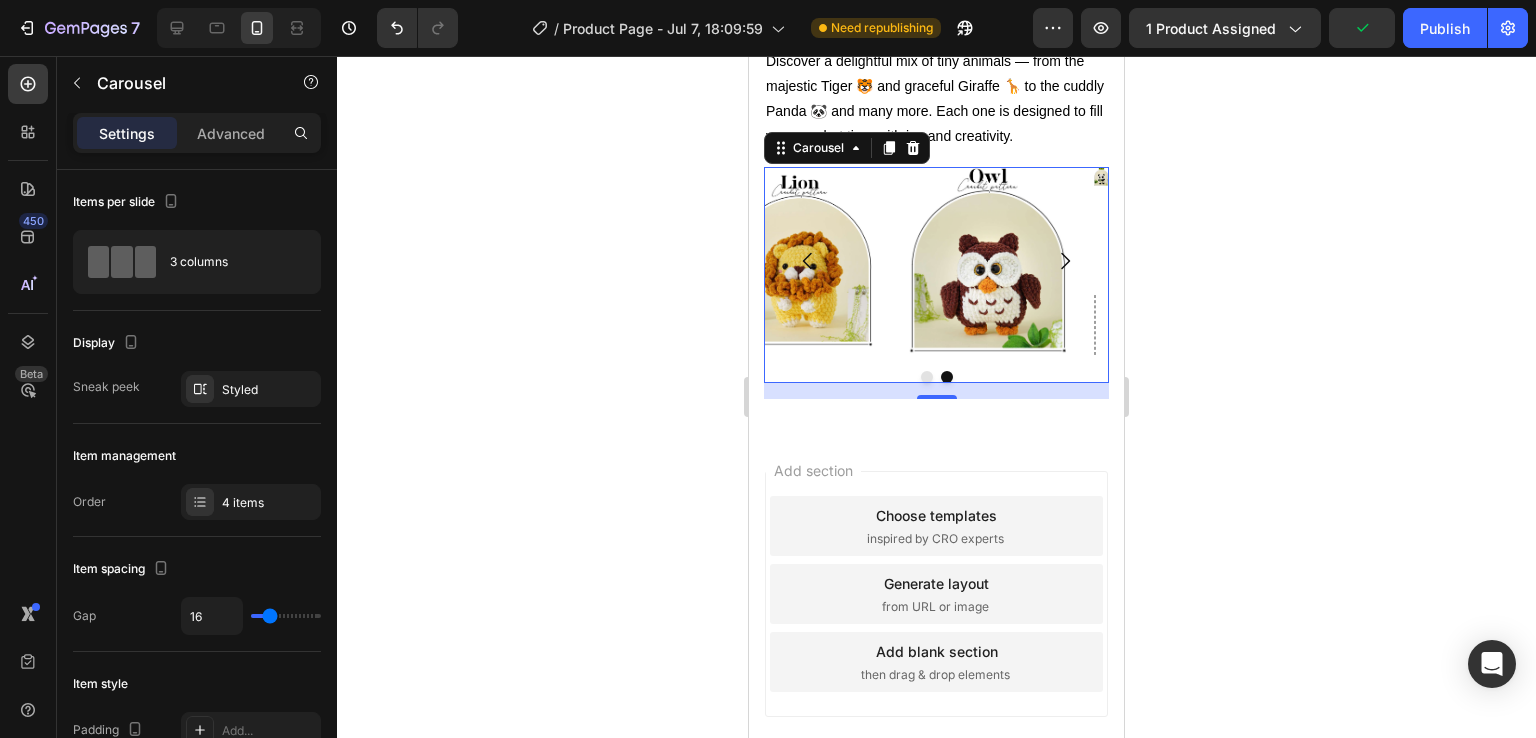click 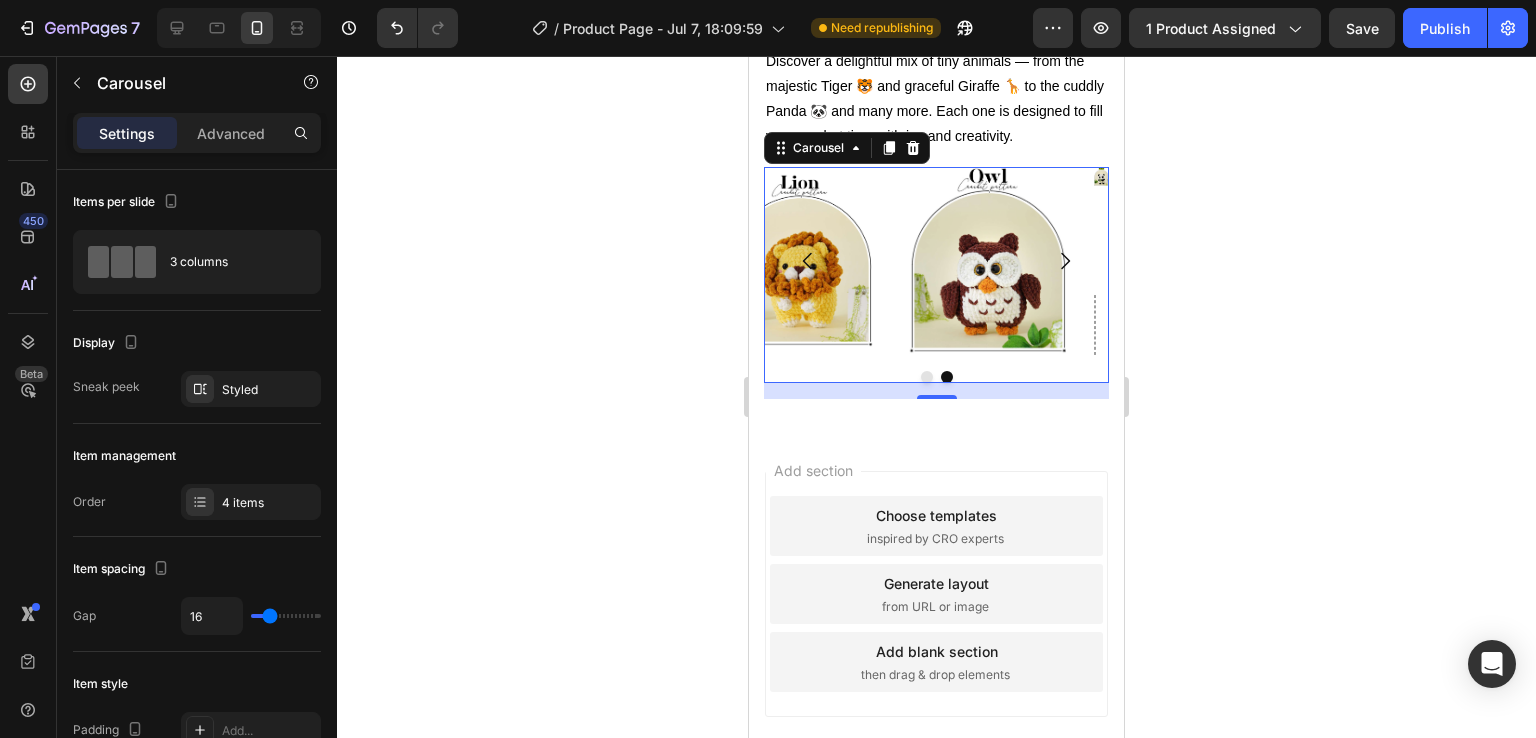 click 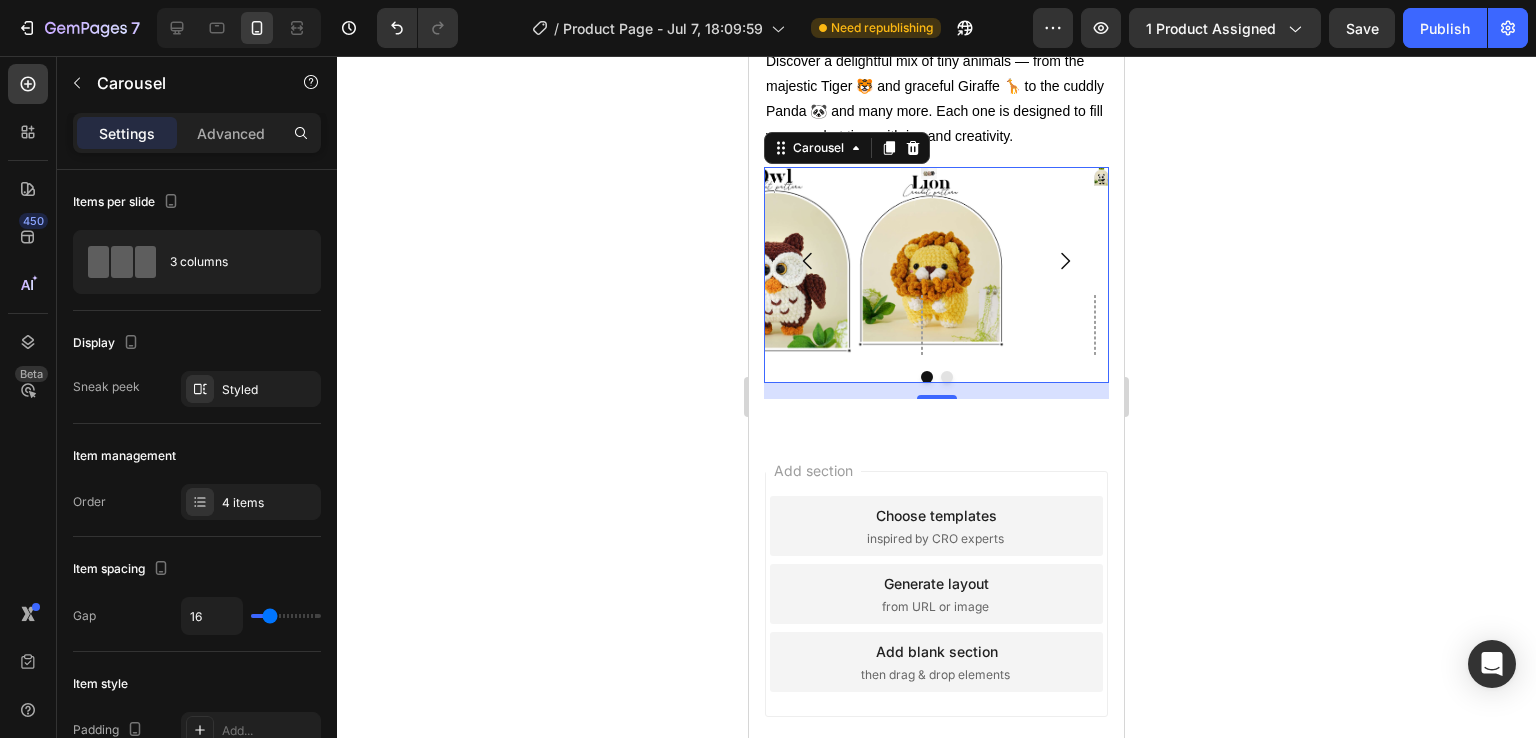 click 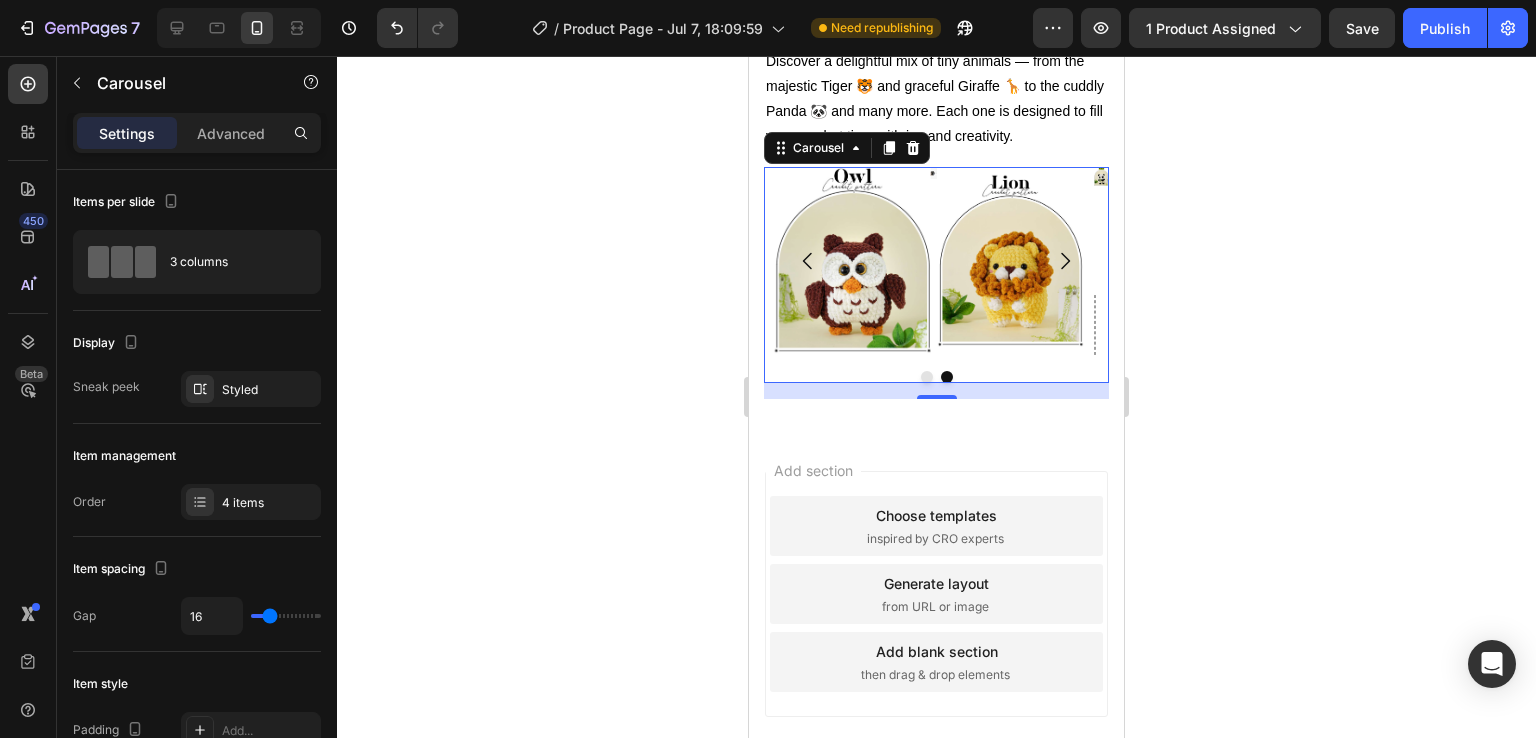 click 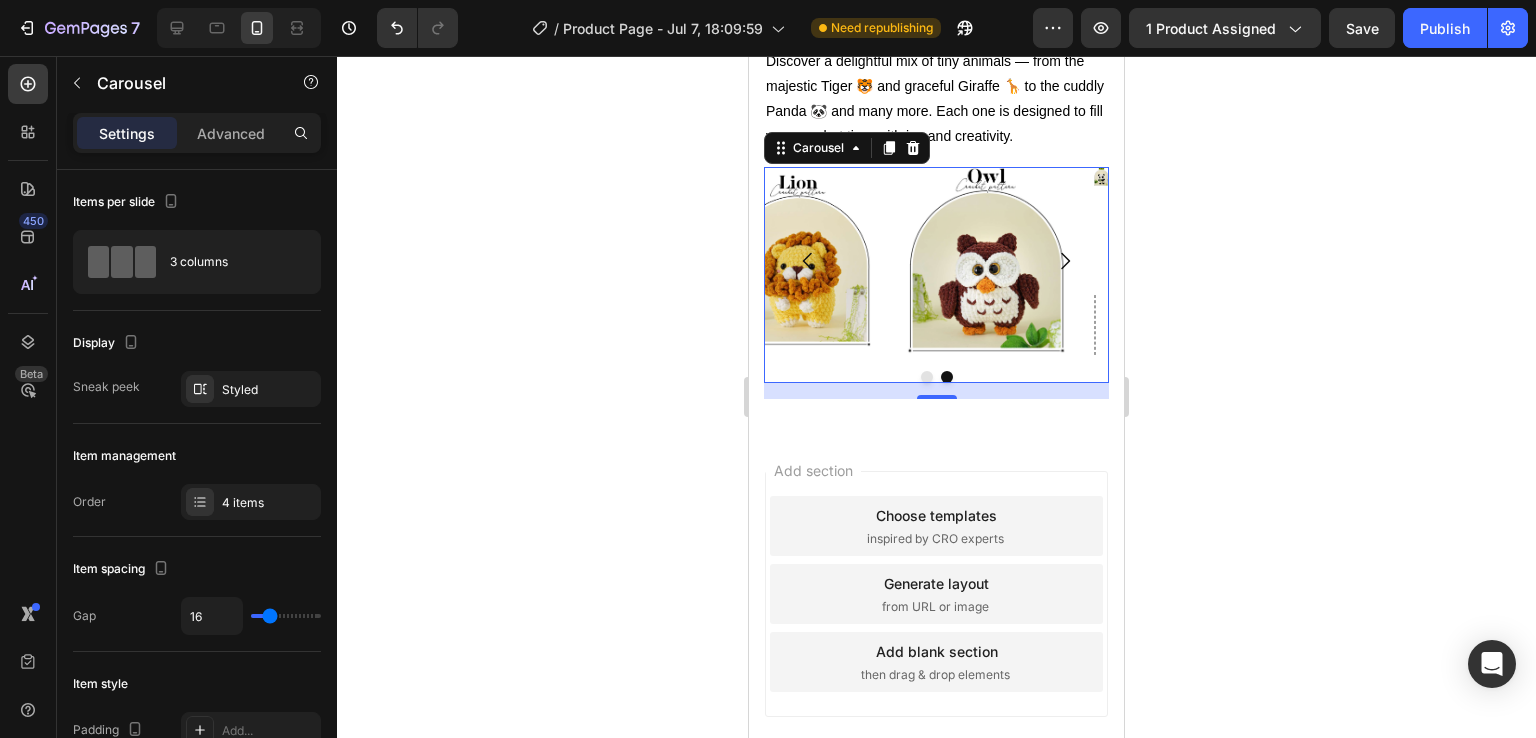 click 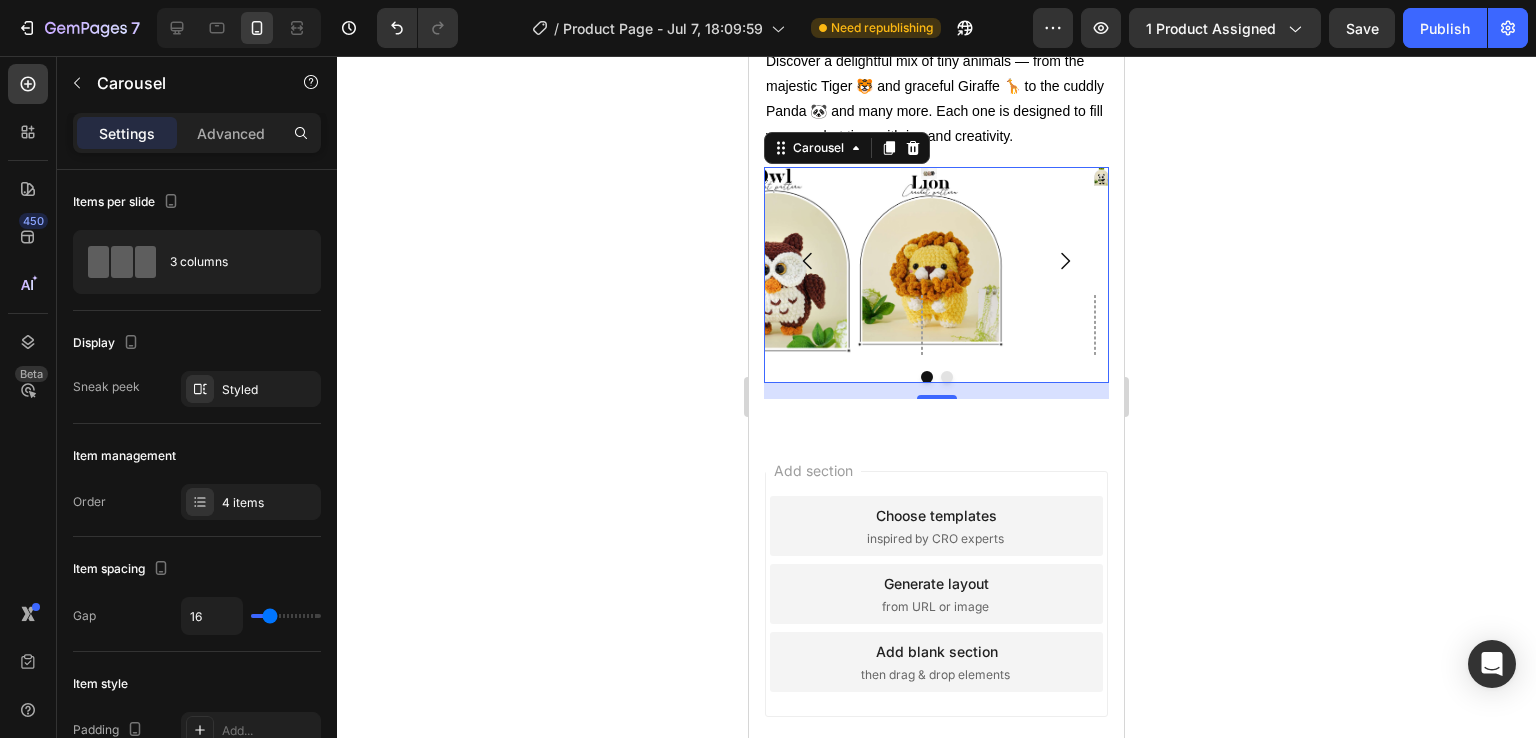 click 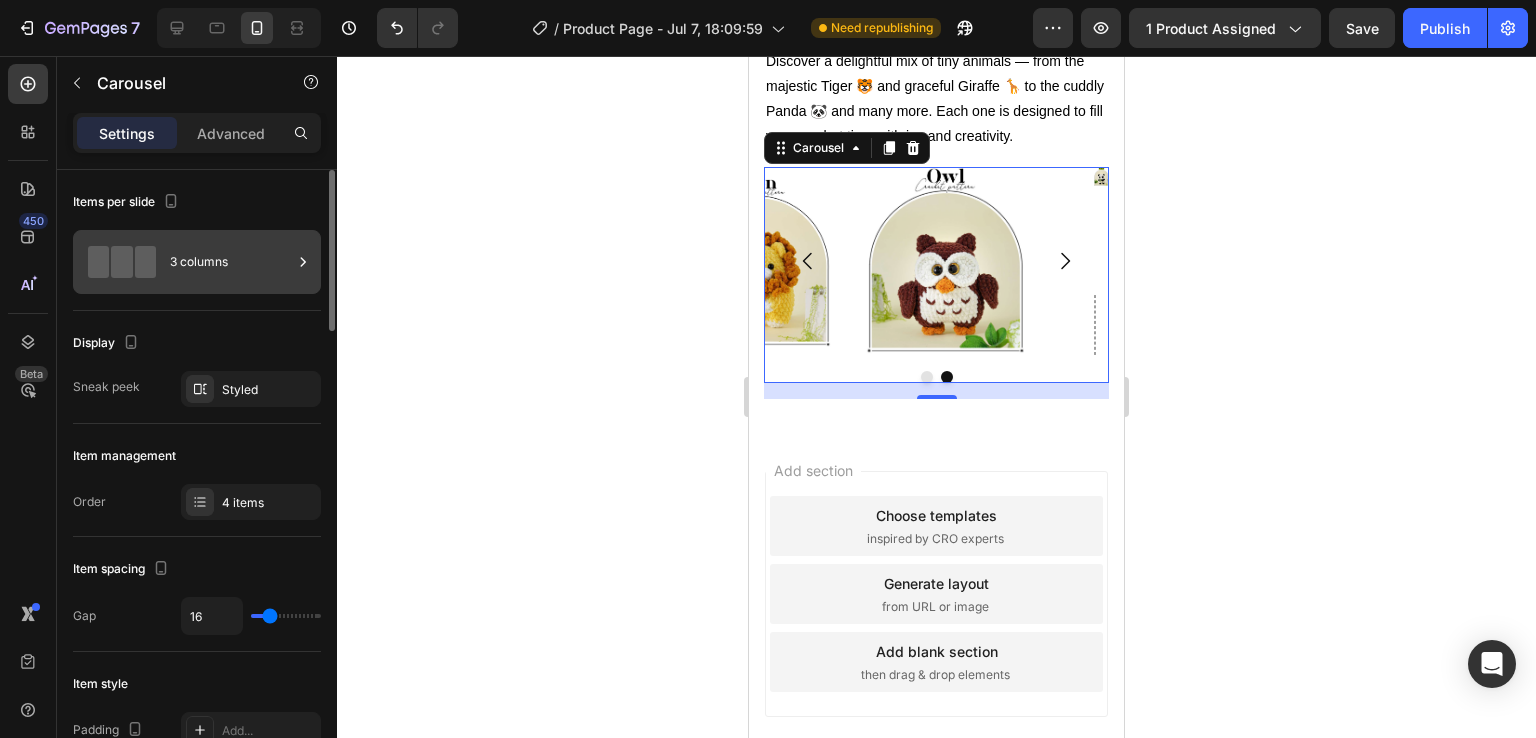 click on "3 columns" at bounding box center (231, 262) 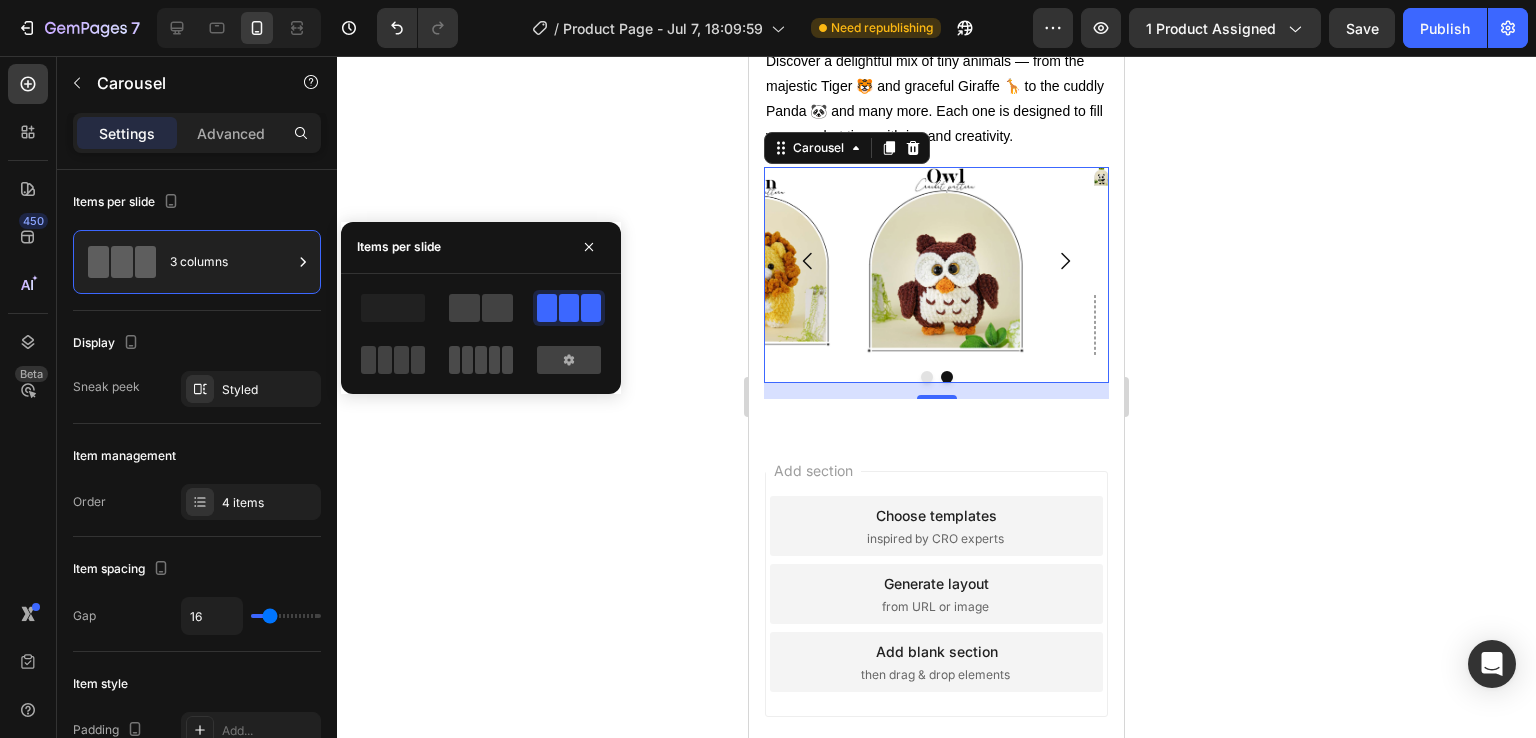 click 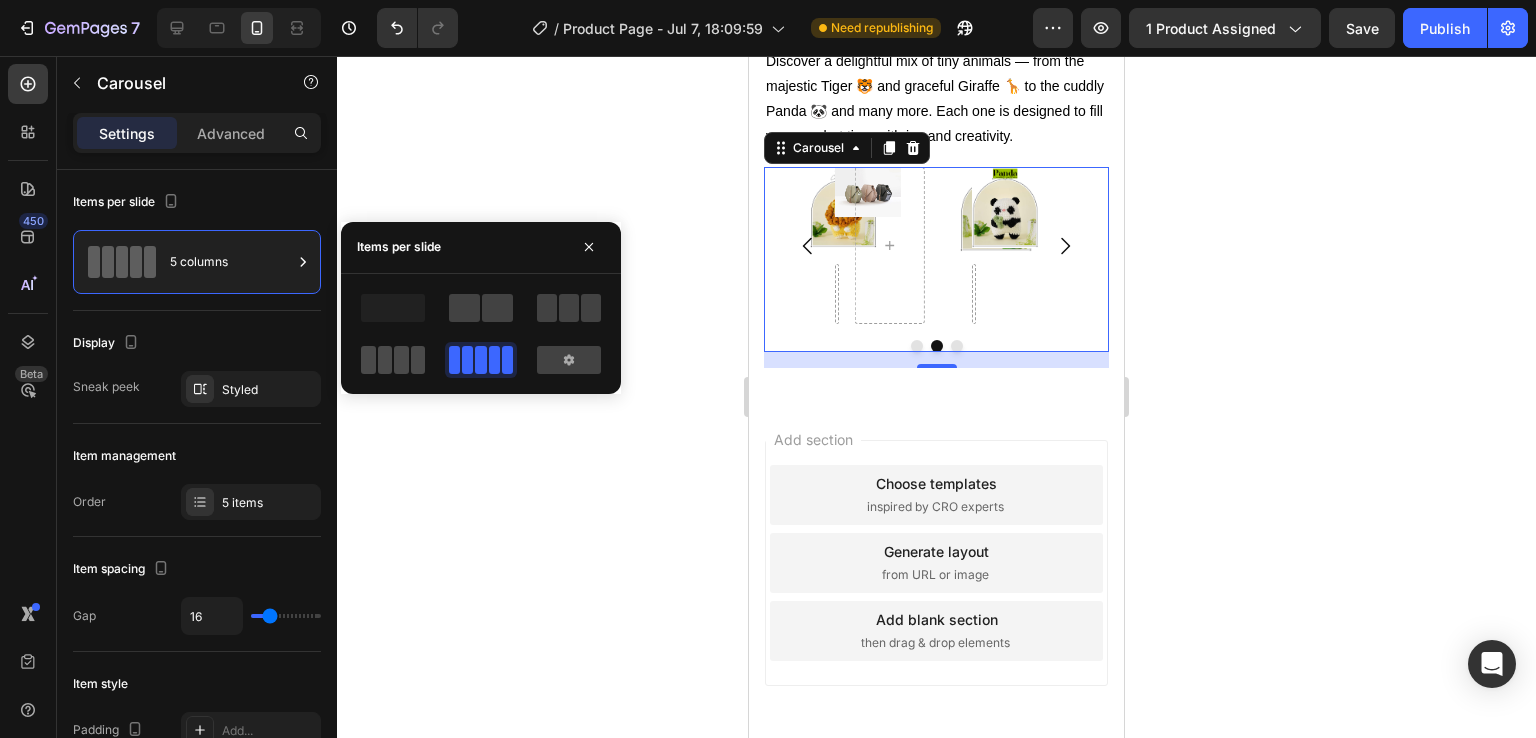 click 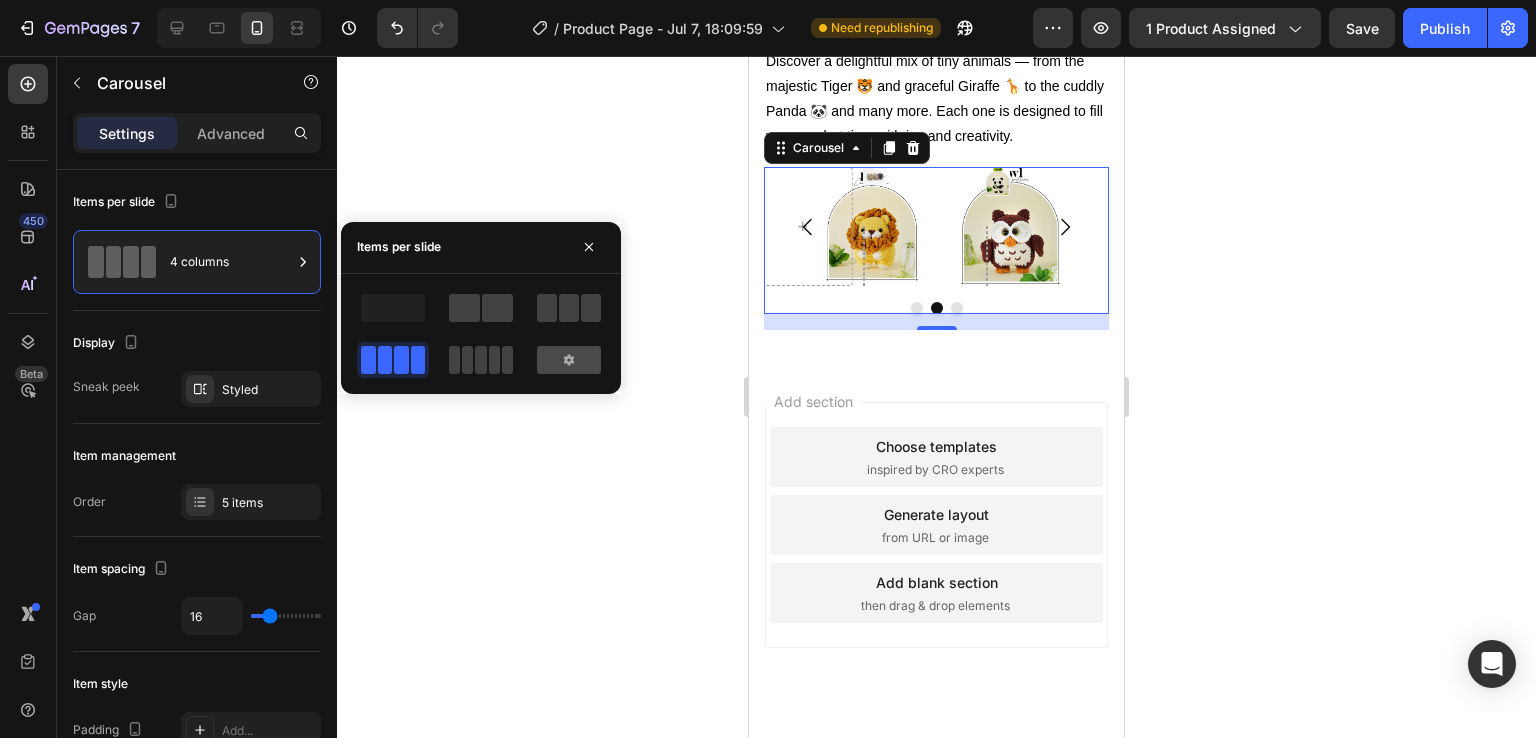 click at bounding box center [569, 360] 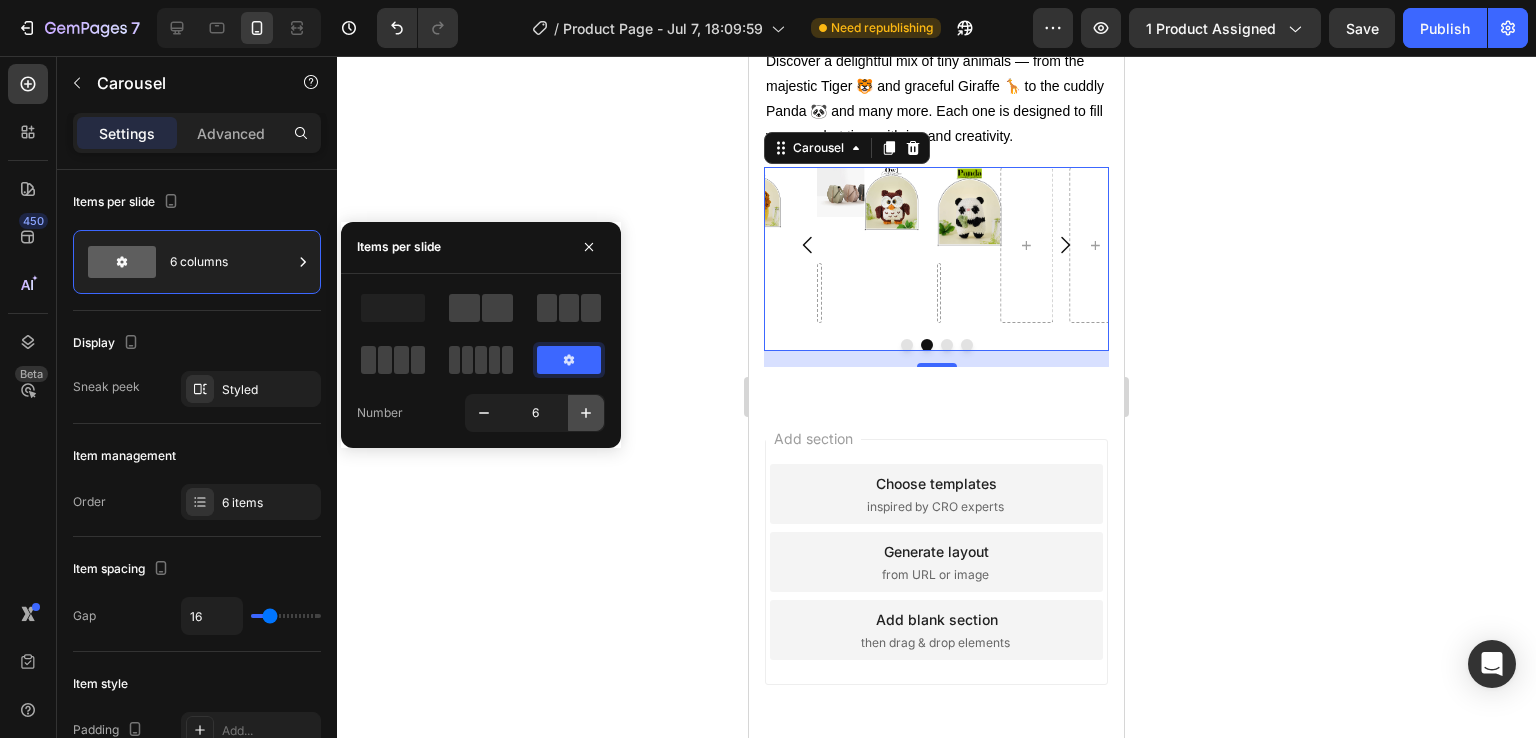 click 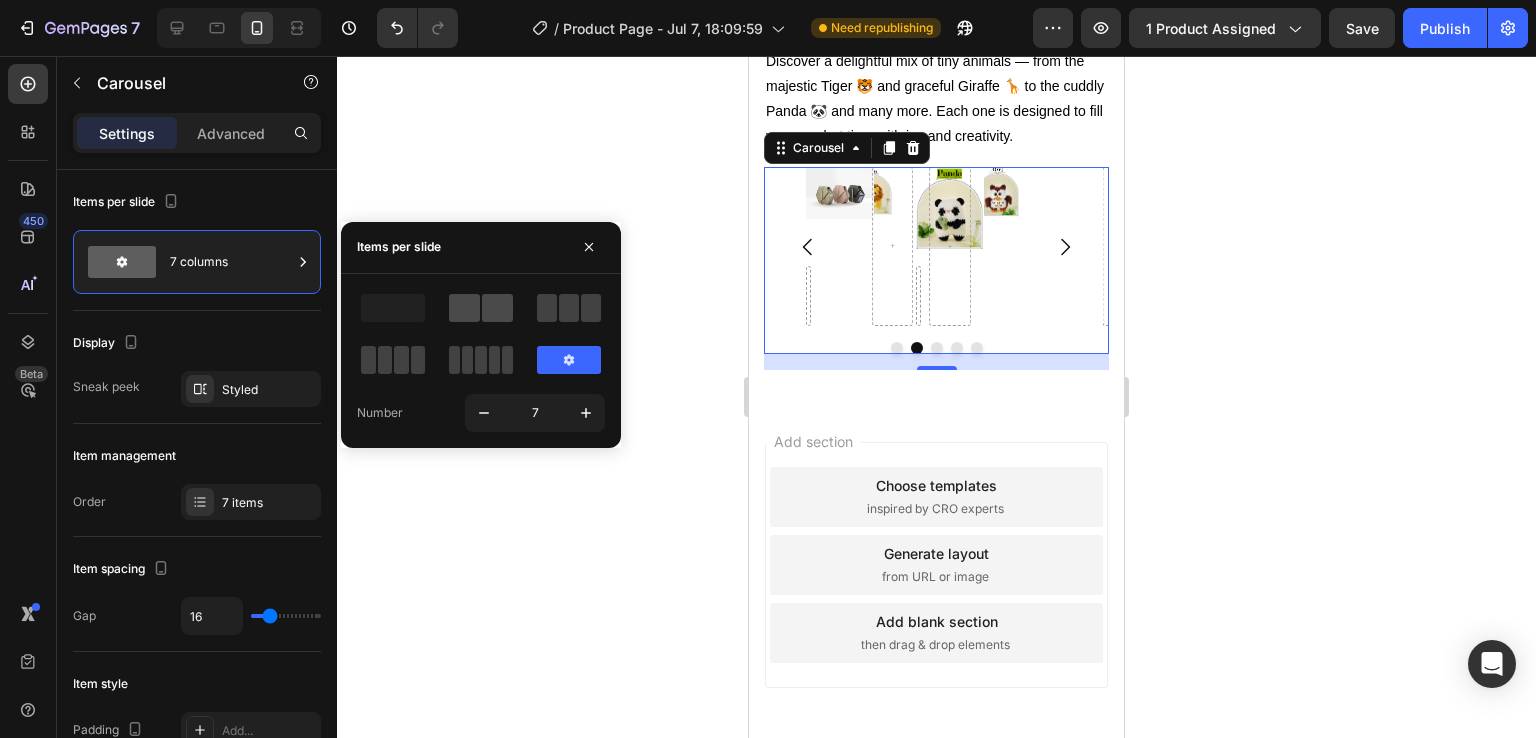 click 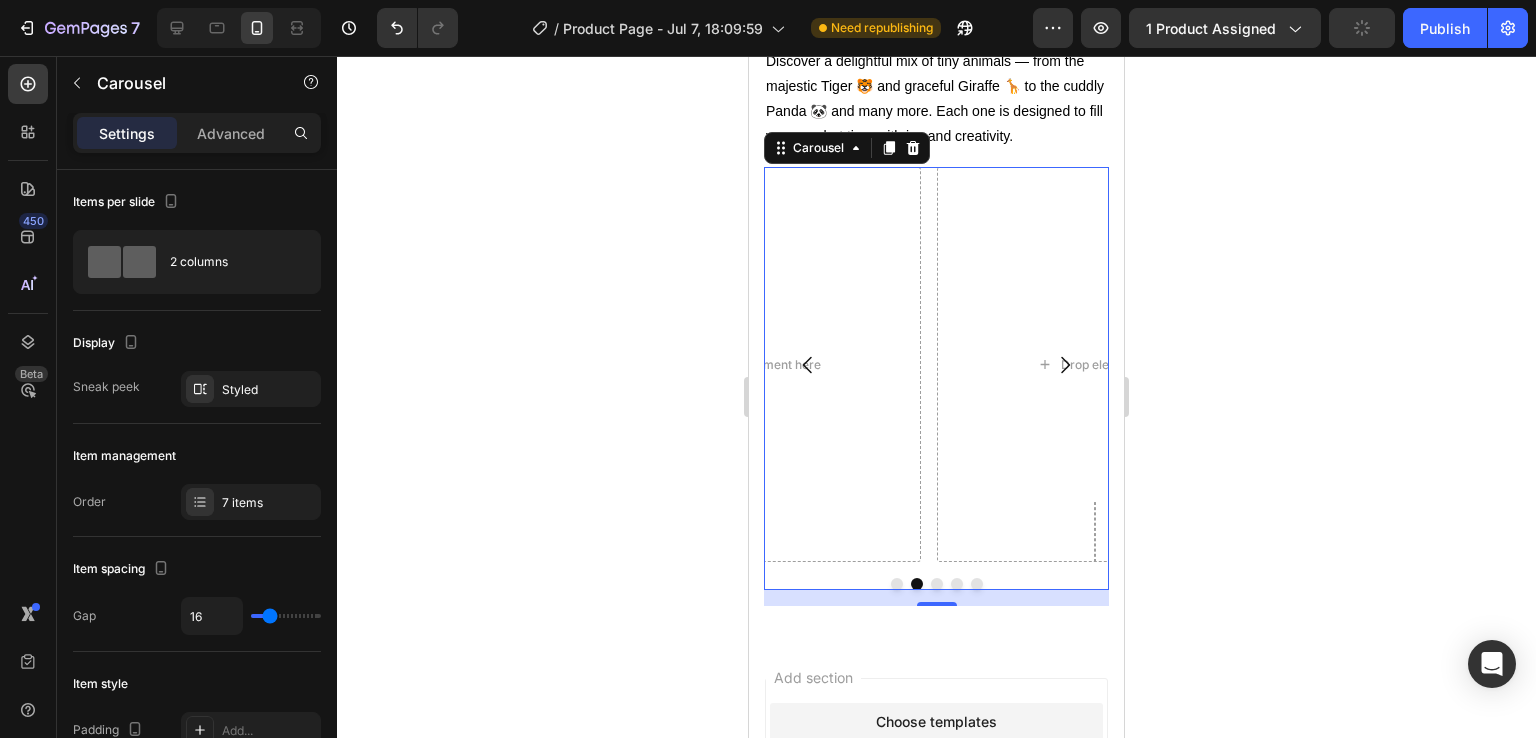 click 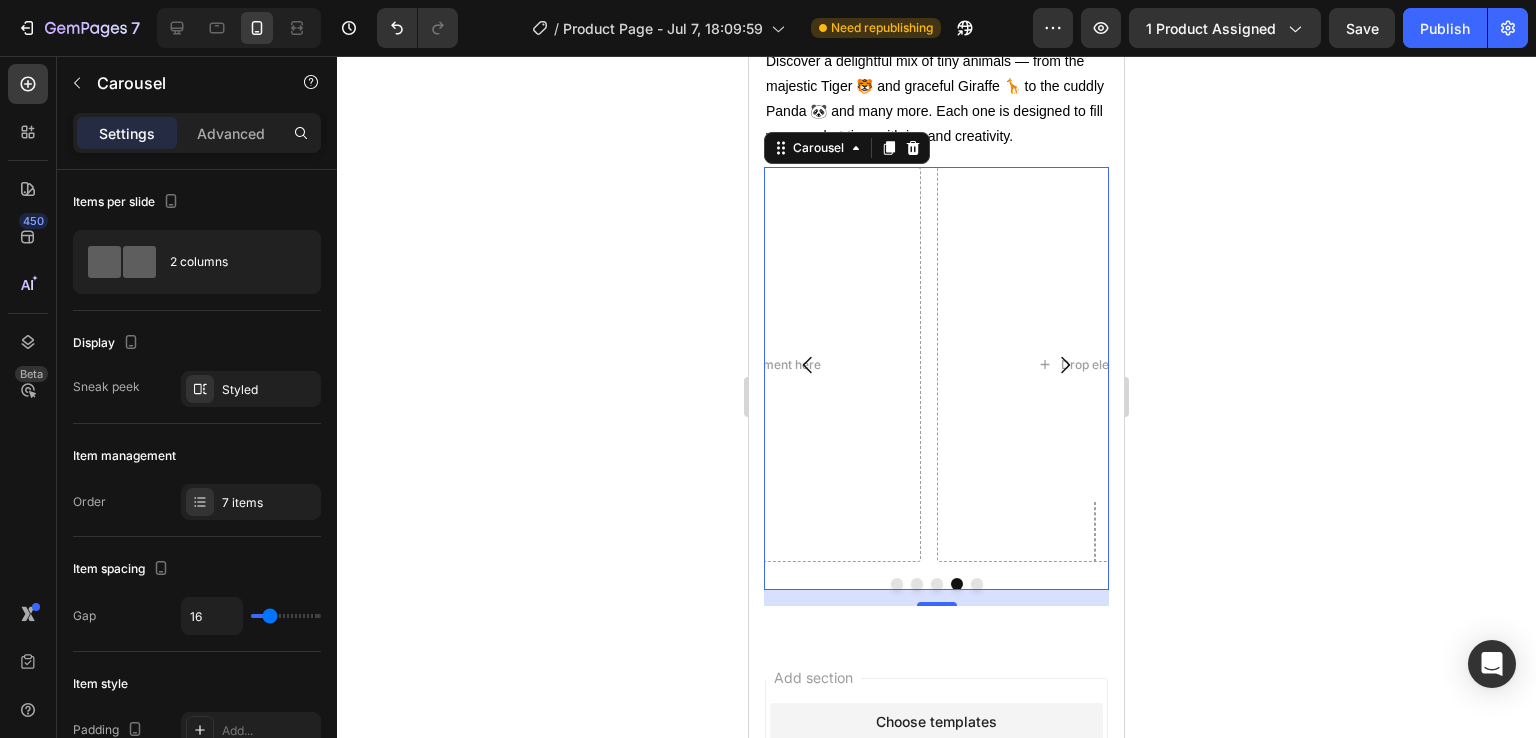 click 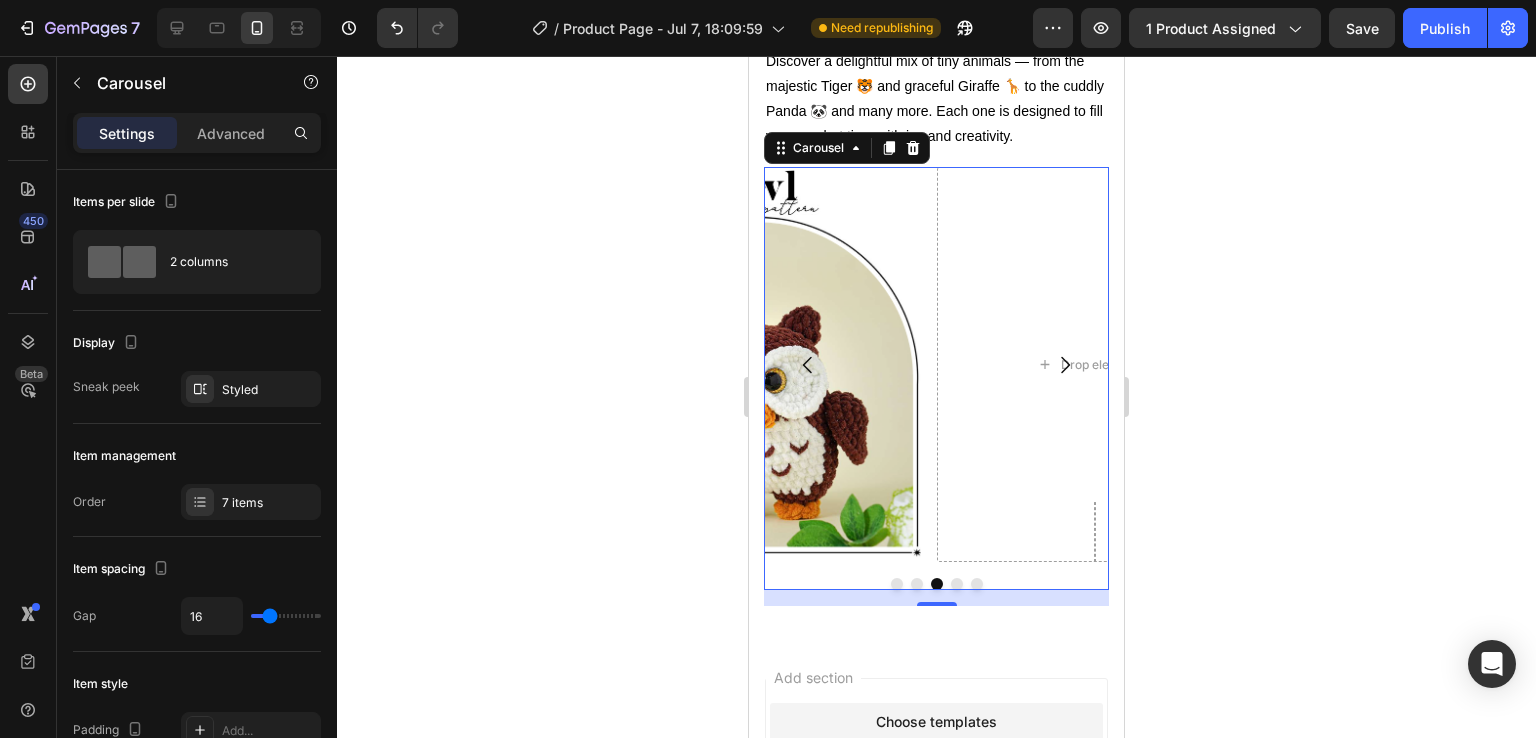 click 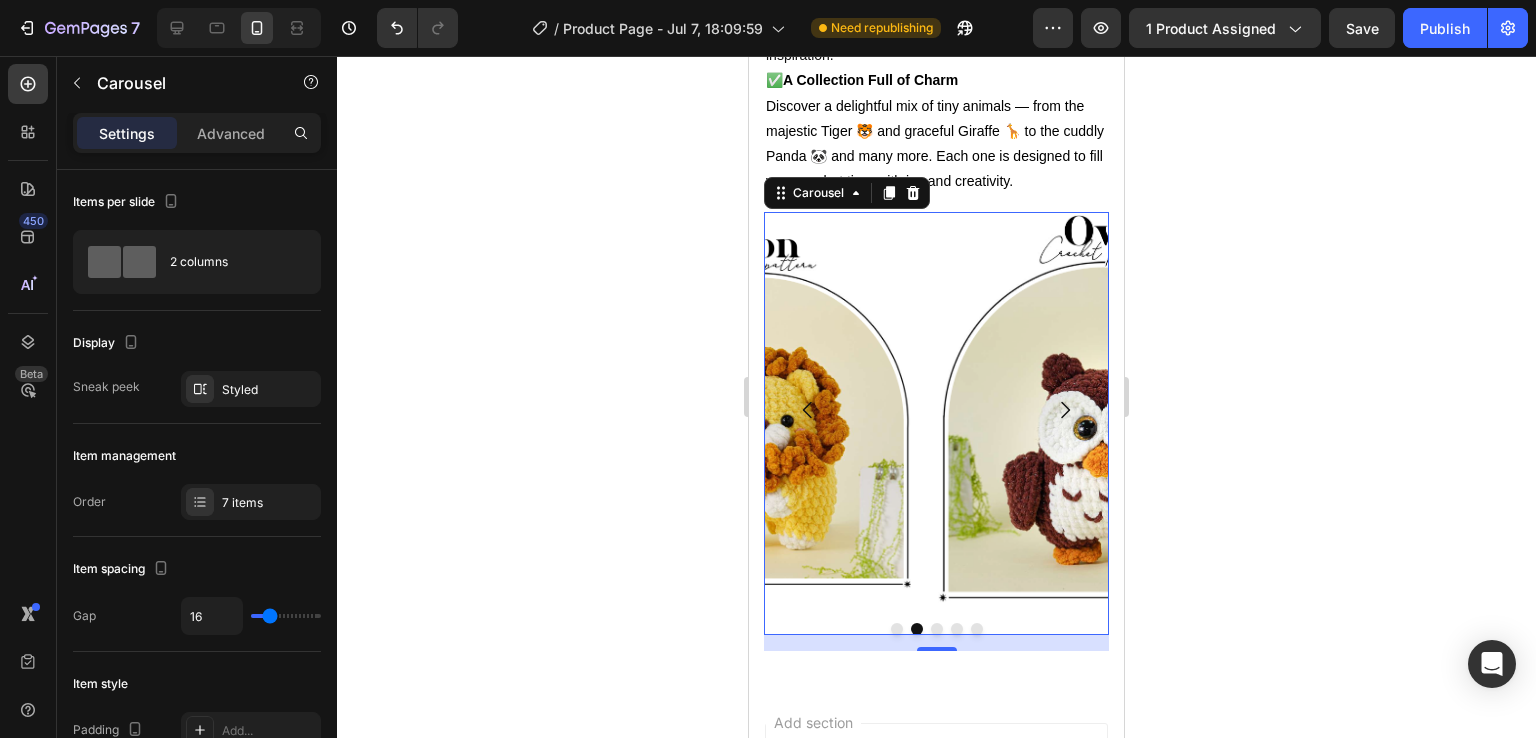 scroll, scrollTop: 1537, scrollLeft: 0, axis: vertical 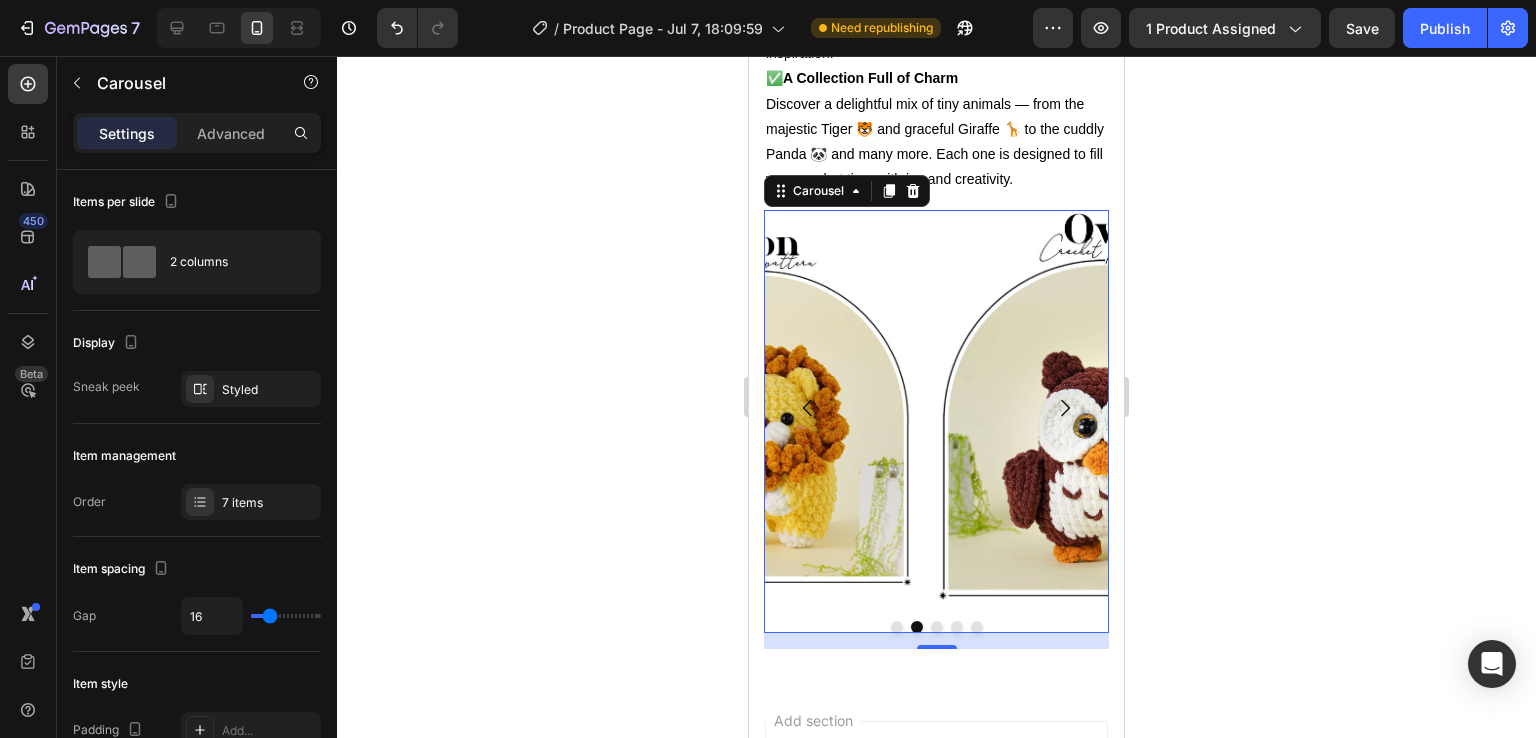 click 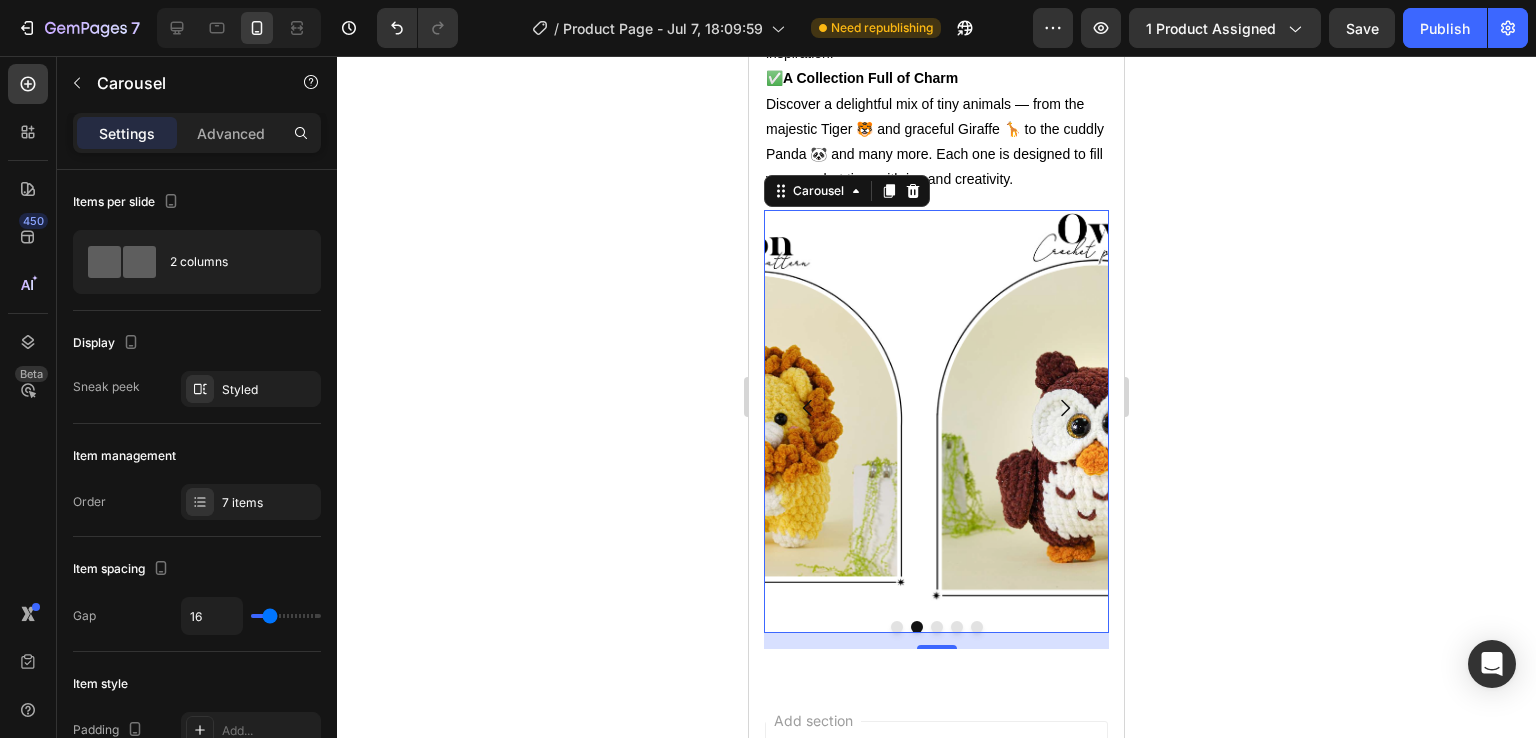 click 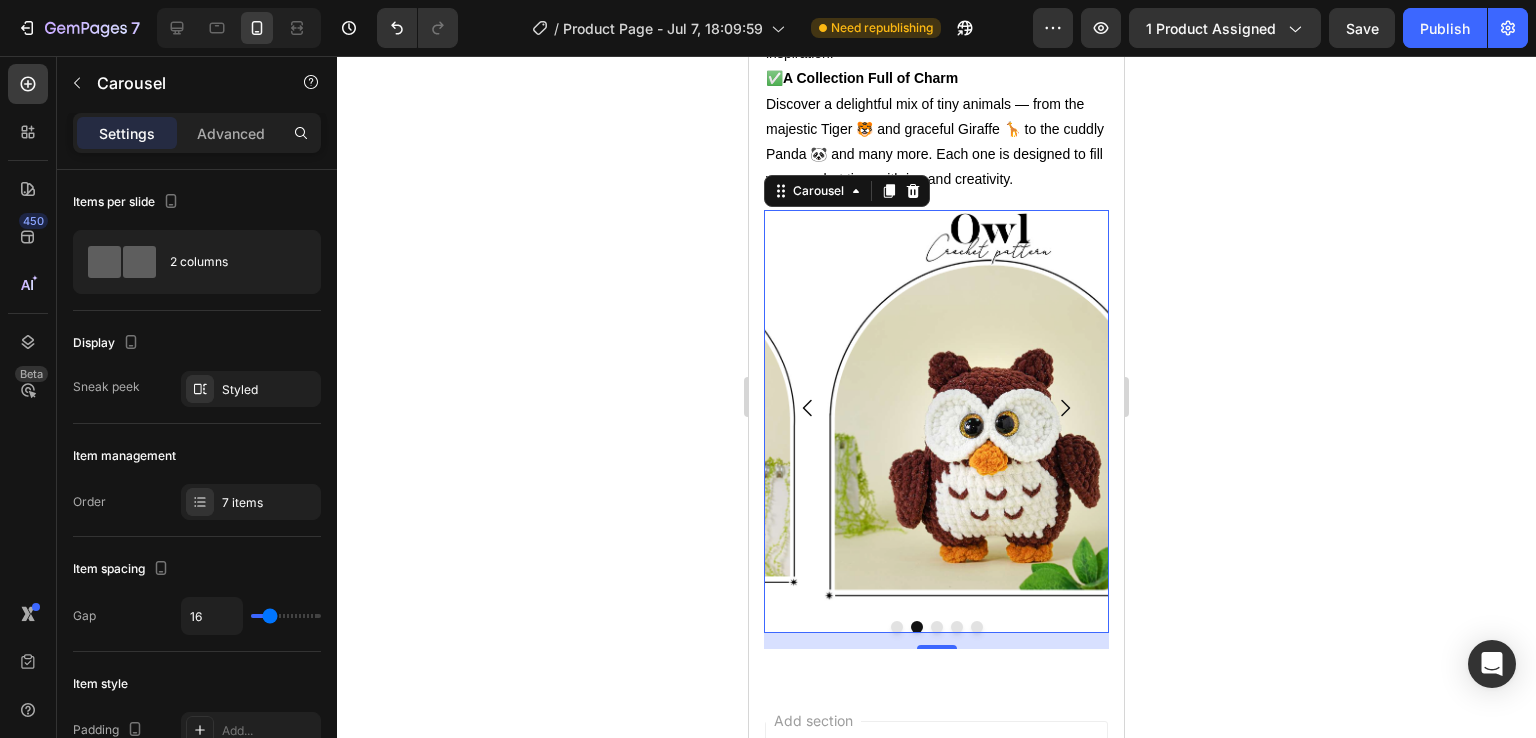 click 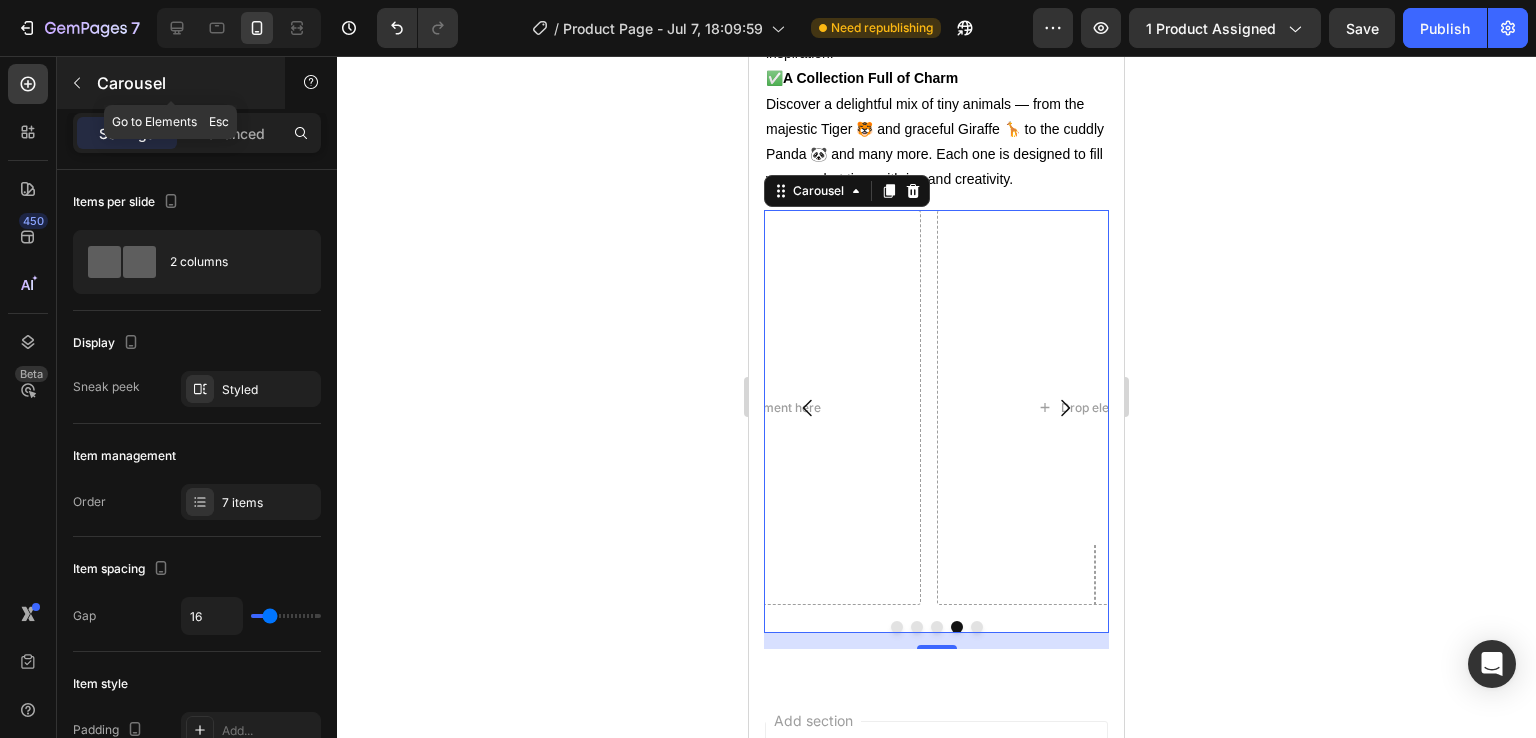 click 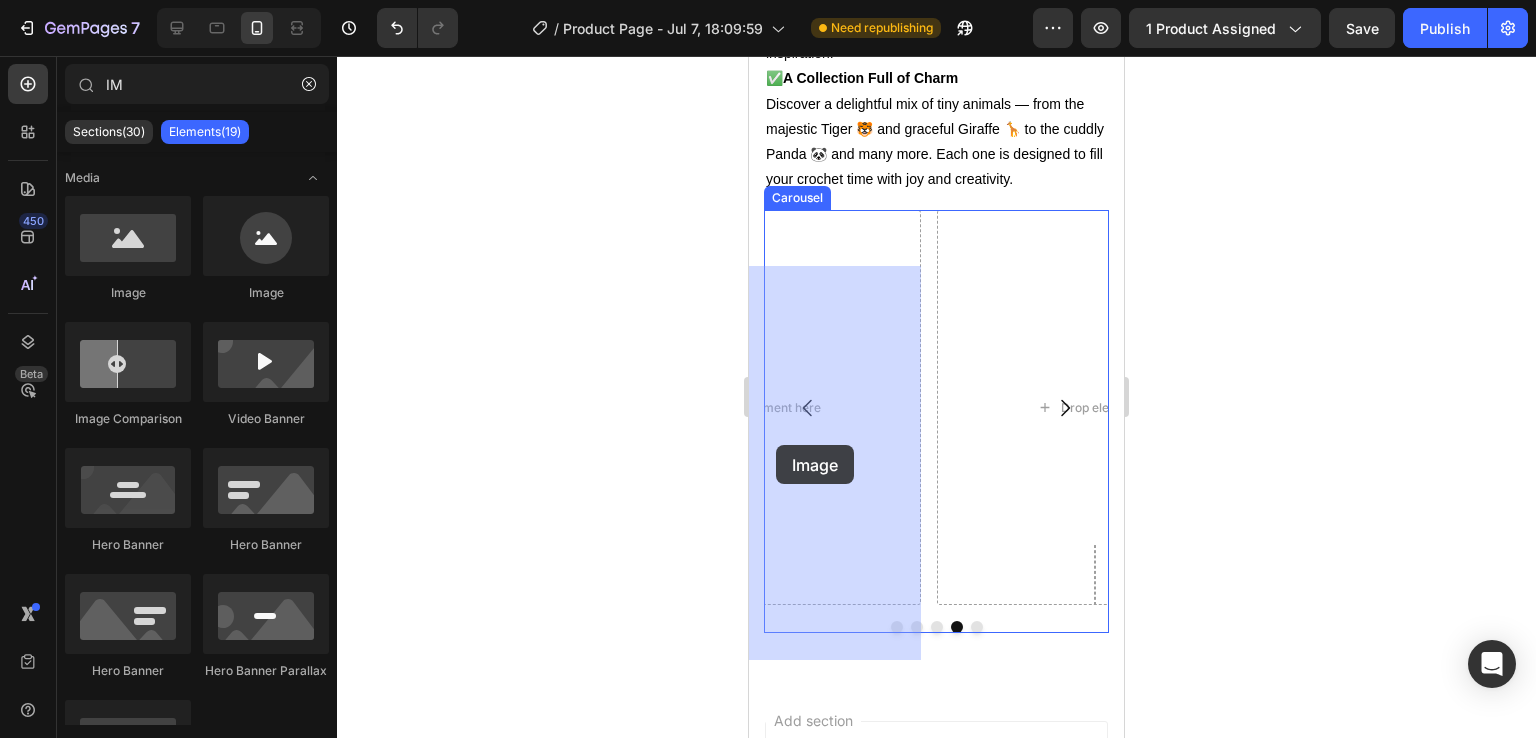 drag, startPoint x: 859, startPoint y: 339, endPoint x: 776, endPoint y: 445, distance: 134.62912 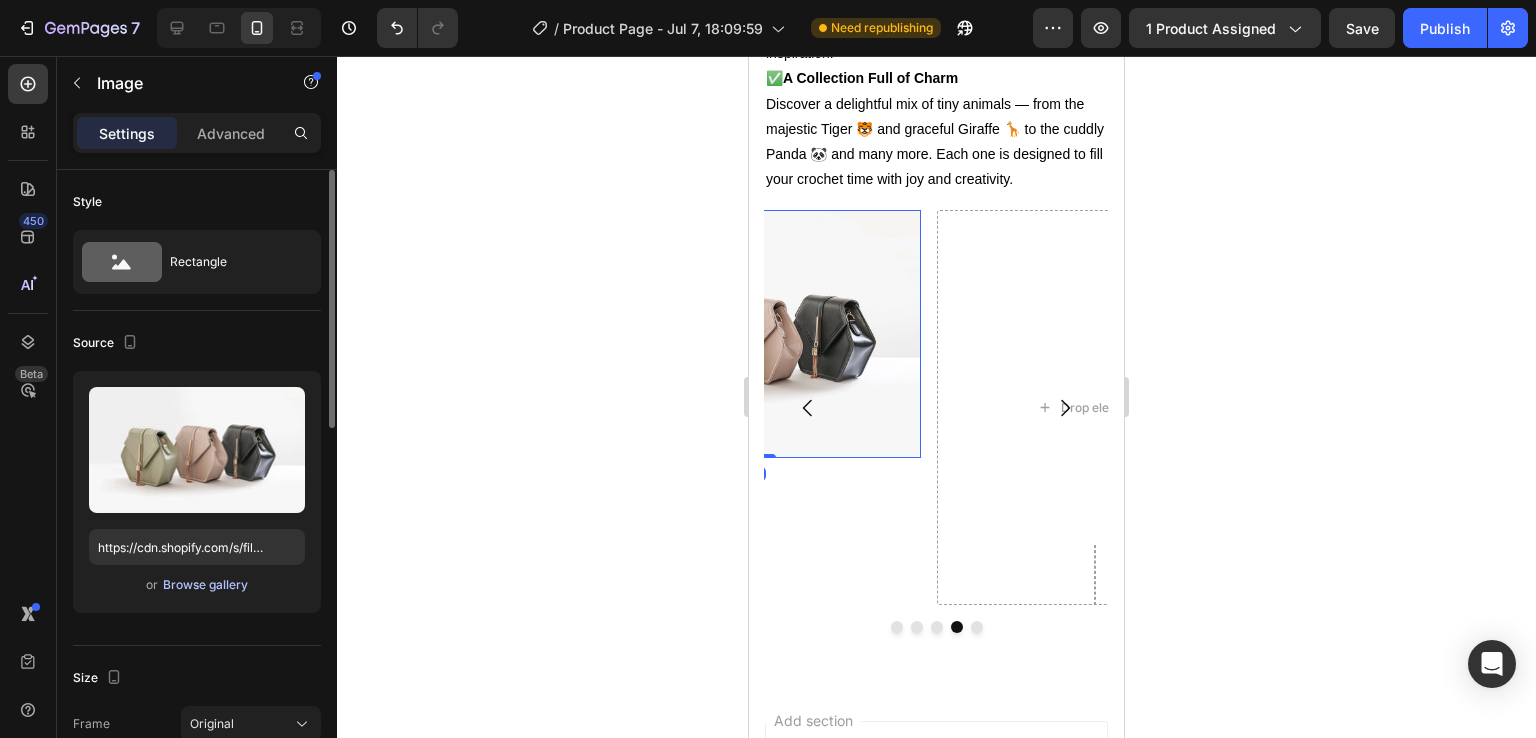 click on "Browse gallery" at bounding box center (205, 585) 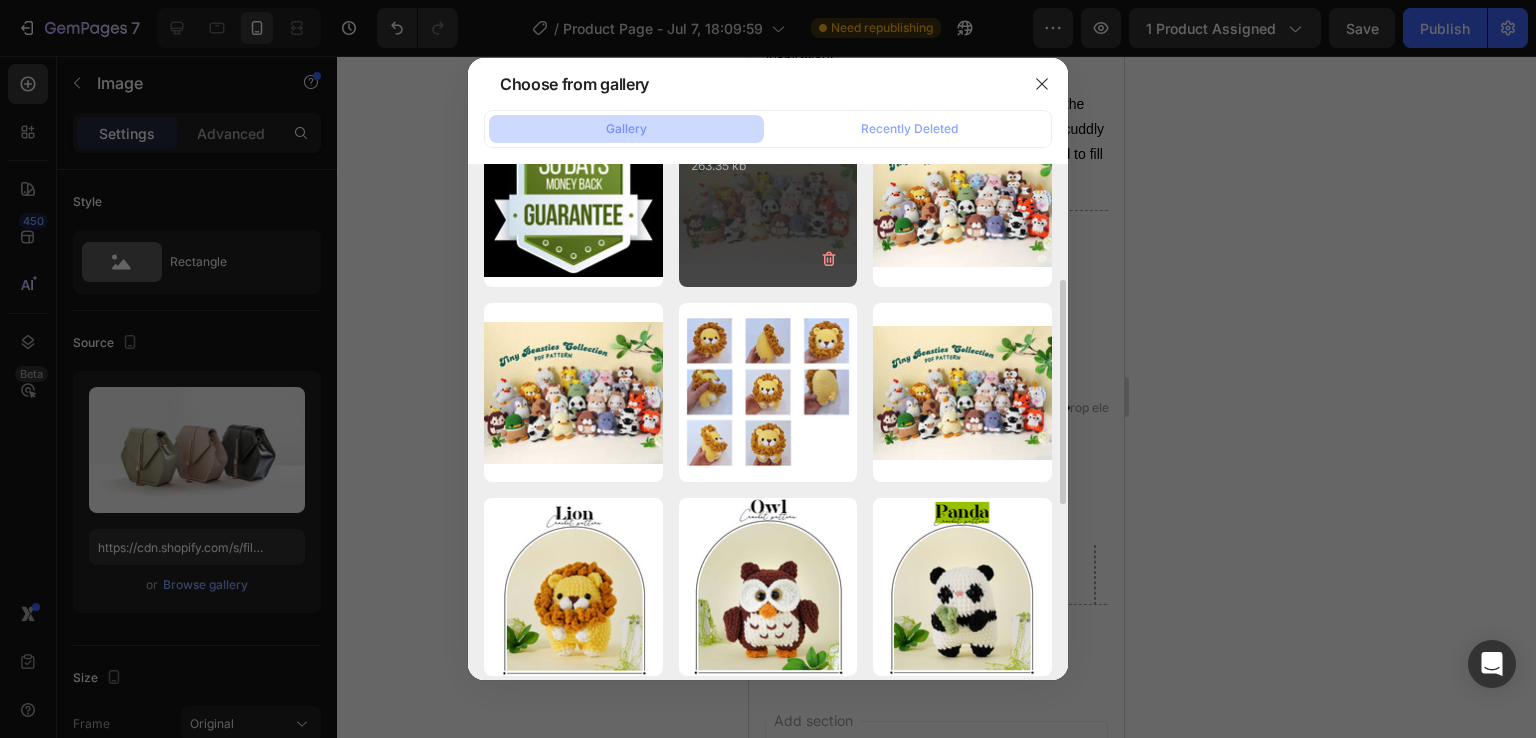 scroll, scrollTop: 267, scrollLeft: 0, axis: vertical 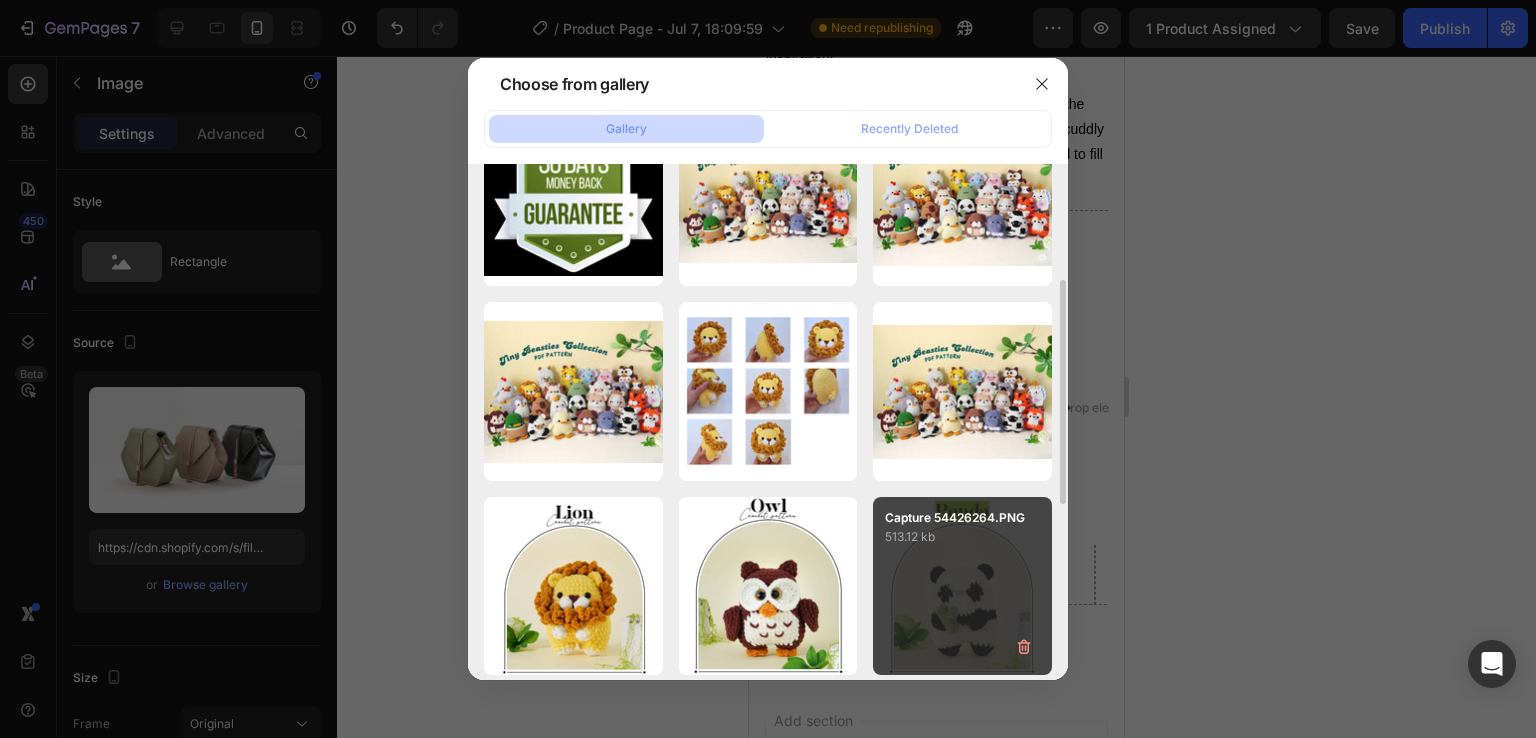 click on "Capture  54426264.PNG 513.12 kb" at bounding box center (962, 586) 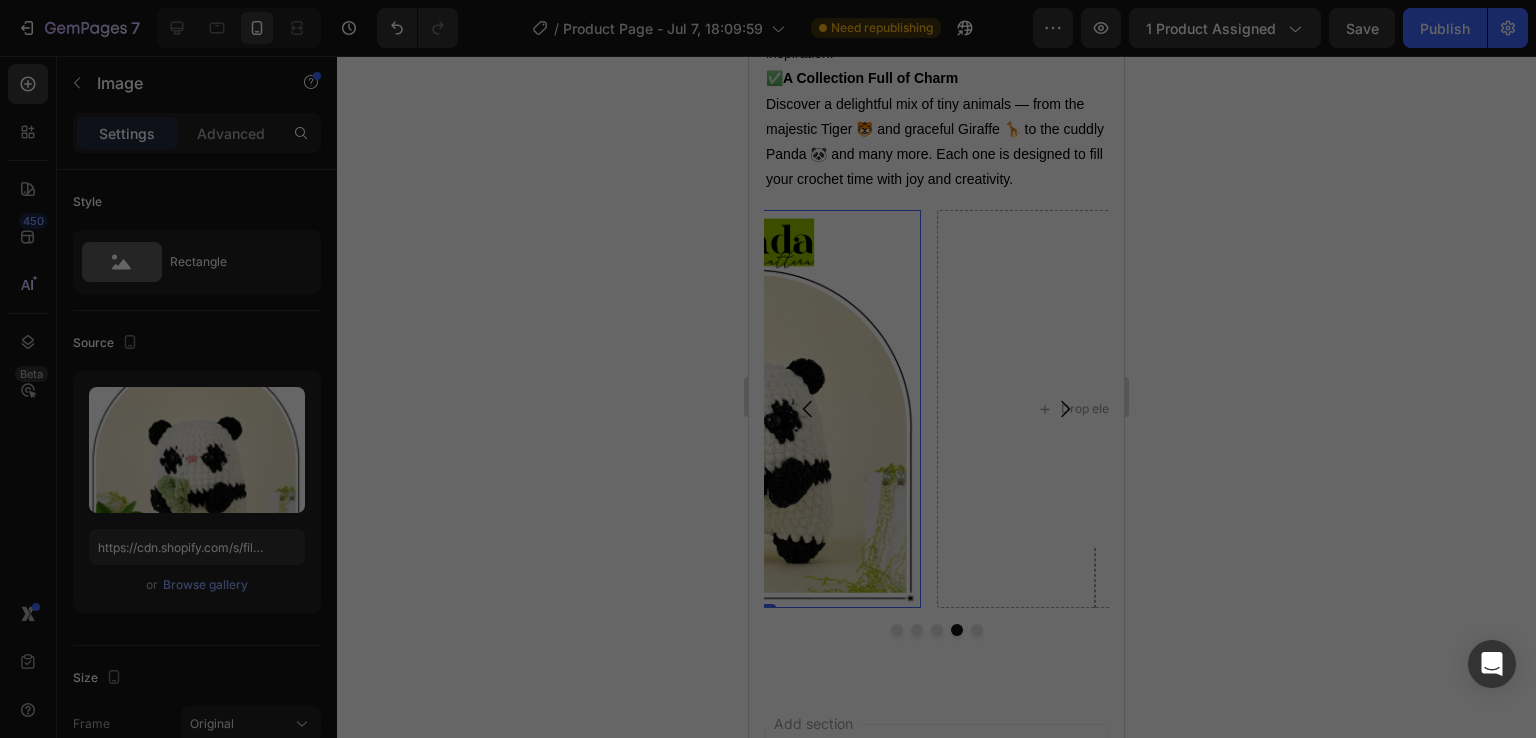 click on "Capture  54426264.PNG 513.12 kb" at bounding box center [962, 586] 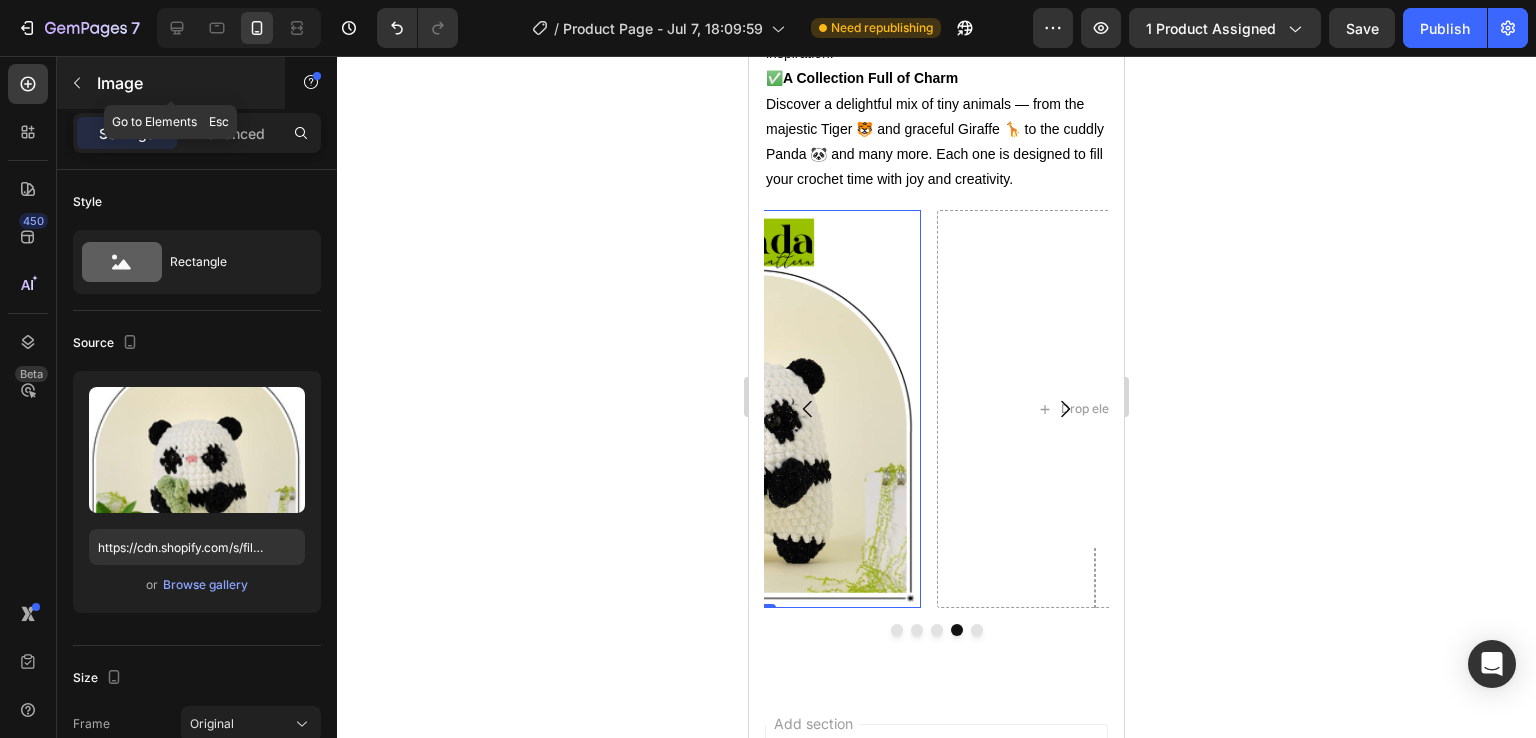 click 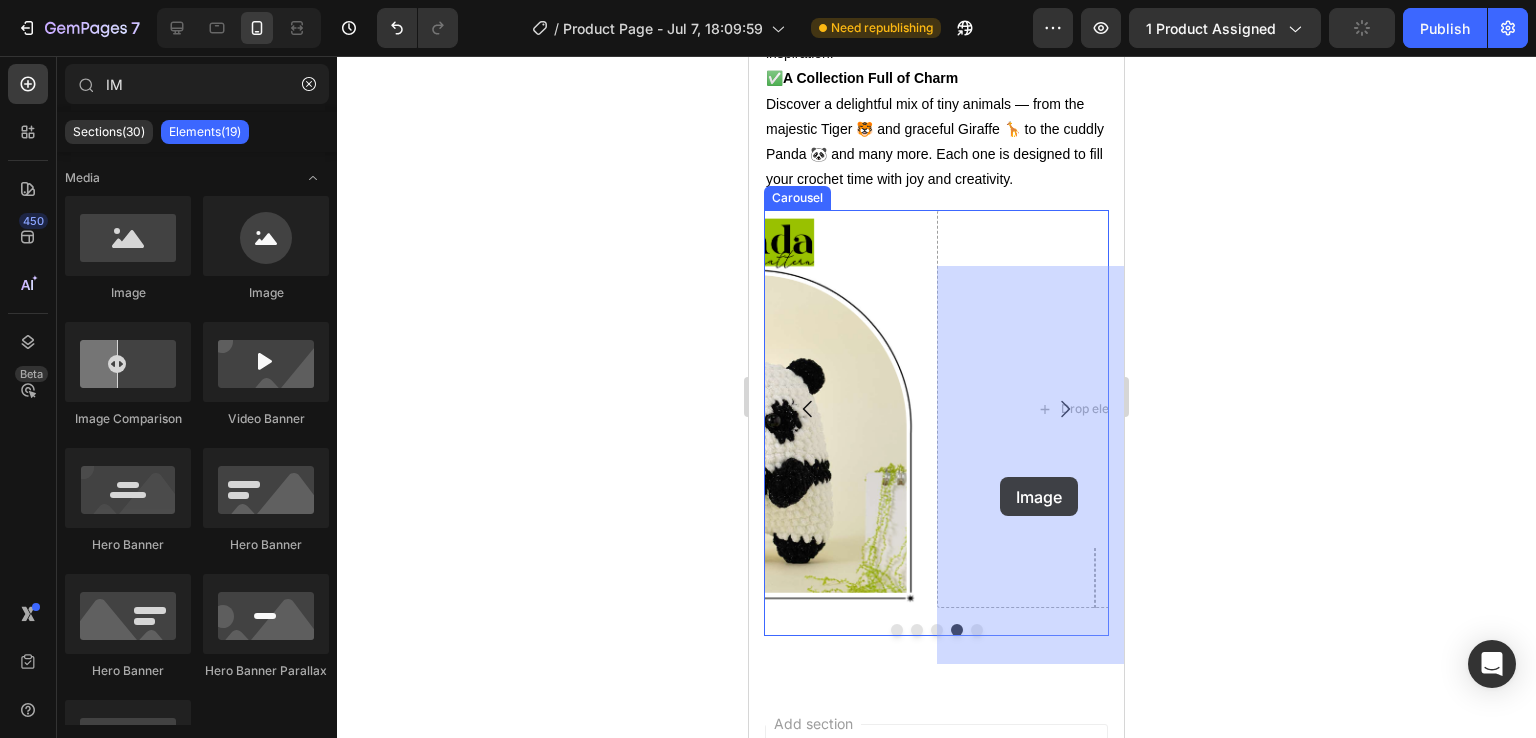 drag, startPoint x: 896, startPoint y: 298, endPoint x: 1000, endPoint y: 476, distance: 206.15529 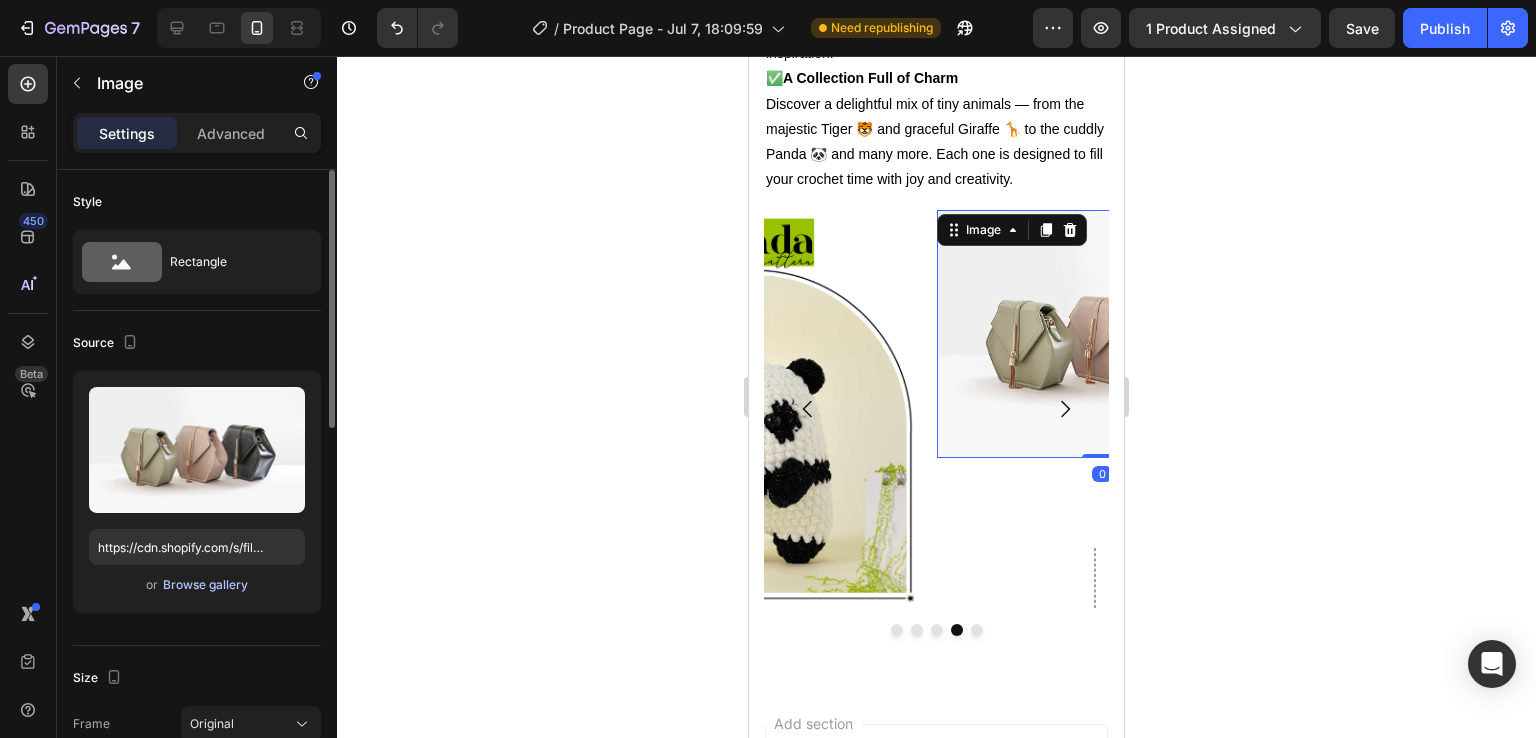 click on "Browse gallery" at bounding box center (205, 585) 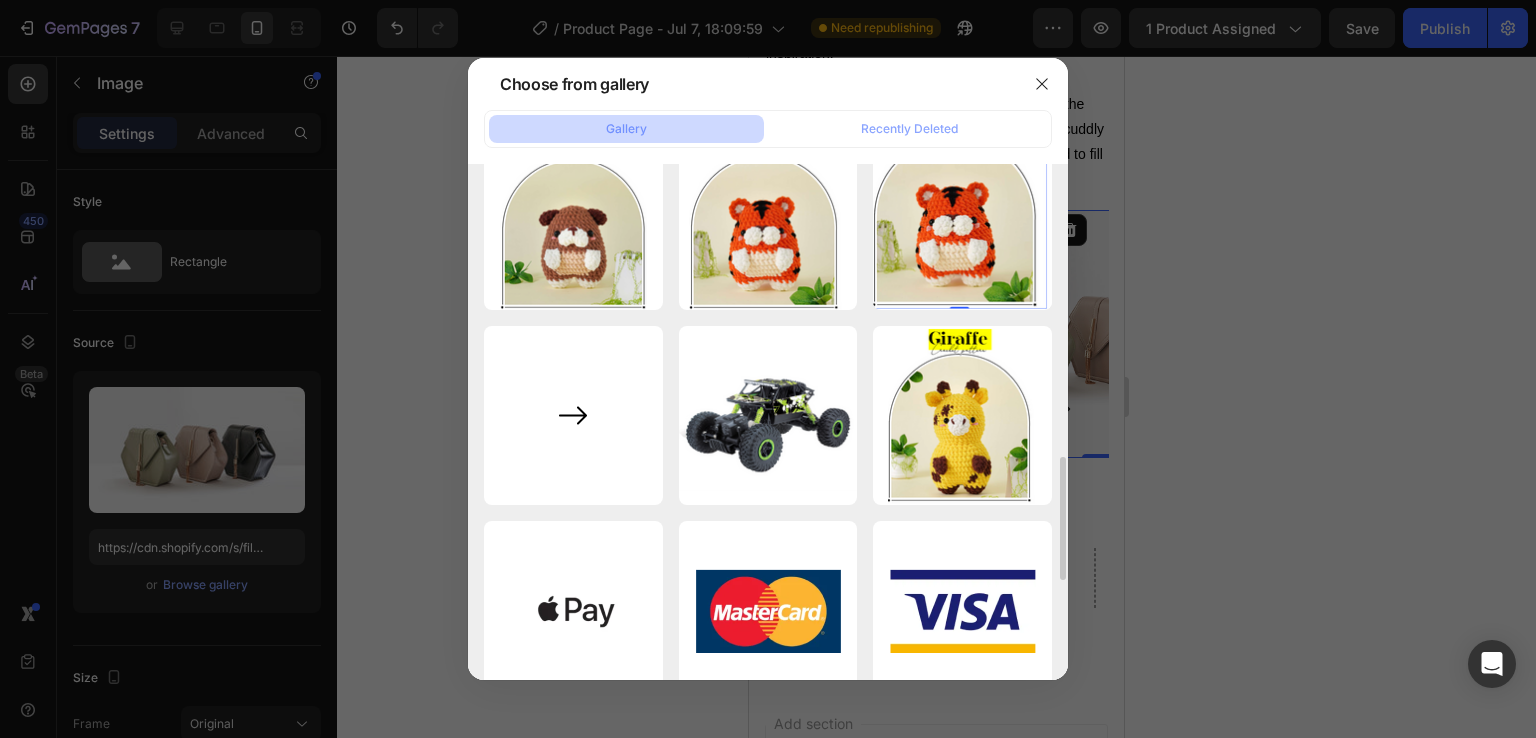 scroll, scrollTop: 1219, scrollLeft: 0, axis: vertical 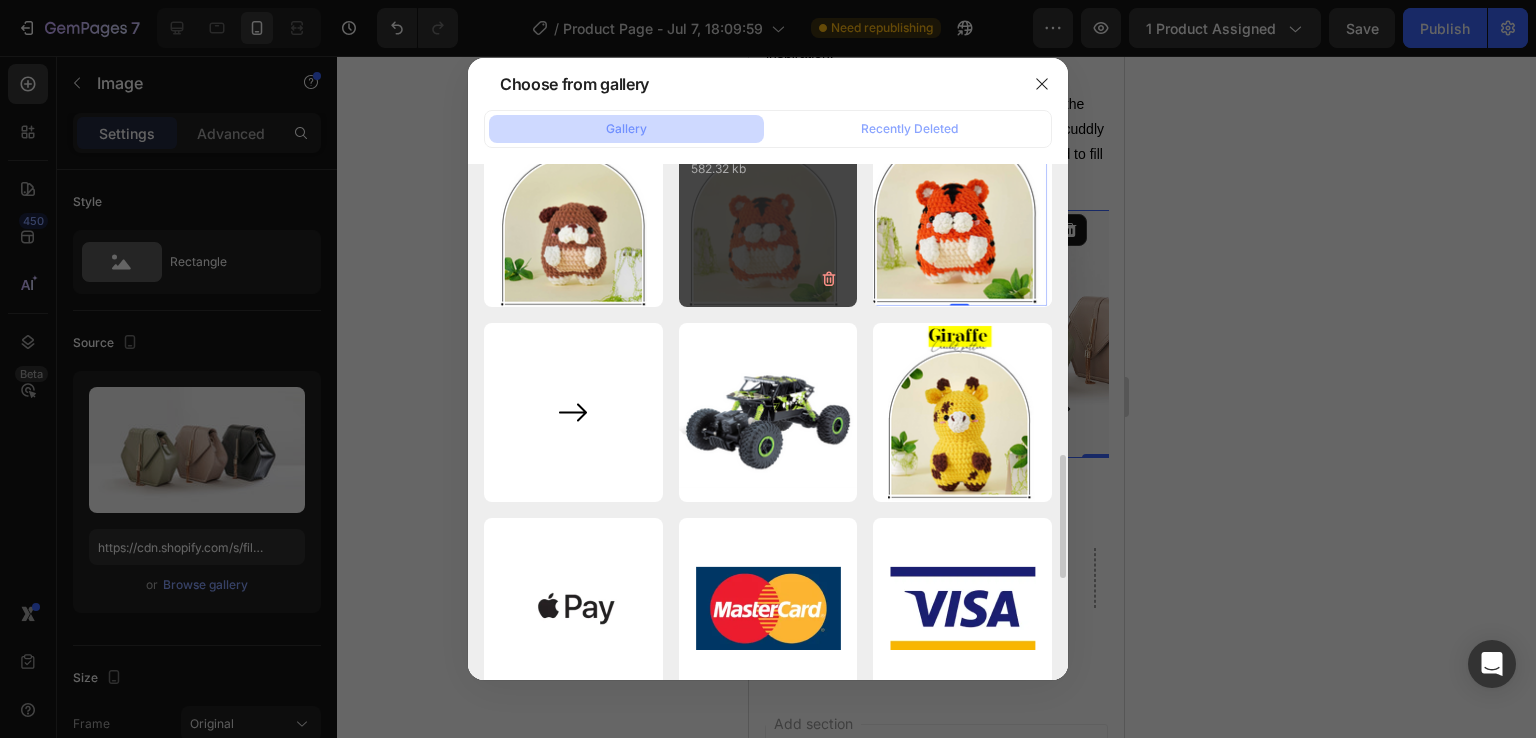 click on "CaptureYHIHGH.PNG 582.32 kb" at bounding box center (768, 218) 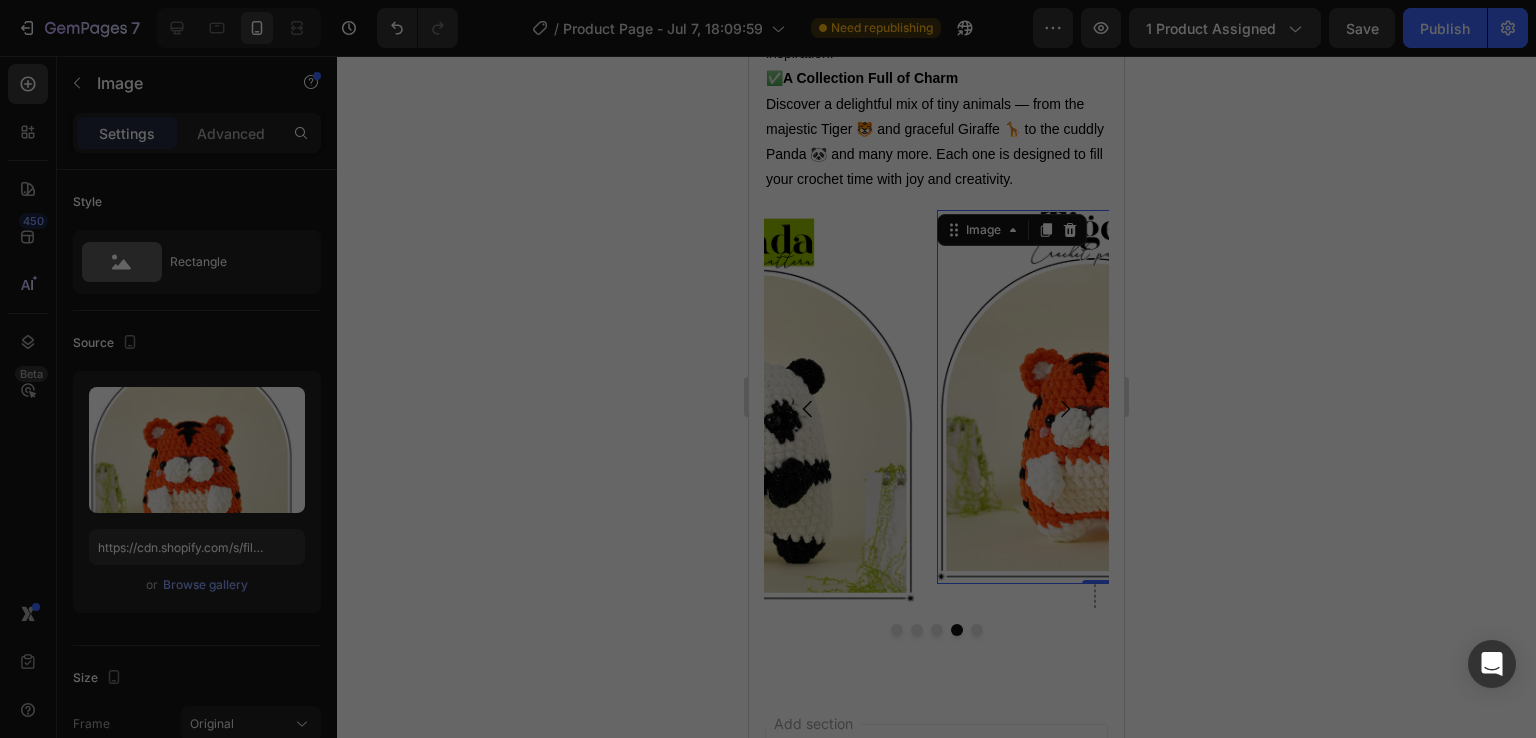 click on "CaptureYHIHGH.PNG 582.32 kb" at bounding box center [768, 218] 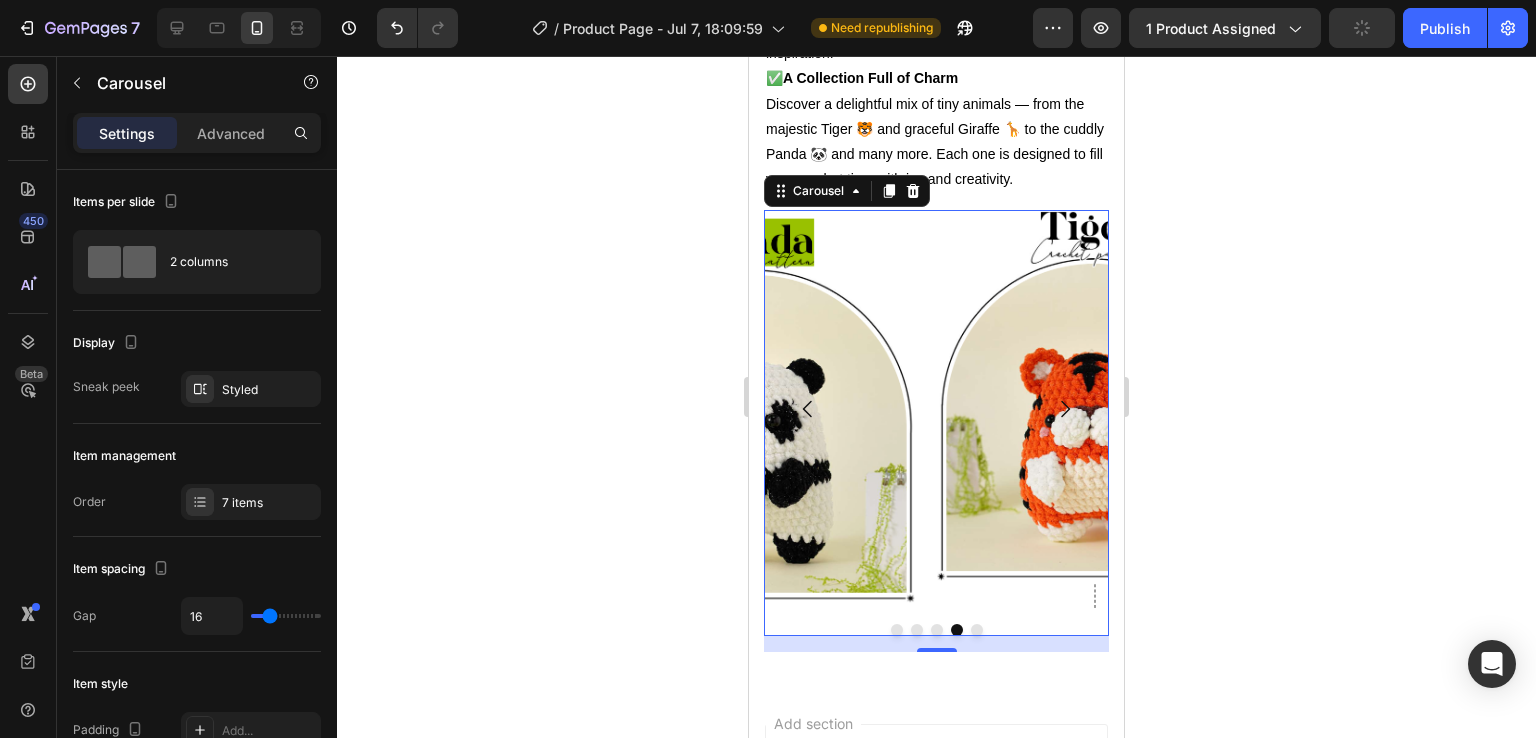 click 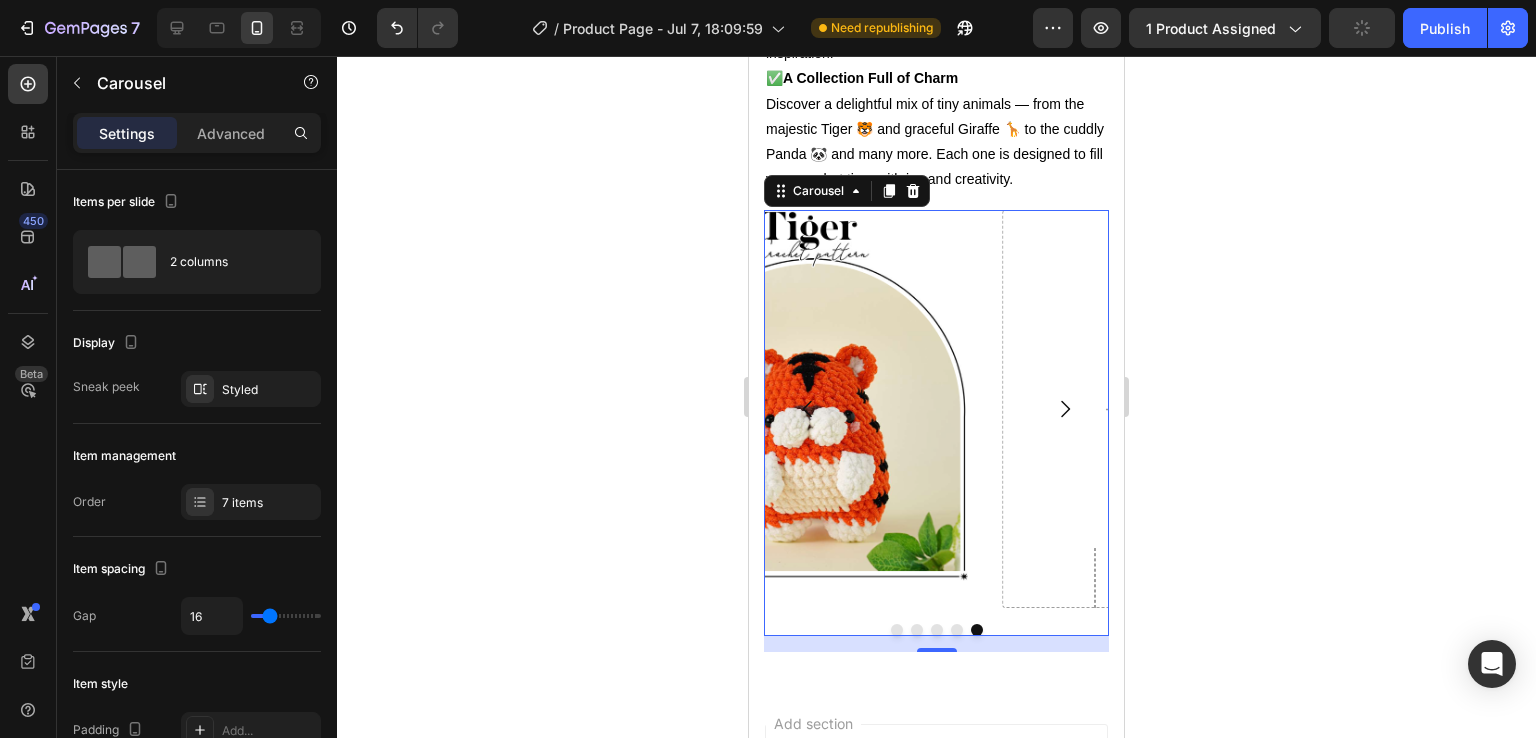 click 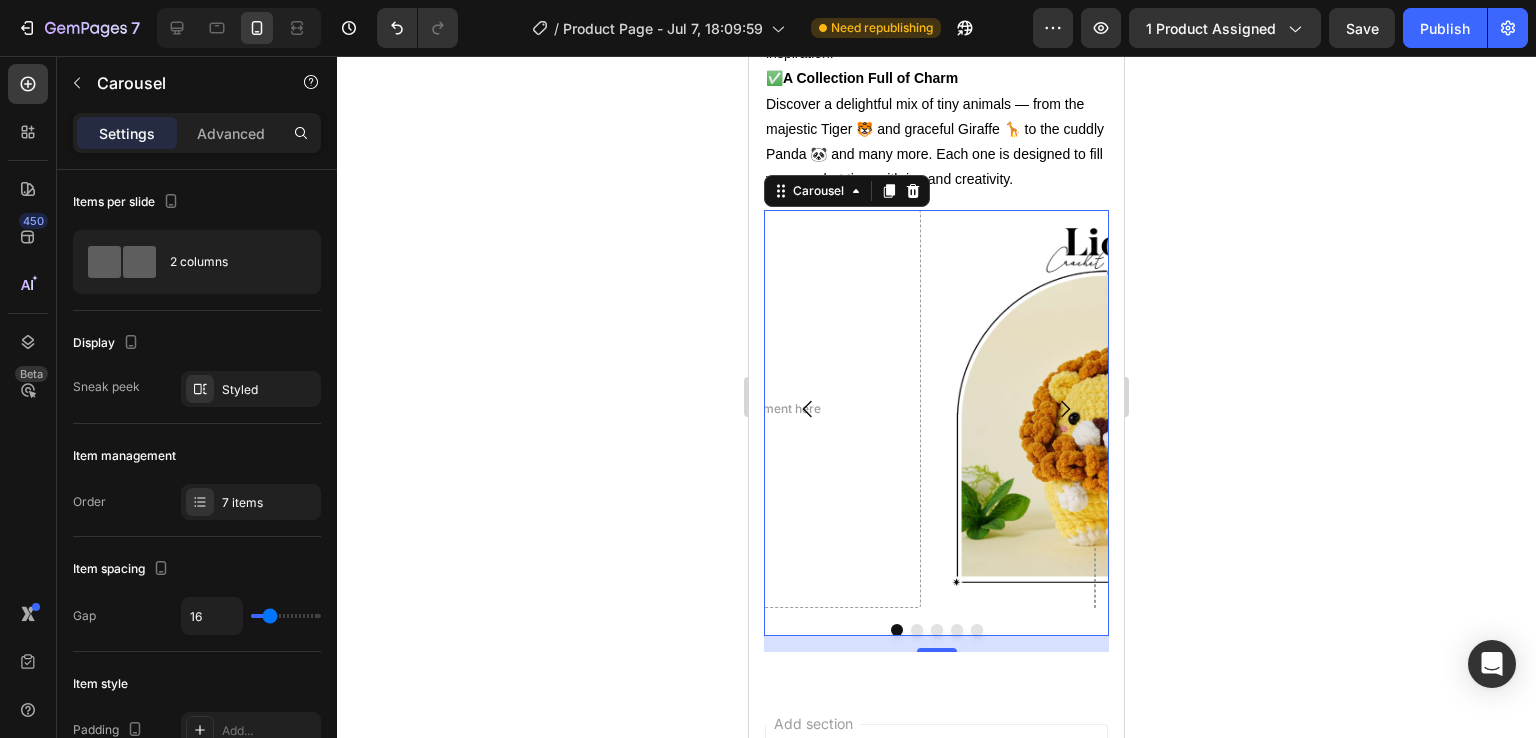 click 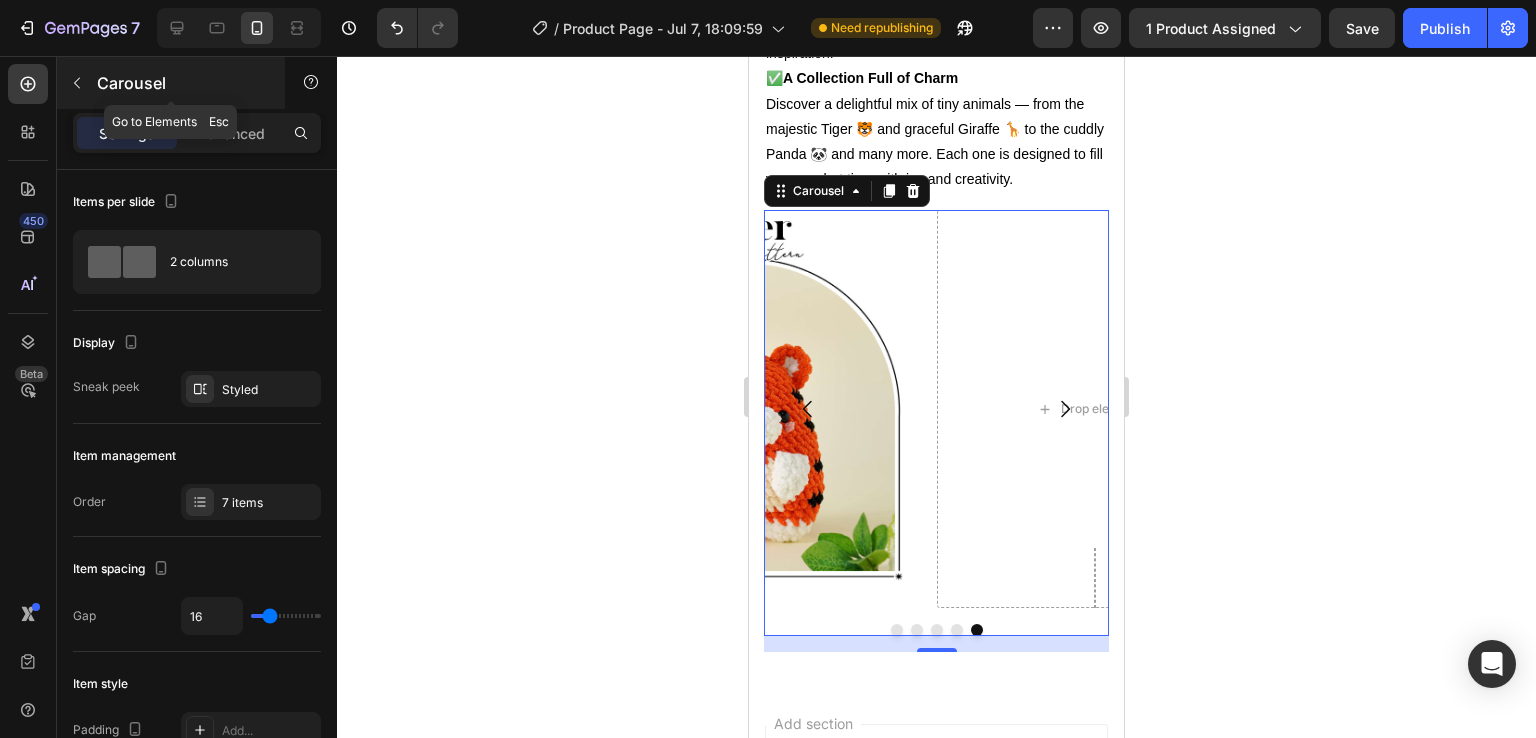 click at bounding box center (77, 83) 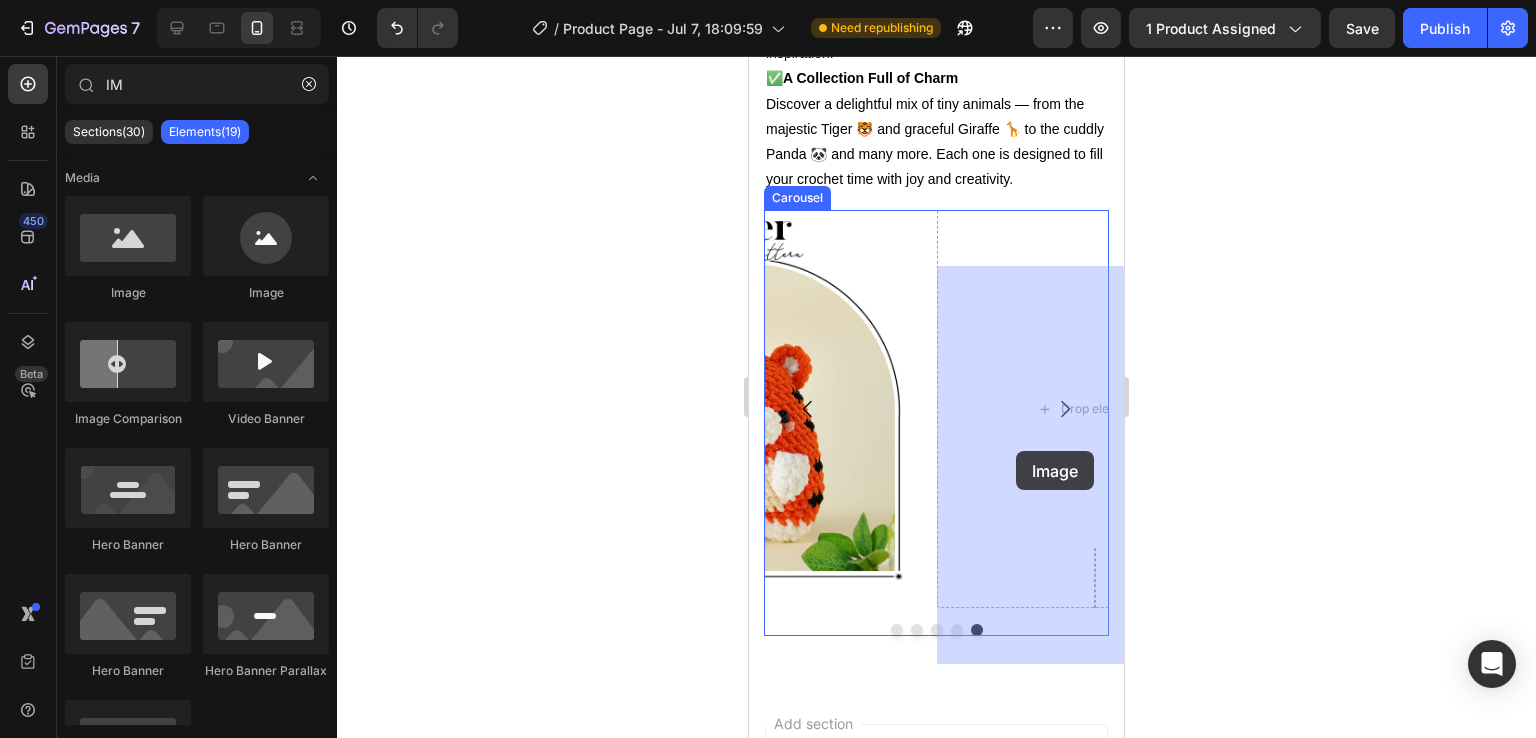 drag, startPoint x: 882, startPoint y: 308, endPoint x: 1012, endPoint y: 451, distance: 193.2589 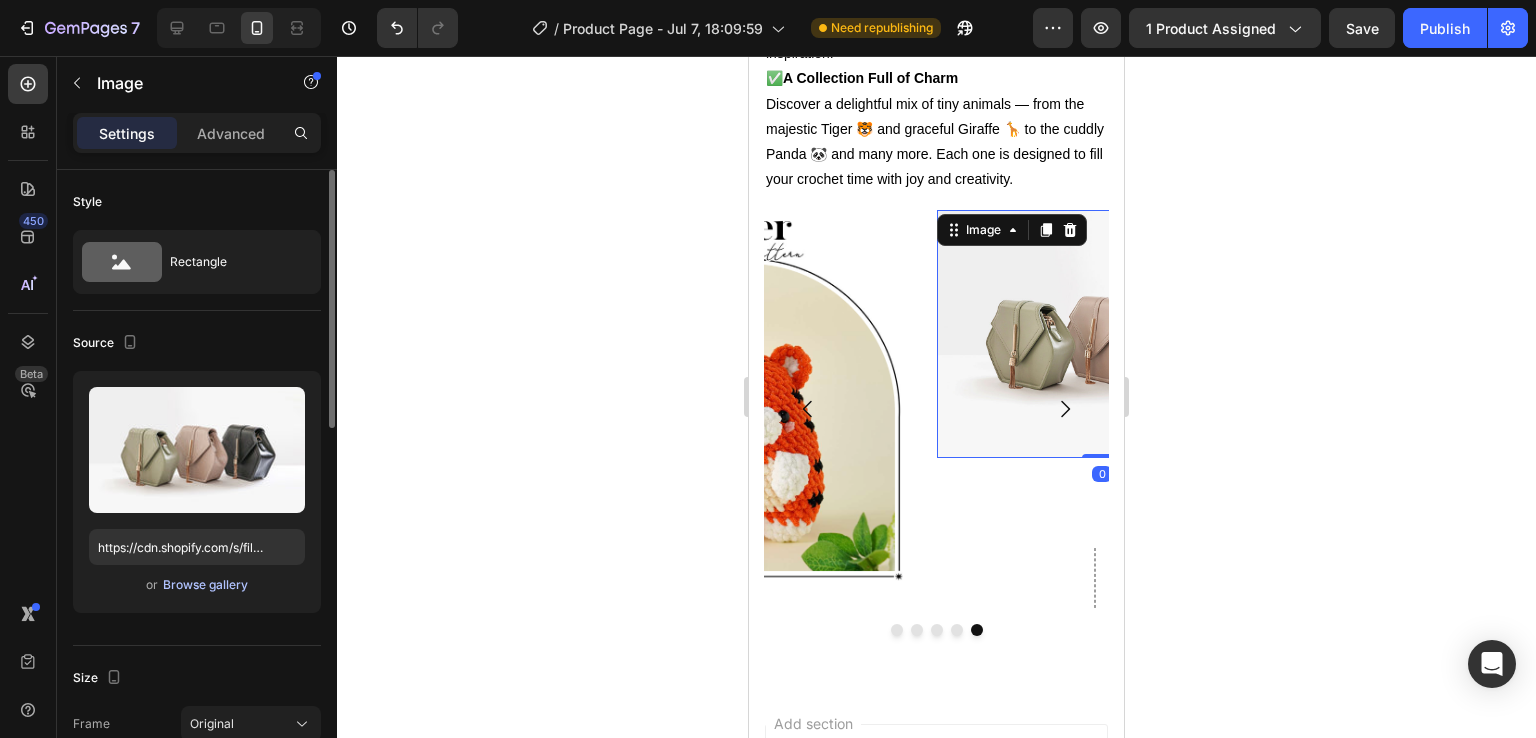 click on "Browse gallery" at bounding box center [205, 585] 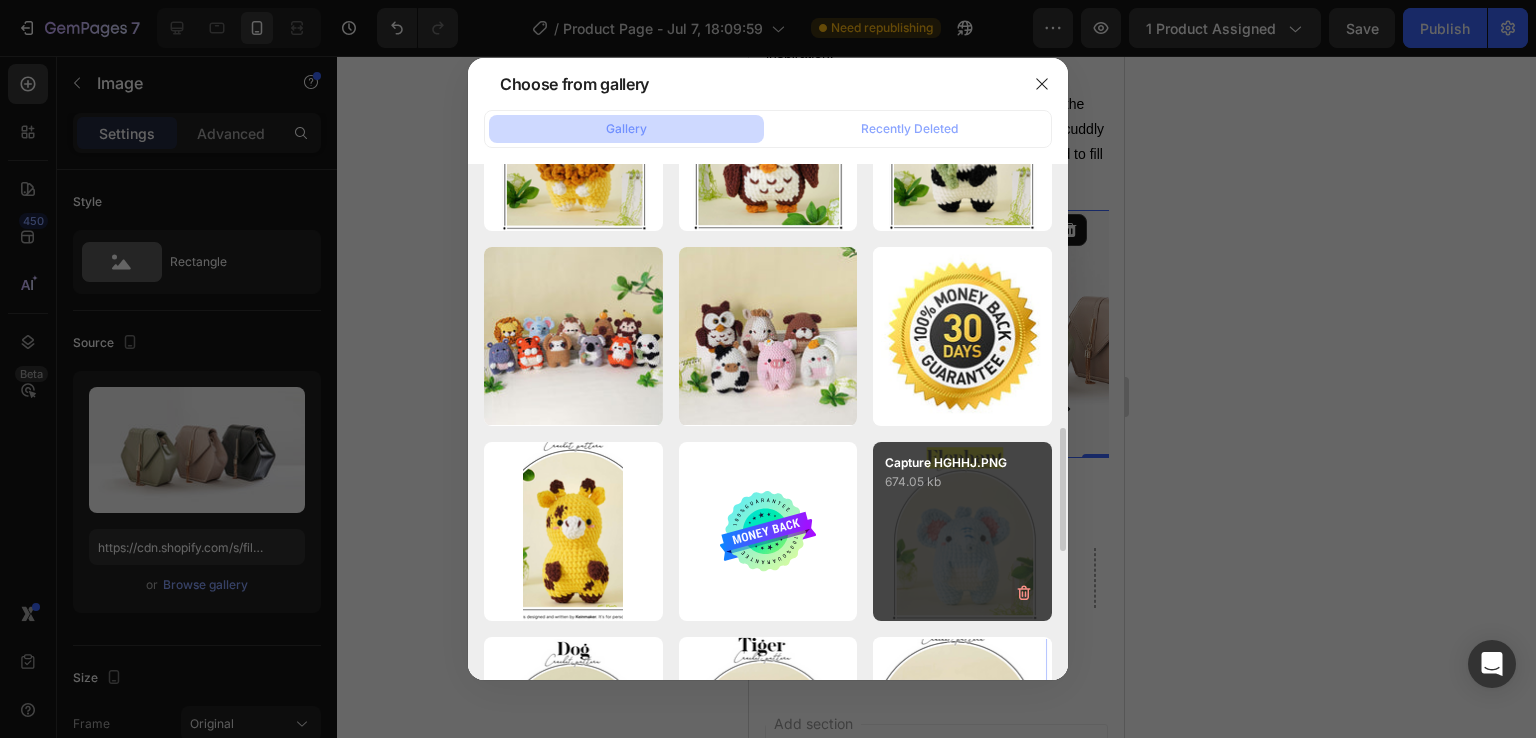 scroll, scrollTop: 889, scrollLeft: 0, axis: vertical 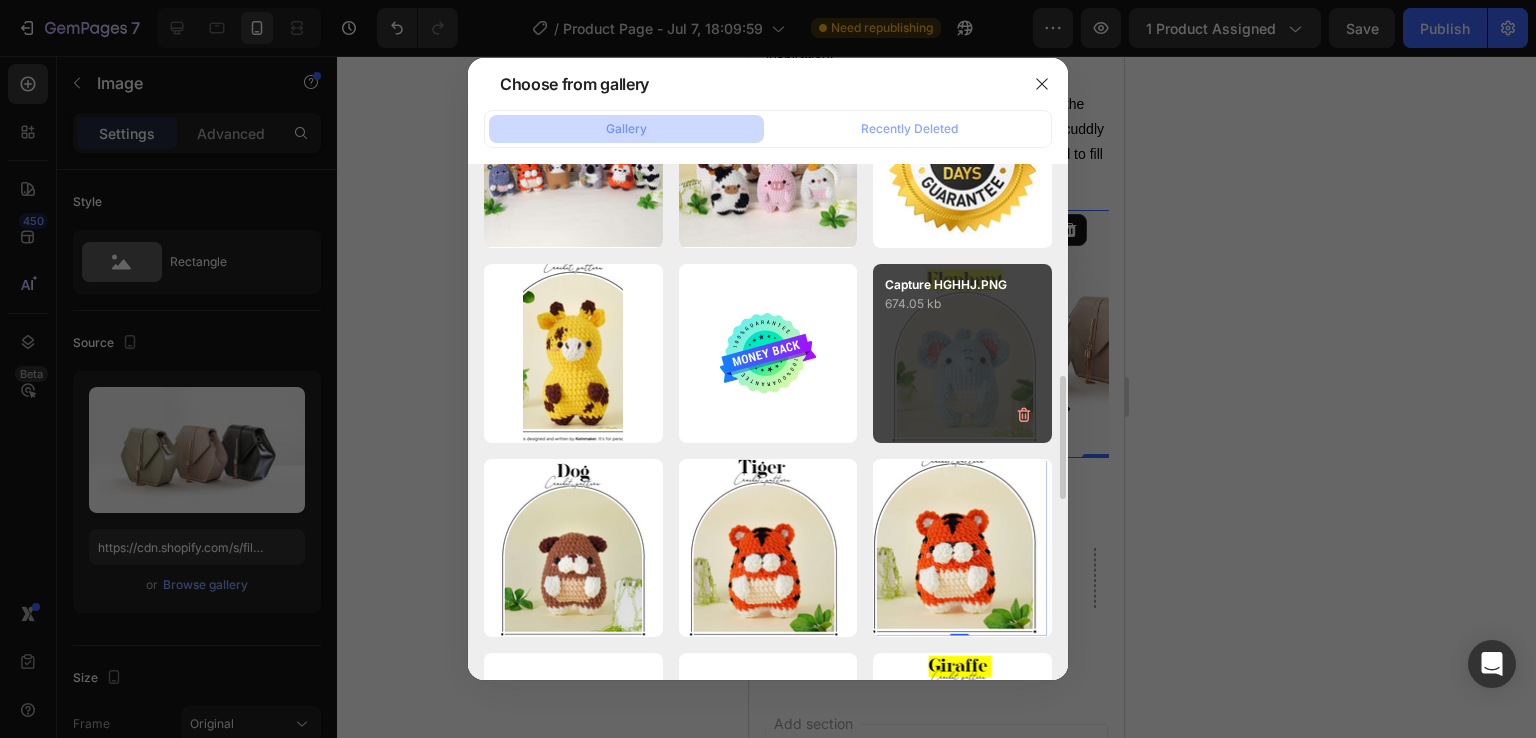 click on "Capture HGHHJ.PNG 674.05 kb" at bounding box center [962, 353] 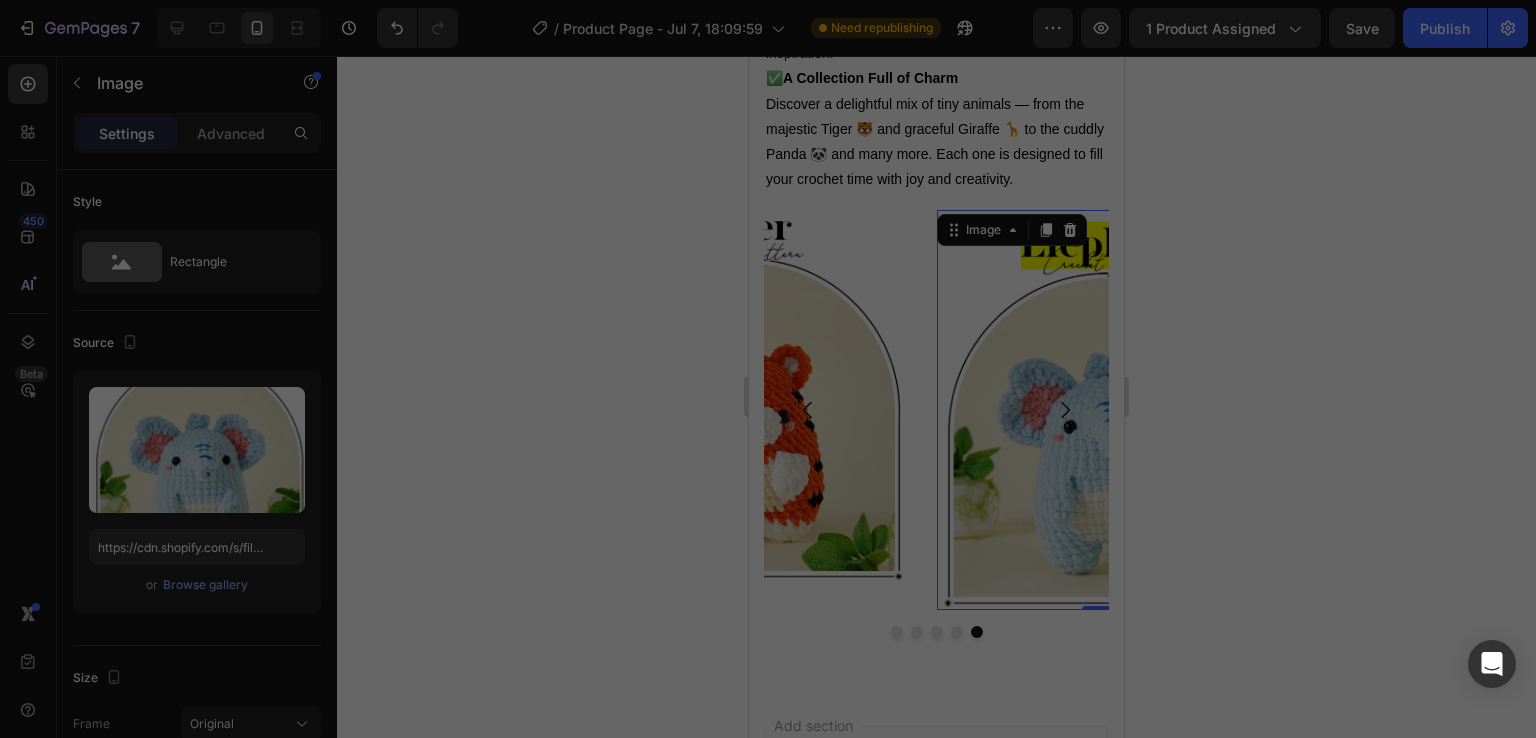 click on "Capture HGHHJ.PNG 674.05 kb" at bounding box center (962, 353) 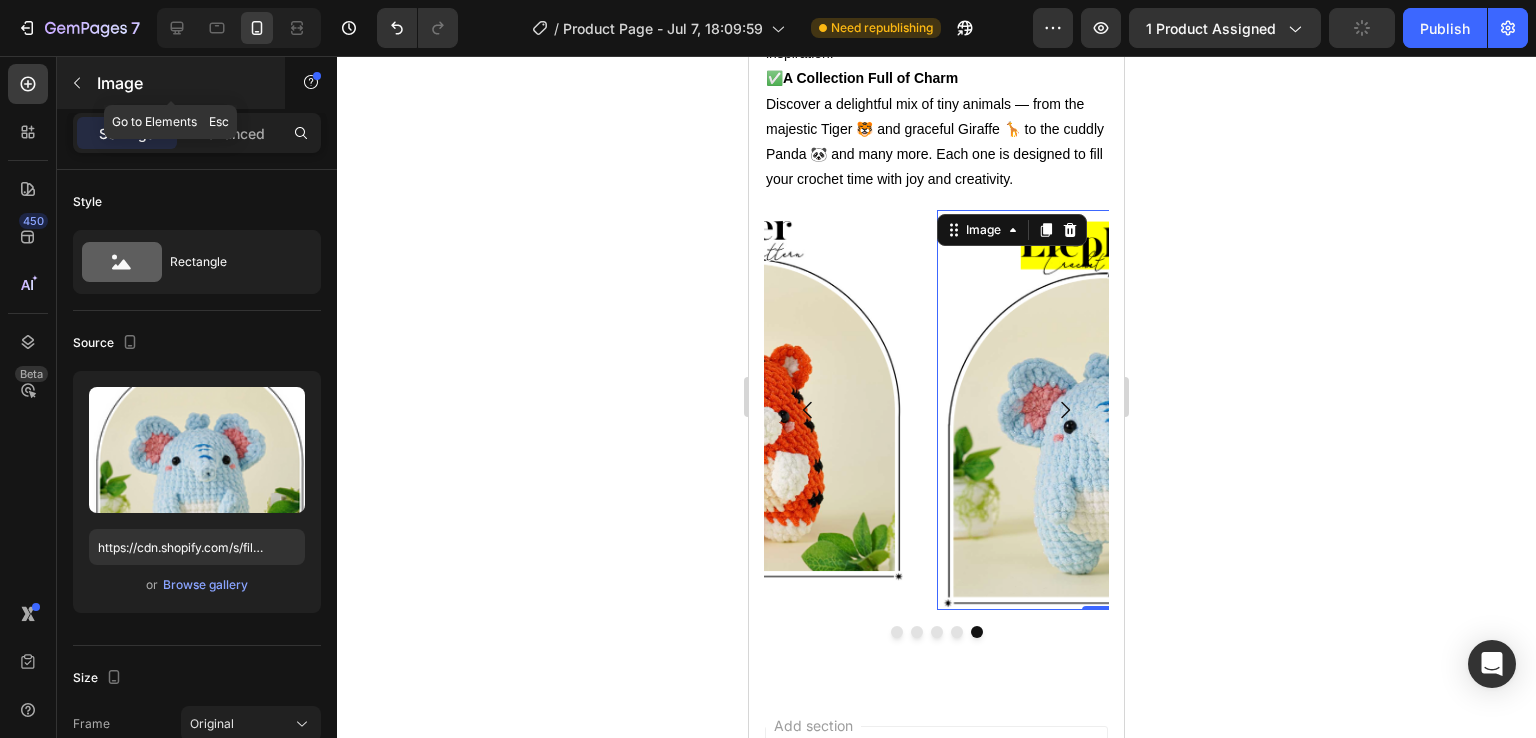 click 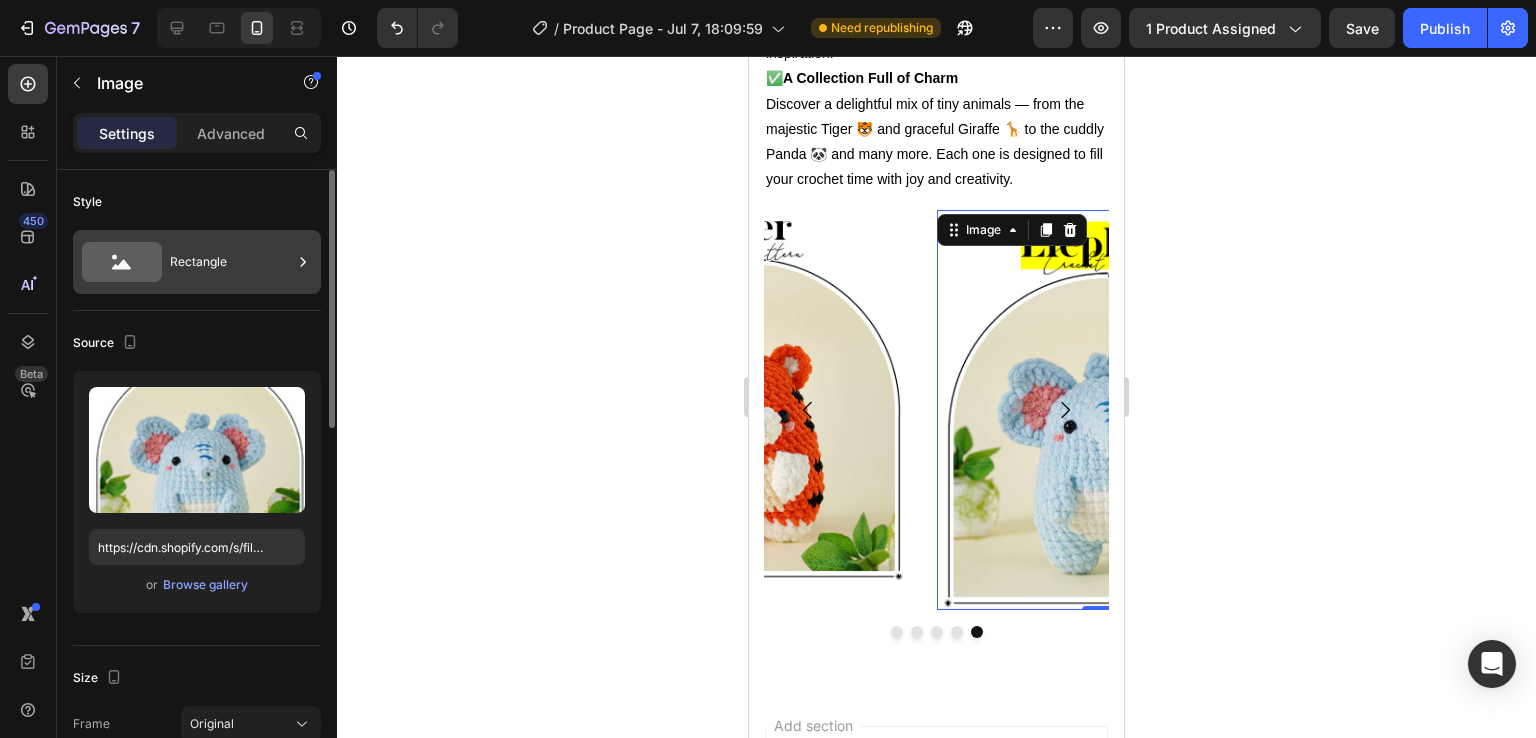 click on "Rectangle" at bounding box center (231, 262) 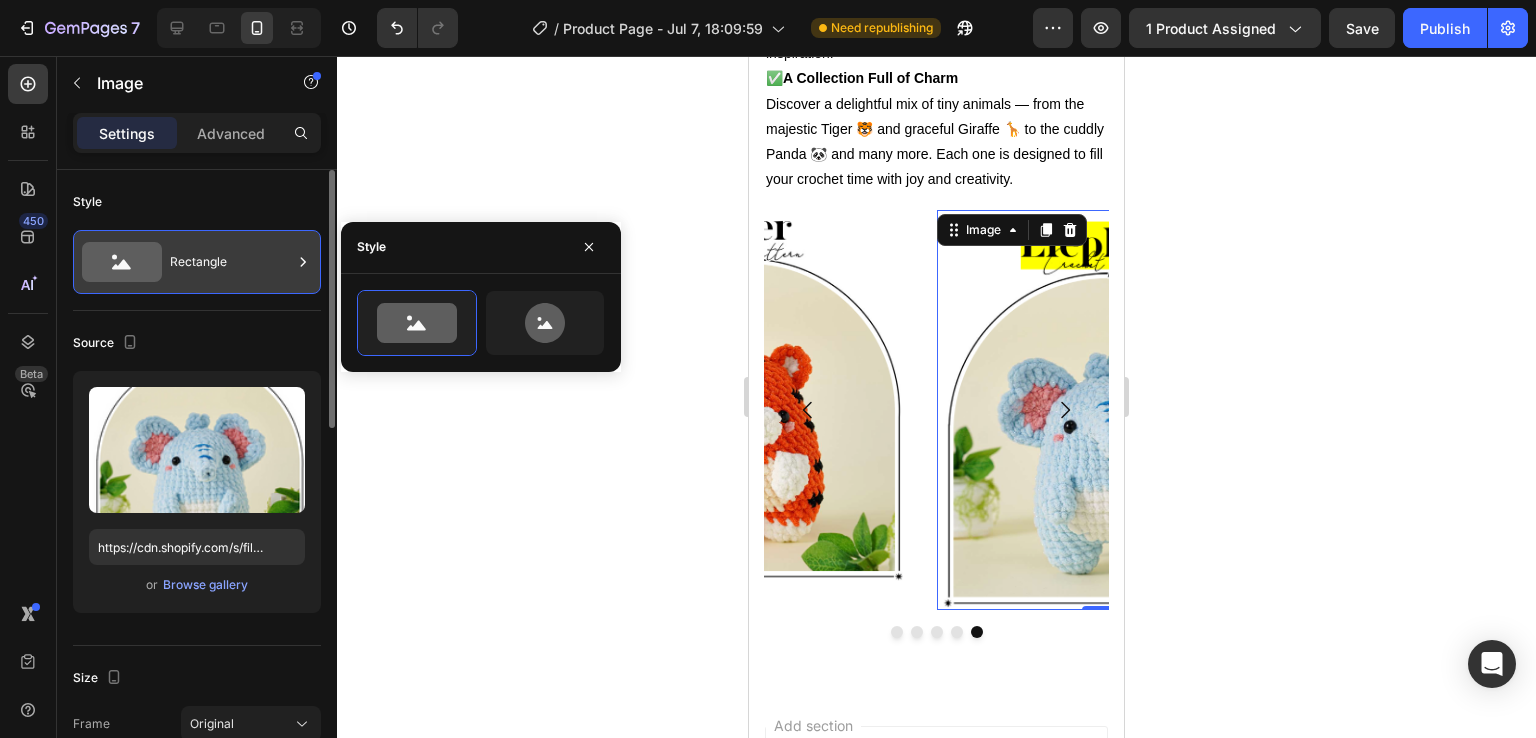 click on "Rectangle" at bounding box center (231, 262) 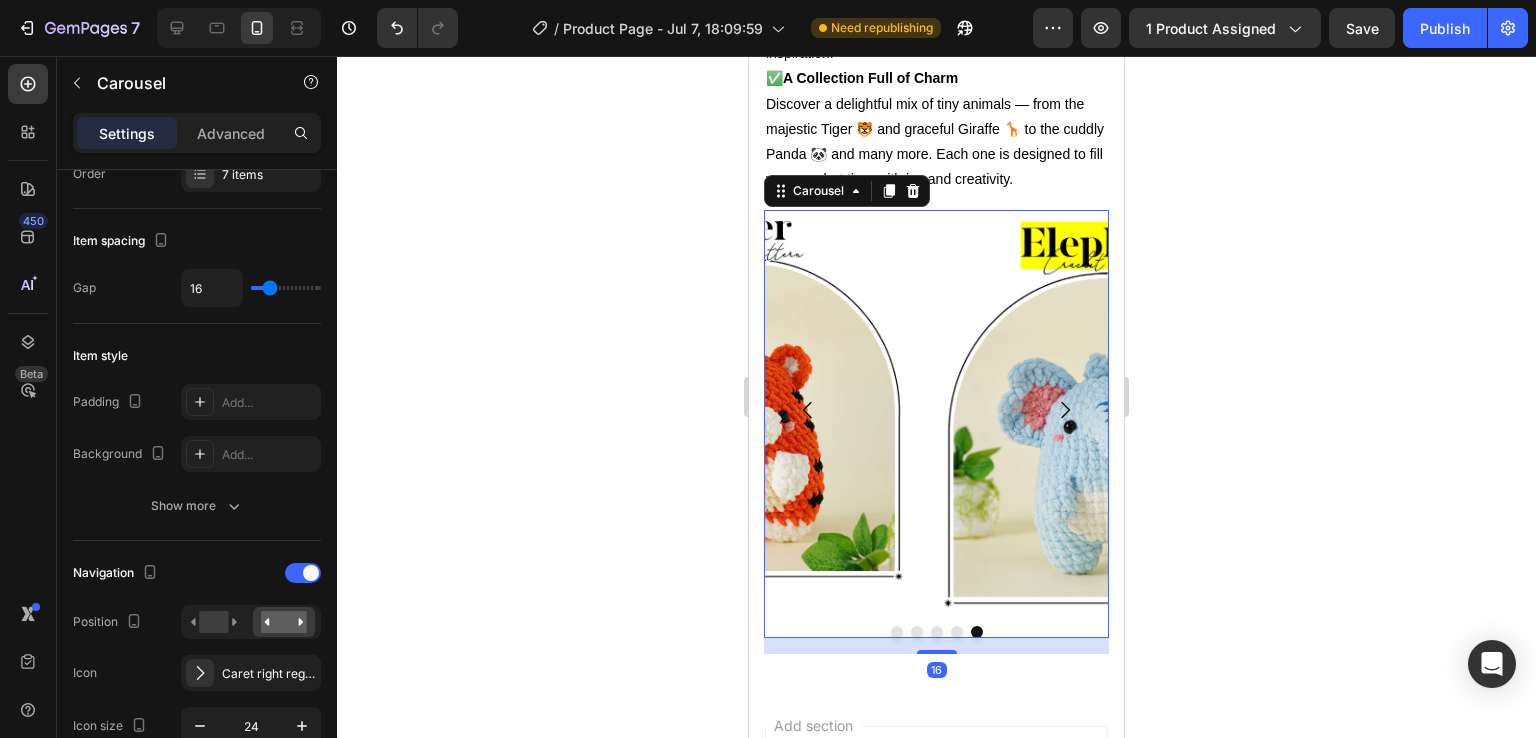 scroll, scrollTop: 0, scrollLeft: 0, axis: both 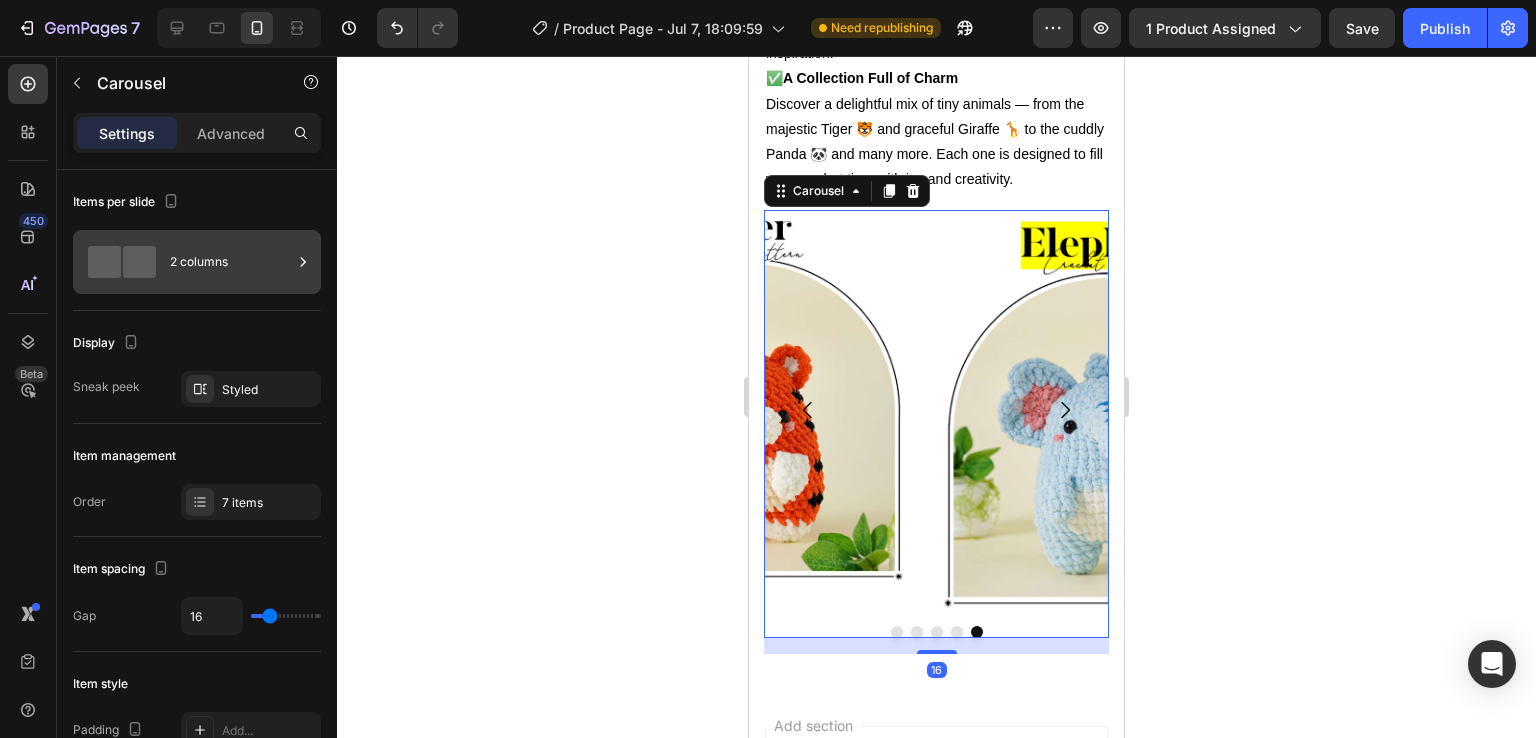 click on "2 columns" at bounding box center [231, 262] 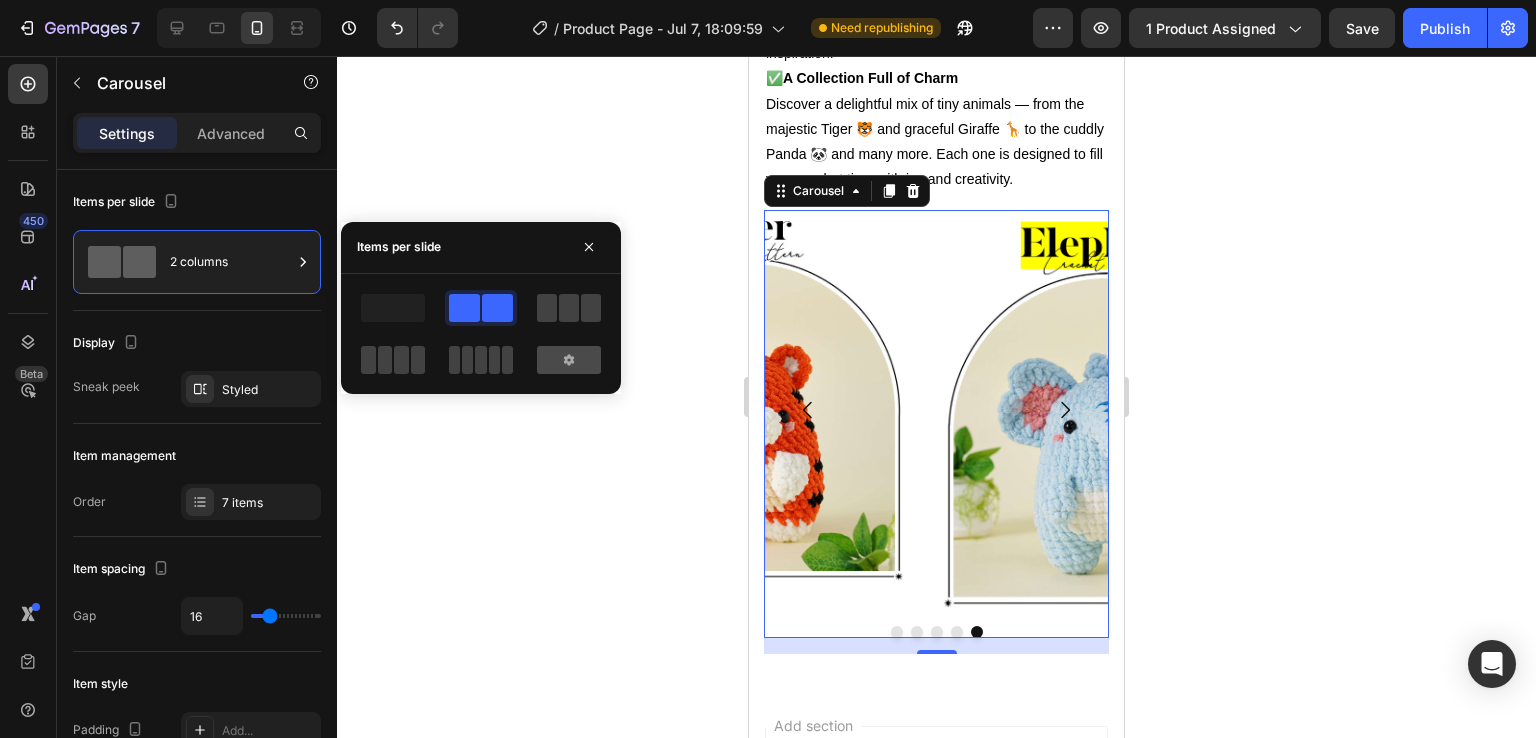 click 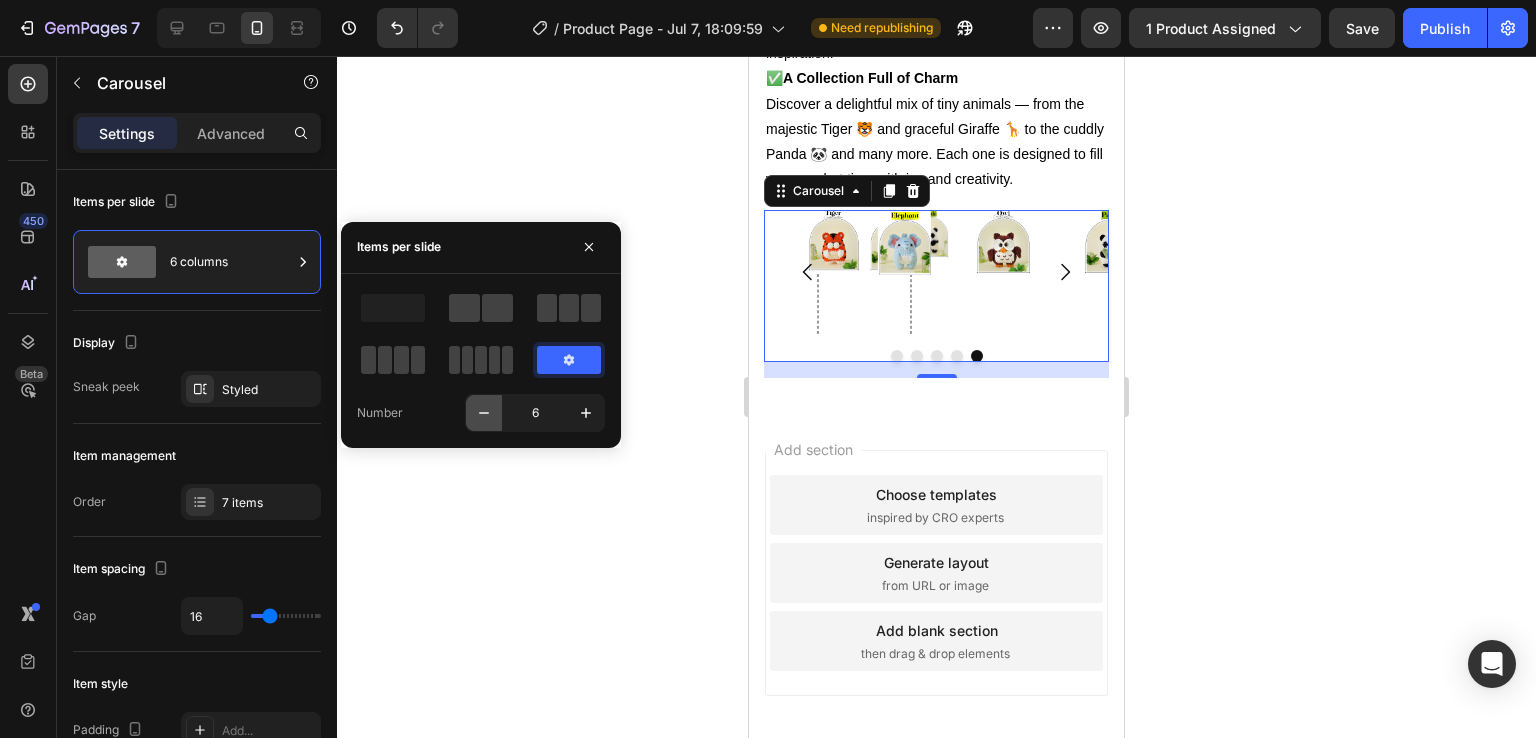 click 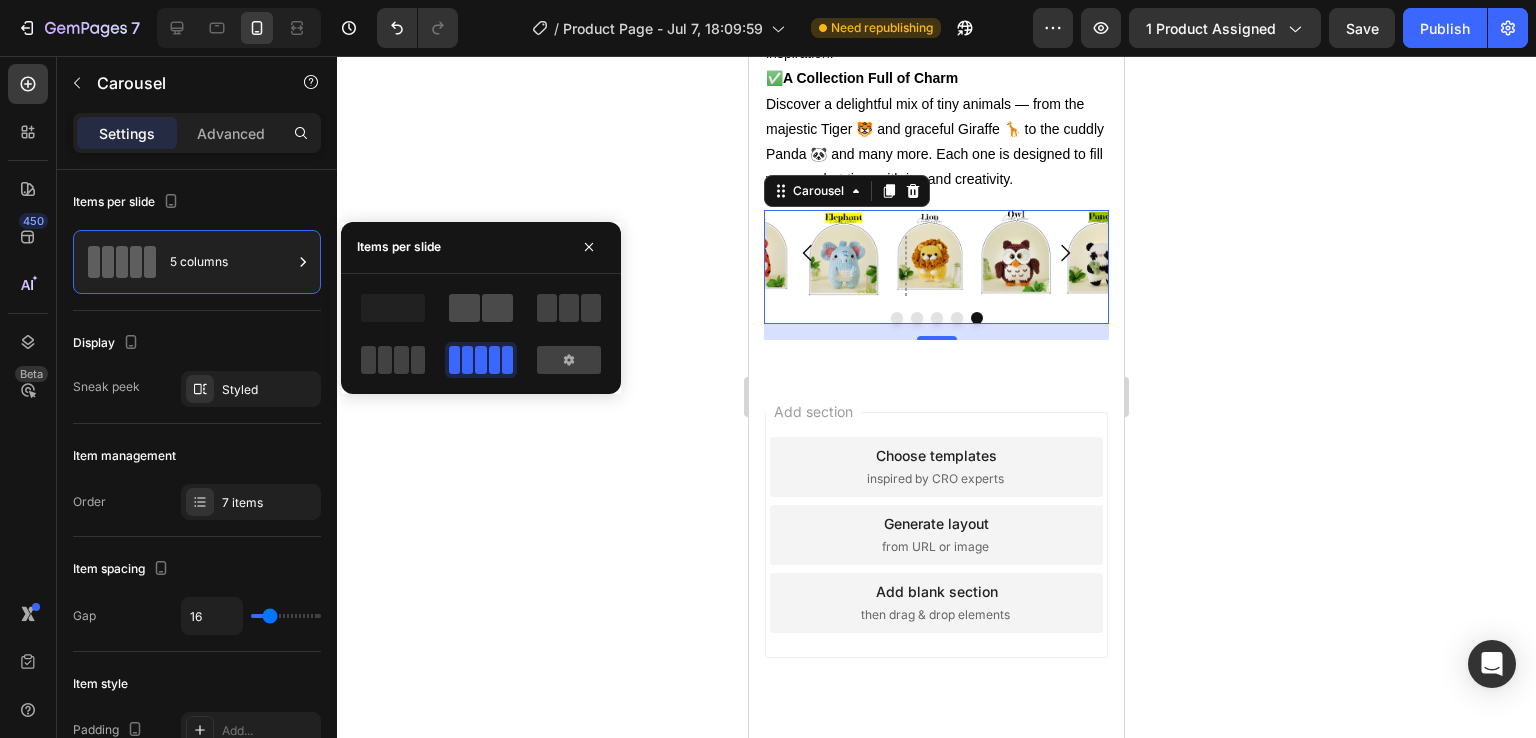 click 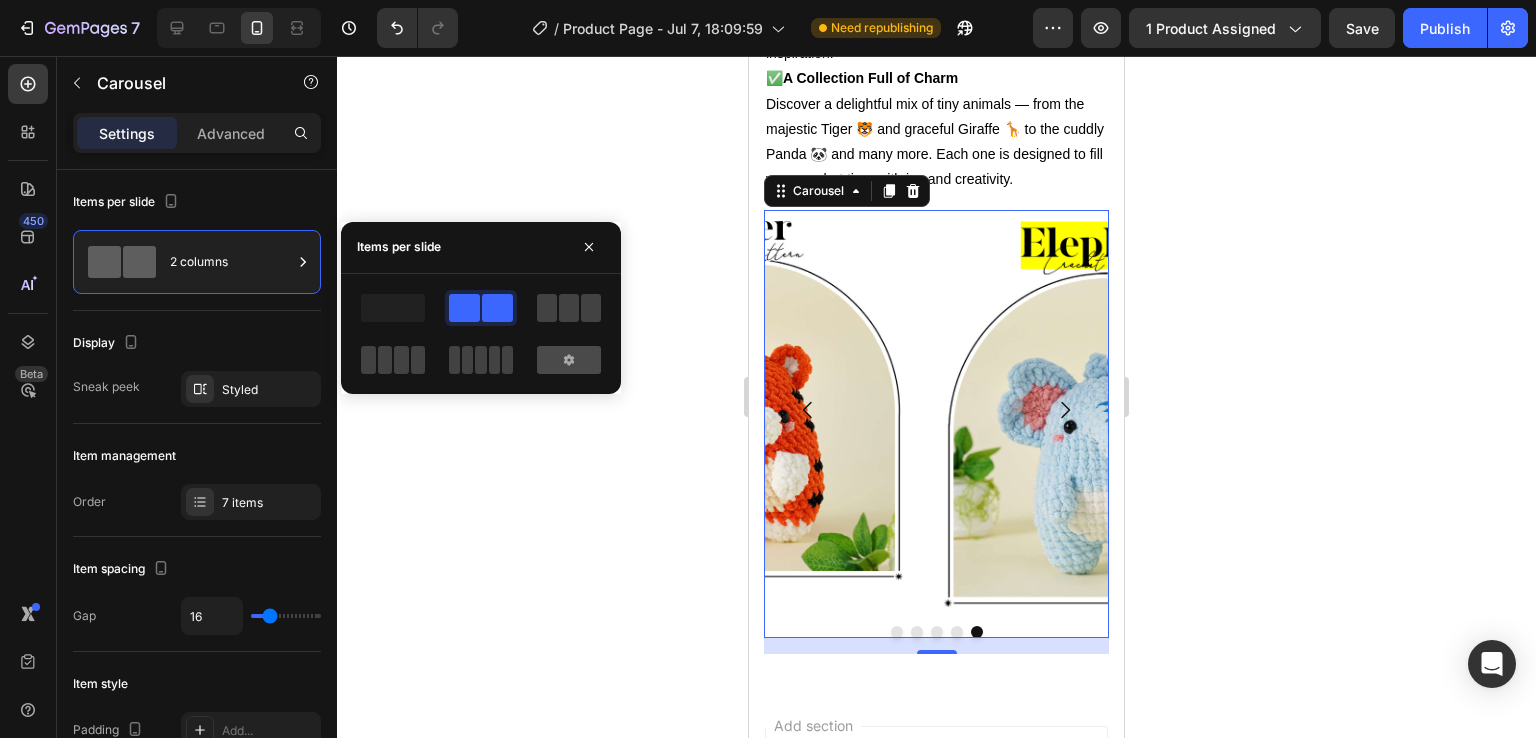 click at bounding box center [569, 360] 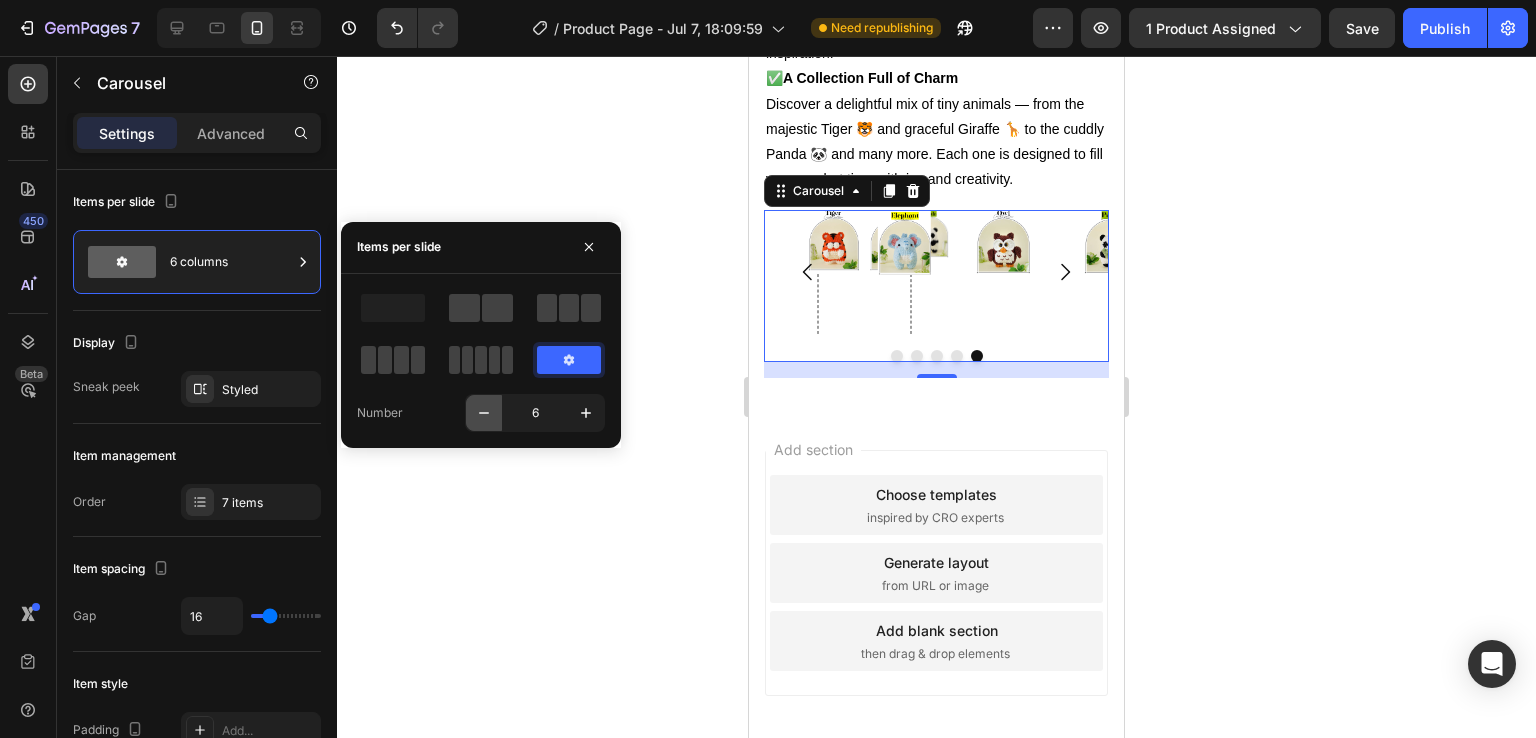 click 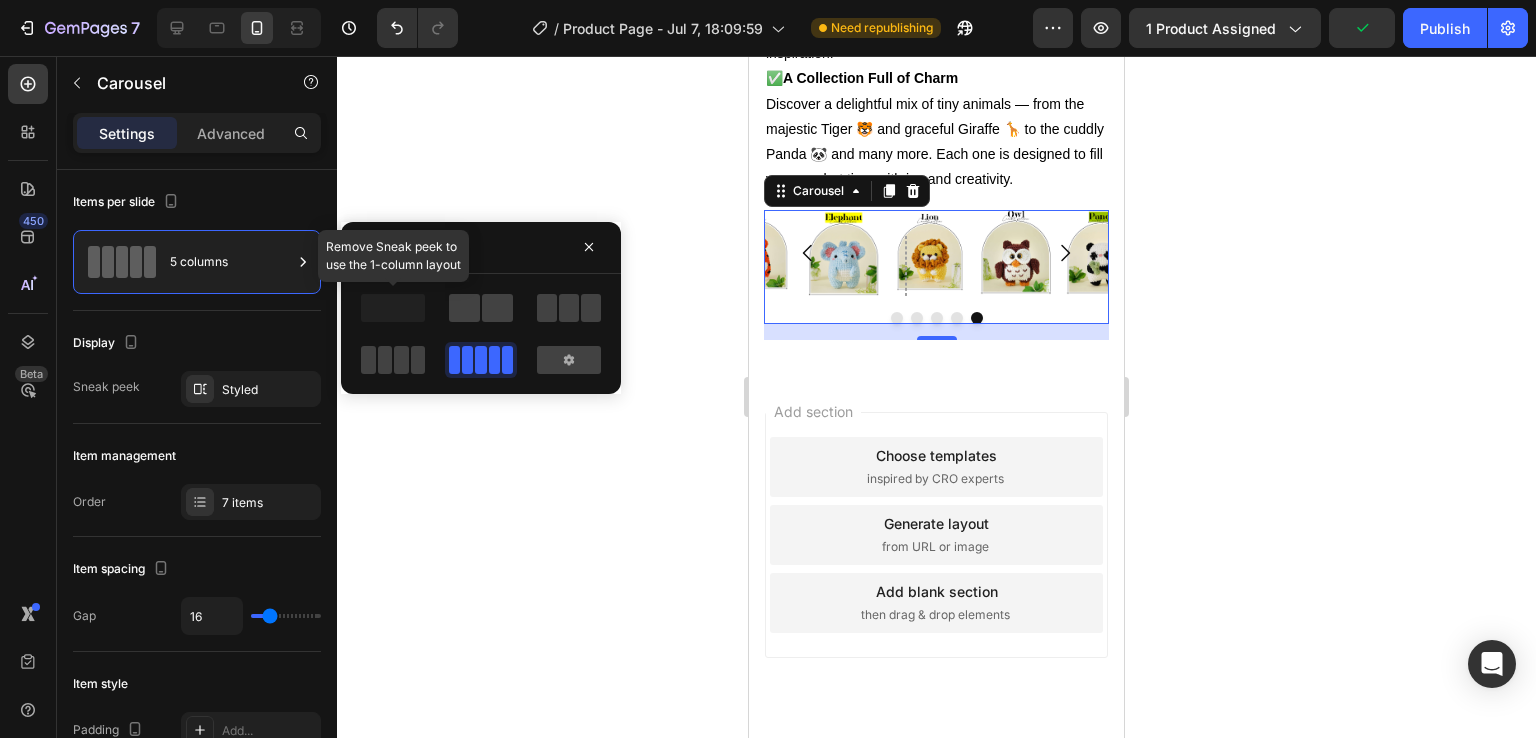 click on "Remove Sneak peek to   use the 1-column layout" 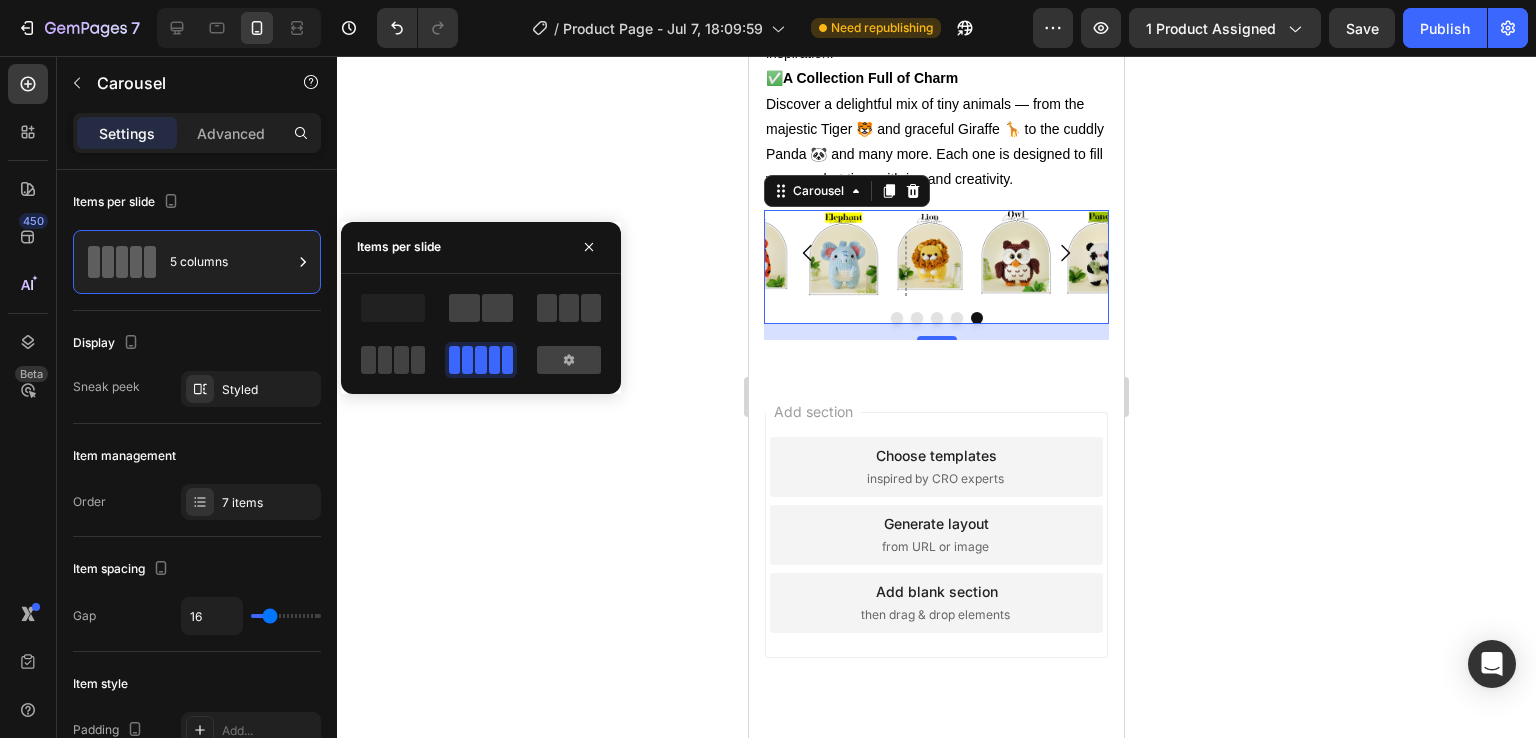 click 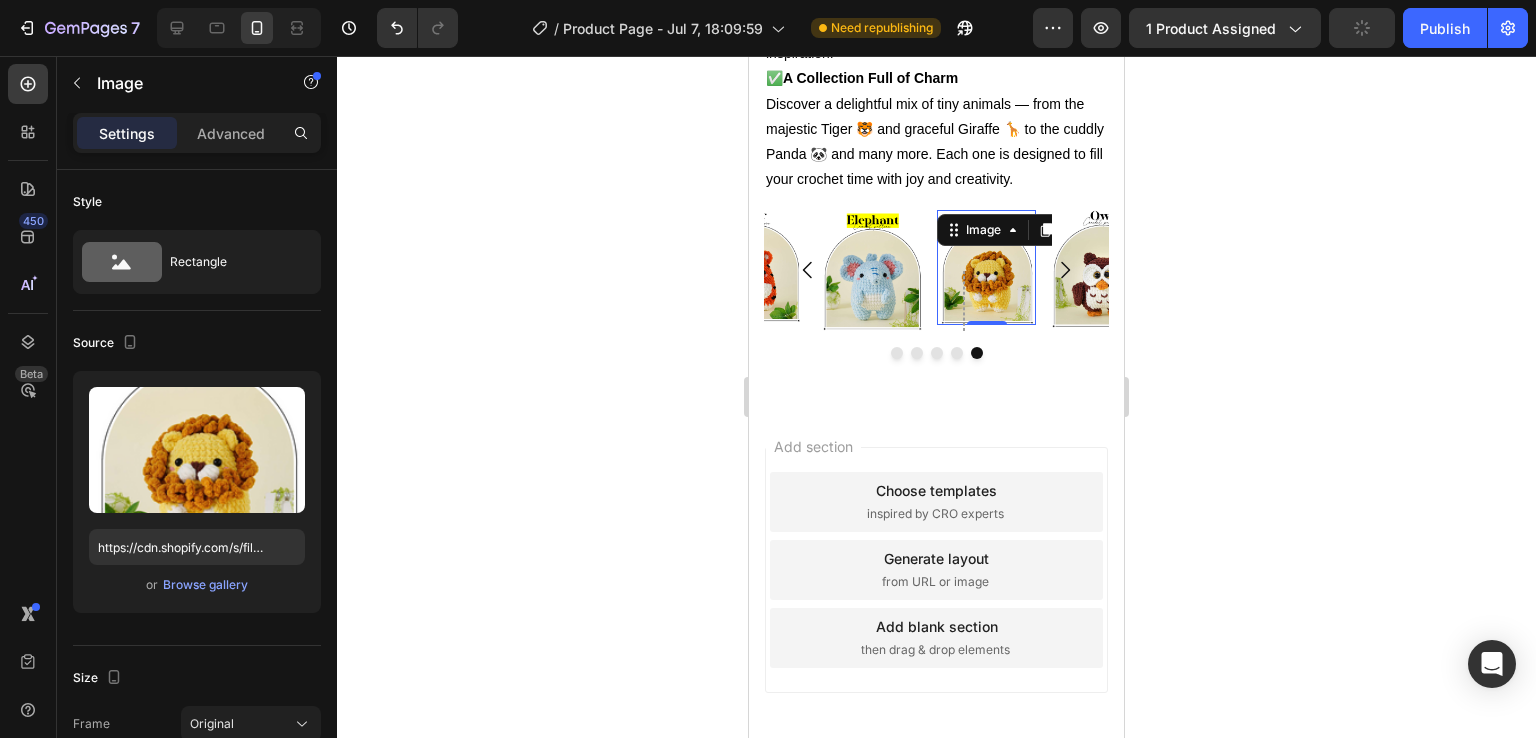 click on "Image" at bounding box center [1012, 230] 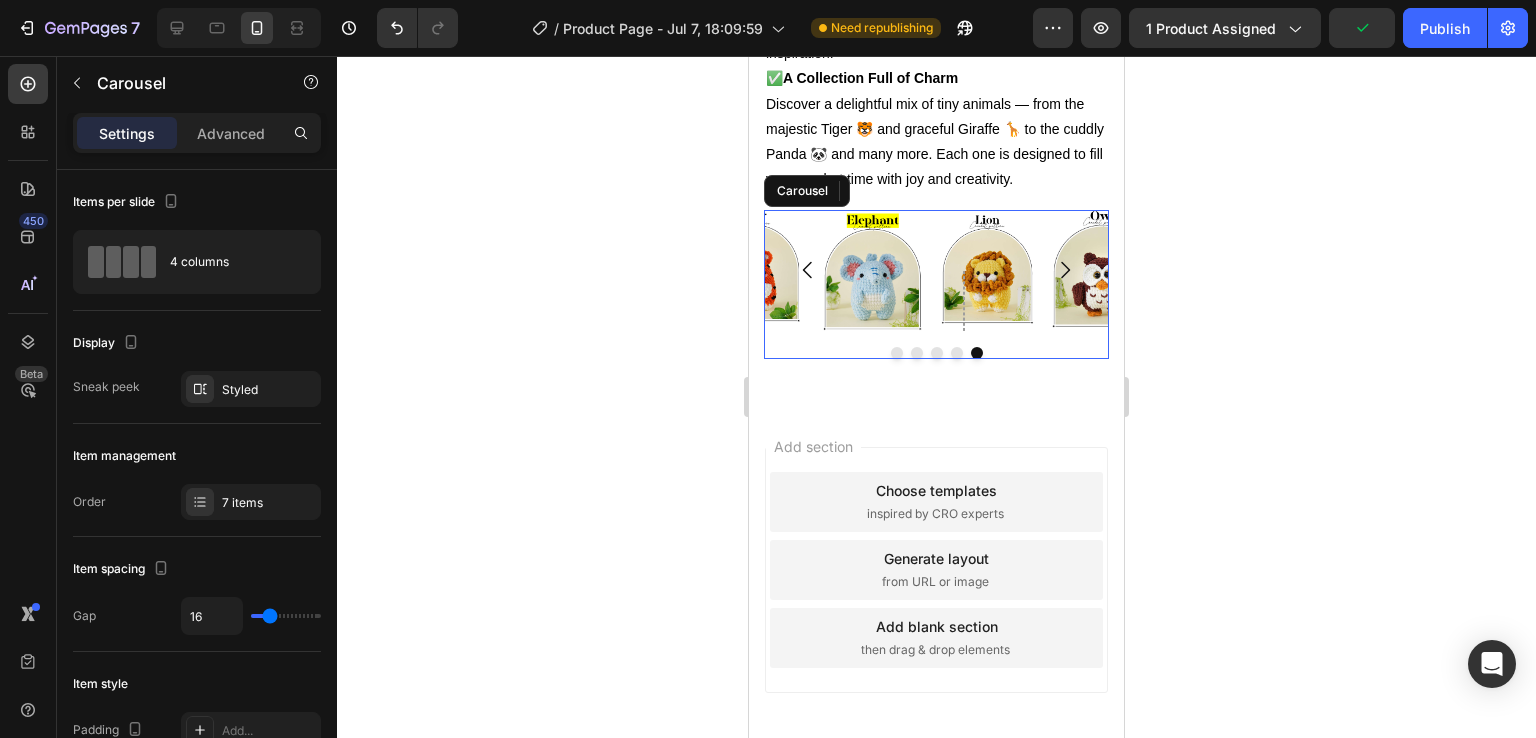 click on "Image   0 Image
Row Image Image
Row Image Image Image
Carousel" at bounding box center (936, 284) 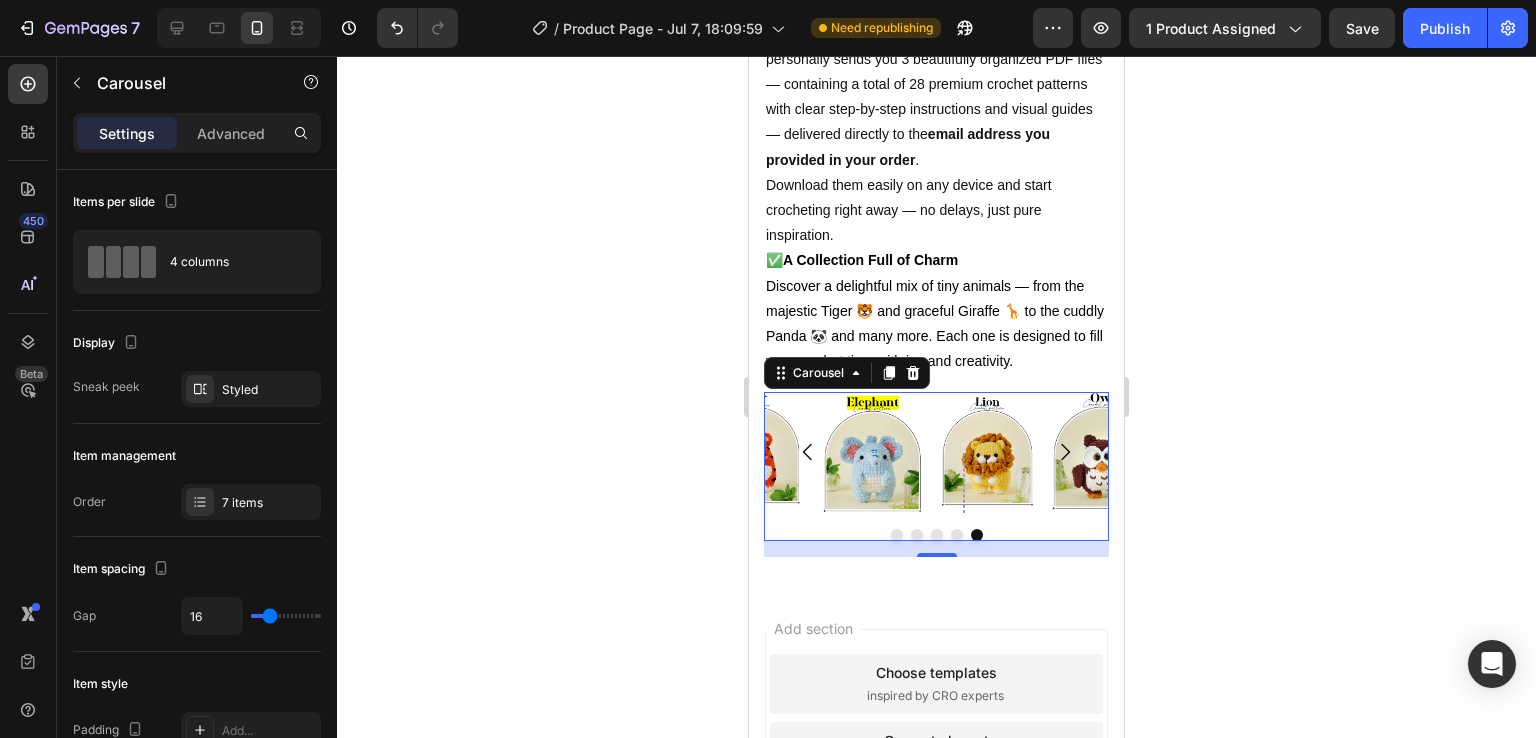 scroll, scrollTop: 1353, scrollLeft: 0, axis: vertical 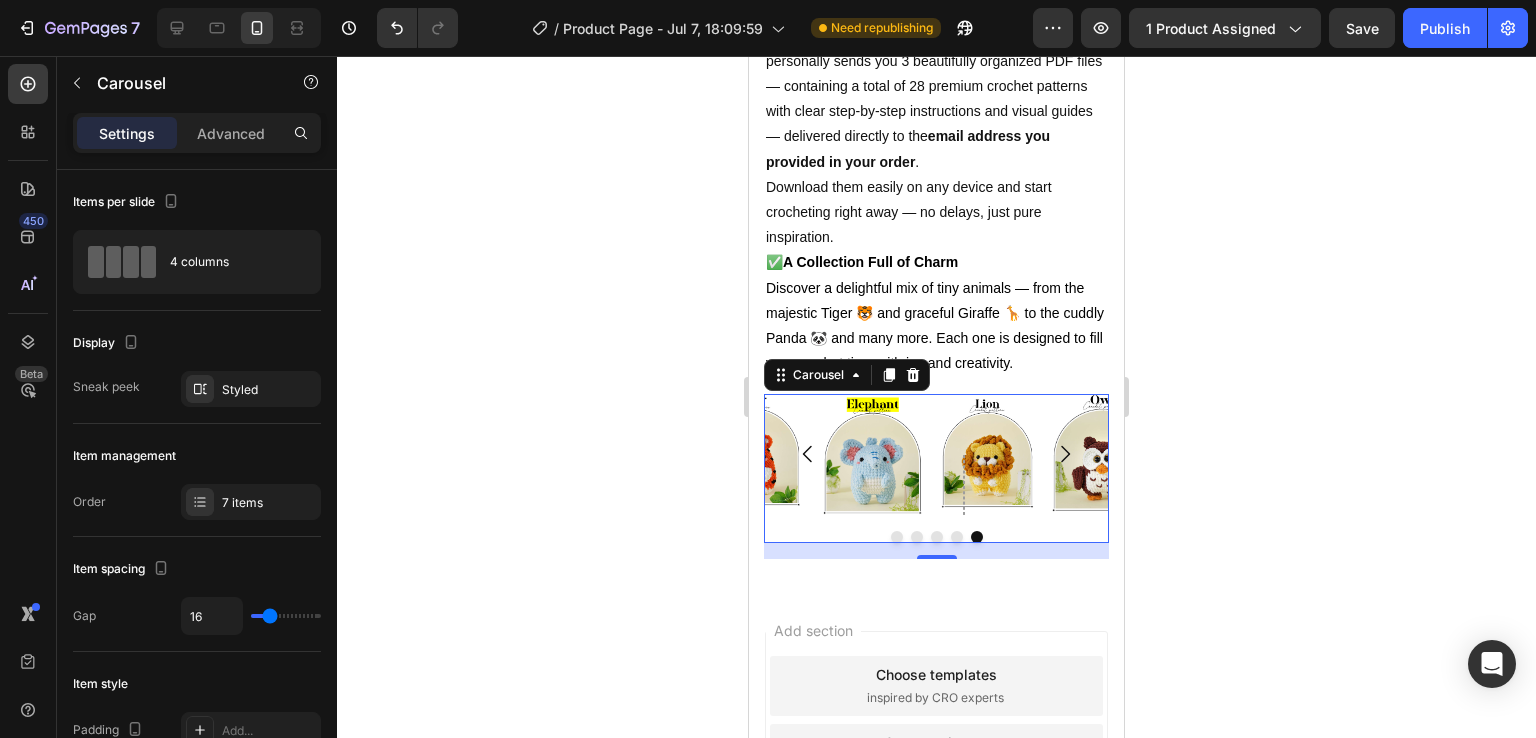 click 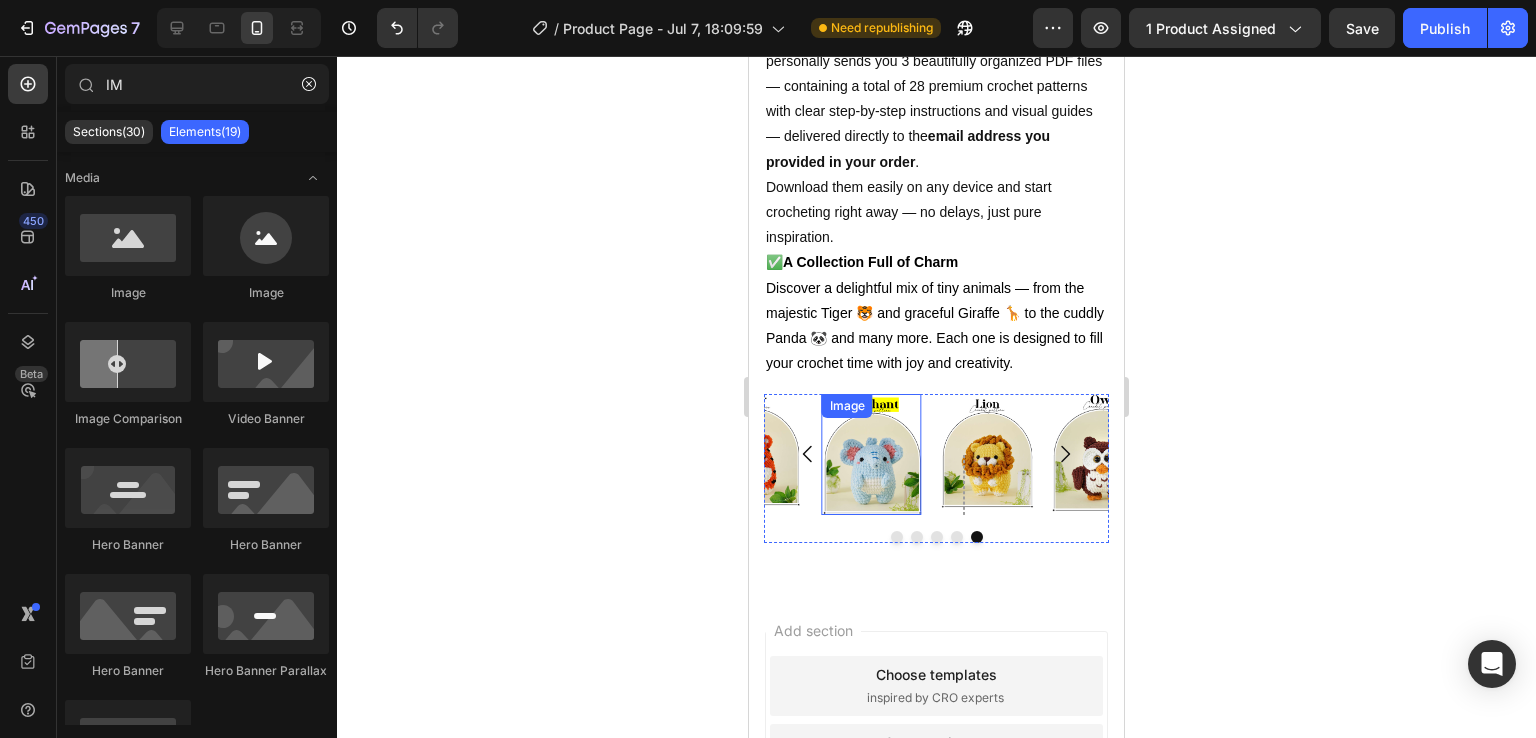 scroll, scrollTop: 1586, scrollLeft: 0, axis: vertical 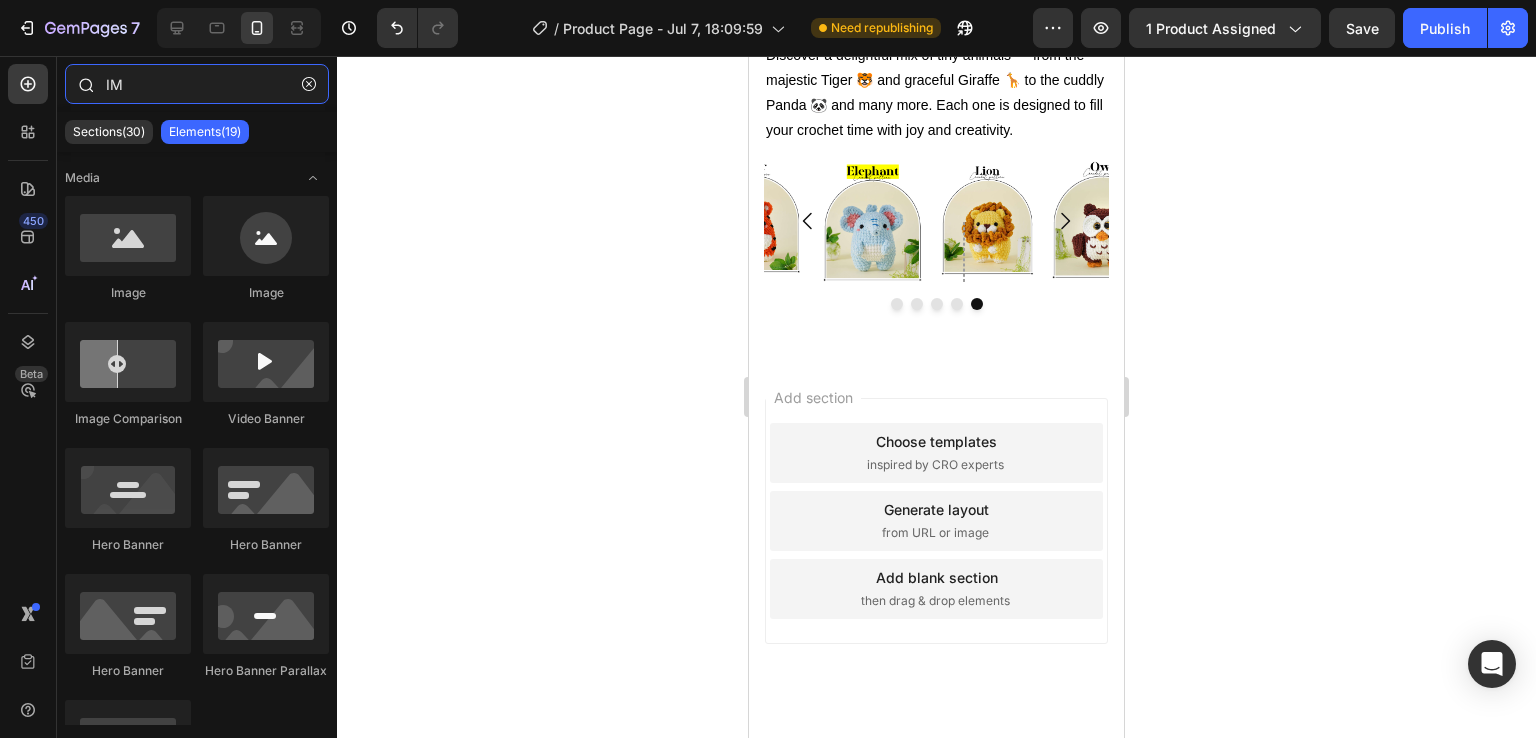 click on "IM" at bounding box center (197, 84) 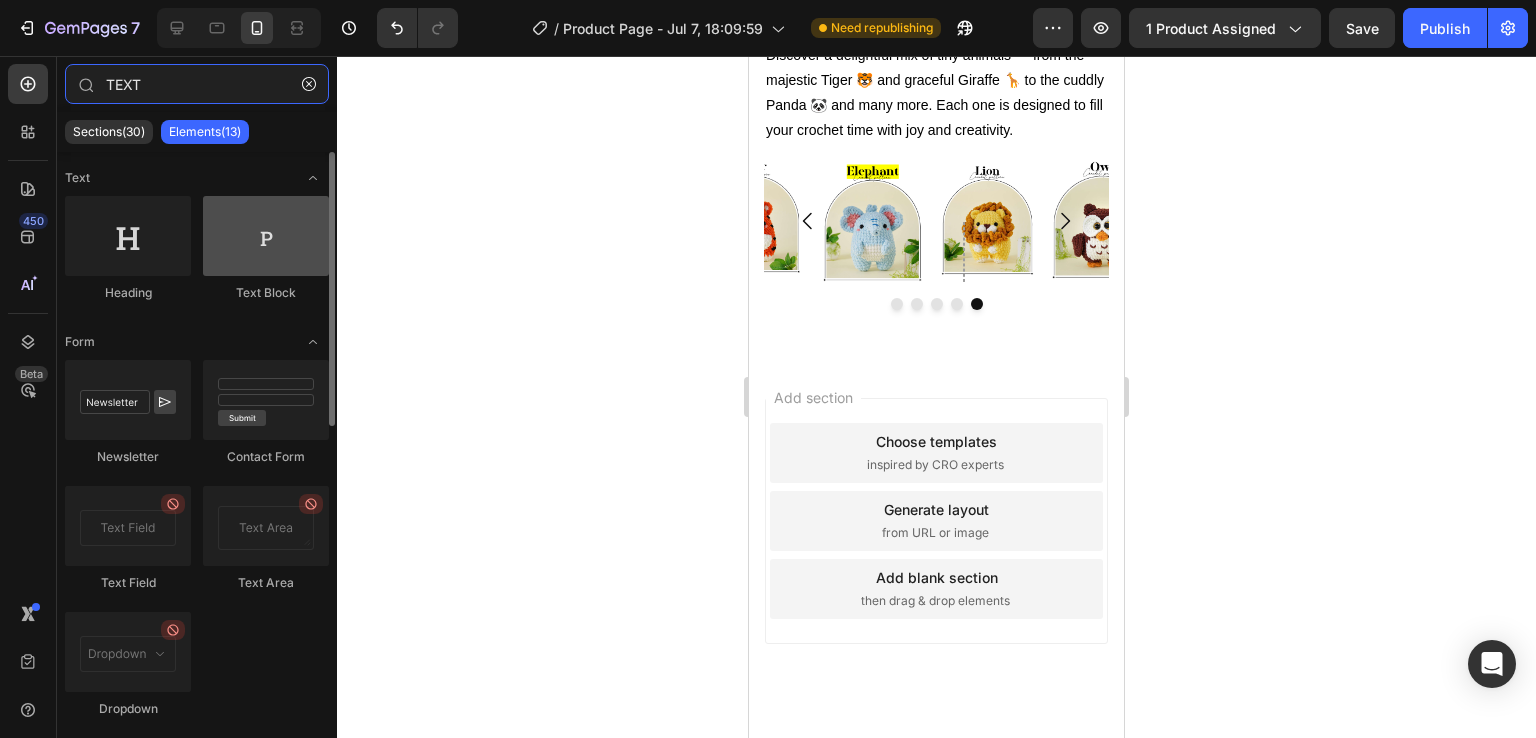 type on "TEXT" 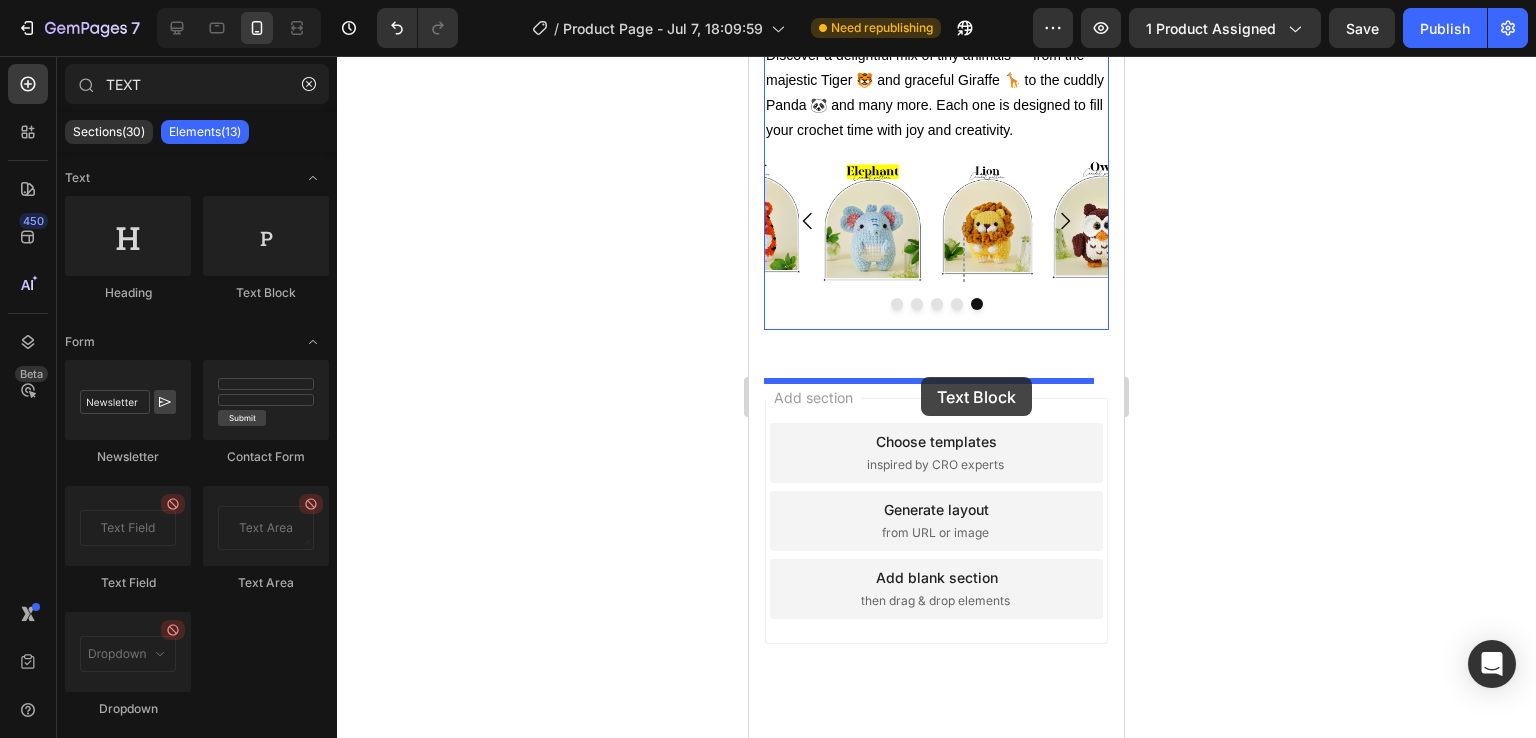 drag, startPoint x: 990, startPoint y: 325, endPoint x: 921, endPoint y: 377, distance: 86.40023 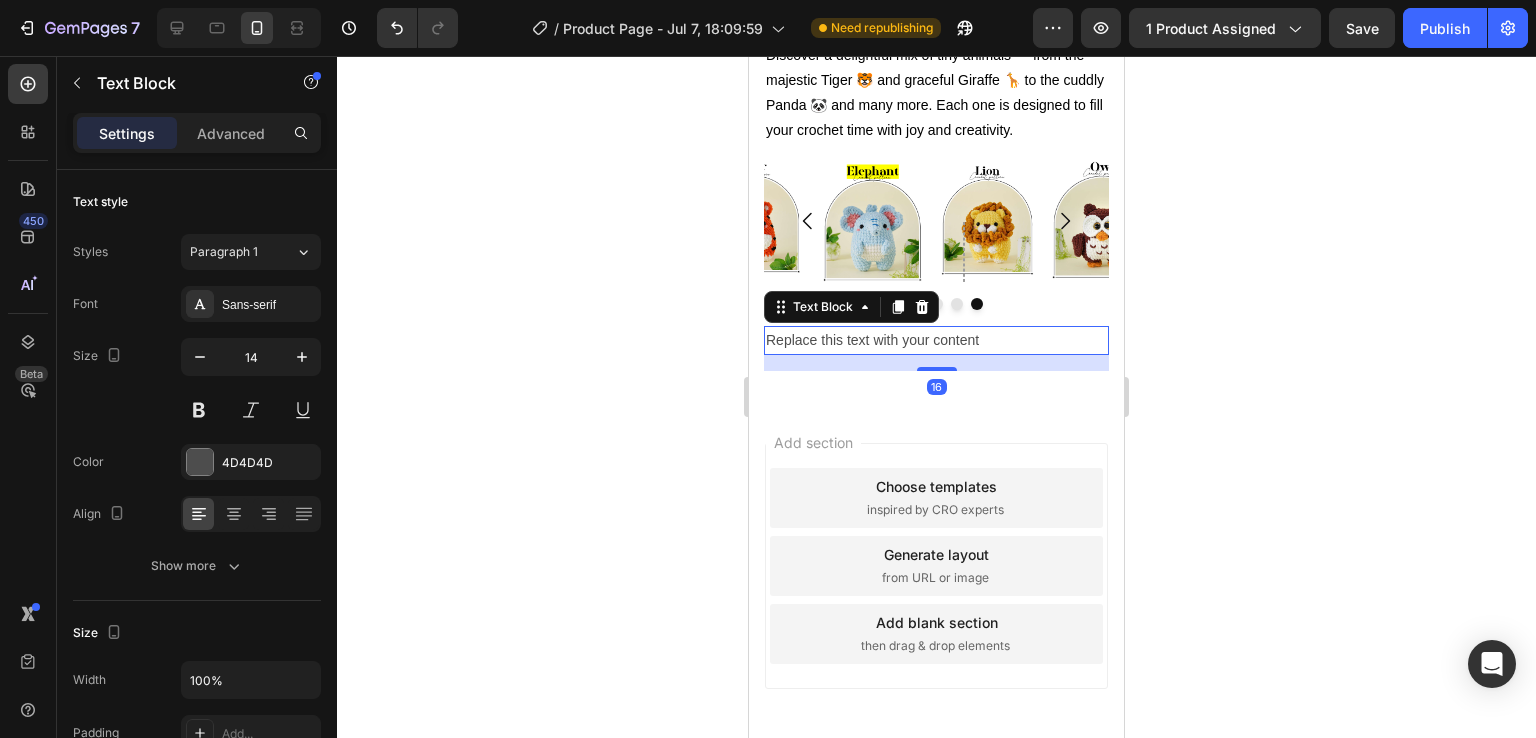click on "Replace this text with your content" at bounding box center (936, 340) 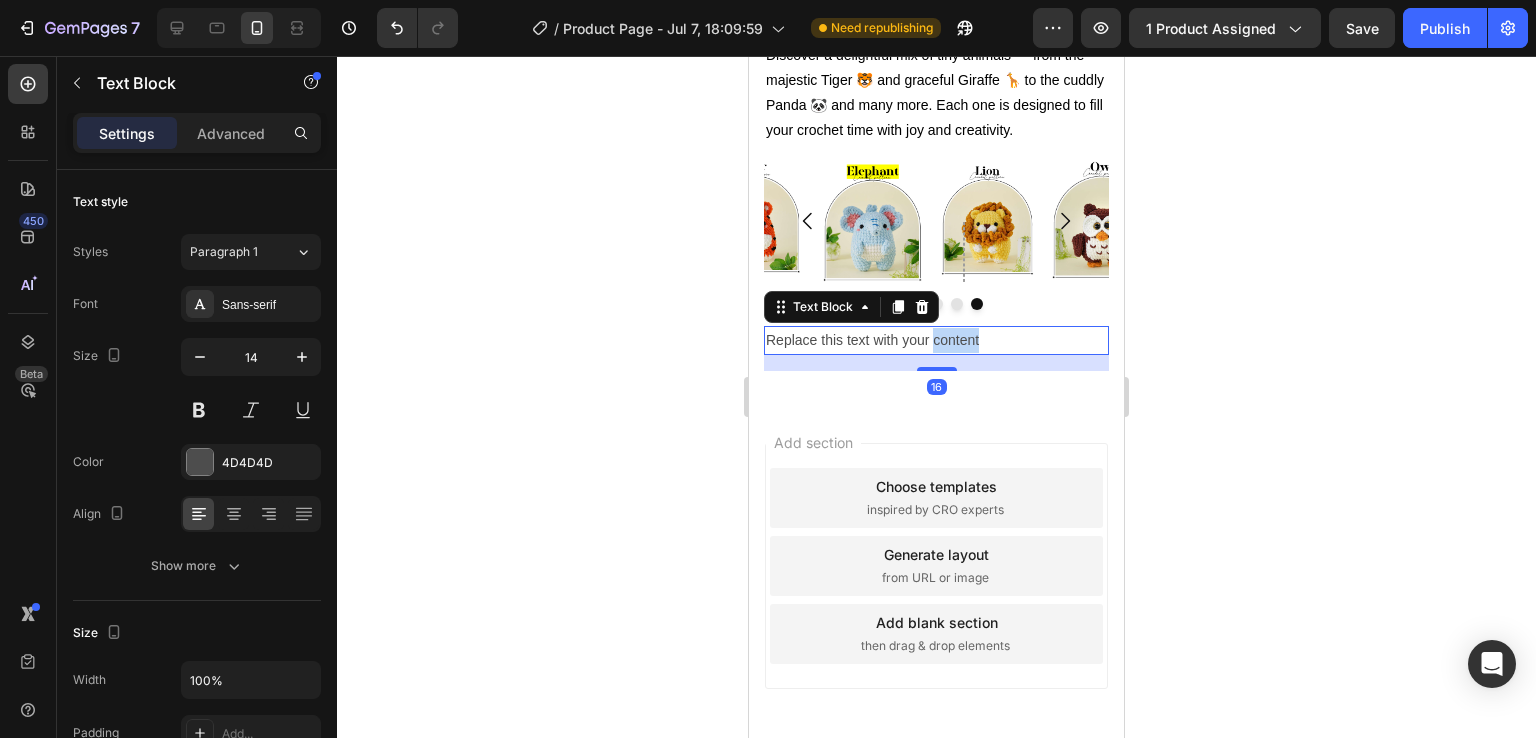 click on "Replace this text with your content" at bounding box center [936, 340] 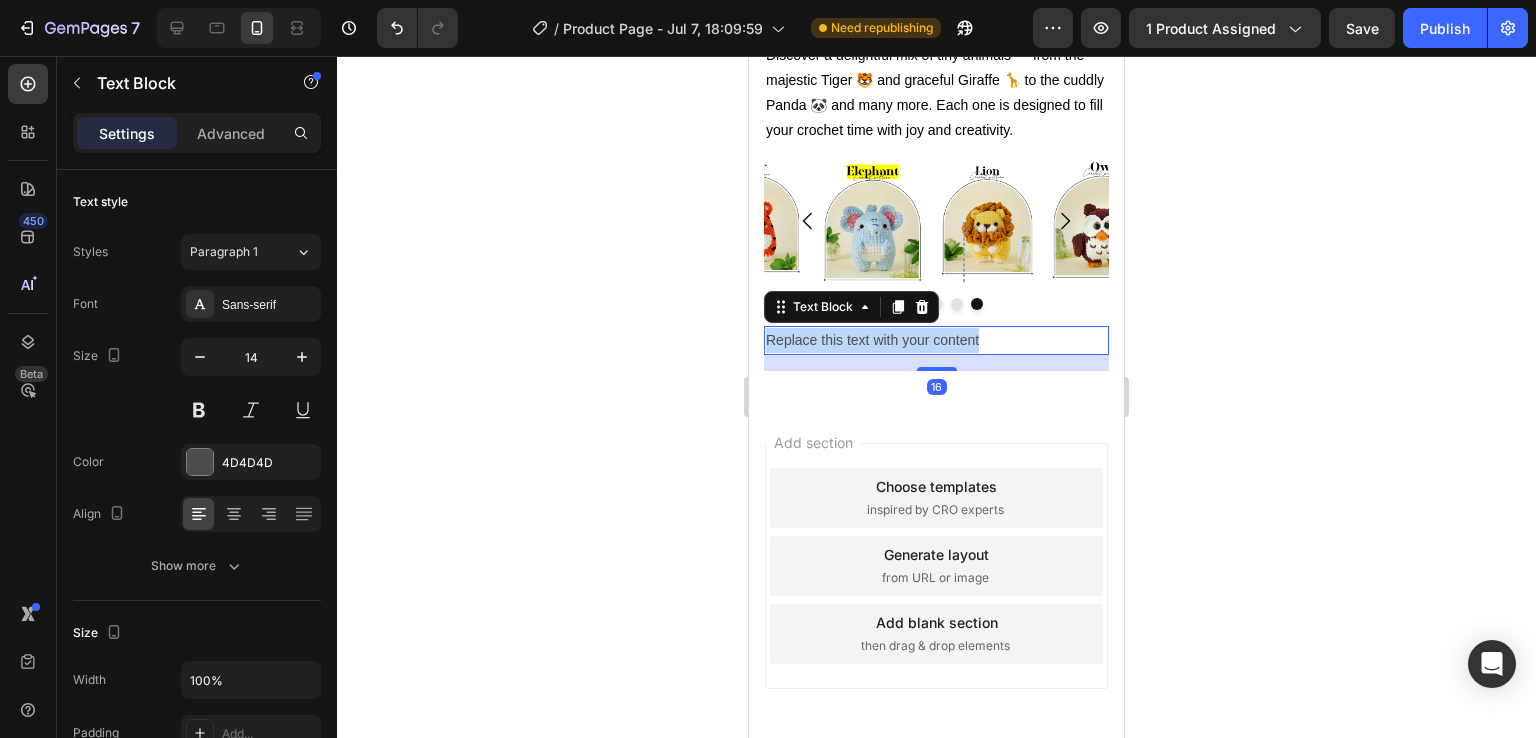 click on "Replace this text with your content" at bounding box center (936, 340) 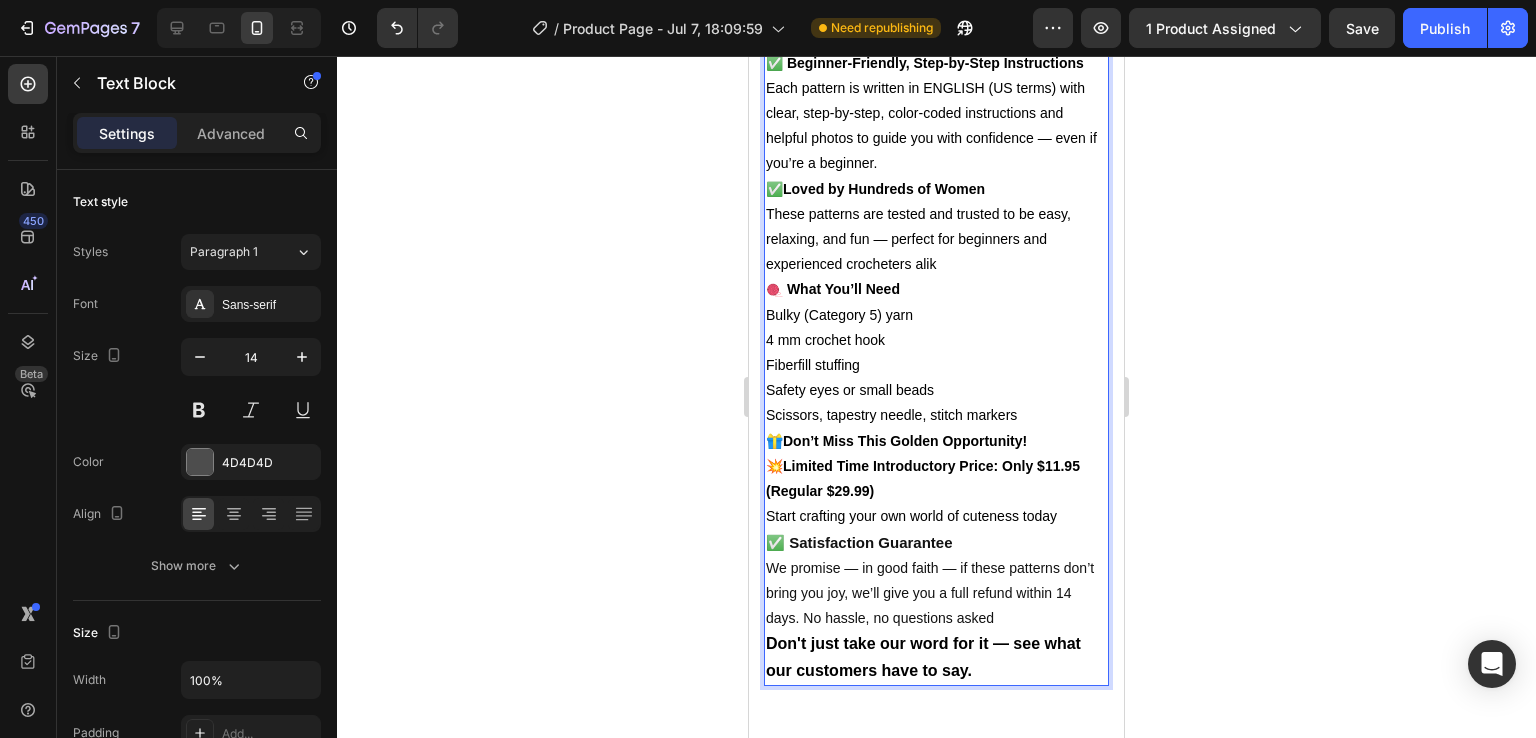 scroll, scrollTop: 1878, scrollLeft: 0, axis: vertical 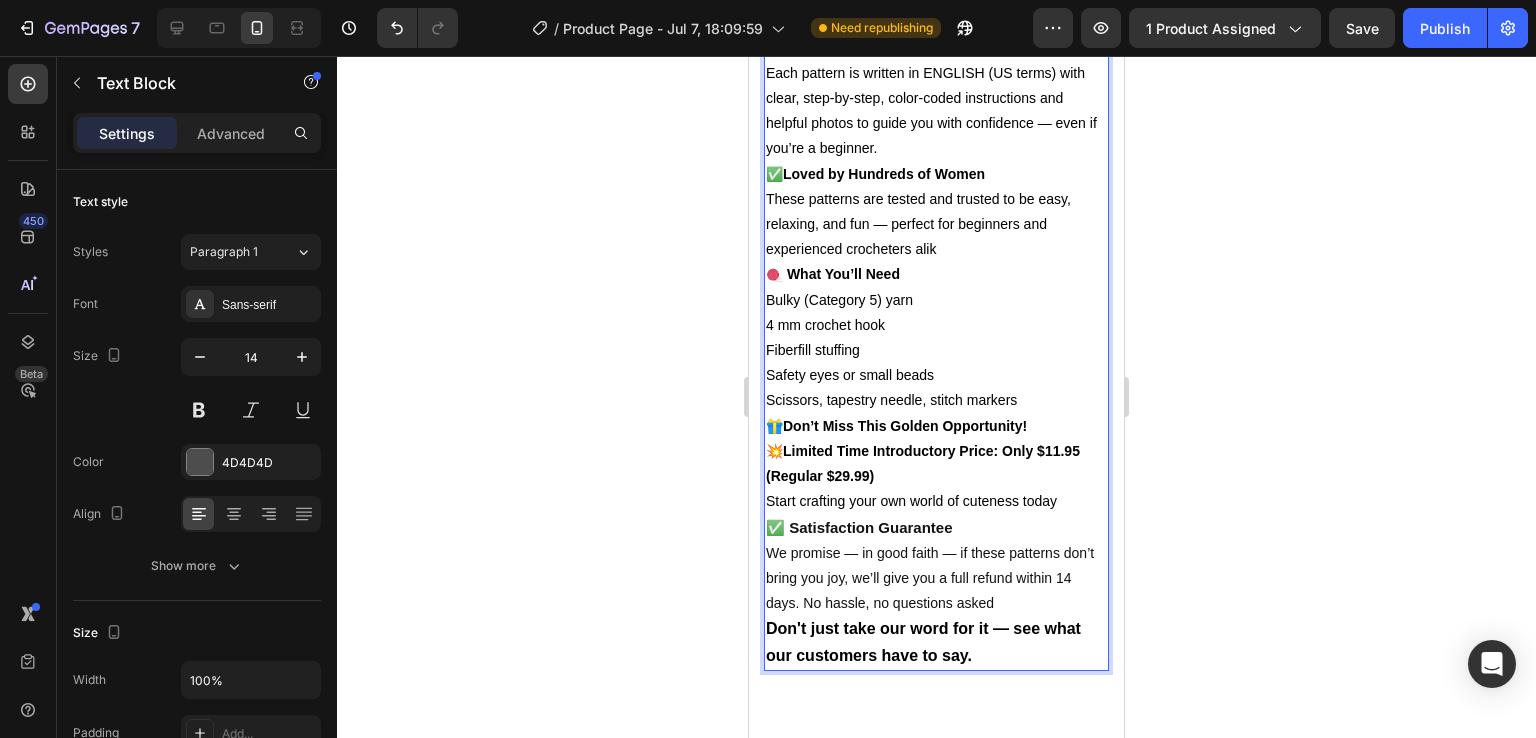 click 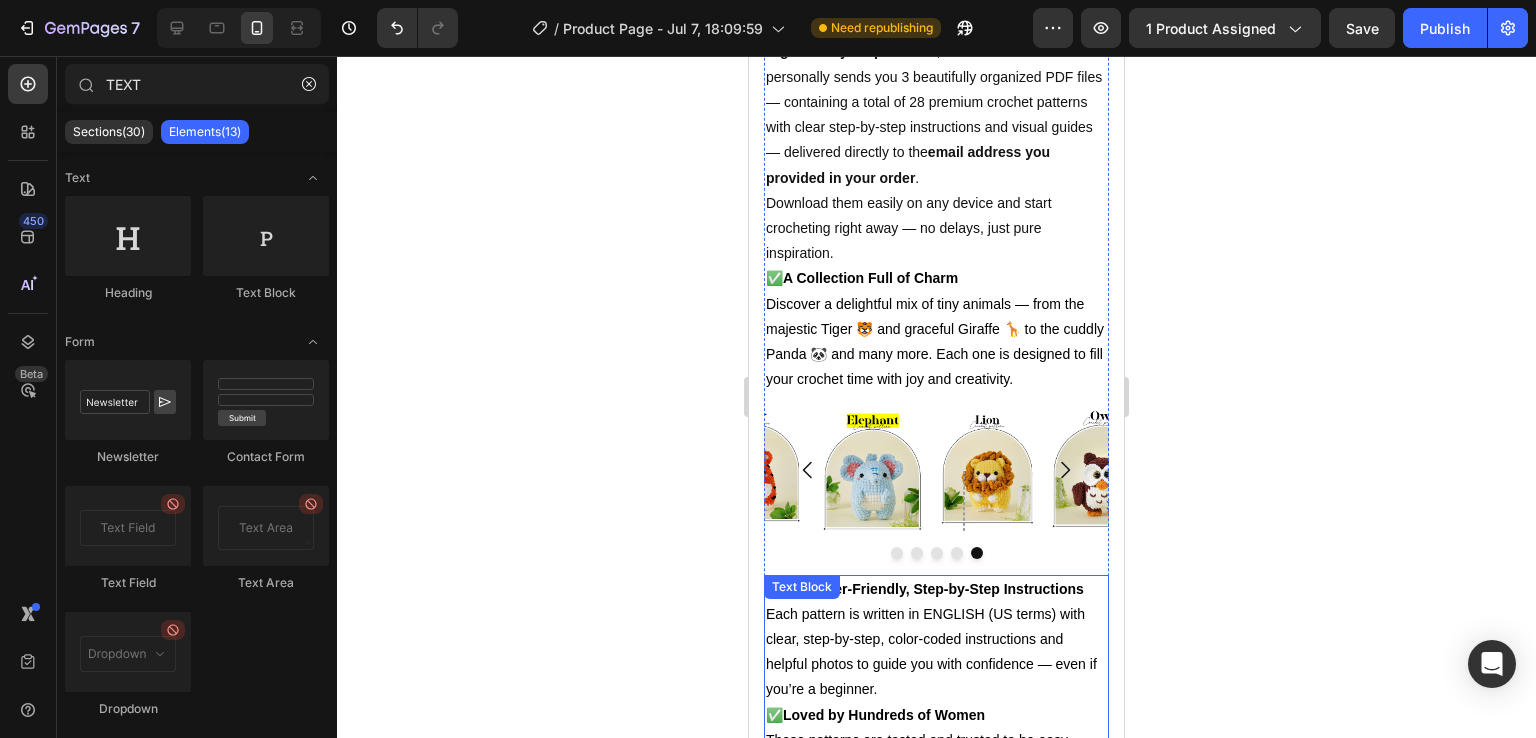 scroll, scrollTop: 1313, scrollLeft: 0, axis: vertical 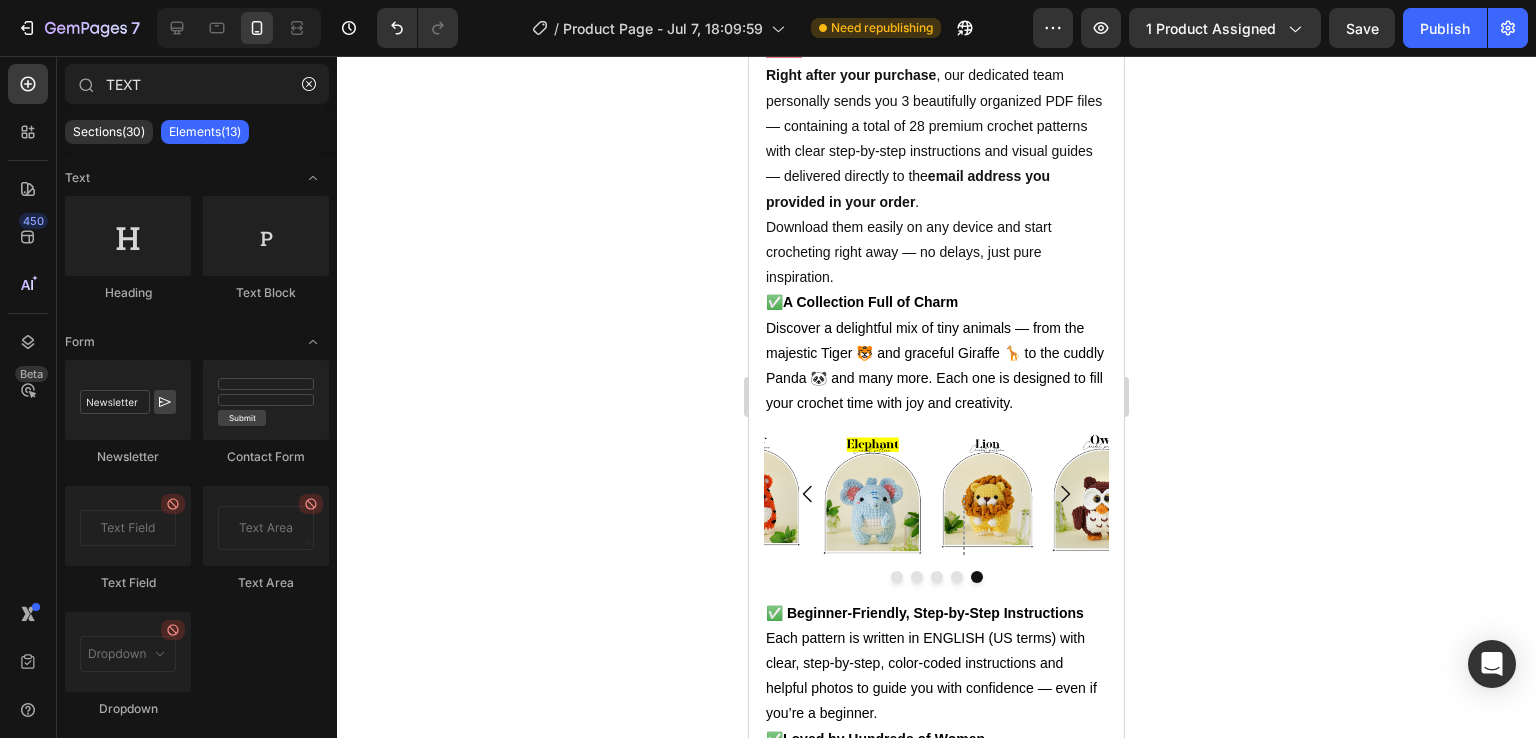 click 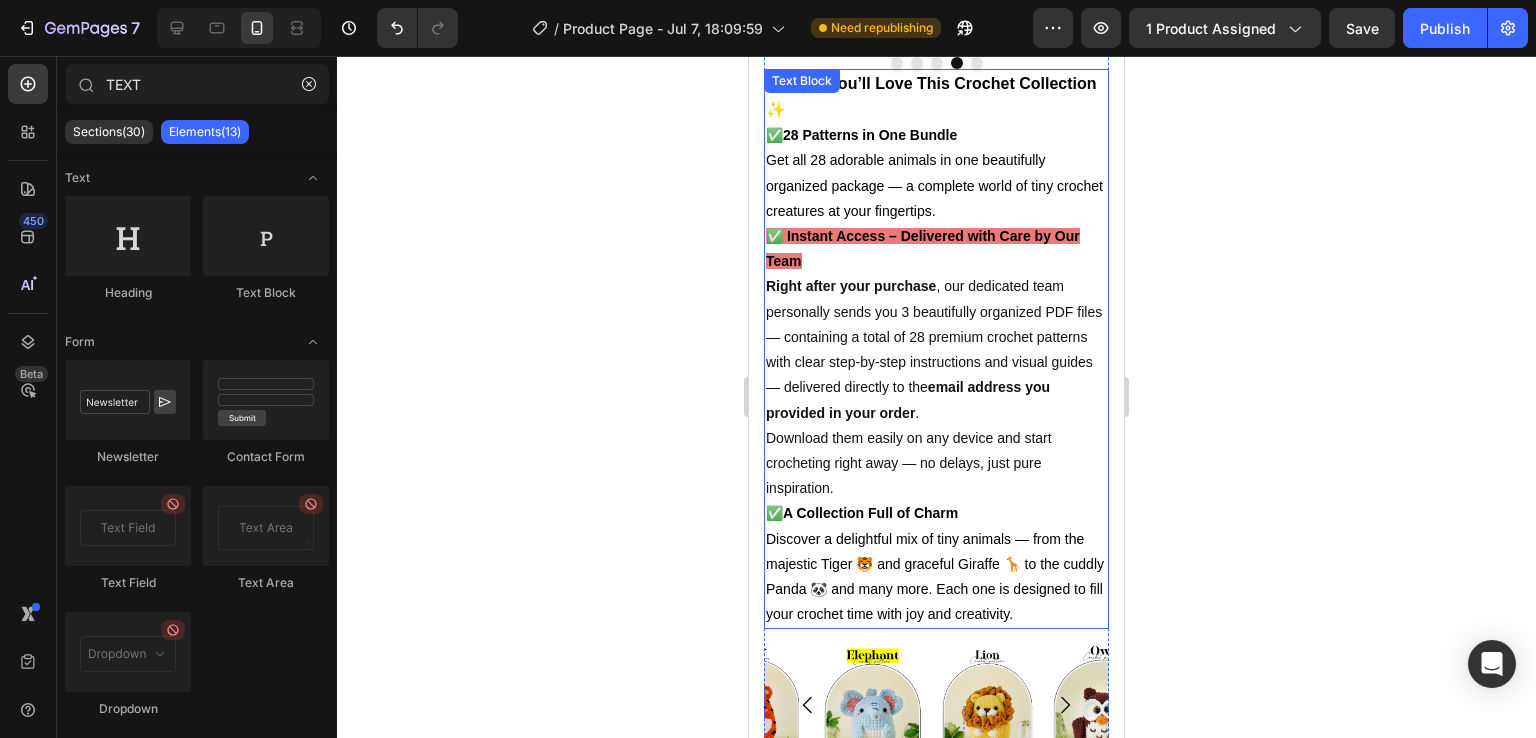 scroll, scrollTop: 1111, scrollLeft: 0, axis: vertical 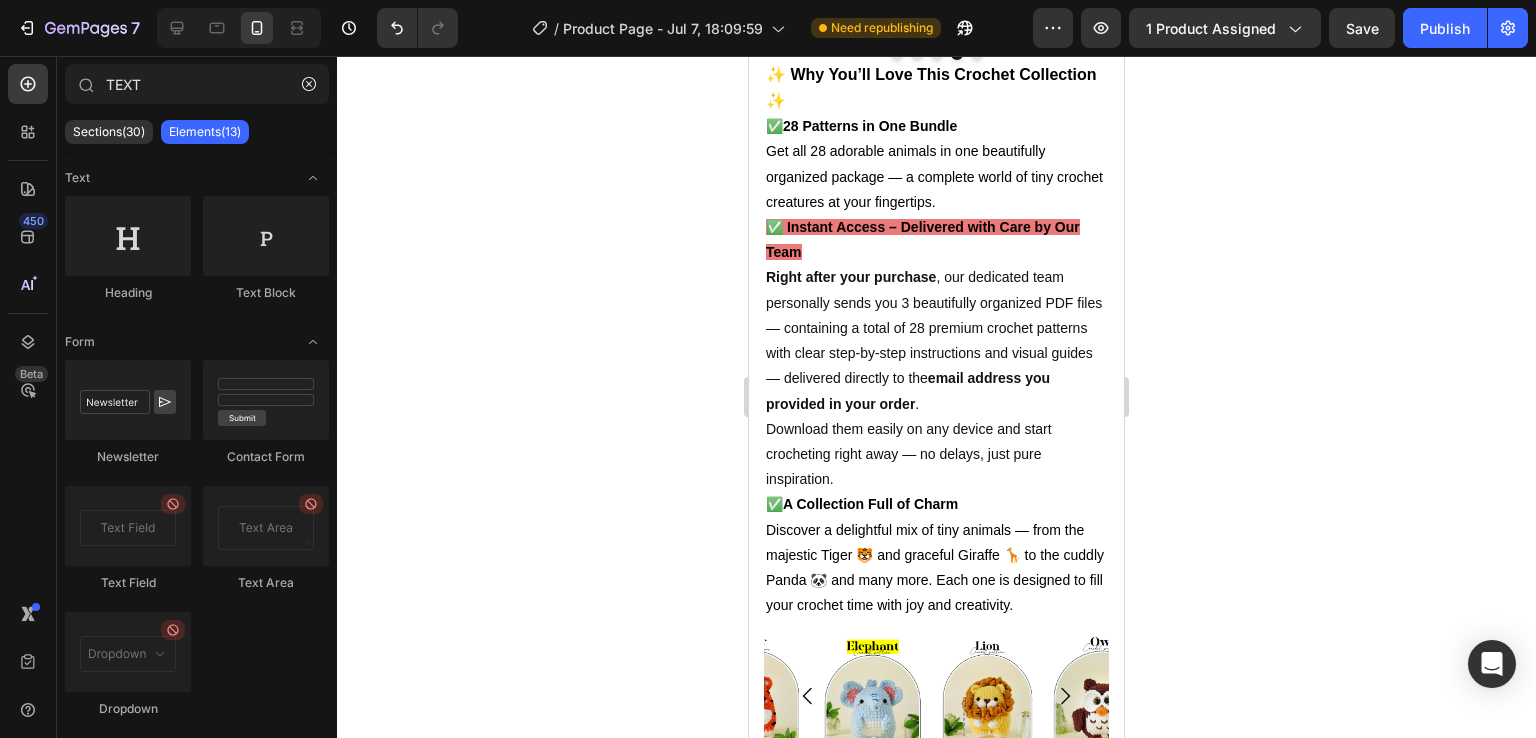 click 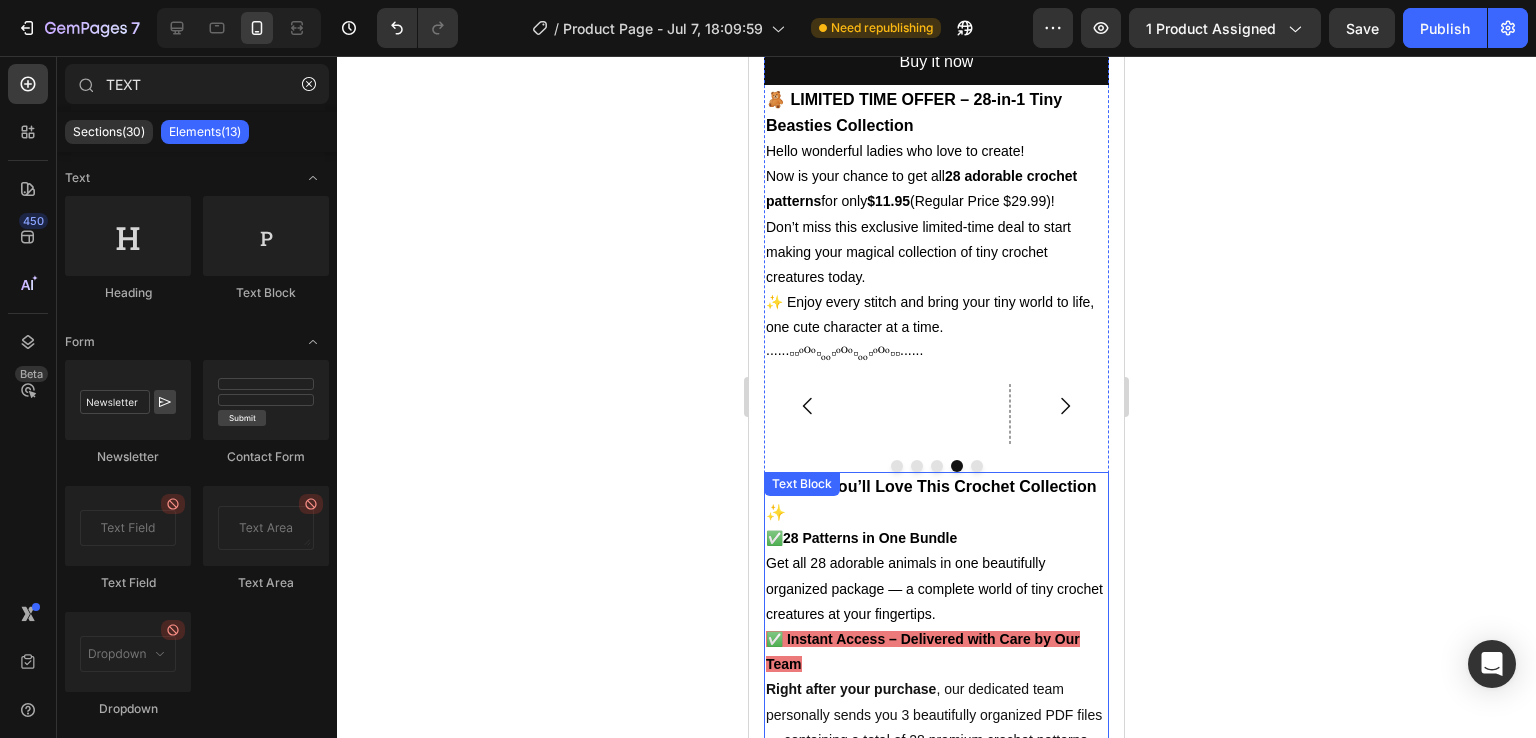 scroll, scrollTop: 646, scrollLeft: 0, axis: vertical 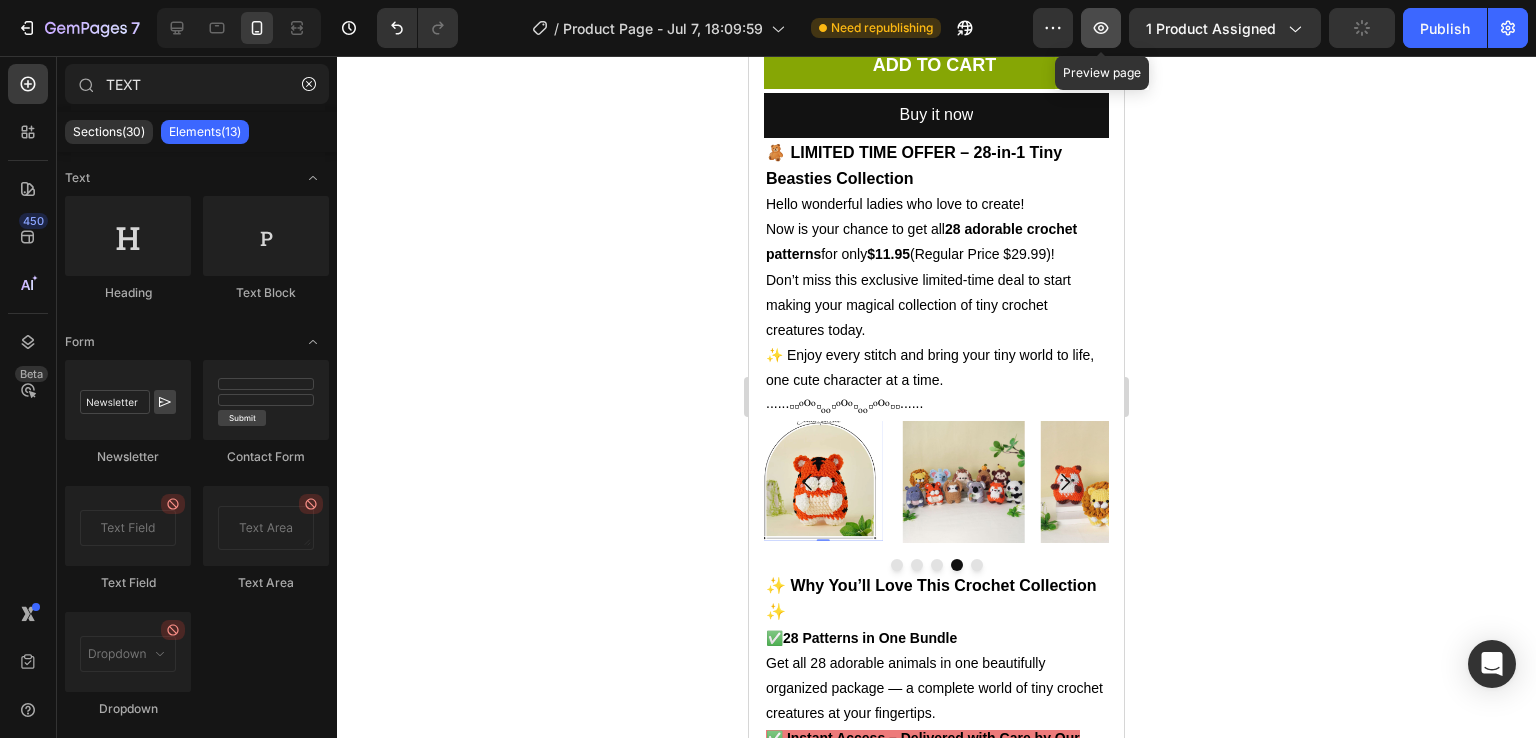 click 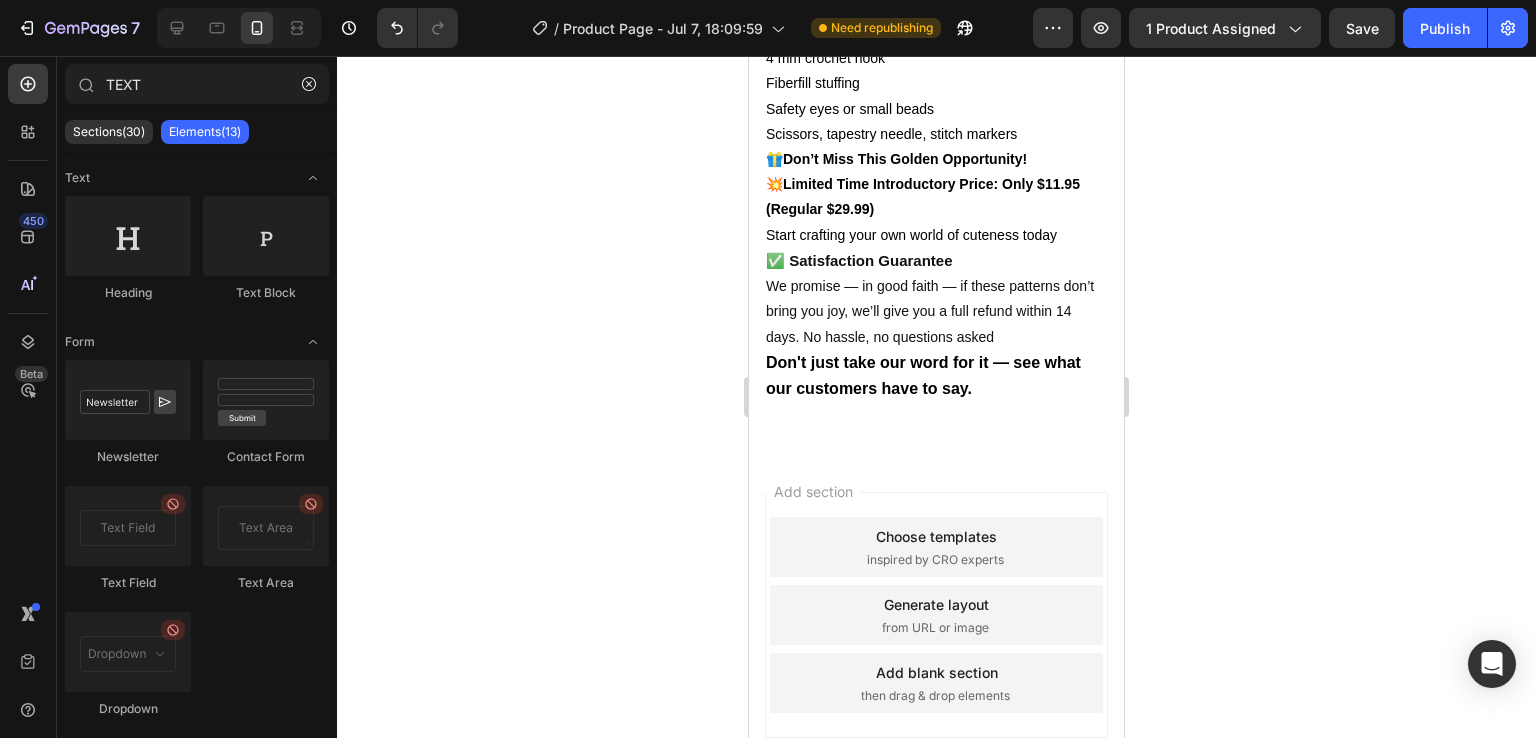 scroll, scrollTop: 2239, scrollLeft: 0, axis: vertical 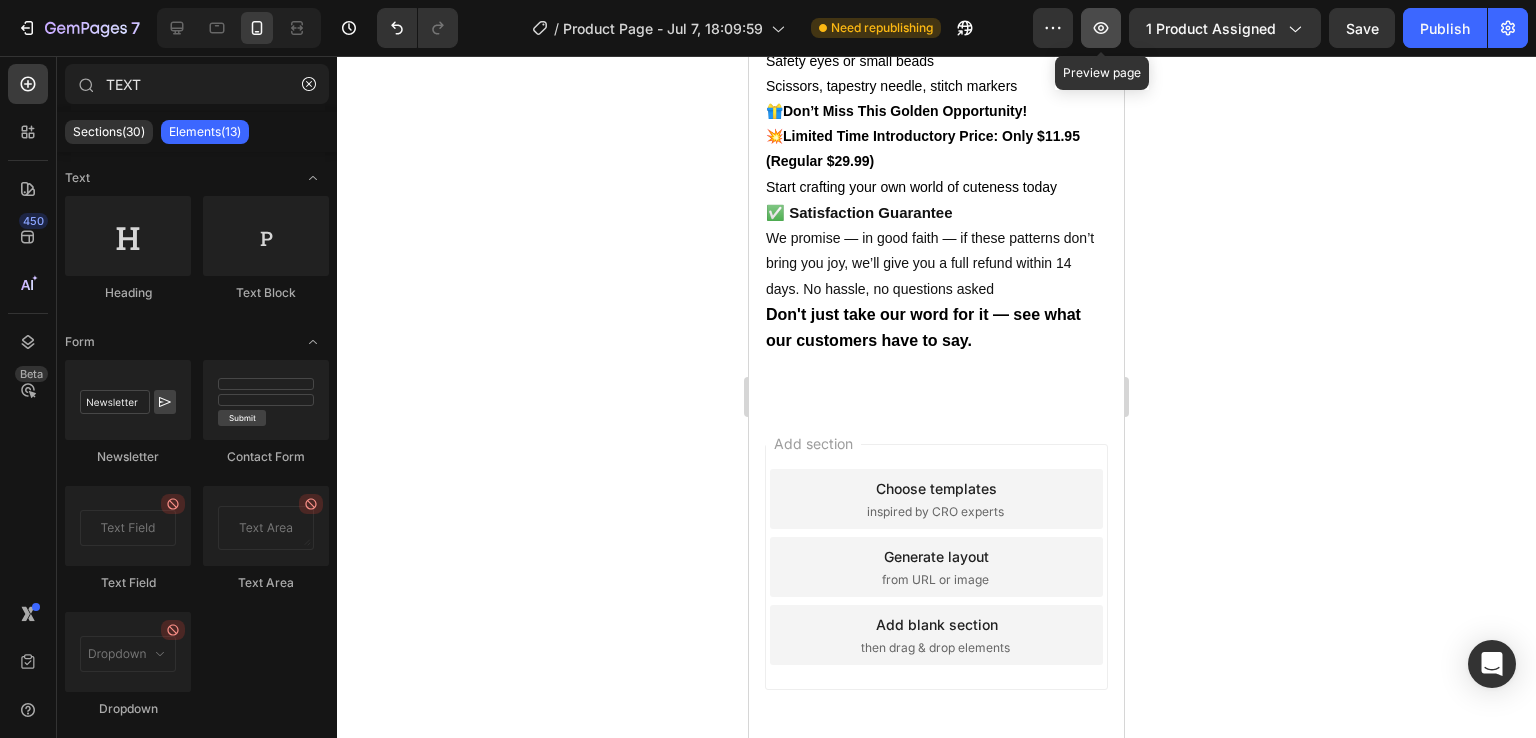 click 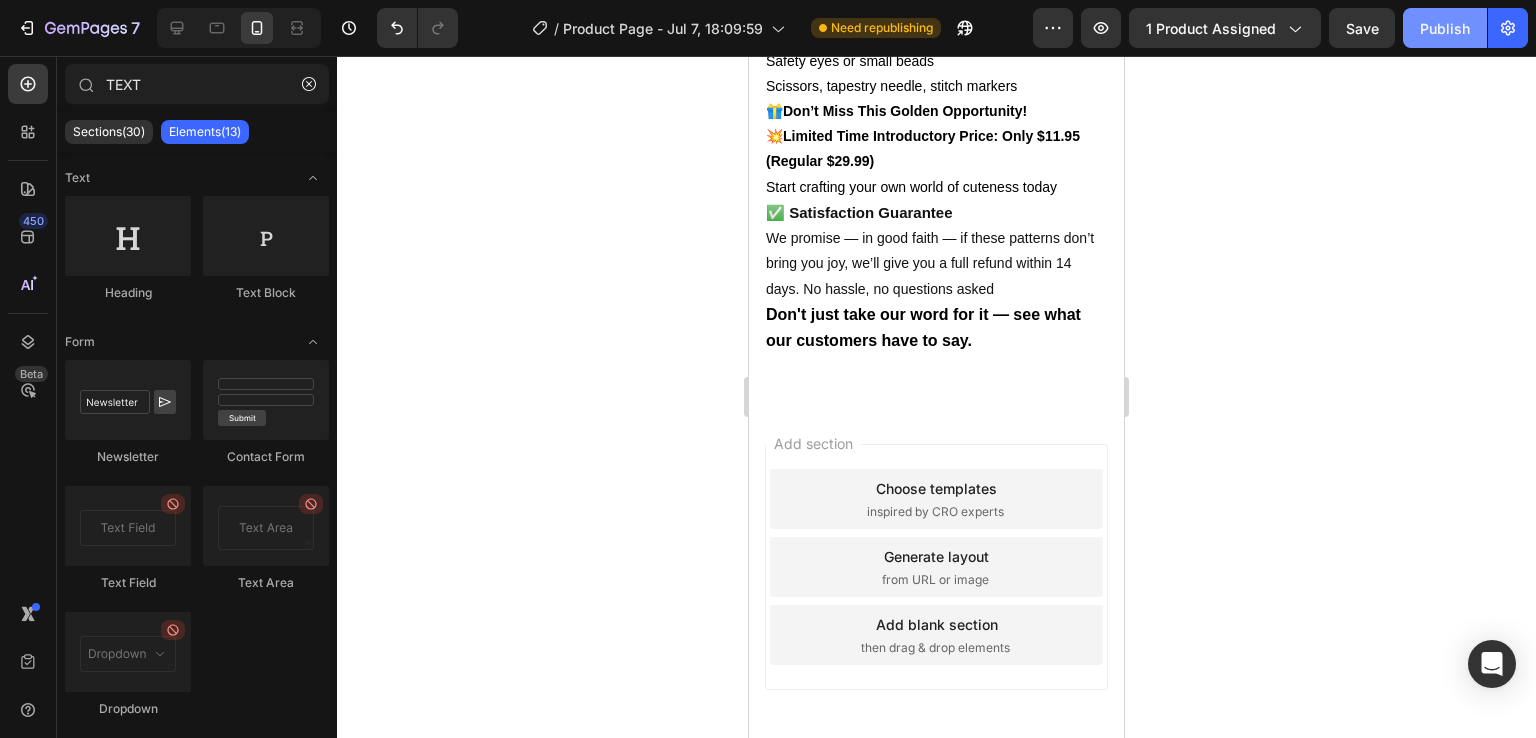click on "Publish" 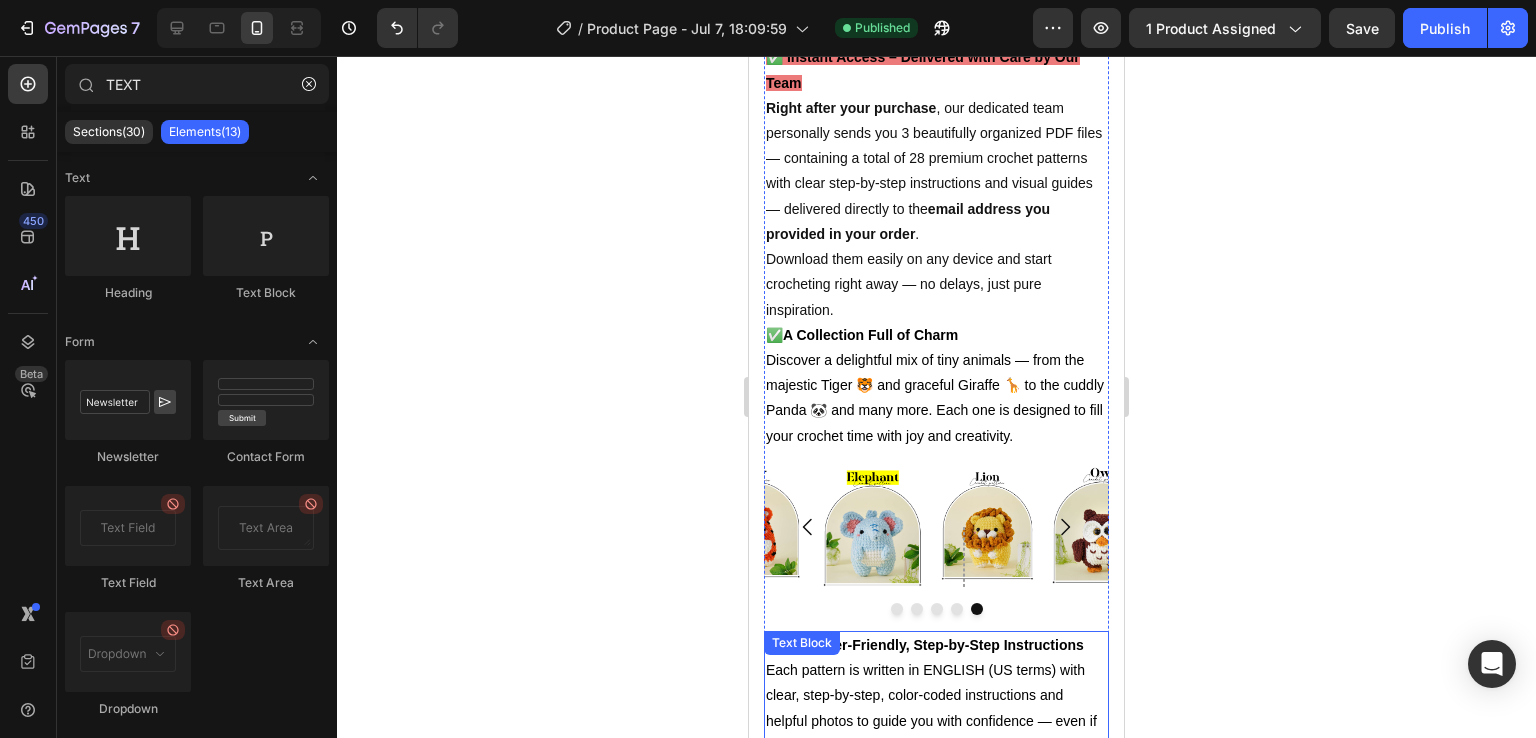scroll, scrollTop: 1397, scrollLeft: 0, axis: vertical 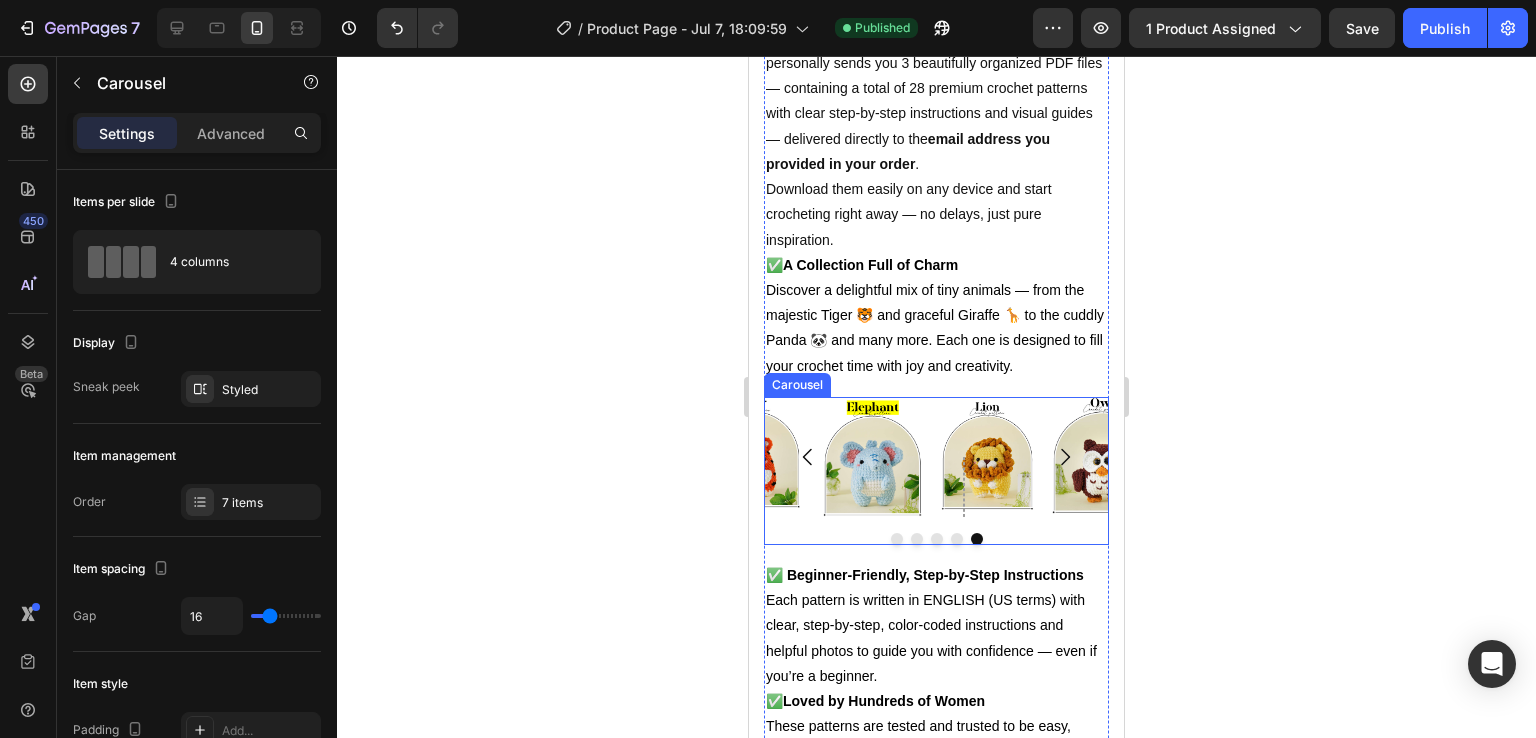 click on "Image Image
Row Image Image
Row Image Image Image
Carousel" at bounding box center (936, 471) 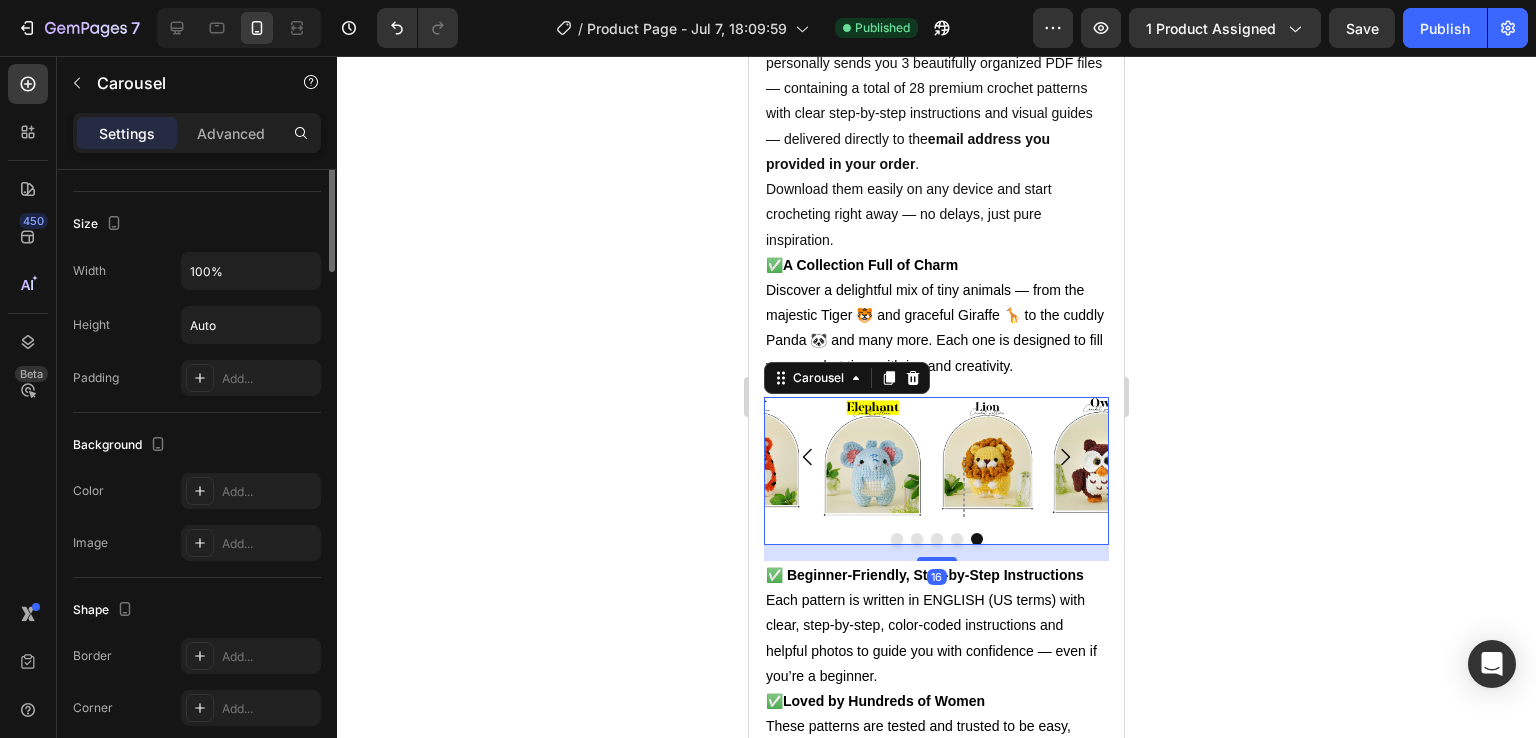 scroll, scrollTop: 1795, scrollLeft: 0, axis: vertical 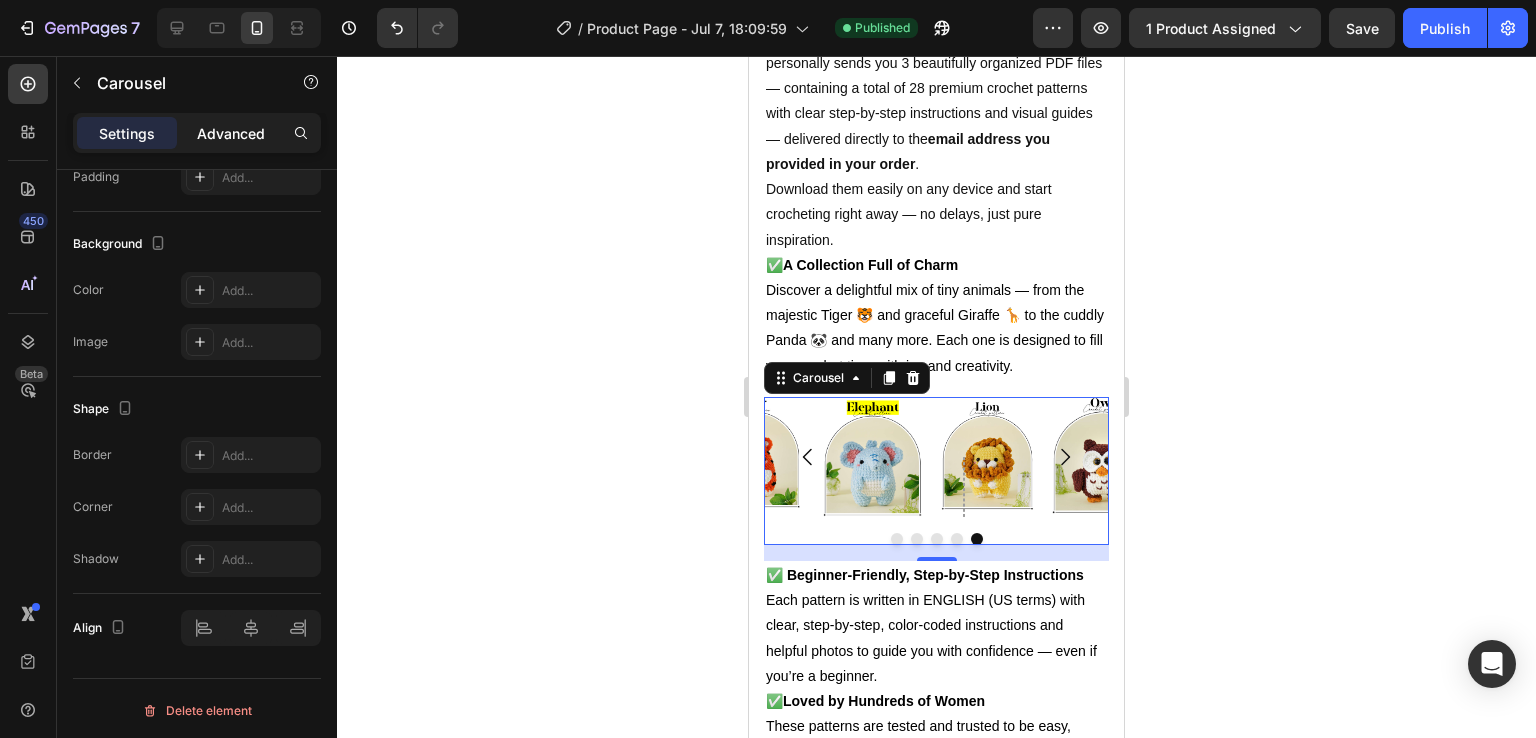 click on "Advanced" at bounding box center [231, 133] 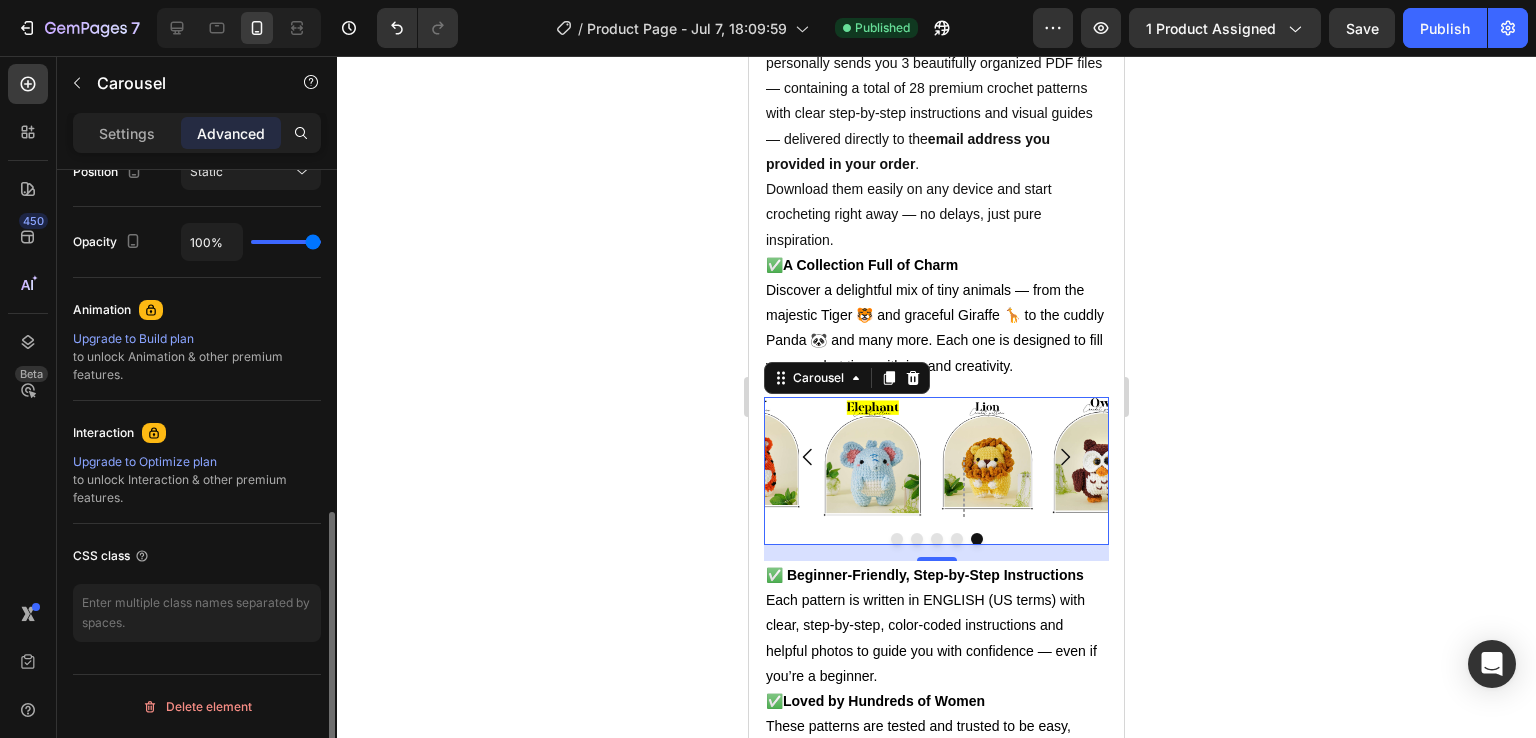 scroll, scrollTop: 761, scrollLeft: 0, axis: vertical 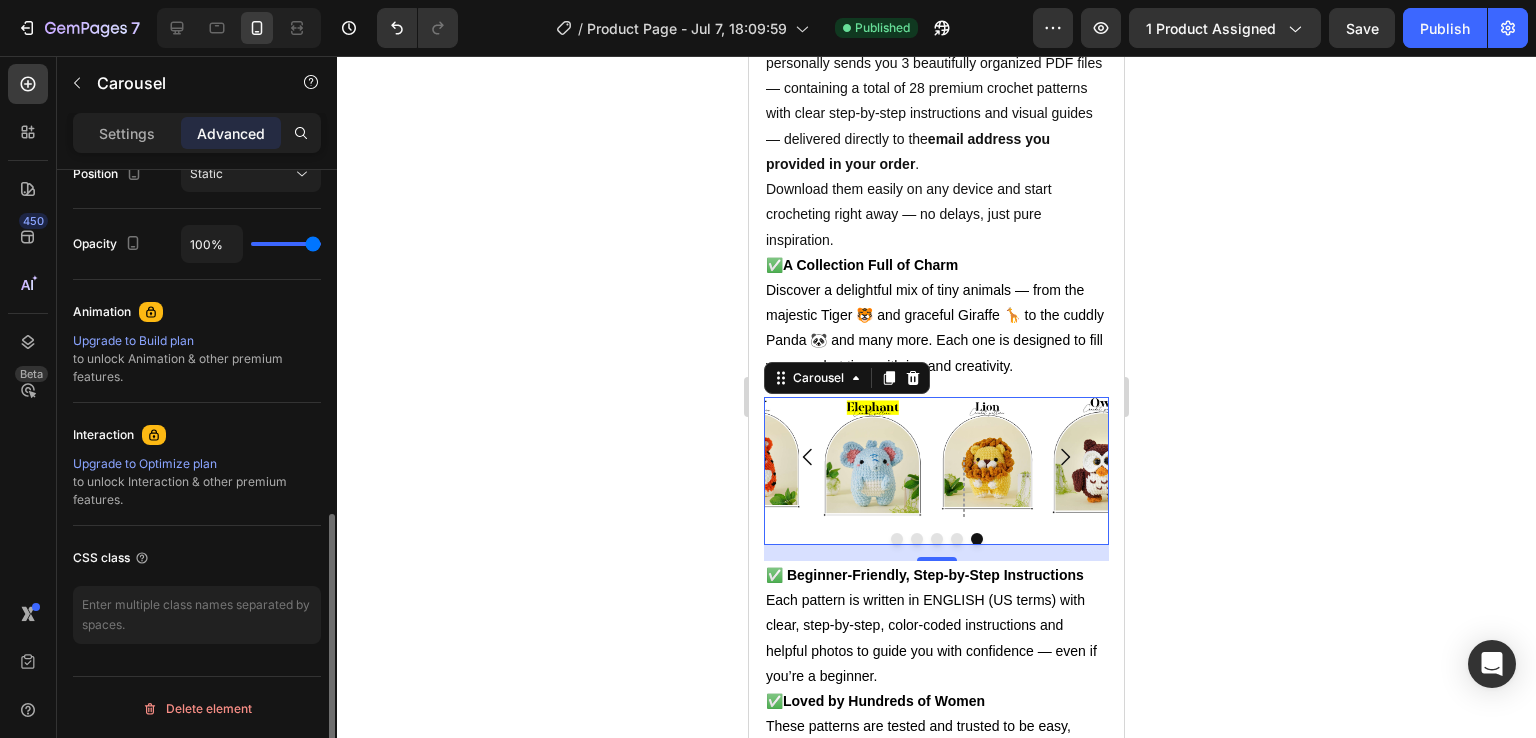 click on "CSS class" 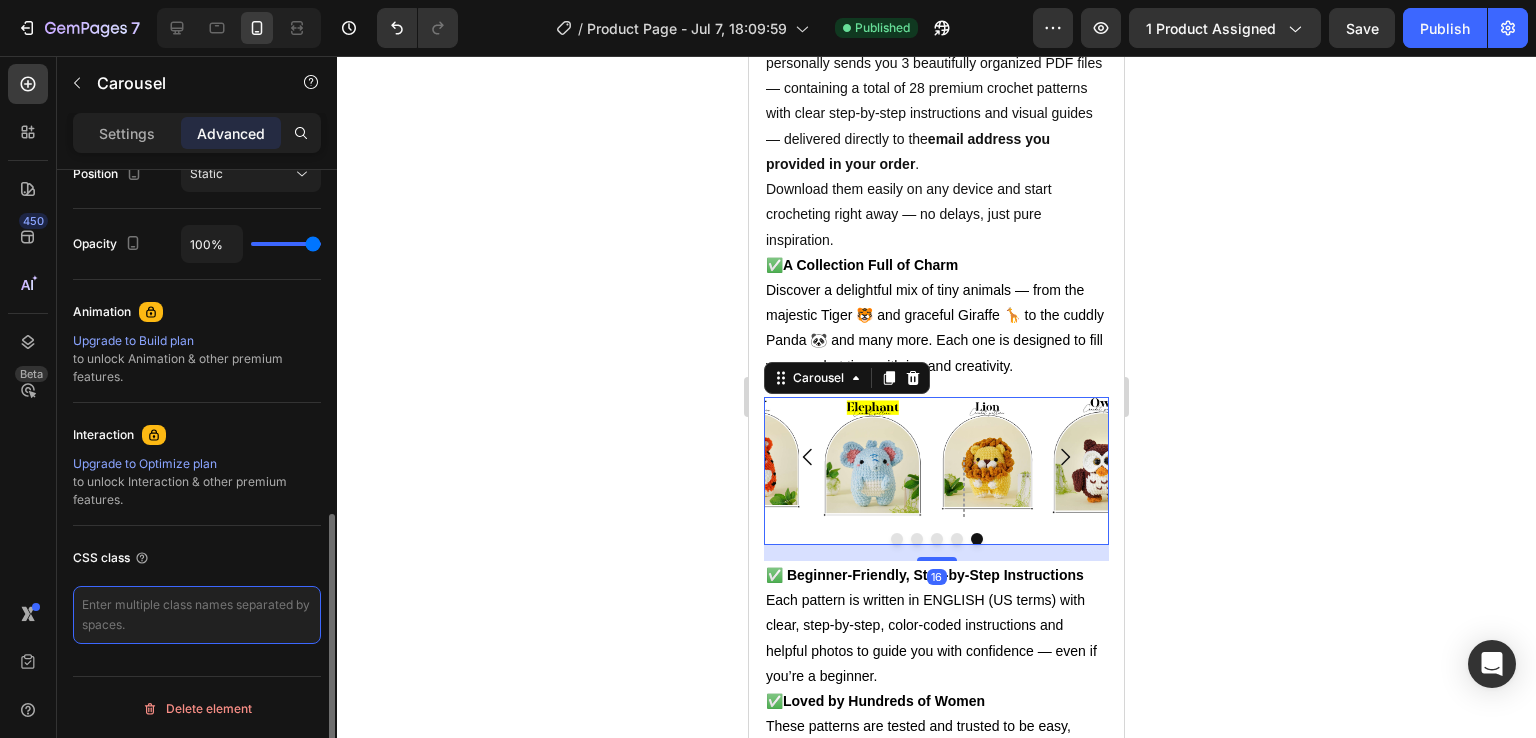 click at bounding box center [197, 615] 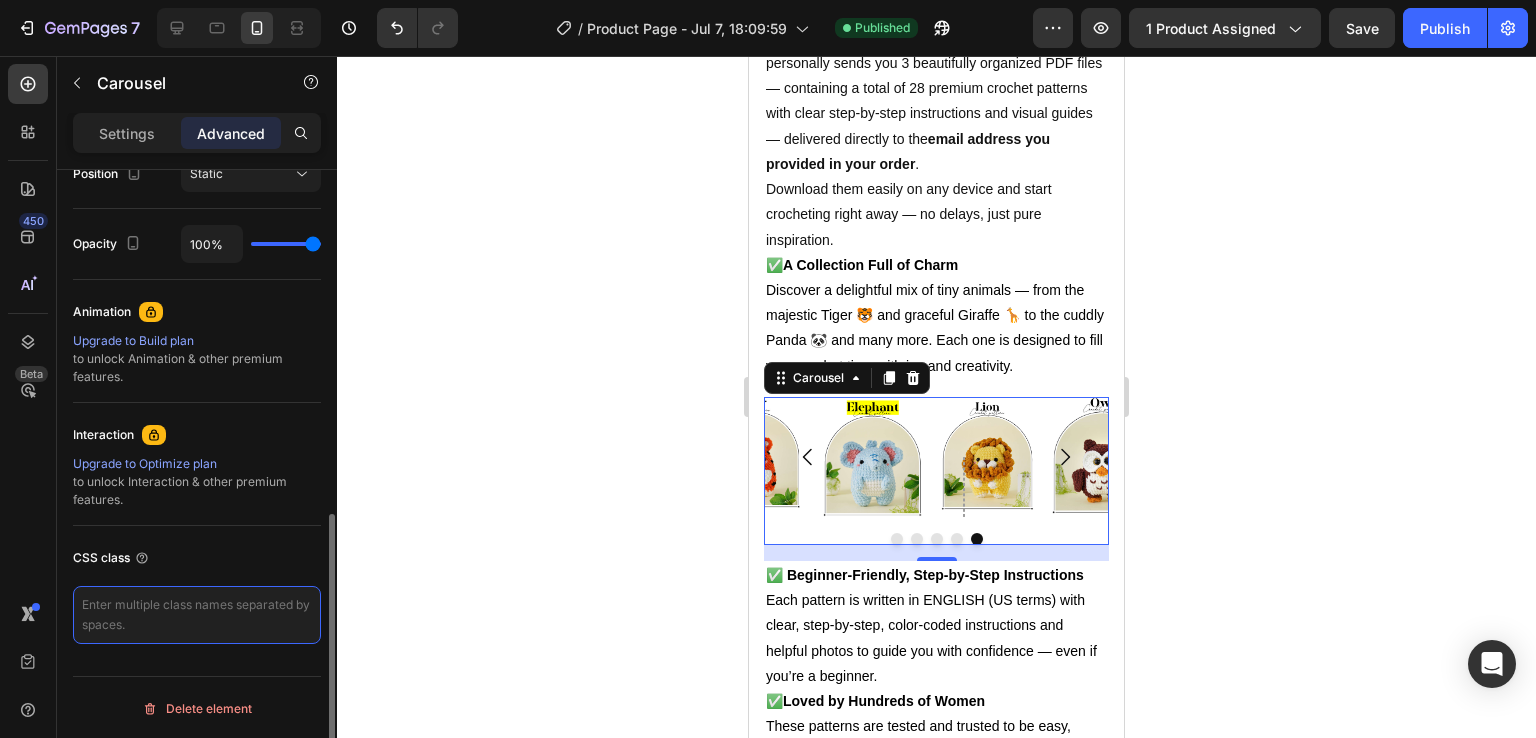 click at bounding box center (197, 615) 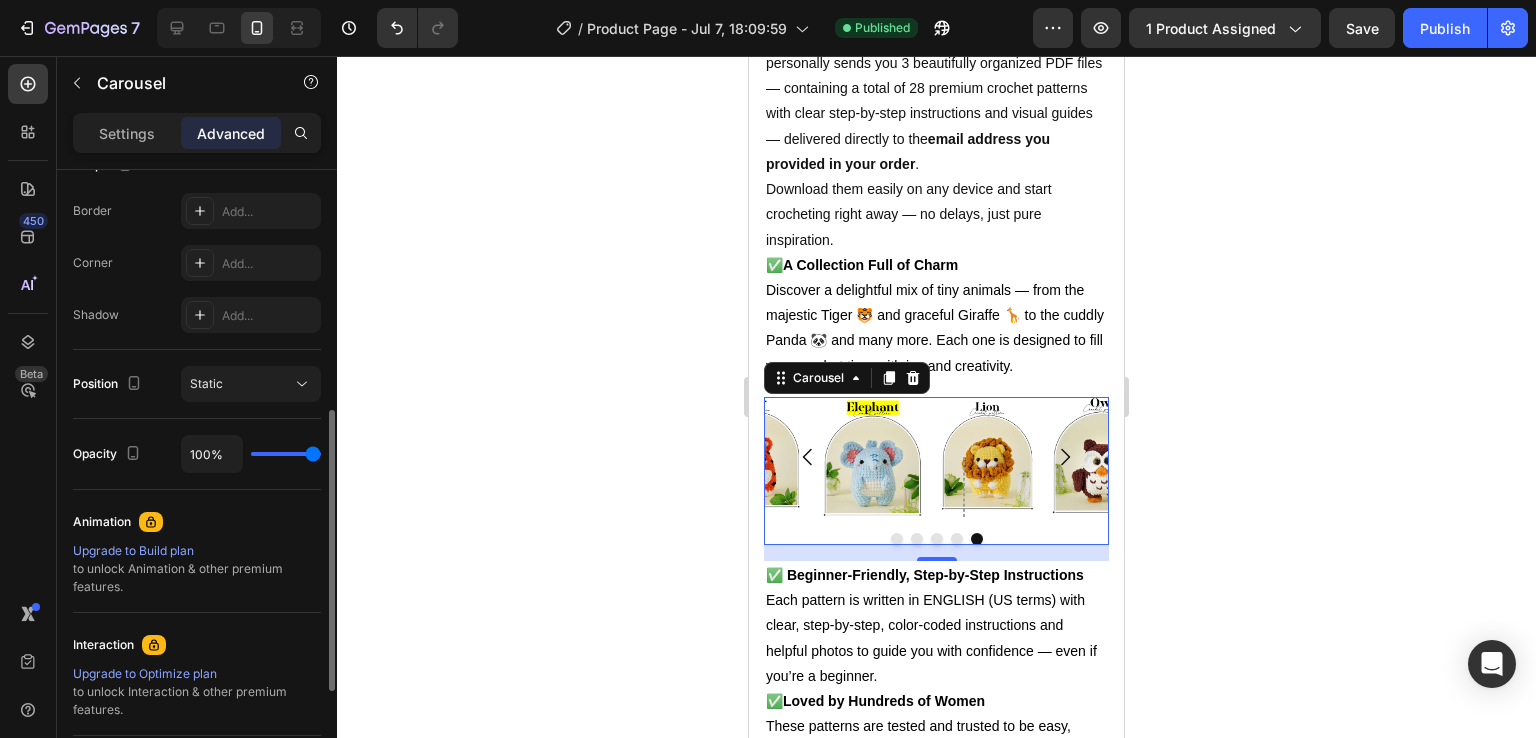 scroll, scrollTop: 545, scrollLeft: 0, axis: vertical 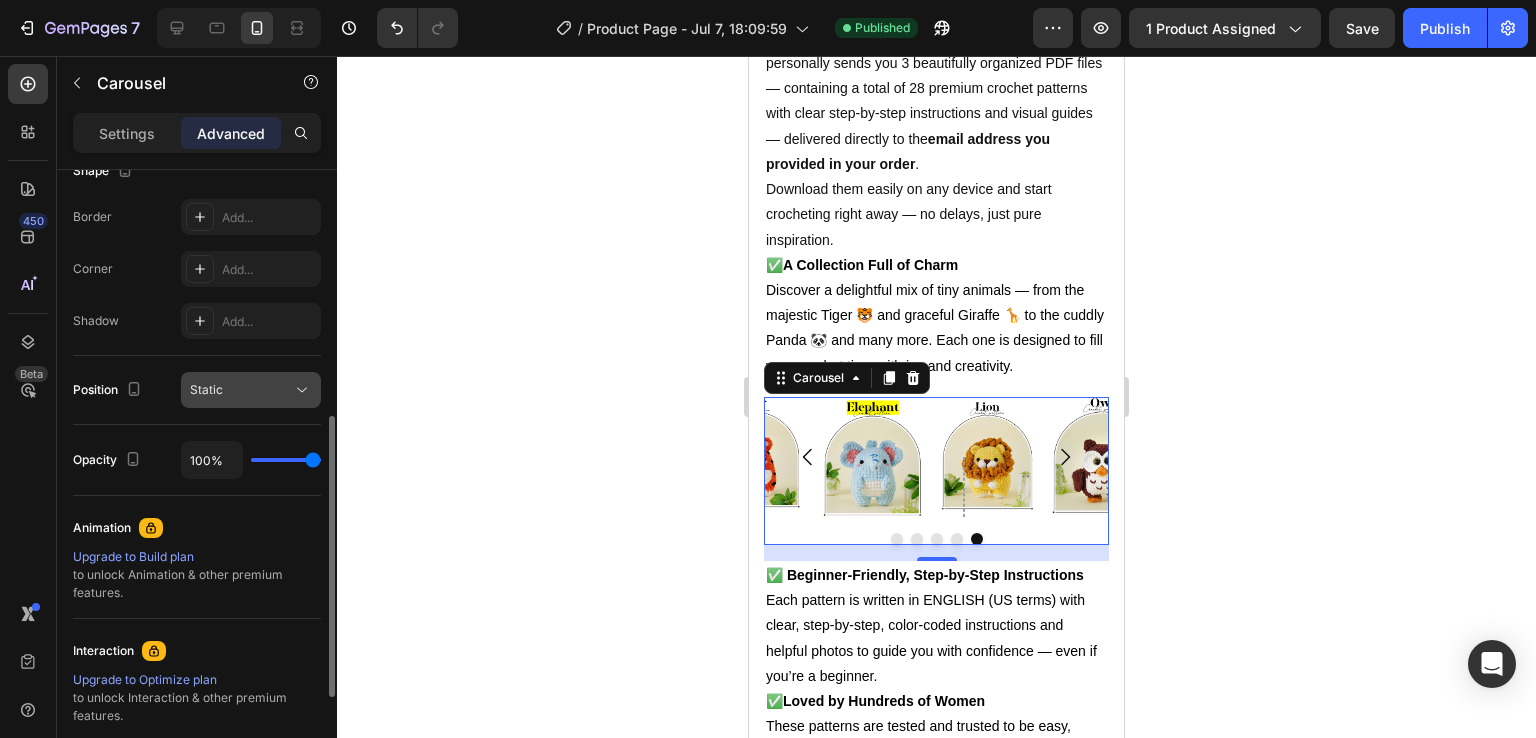 click on "Static" at bounding box center (241, 390) 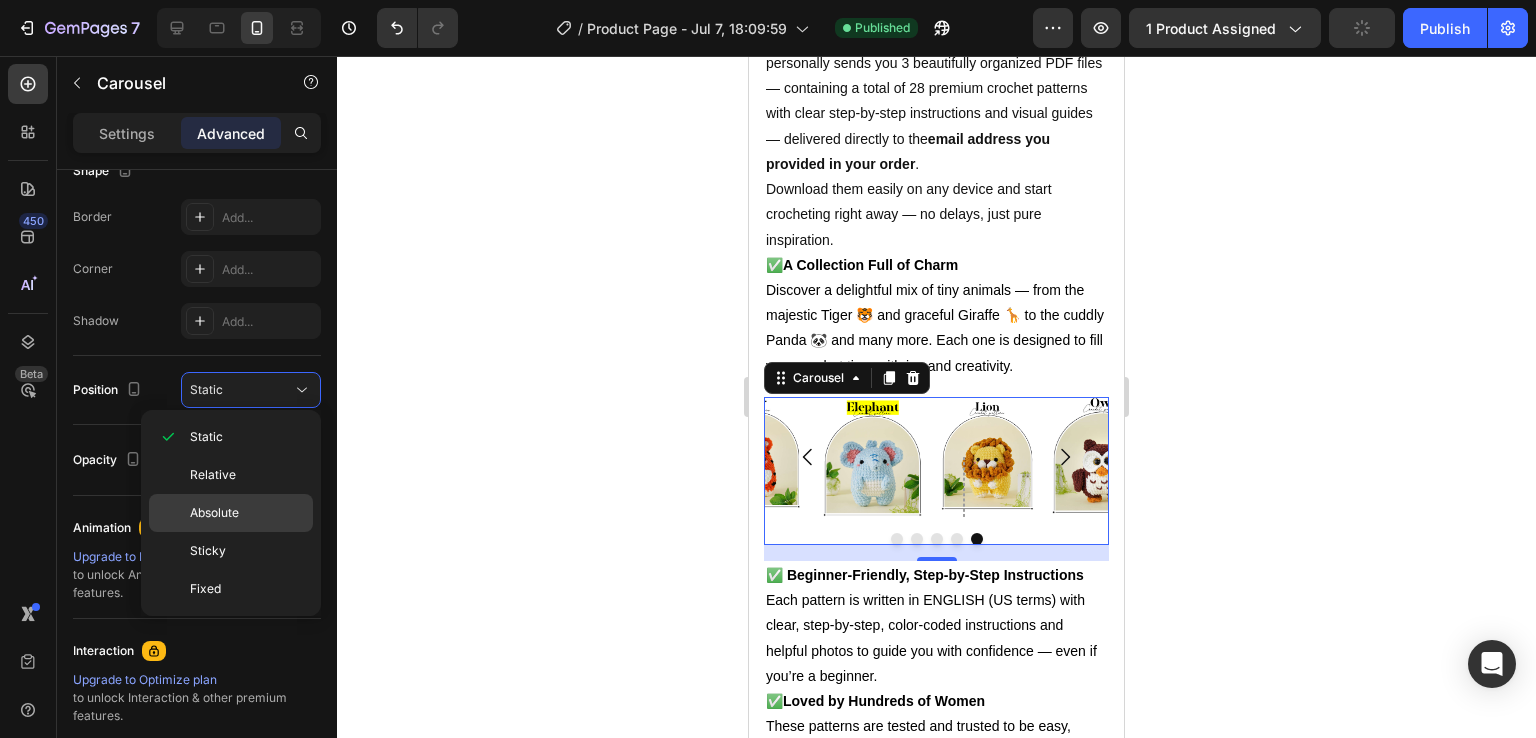 click on "Absolute" at bounding box center (214, 513) 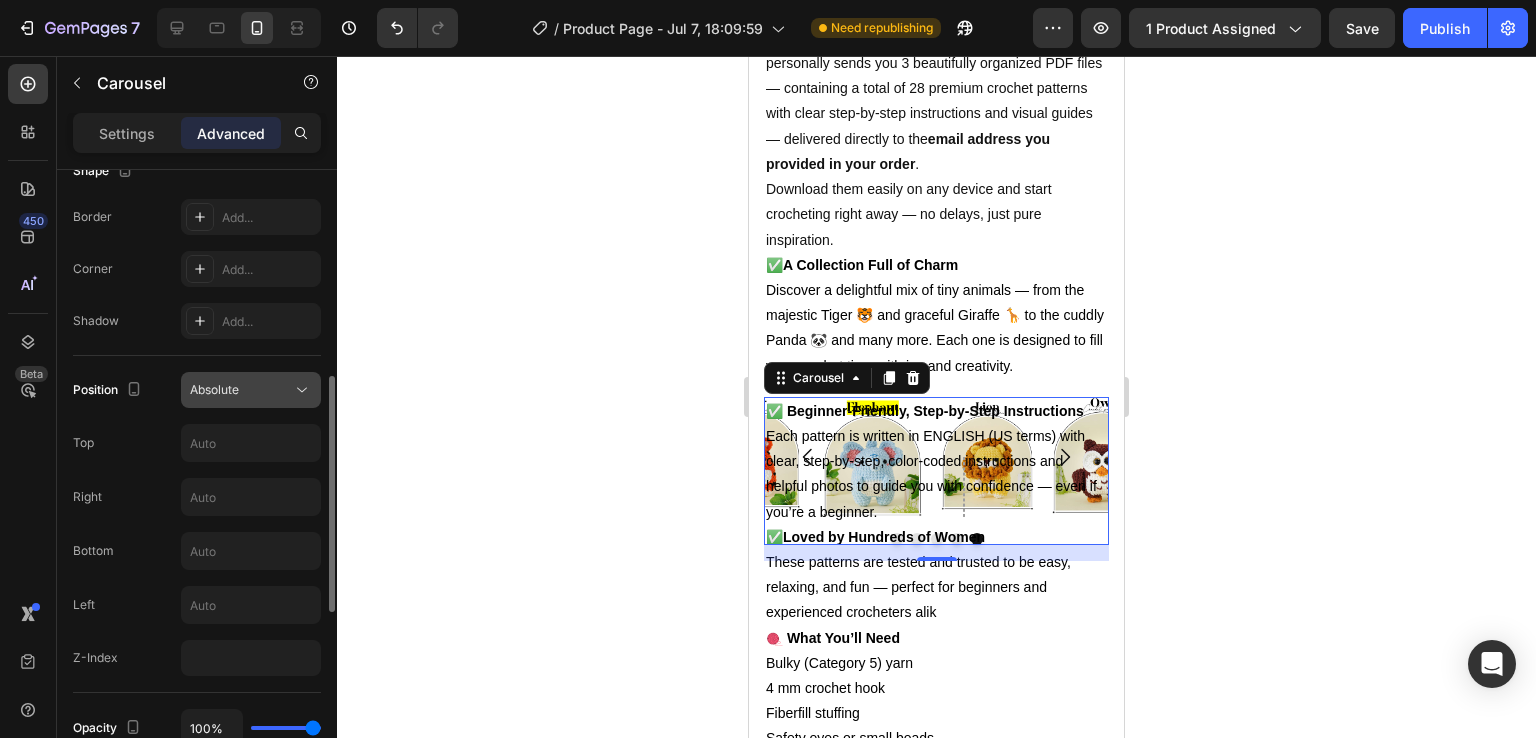 click on "Absolute" at bounding box center [251, 390] 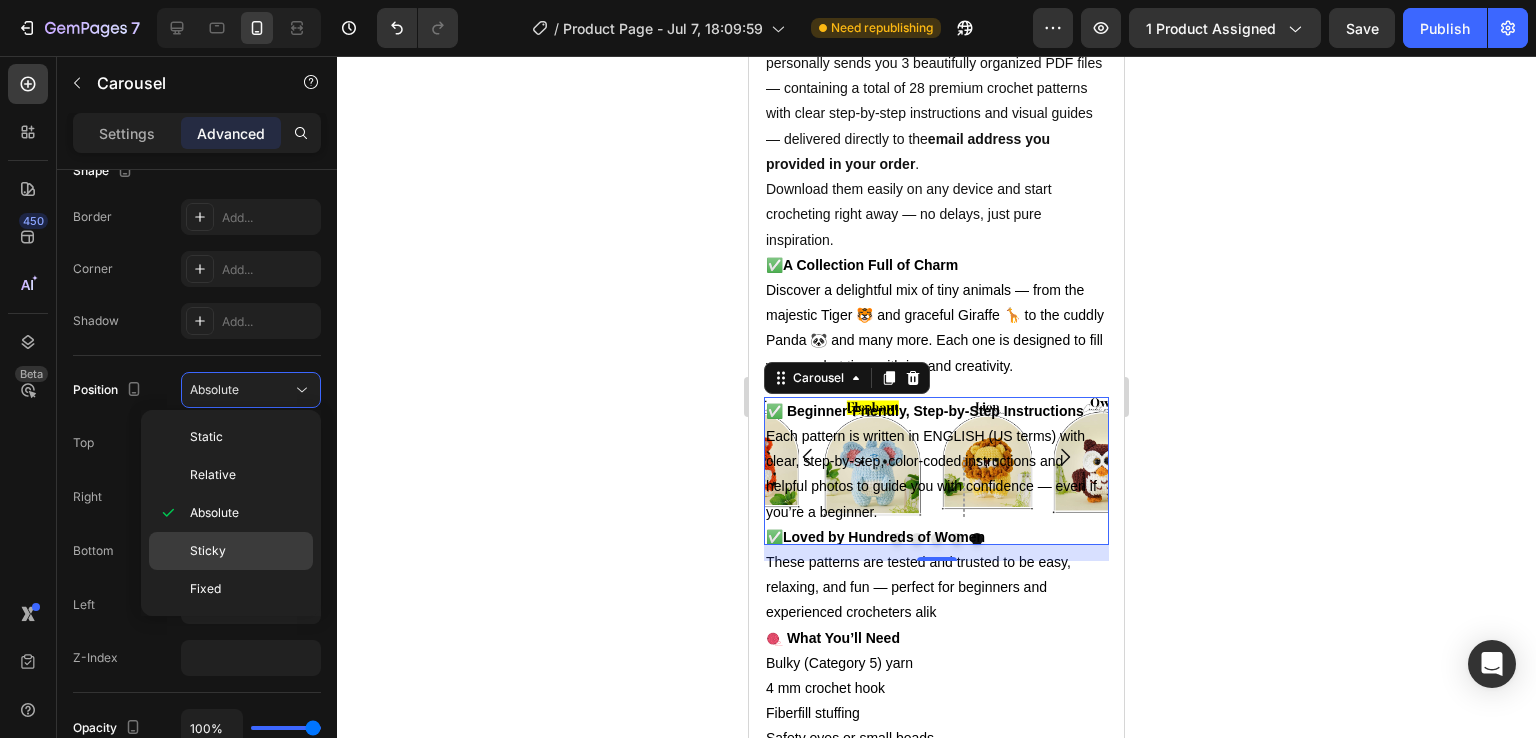 click on "Sticky" 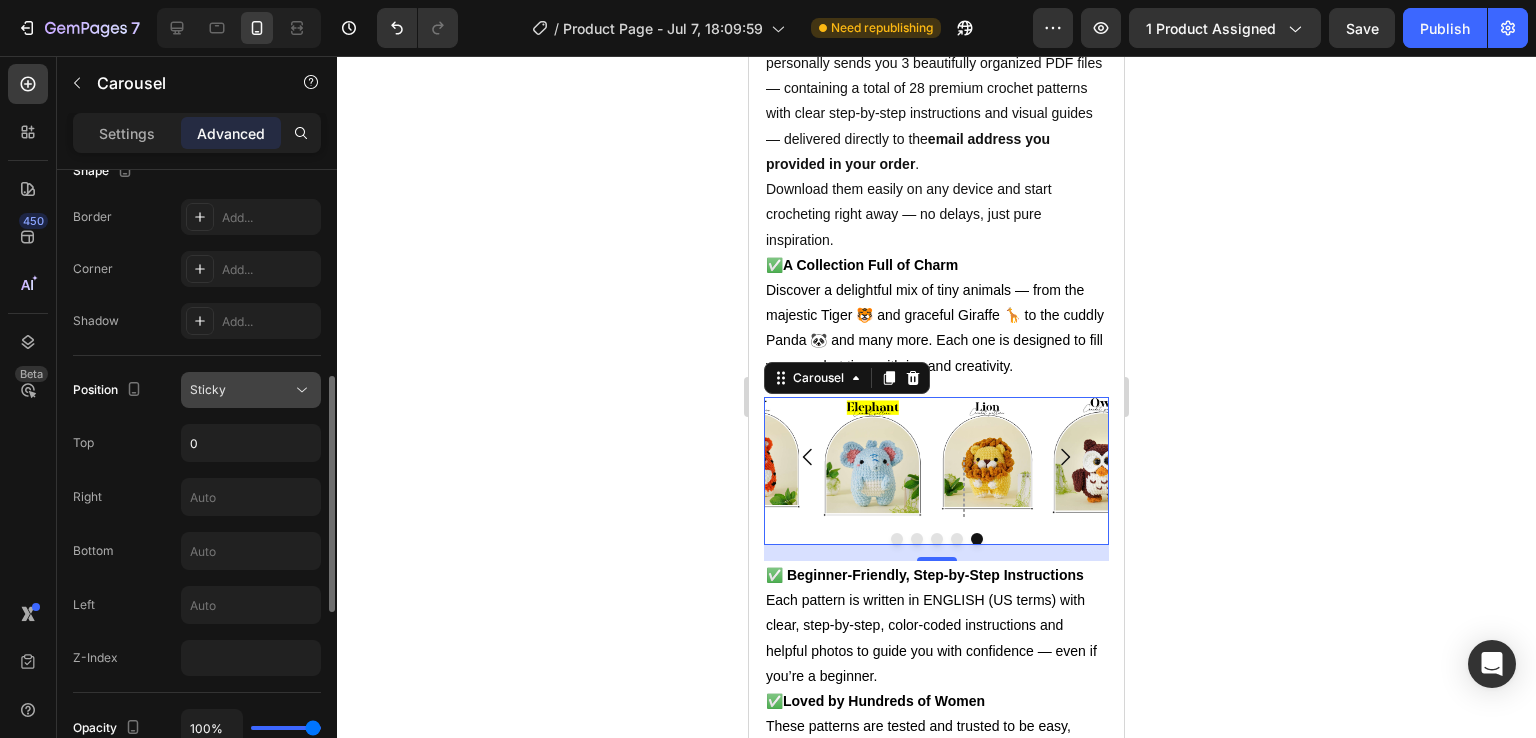 click on "Sticky" at bounding box center [241, 390] 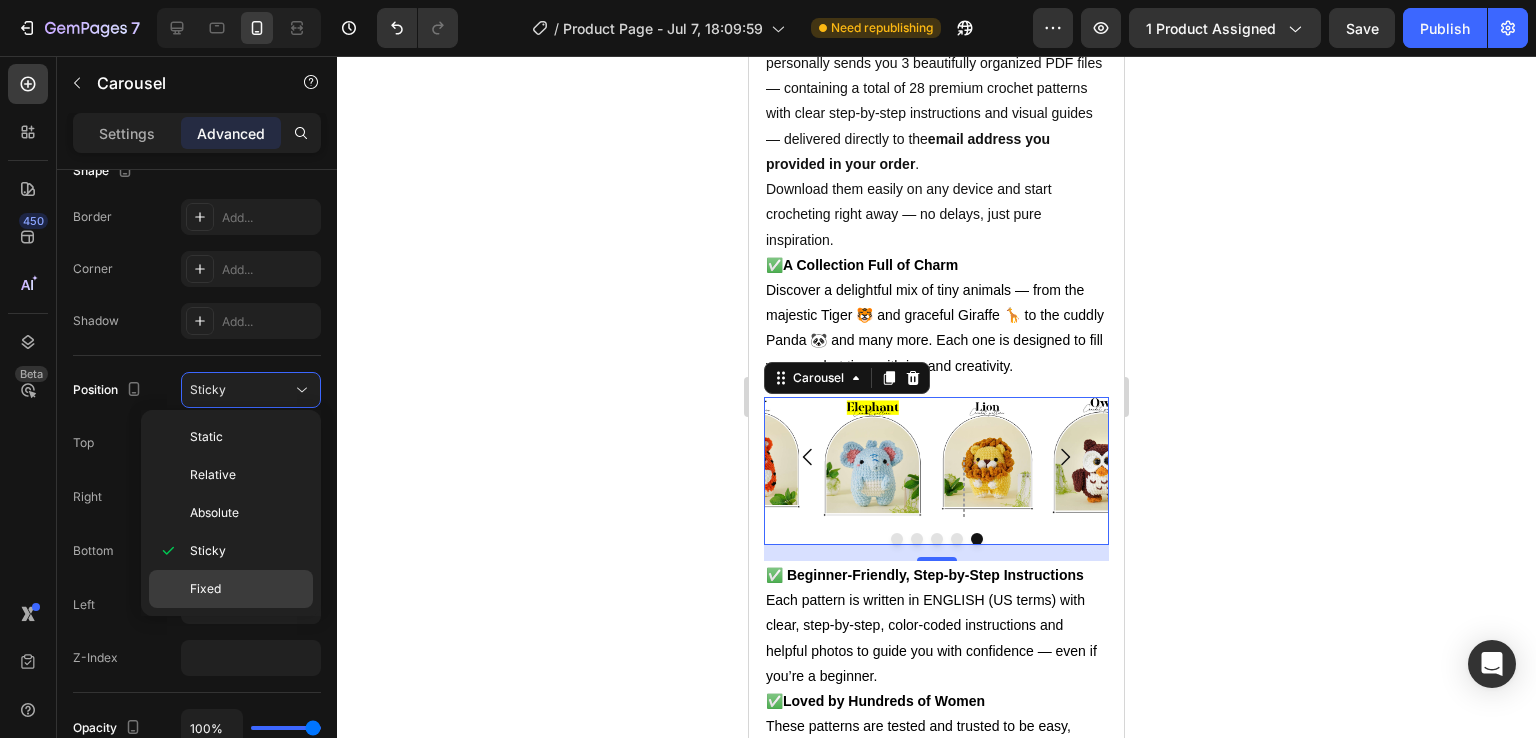 click on "Fixed" 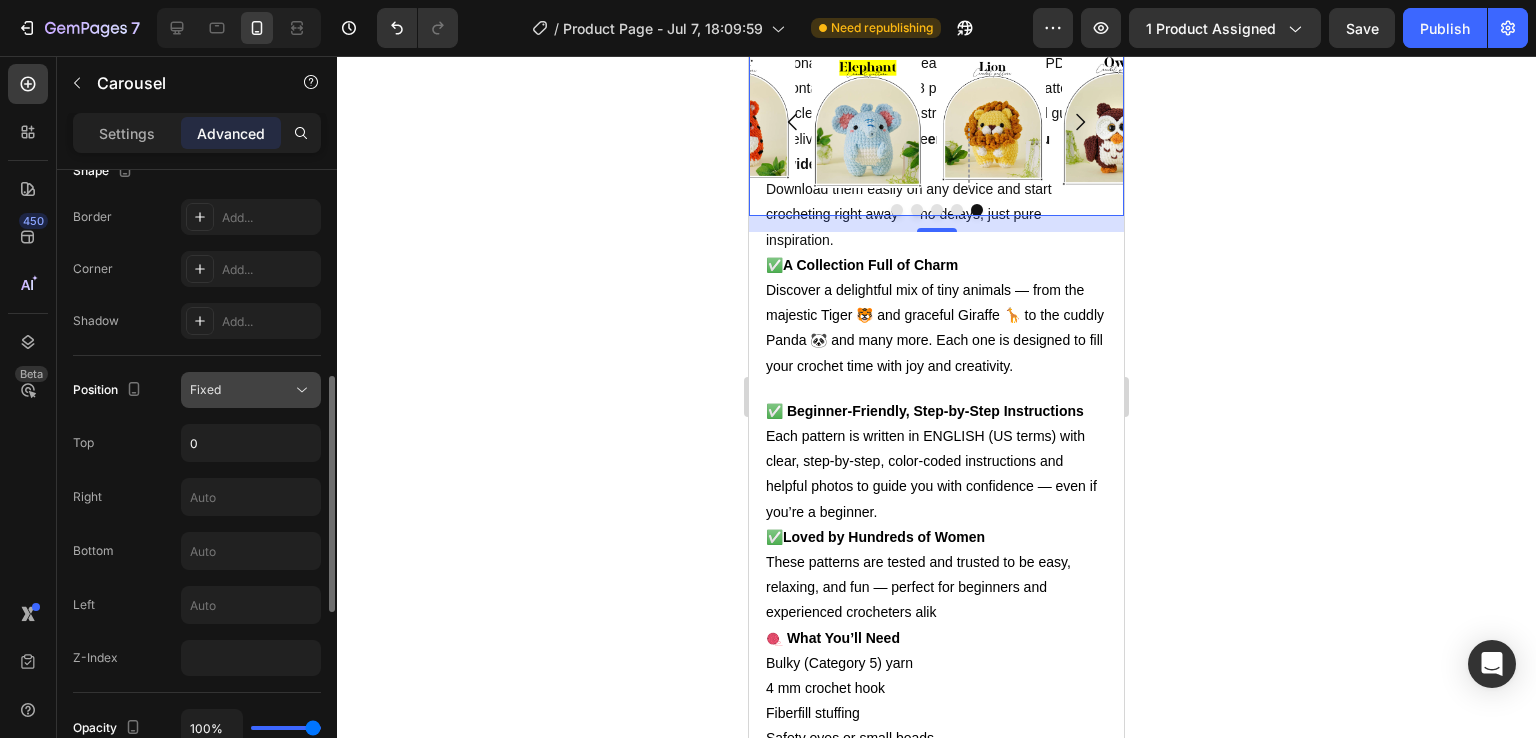 click on "Fixed" at bounding box center (251, 390) 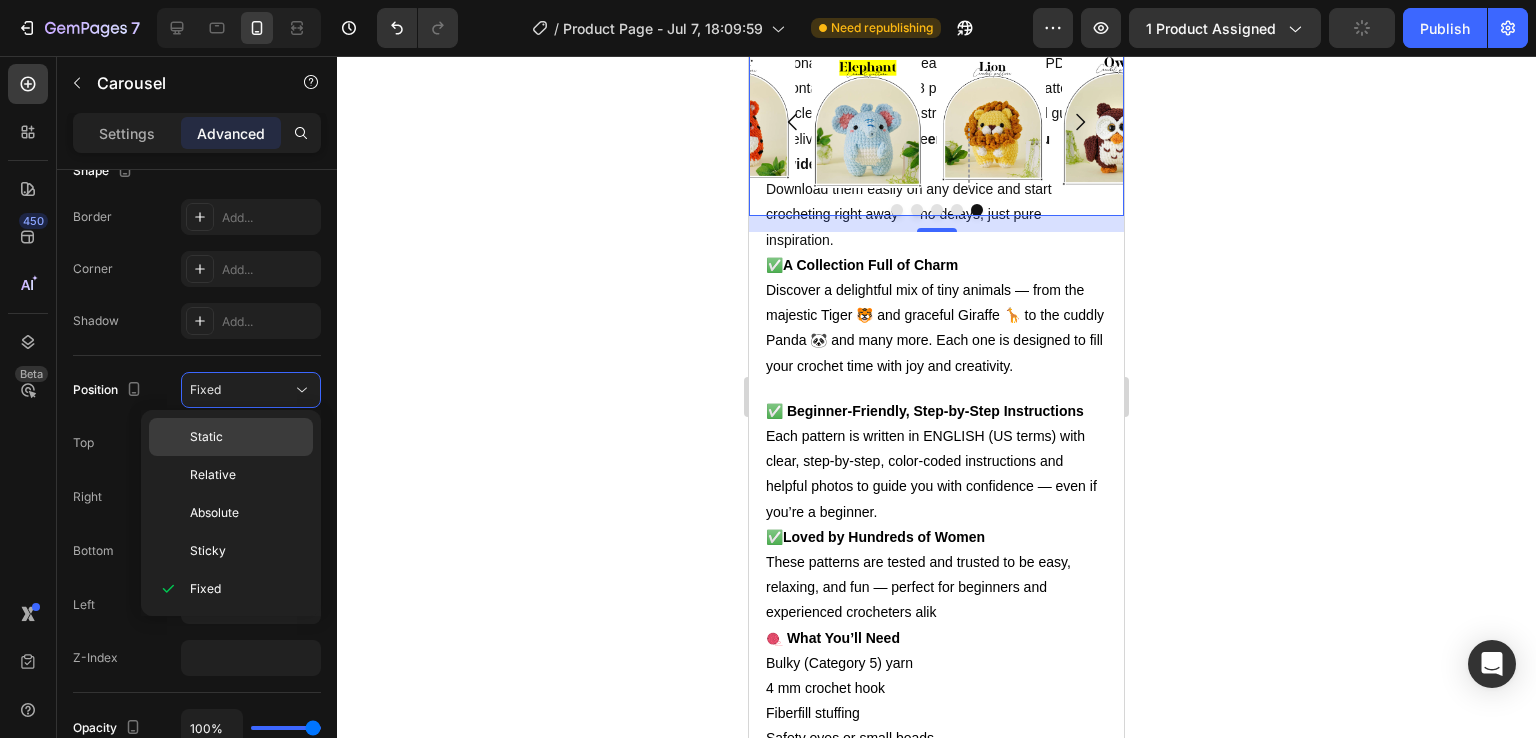 click on "Static" at bounding box center [206, 437] 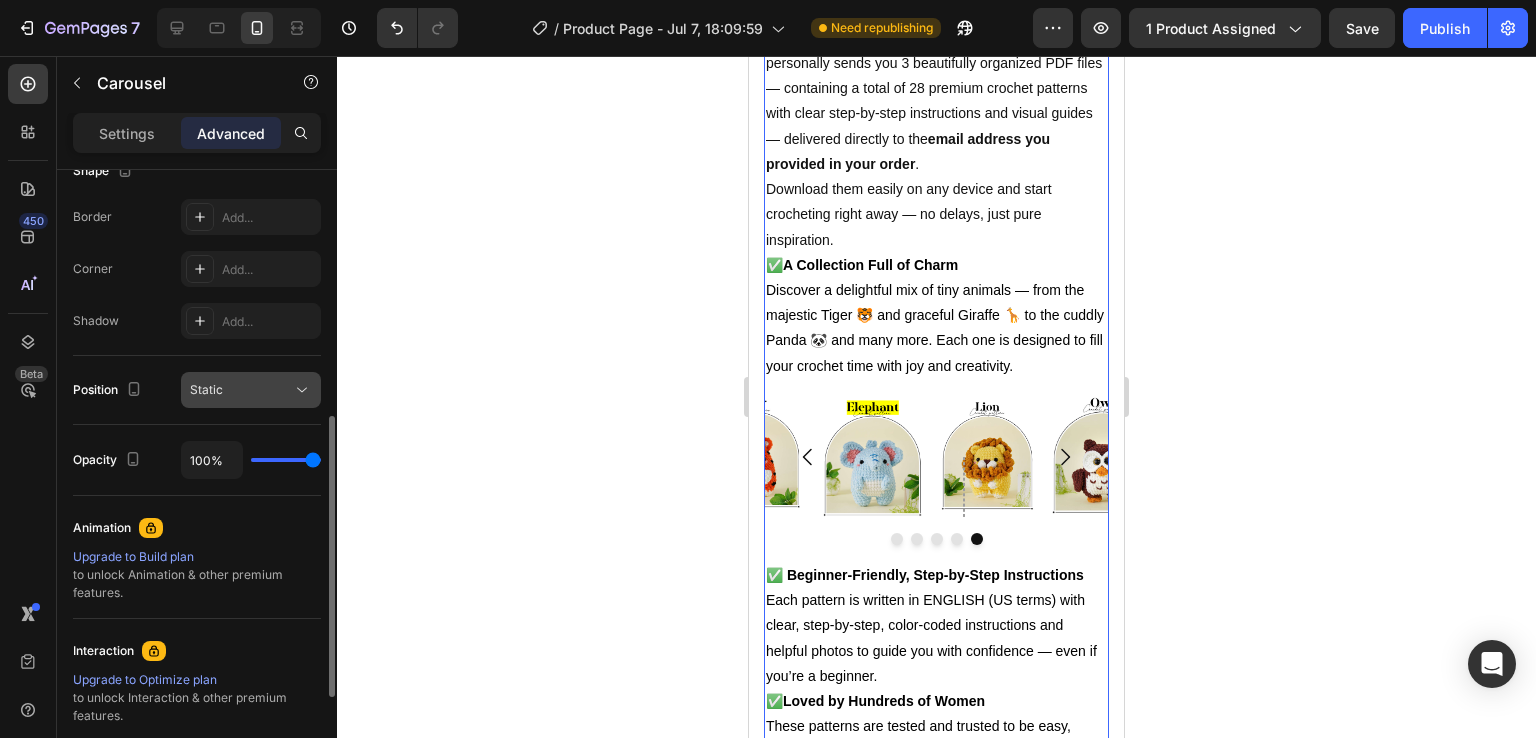 click on "Static" at bounding box center [241, 390] 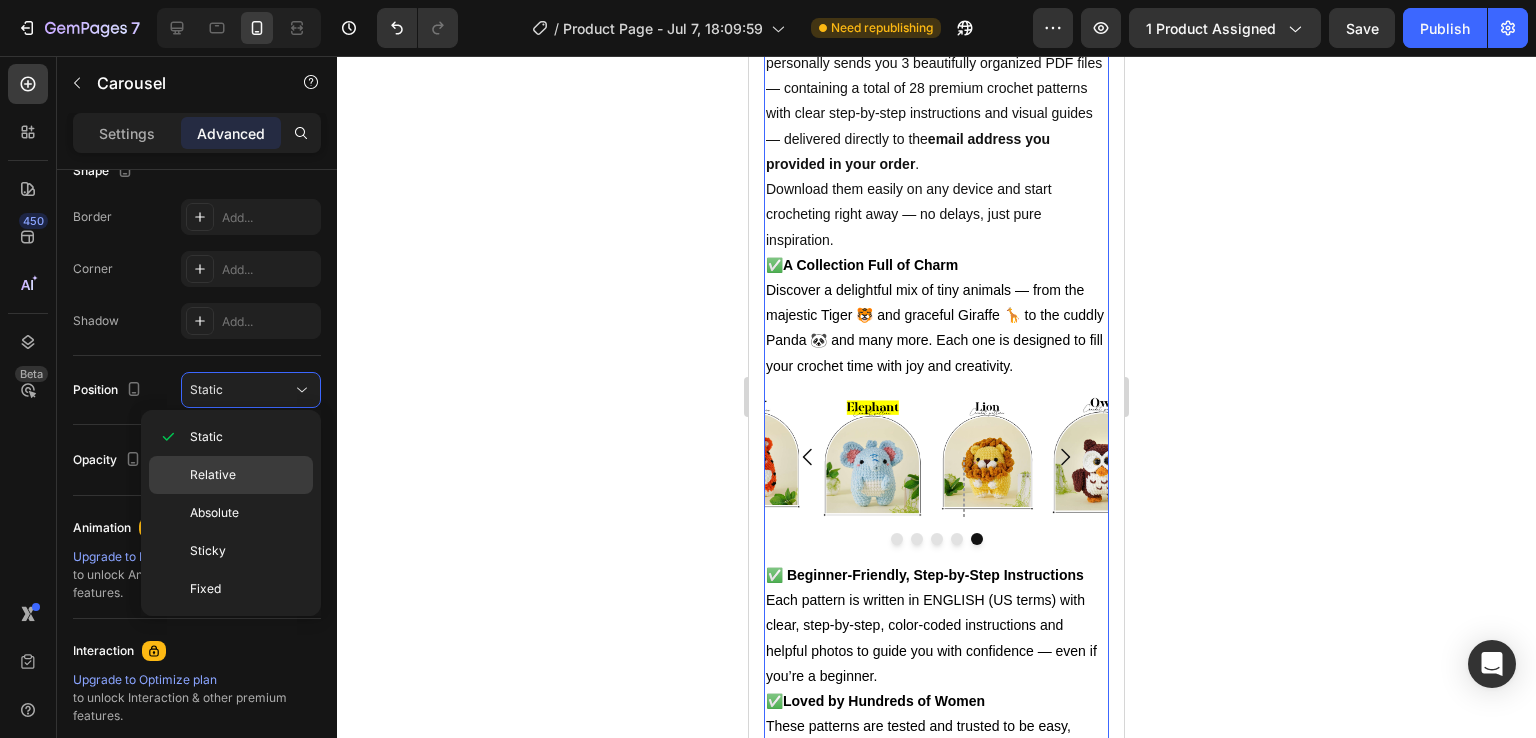 click on "Relative" at bounding box center (247, 475) 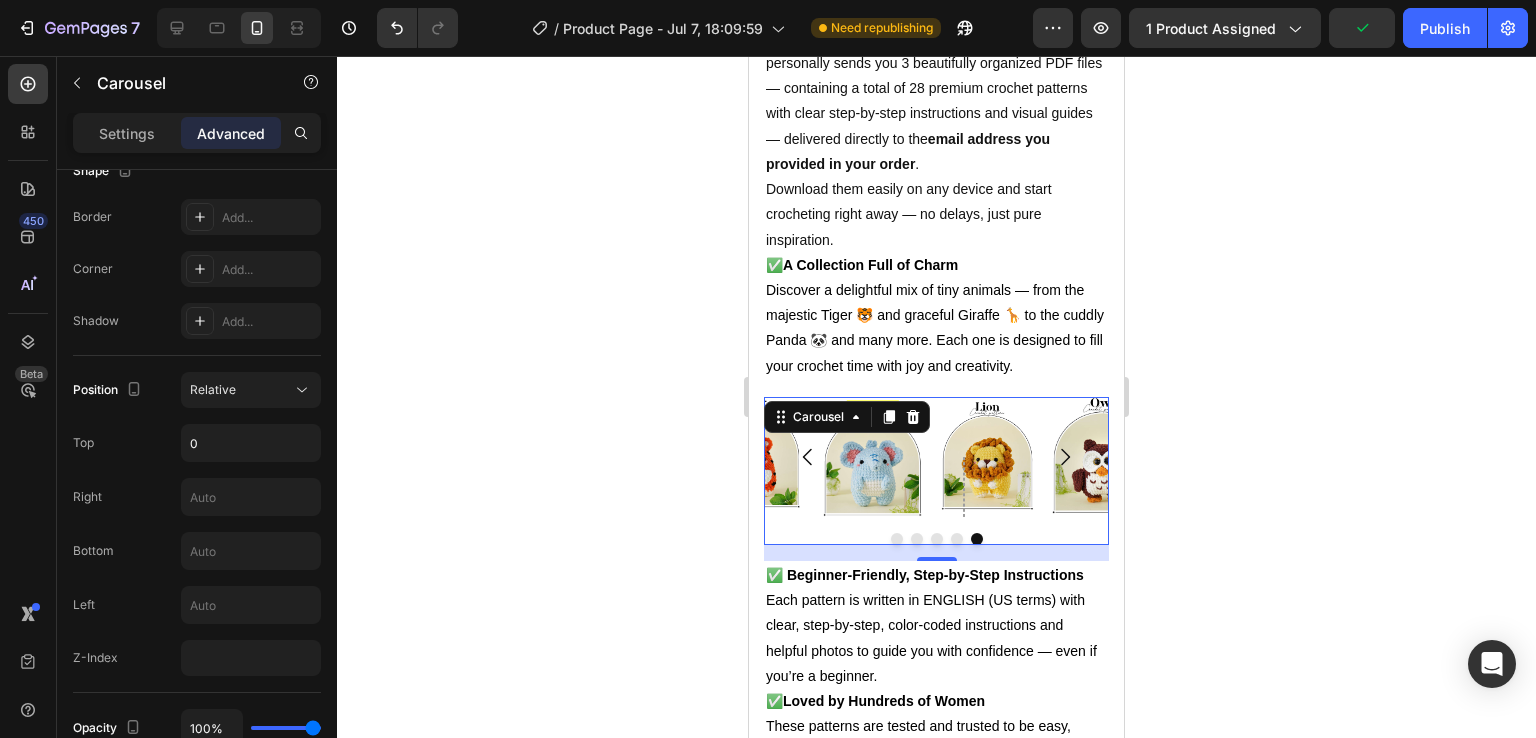 click on "Image Image
Row Image Image
Row Image Image Image" at bounding box center (936, 457) 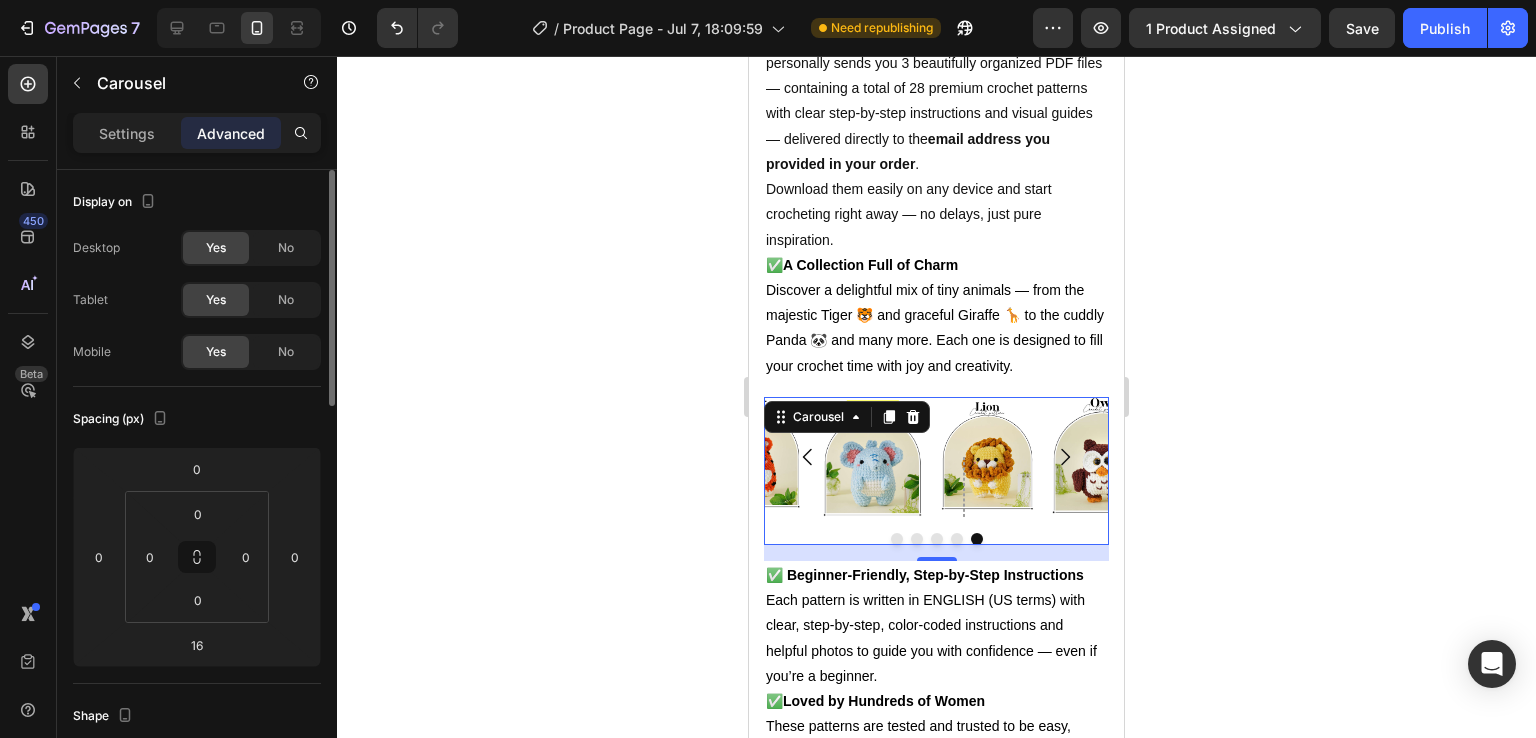 scroll, scrollTop: 104, scrollLeft: 0, axis: vertical 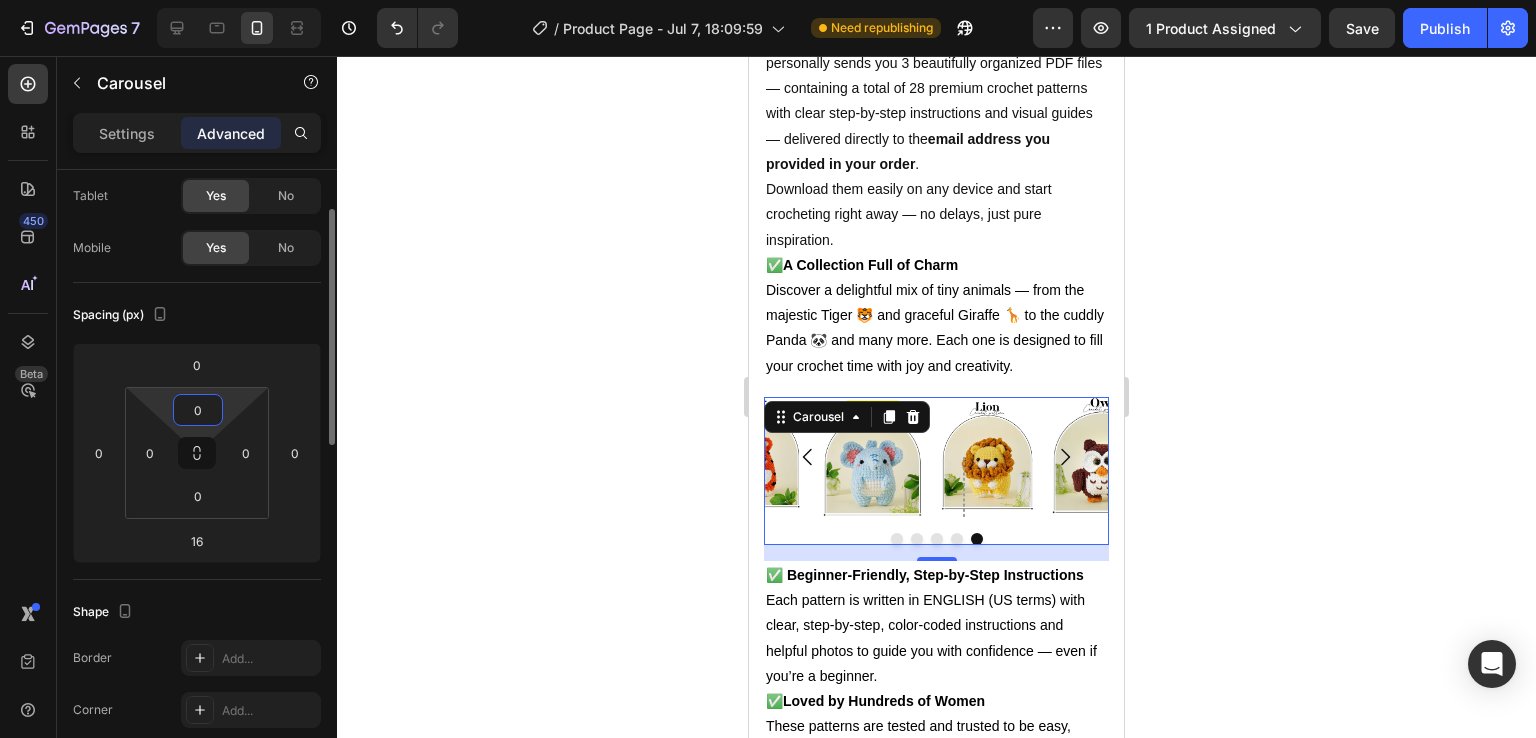 click on "0" at bounding box center (198, 410) 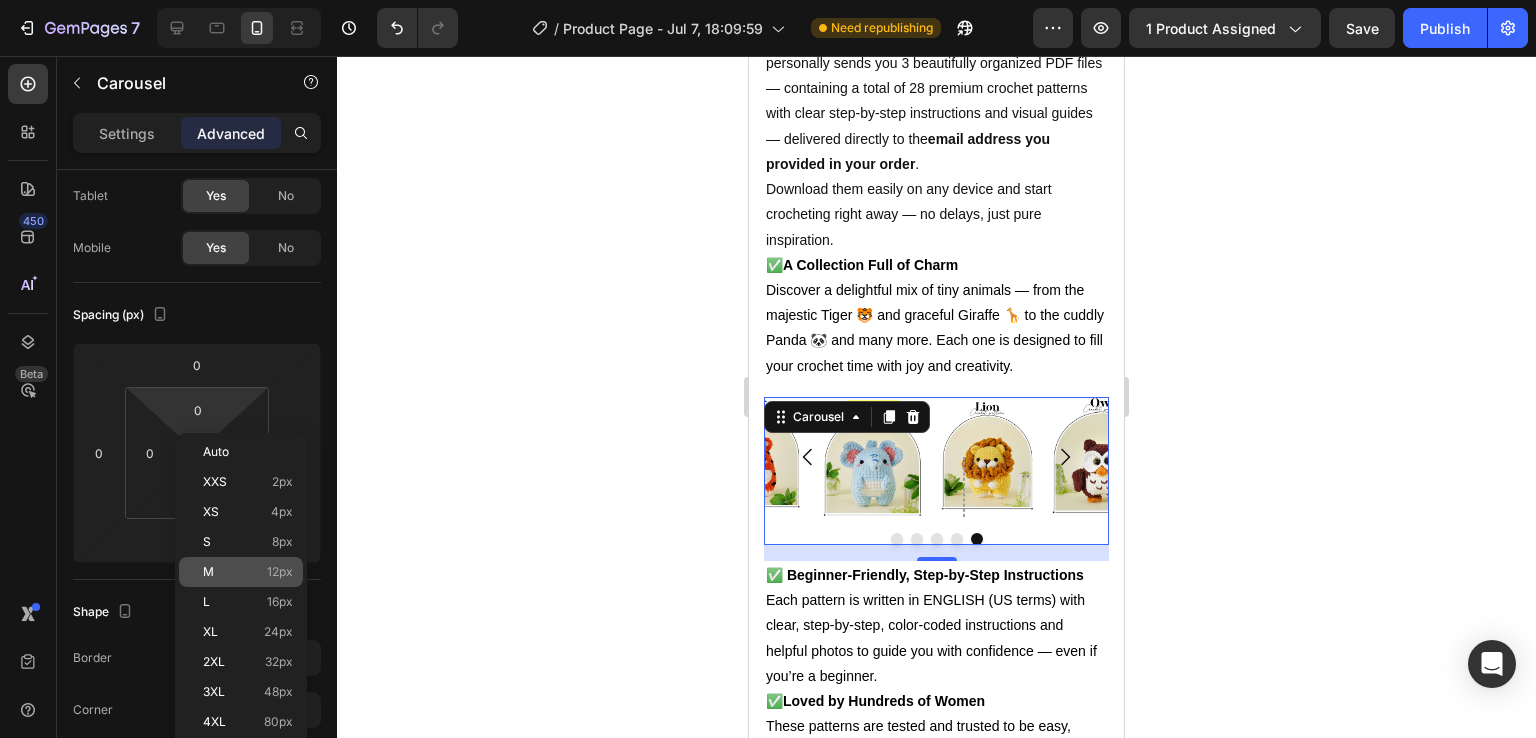 click on "M 12px" at bounding box center [248, 572] 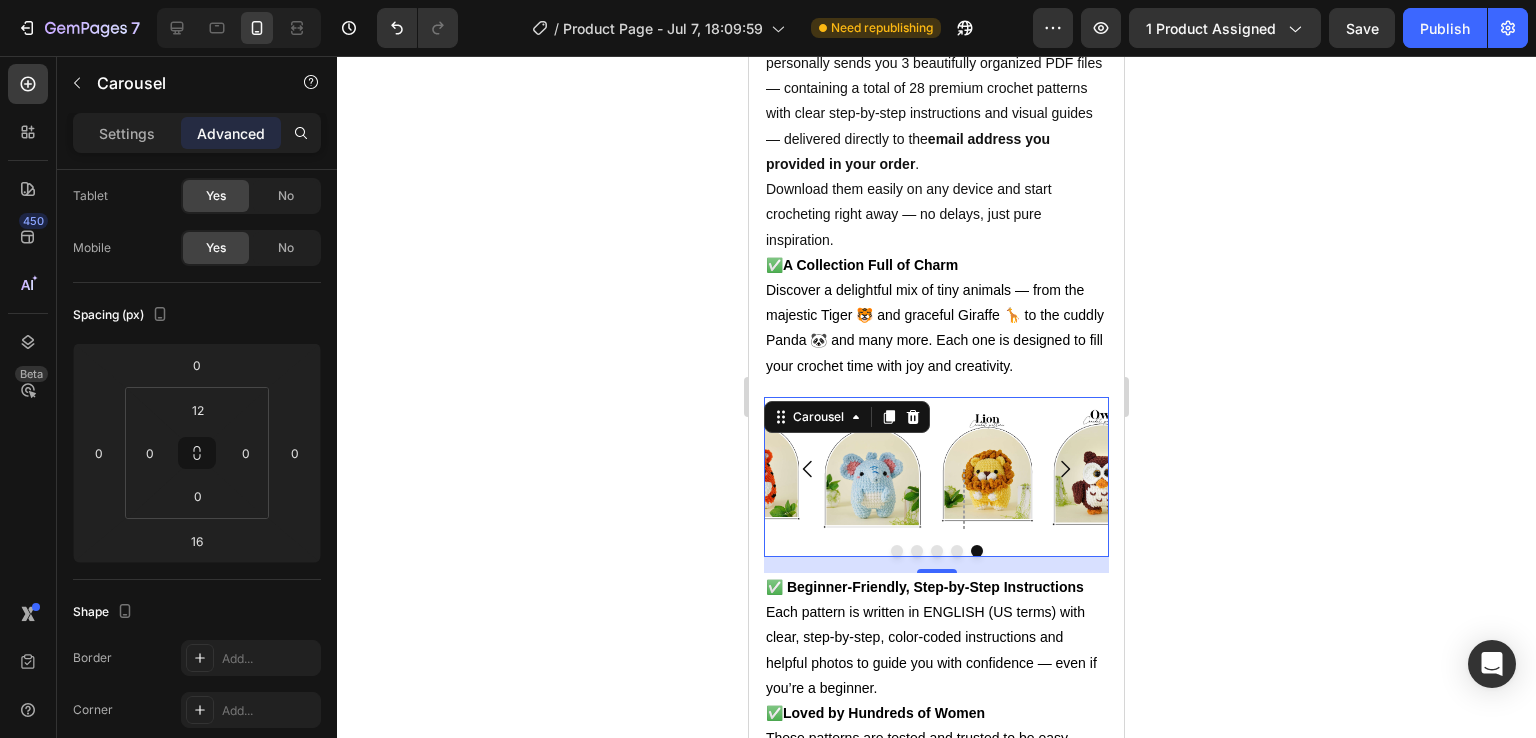 click on "Carousel" at bounding box center (847, 417) 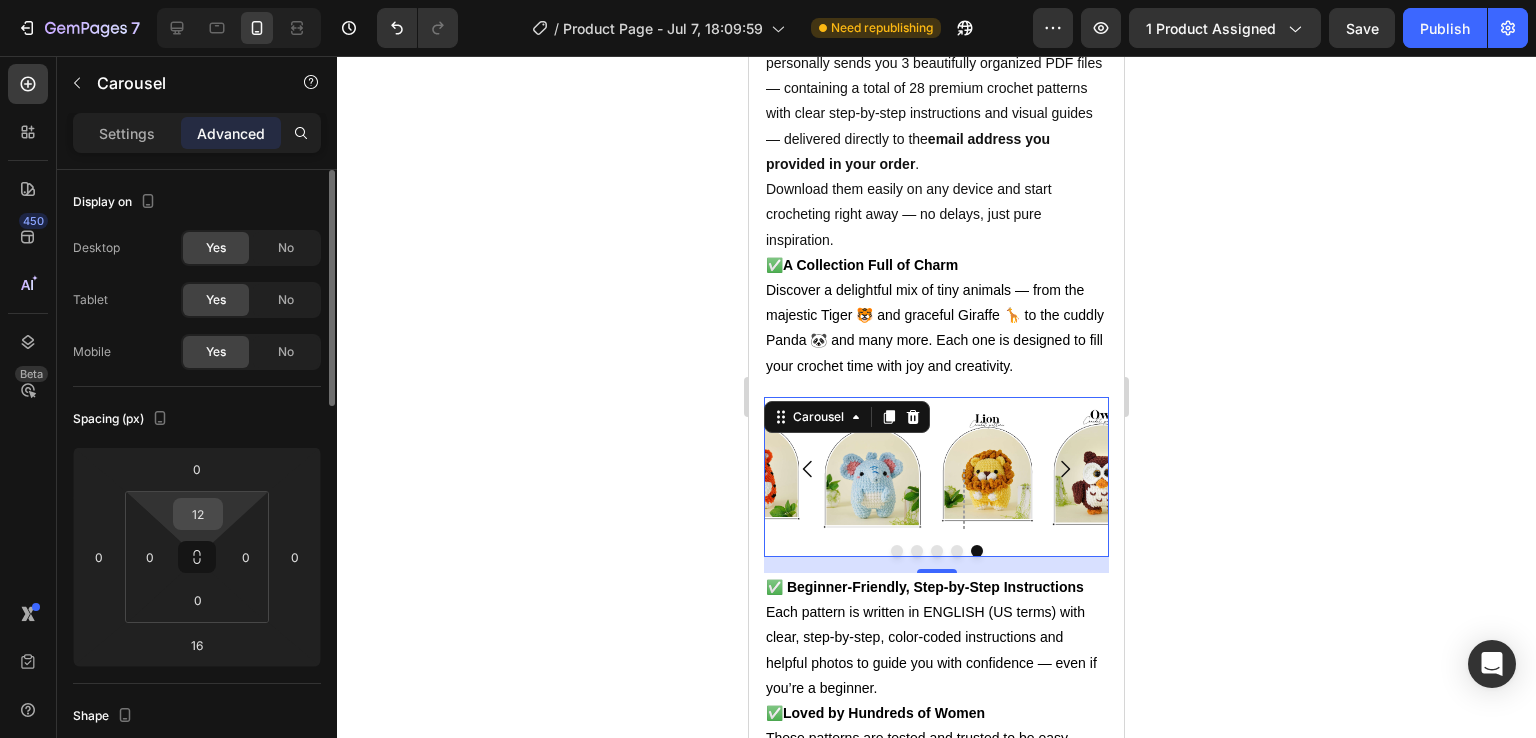 scroll, scrollTop: 0, scrollLeft: 0, axis: both 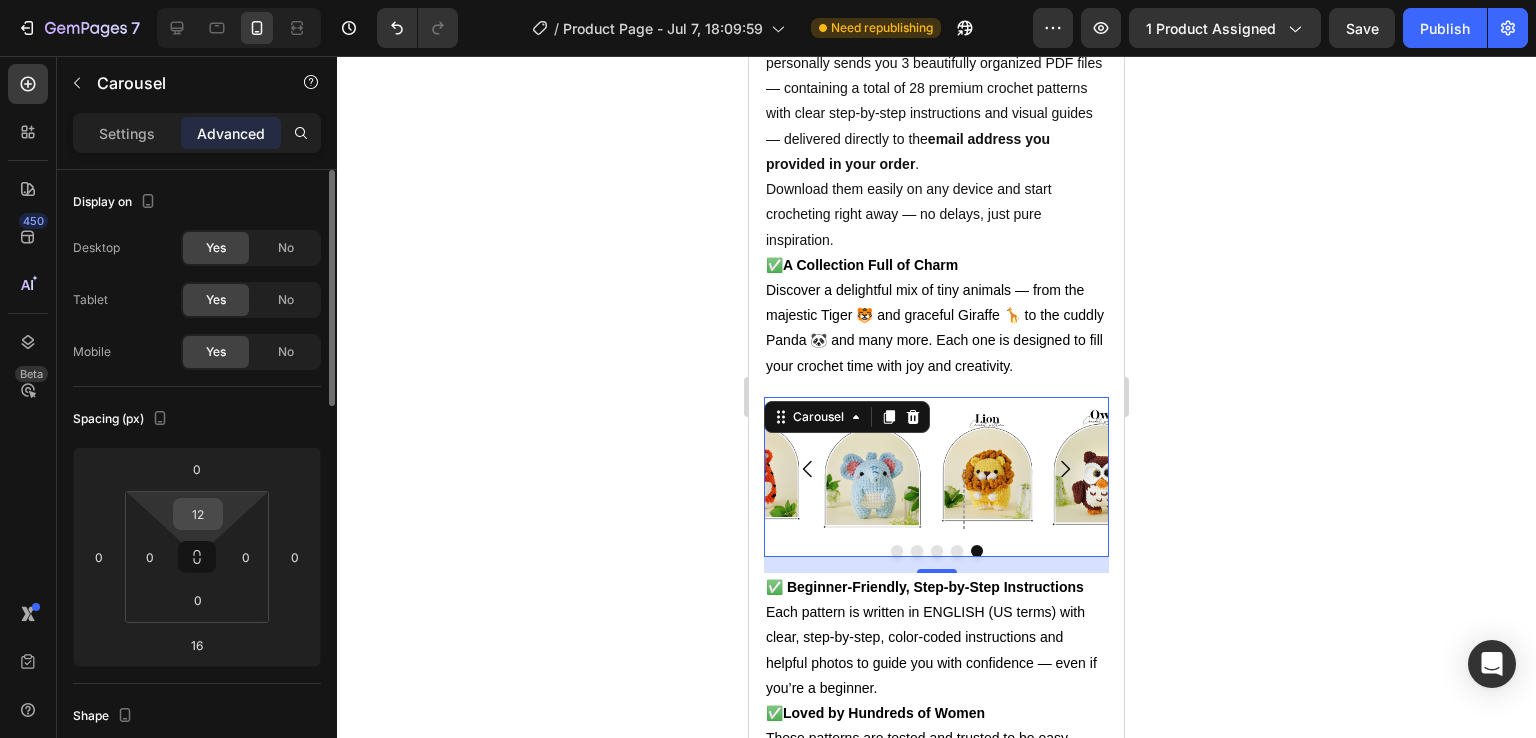 click on "12" at bounding box center [198, 514] 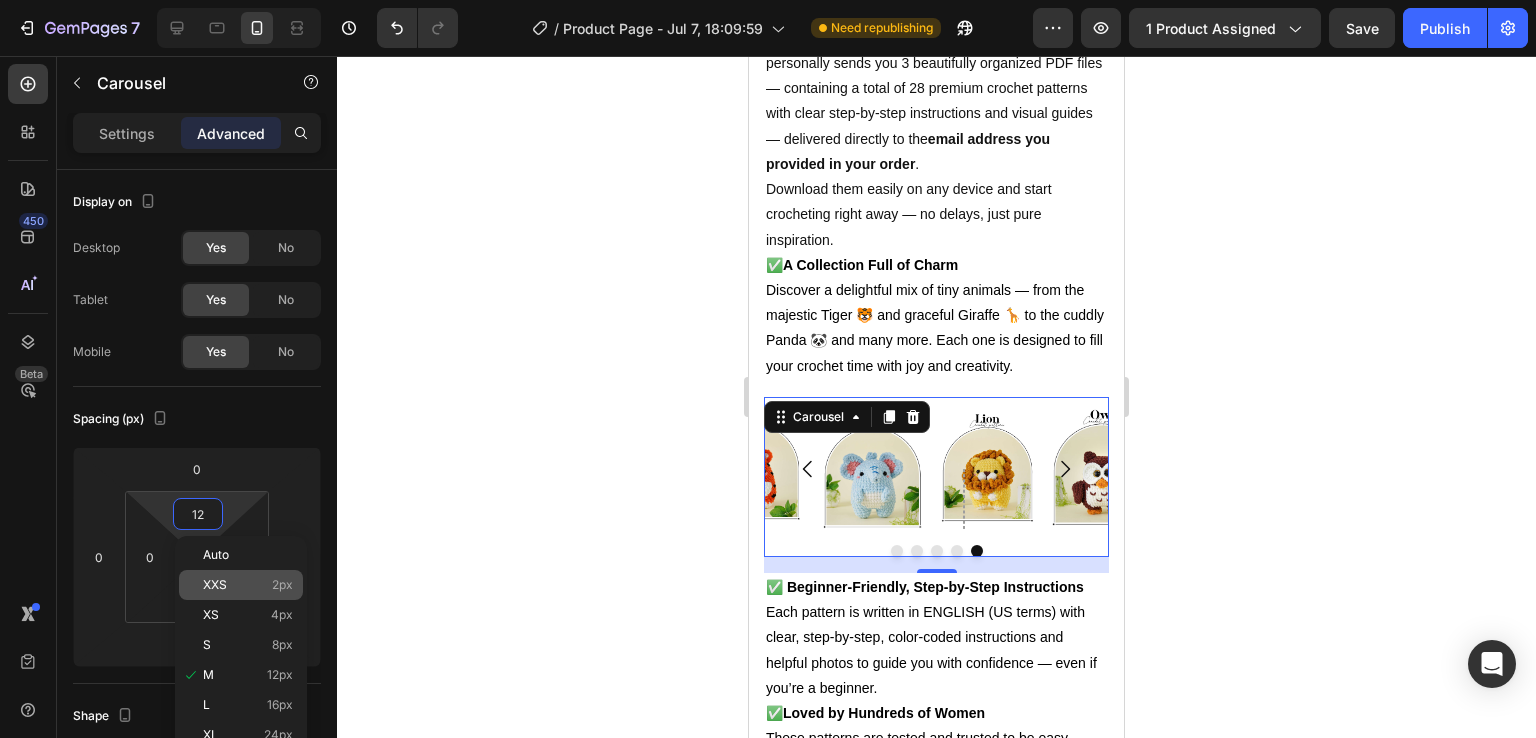click on "XXS 2px" at bounding box center (248, 585) 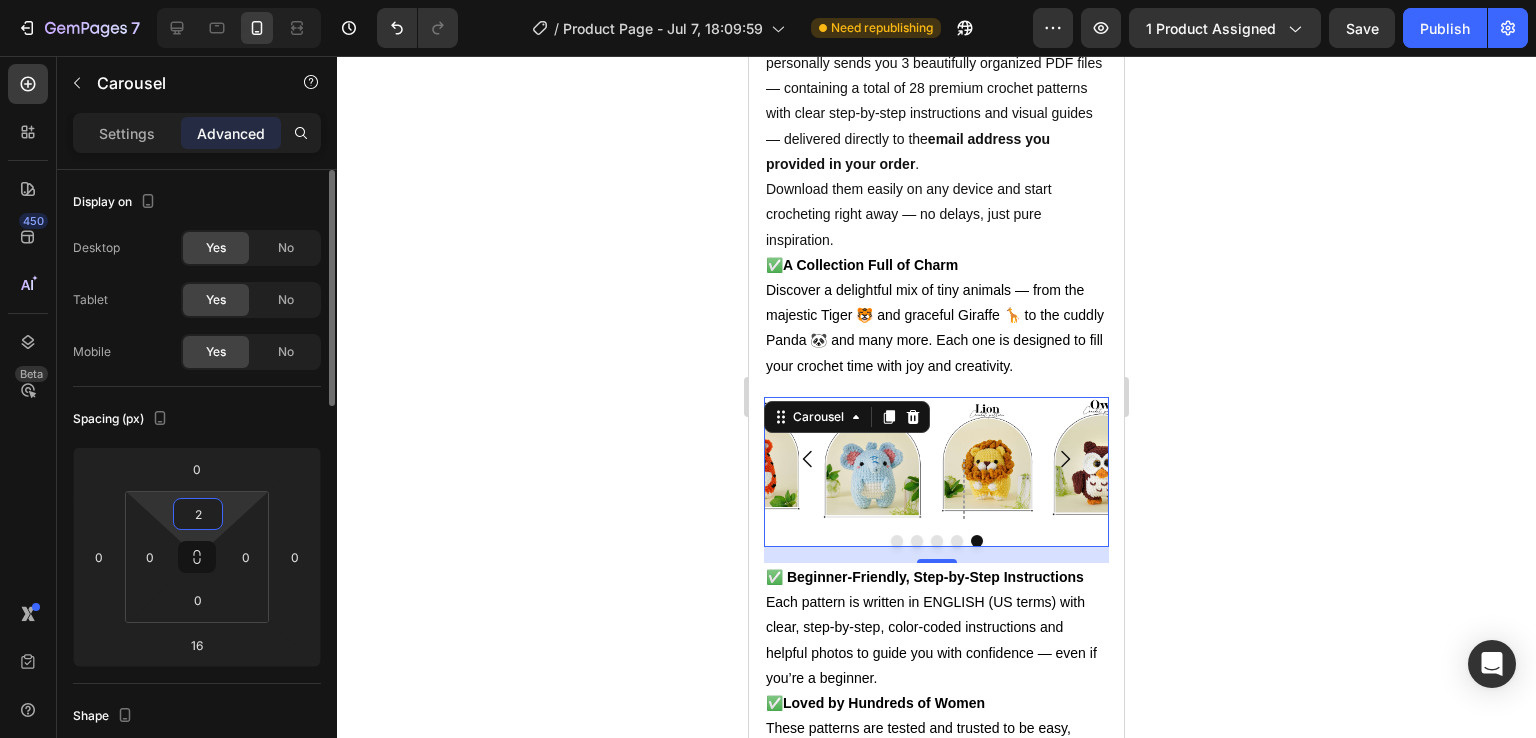 click on "2" at bounding box center [198, 514] 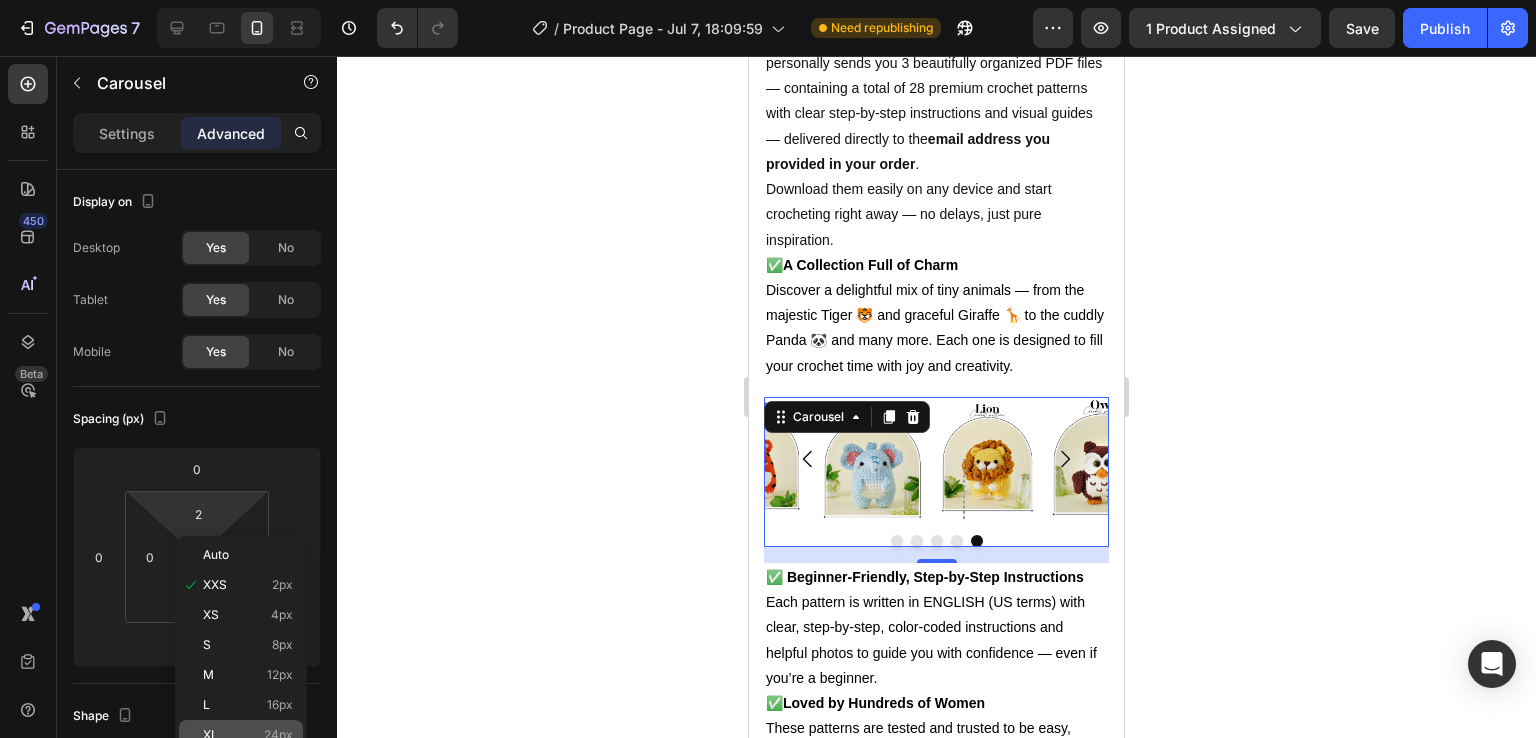 click on "XL 24px" at bounding box center [248, 735] 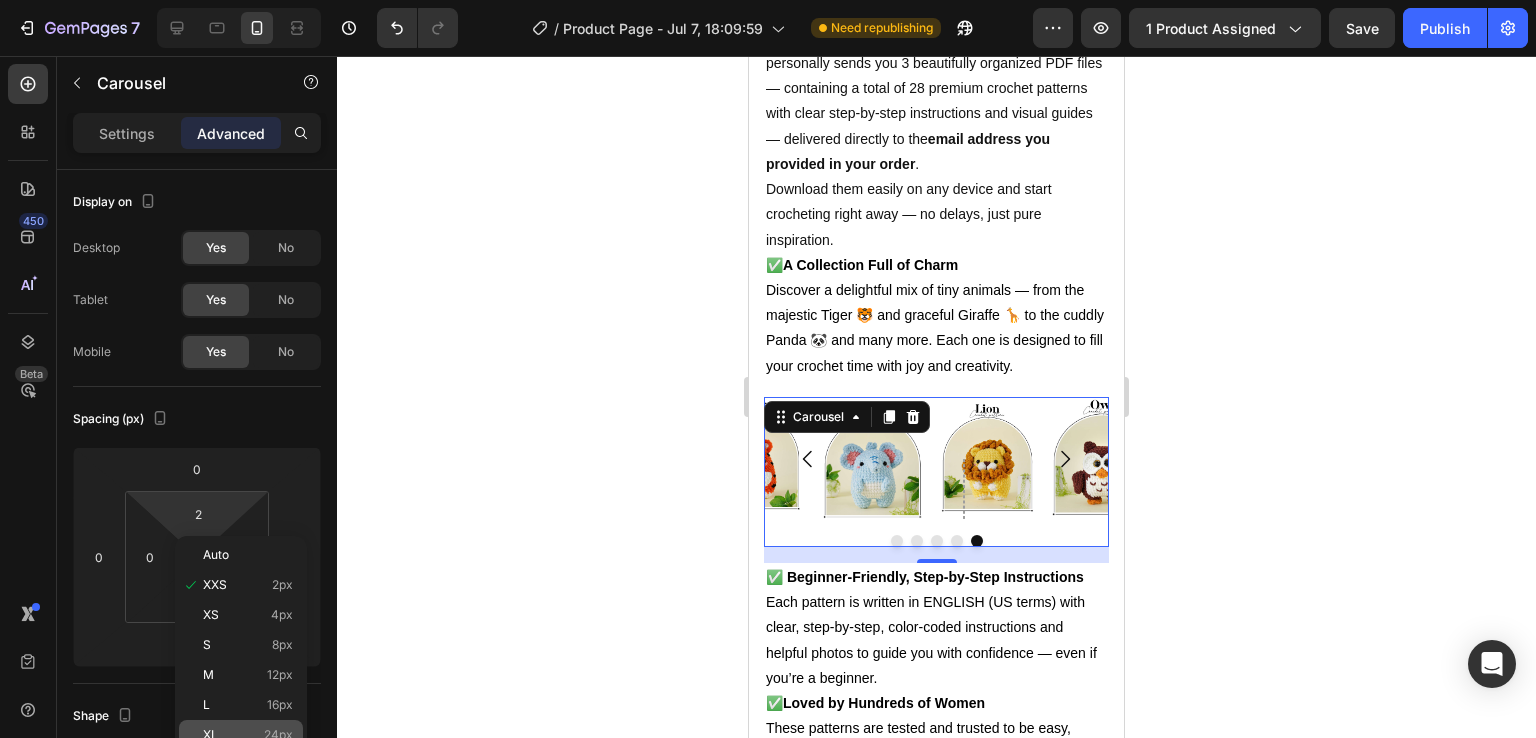 type on "24" 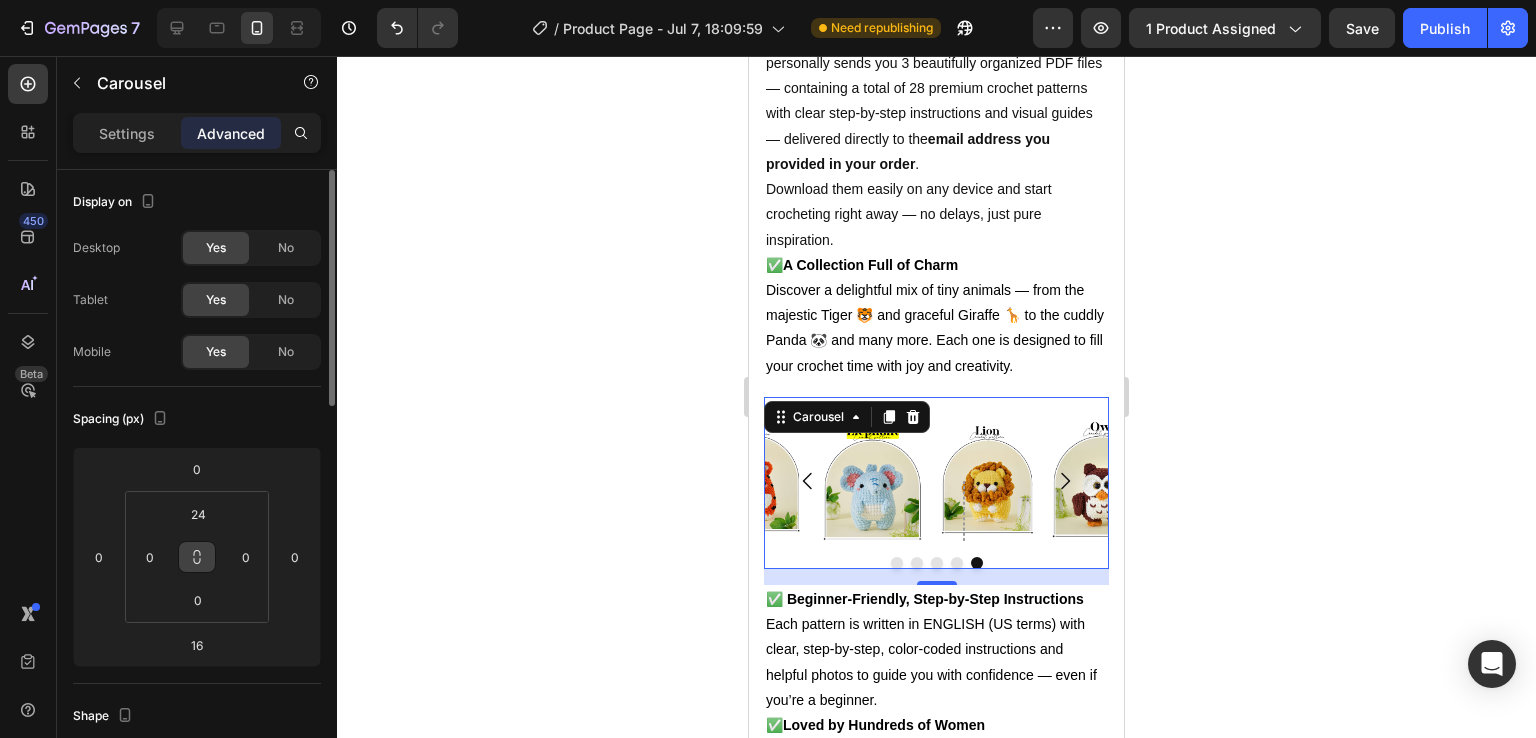 click at bounding box center [197, 557] 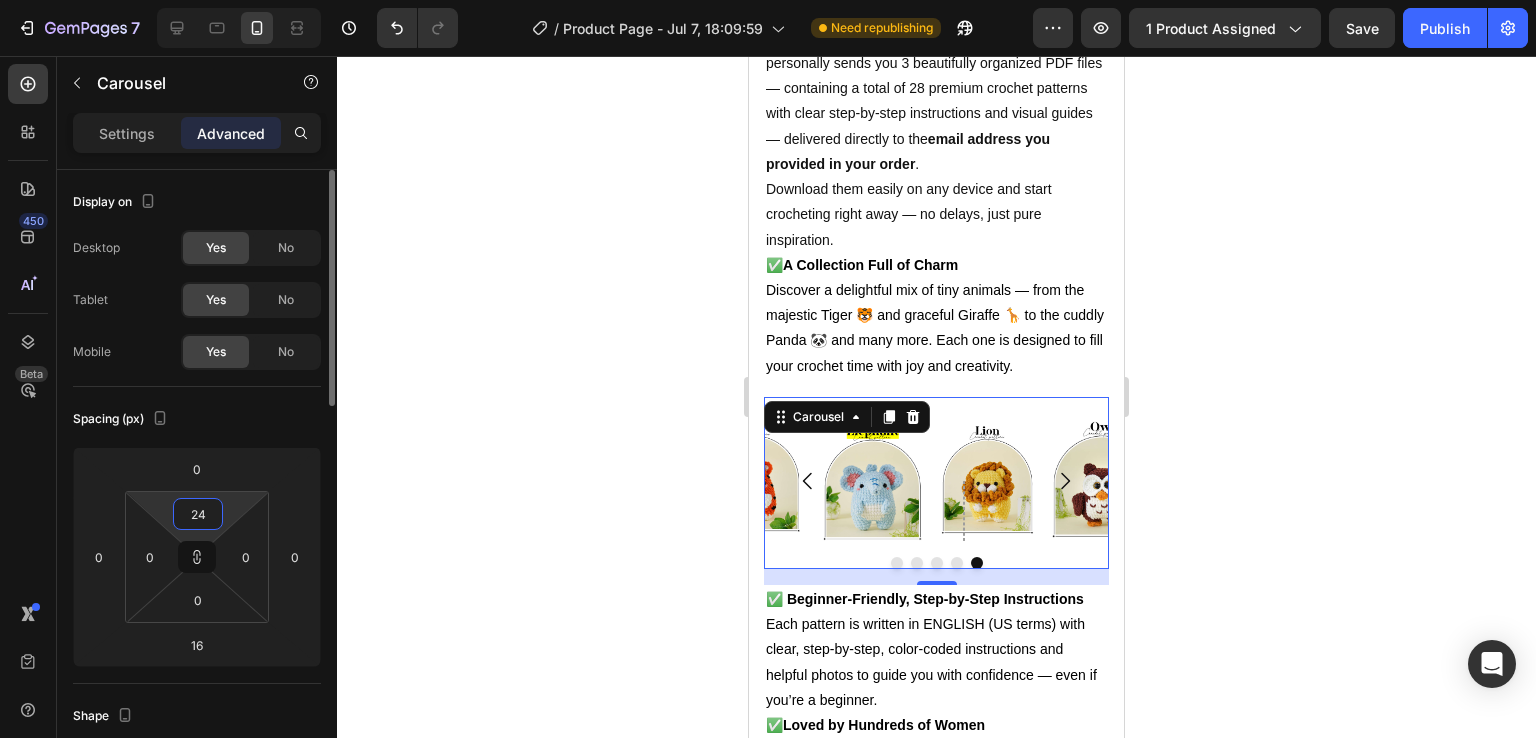 click on "24" at bounding box center (198, 514) 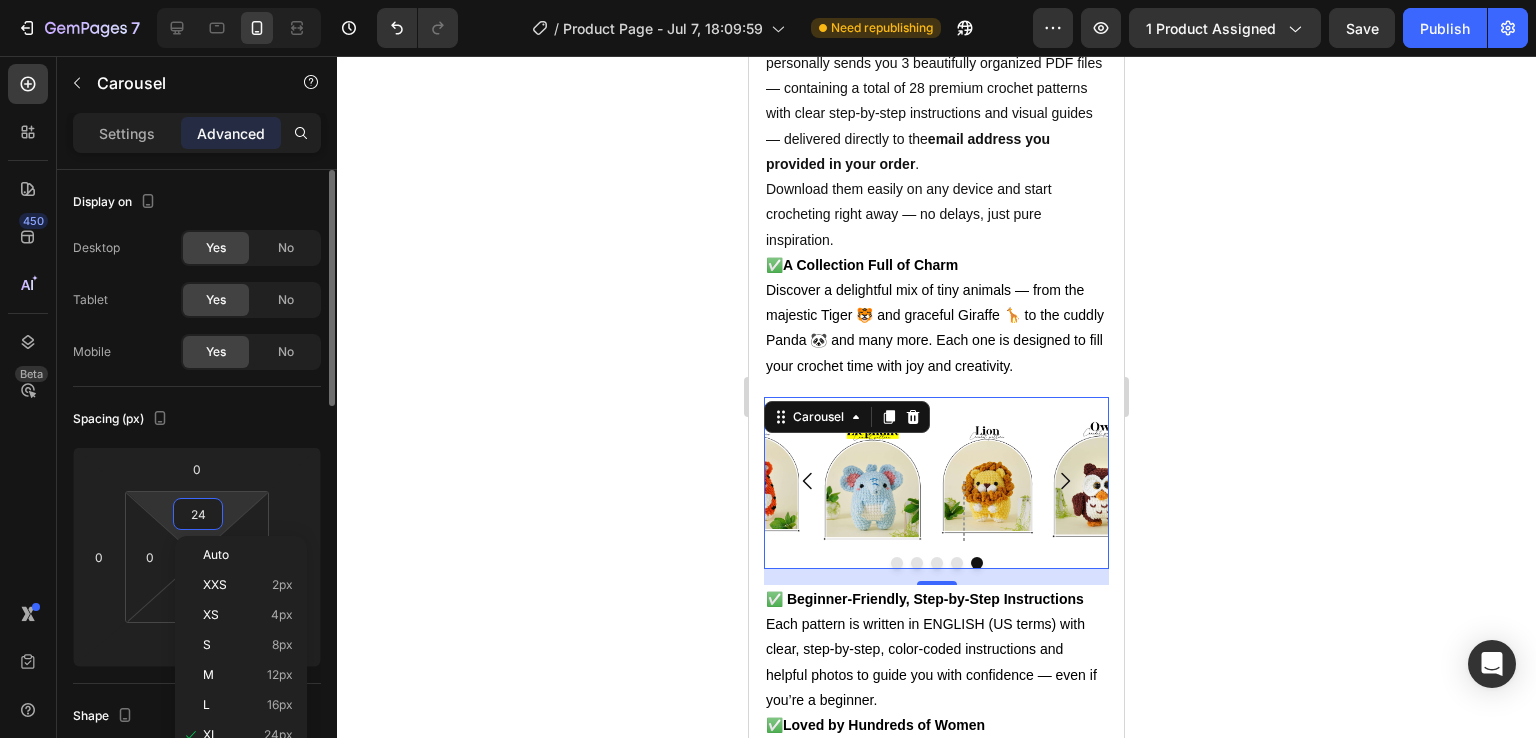 type 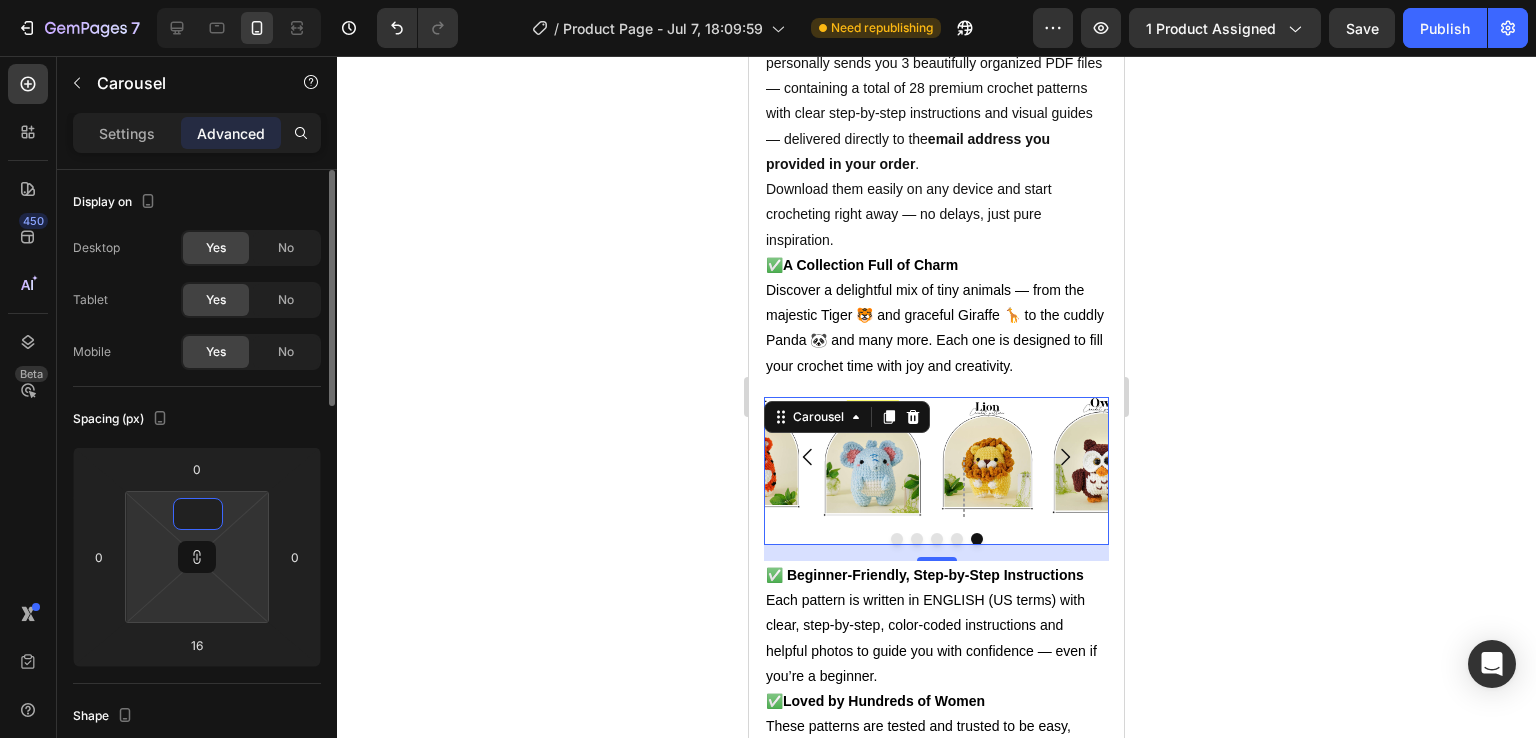 type on "3" 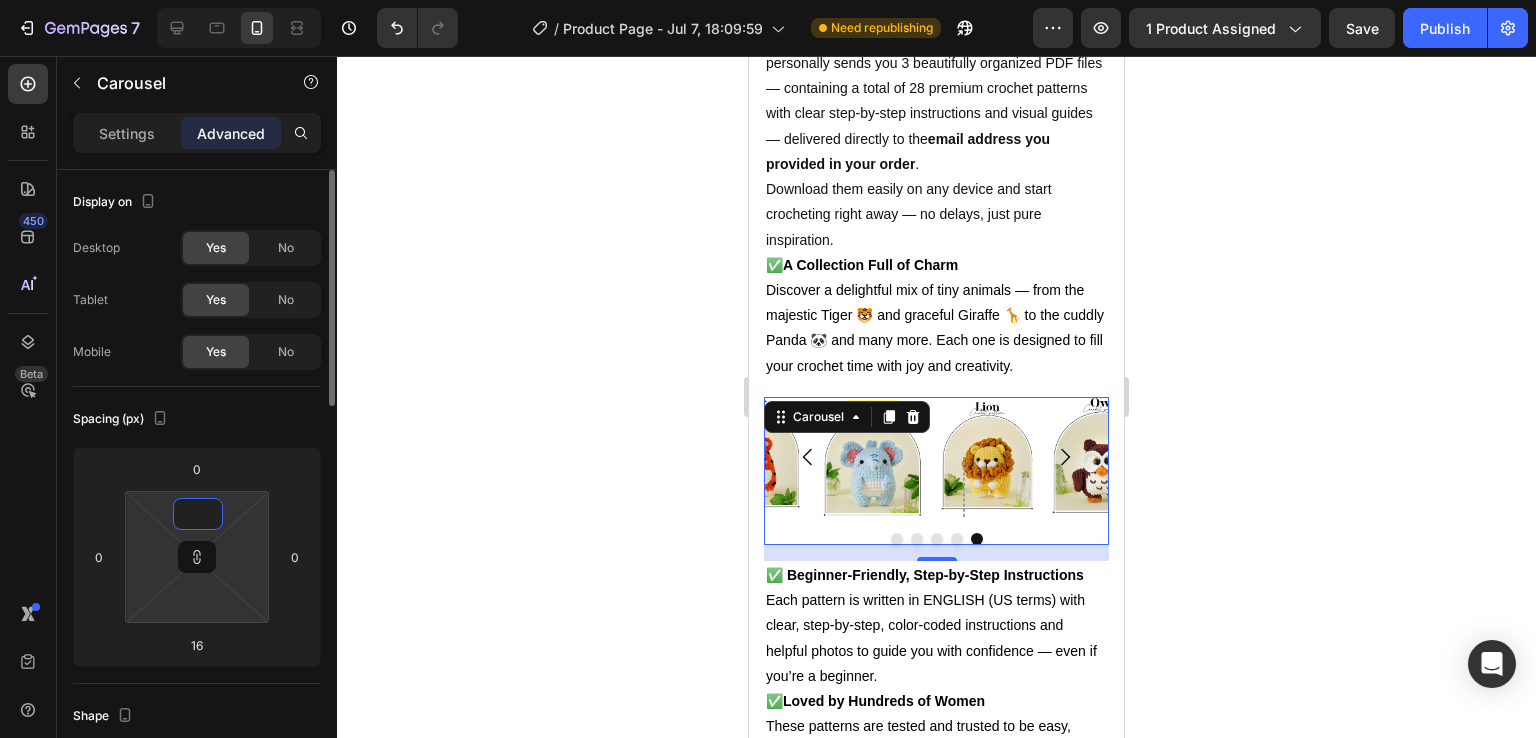 type on "3" 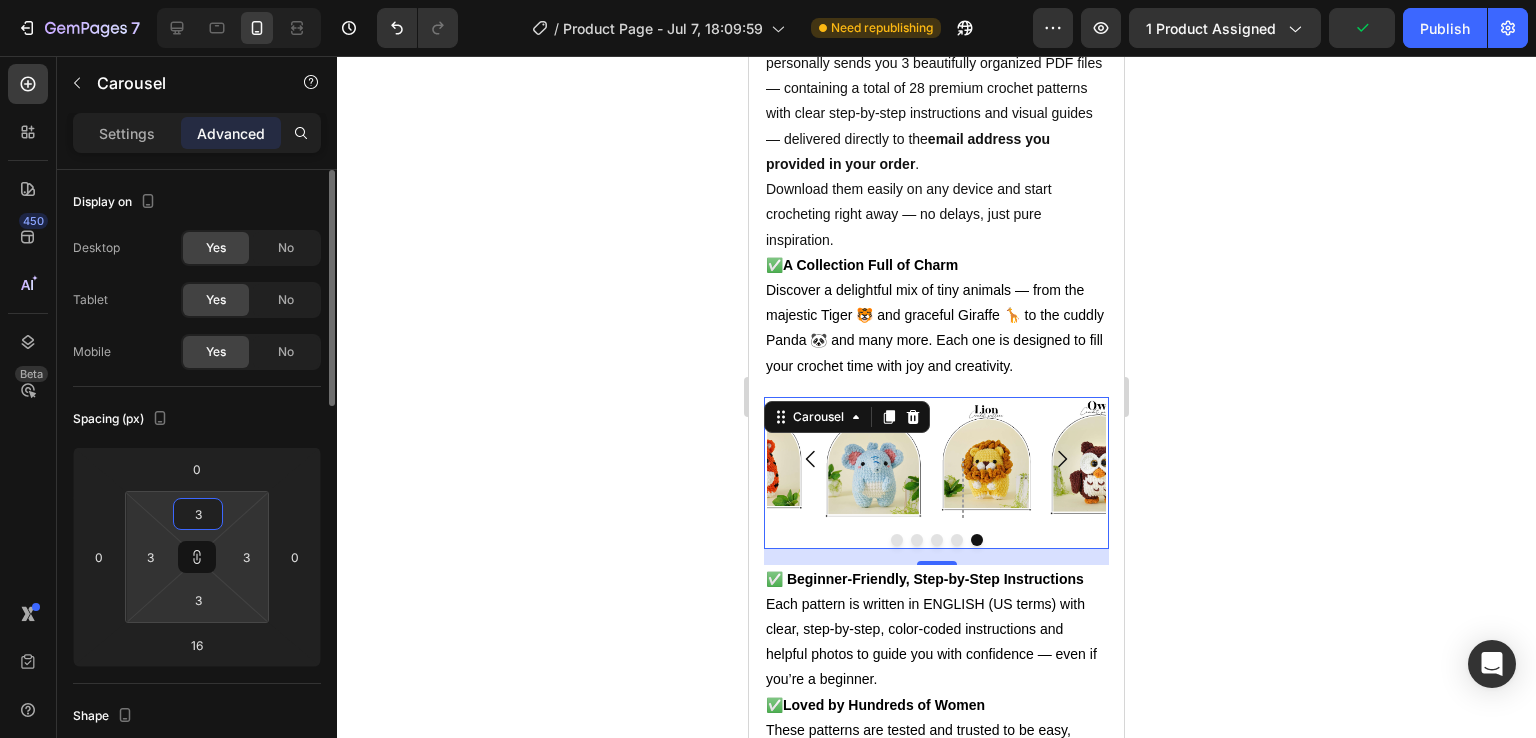 type on "30" 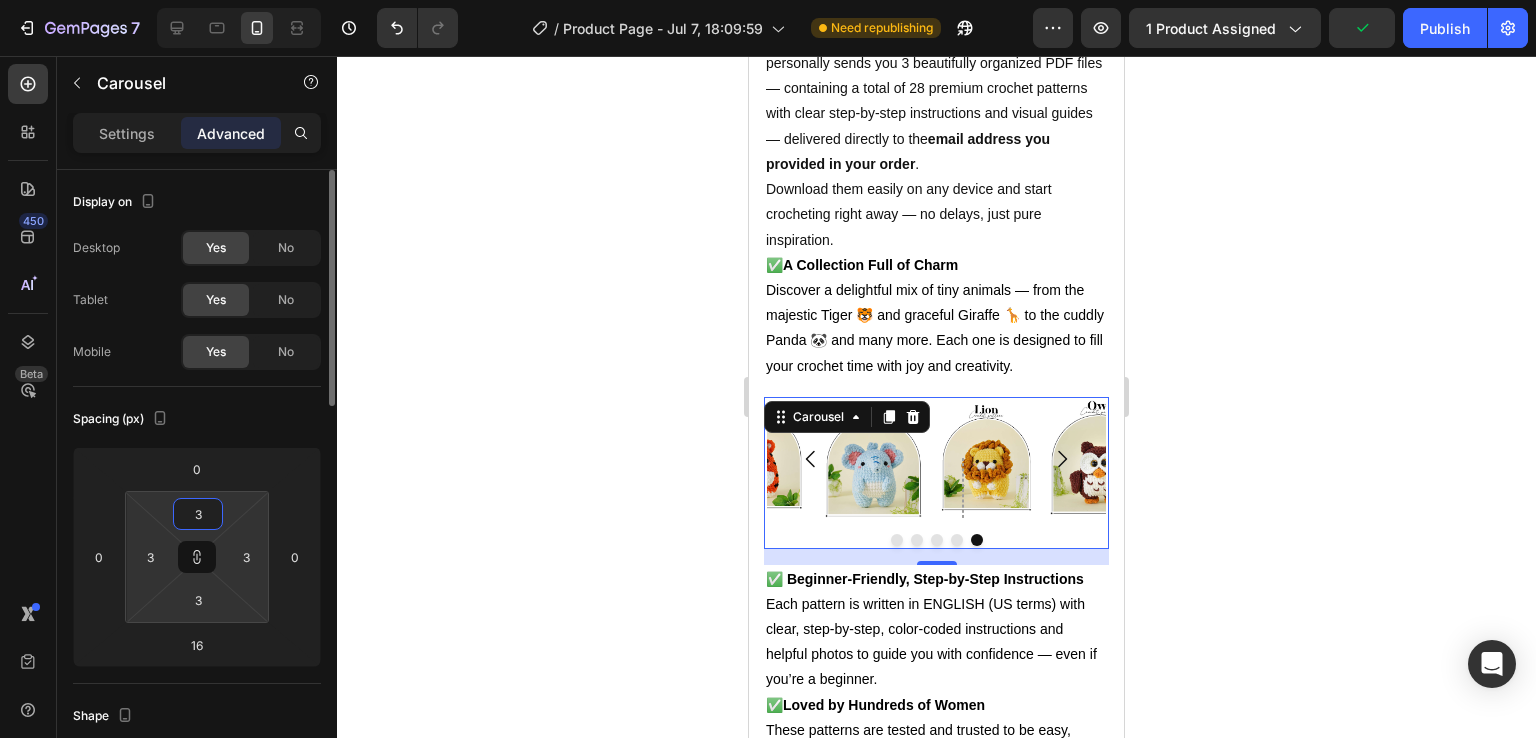 type on "30" 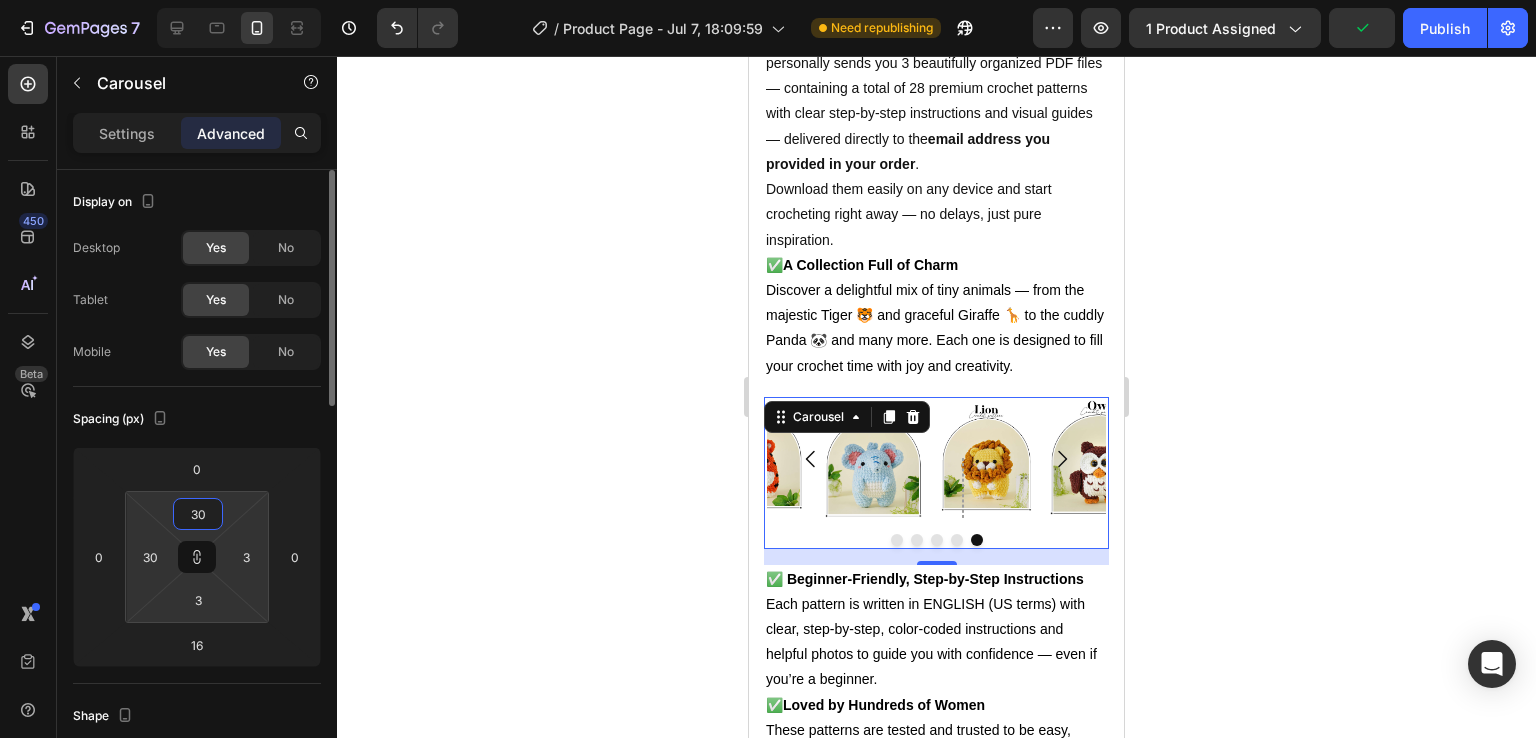 type on "30" 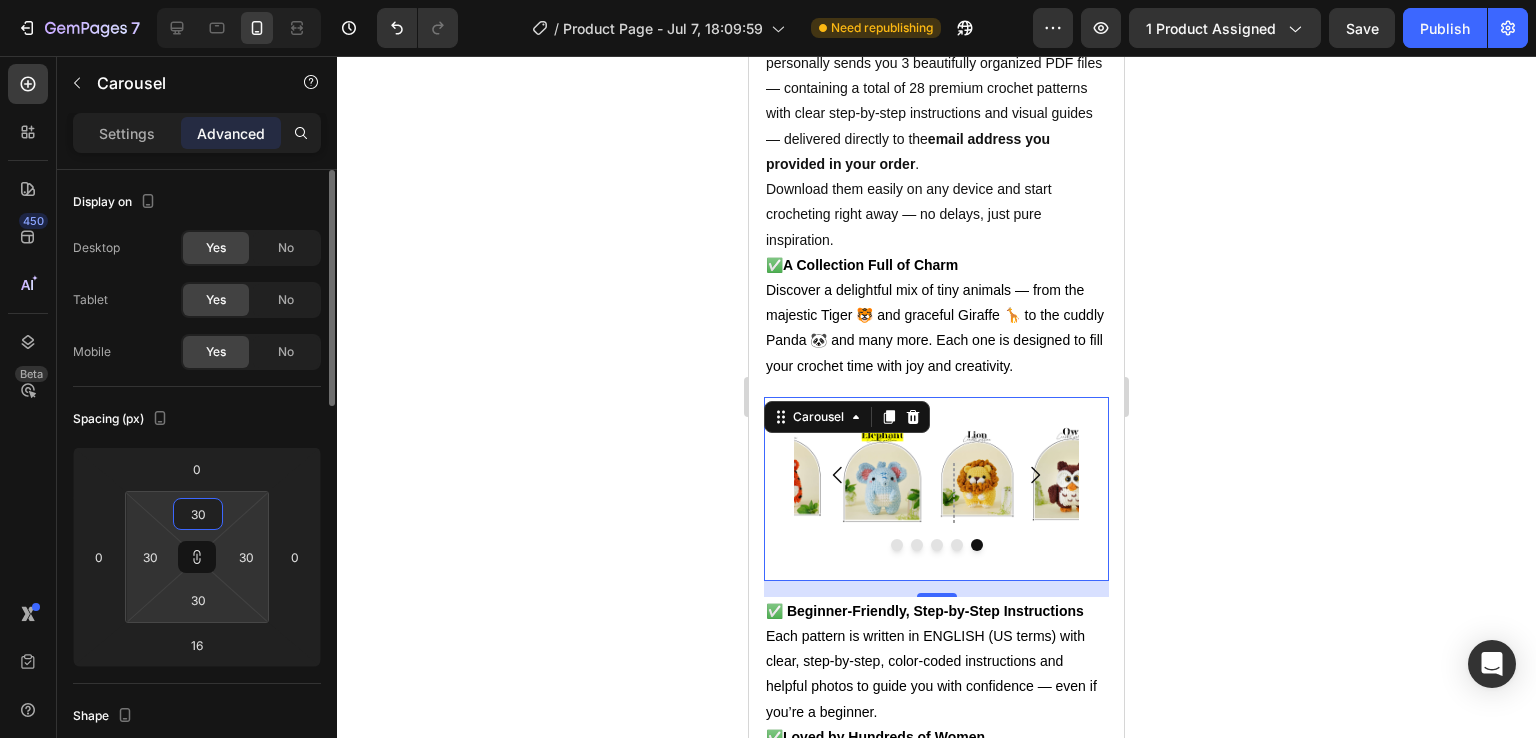 type on "3" 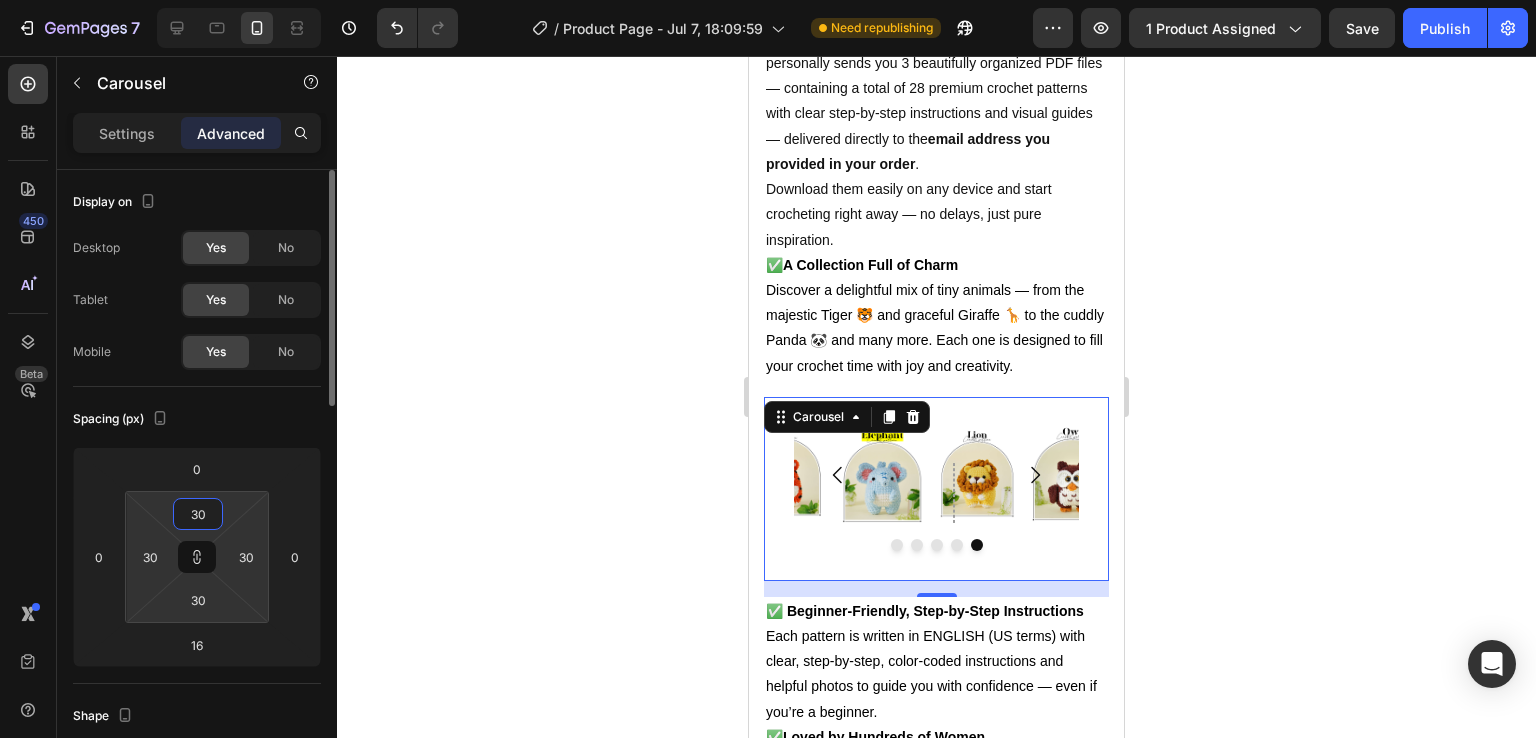 type on "3" 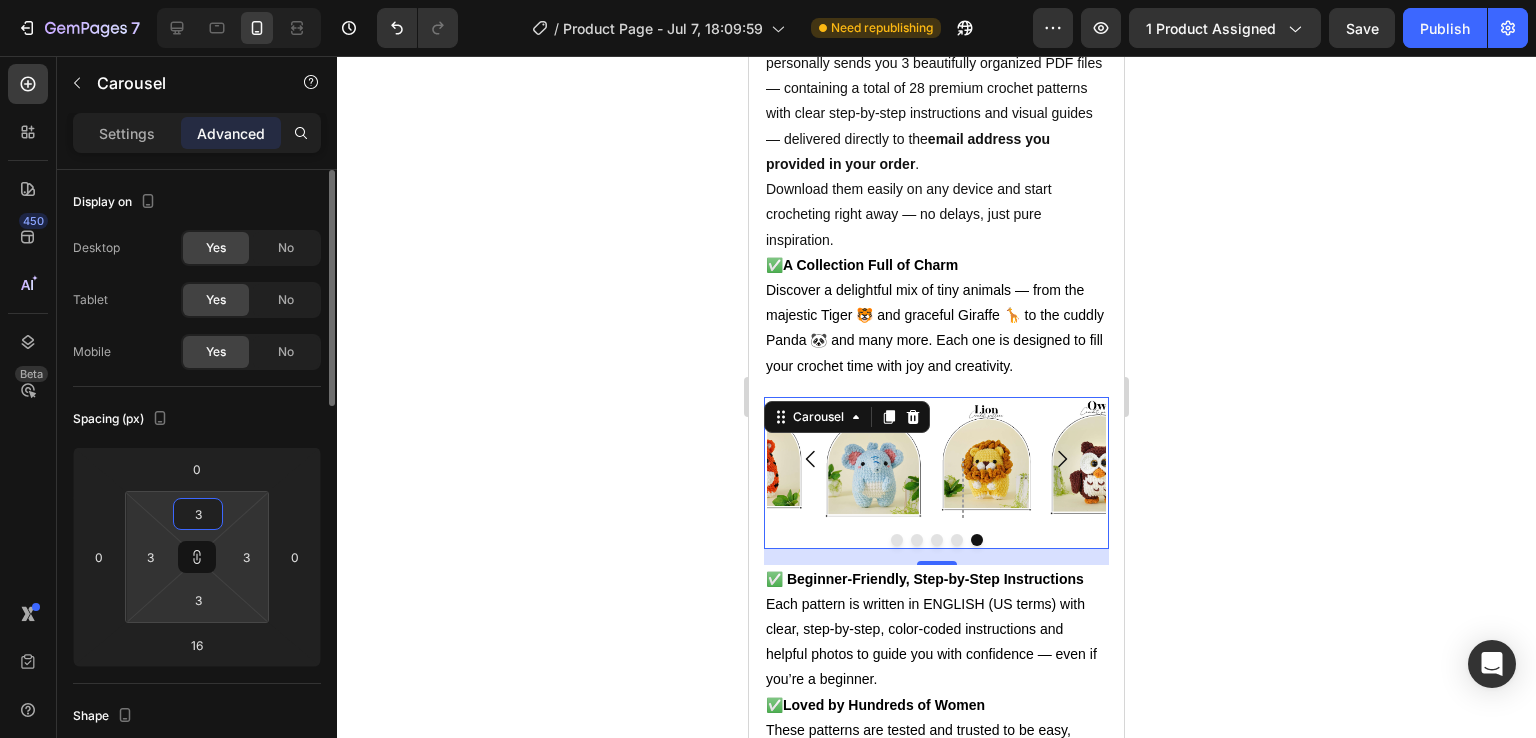 type 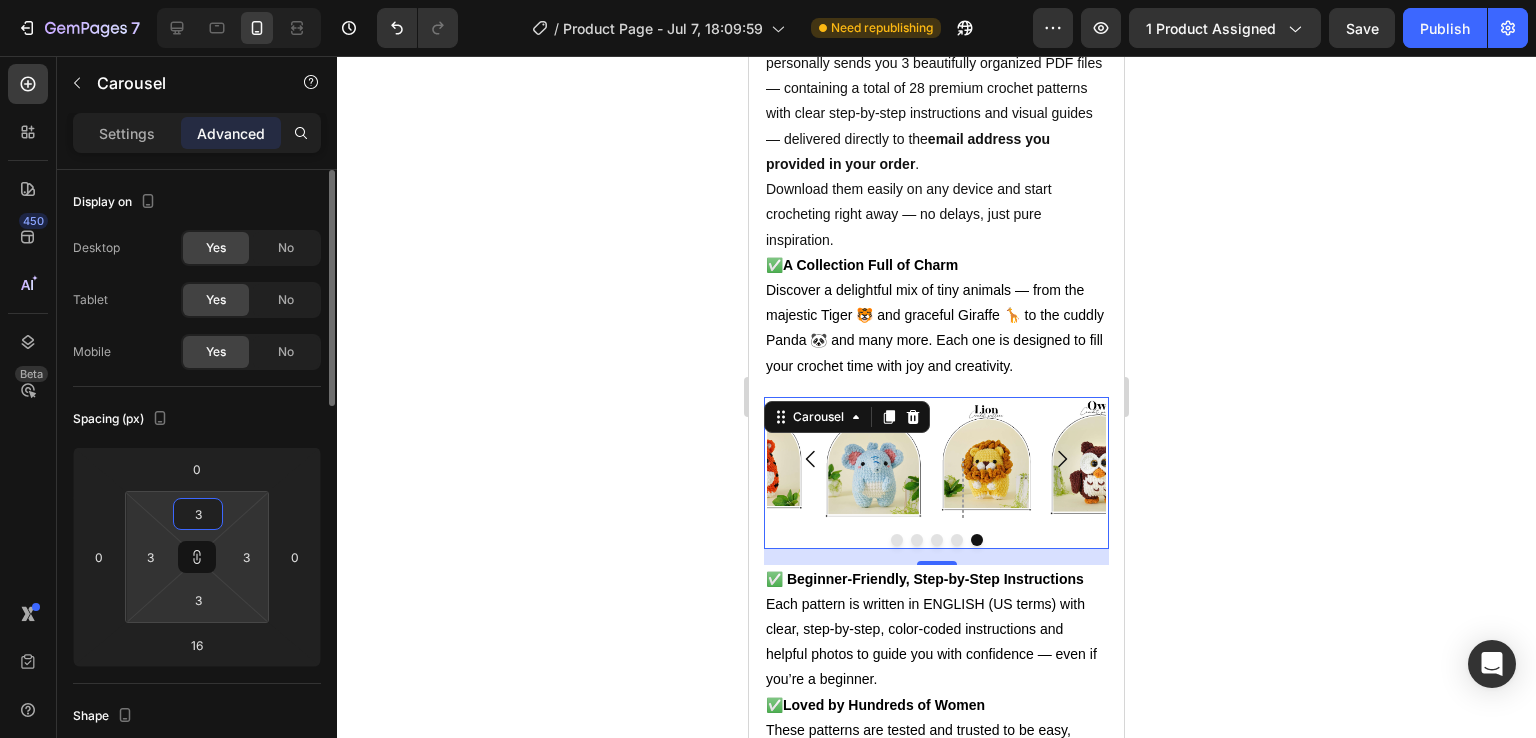 type 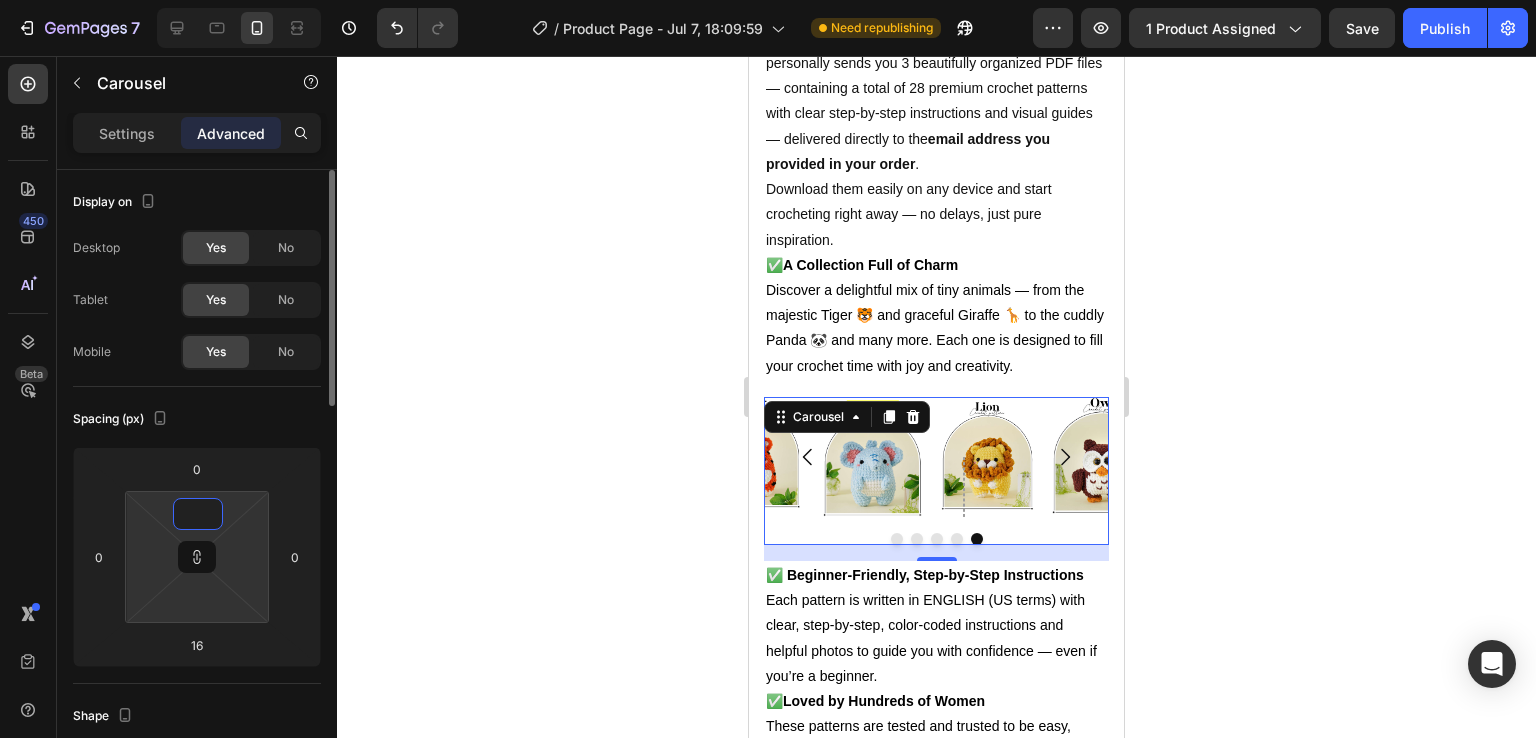 type on "2" 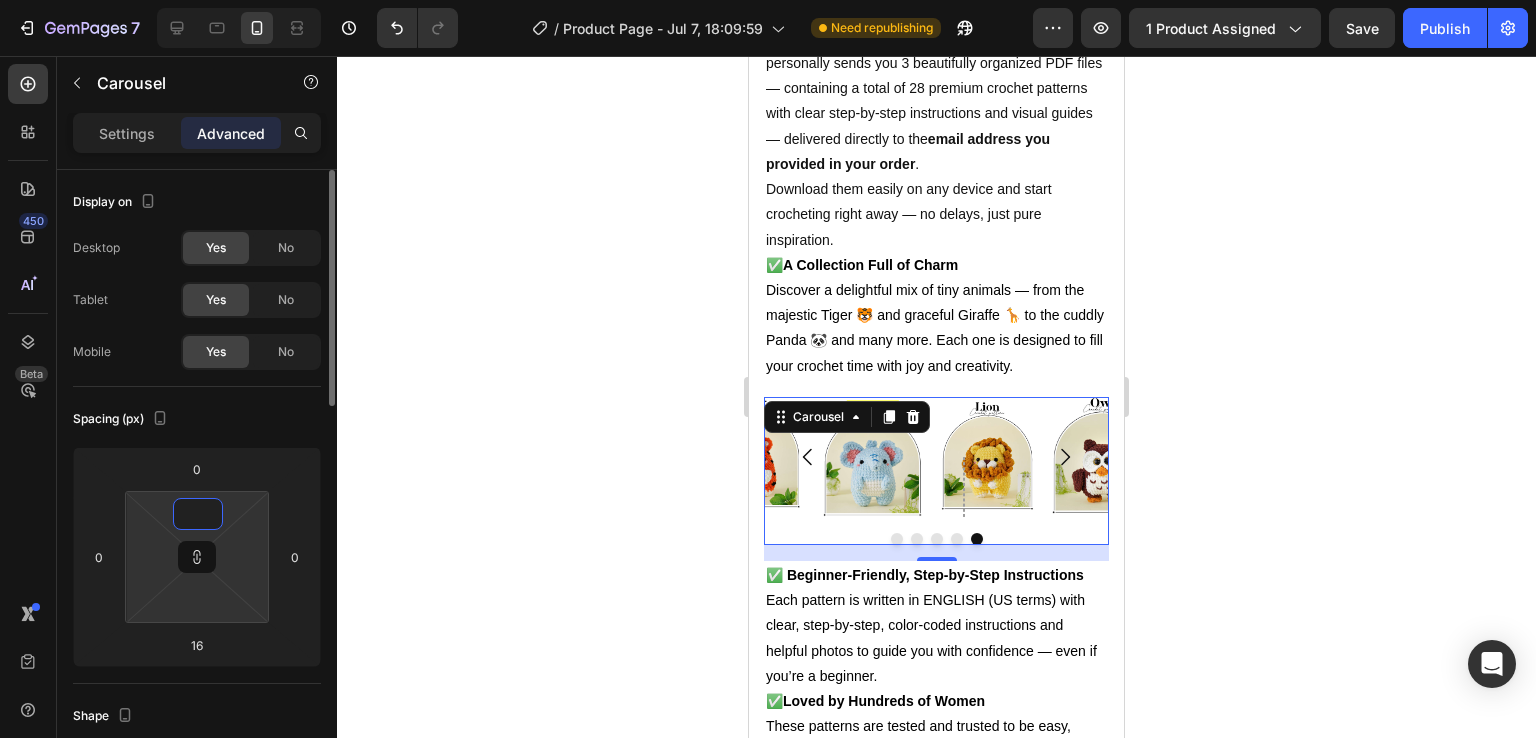 type on "2" 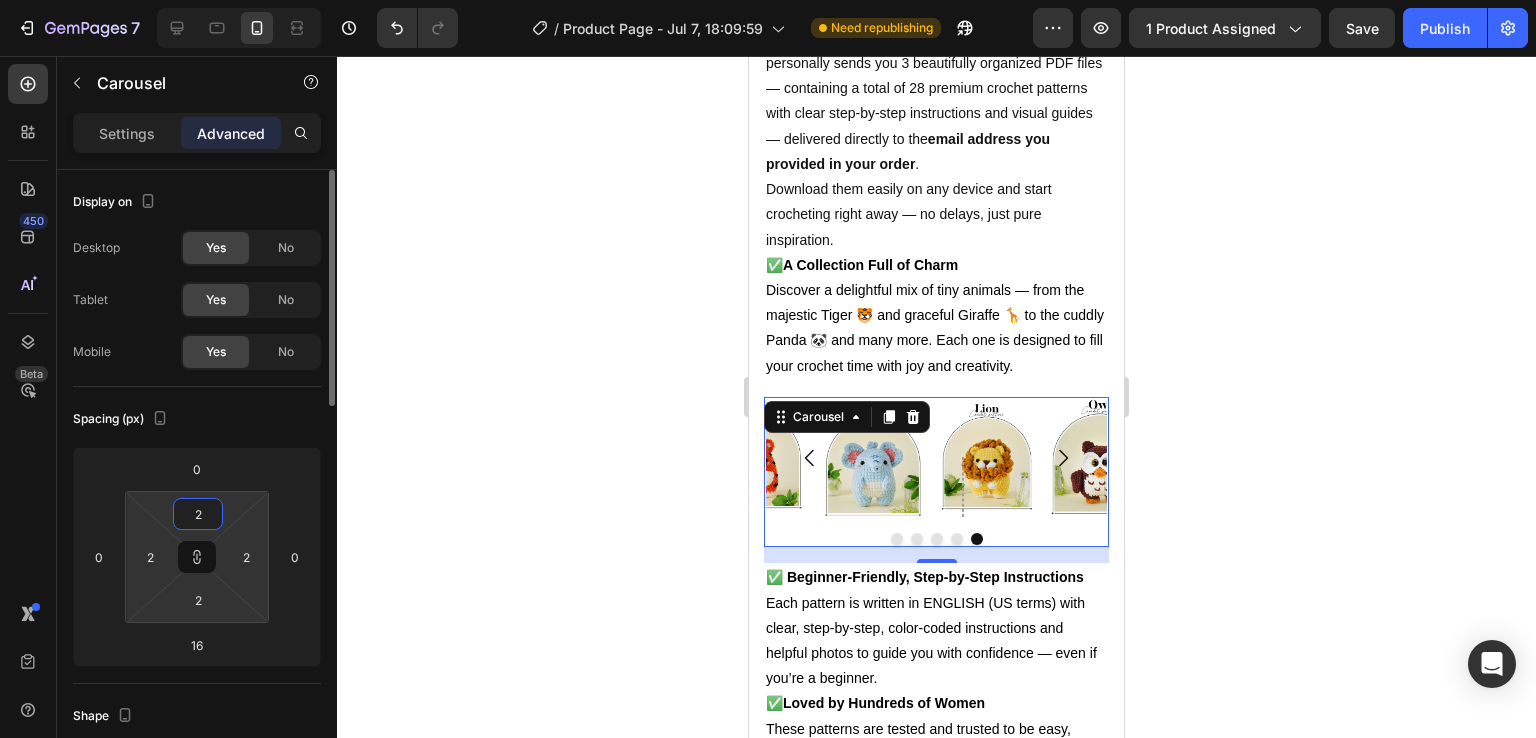 type on "23" 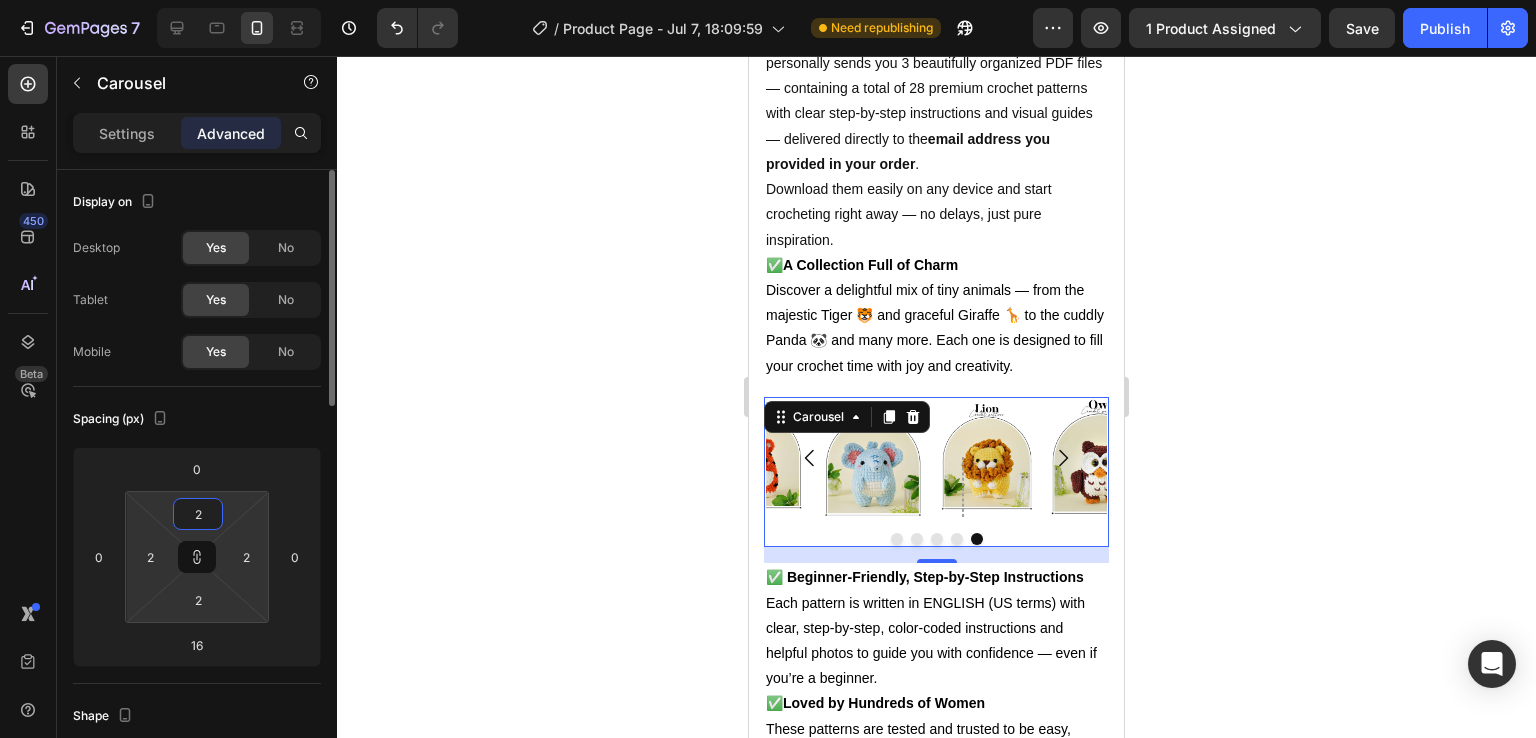 type on "23" 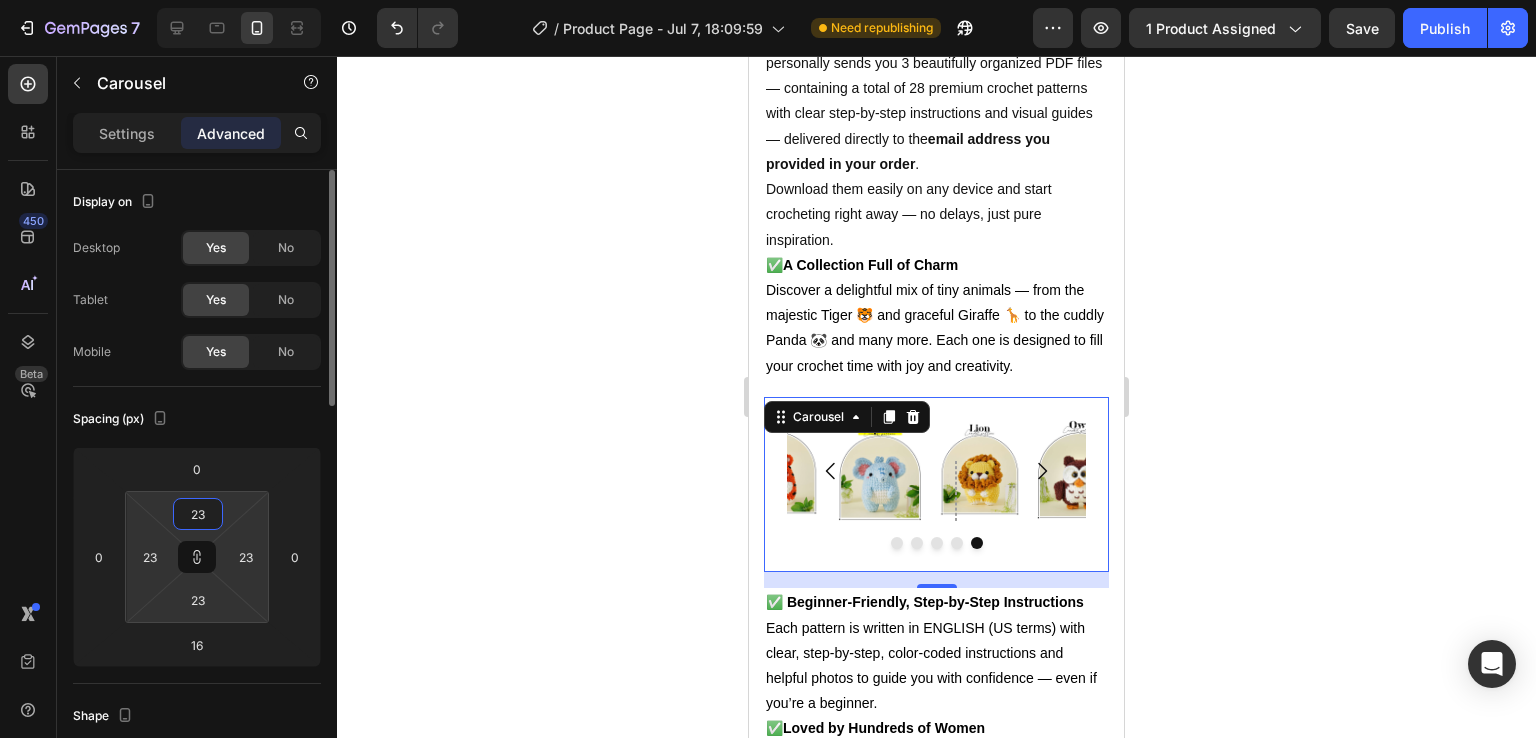 type on "234" 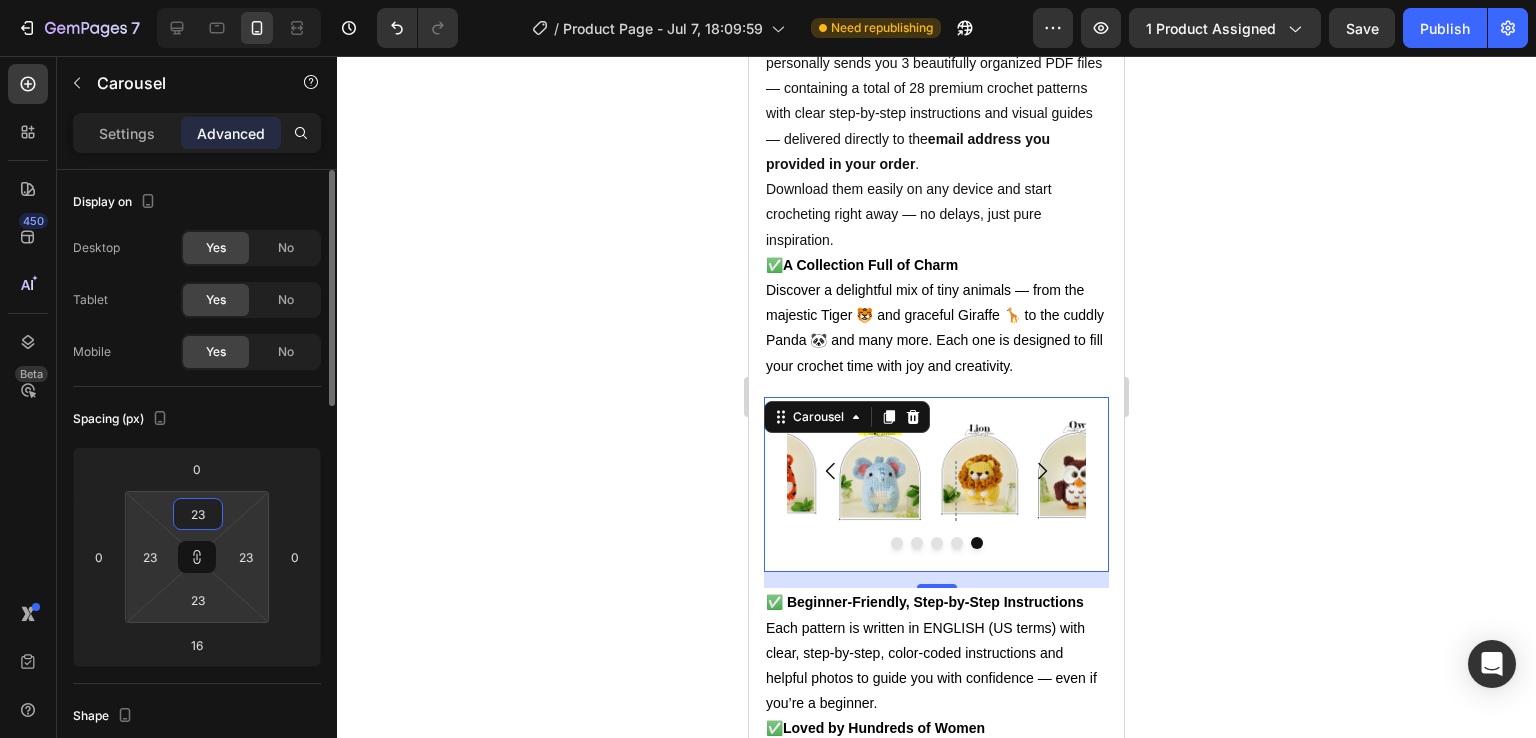 type on "234" 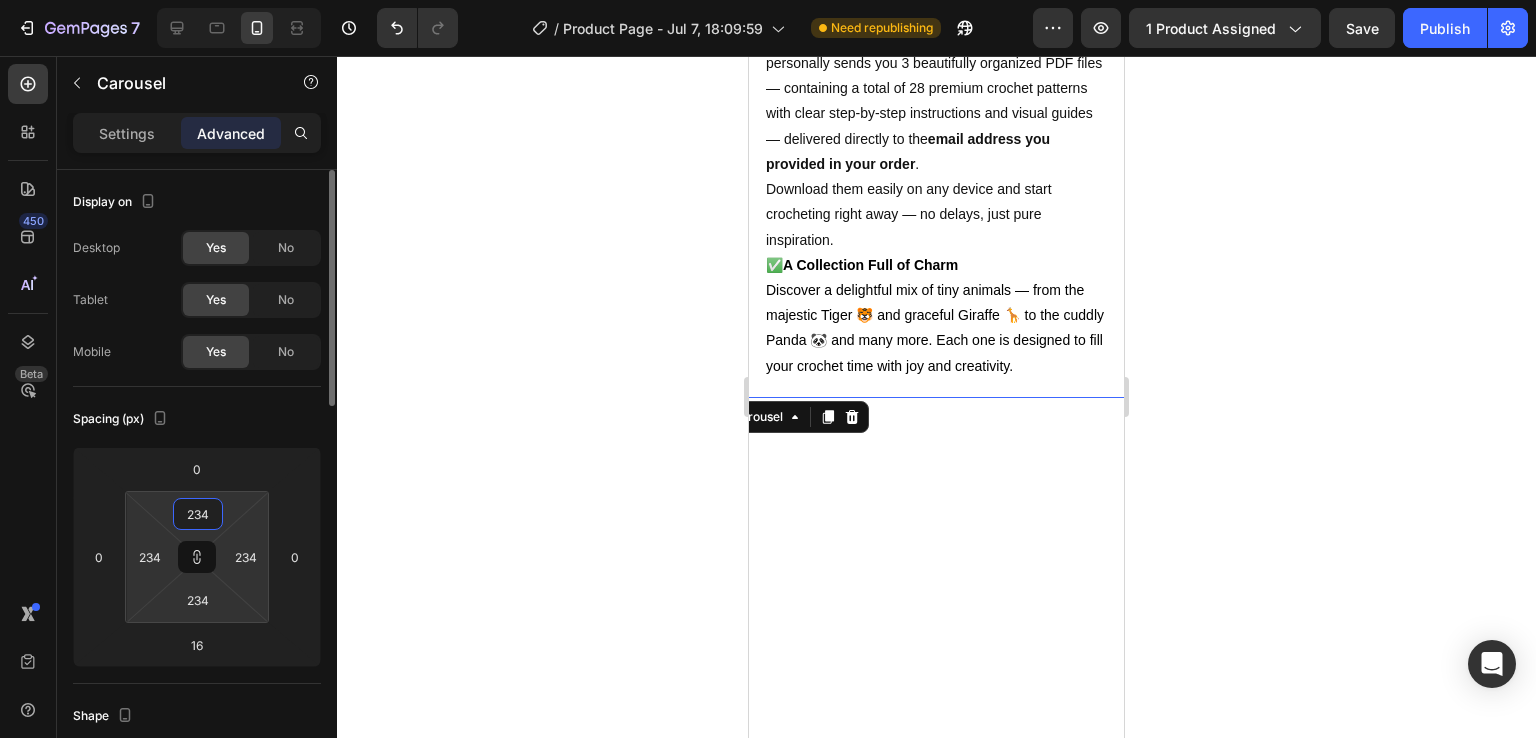 type on "23" 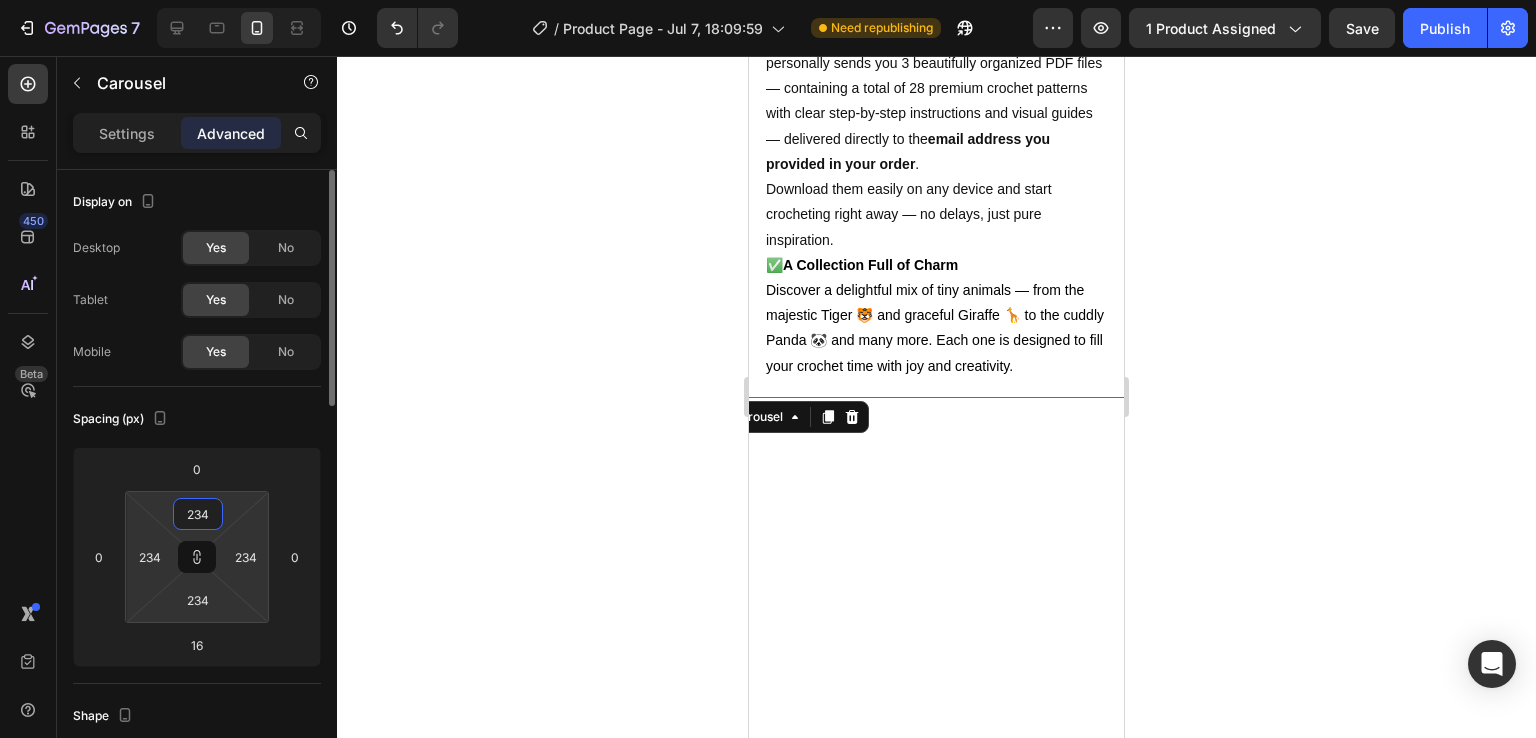 type on "23" 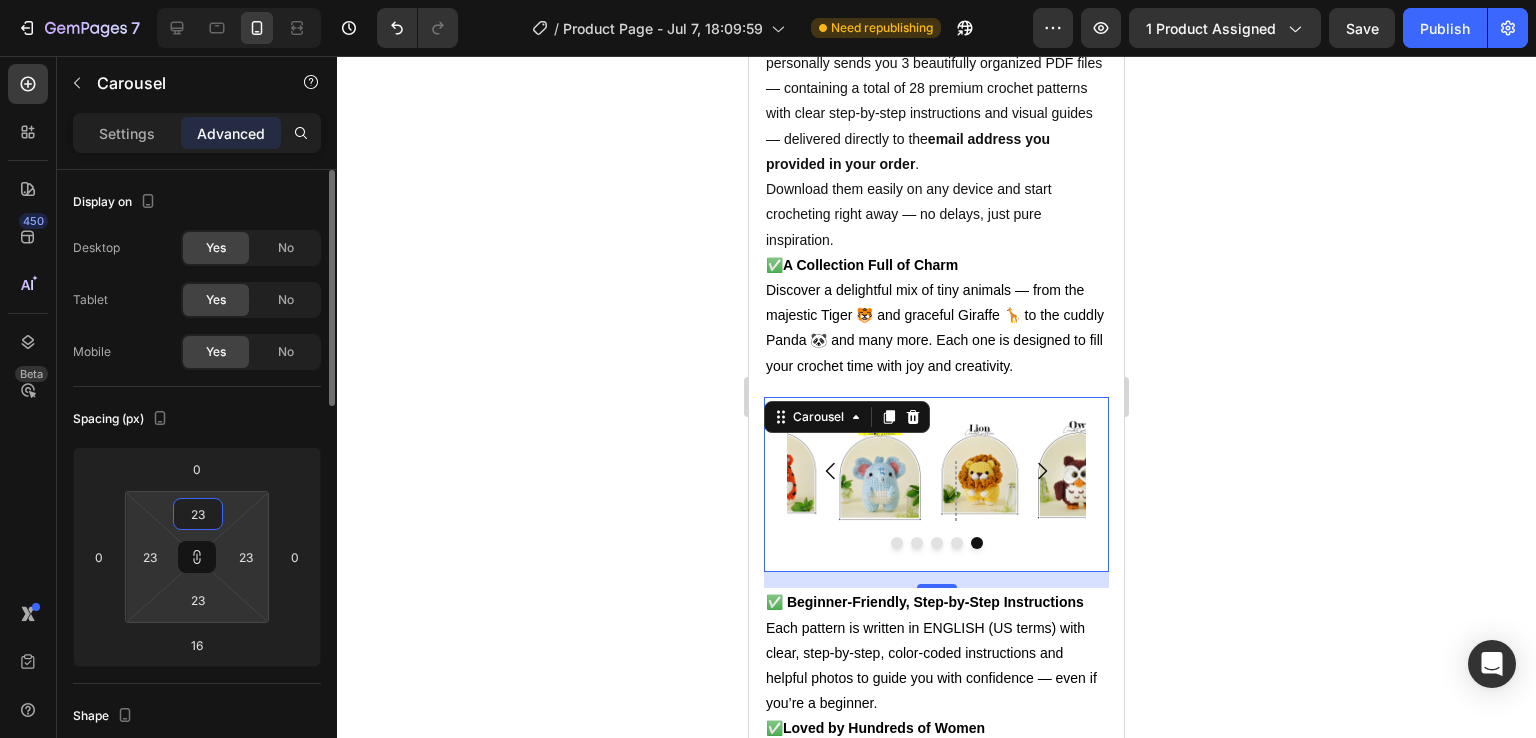 type on "2" 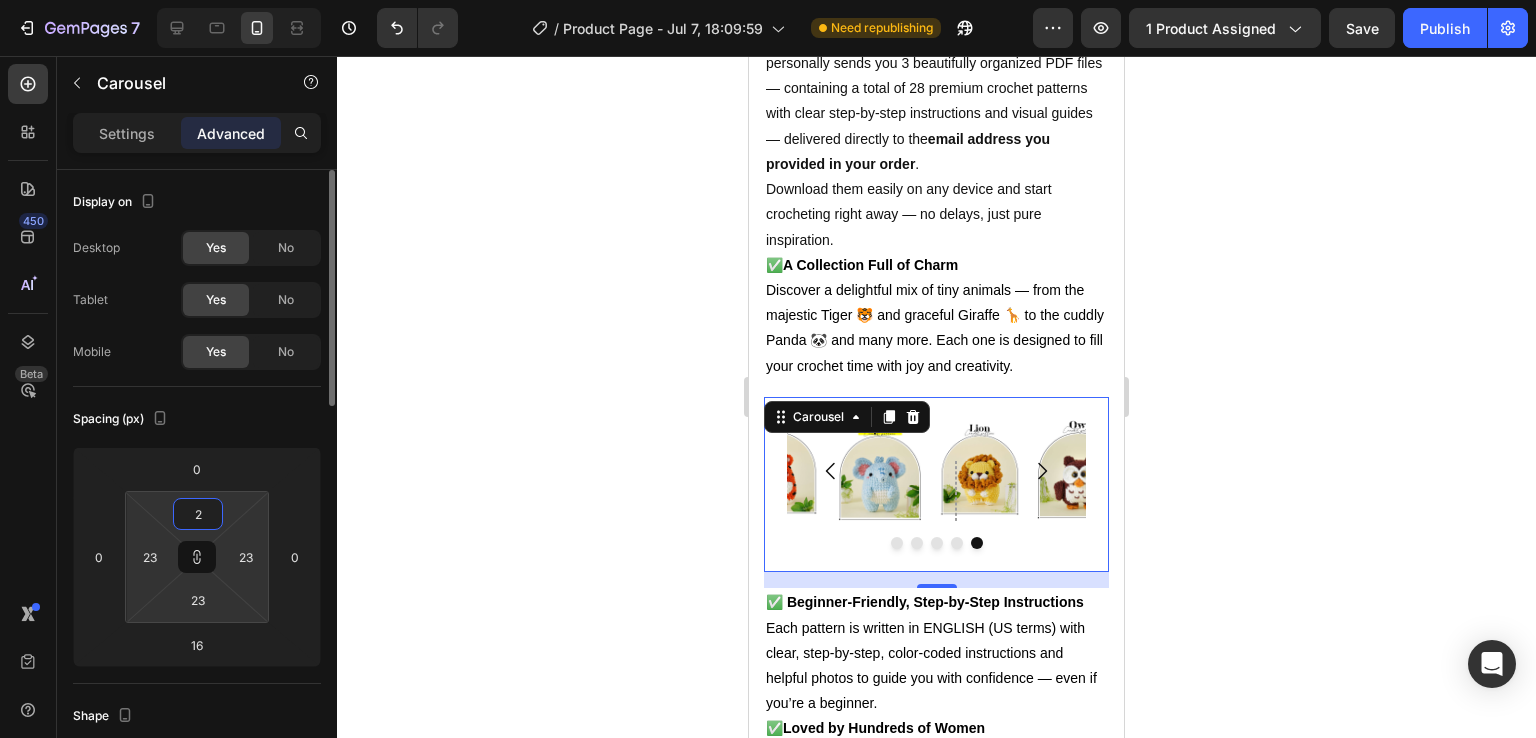 type 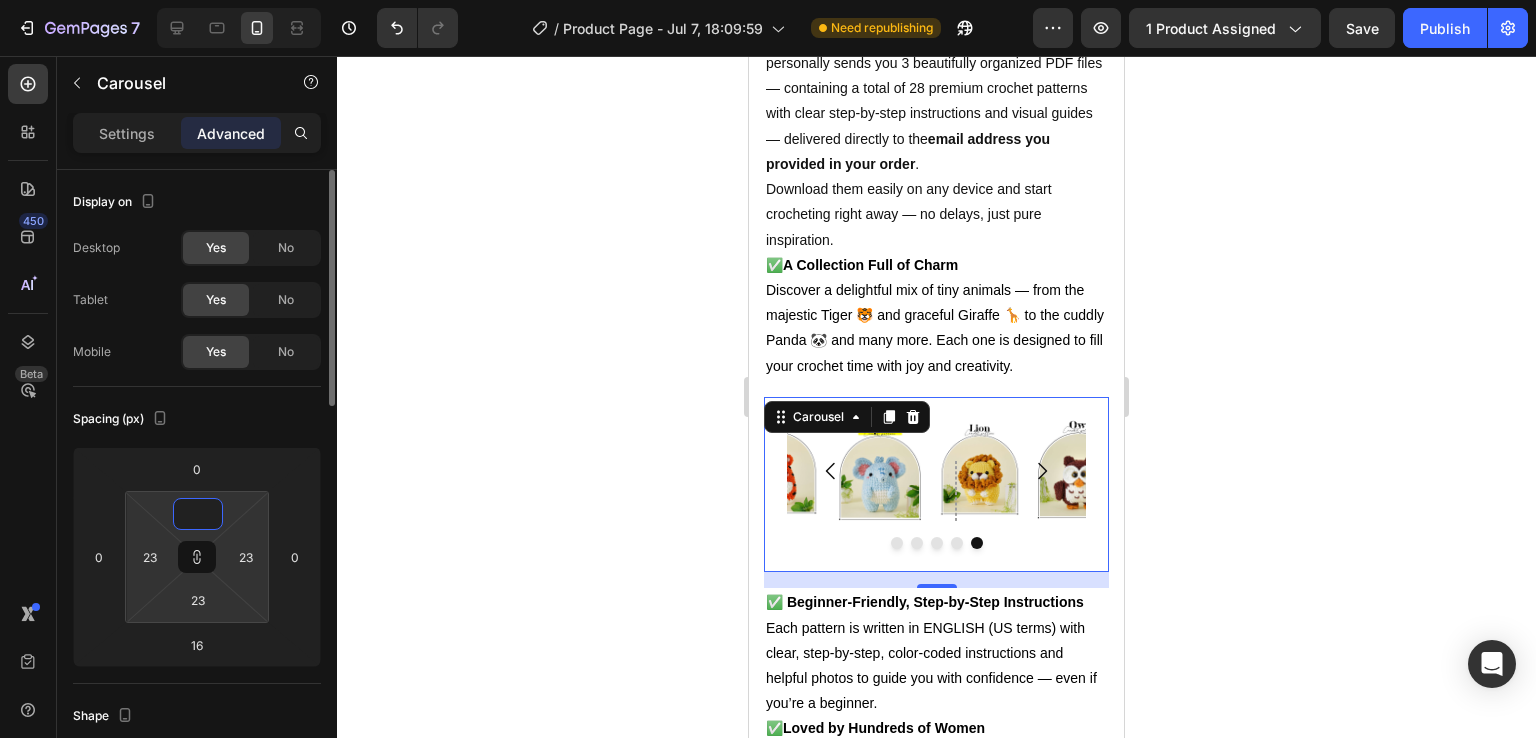 type 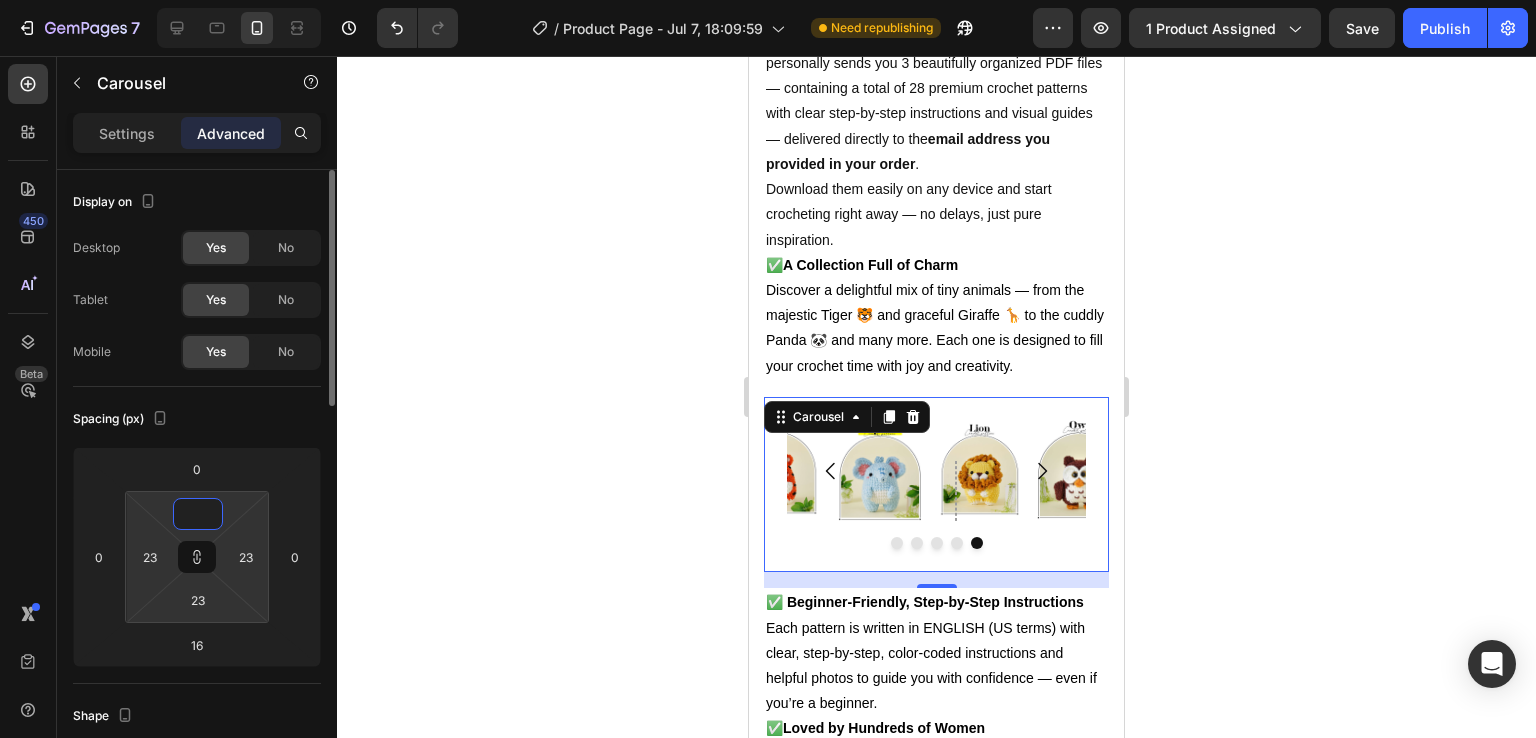 type 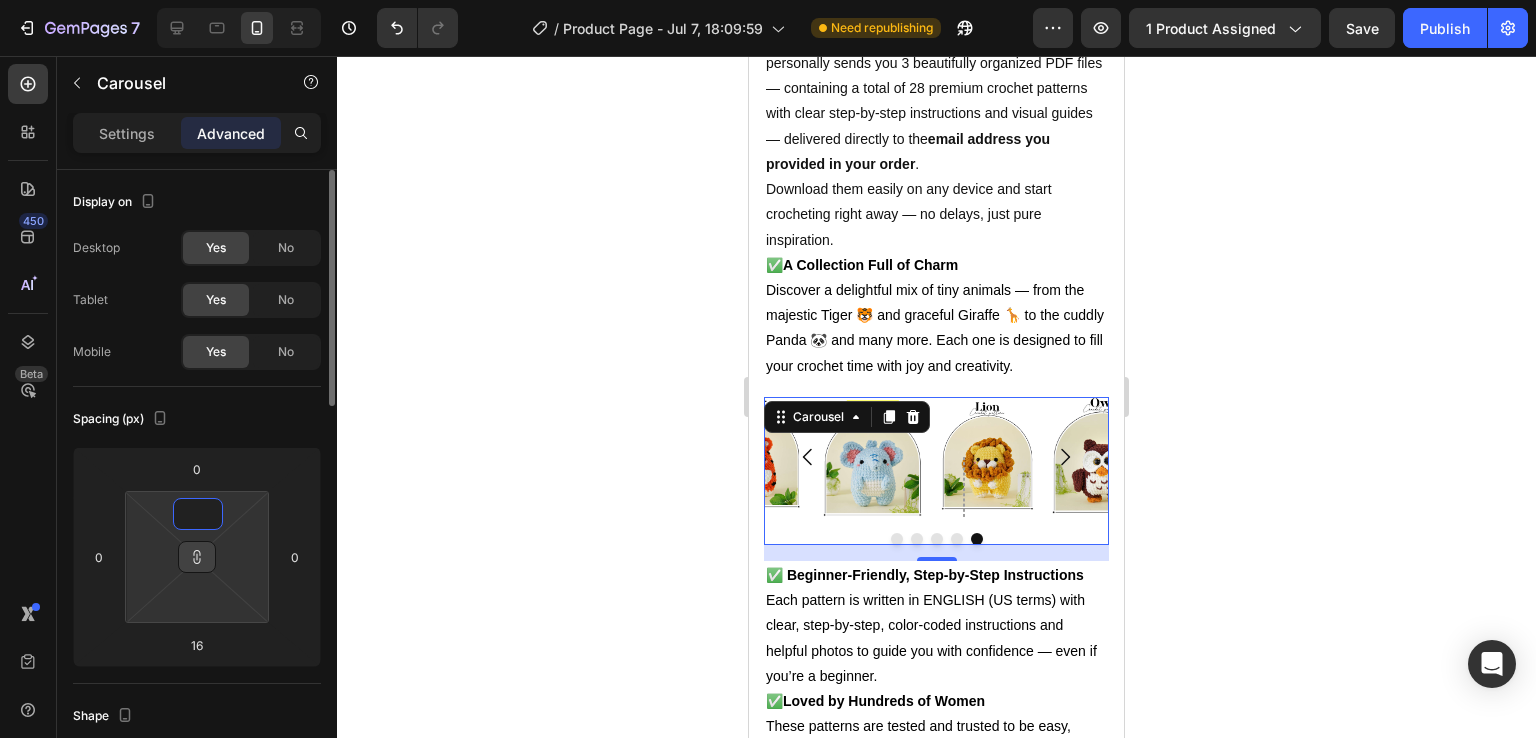 type on "1" 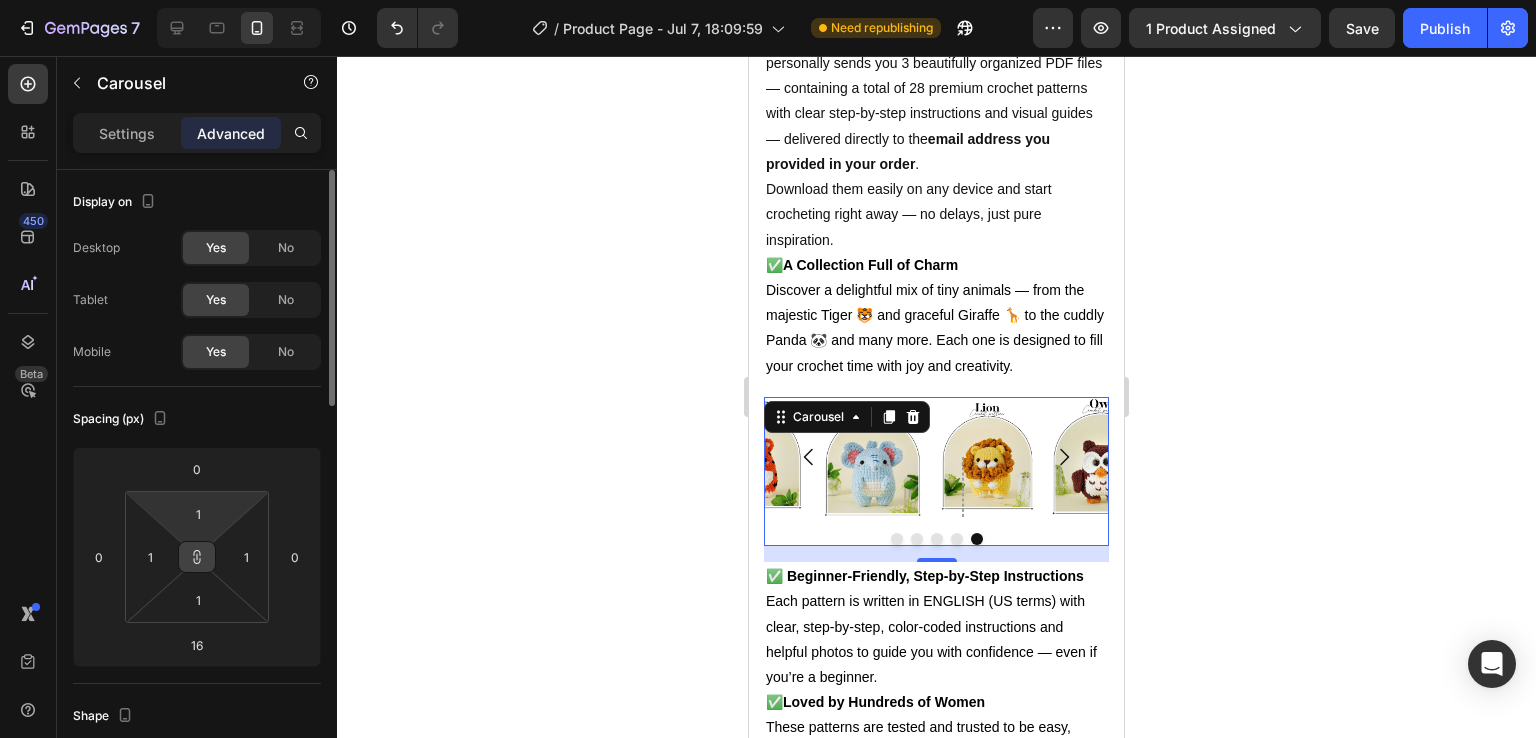 click 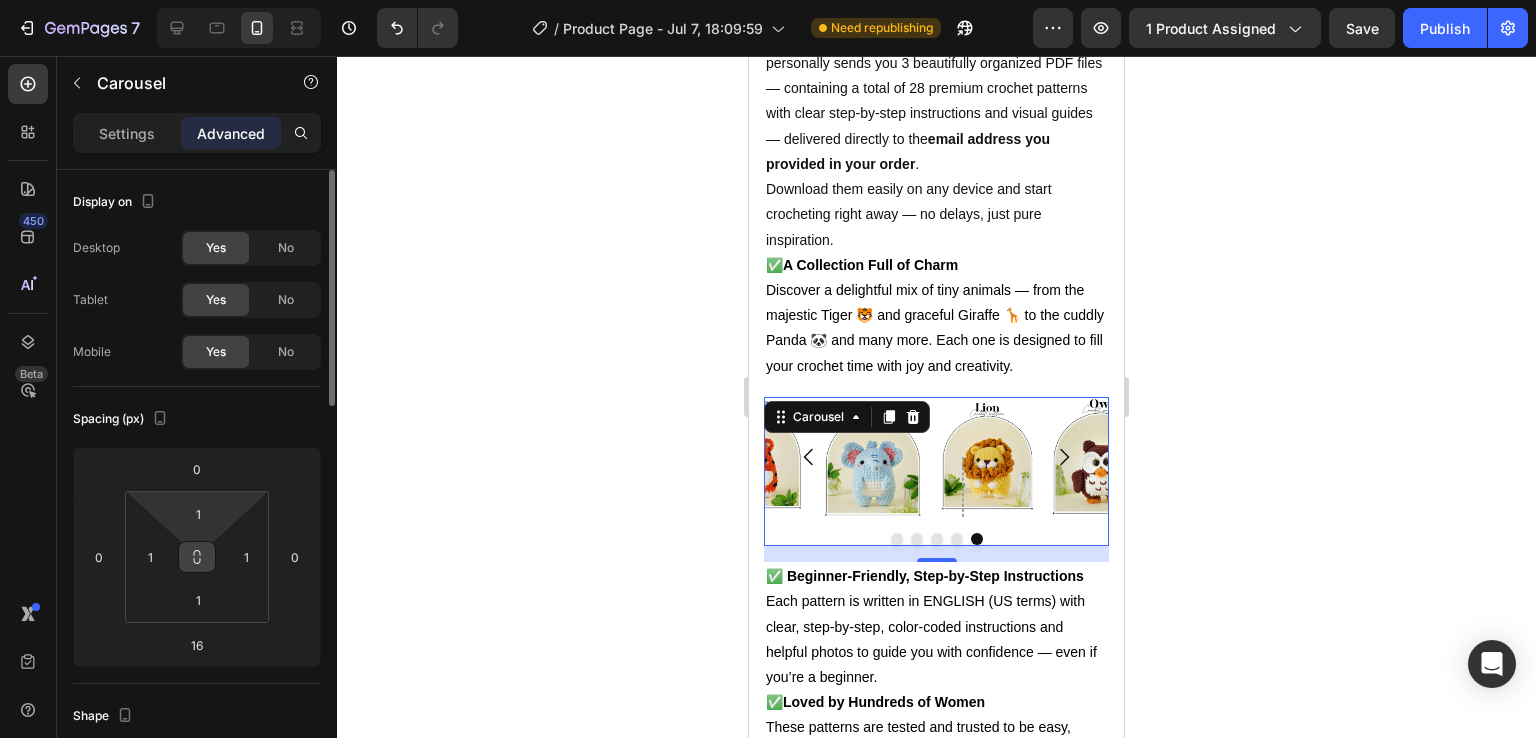 click 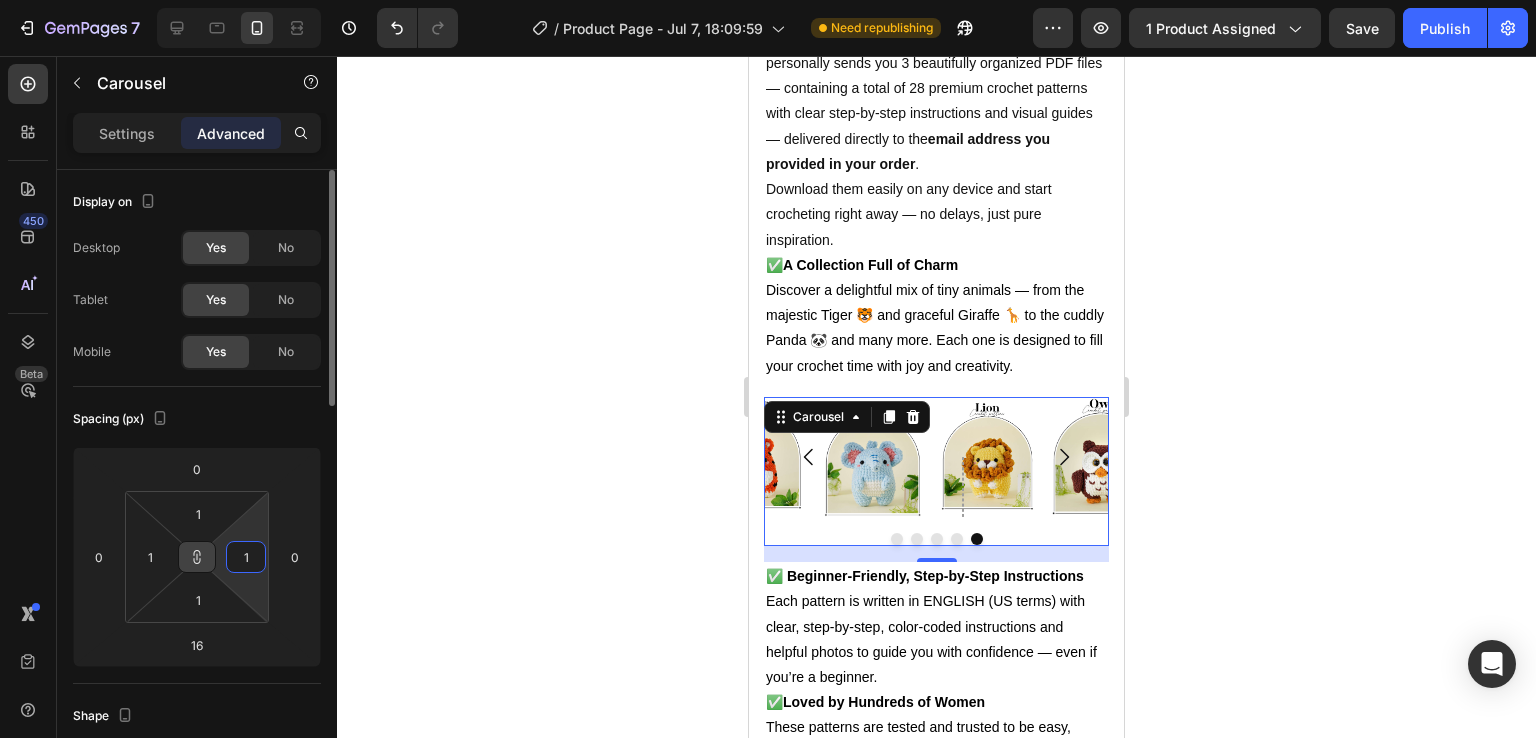 click on "1" at bounding box center (246, 557) 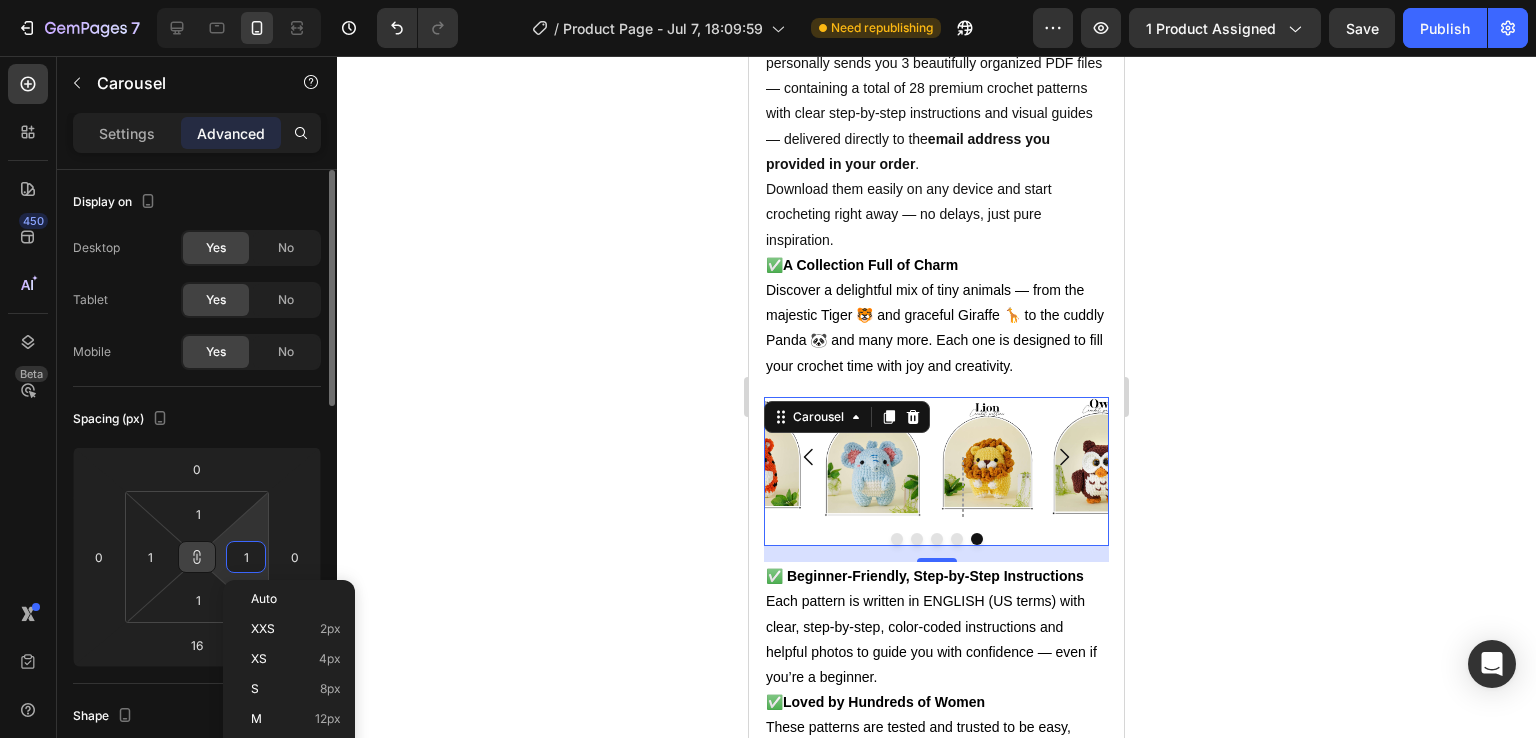 type on "2" 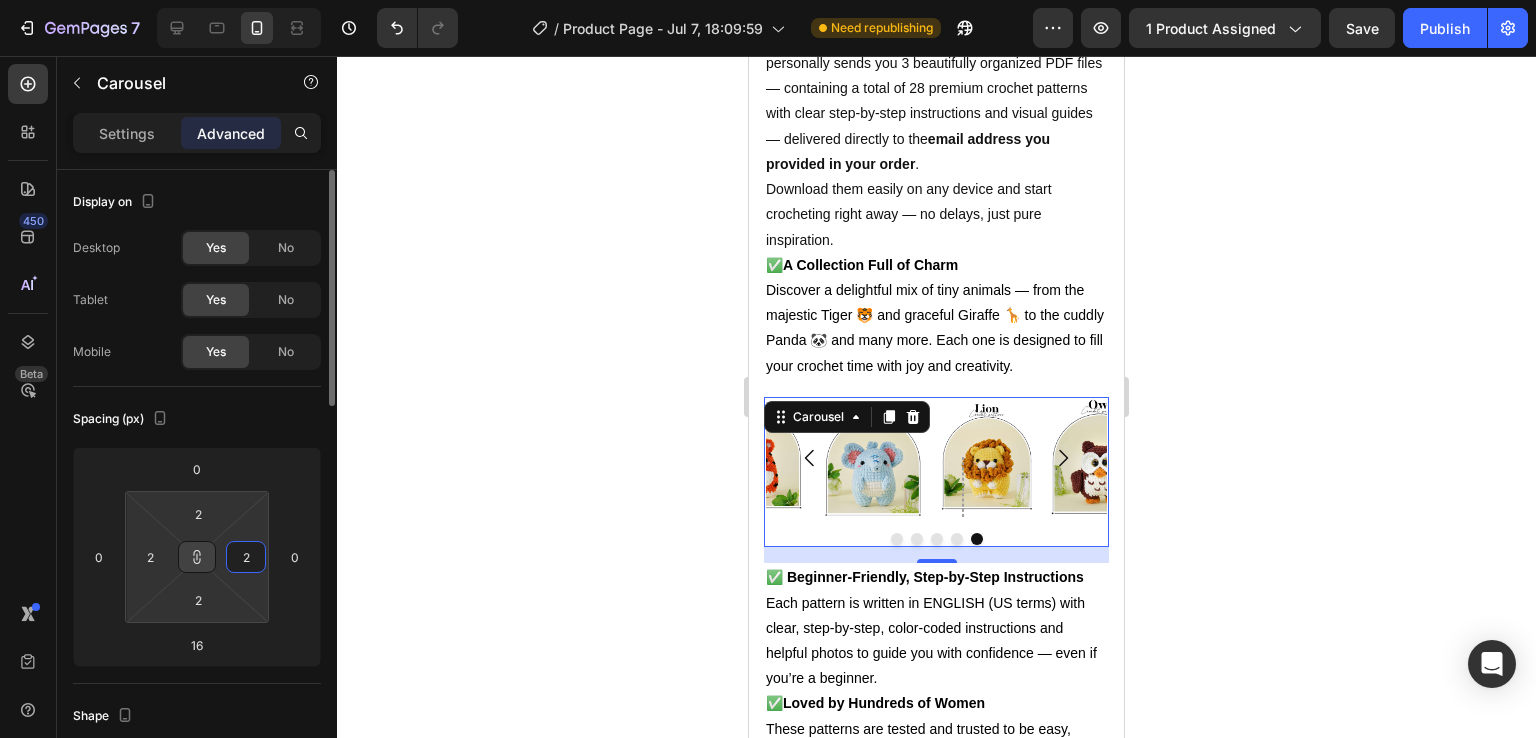 type on "23" 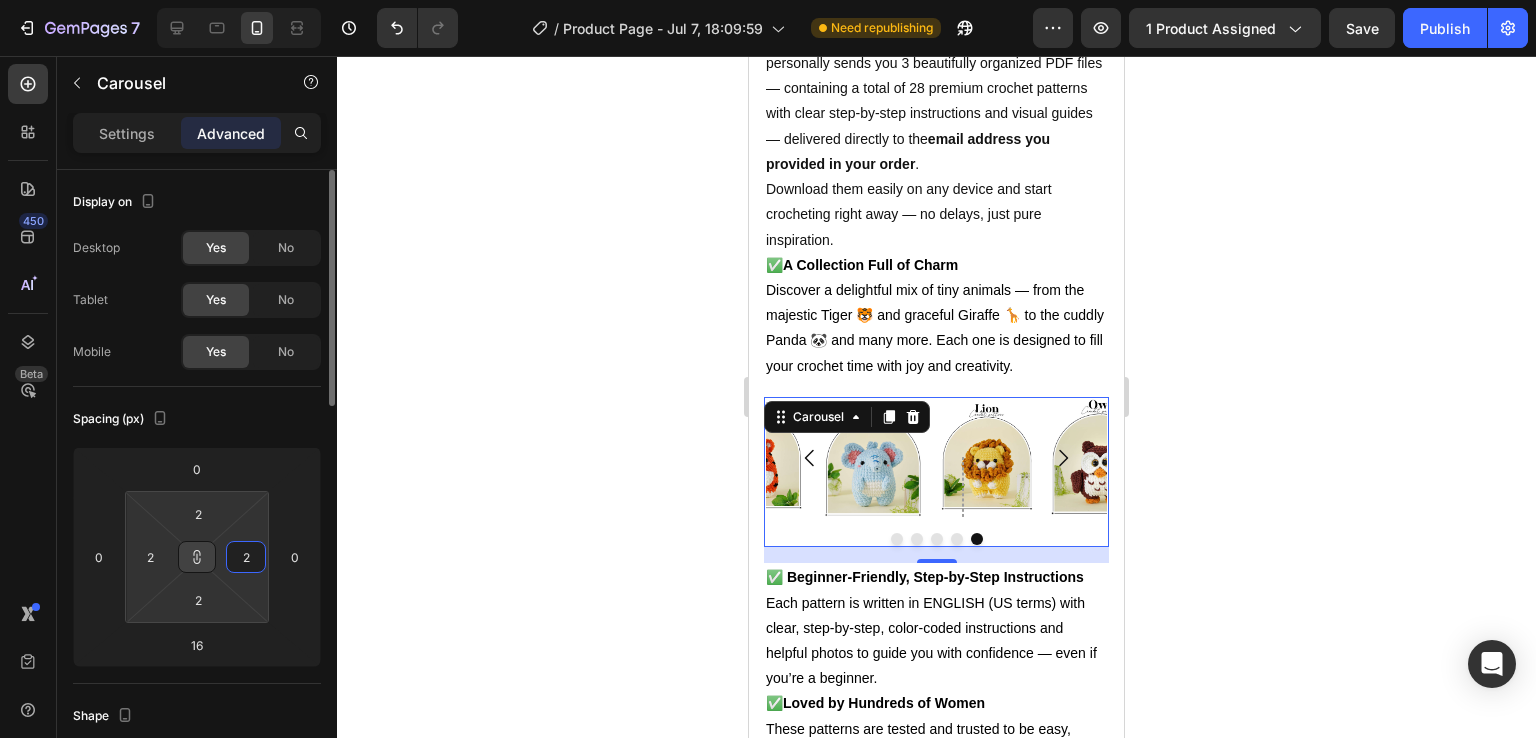 type on "23" 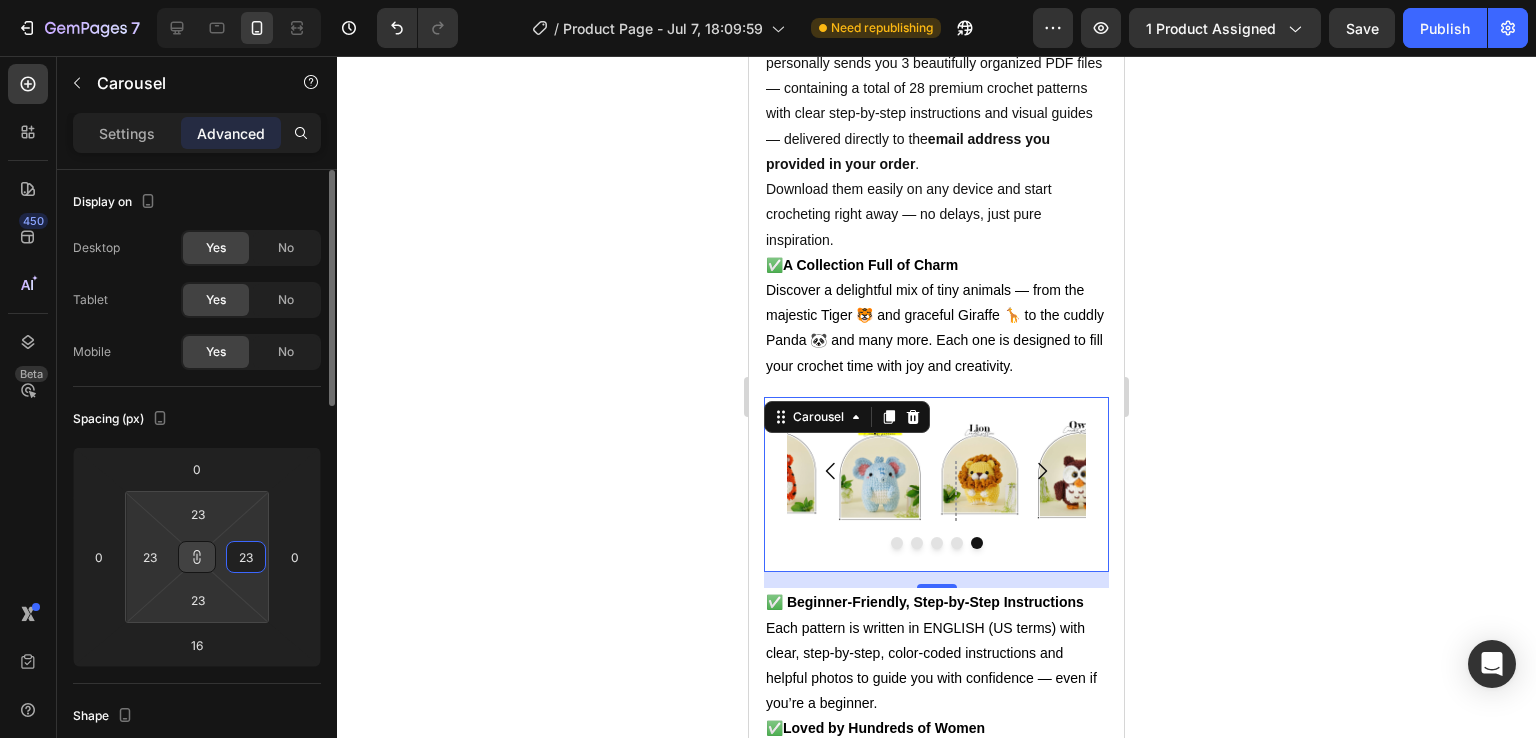 type on "2" 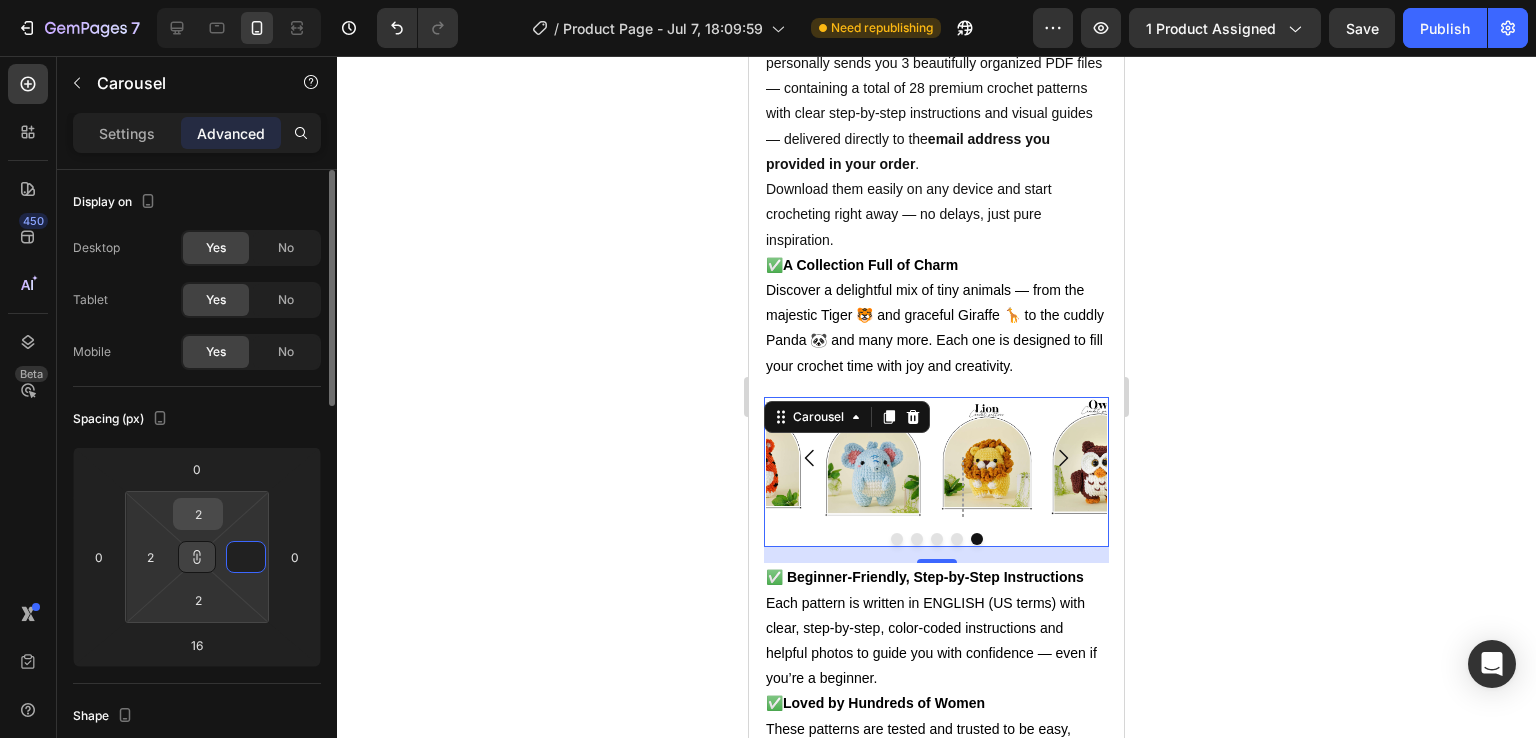 type on "0" 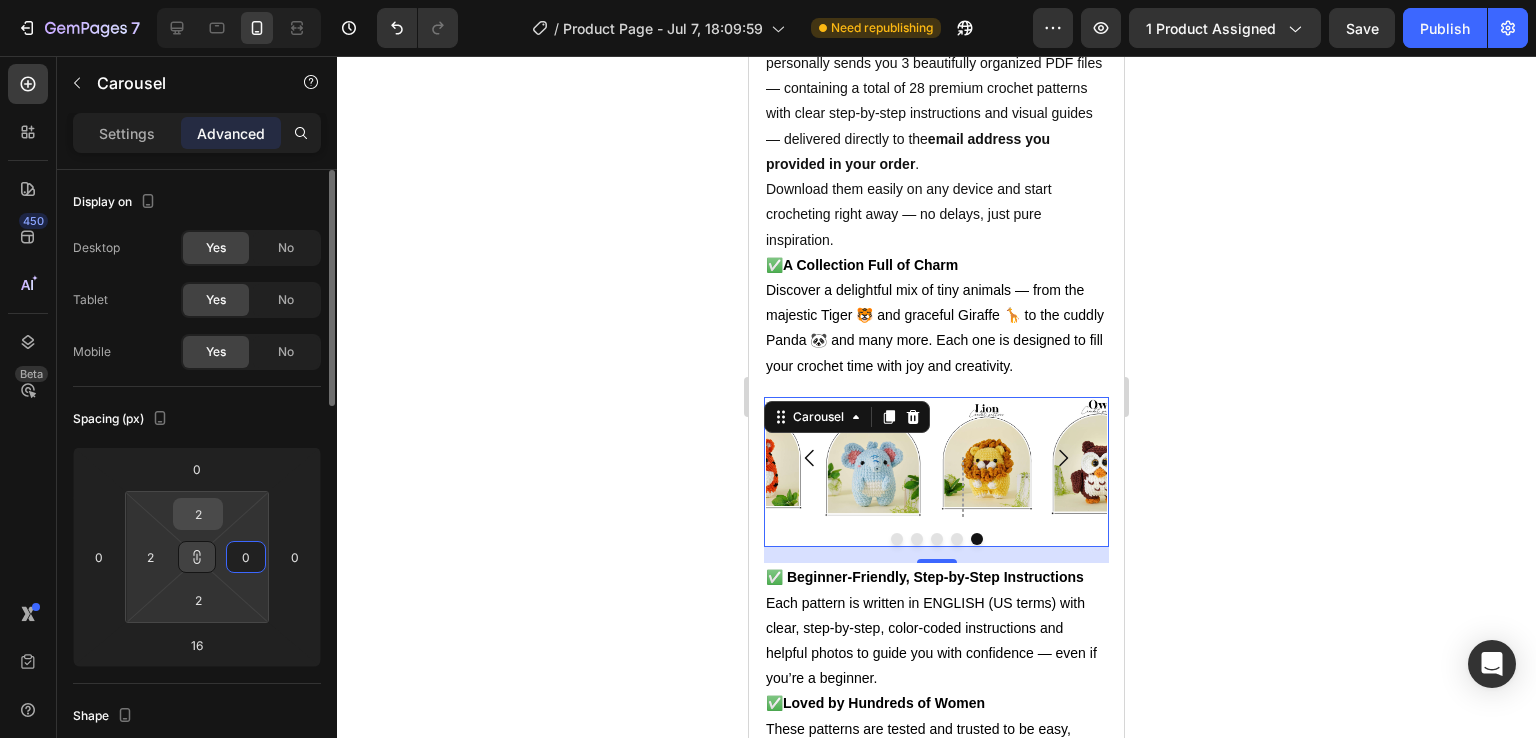 click on "2" at bounding box center [198, 514] 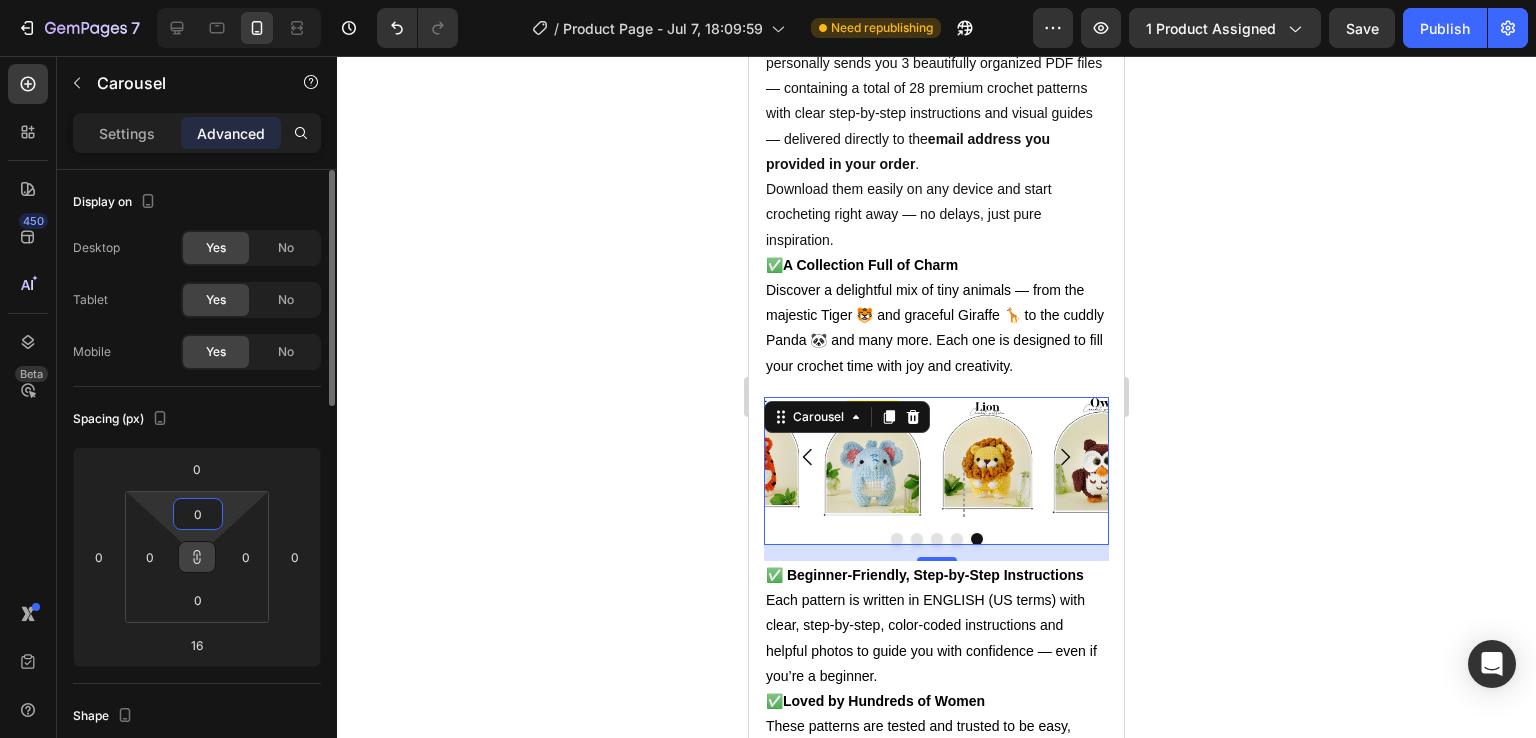 click on "0" at bounding box center [198, 514] 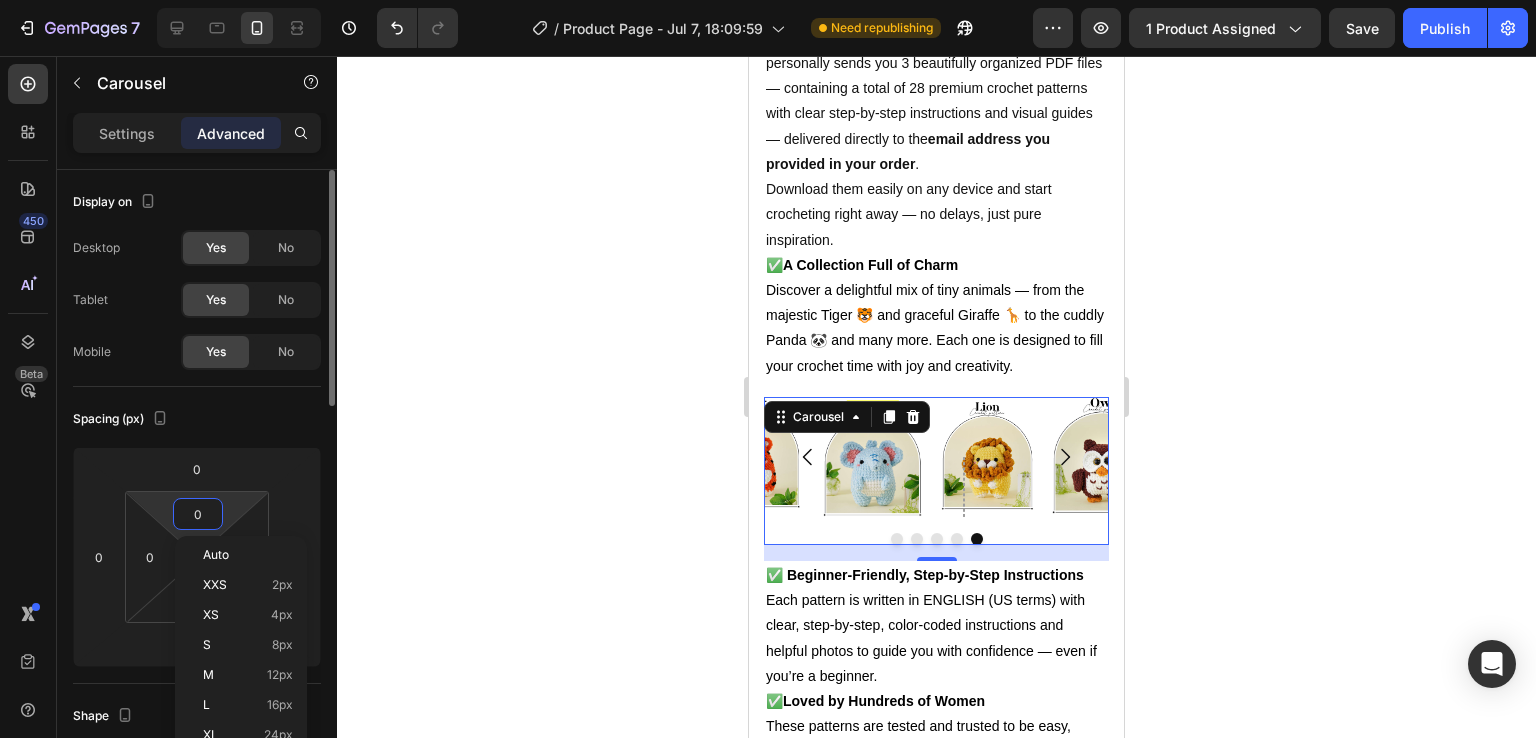type 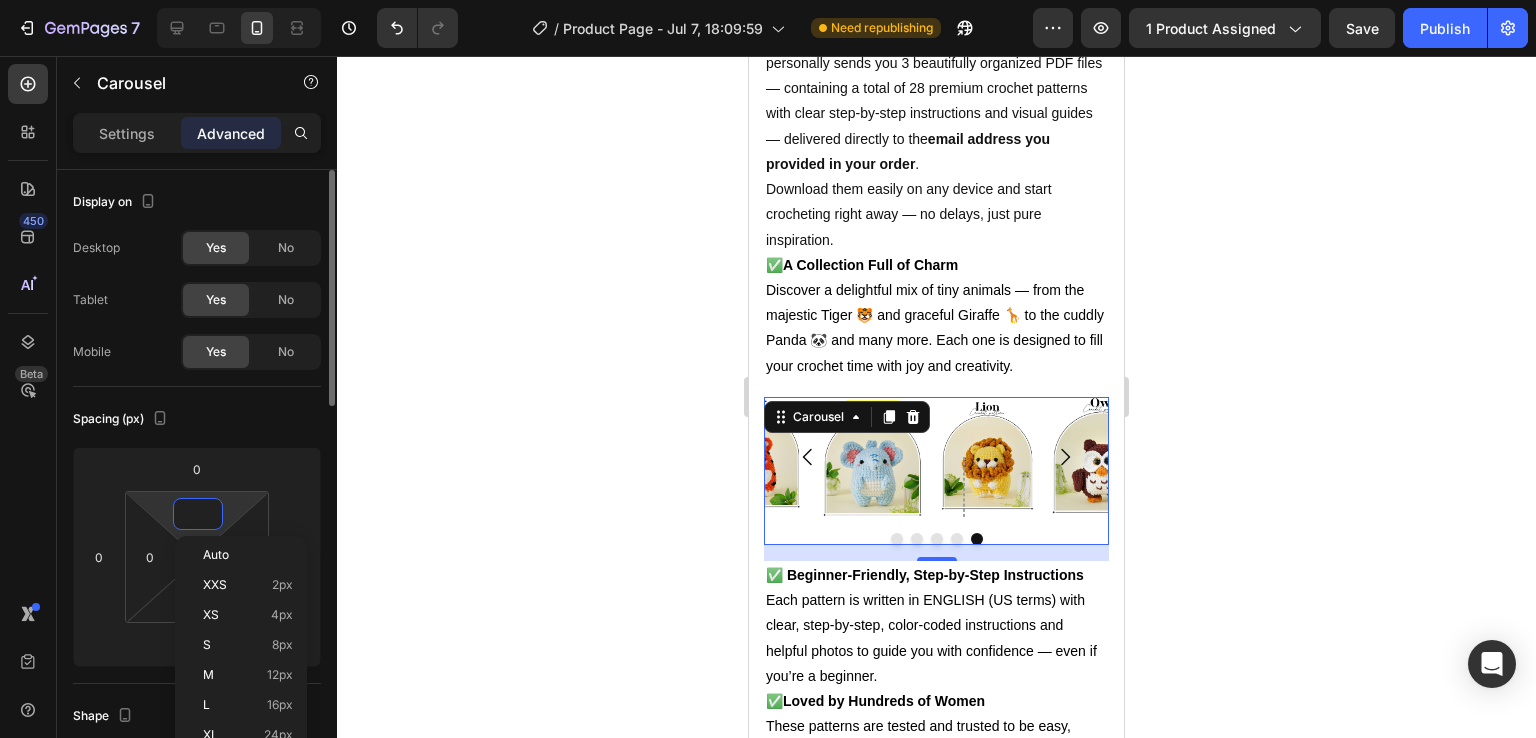 type 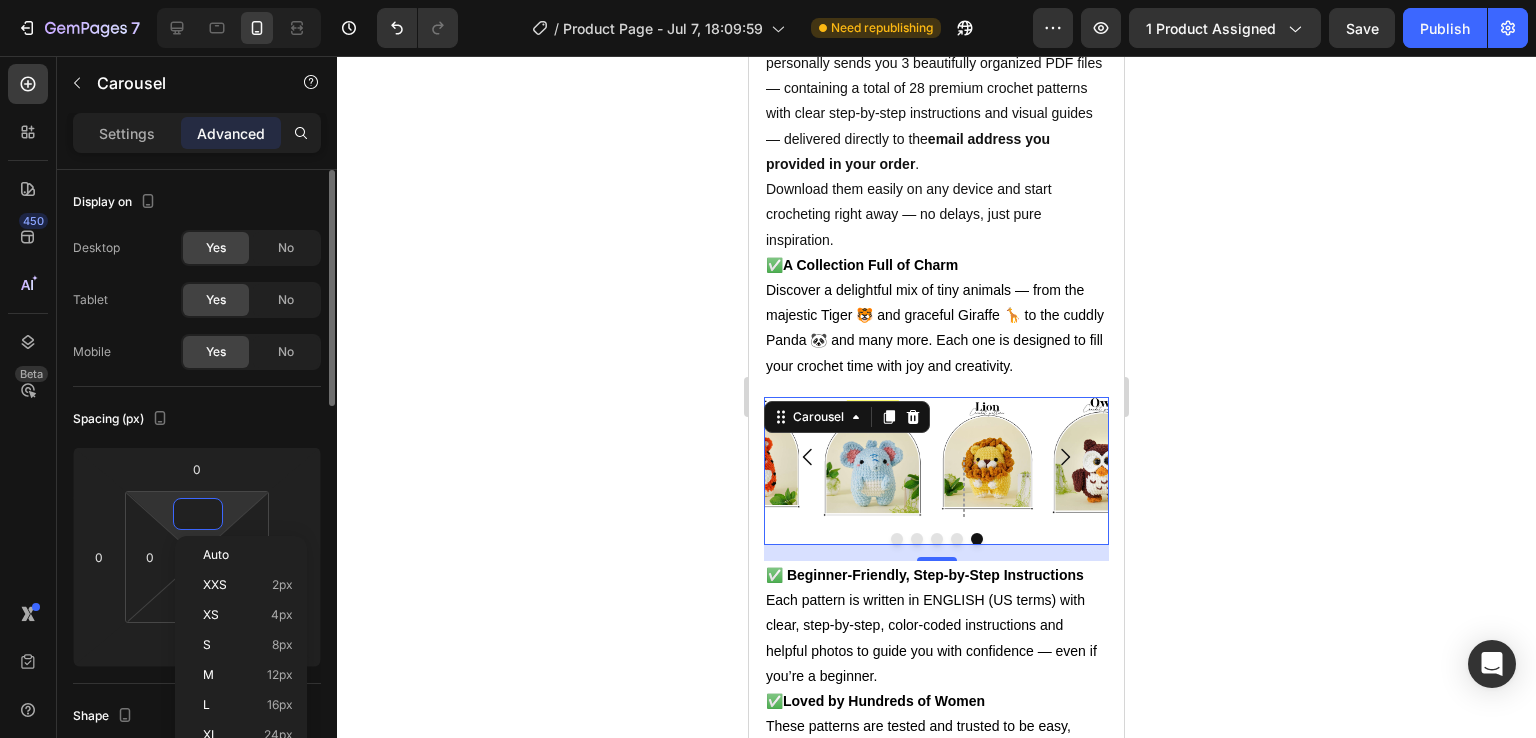 type 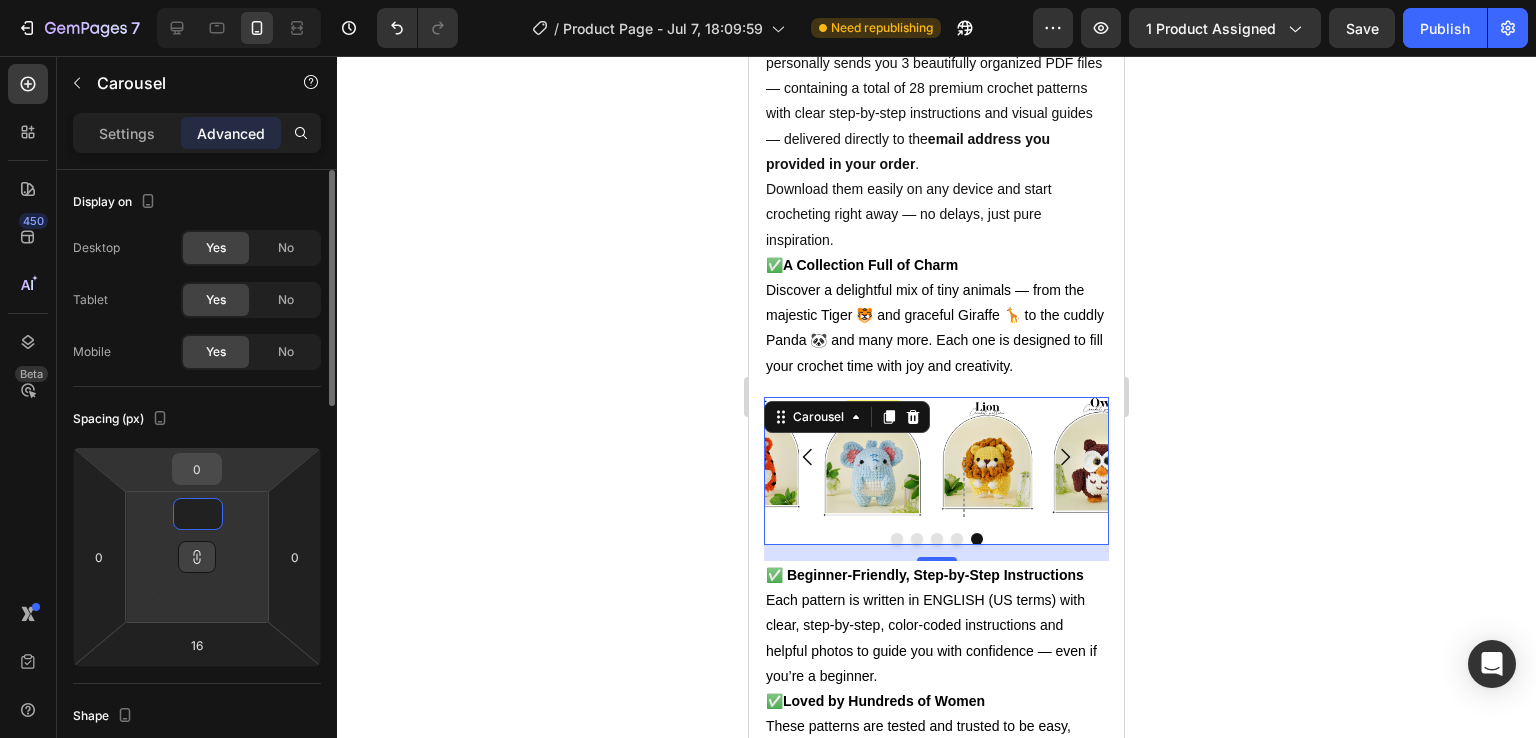 type on "1" 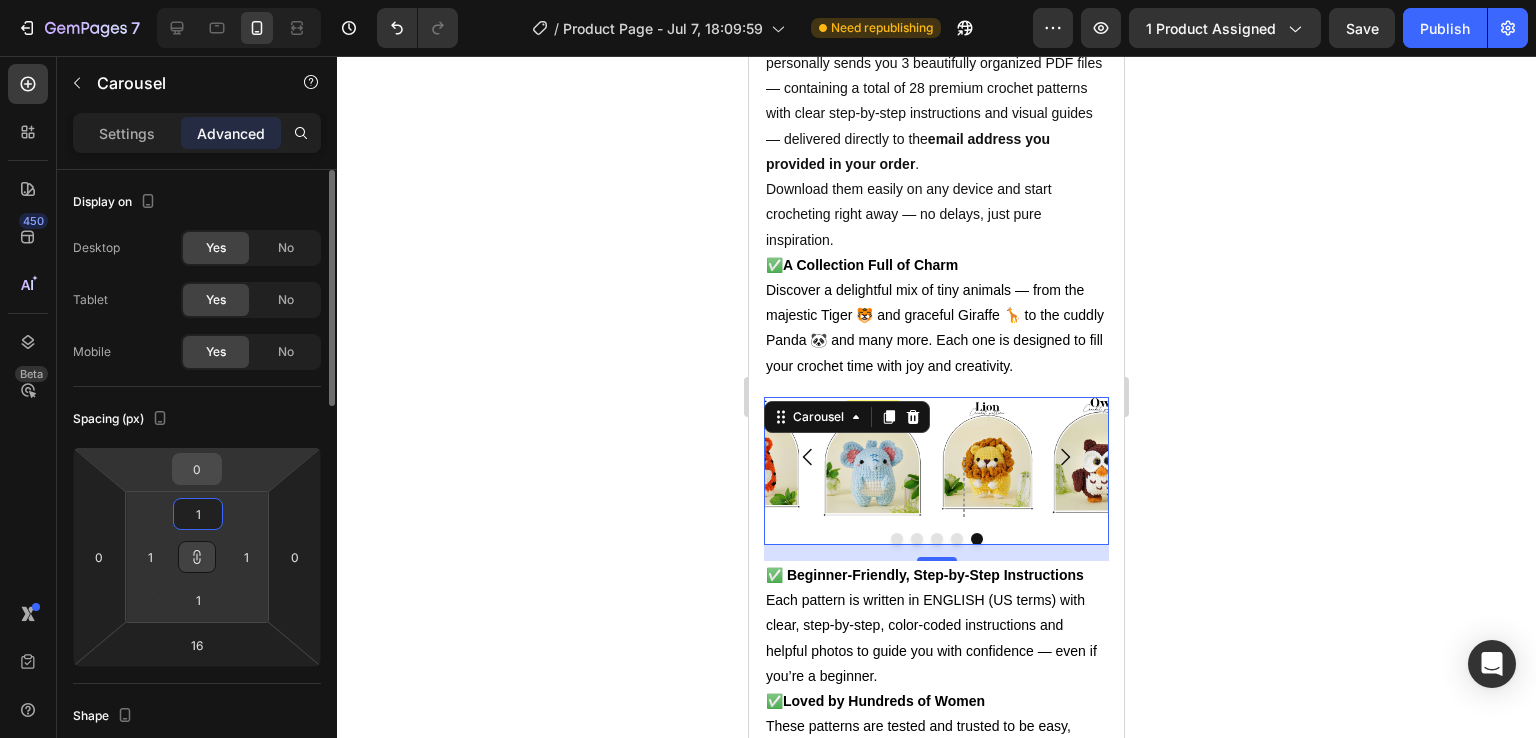 click on "0" at bounding box center [197, 469] 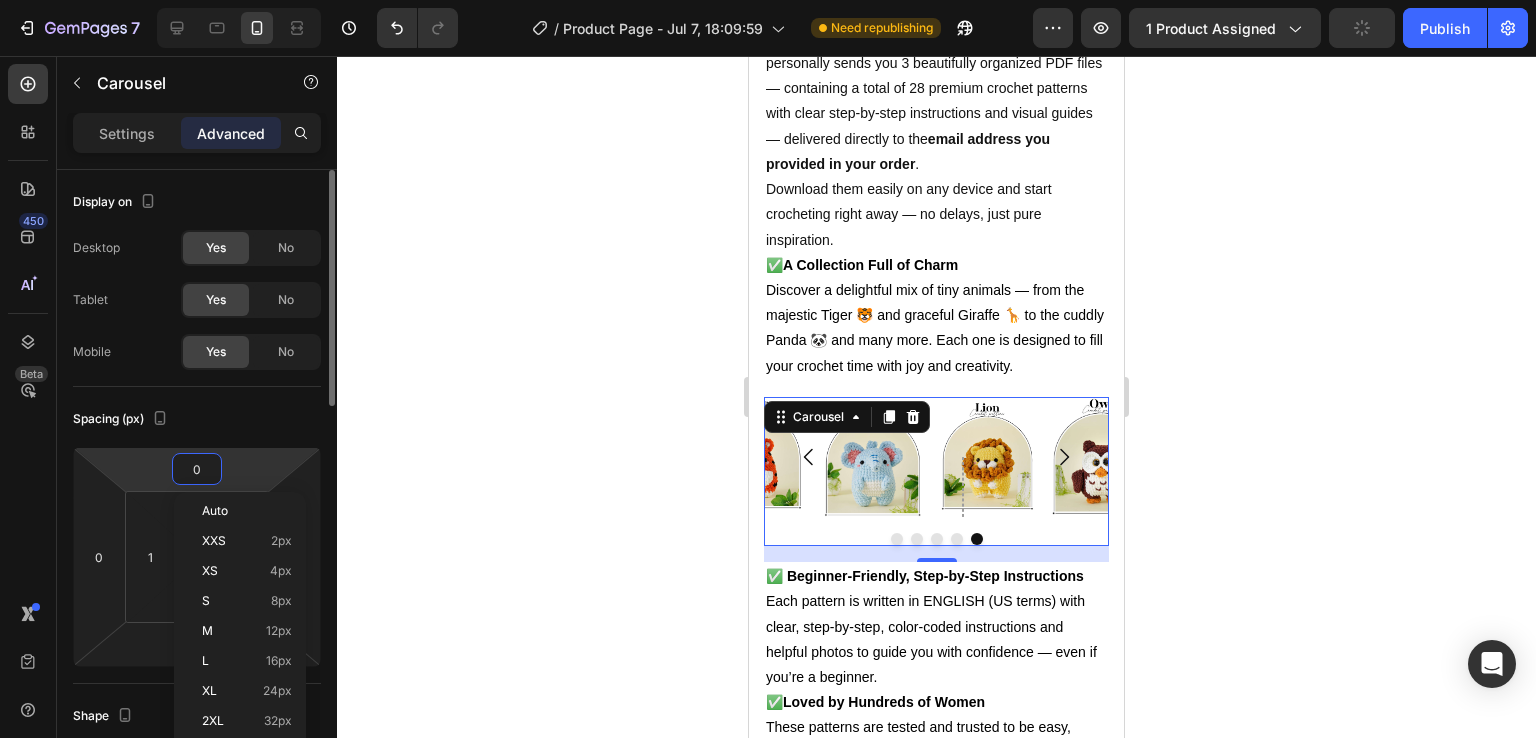 type on "2" 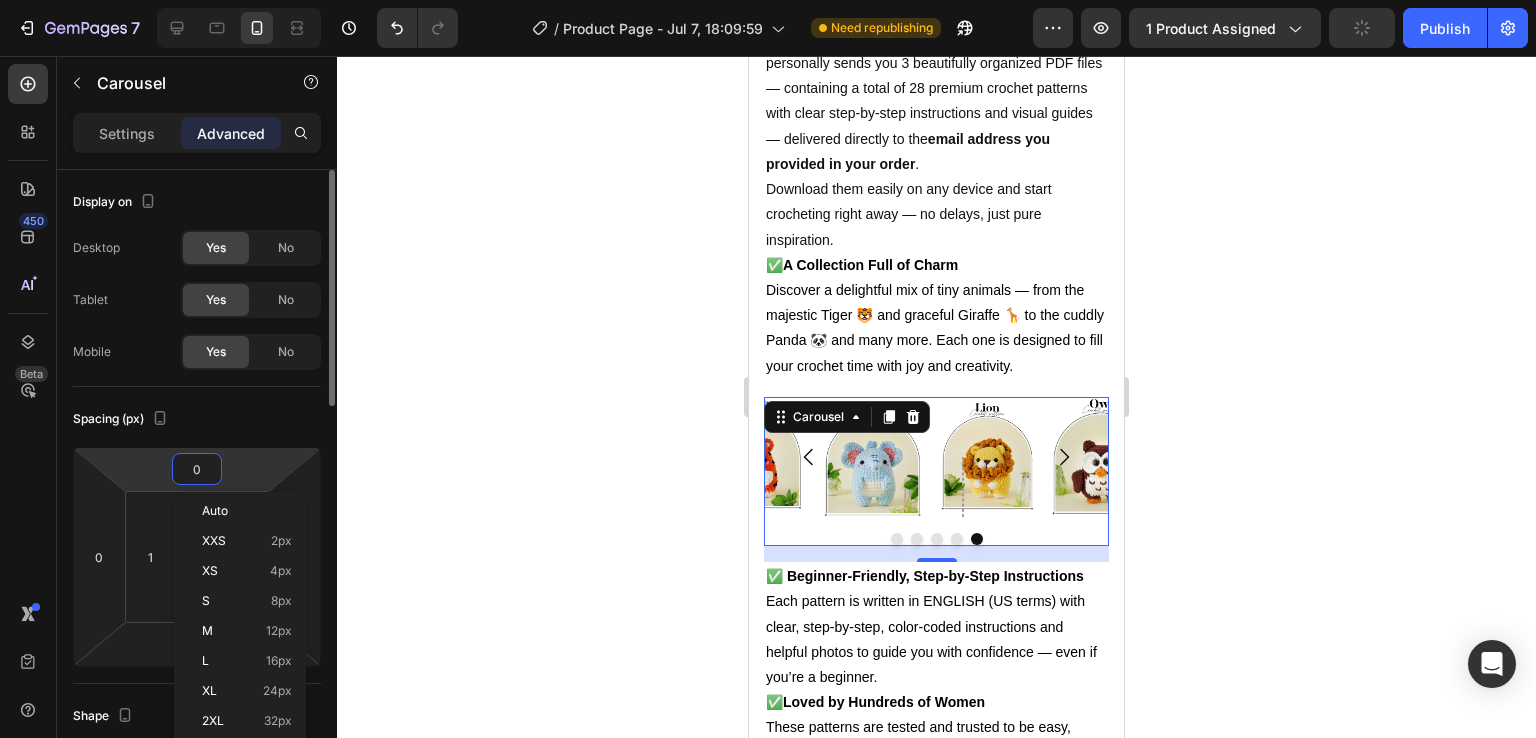 type on "2" 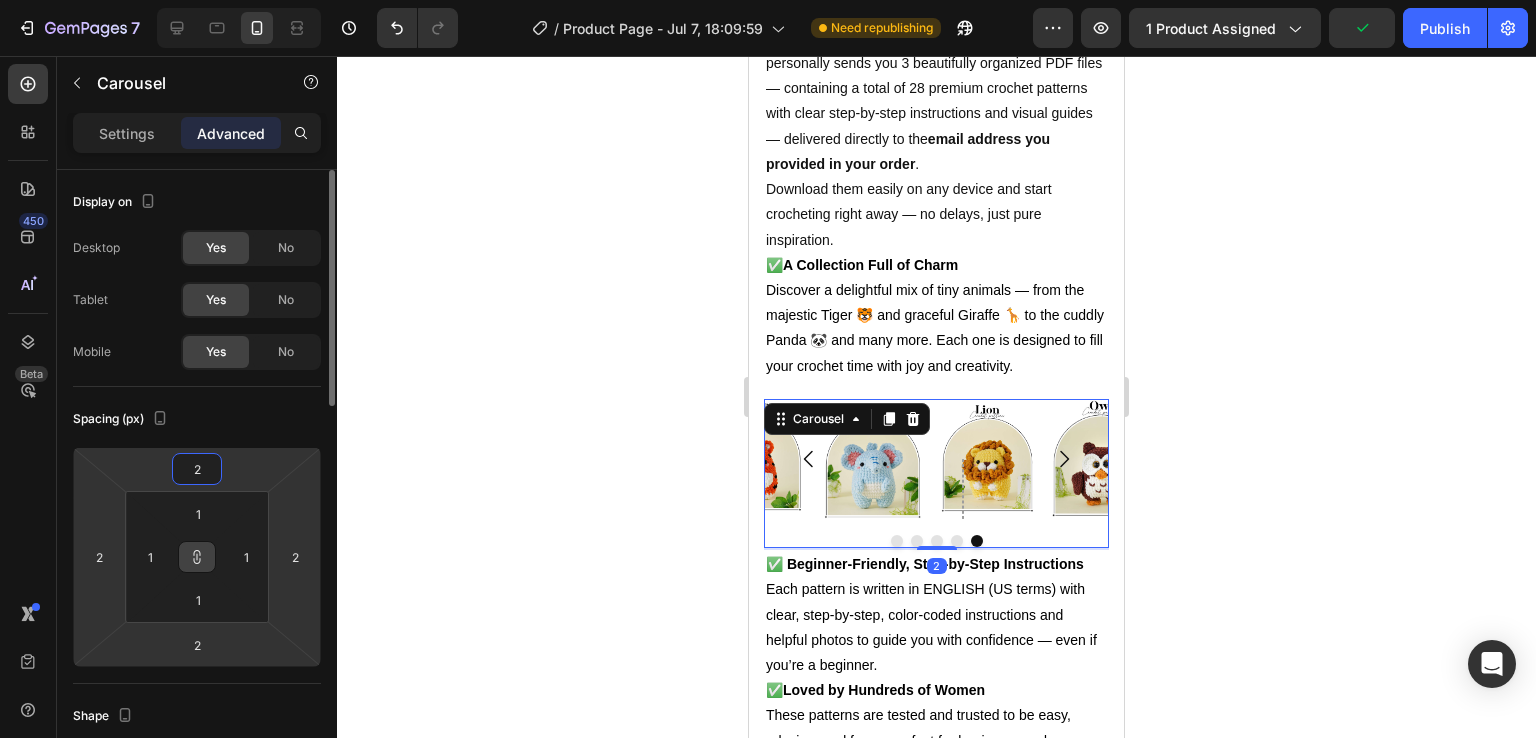 type on "21" 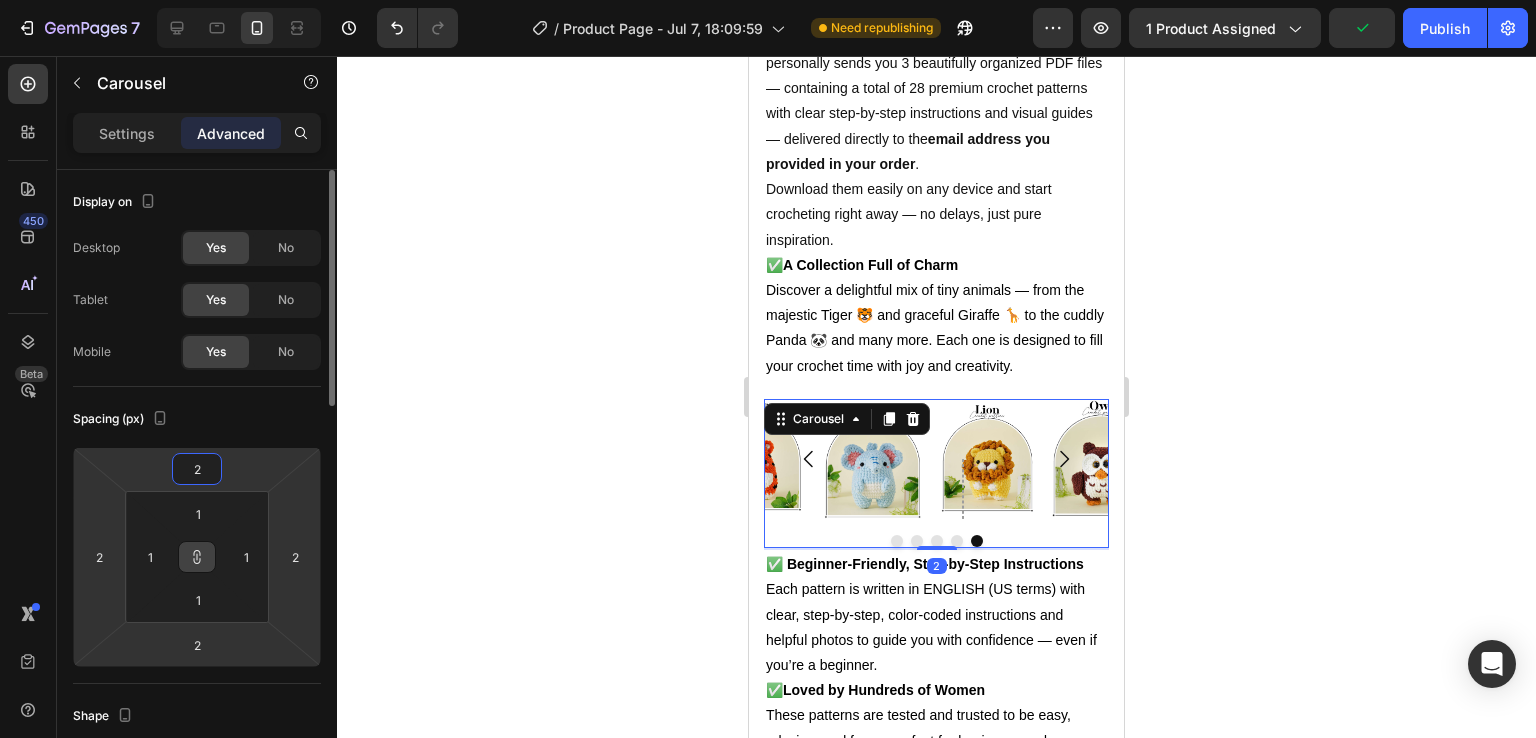 type on "21" 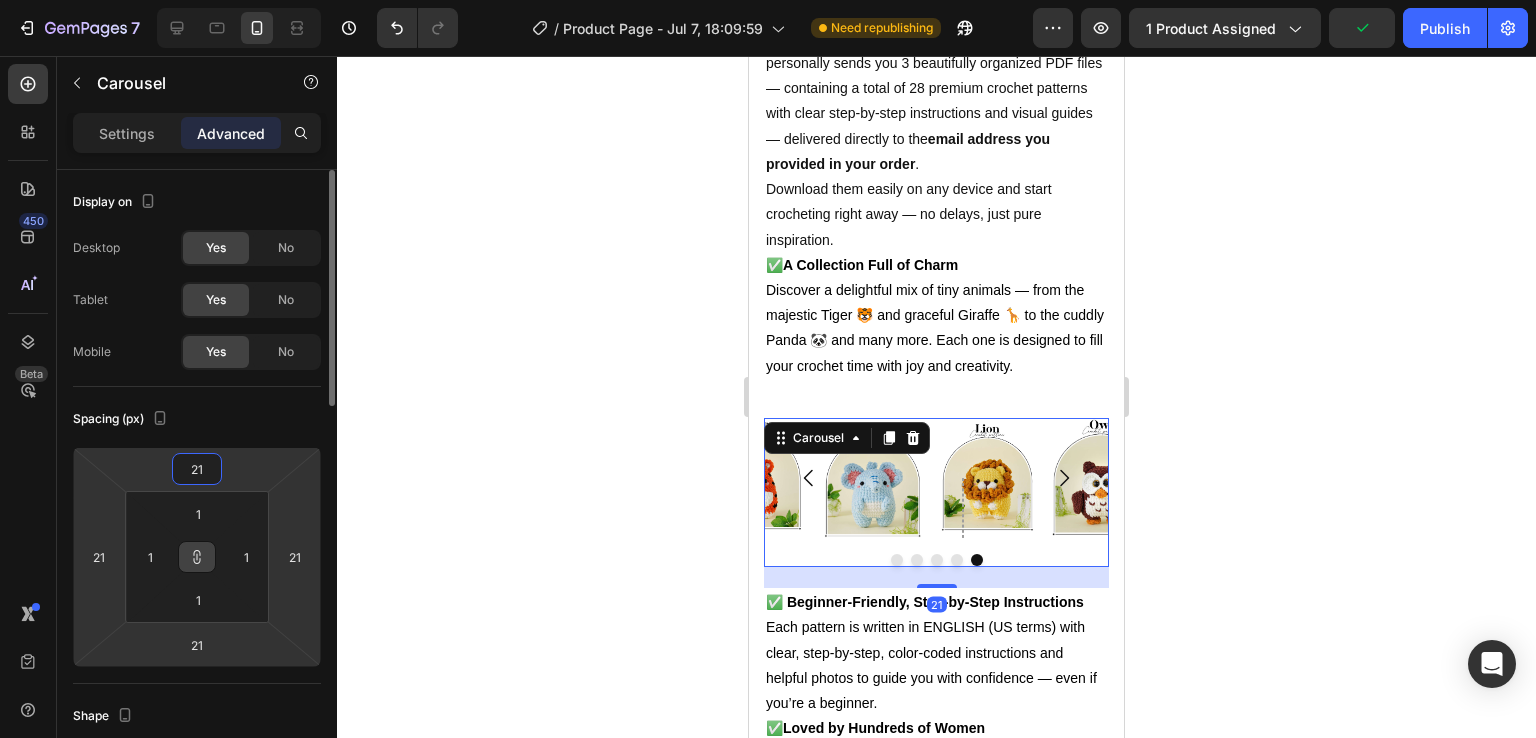 type on "211" 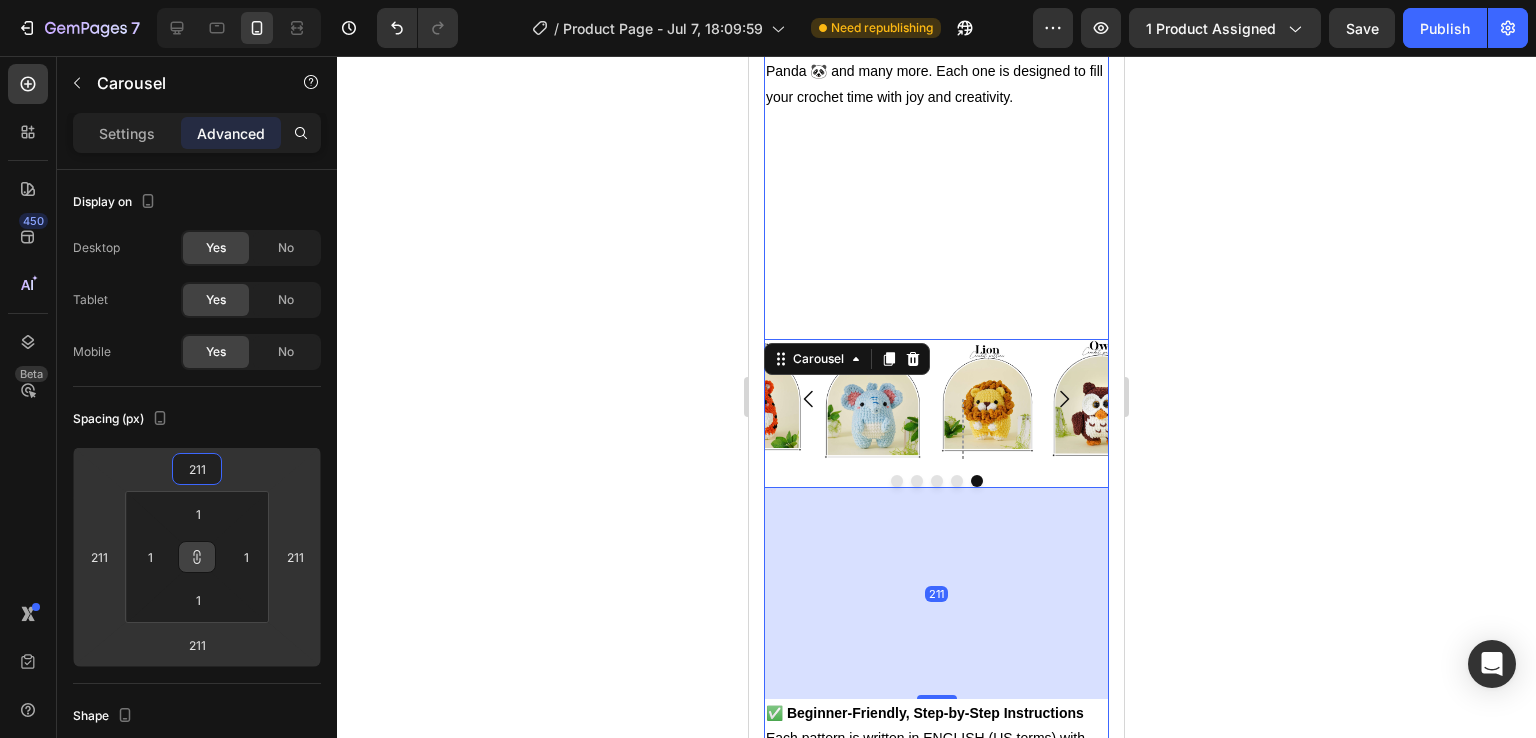 scroll, scrollTop: 1682, scrollLeft: 0, axis: vertical 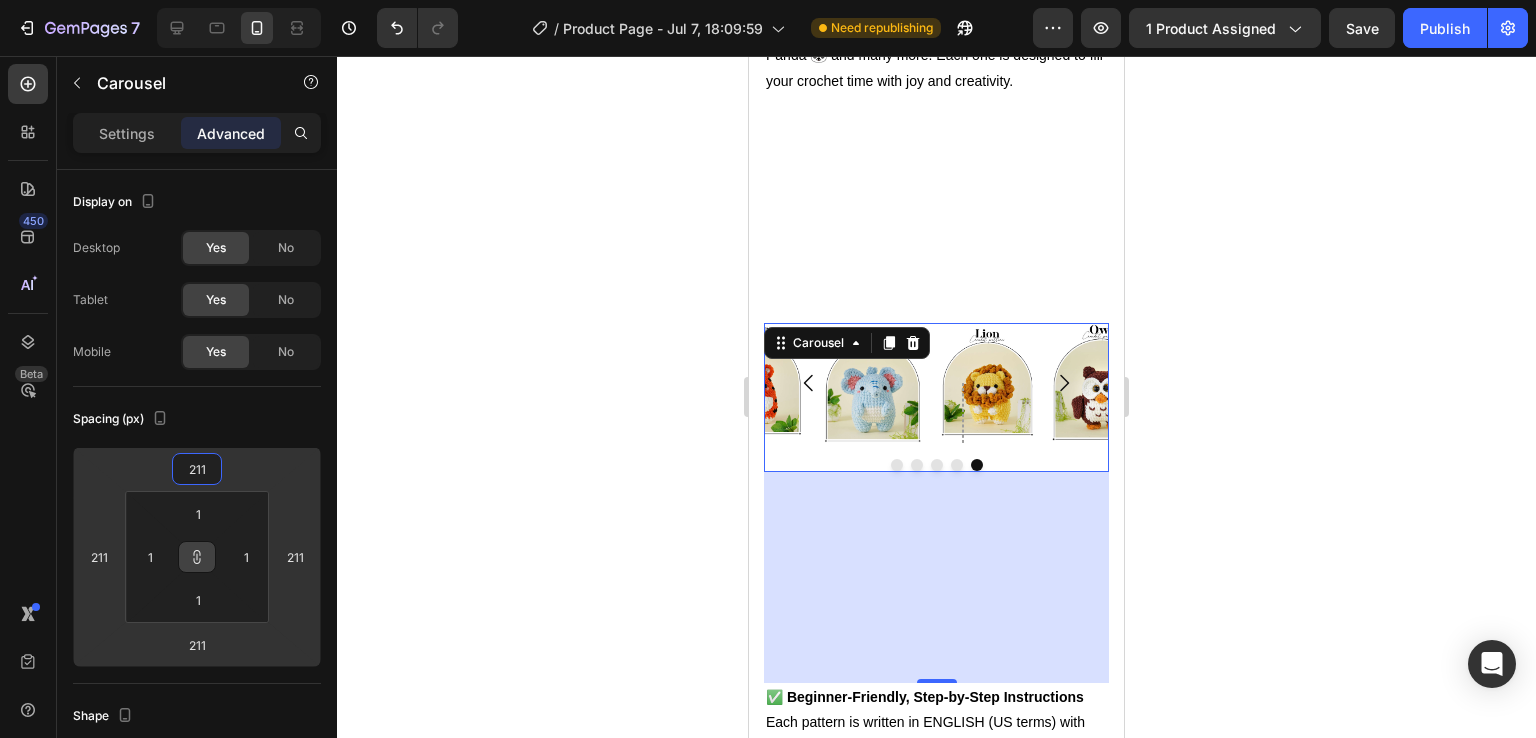click 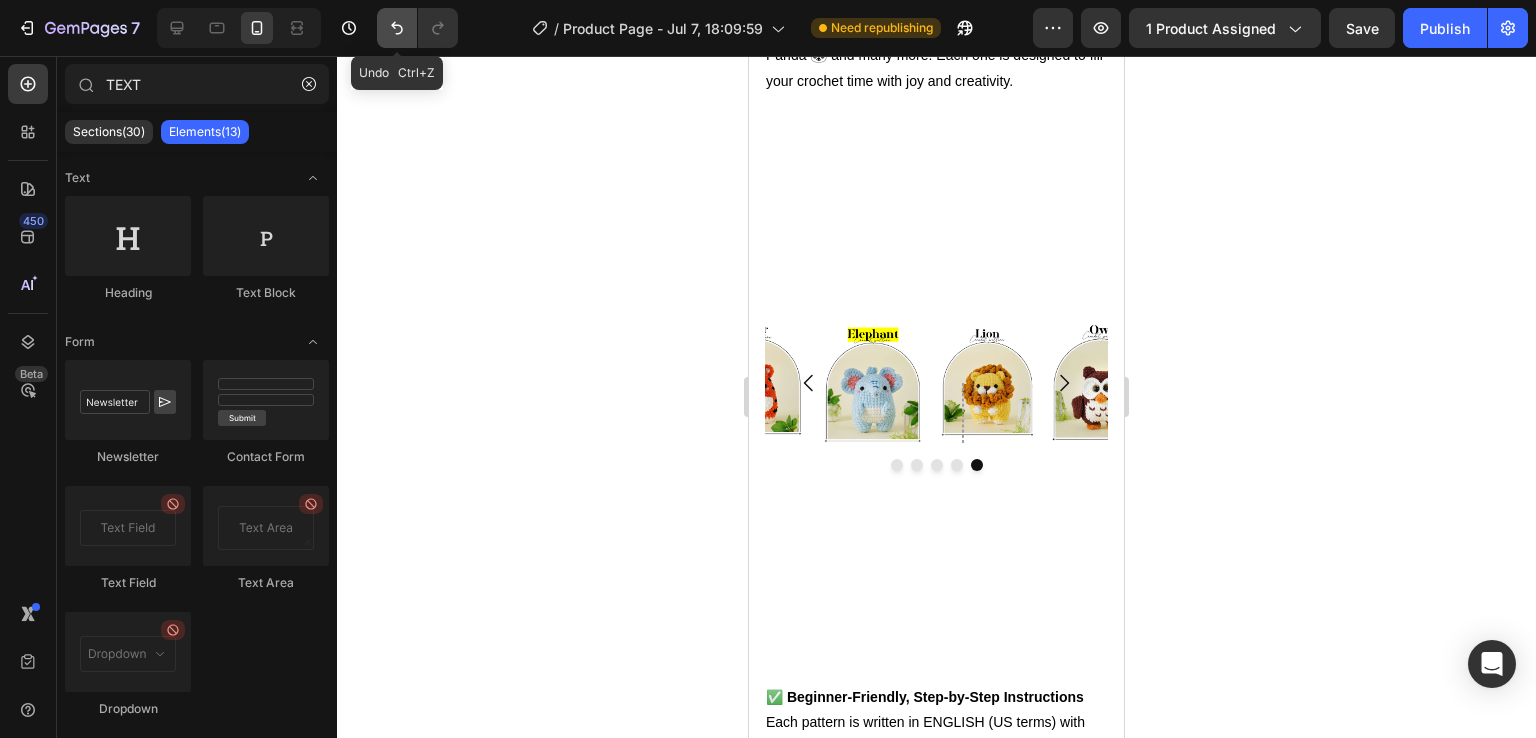 click 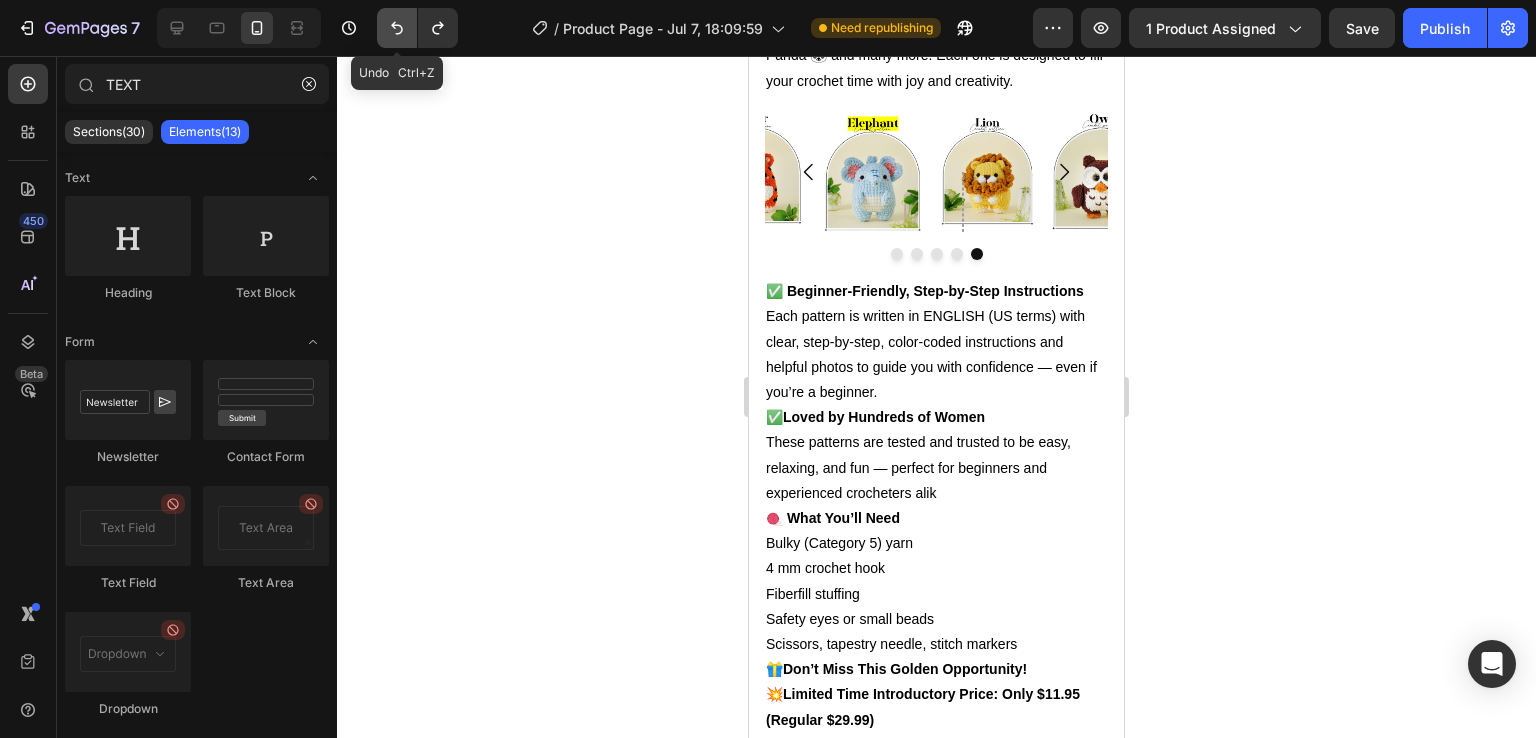 click 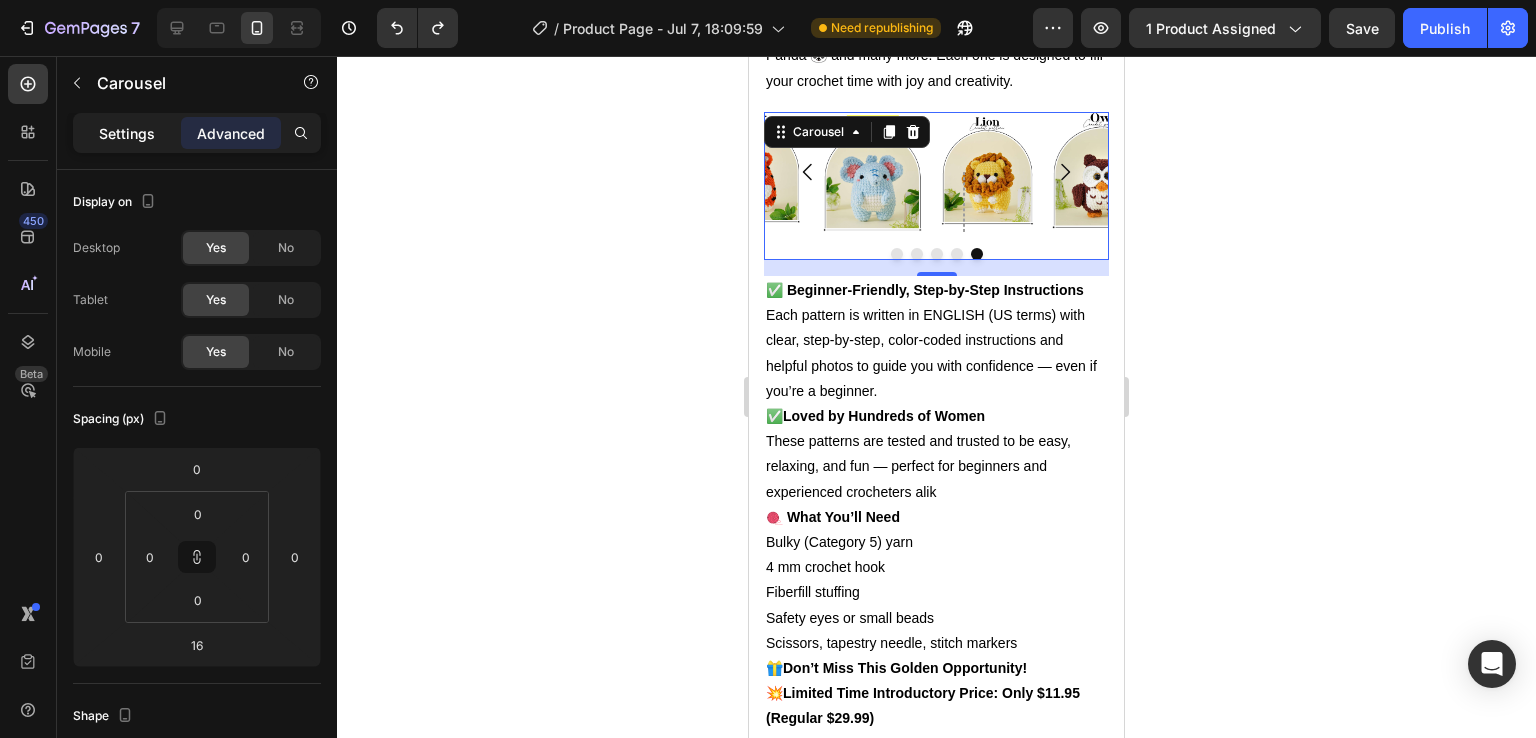 click on "Settings" at bounding box center [127, 133] 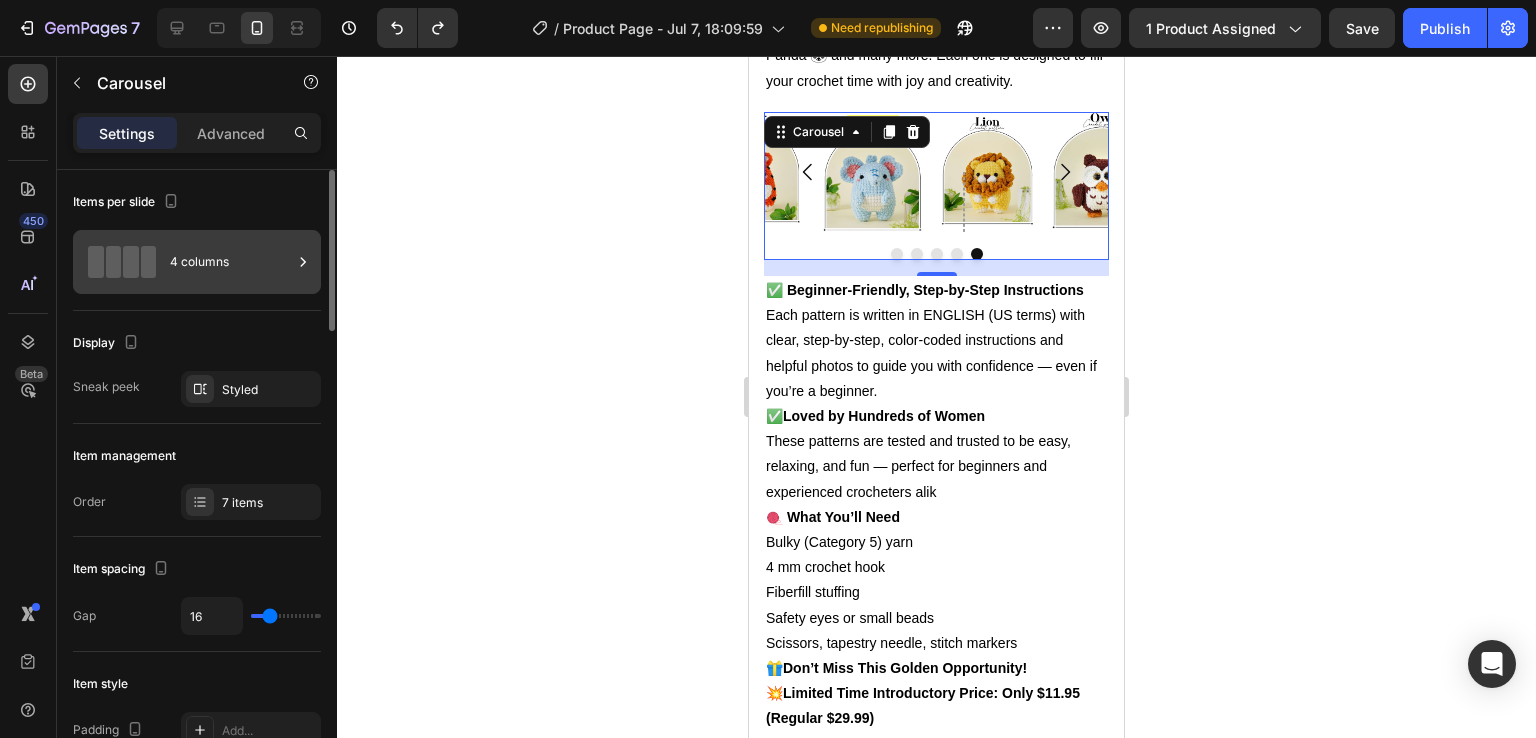 click on "4 columns" at bounding box center (231, 262) 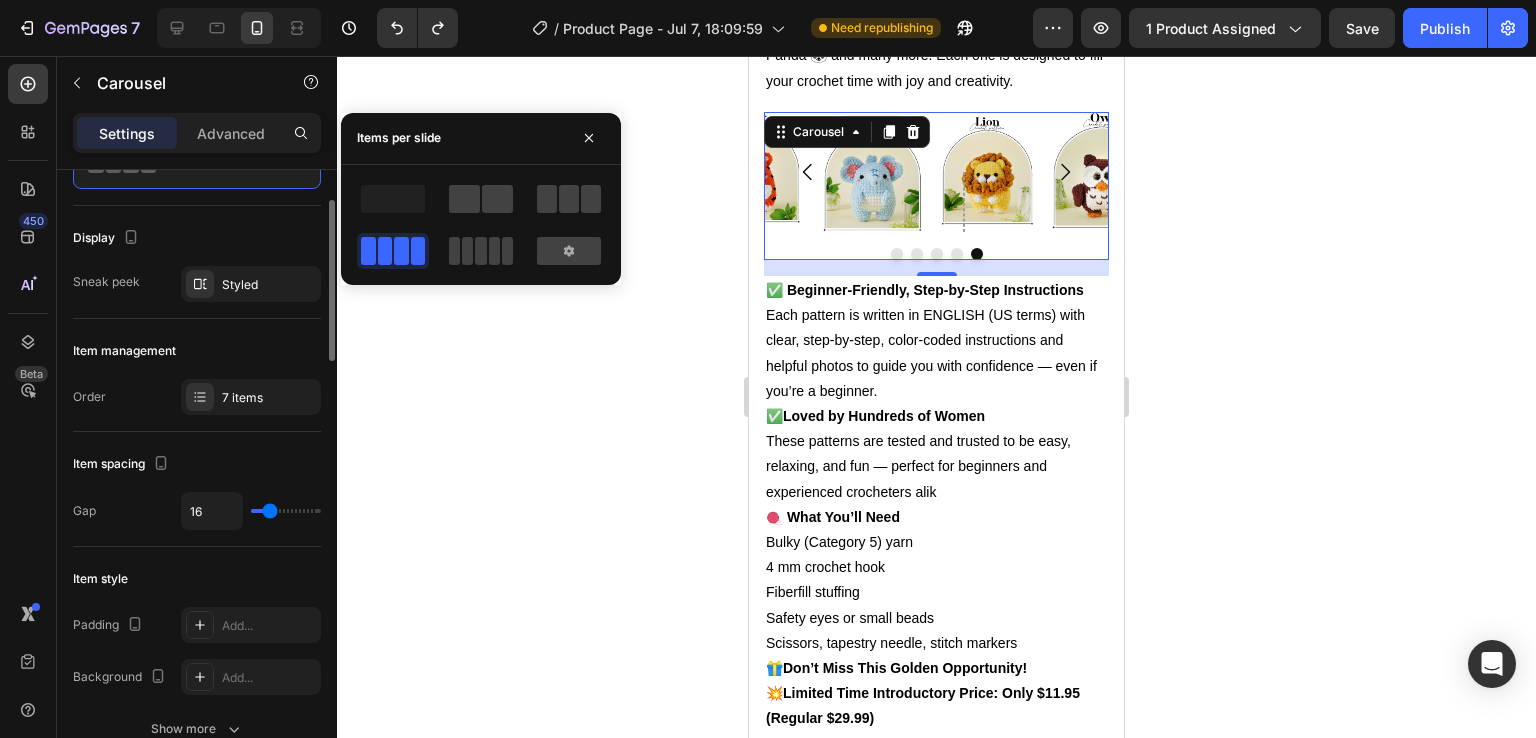 scroll, scrollTop: 108, scrollLeft: 0, axis: vertical 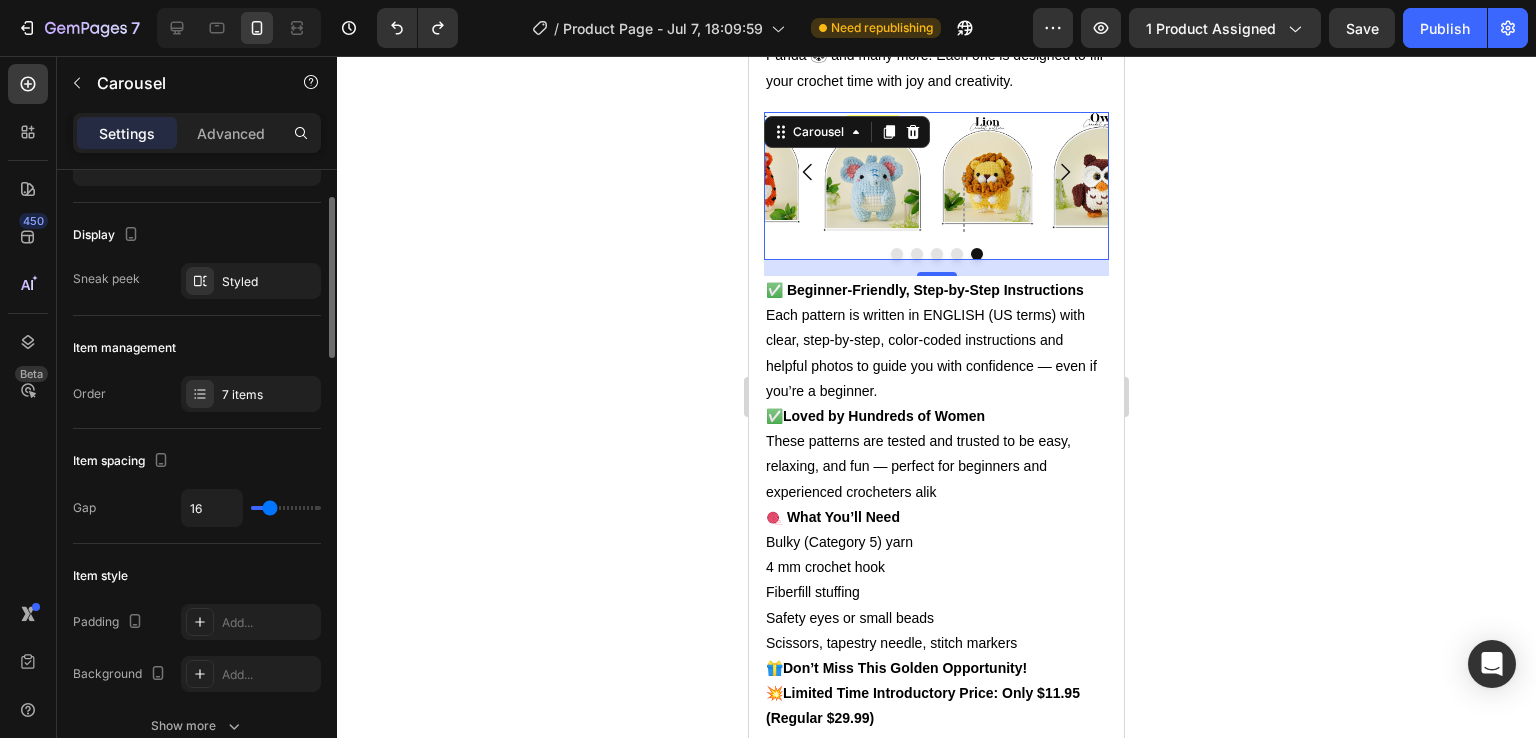 type on "20" 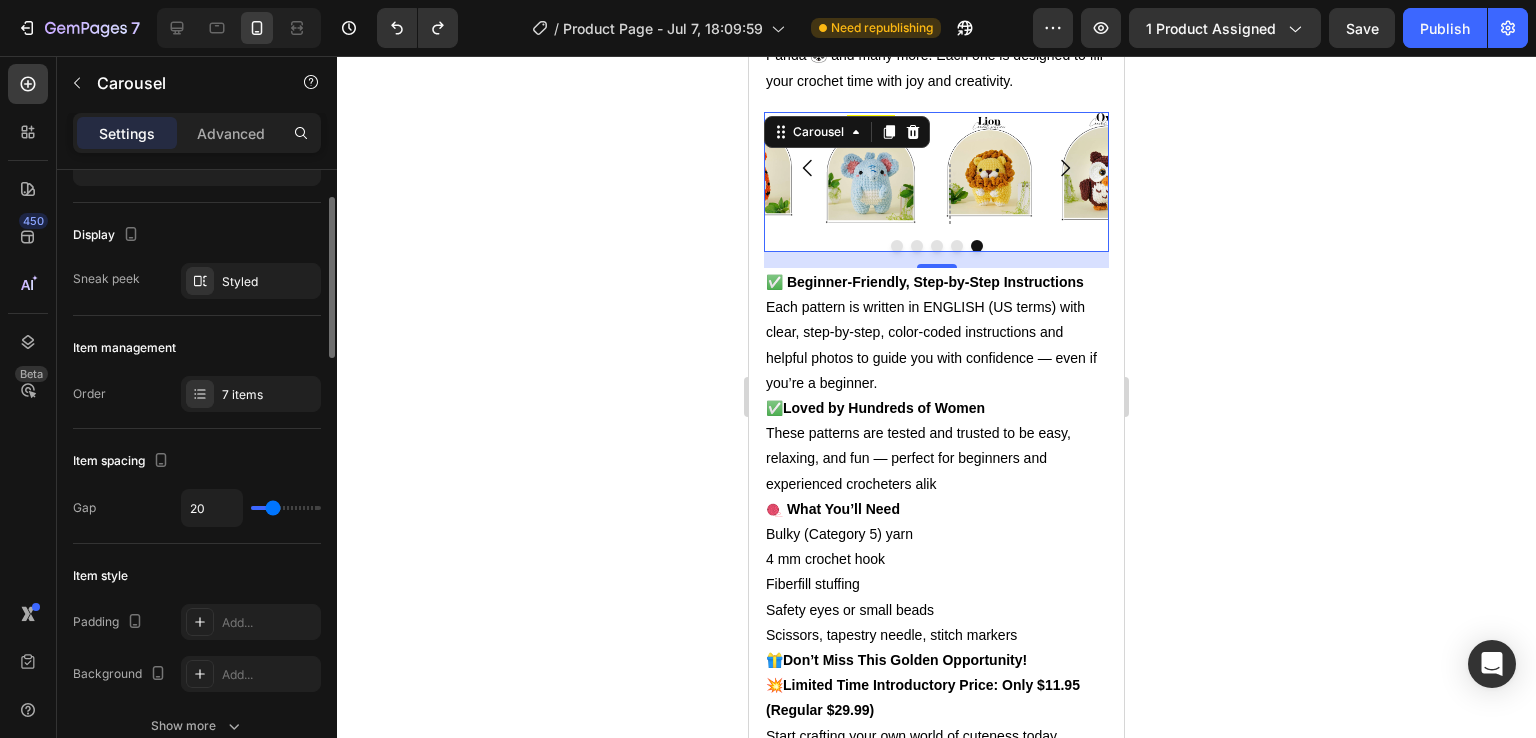 type on "26" 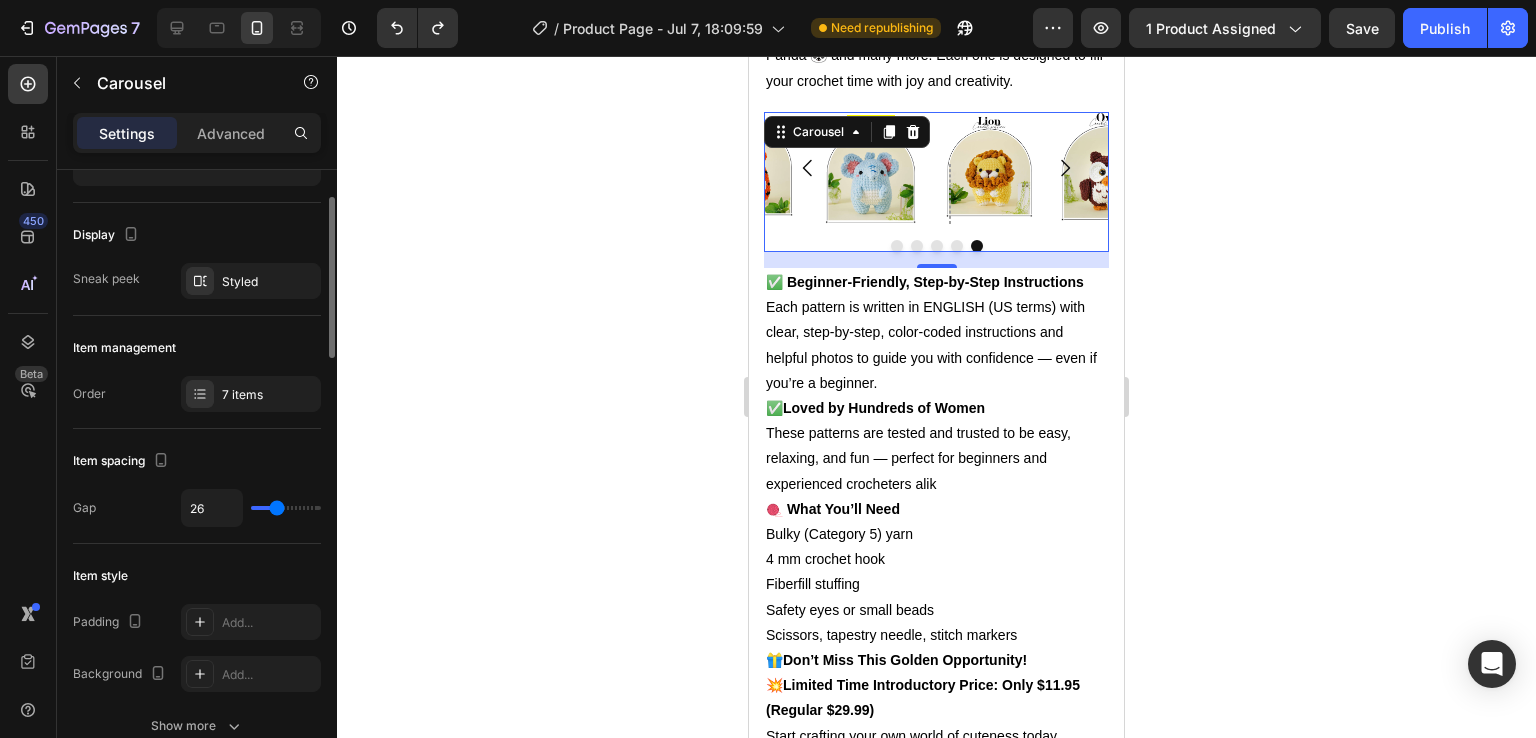 type on "31" 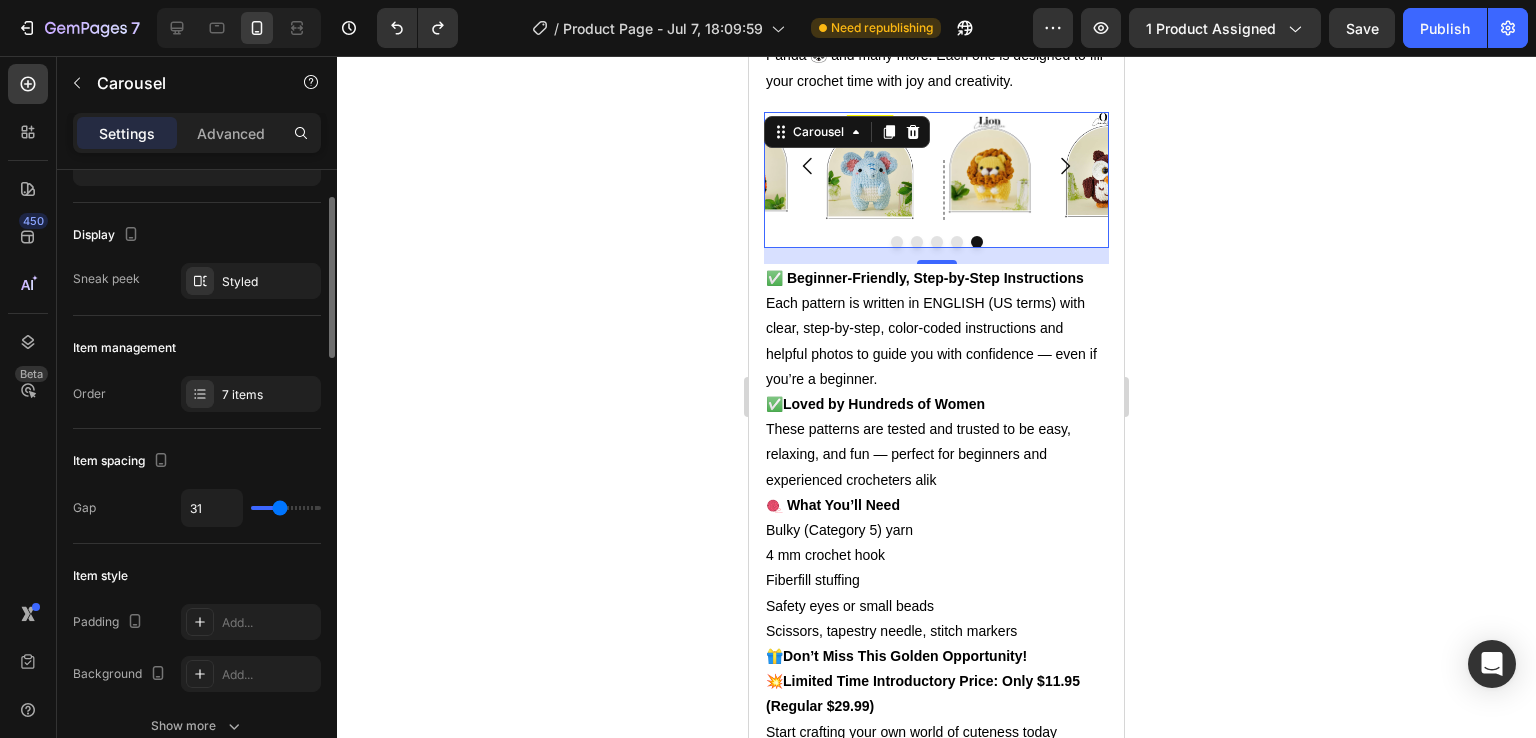 type on "36" 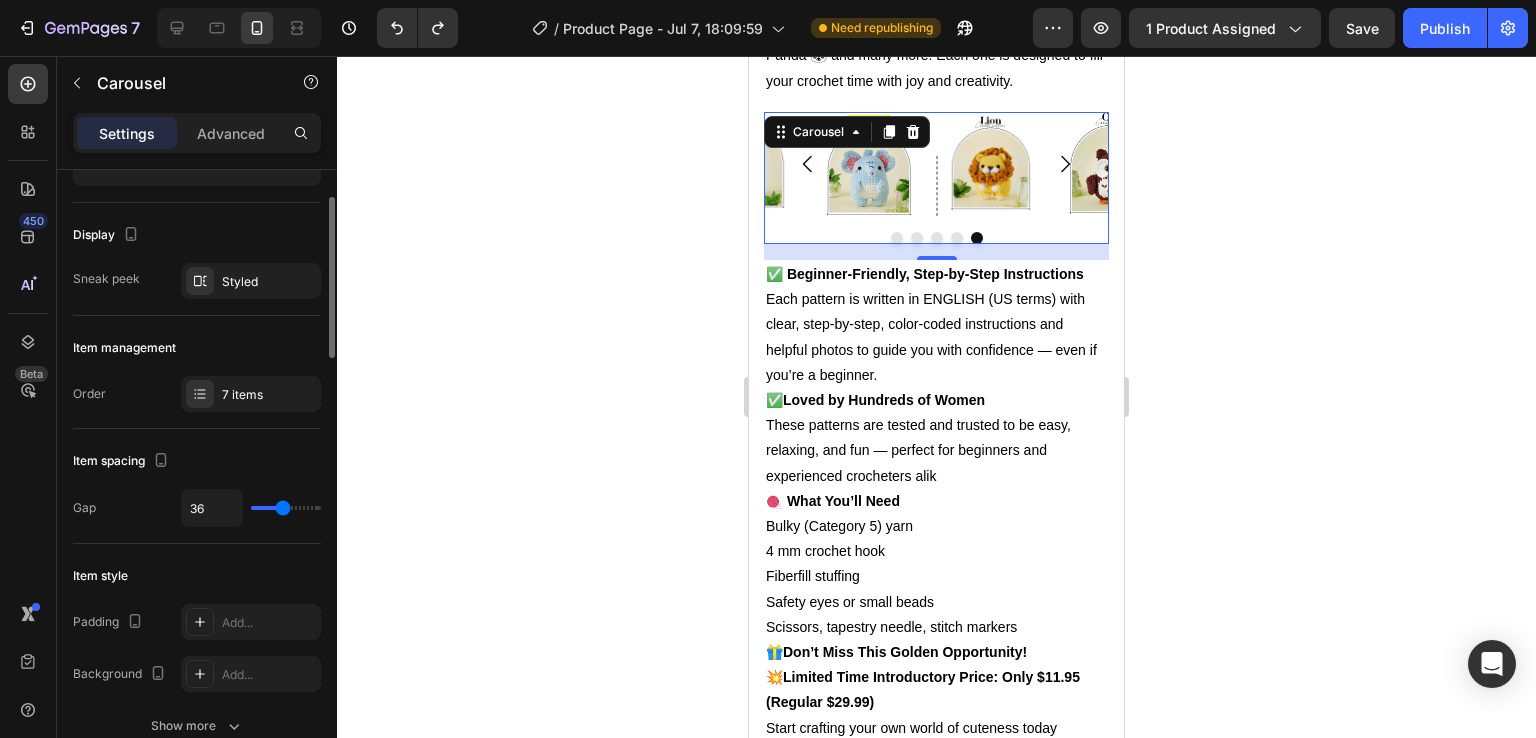 type on "1" 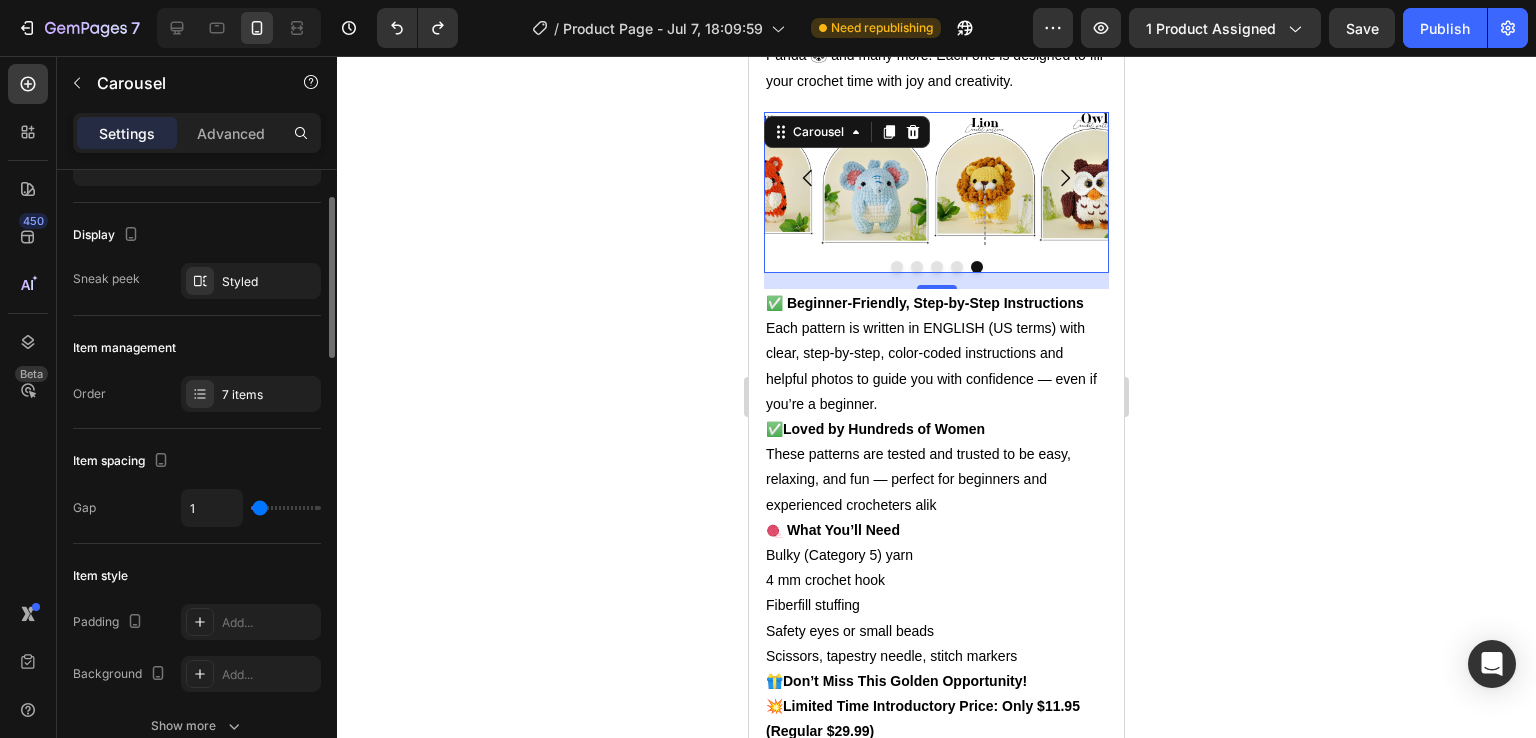type on "0" 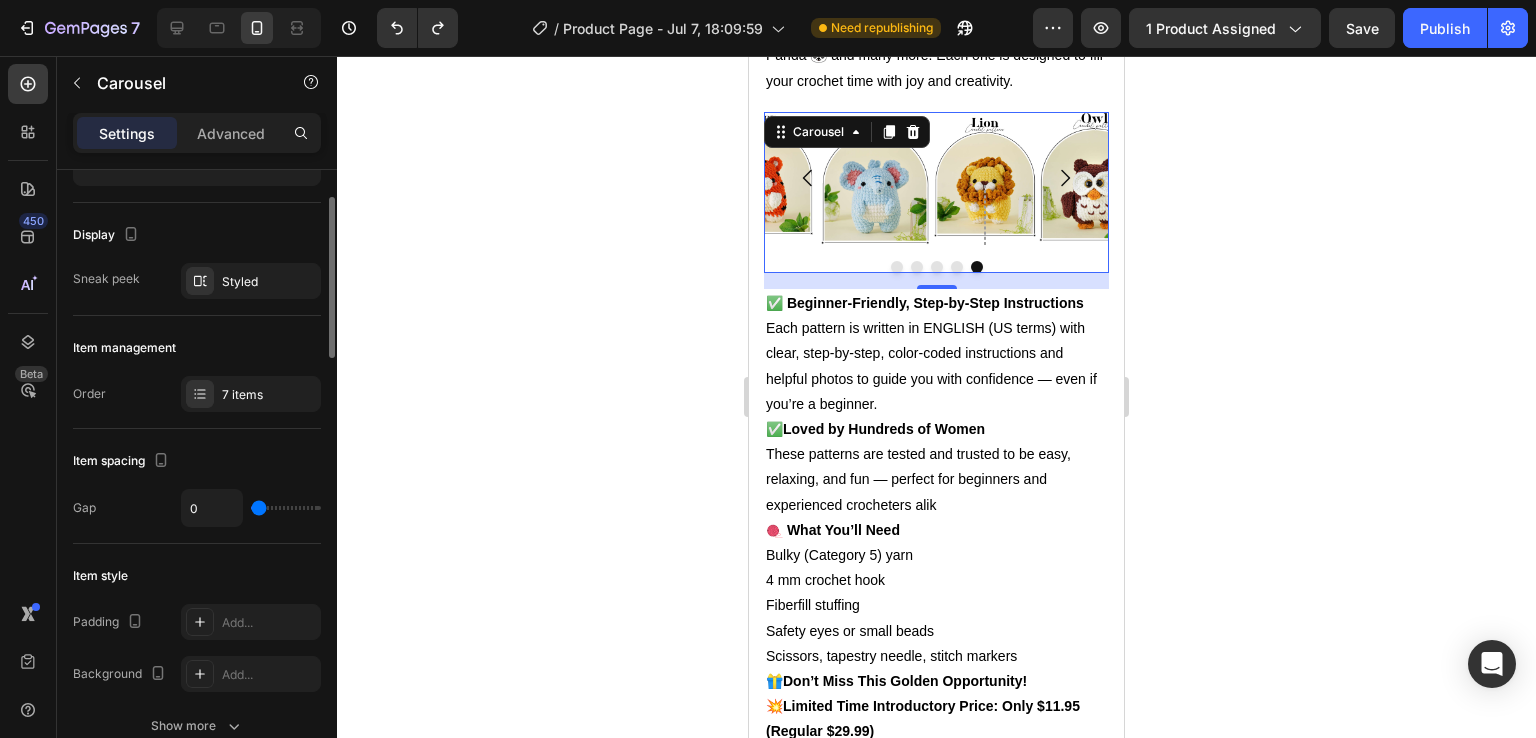 drag, startPoint x: 264, startPoint y: 507, endPoint x: 195, endPoint y: 510, distance: 69.065186 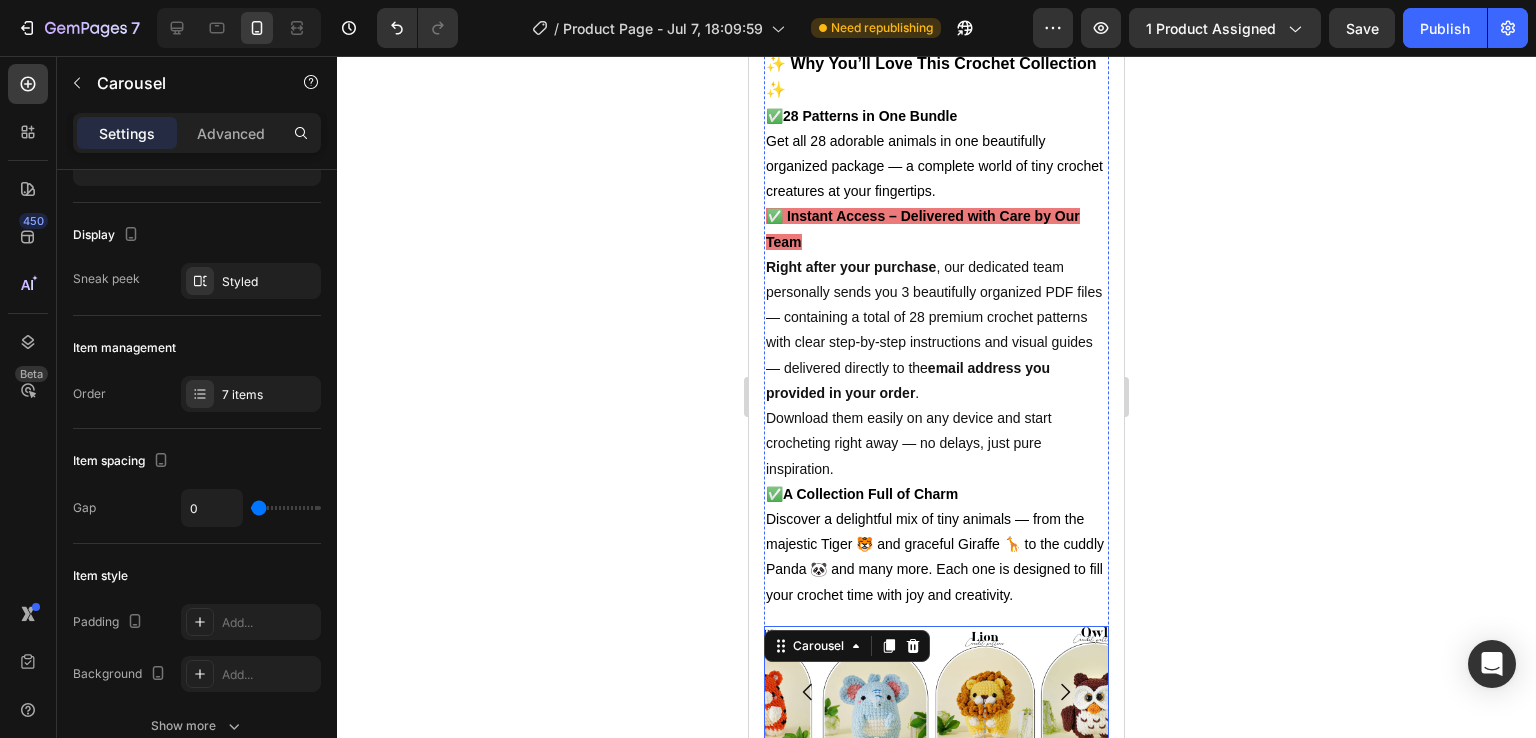 scroll, scrollTop: 810, scrollLeft: 0, axis: vertical 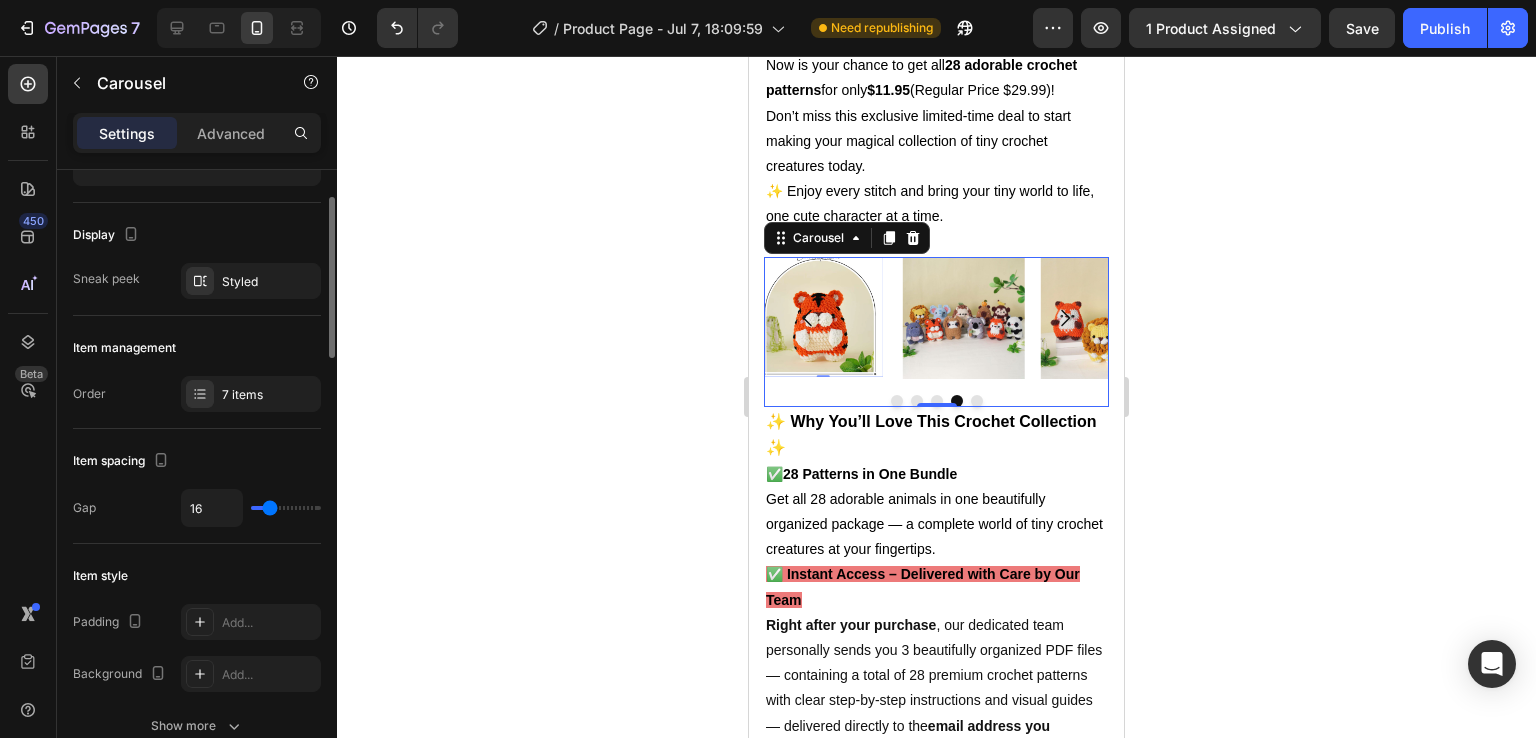 type on "50" 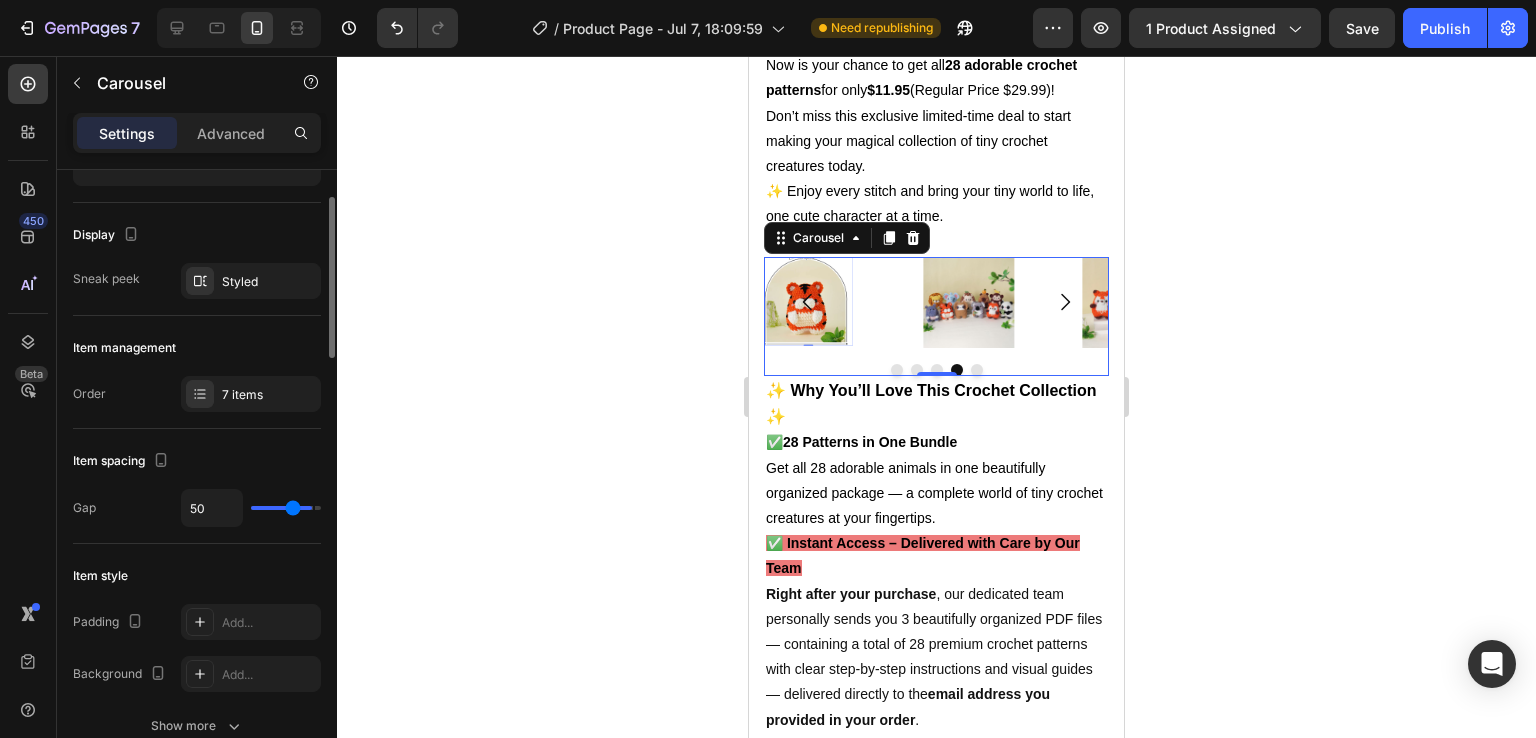 type on "68" 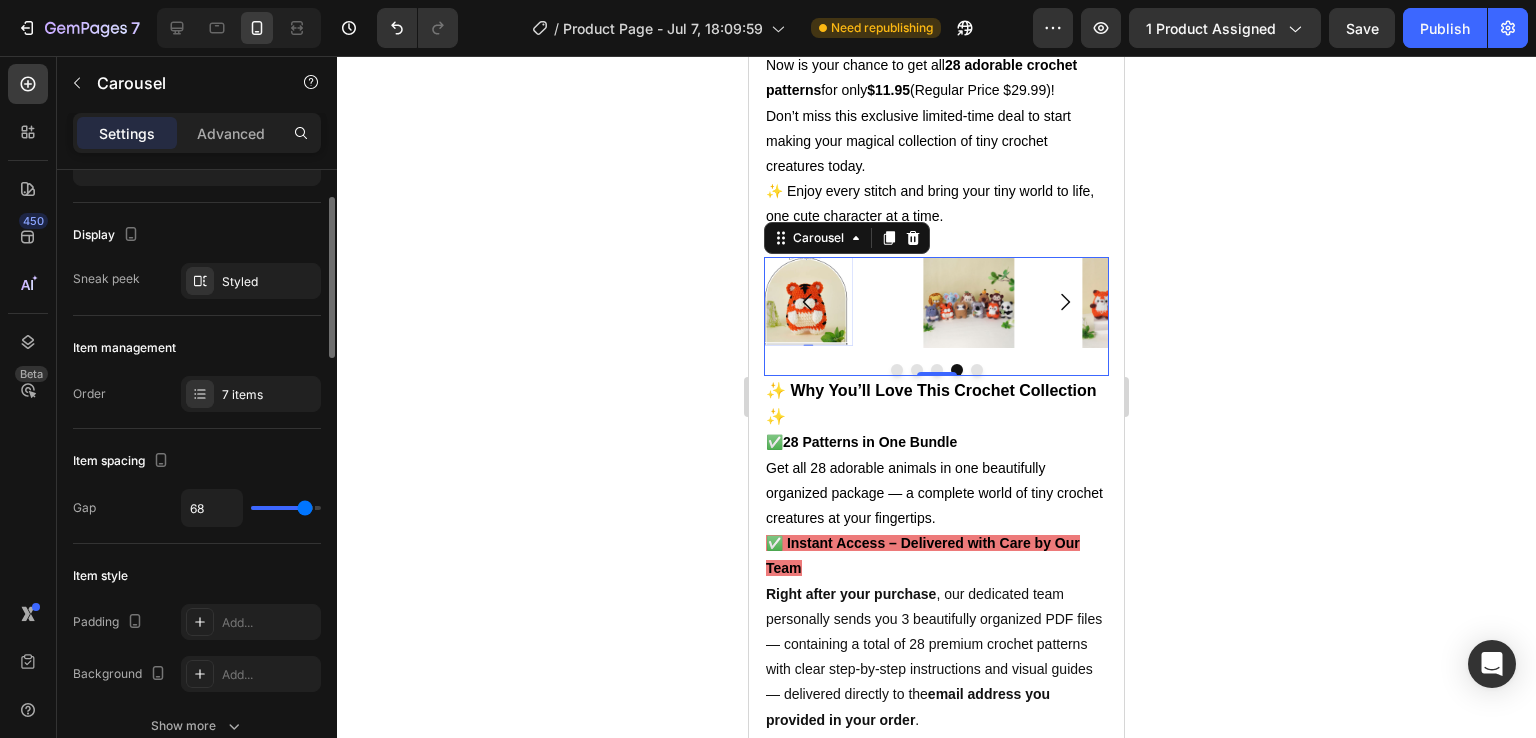 type on "69" 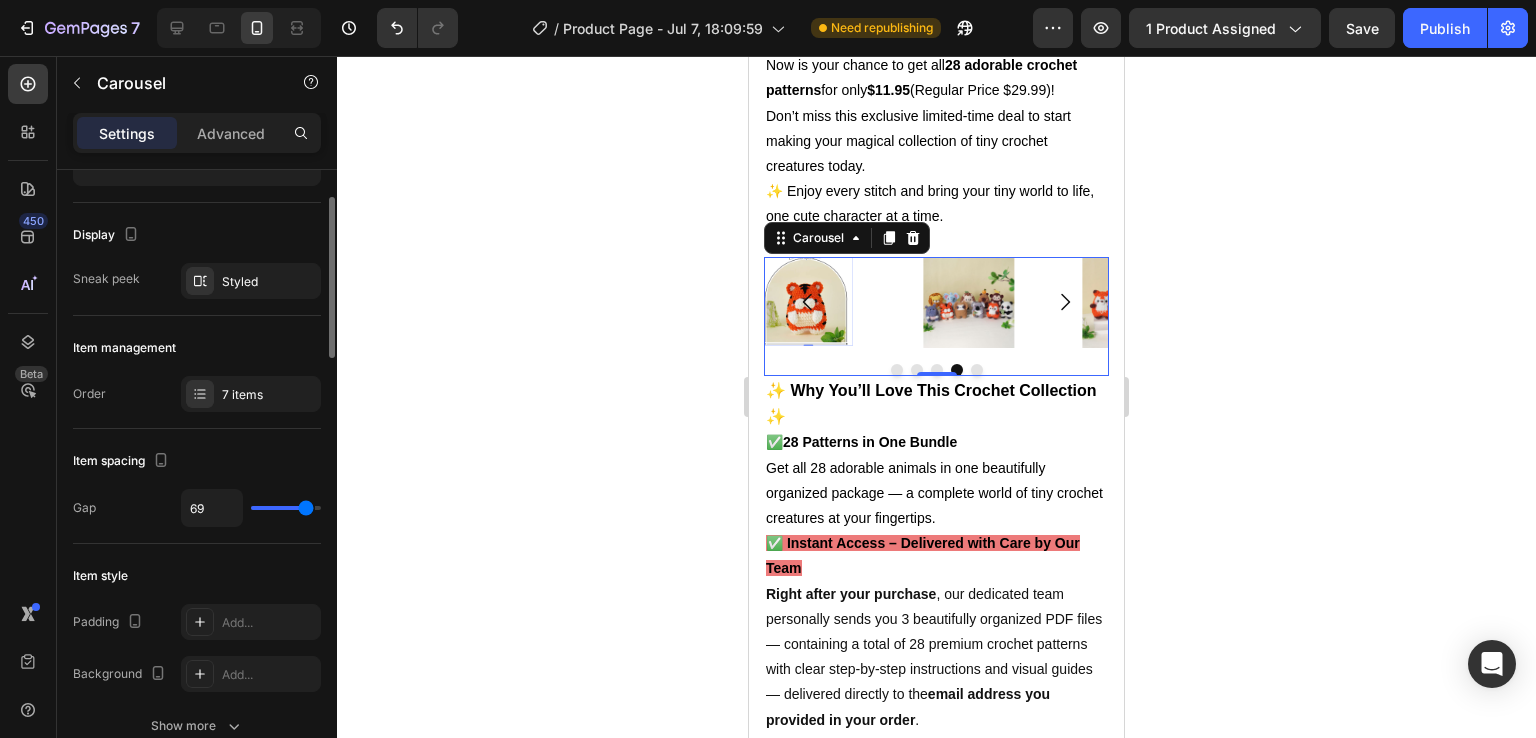 type on "65" 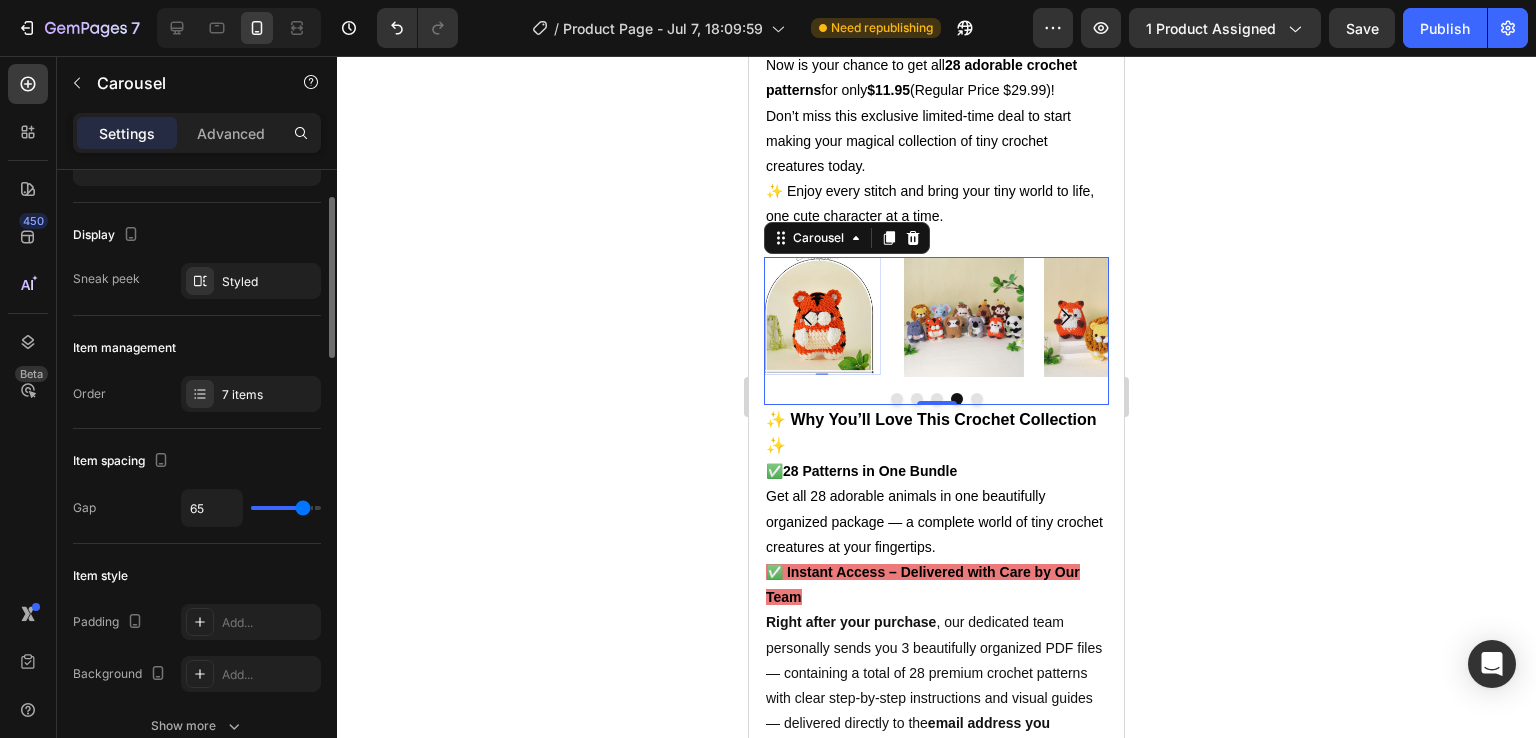 type on "20" 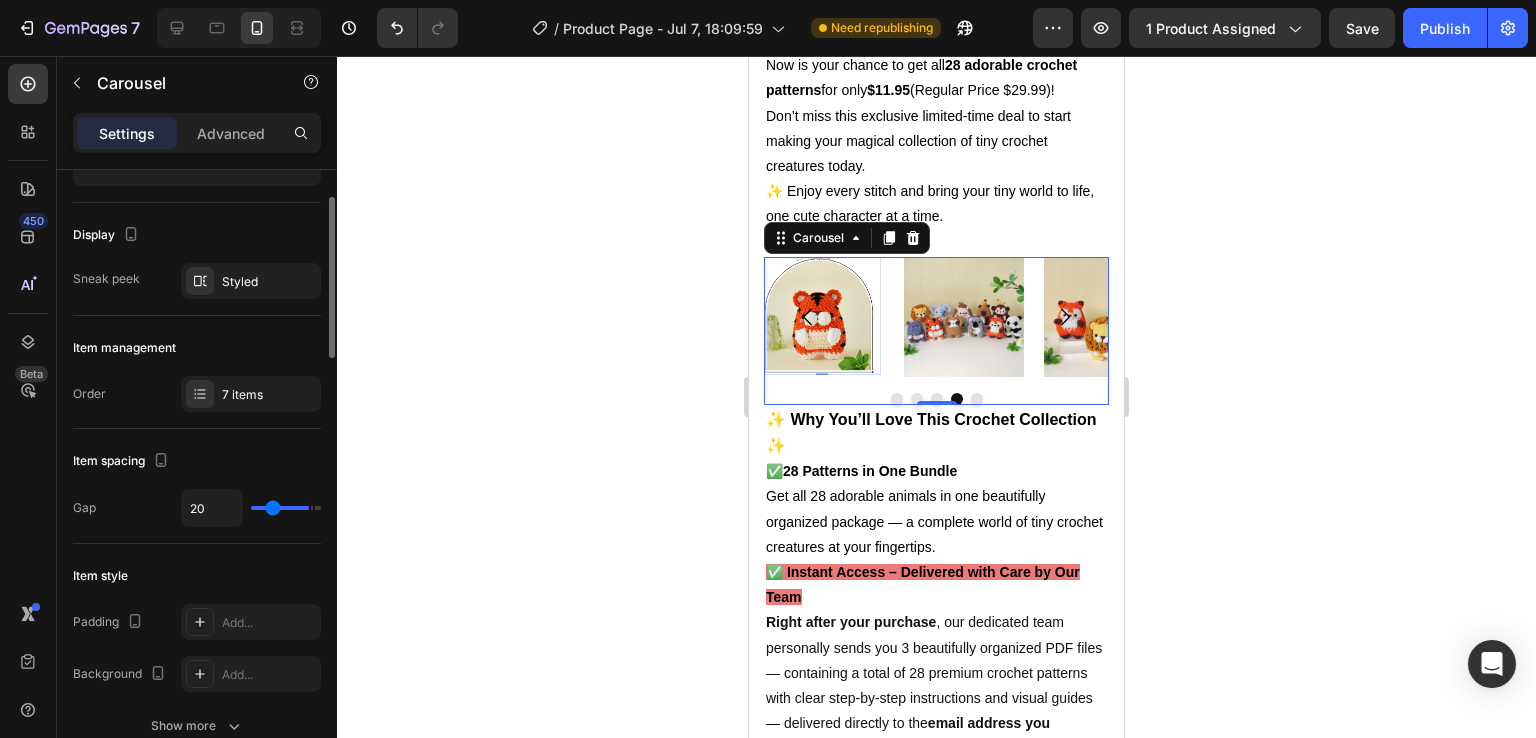 type on "0" 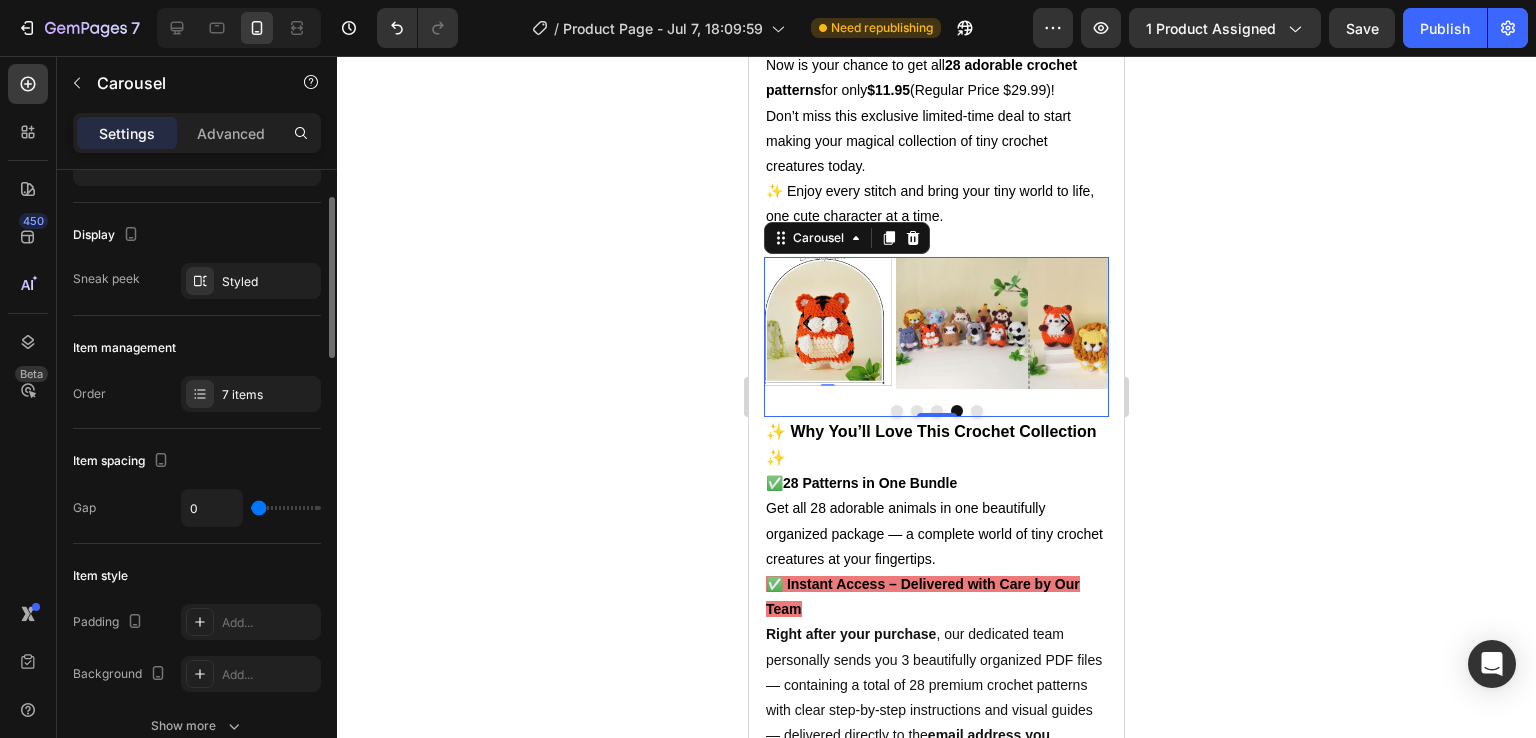 drag, startPoint x: 272, startPoint y: 504, endPoint x: 171, endPoint y: 521, distance: 102.4207 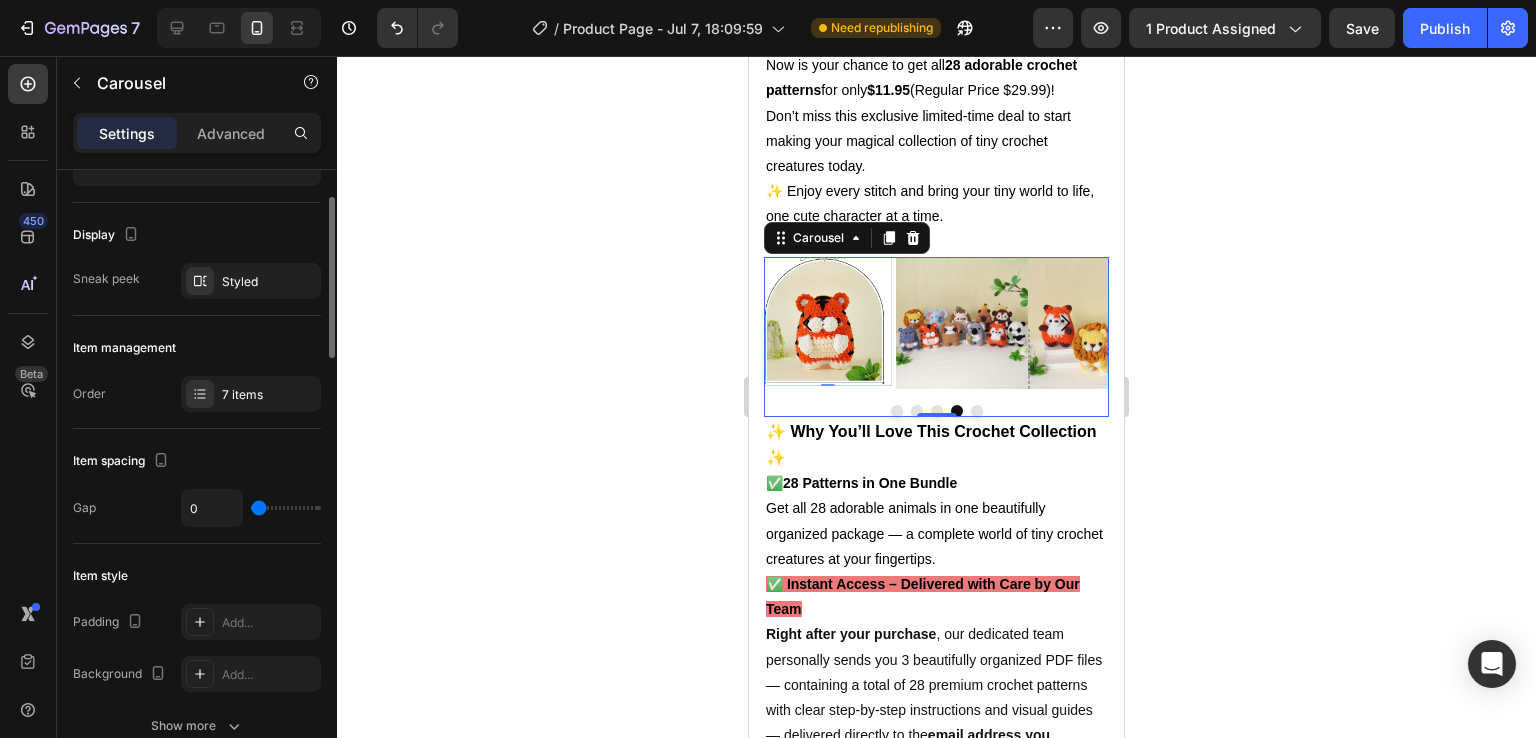 click at bounding box center (286, 508) 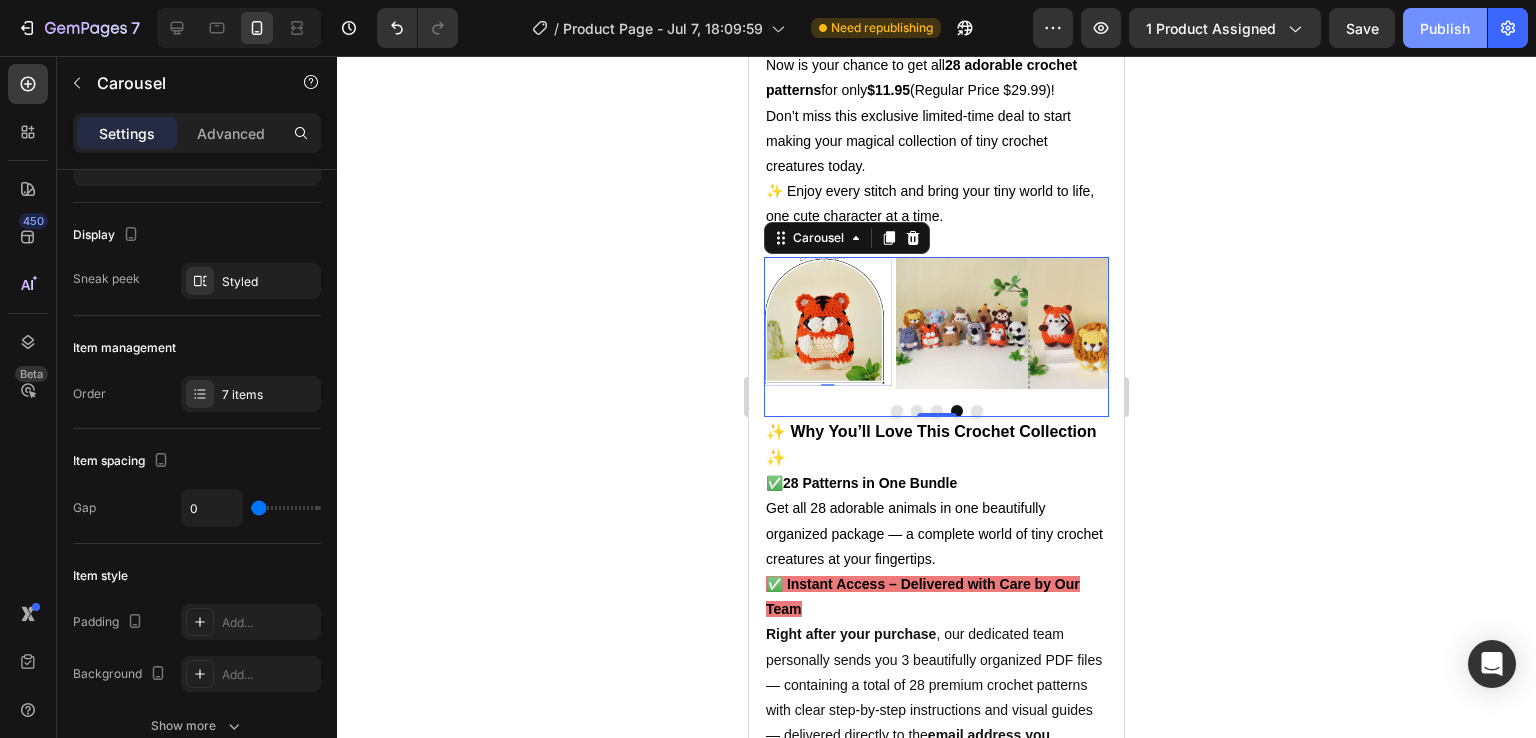 click on "Publish" at bounding box center [1445, 28] 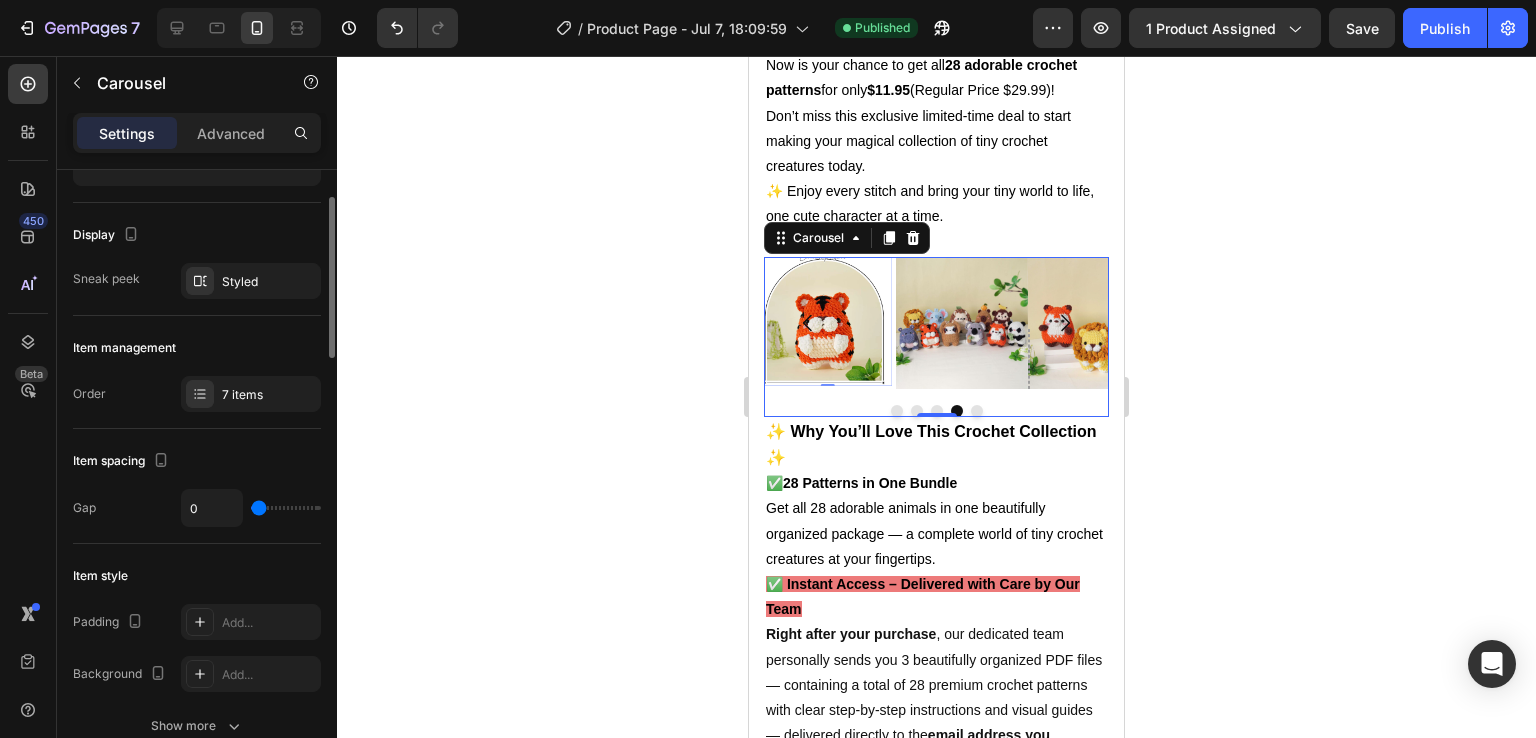 type on "9" 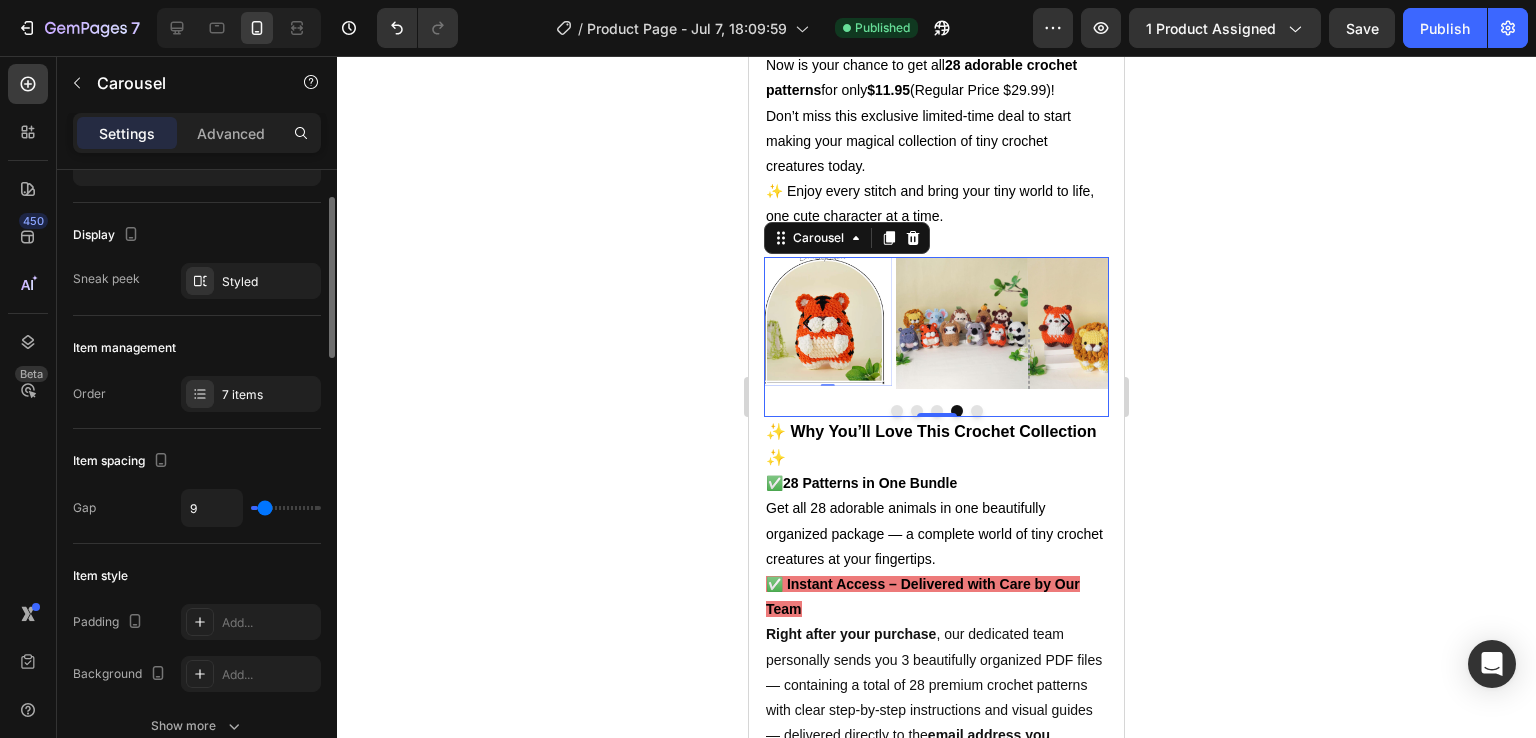 type on "15" 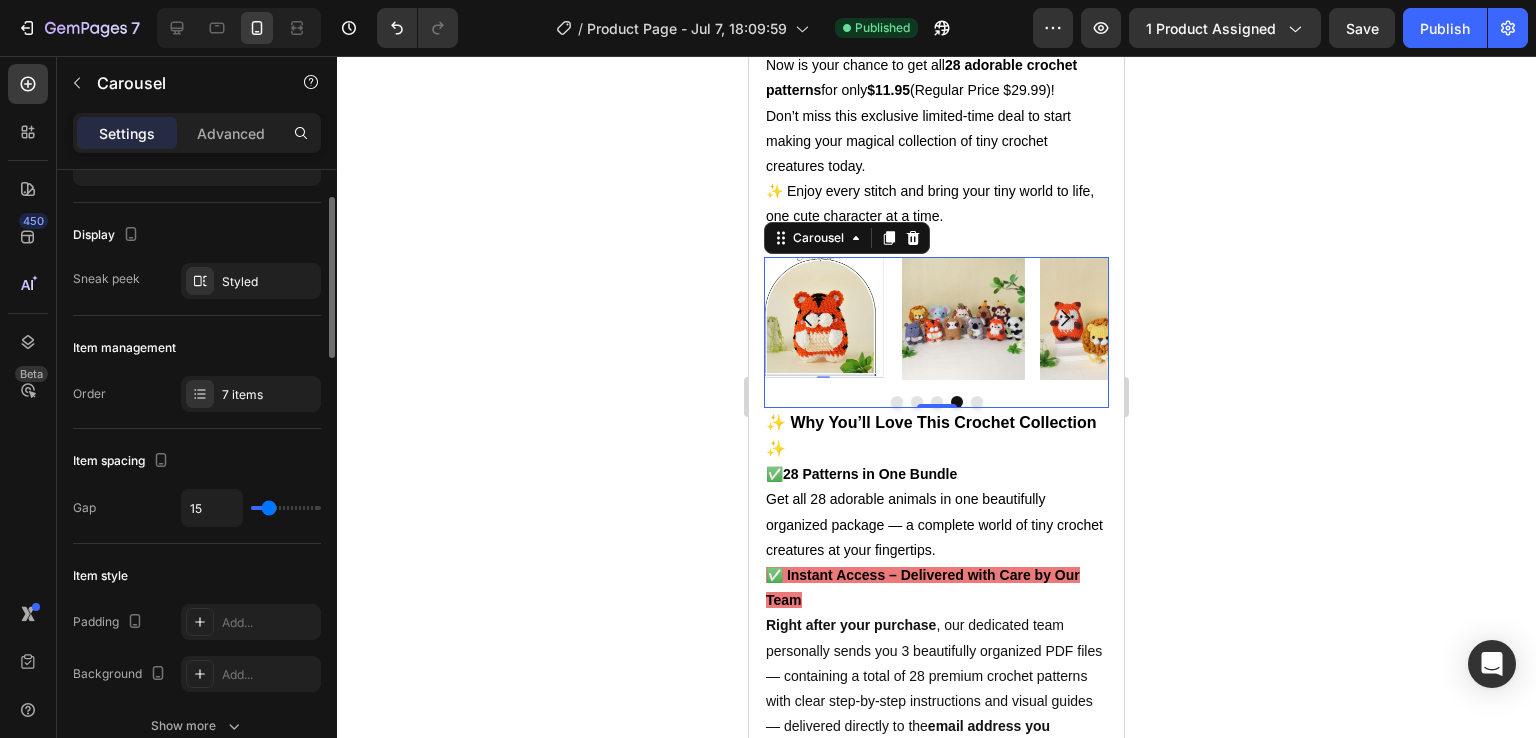 type on "15" 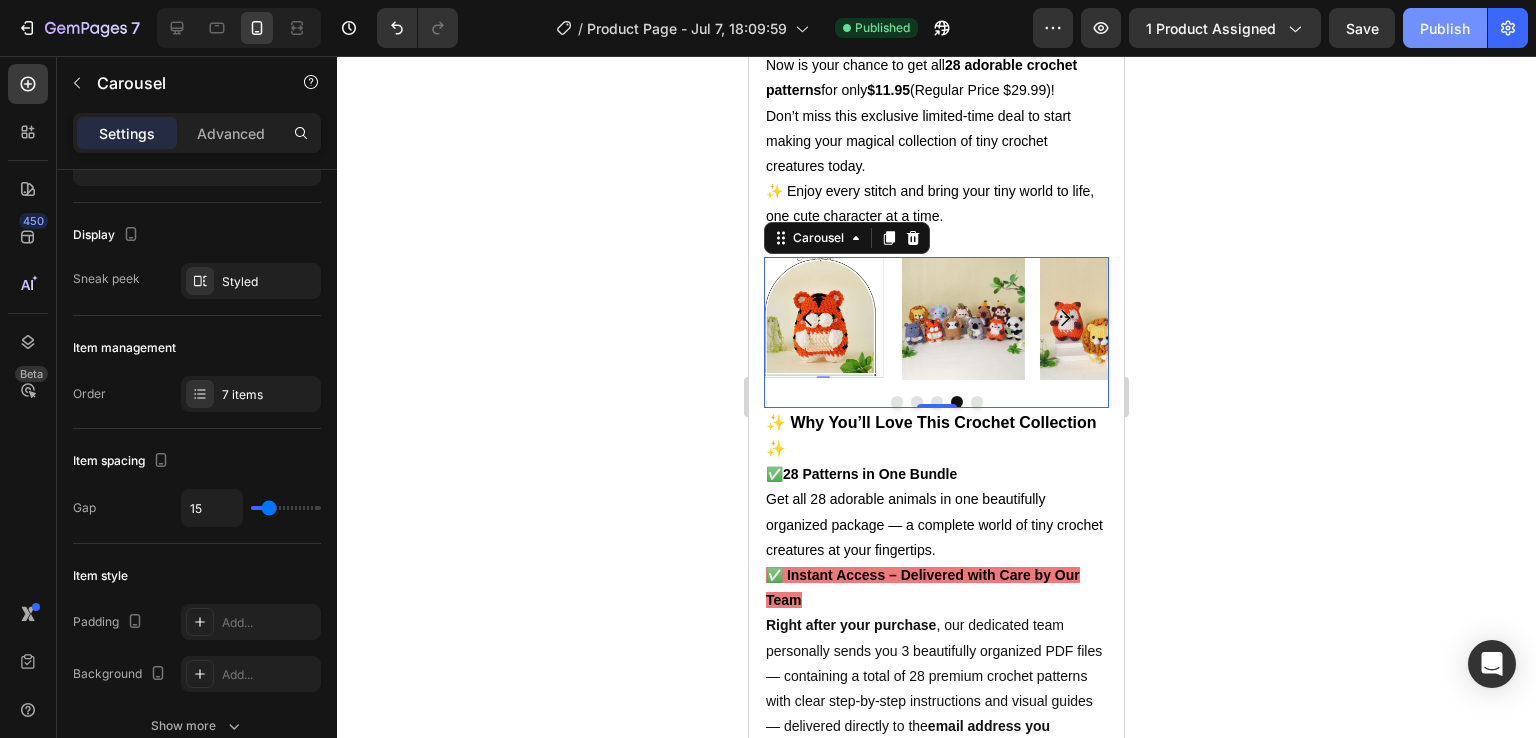 click on "Publish" 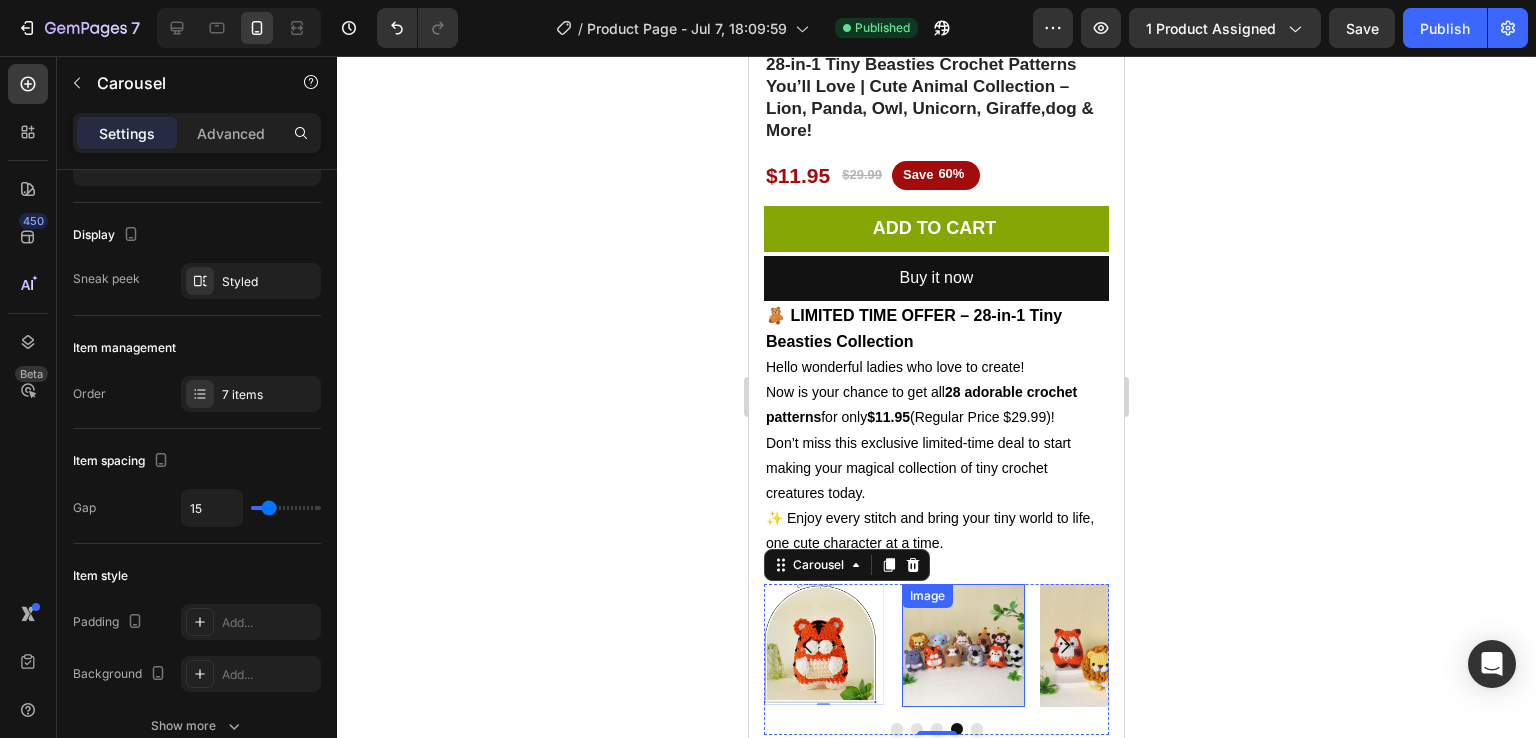 scroll, scrollTop: 477, scrollLeft: 0, axis: vertical 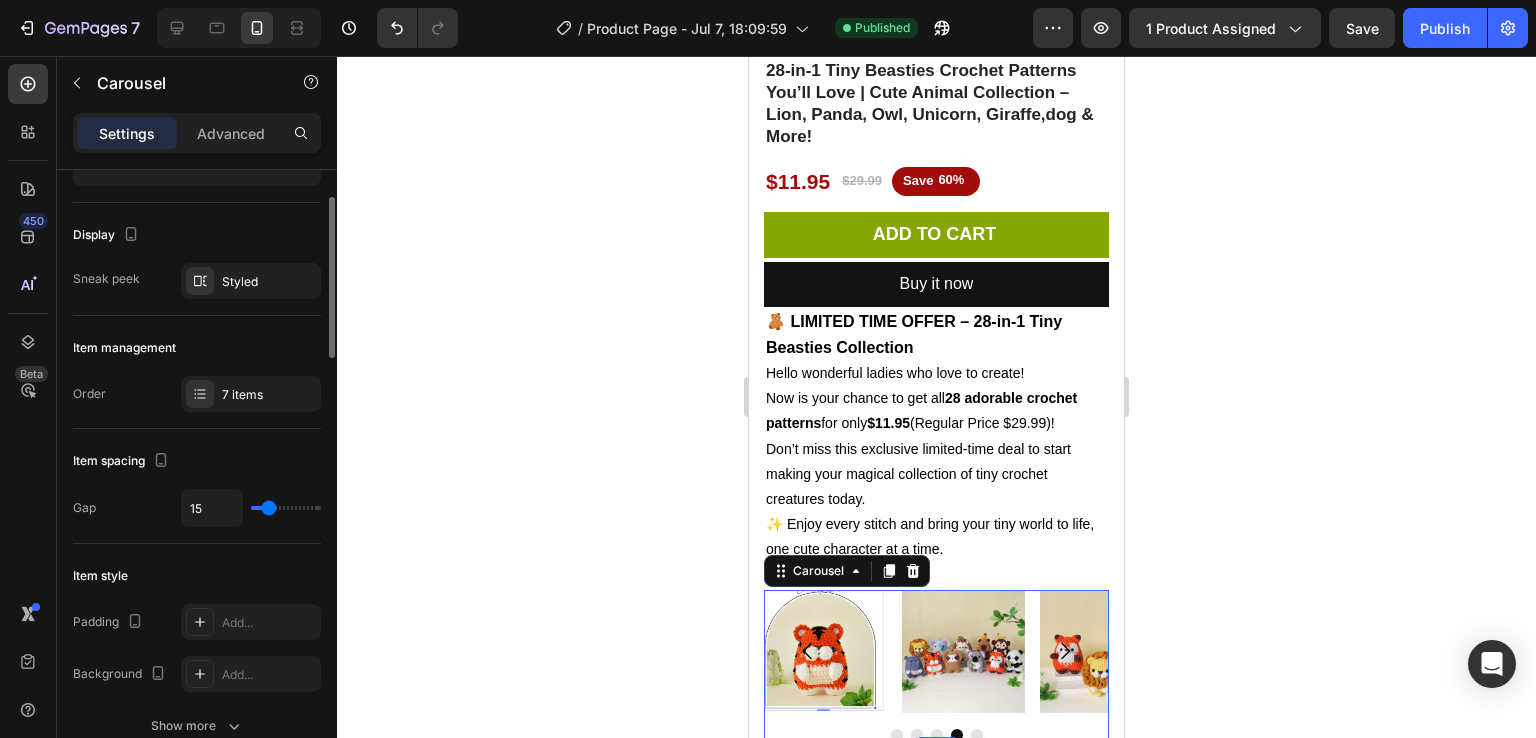 click on "Display Sneak peek Styled" 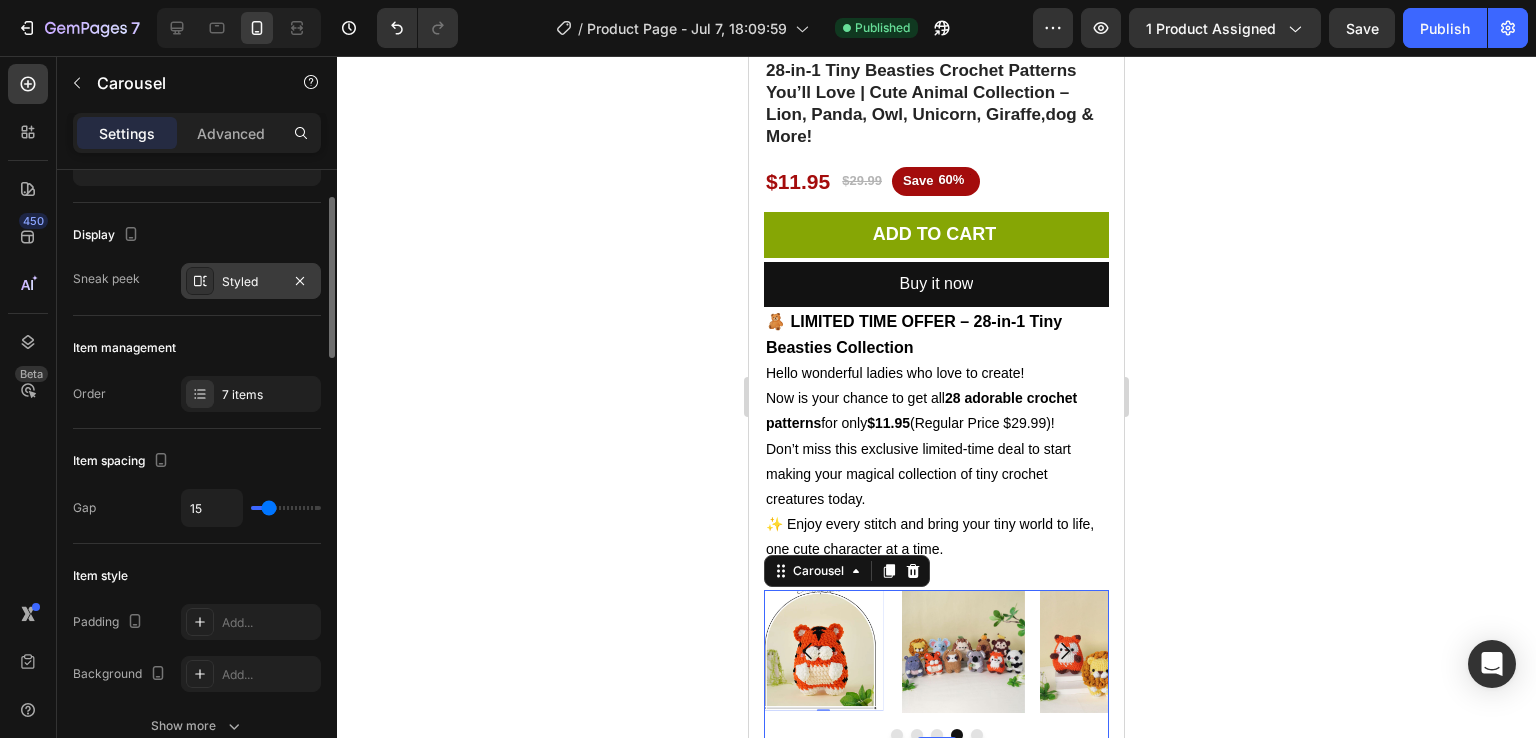 click on "Styled" at bounding box center (251, 282) 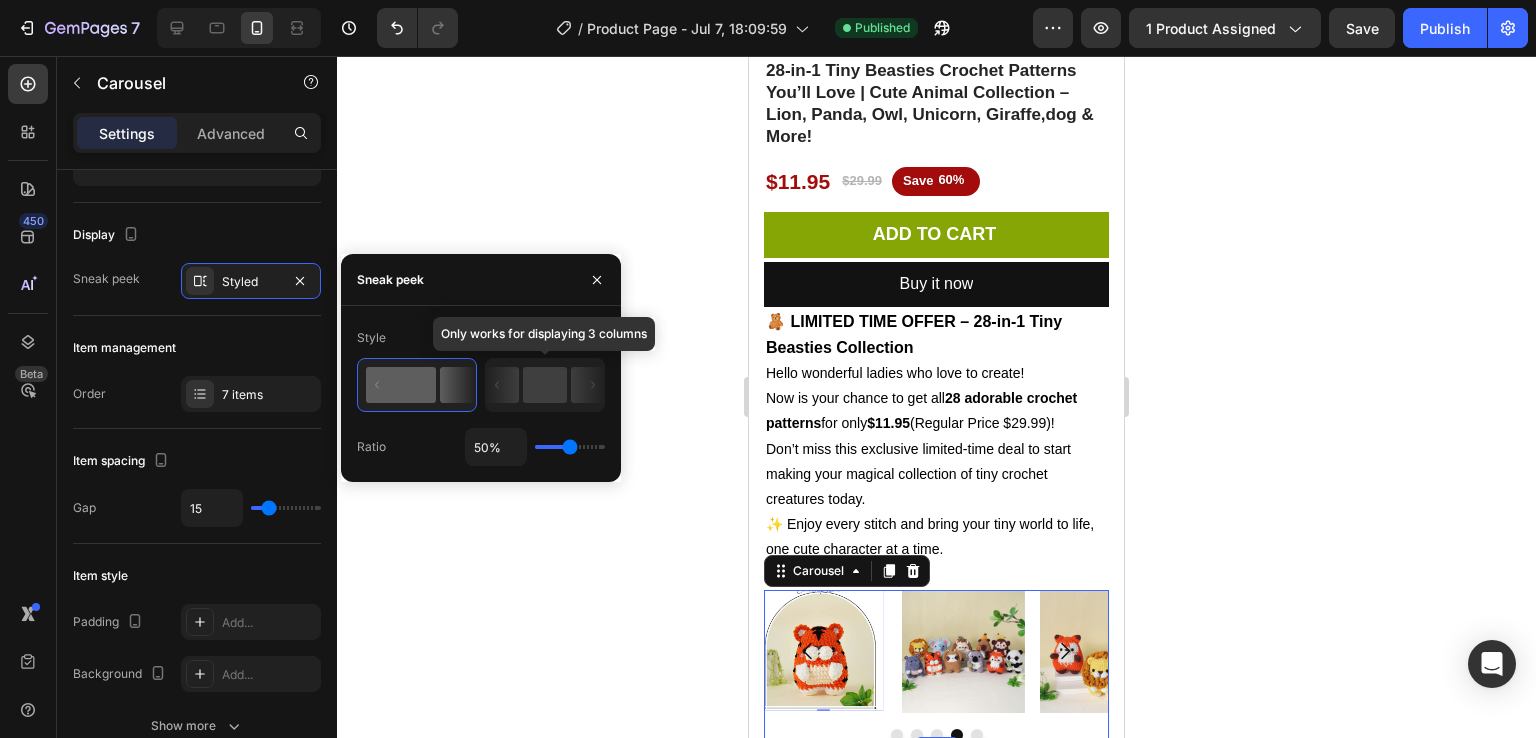 click 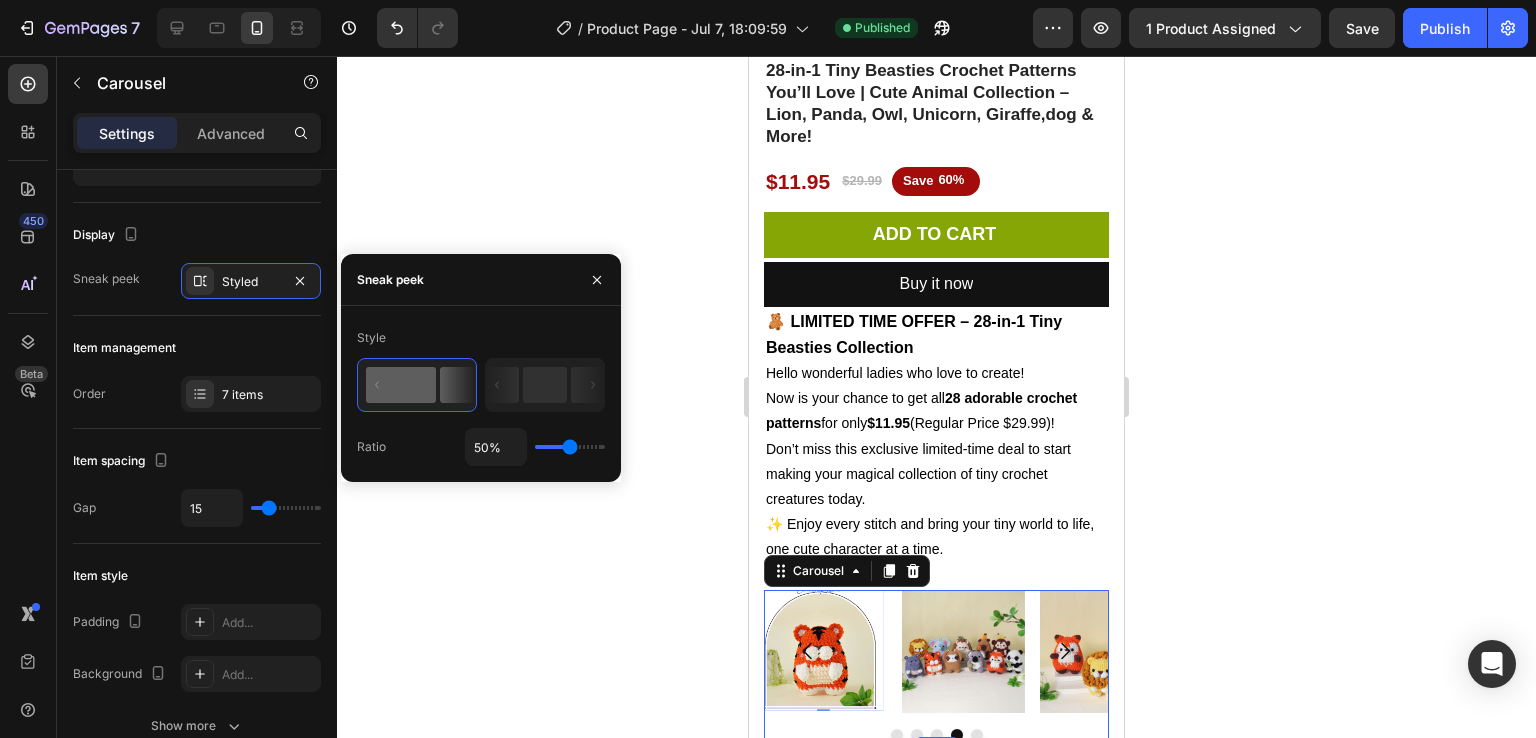 type on "100%" 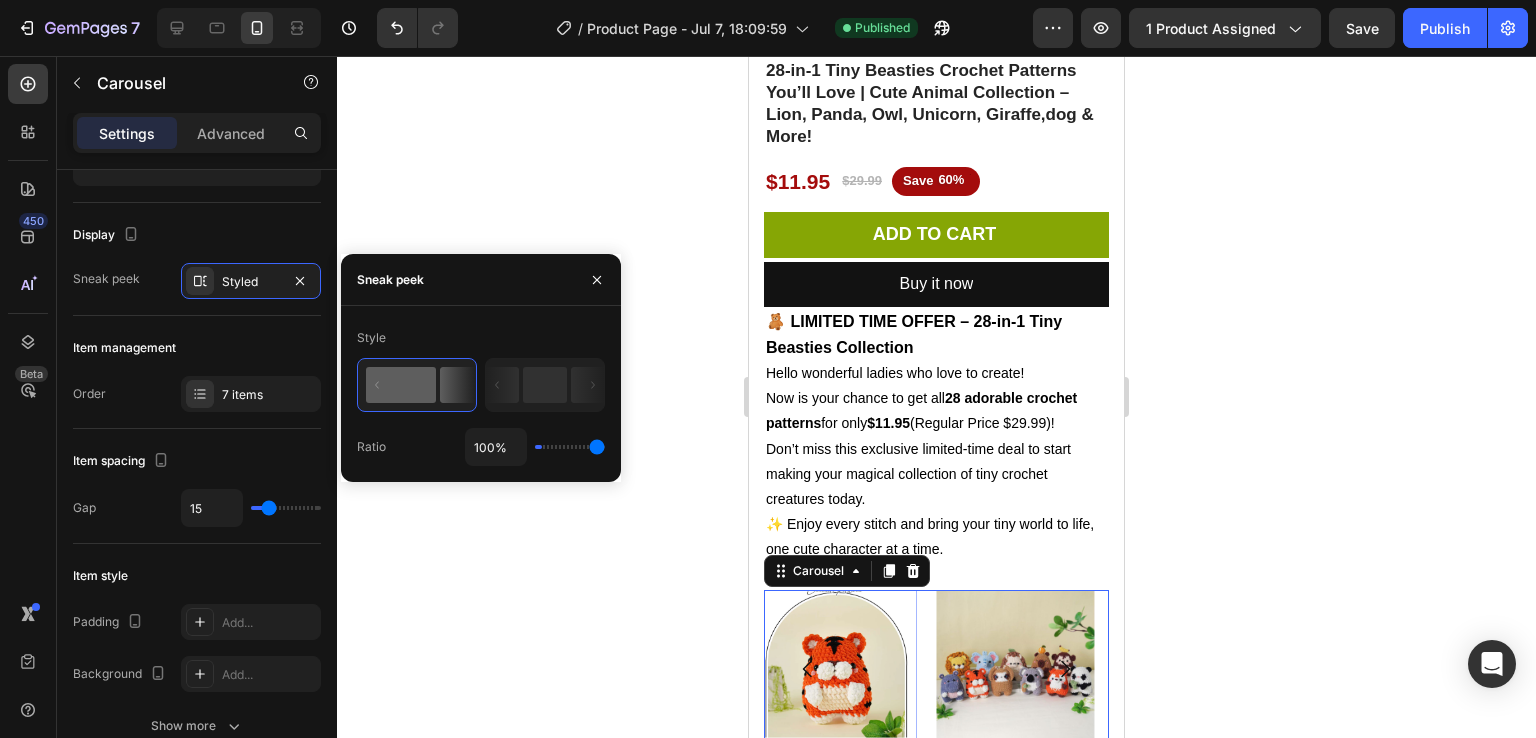 type on "1%" 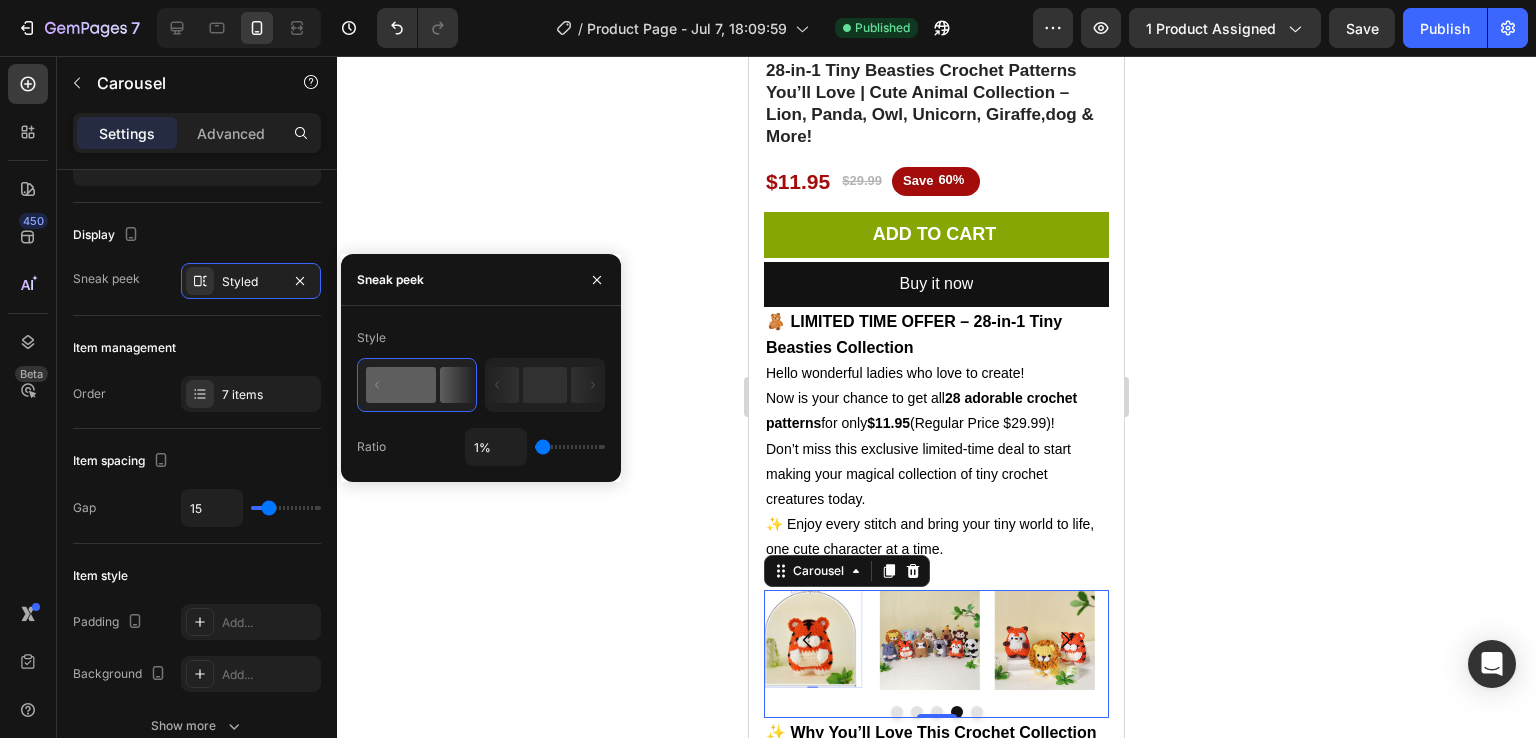 type on "25%" 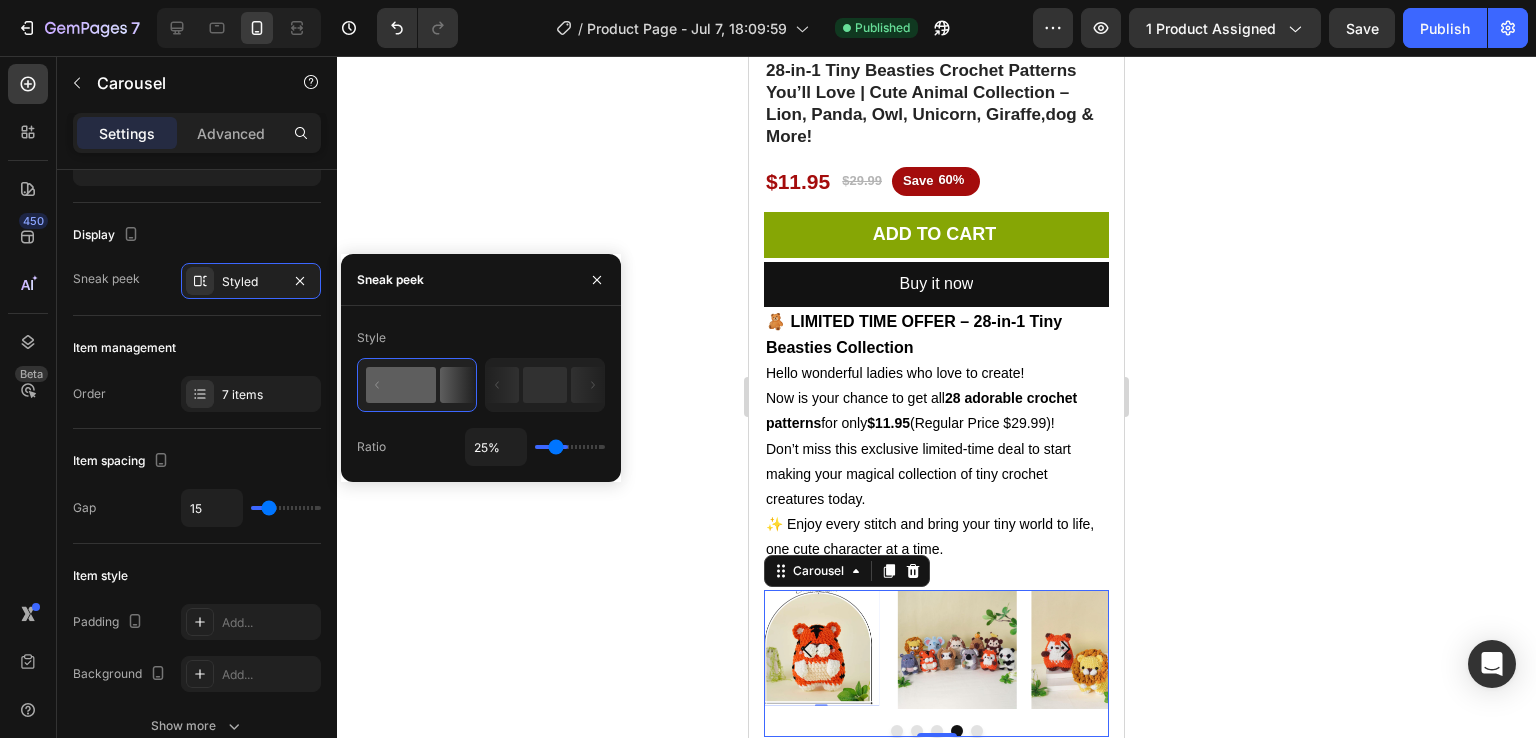 type on "42%" 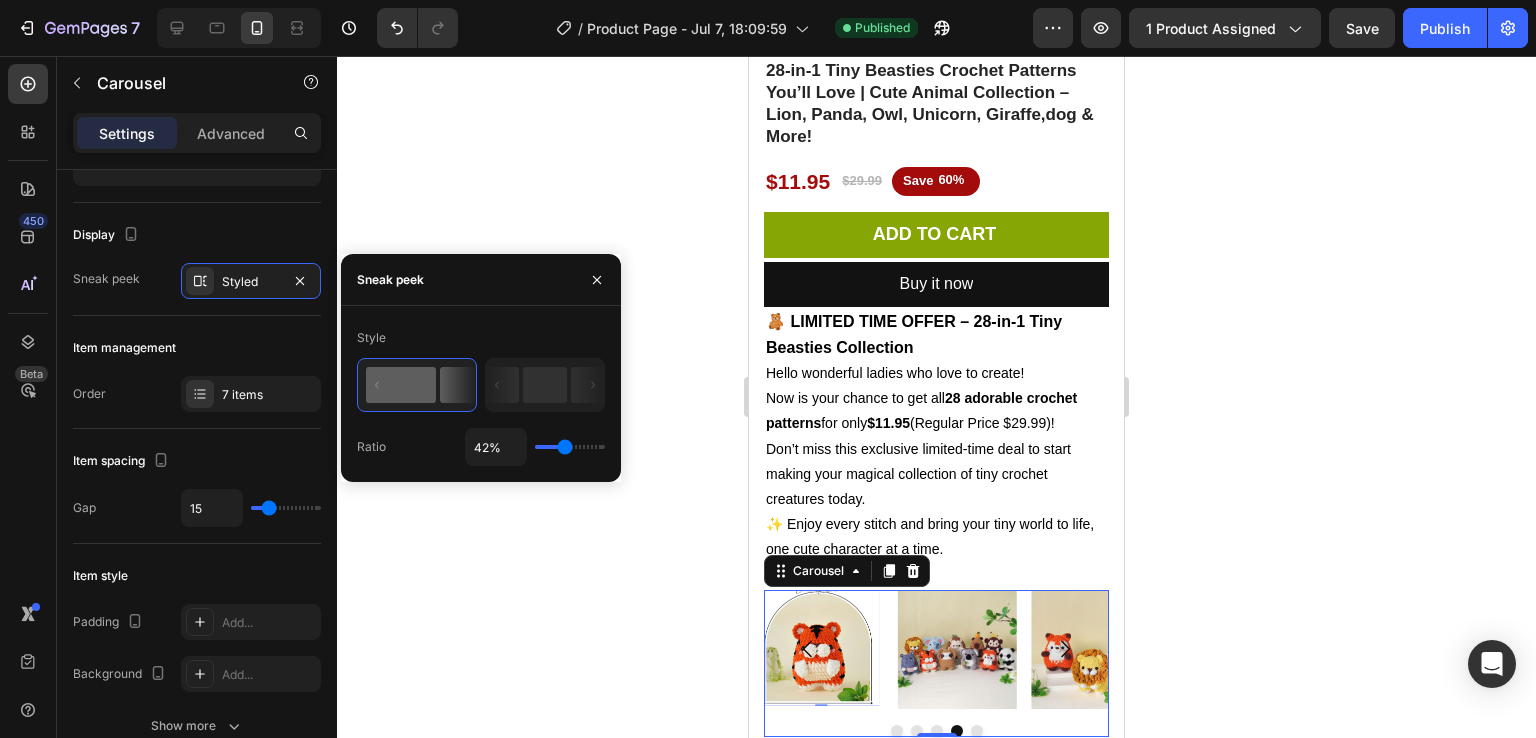type on "44%" 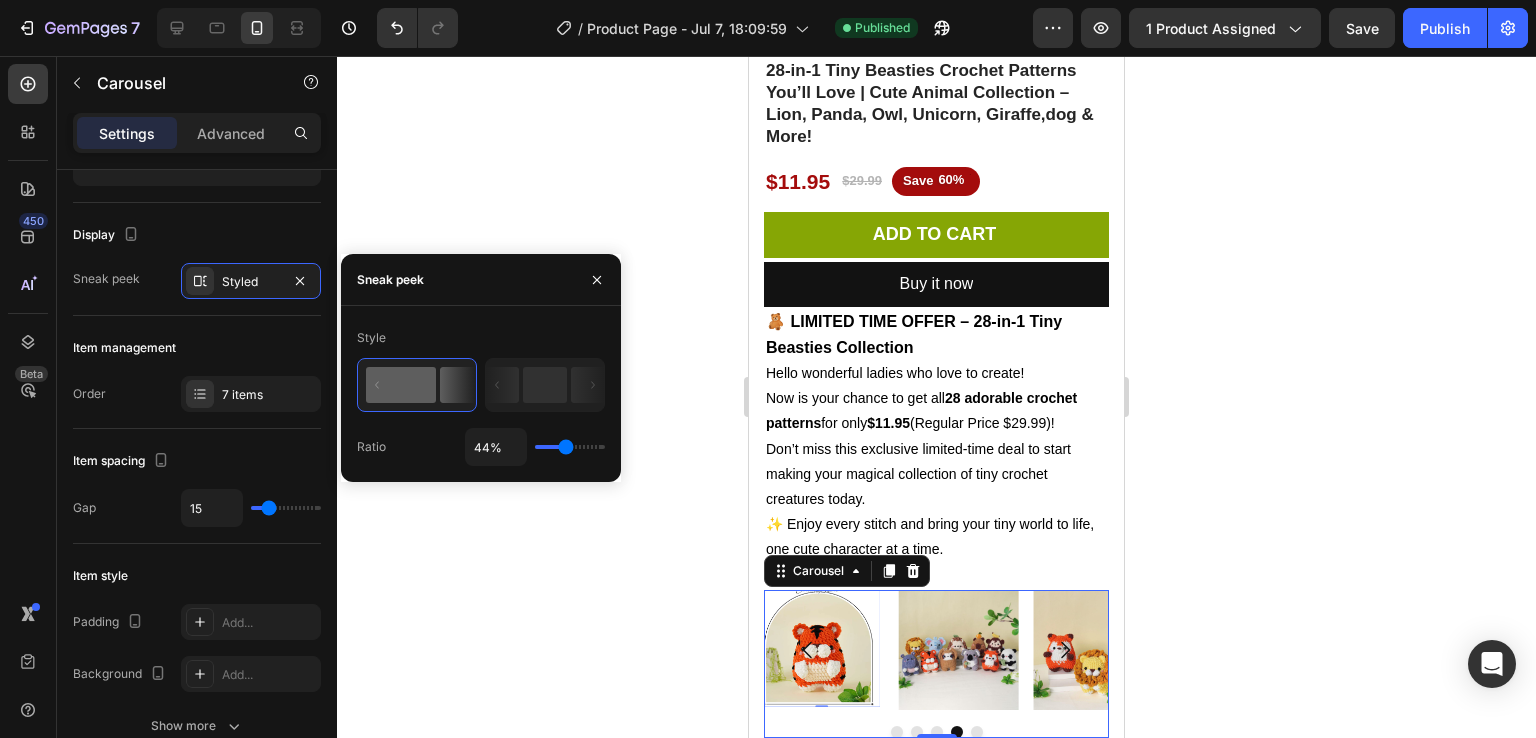 type on "41%" 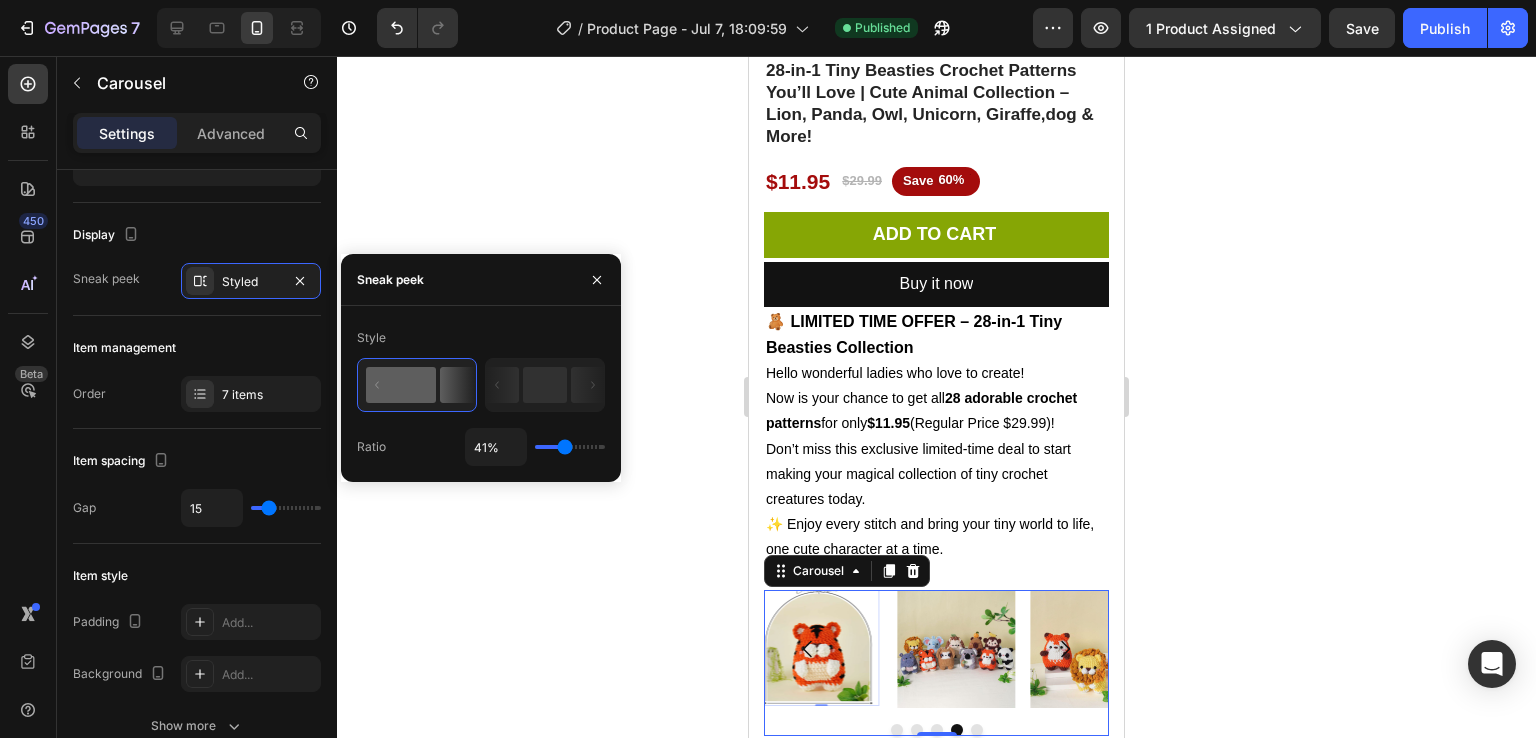 type on "29%" 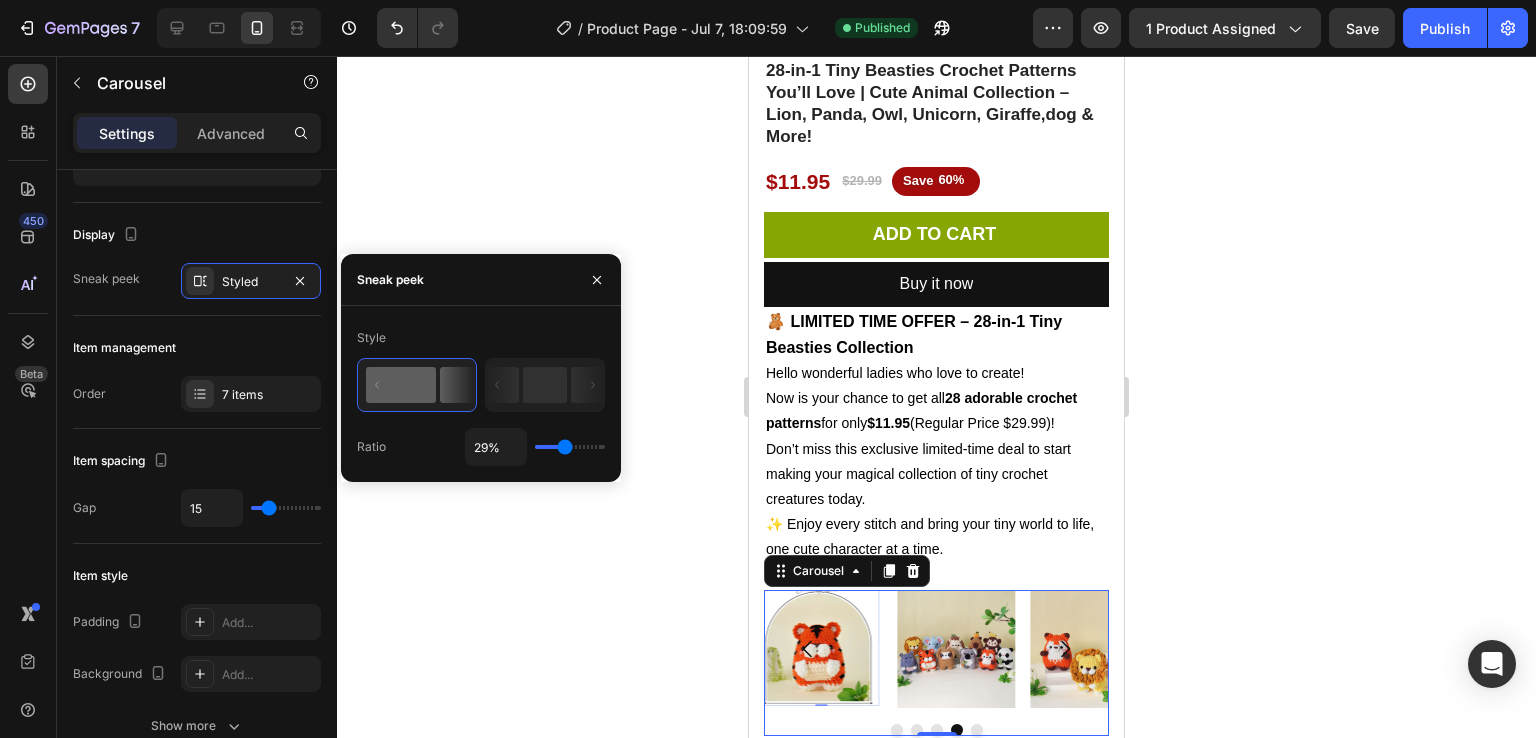 type on "29" 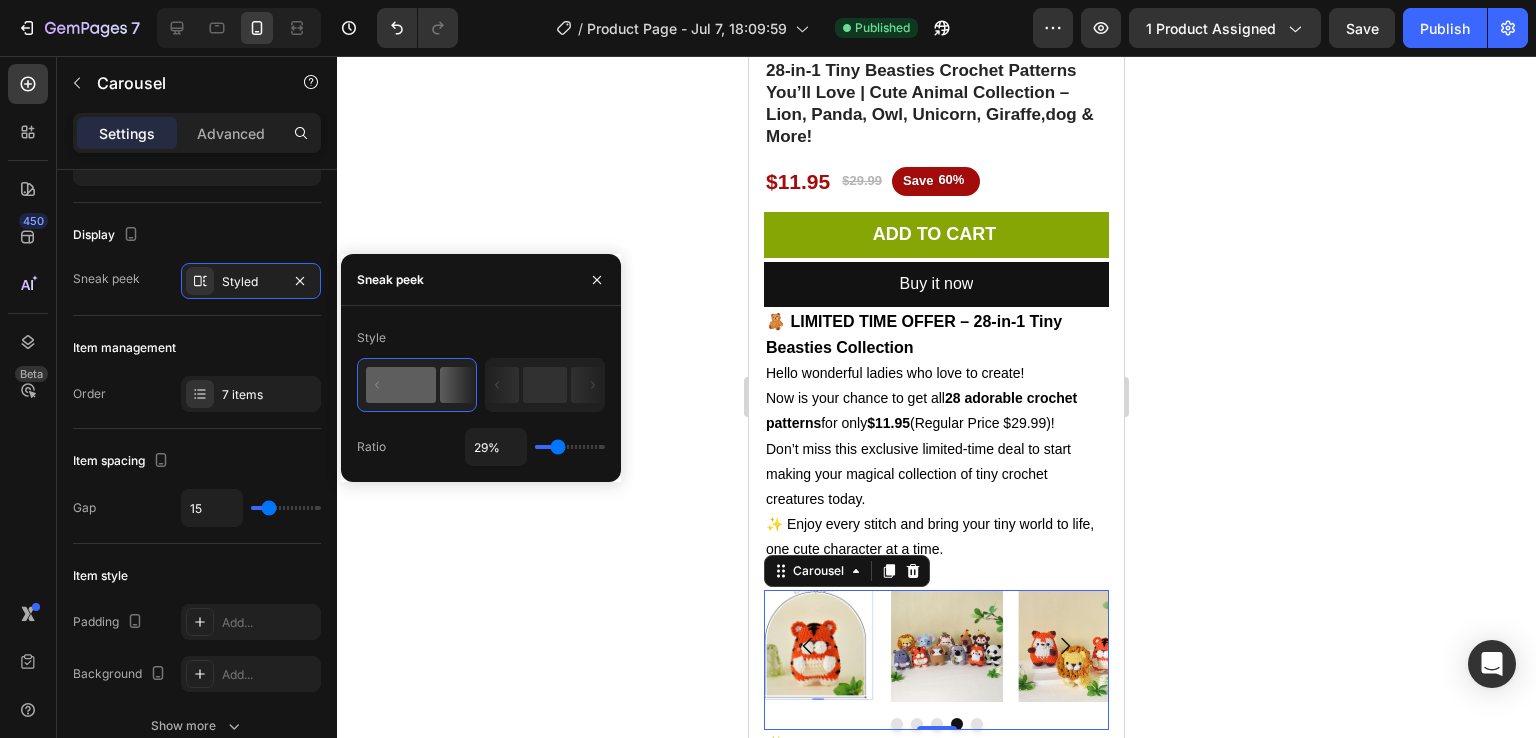 type on "50%" 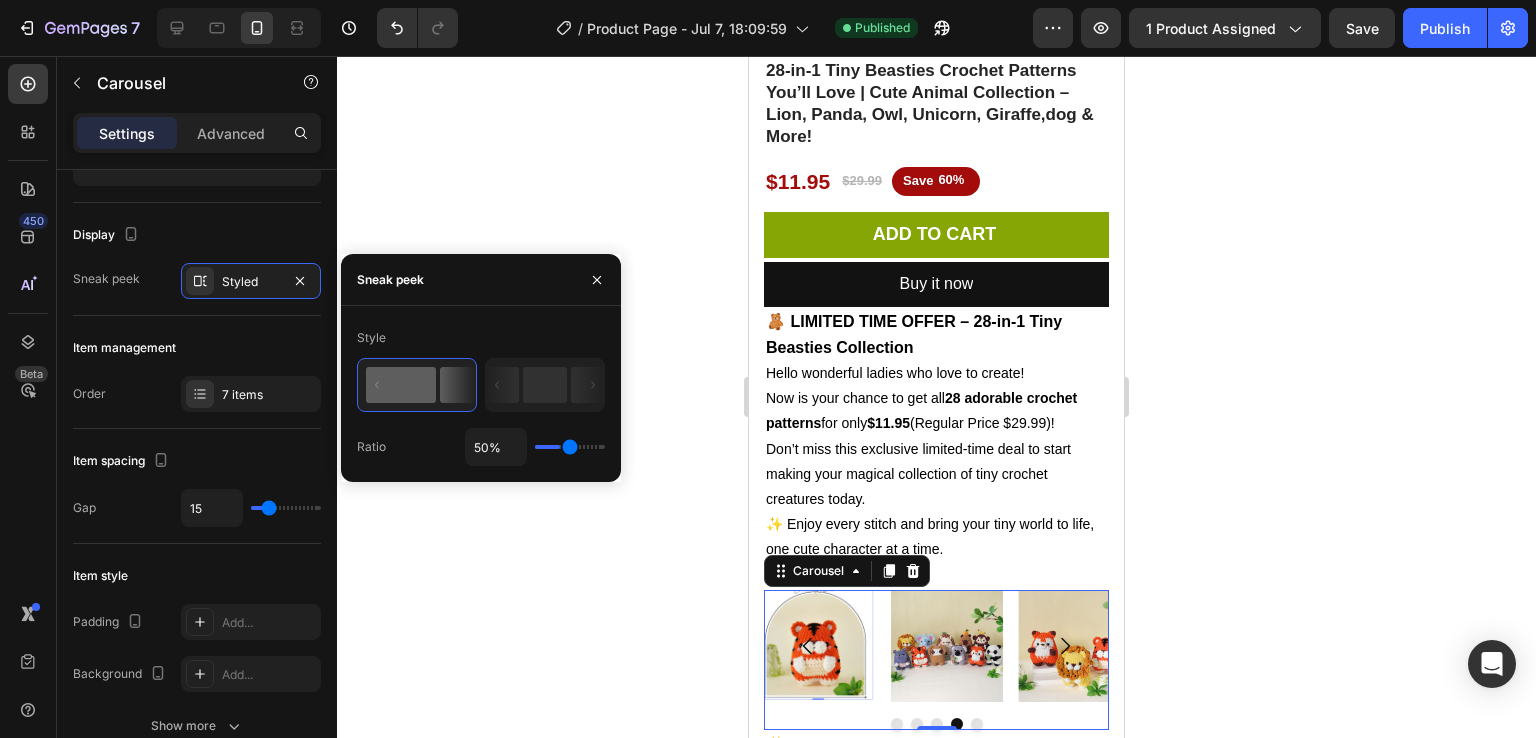 drag, startPoint x: 568, startPoint y: 441, endPoint x: 572, endPoint y: 486, distance: 45.17743 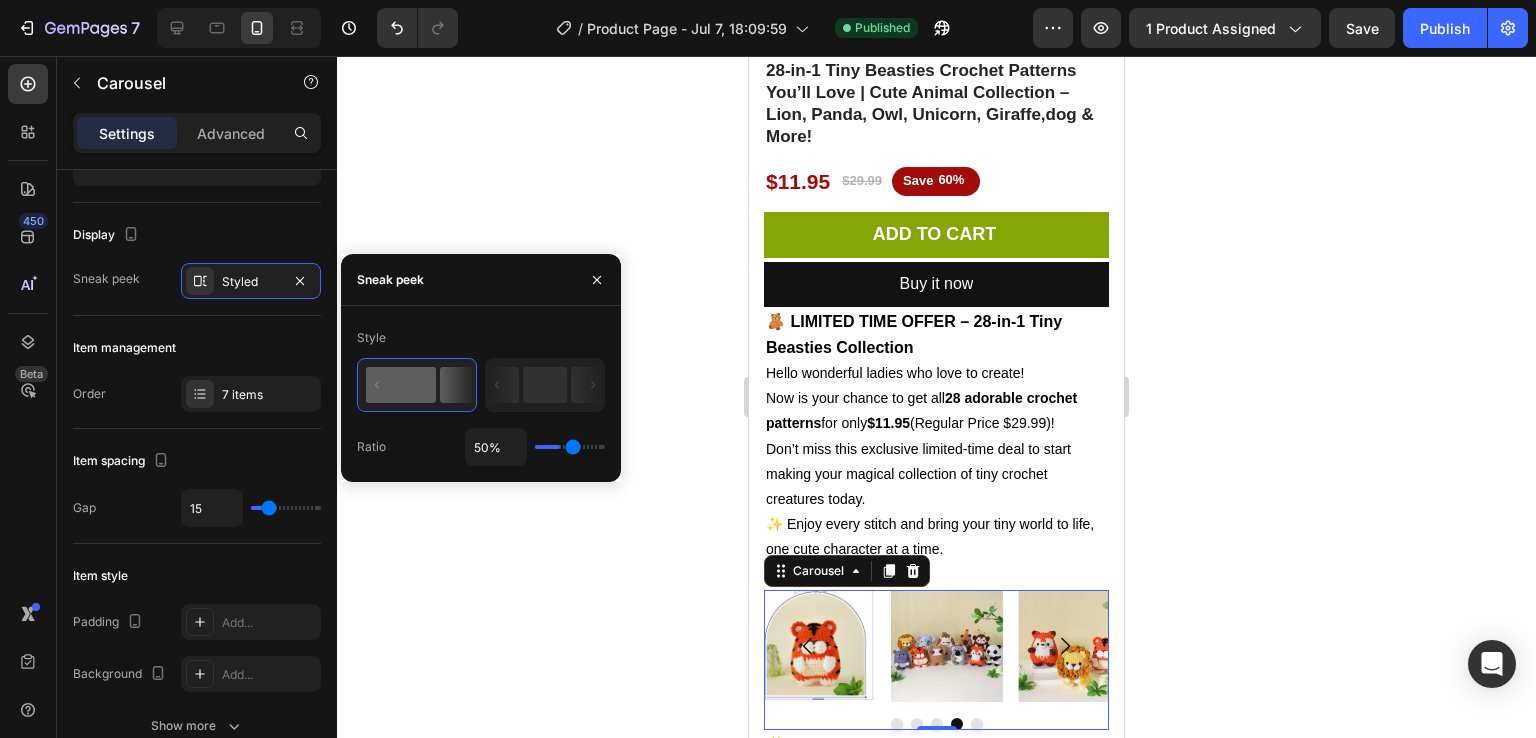 click at bounding box center (570, 447) 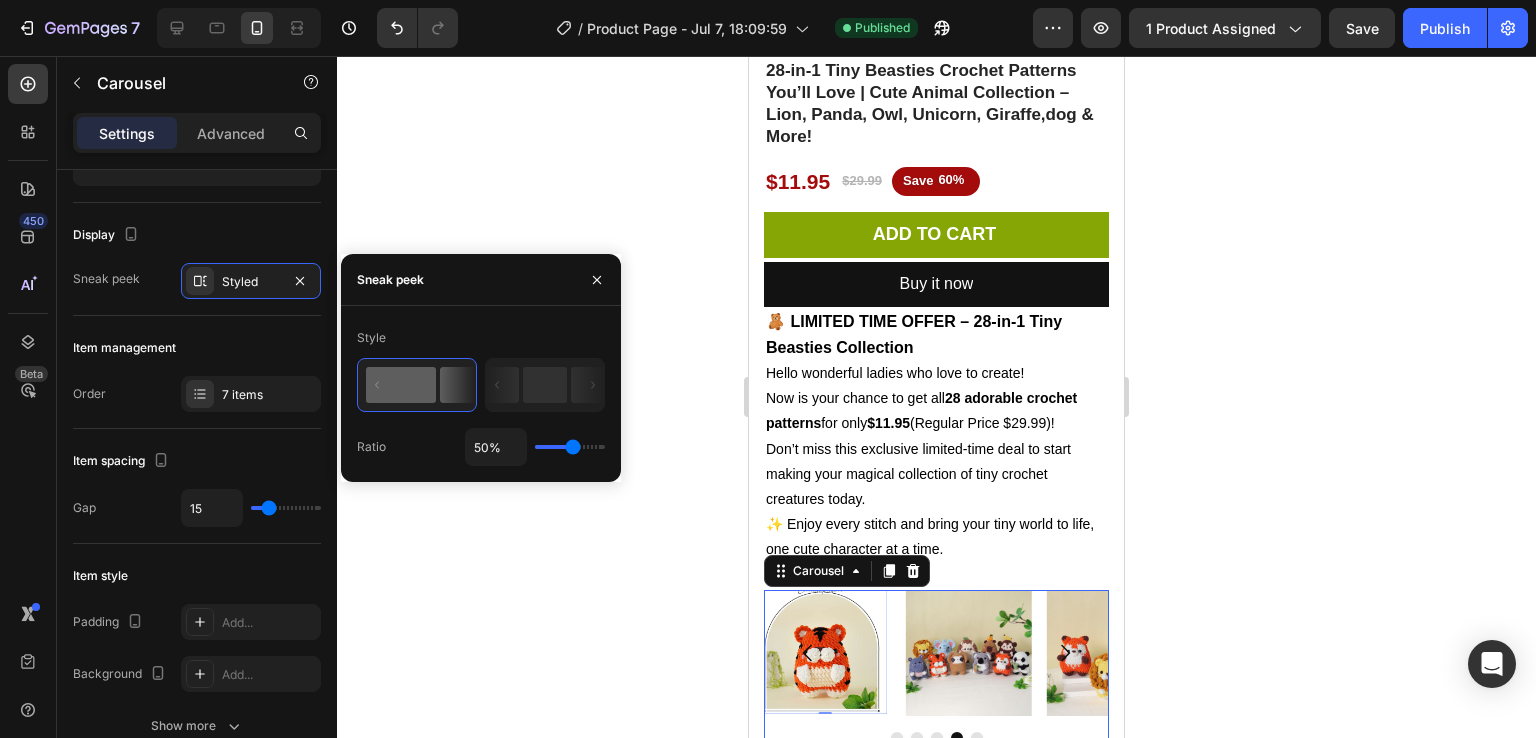 type on "56%" 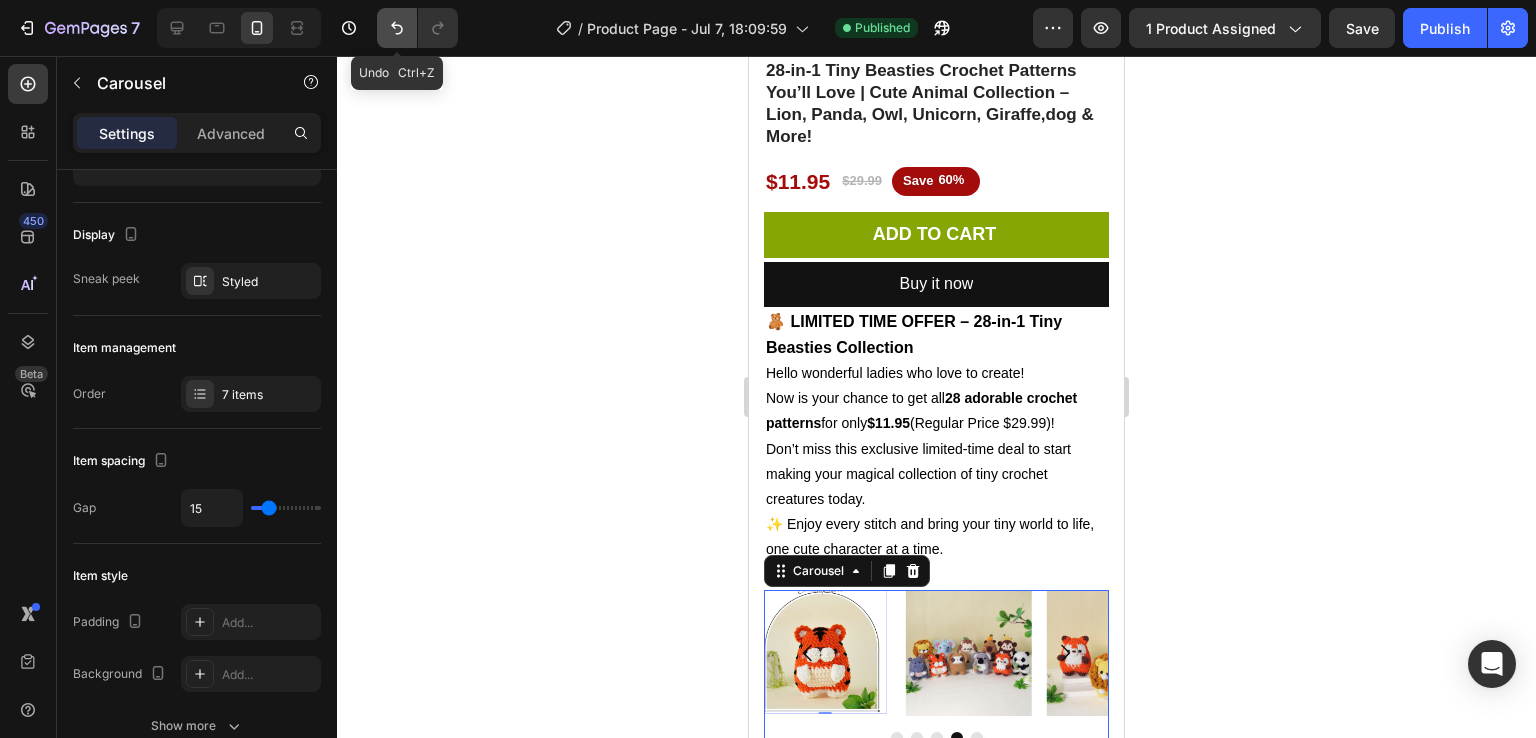 click 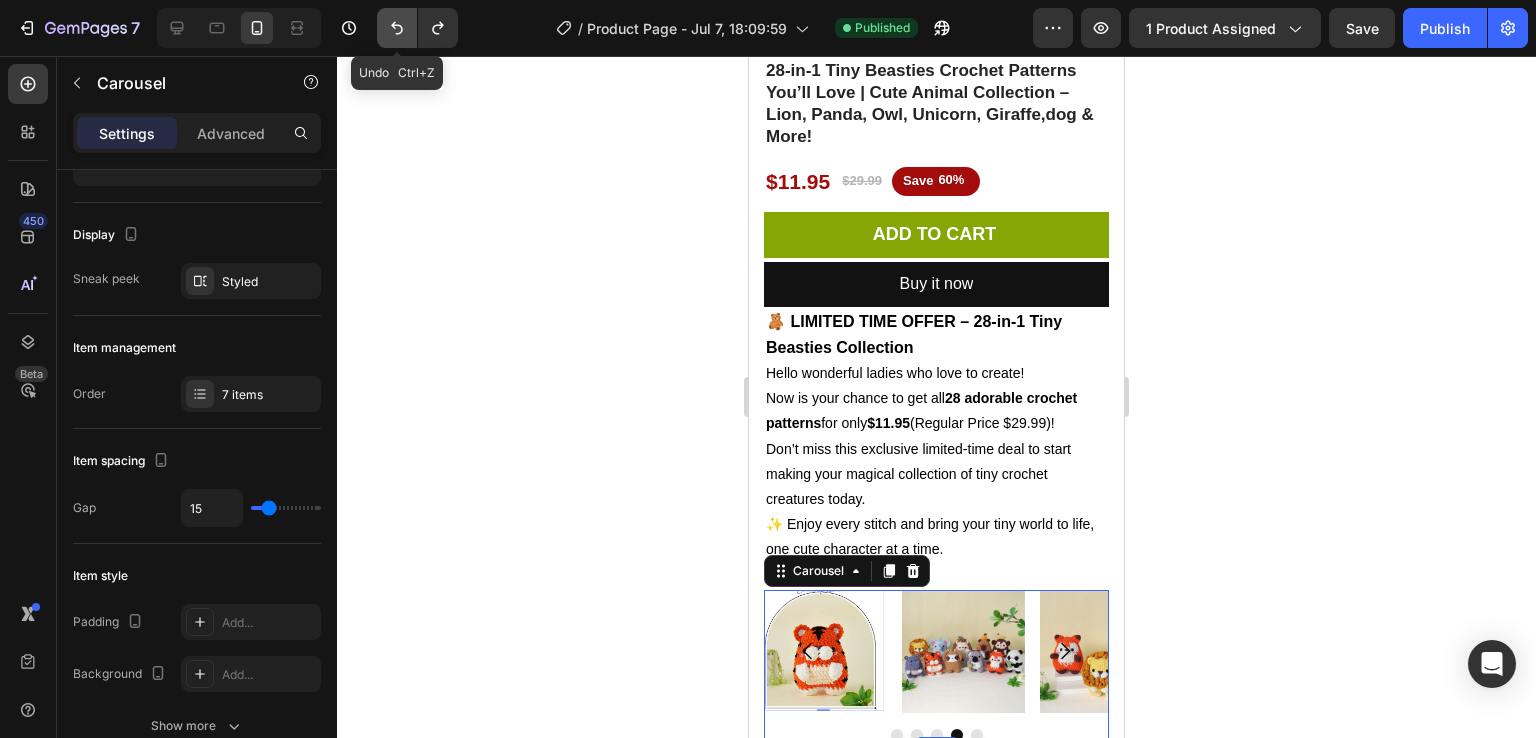 click 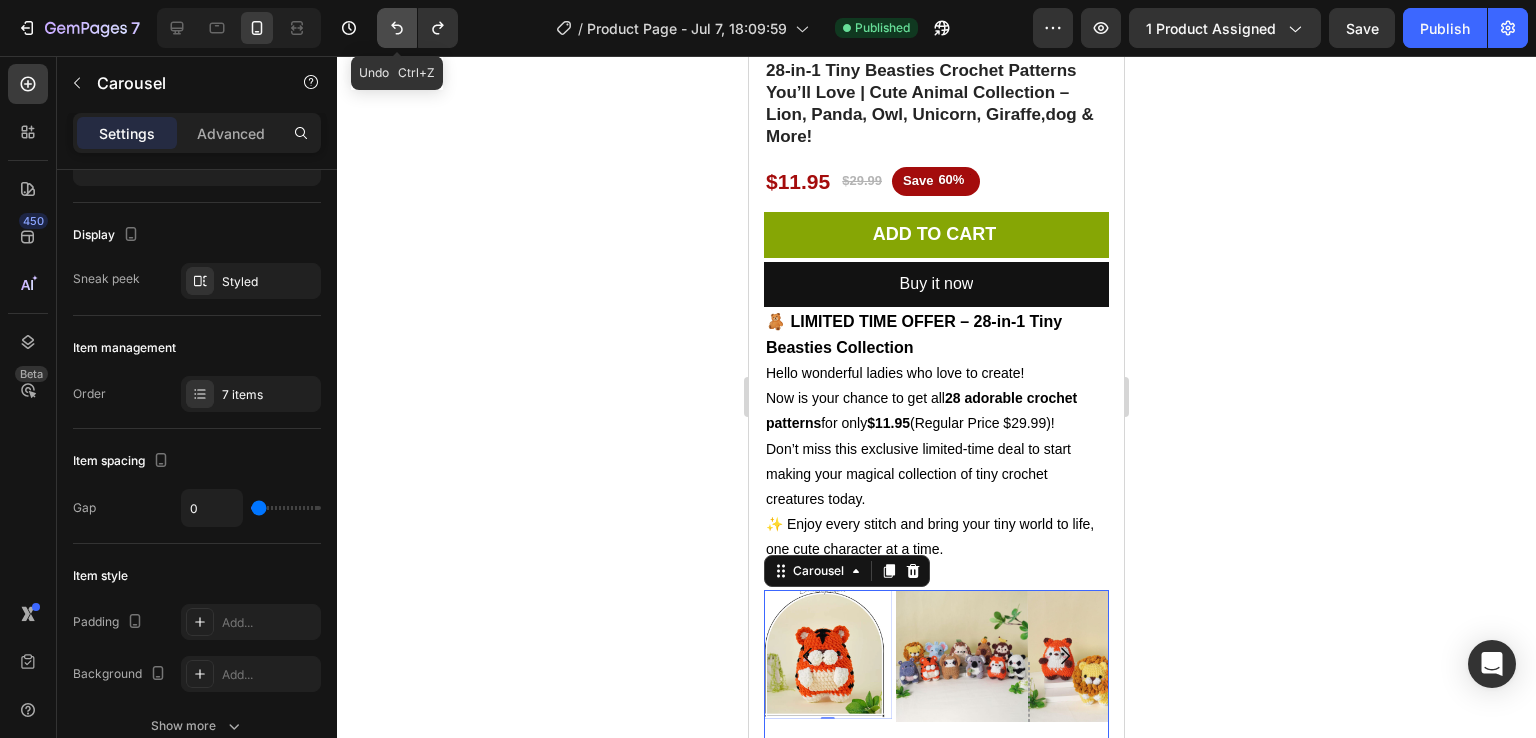 click 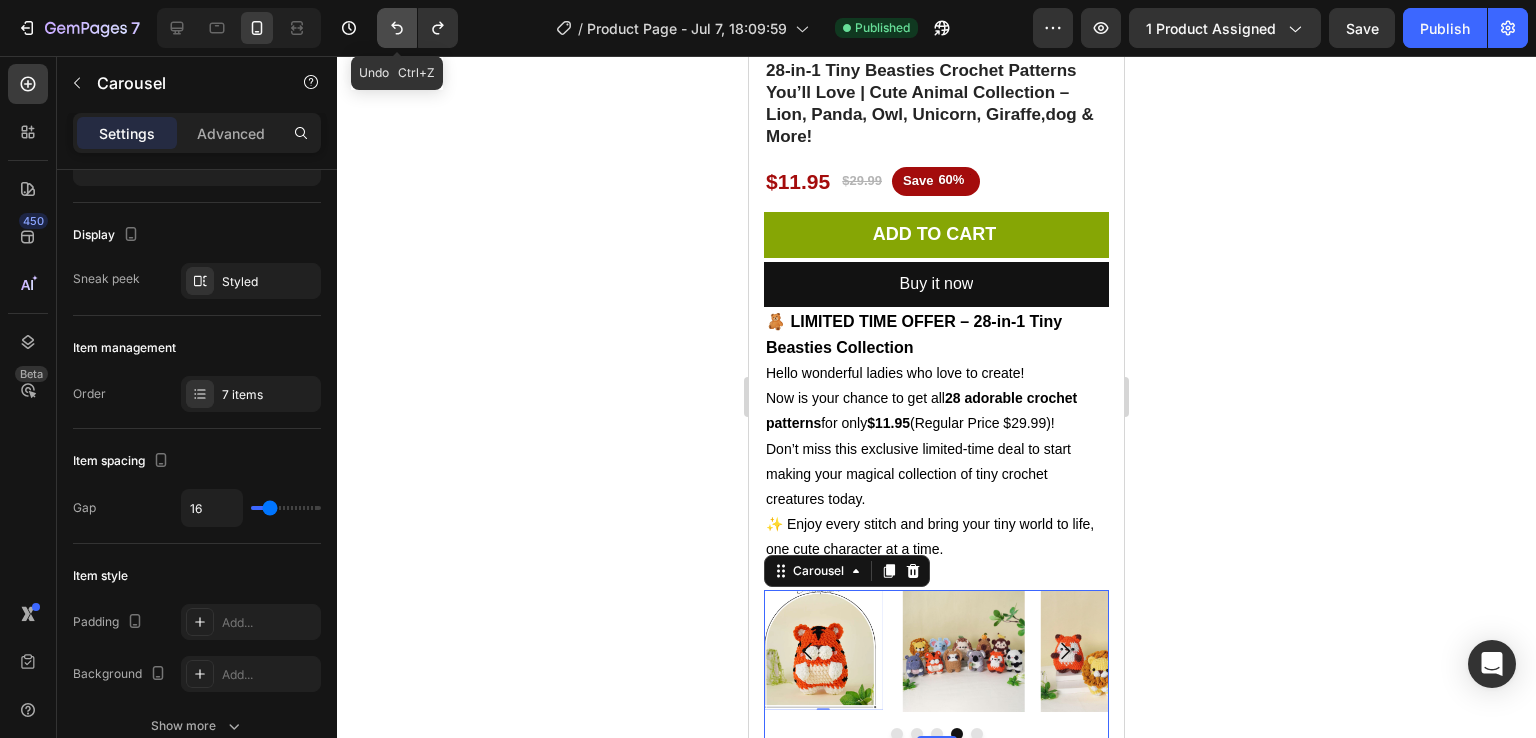 click 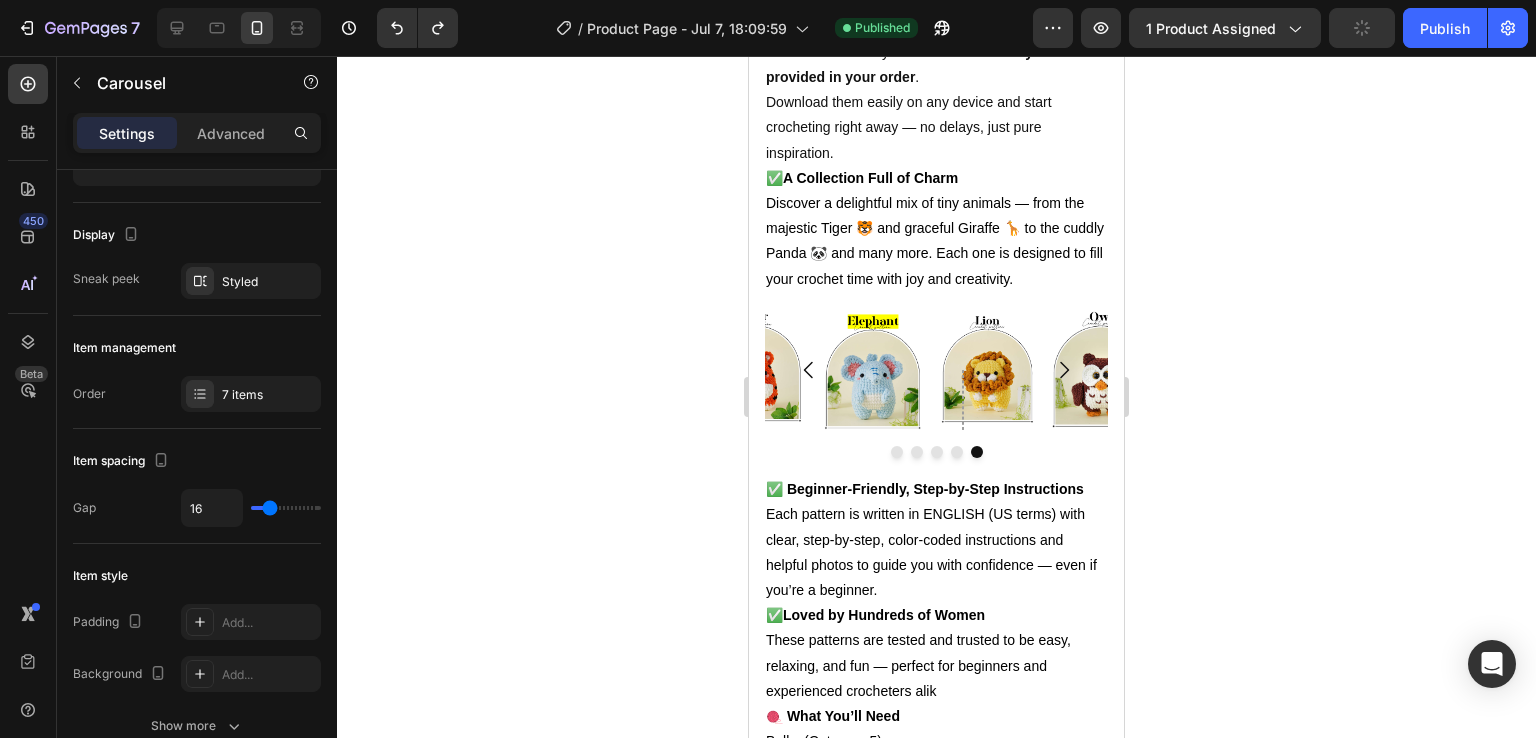 scroll, scrollTop: 1483, scrollLeft: 0, axis: vertical 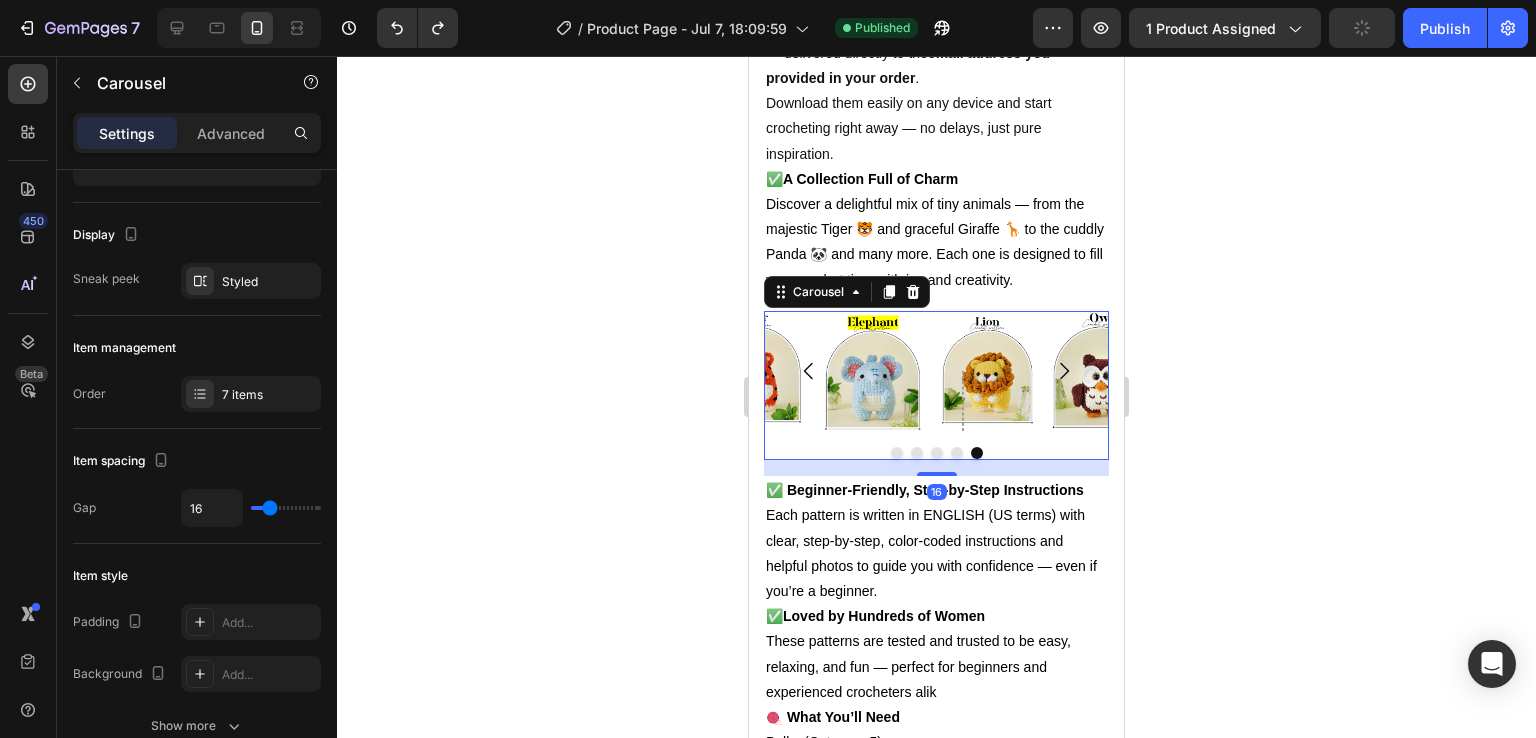 click on "Image Image
Row Image Image
Row Image Image Image
Carousel   16" at bounding box center [936, 386] 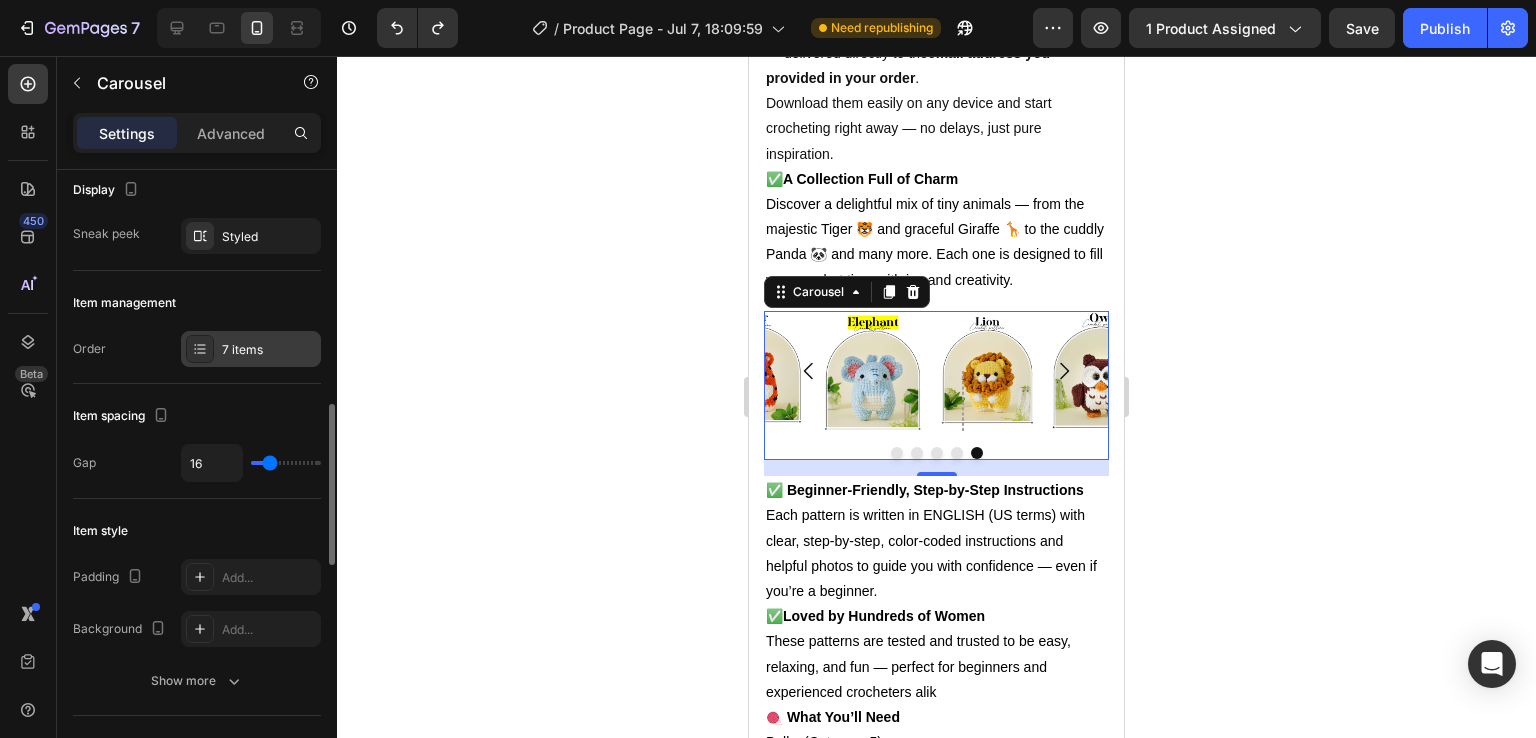 scroll, scrollTop: 313, scrollLeft: 0, axis: vertical 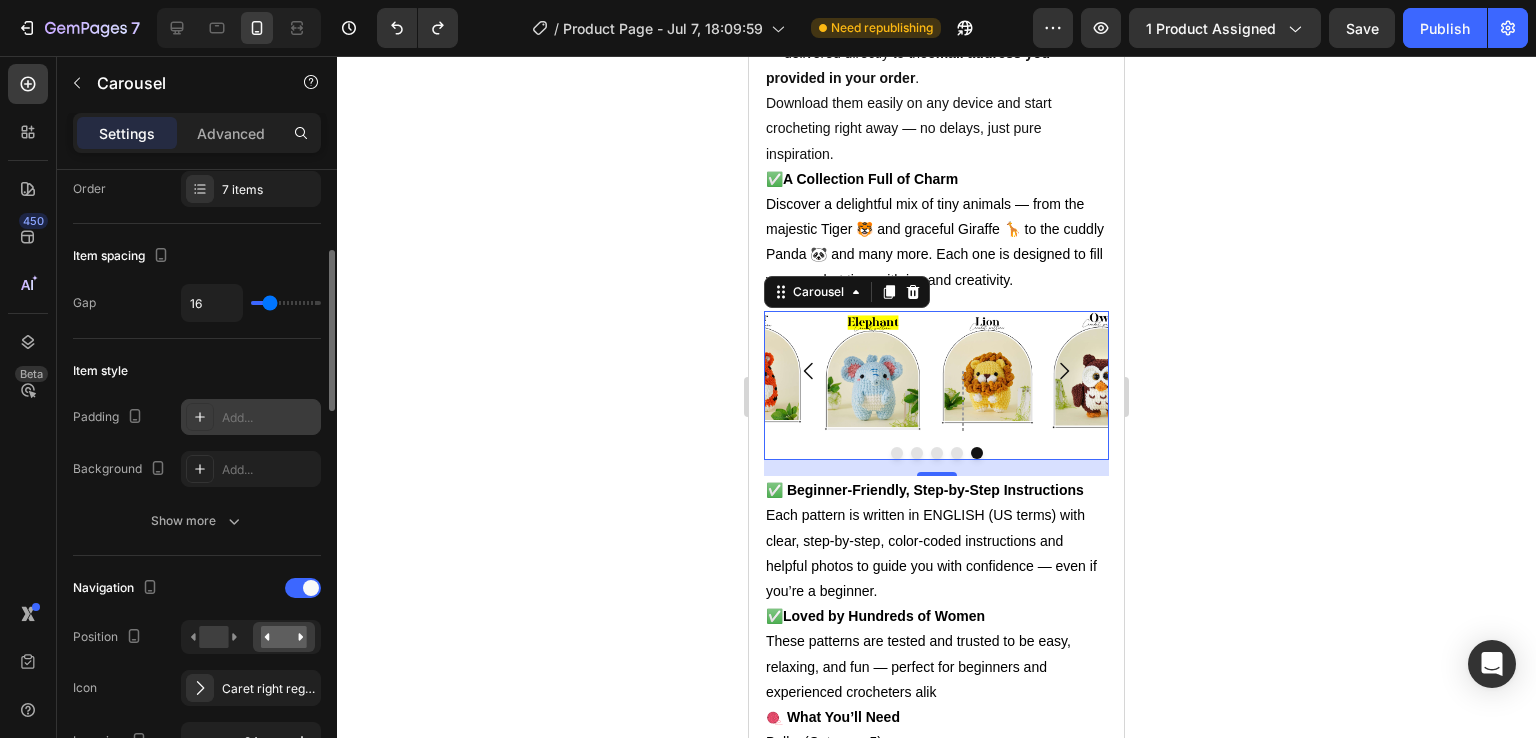 click at bounding box center (200, 417) 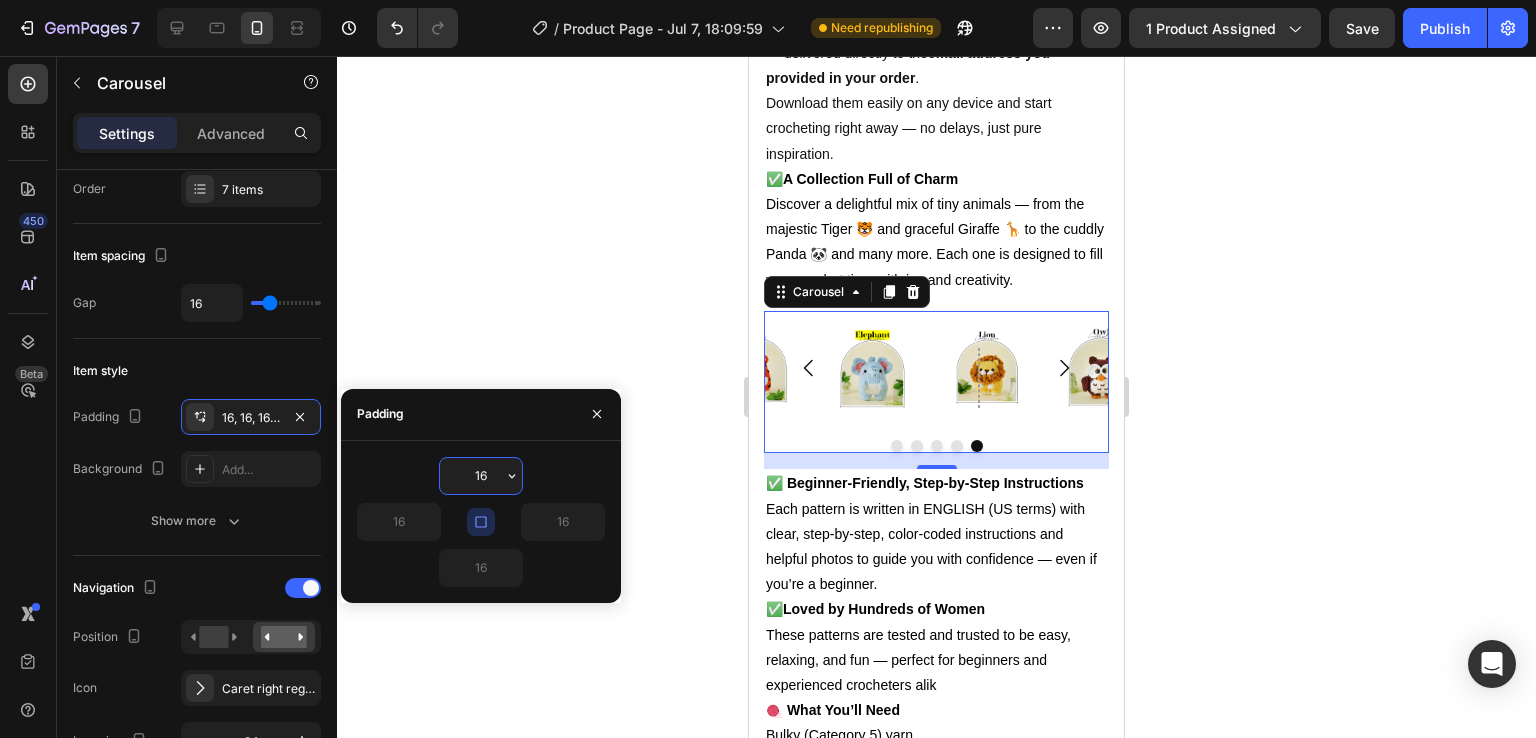 type 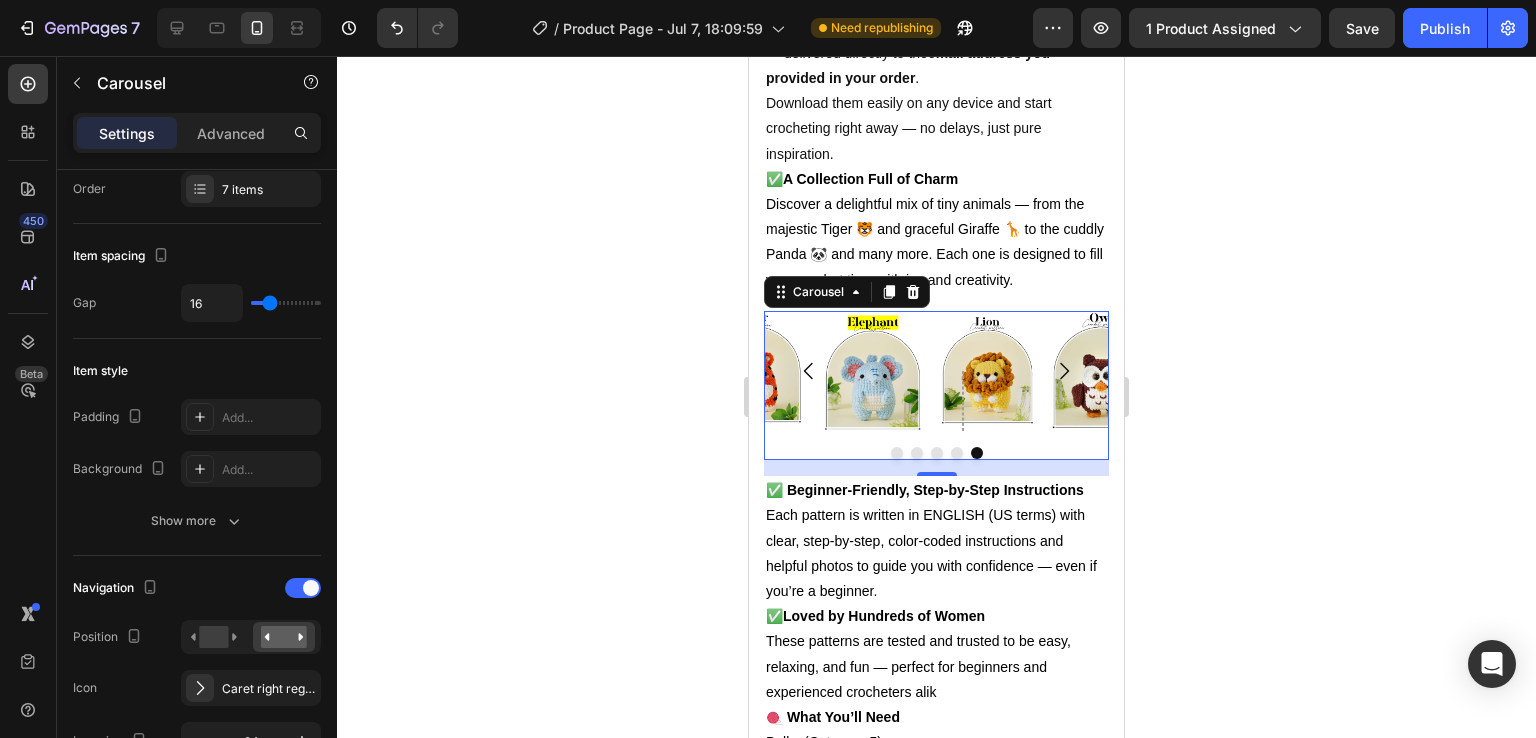 click 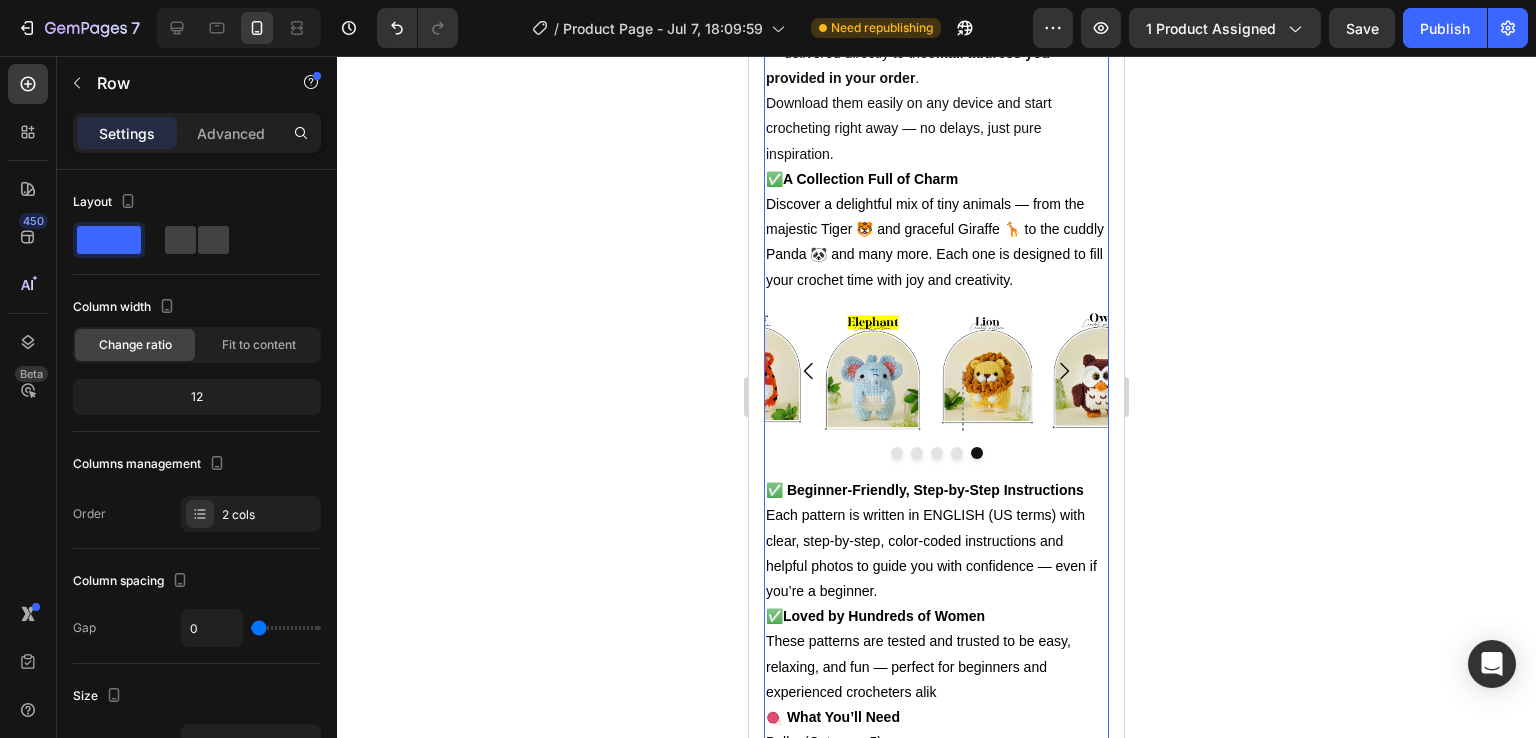 click on "Buy it now Dynamic Checkout 🧸 LIMITED TIME OFFER – 28-in-1 Tiny Beasties Collection Hello wonderful ladies who love to create! Now is your chance to get all  28 adorable crochet patterns  for only  $11.95  (Regular Price $29.99)! Don’t miss this exclusive limited-time deal to start making your magical collection of tiny crochet creatures today. ✨ Enjoy every stitch and bring your tiny world to life, one cute character at a time. ∙∙∙∙∙·▫▫ᵒᴼᵒ▫ₒₒ▫ᵒᴼᵒ▫ₒₒ▫ᵒᴼᵒ▫▫·∙∙∙∙∙ Text Block
Image Image Image
Row Image Image Image
Carousel ✨ Why You’ll Love This Crochet Collection ✨ ✅  28 Patterns in One Bundle Get all 28 adorable animals in one beautifully organized package — a complete world of tiny crochet creatures at your fingertips. ✅ Instant Access – Delivered with Care by Our Team Right after your purchase email address you provided in your order . ✅  A Collection Full of Charm" at bounding box center (936, 194) 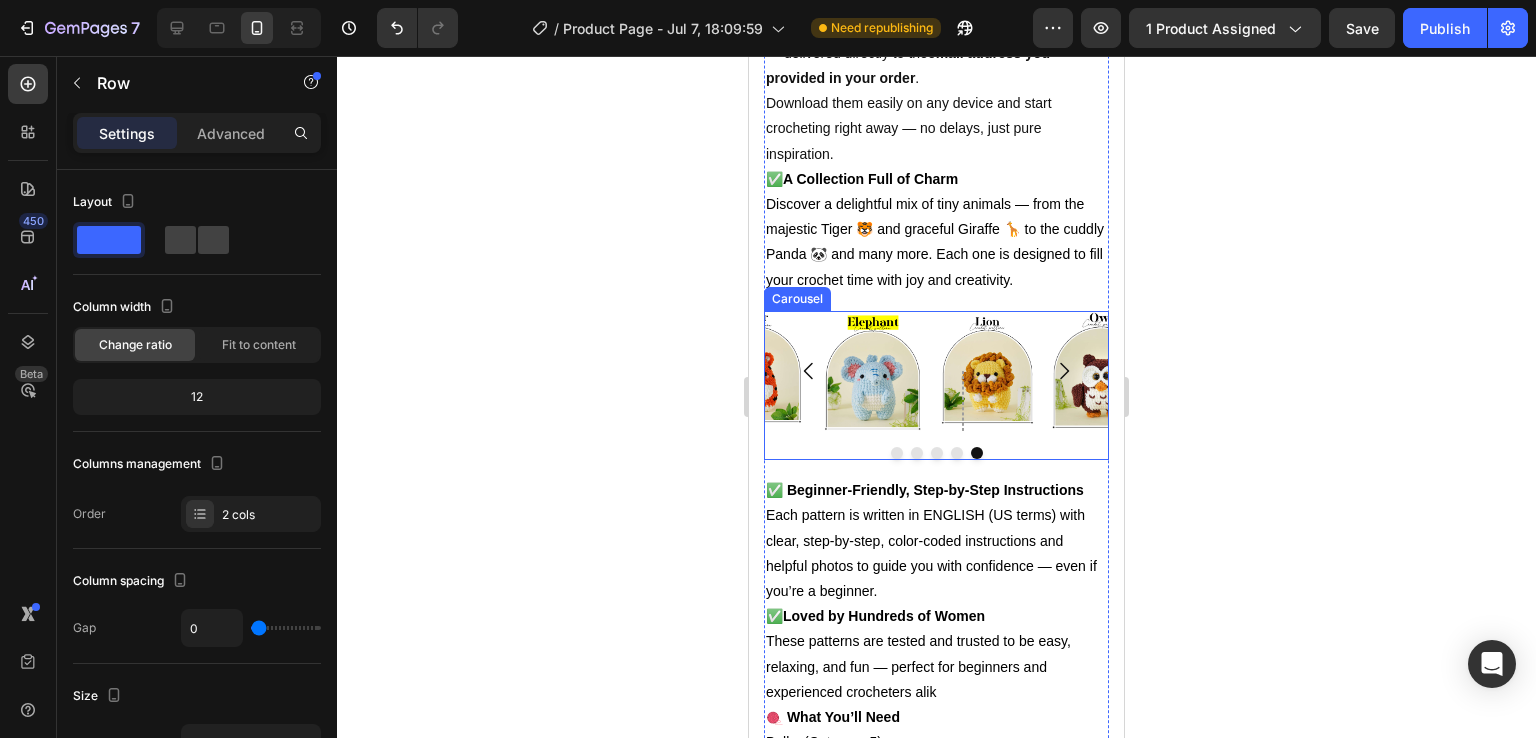 click at bounding box center (936, 453) 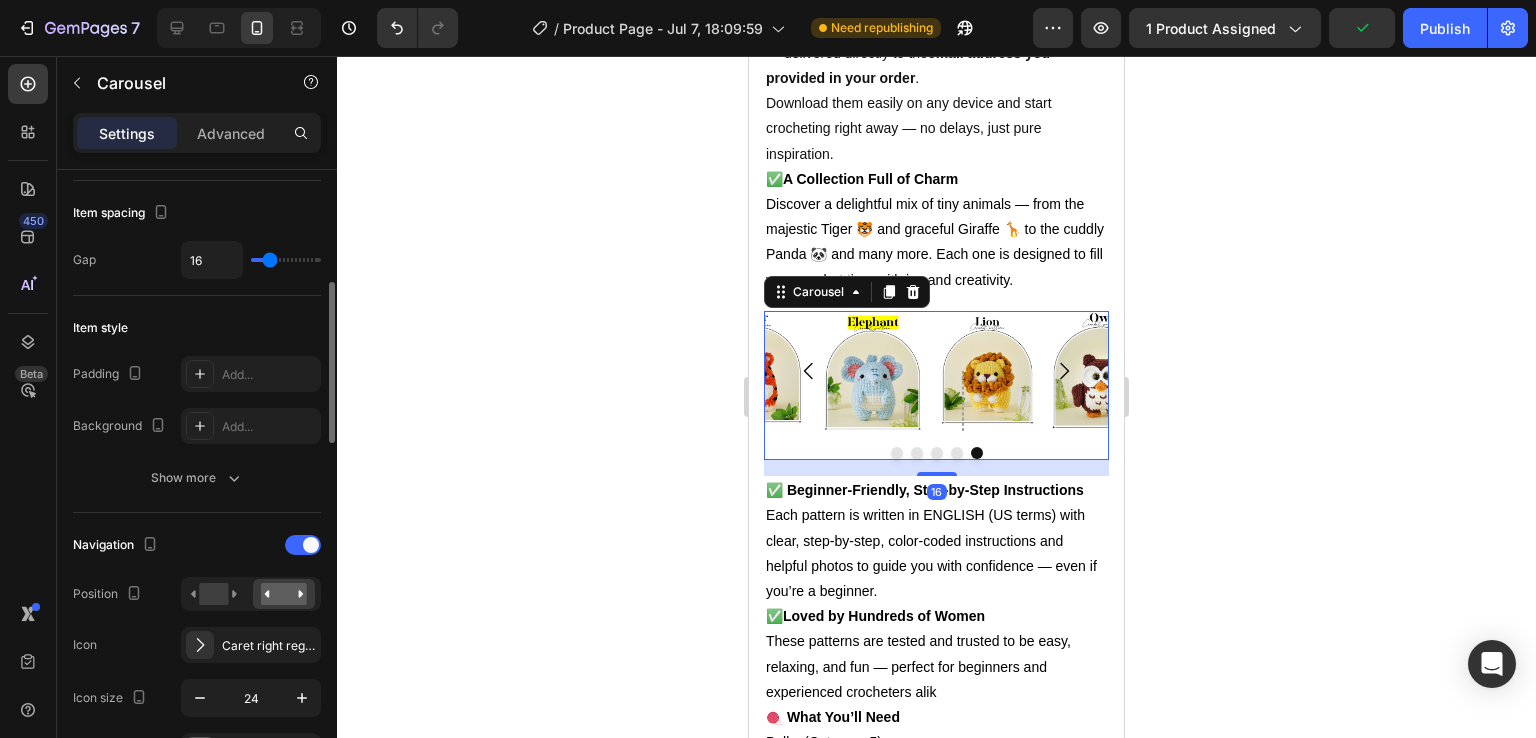 scroll, scrollTop: 529, scrollLeft: 0, axis: vertical 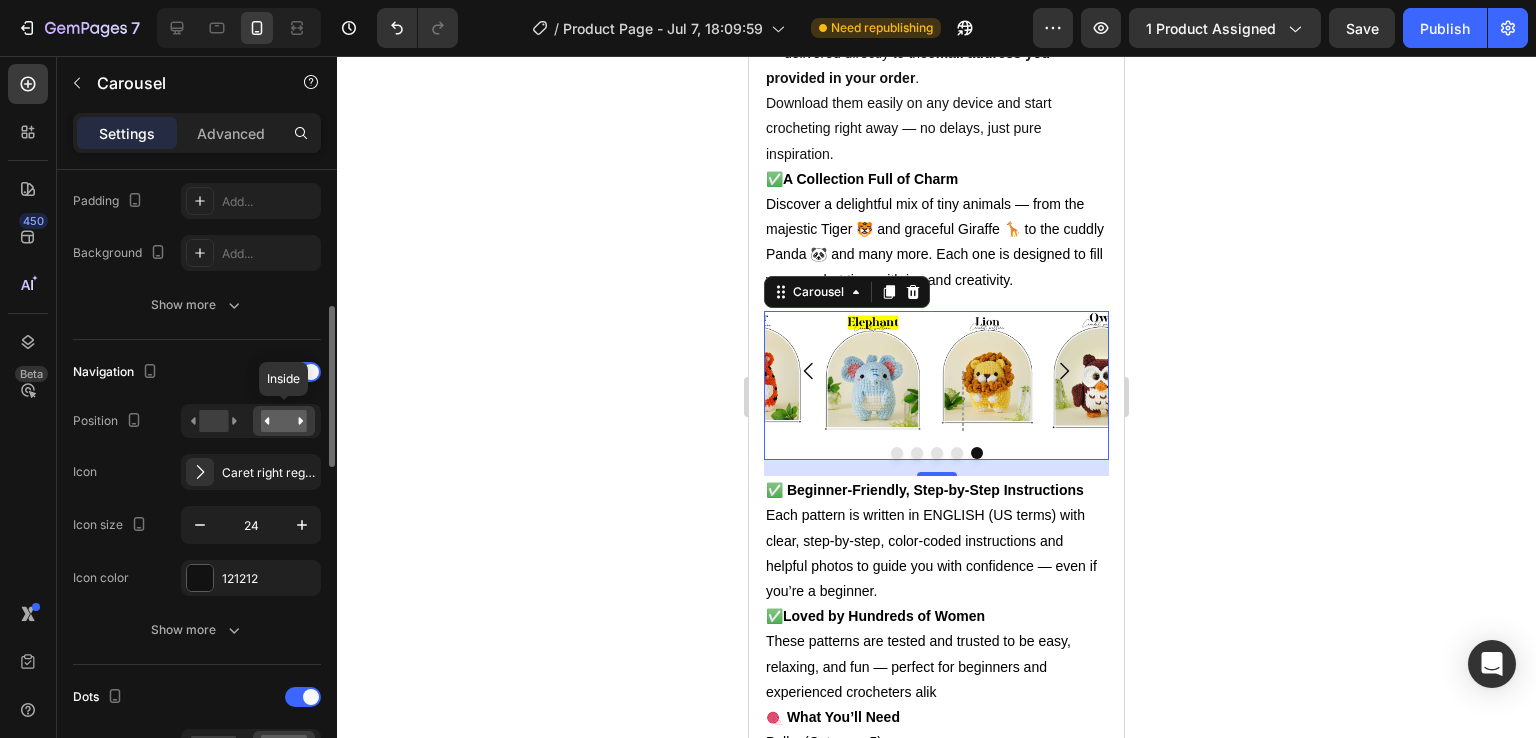 click 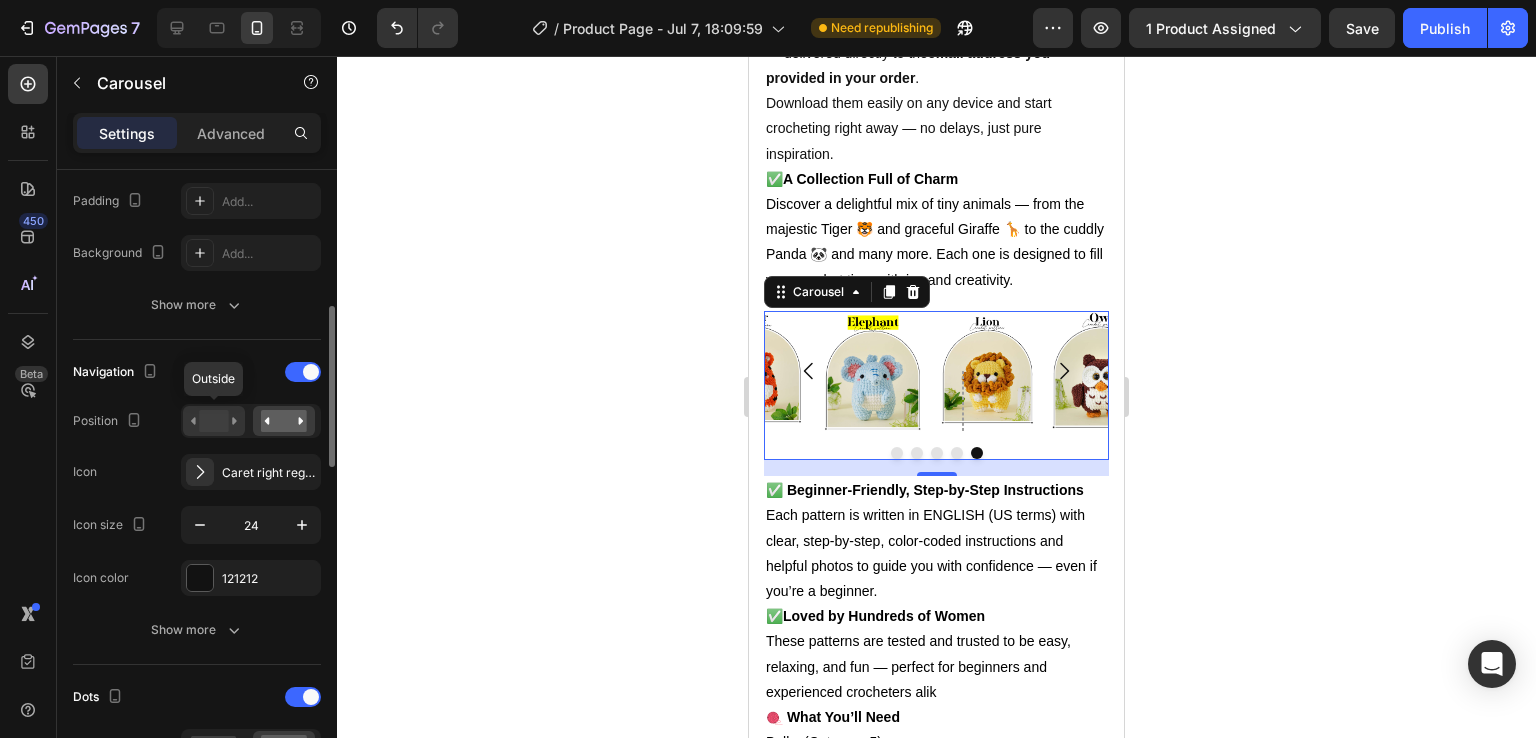 click 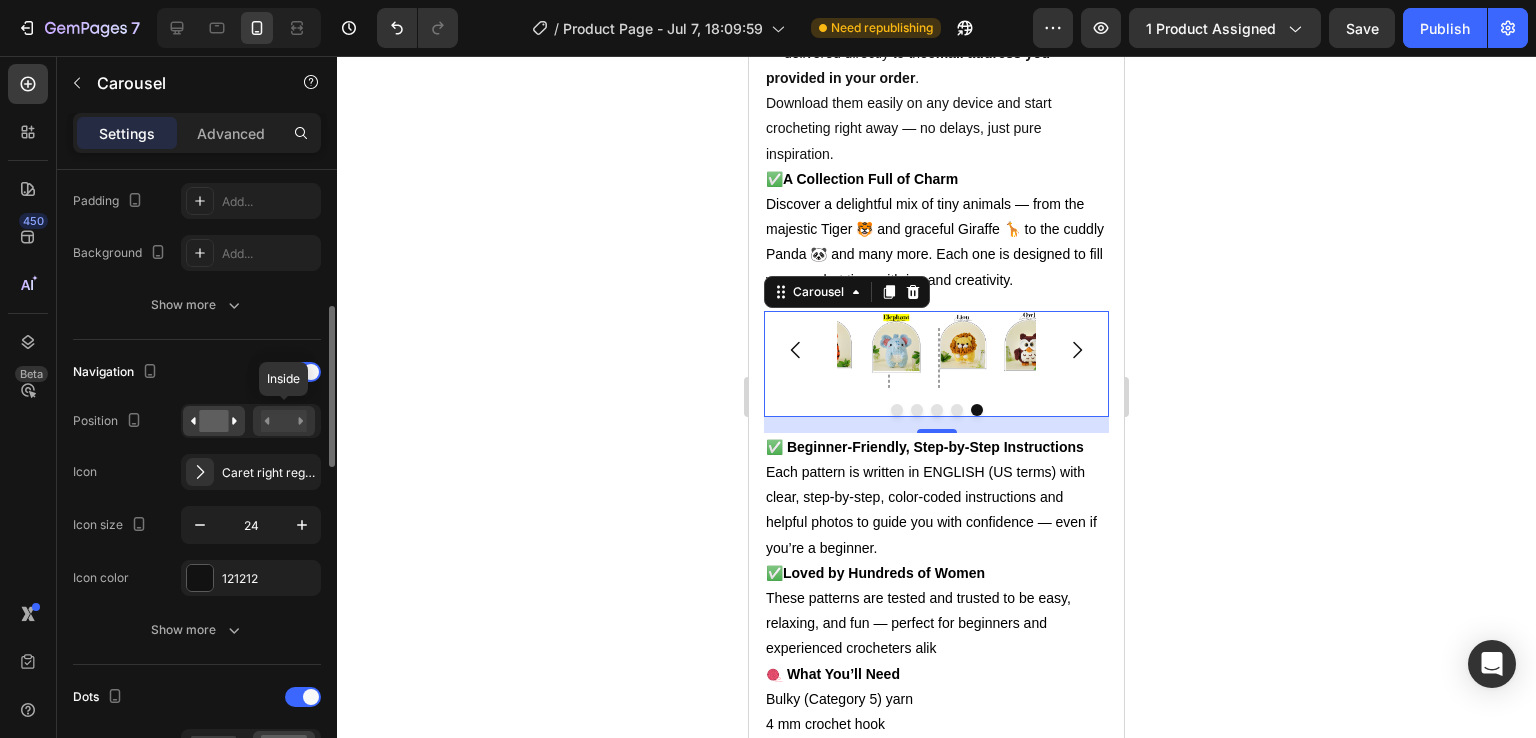 click 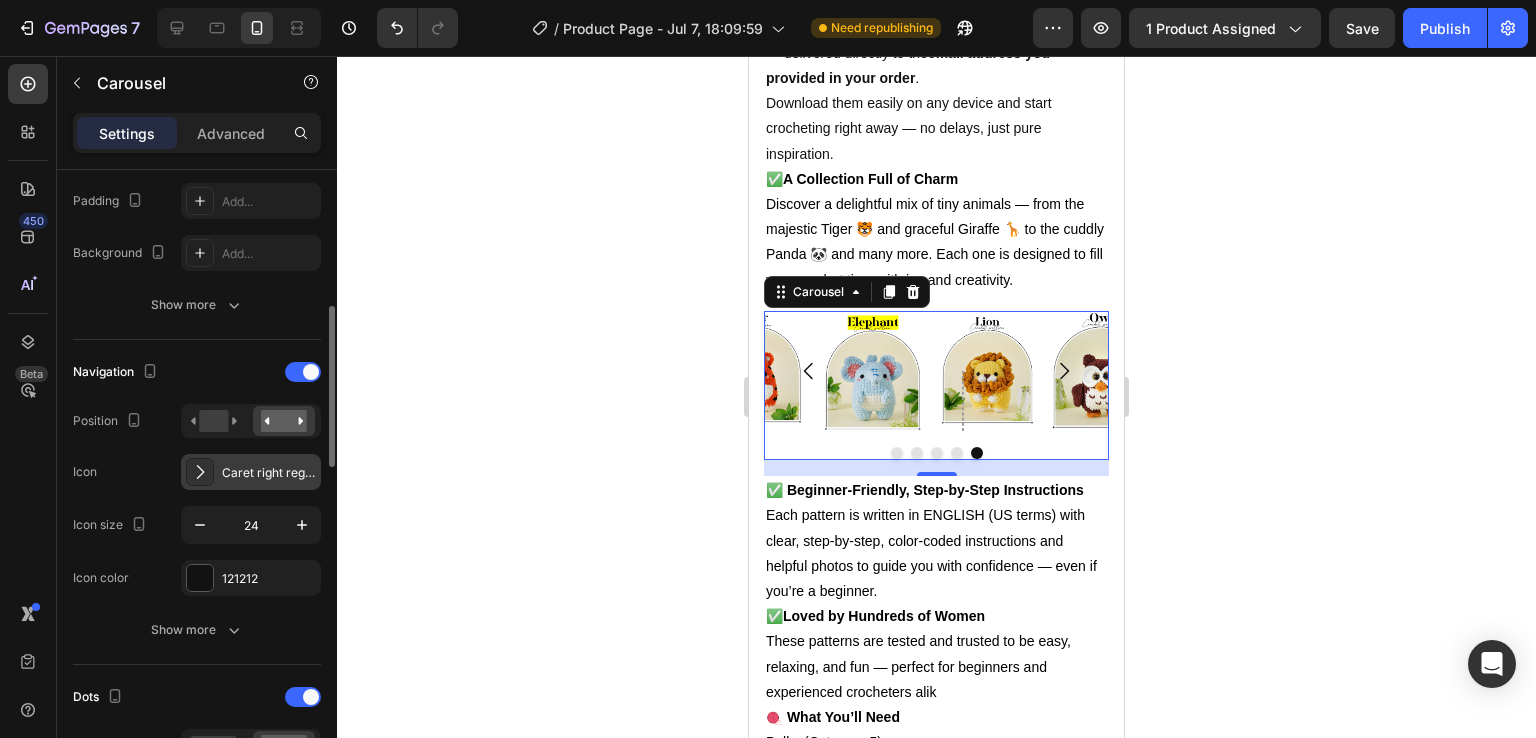 click on "Caret right regular" at bounding box center (269, 473) 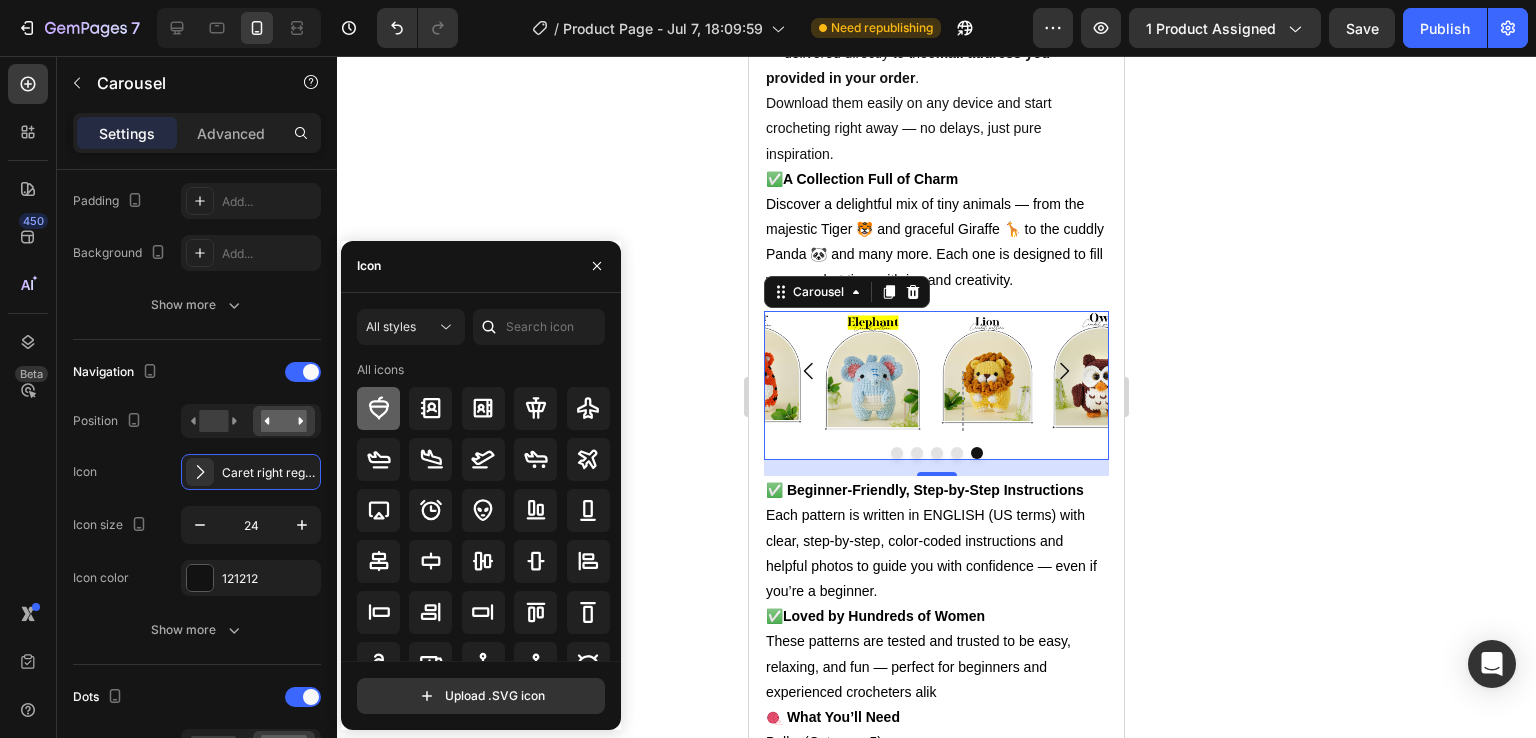click 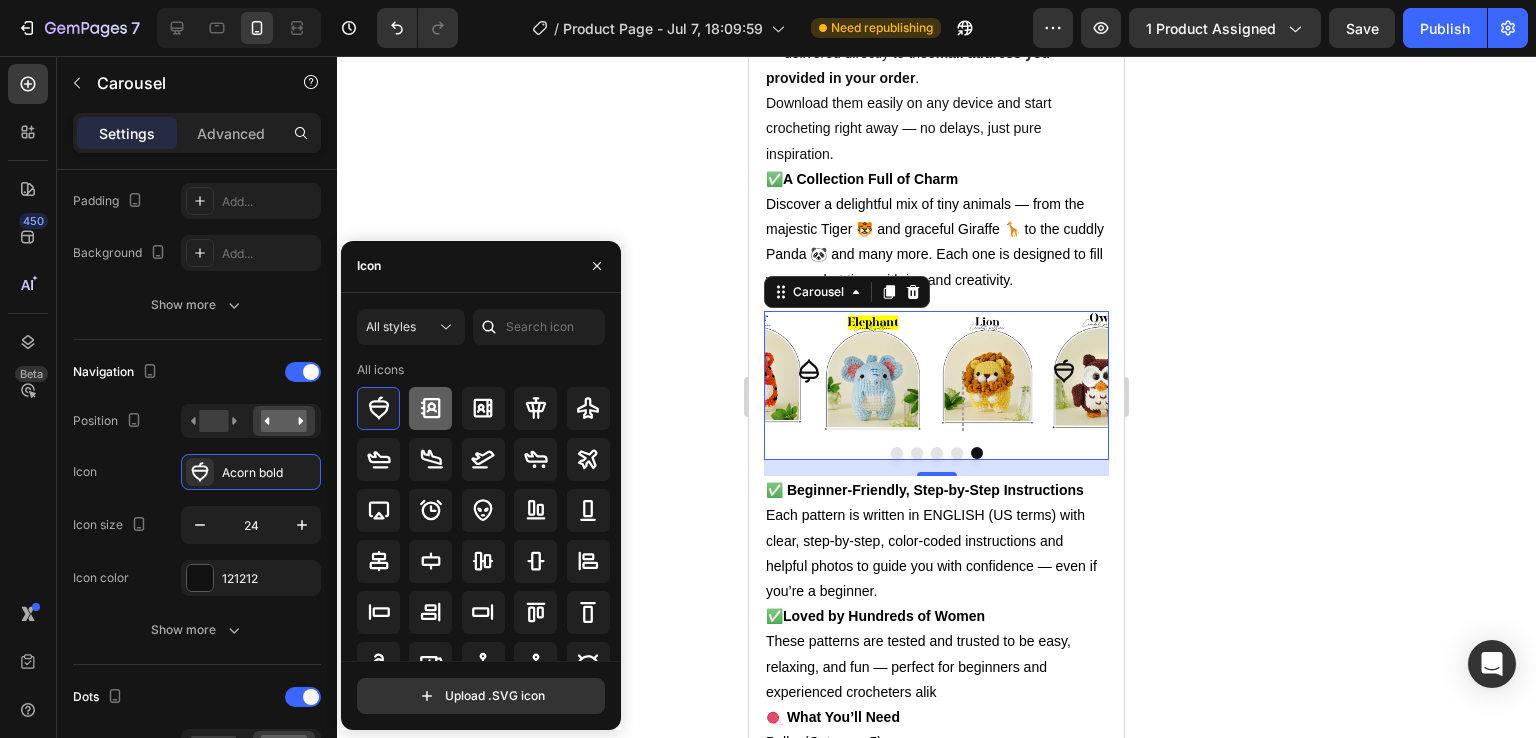 click 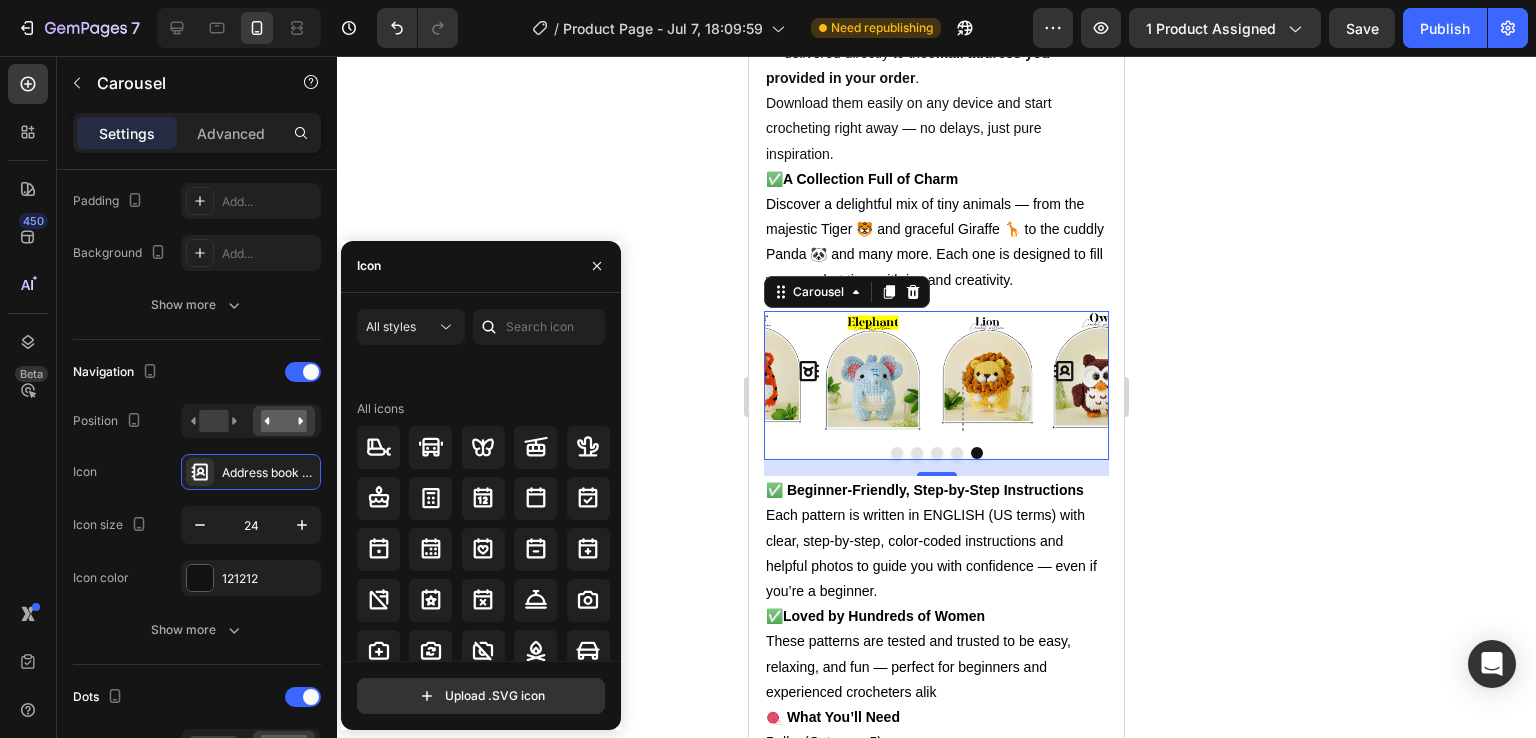 scroll, scrollTop: 2369, scrollLeft: 0, axis: vertical 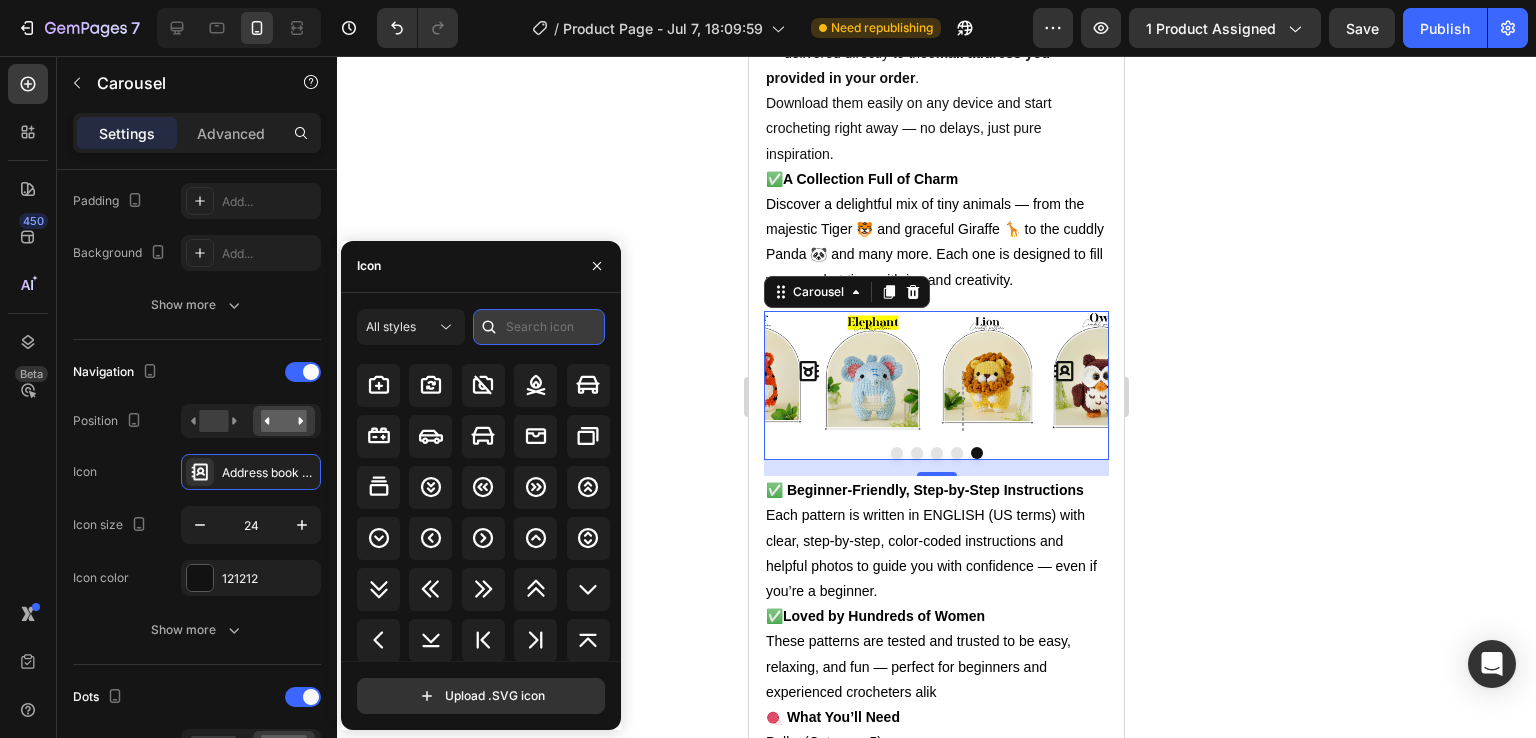 click at bounding box center [539, 327] 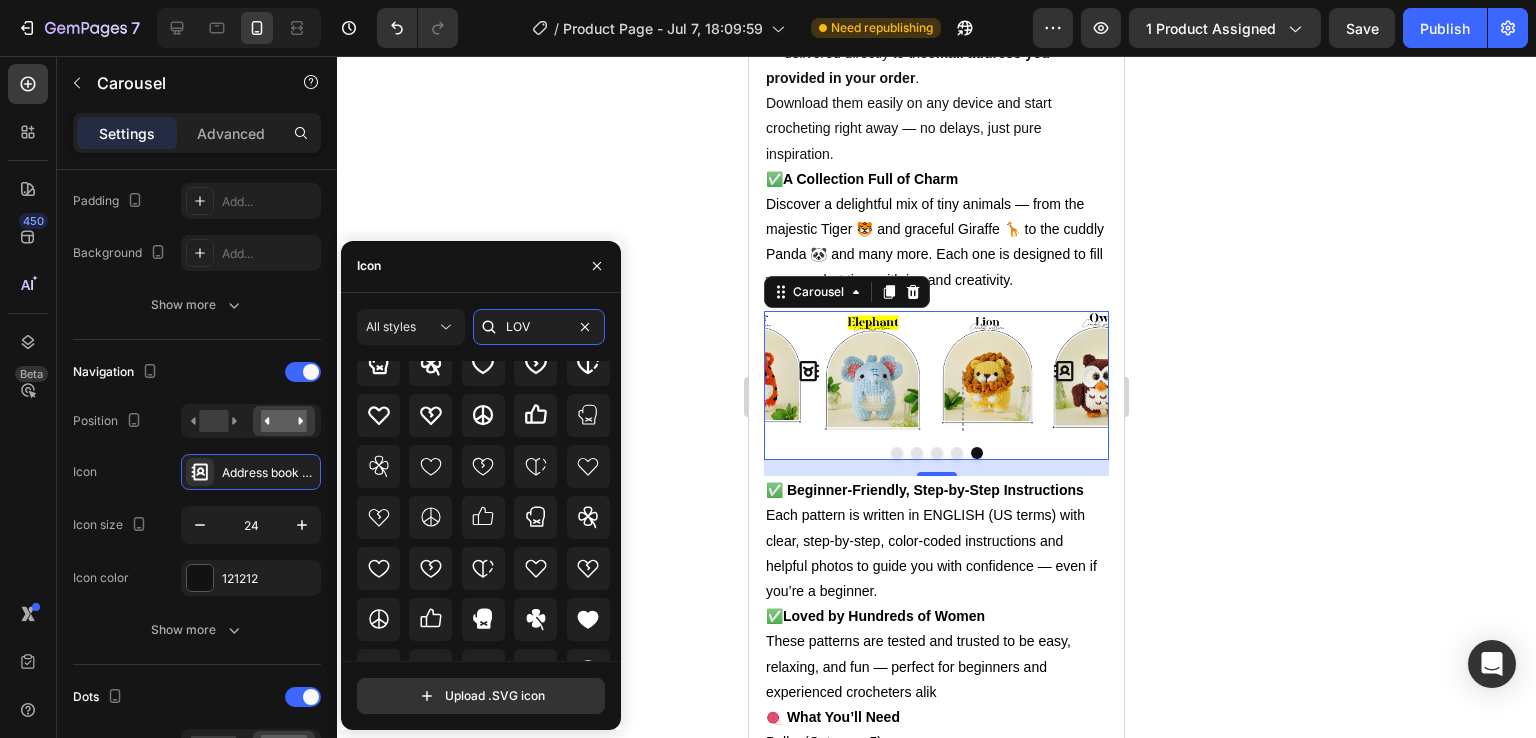 scroll, scrollTop: 0, scrollLeft: 0, axis: both 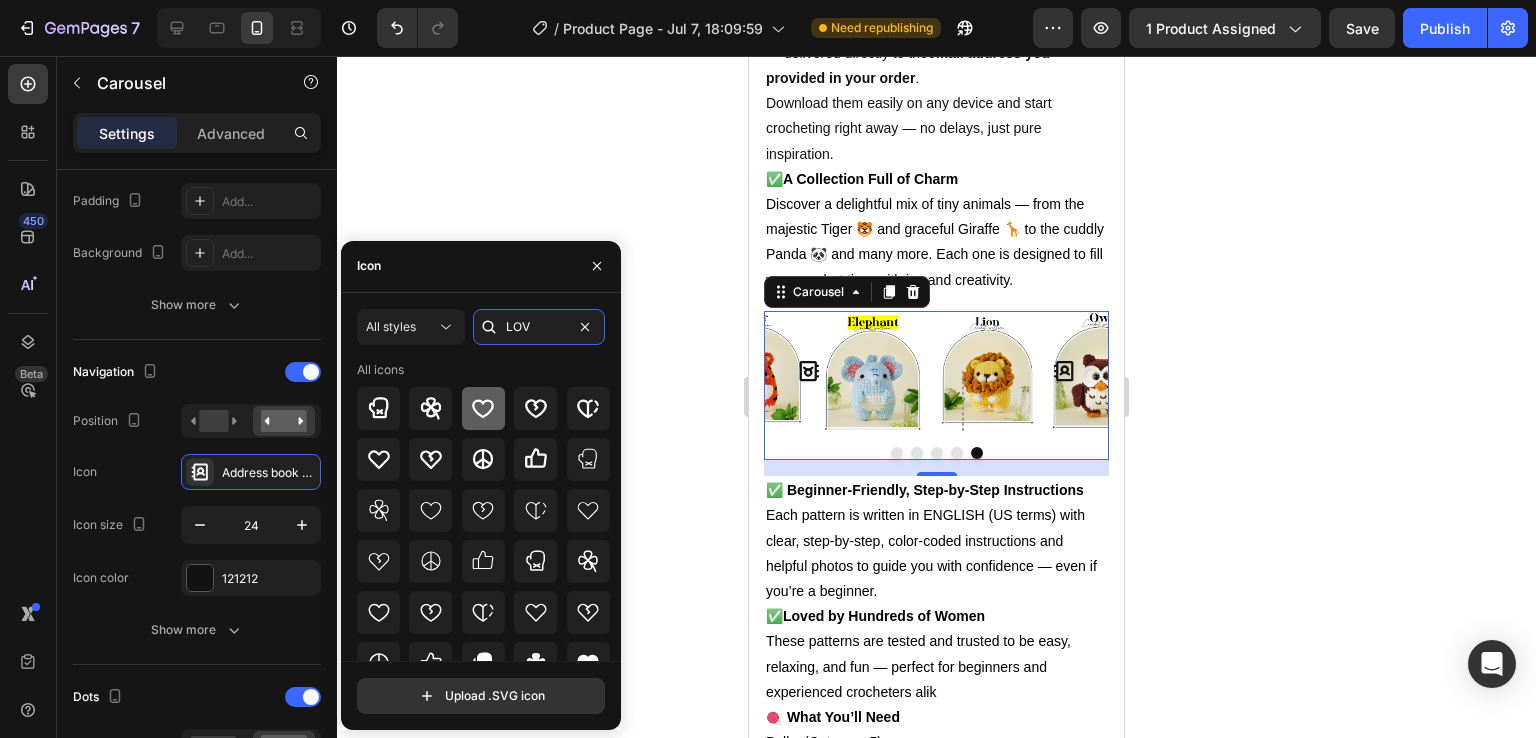 type on "LOV" 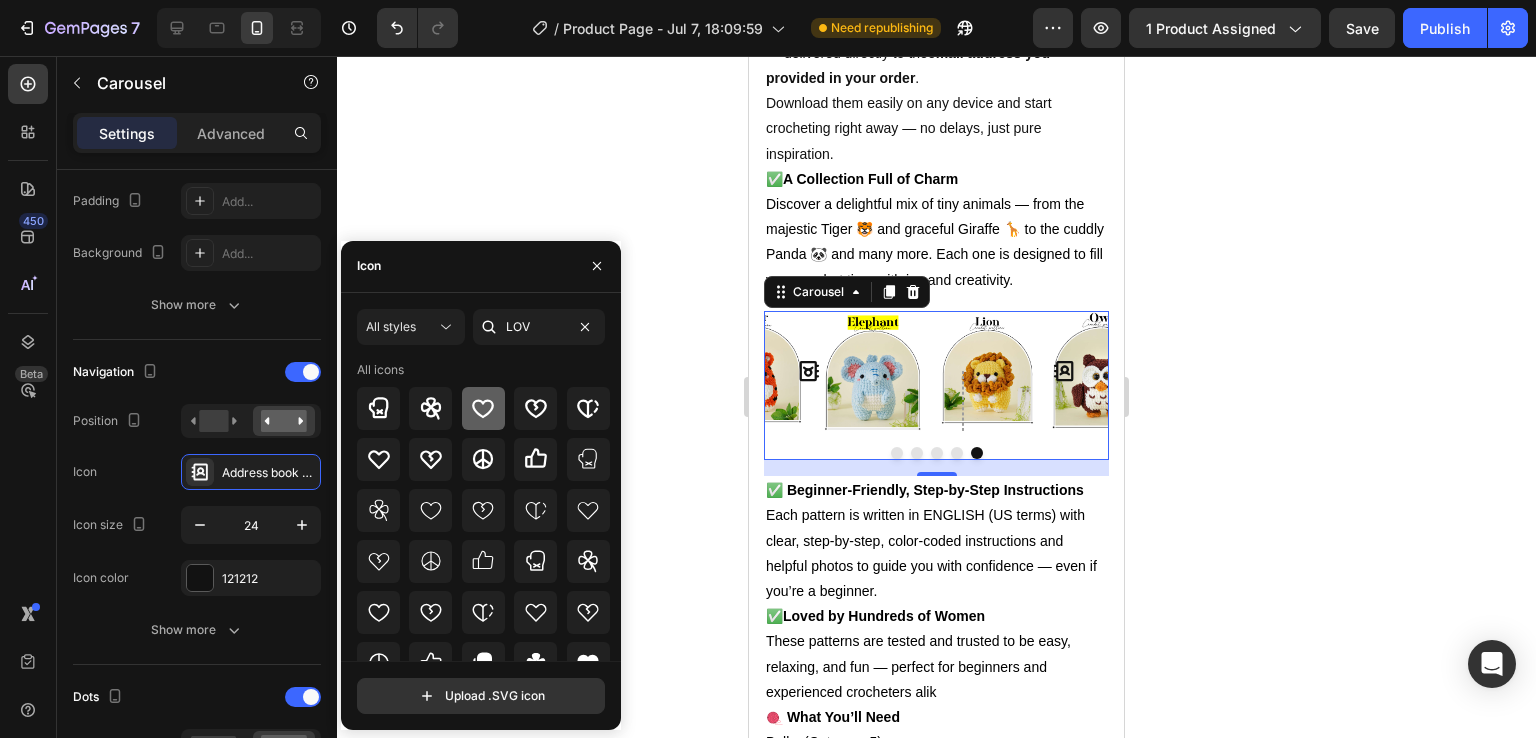 click 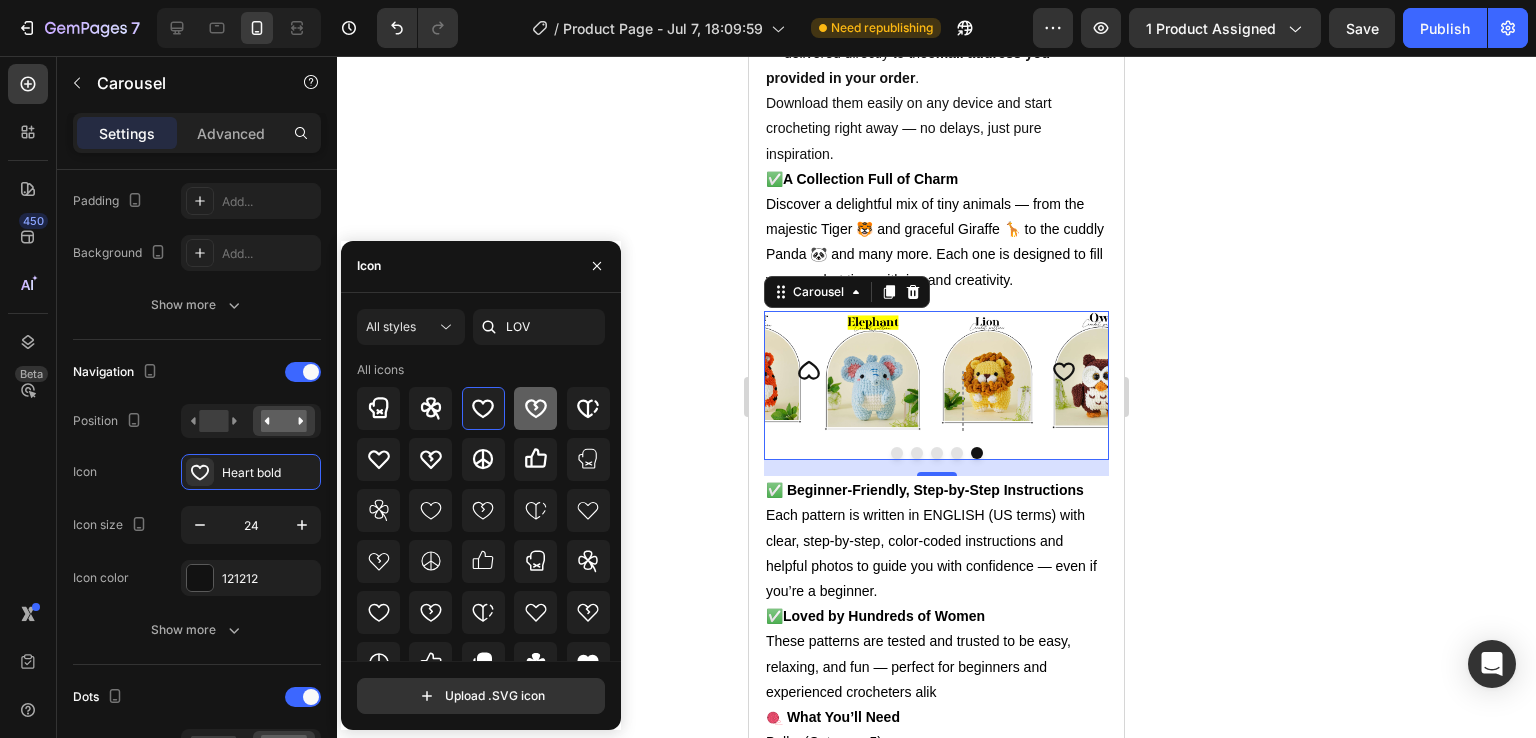 click 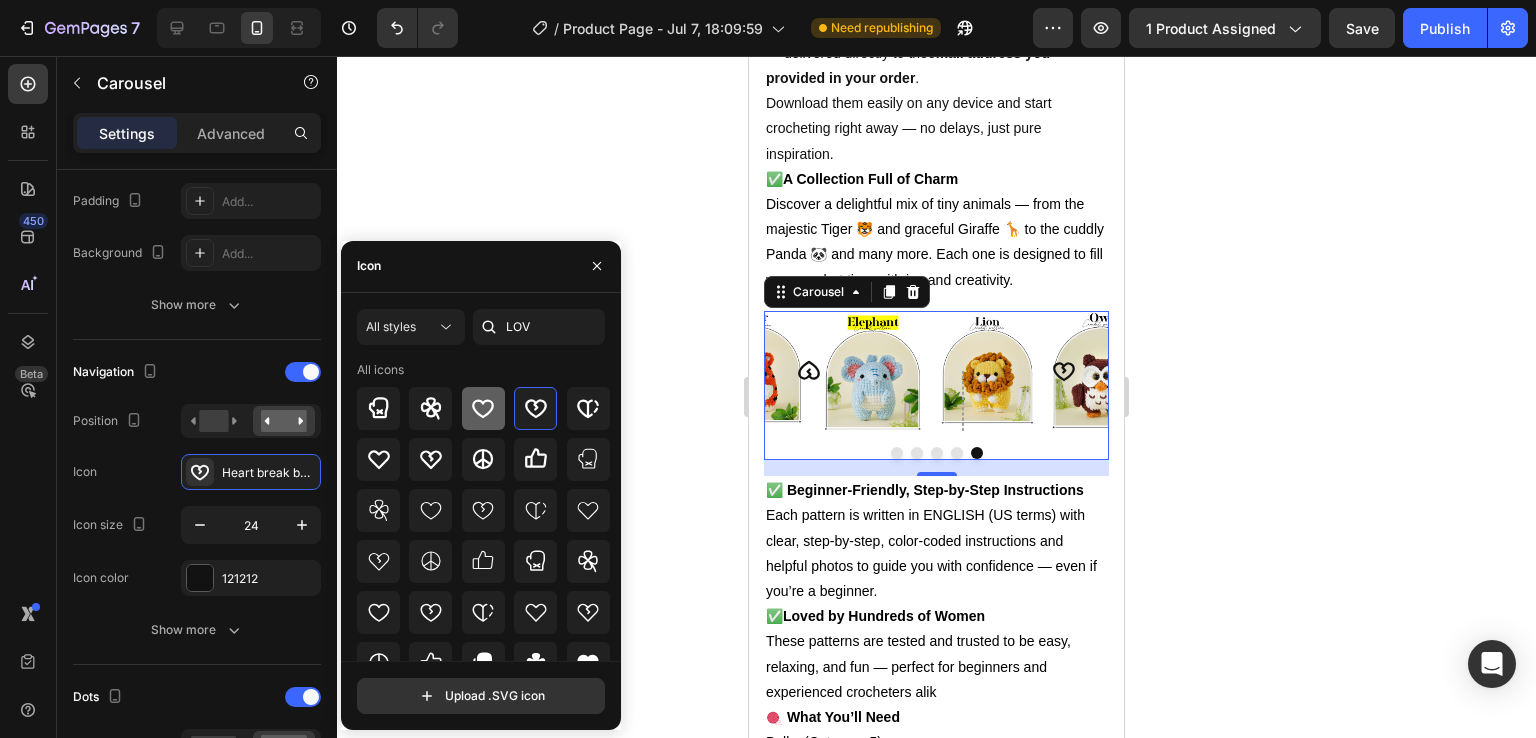 click 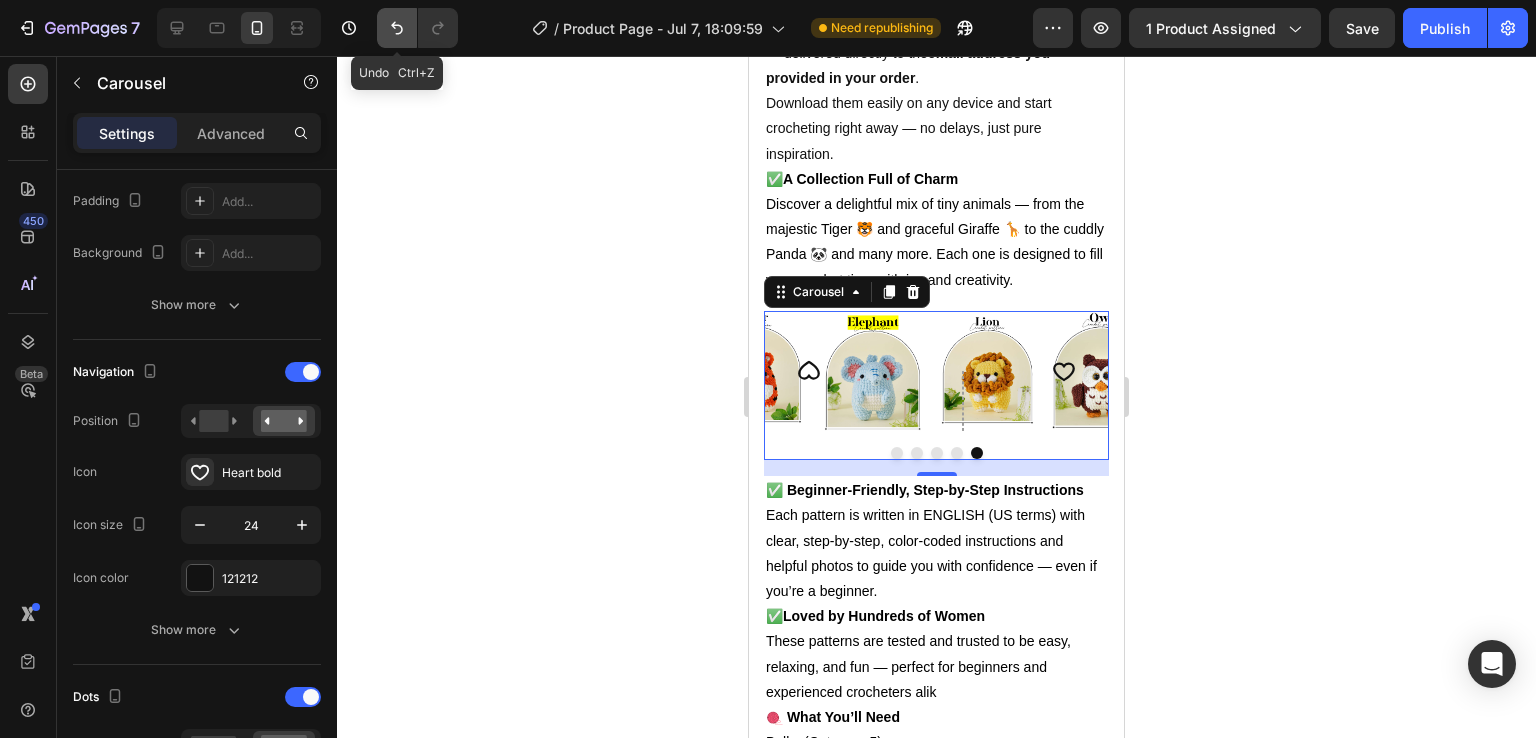 click 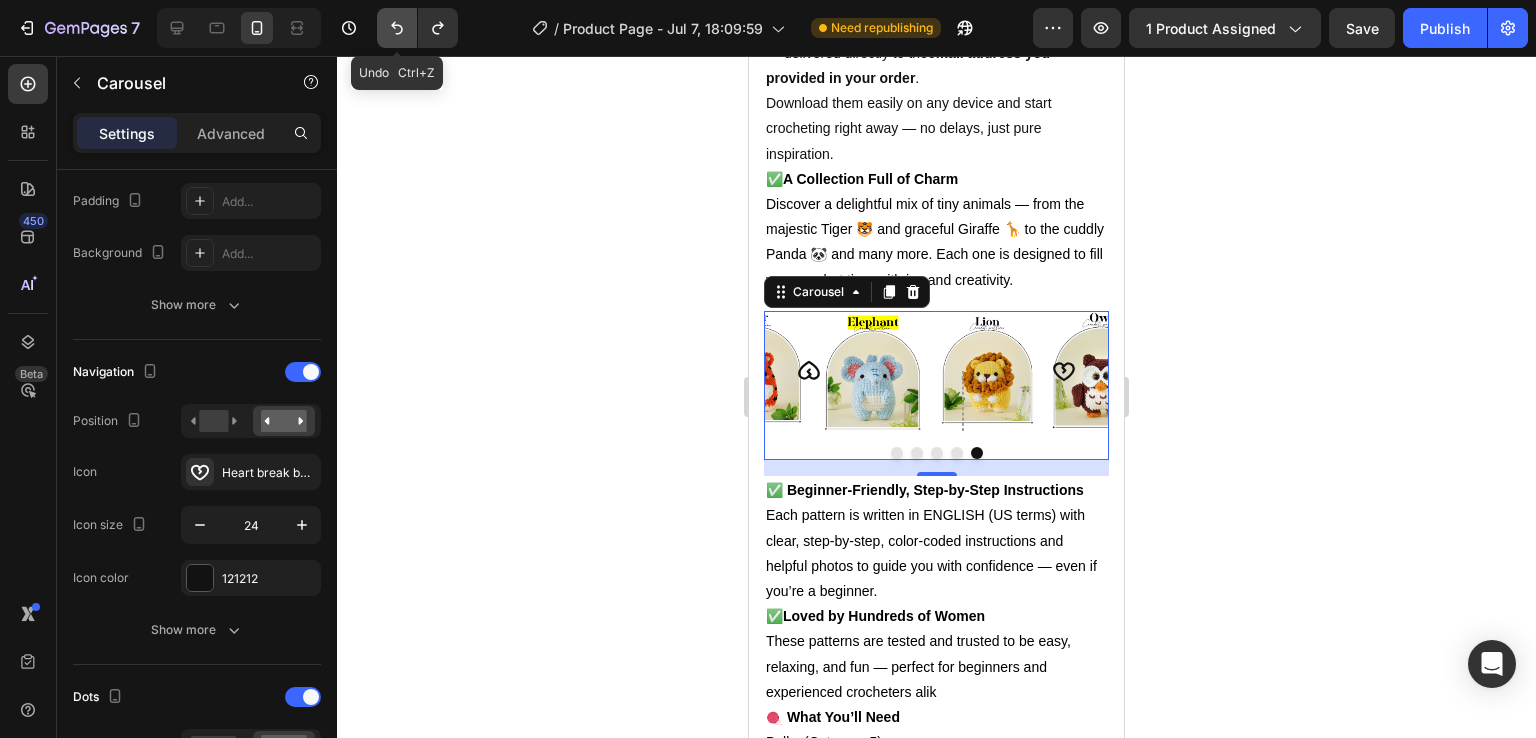 click 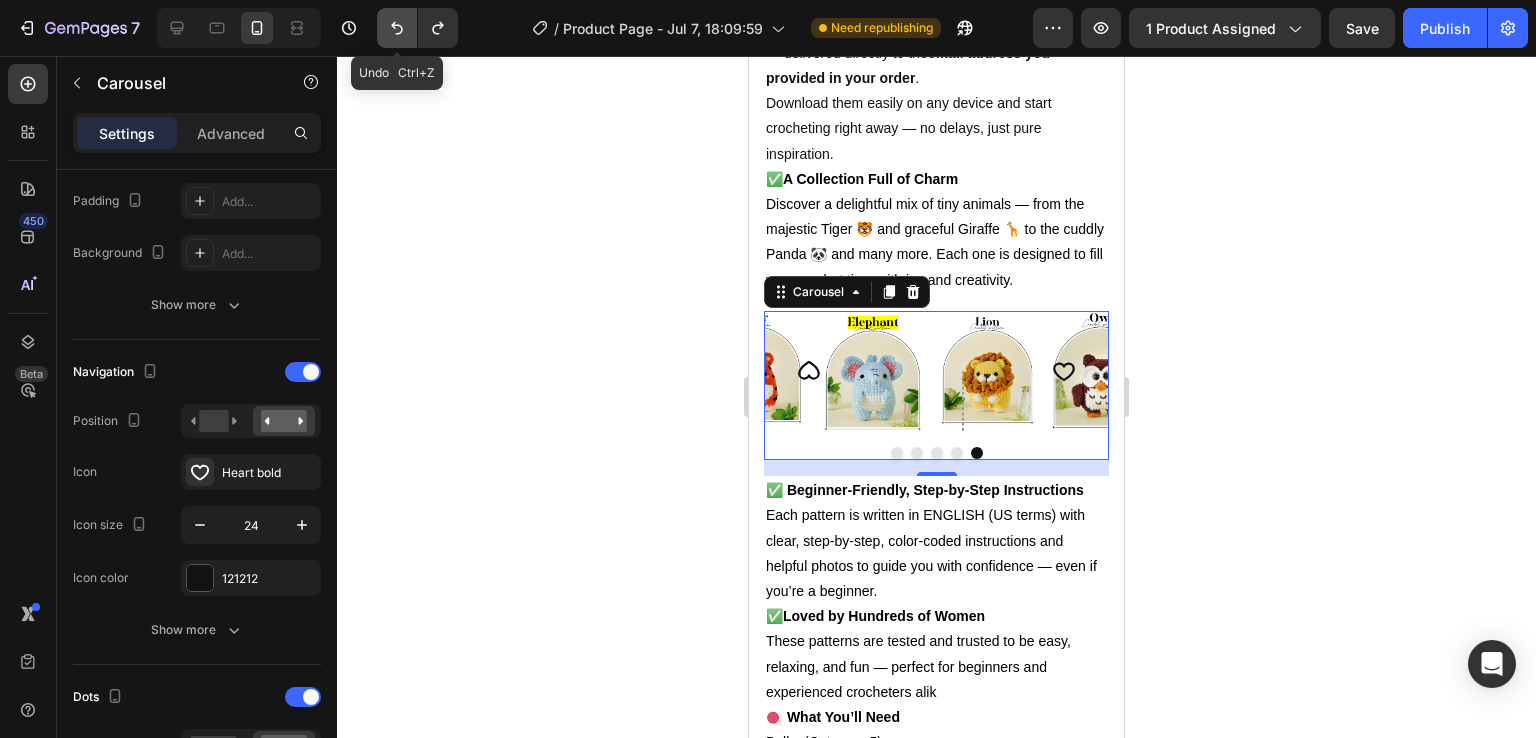 click 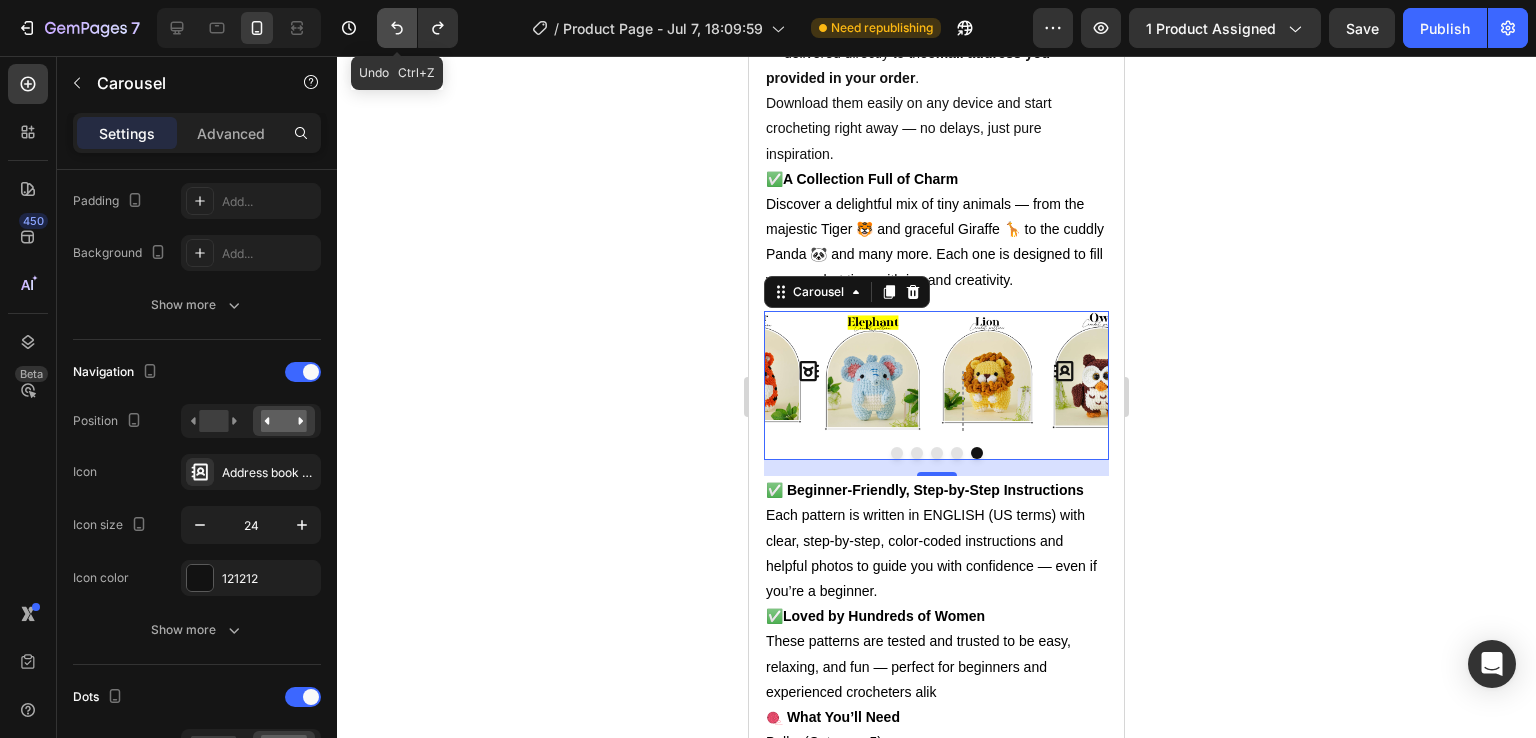 click 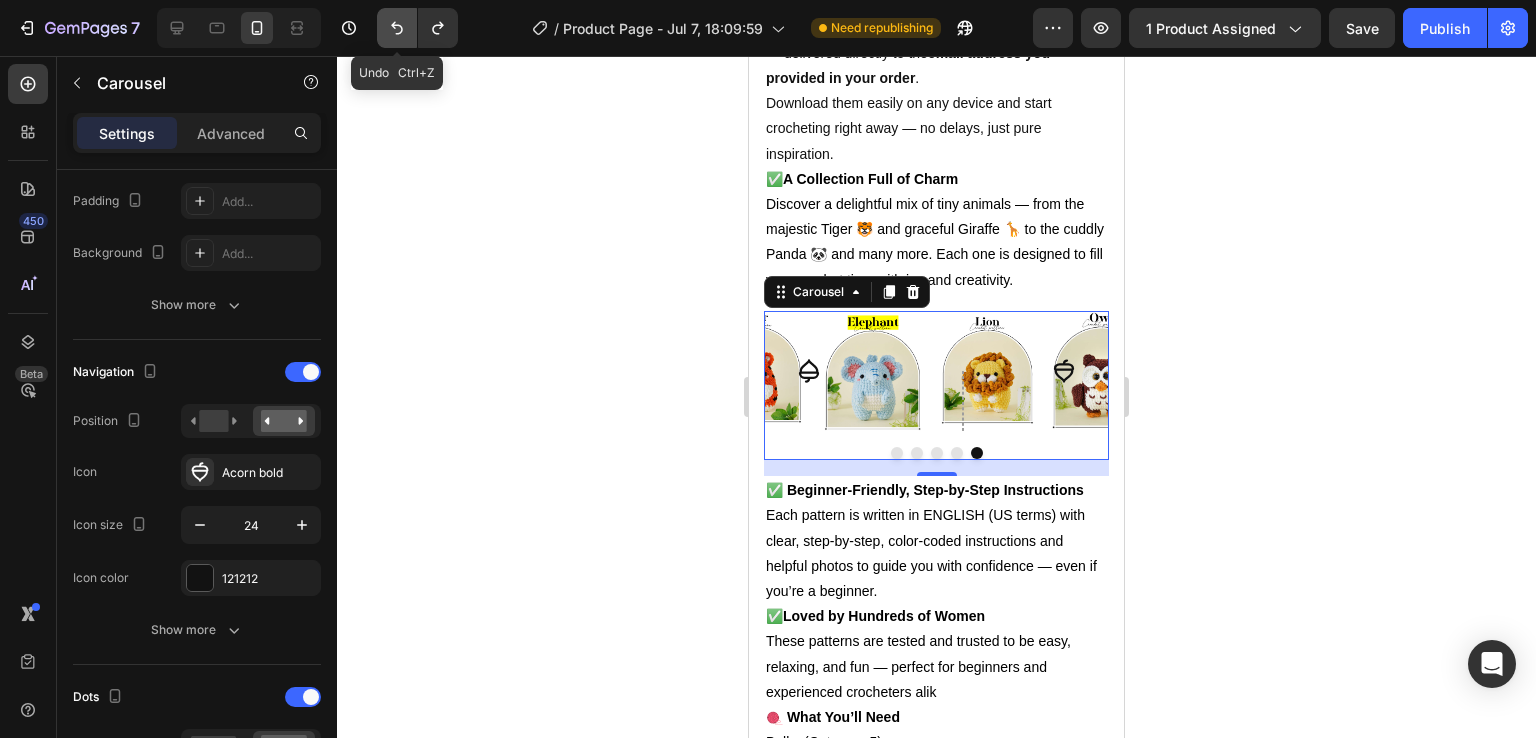 click 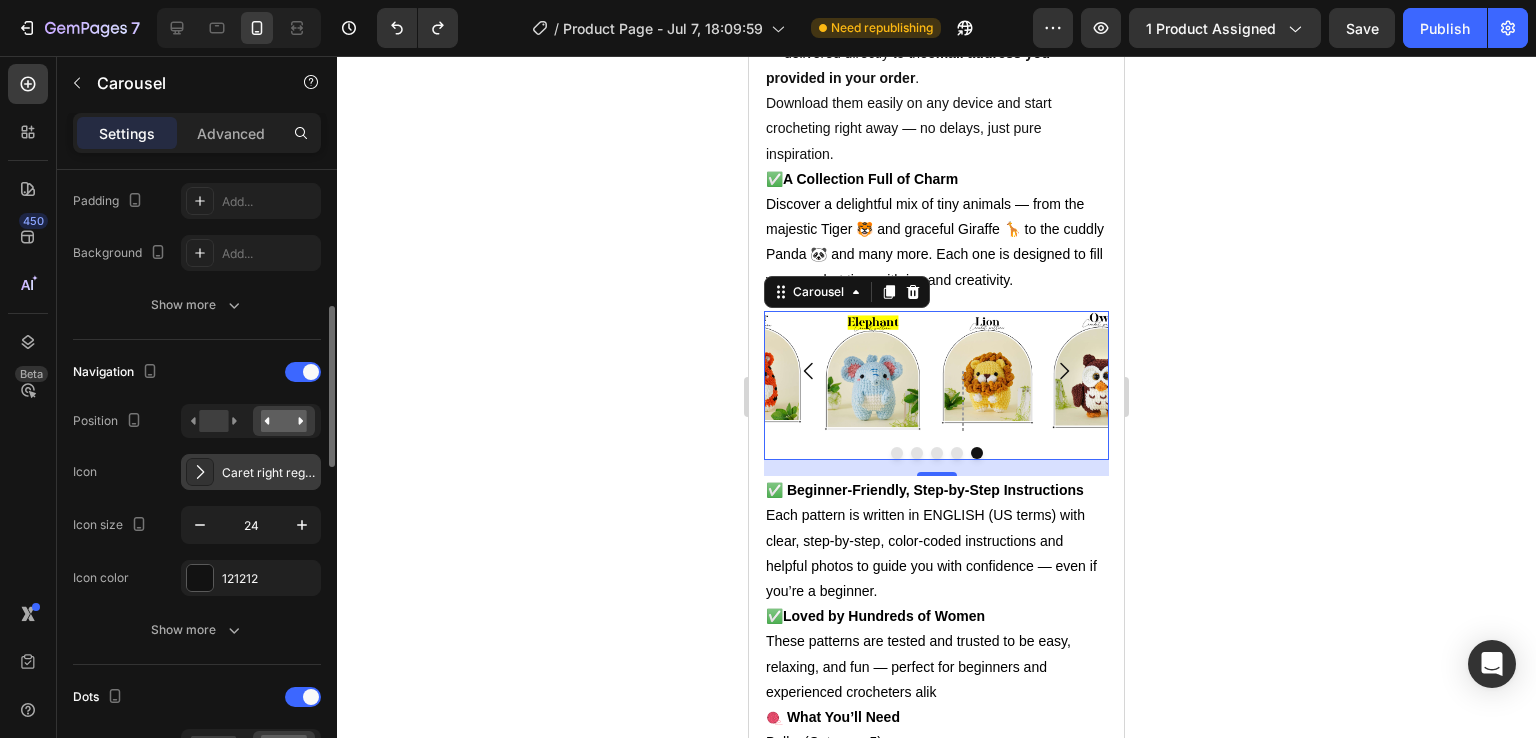 click on "Caret right regular" at bounding box center [251, 472] 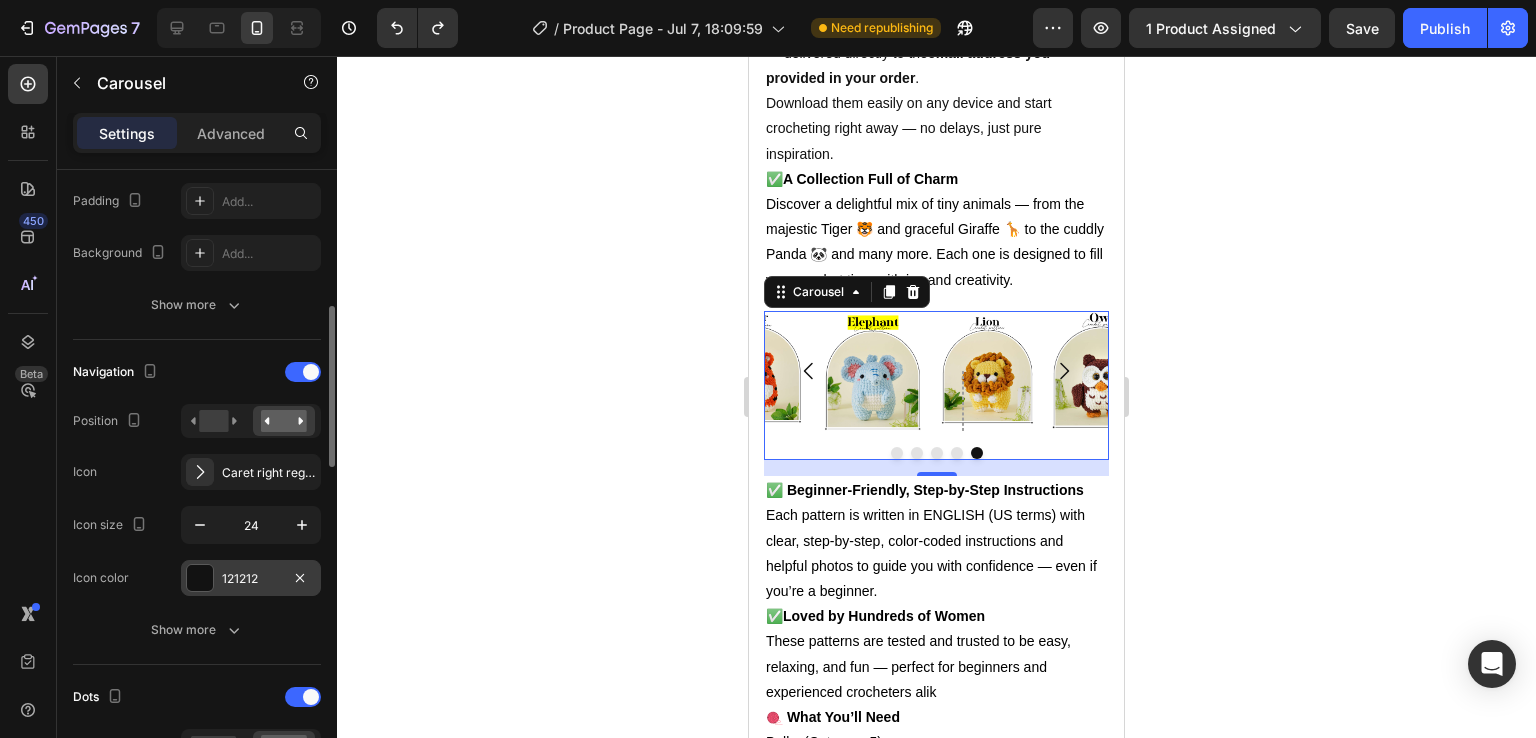 click at bounding box center [200, 578] 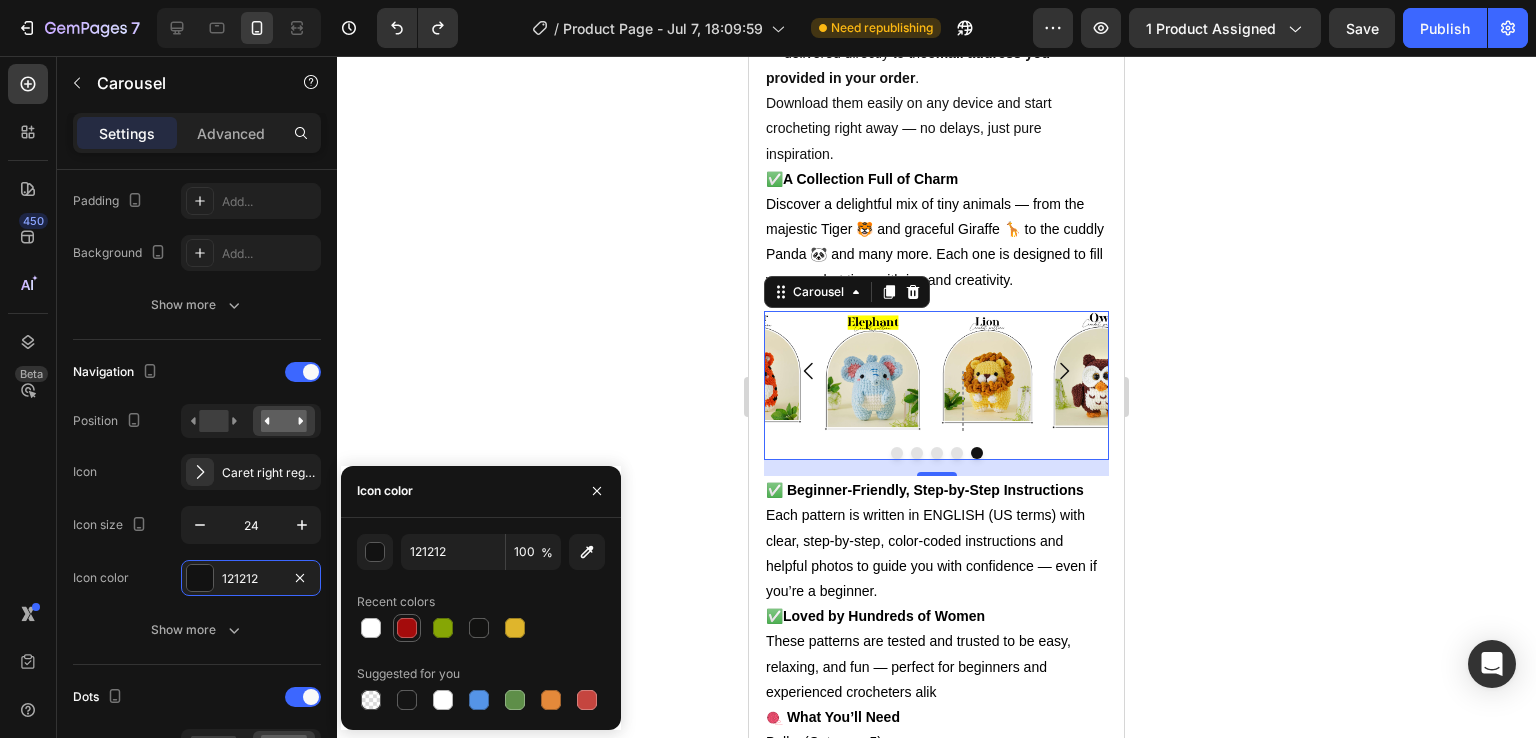 click at bounding box center (407, 628) 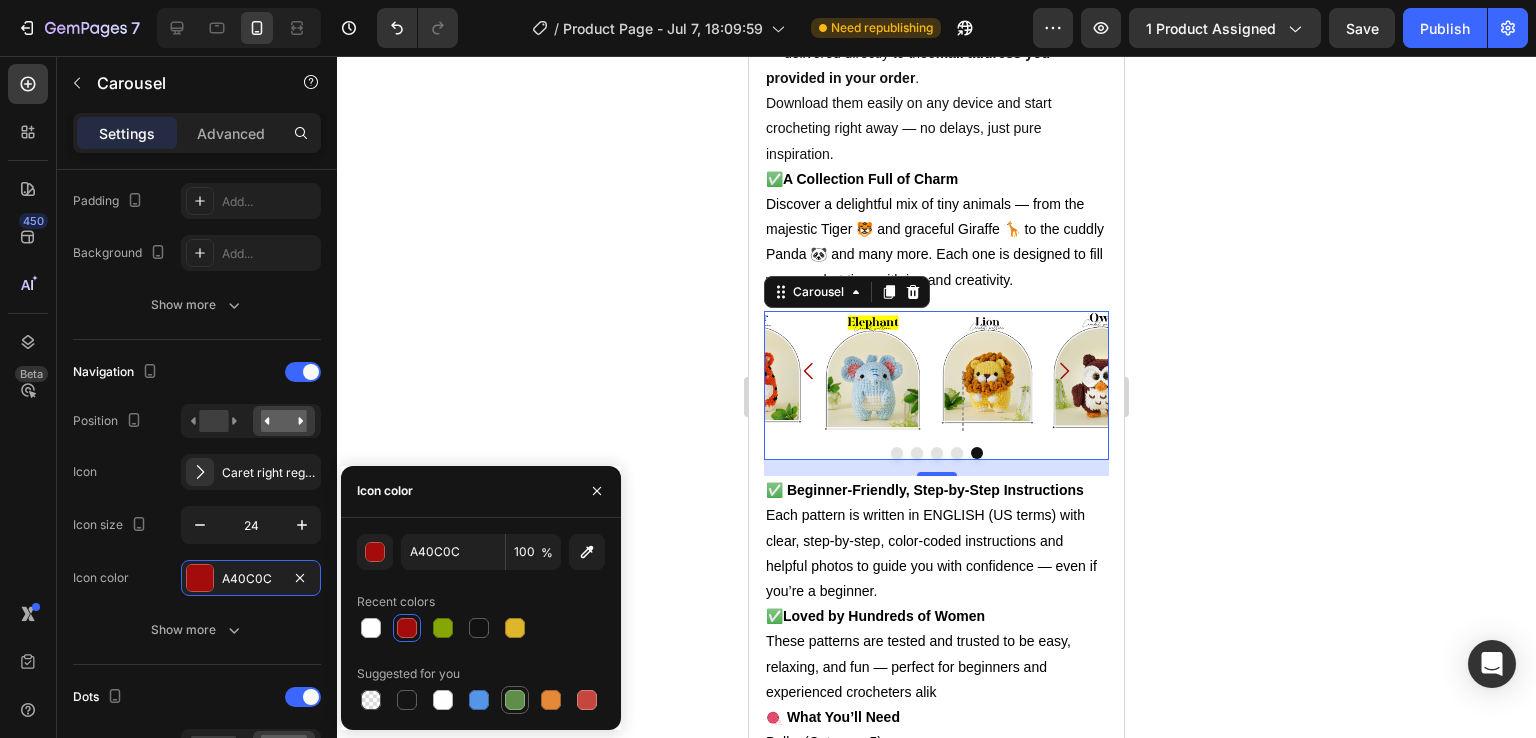 click at bounding box center [515, 700] 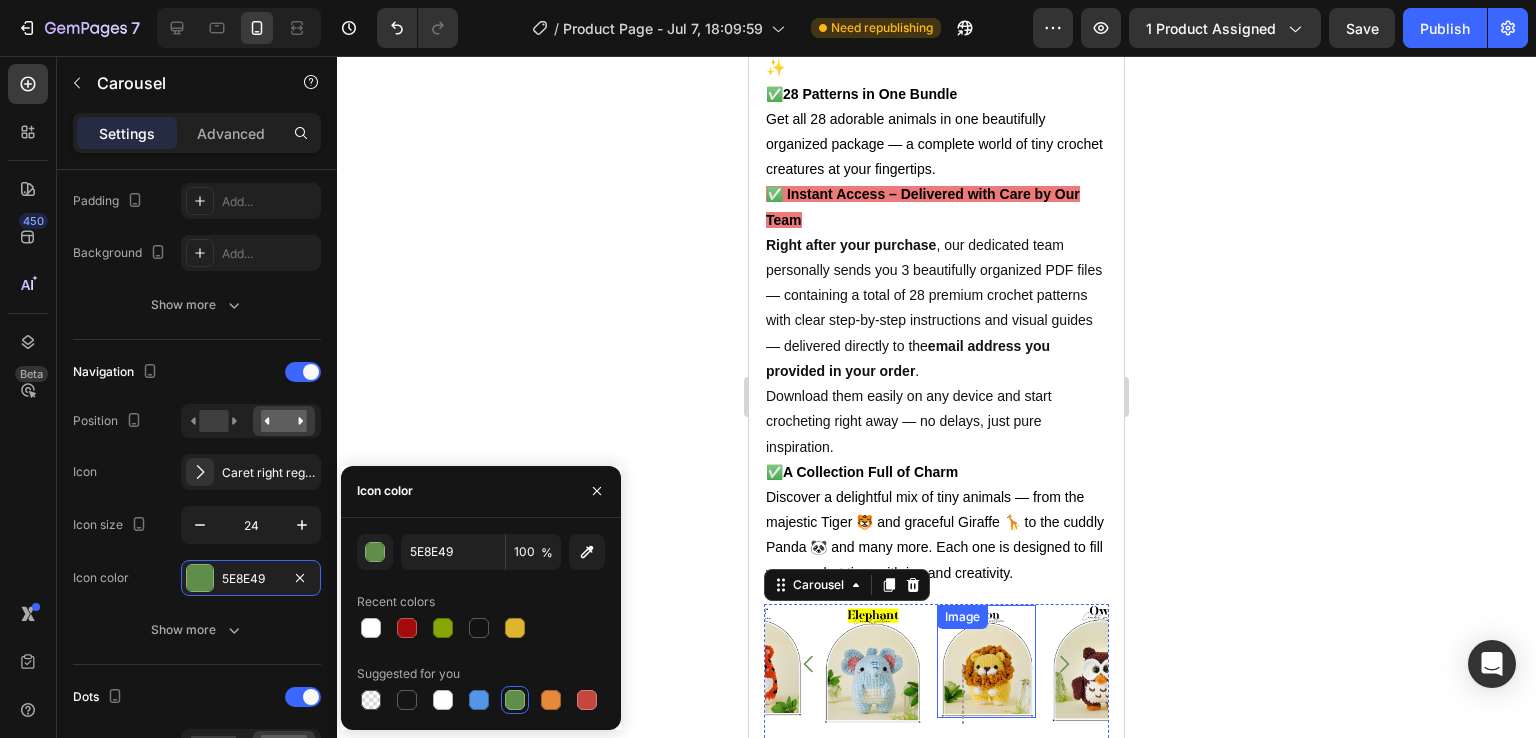 scroll, scrollTop: 1181, scrollLeft: 0, axis: vertical 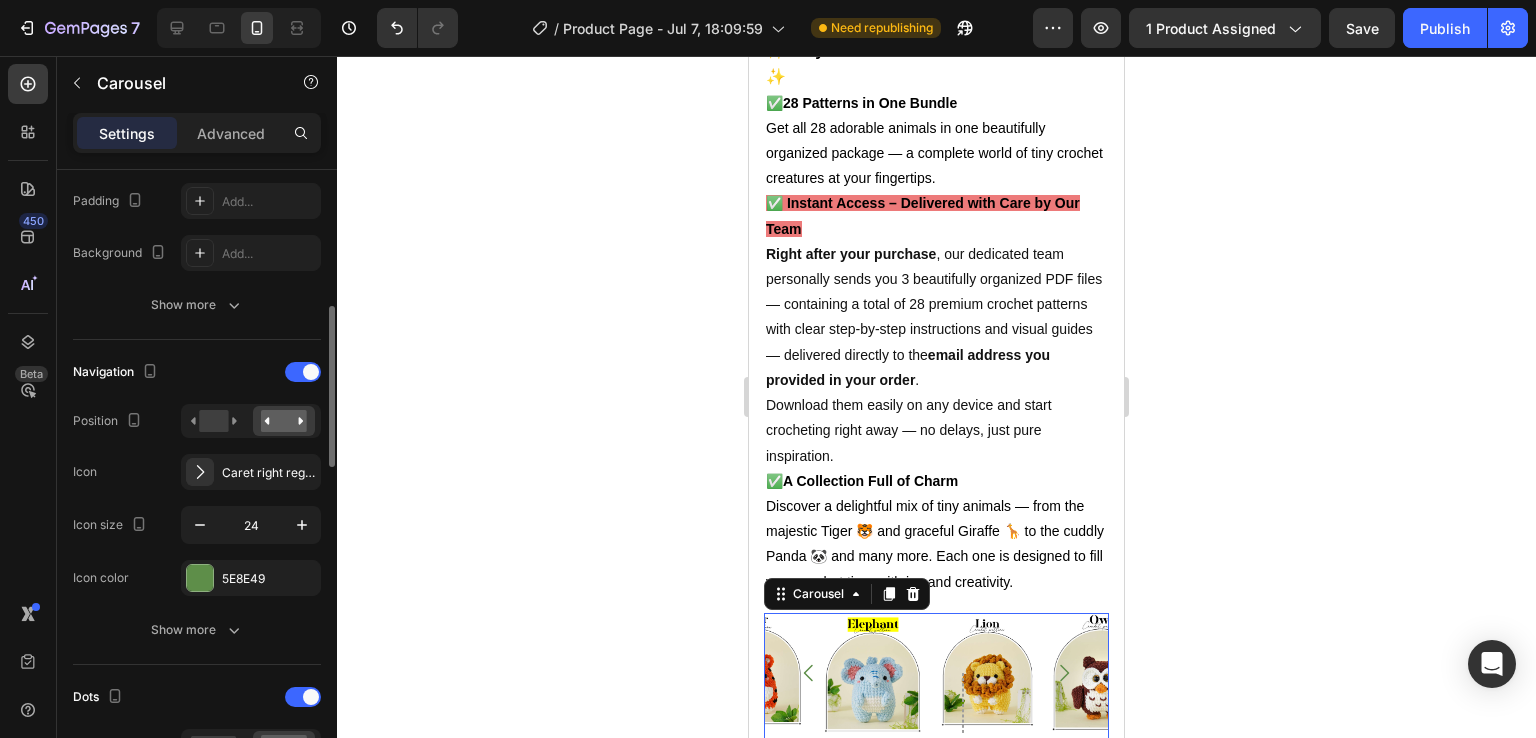 click on "Navigation Position Icon
Caret right regular Icon size 24 Icon color 5E8E49 Show more" at bounding box center (197, 502) 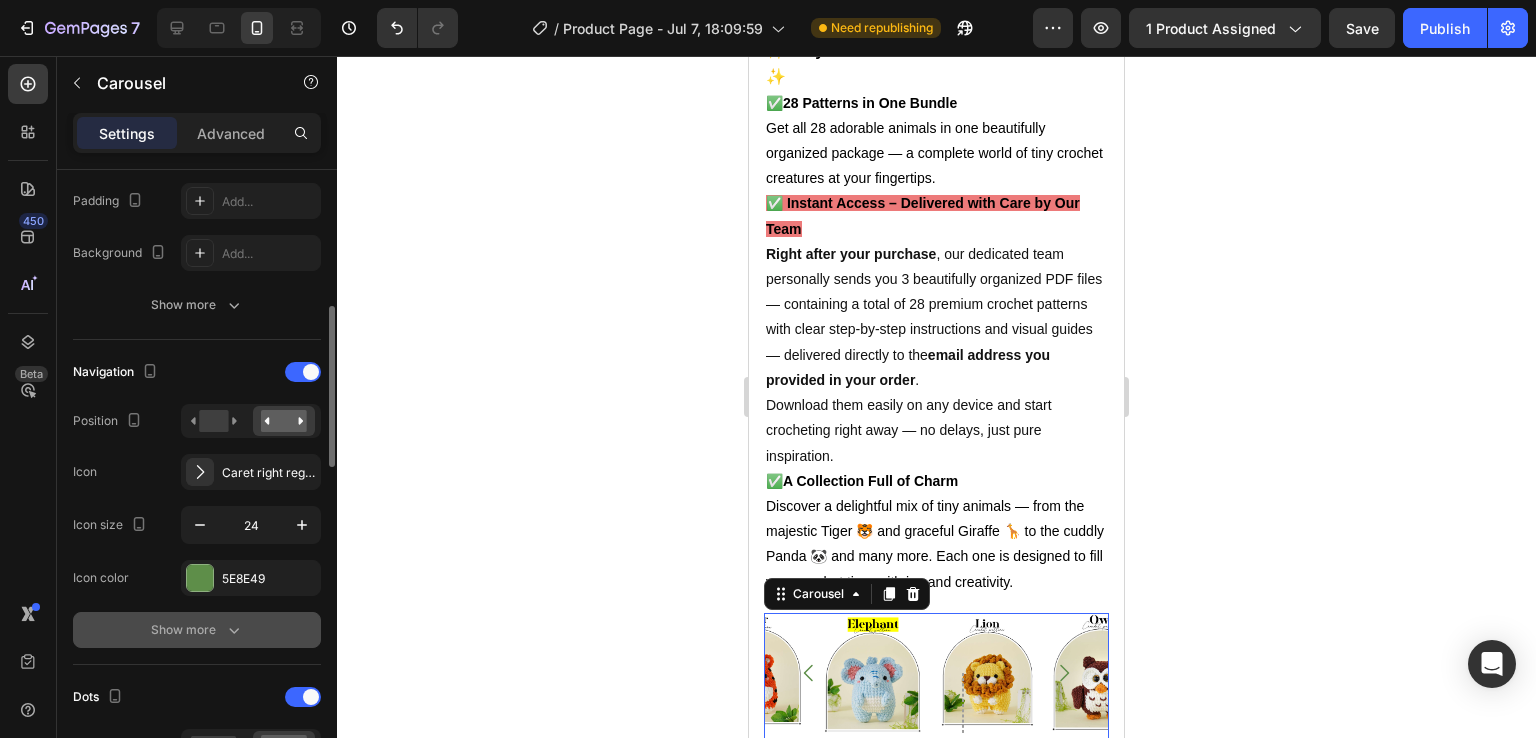 click on "Show more" at bounding box center (197, 630) 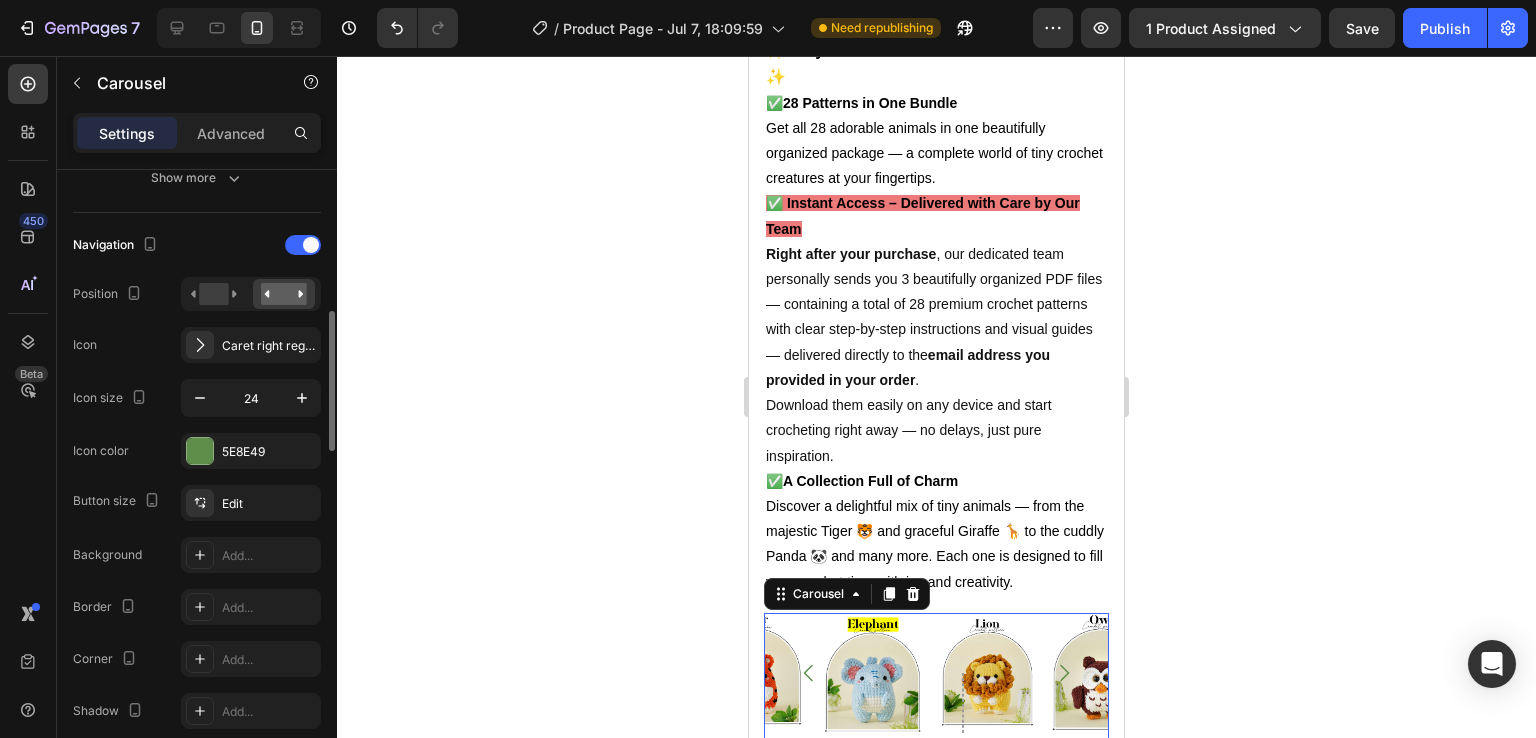 scroll, scrollTop: 660, scrollLeft: 0, axis: vertical 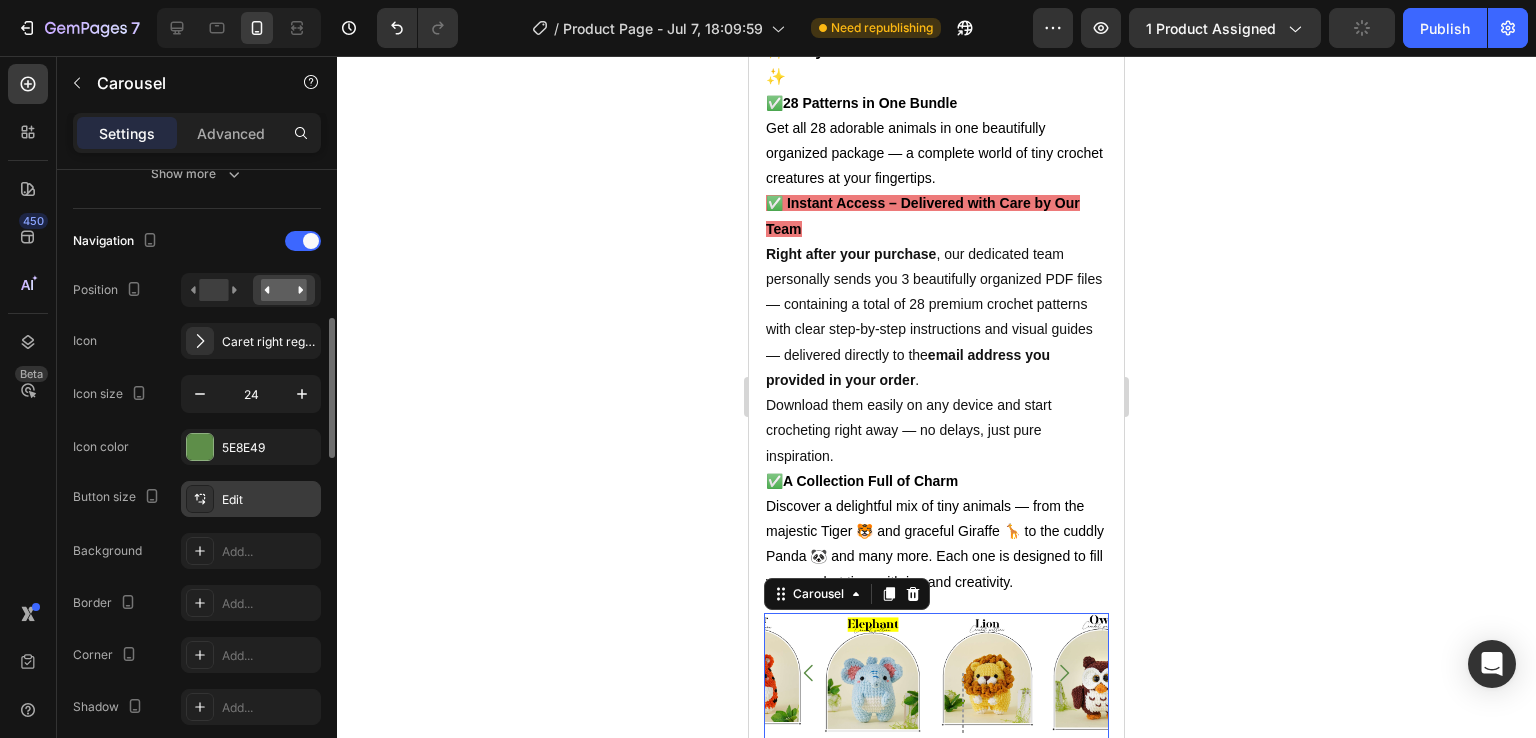 click on "Edit" at bounding box center [251, 499] 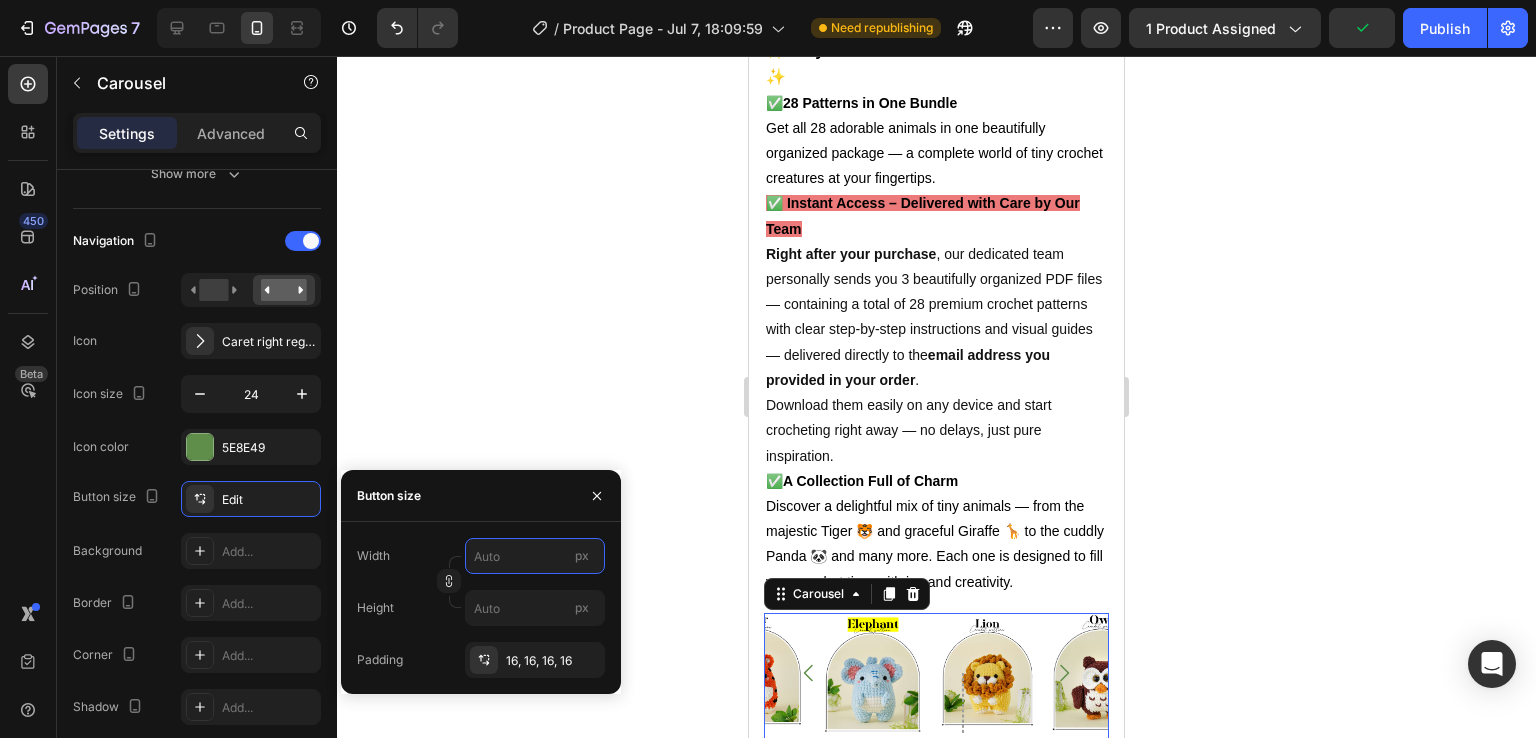 click on "px" at bounding box center [535, 556] 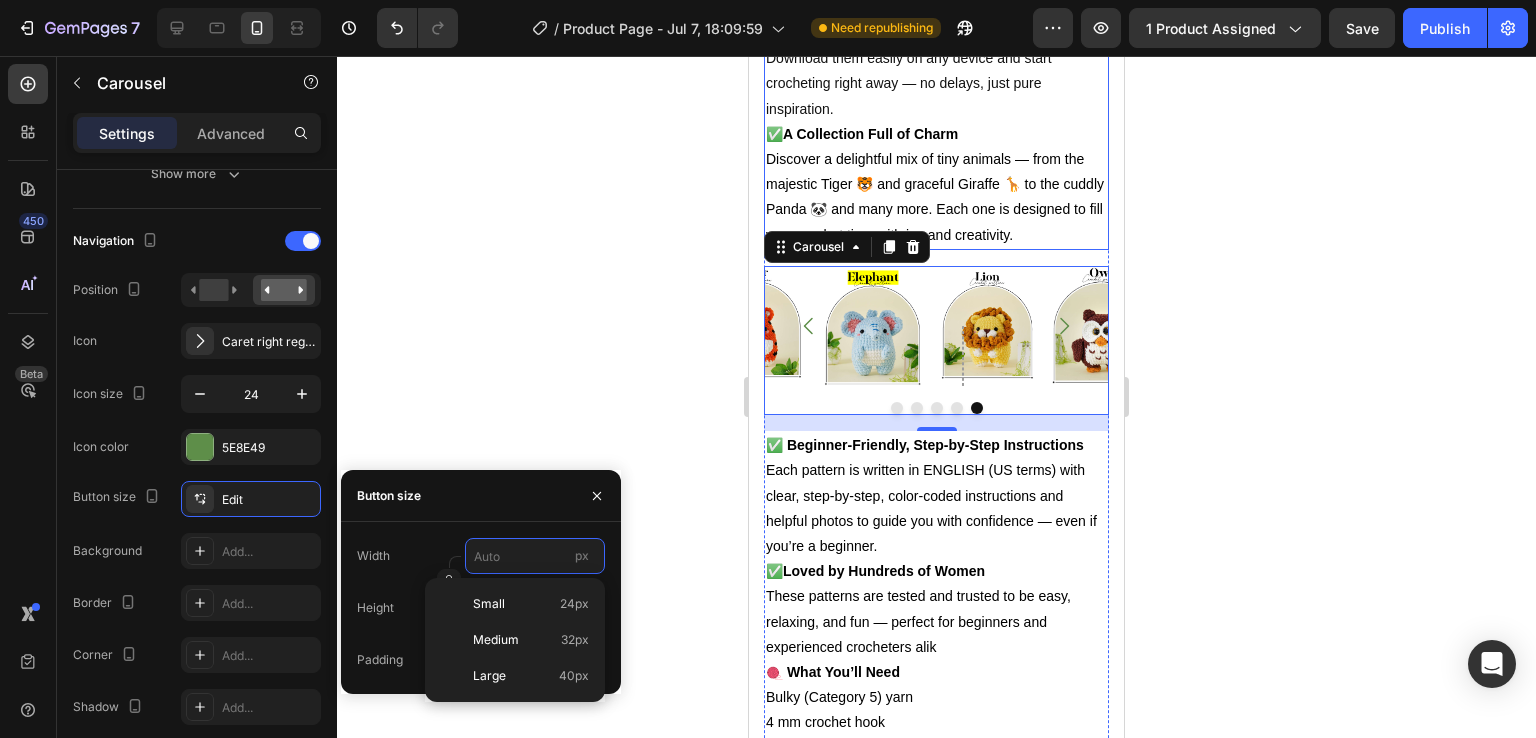 scroll, scrollTop: 1530, scrollLeft: 0, axis: vertical 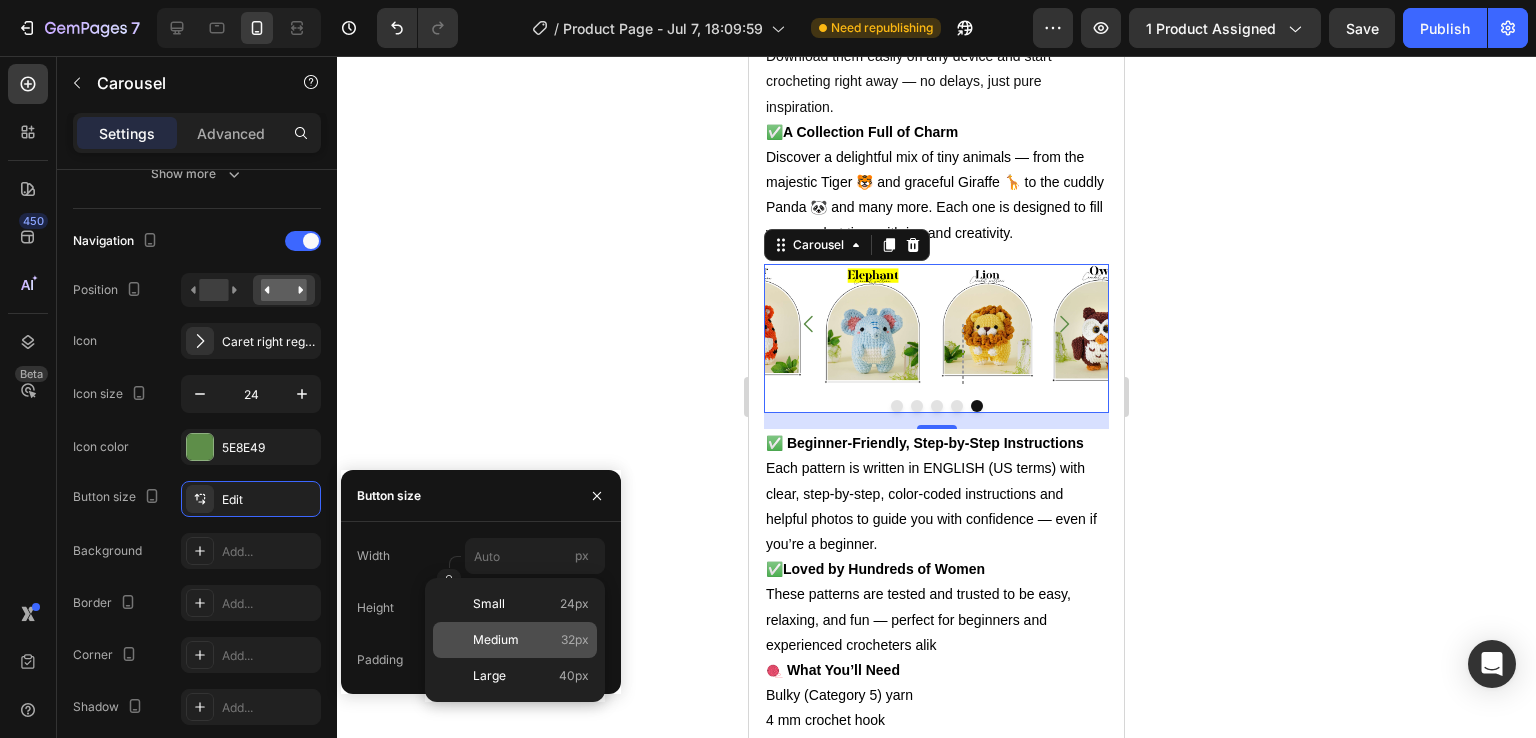 click on "Medium" at bounding box center (496, 640) 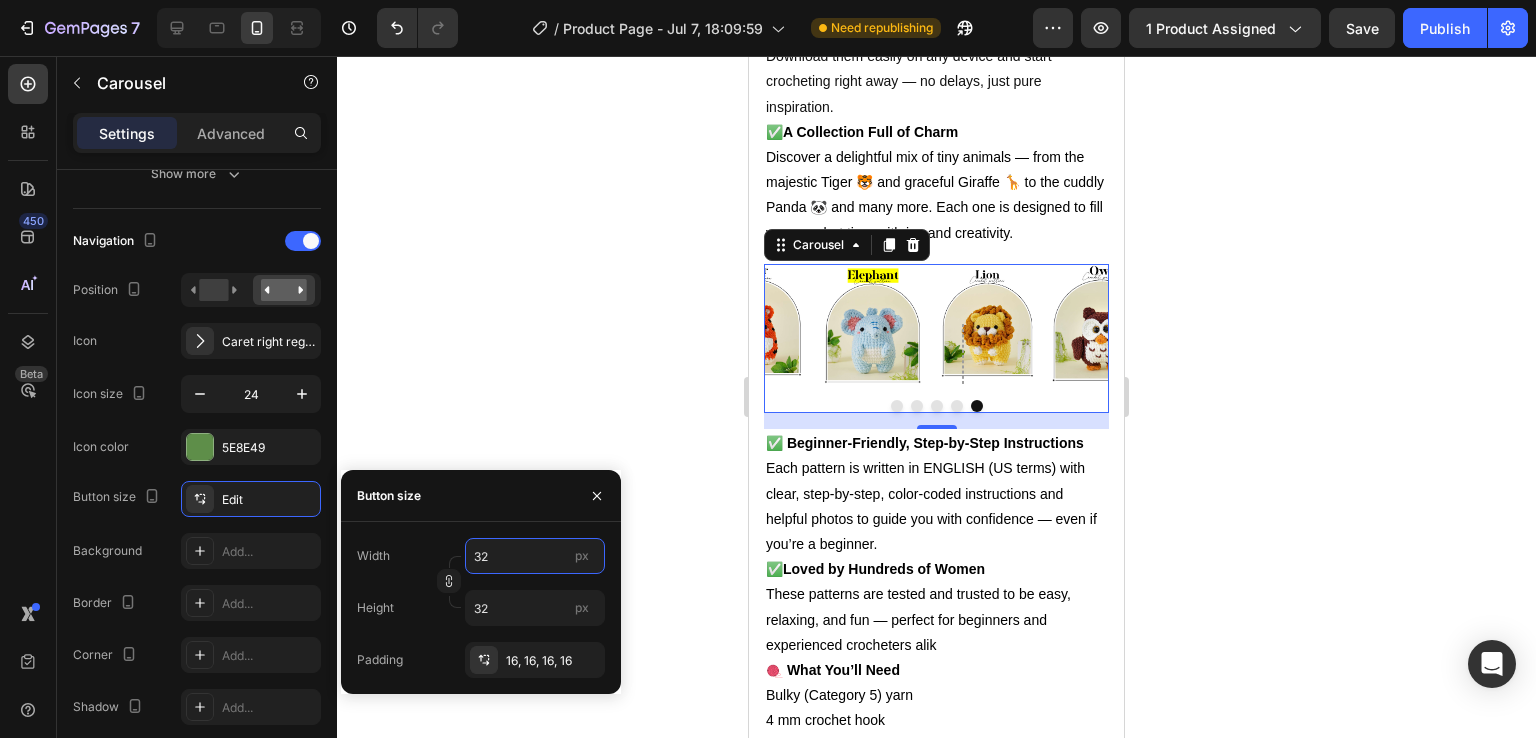 click on "32" at bounding box center (535, 556) 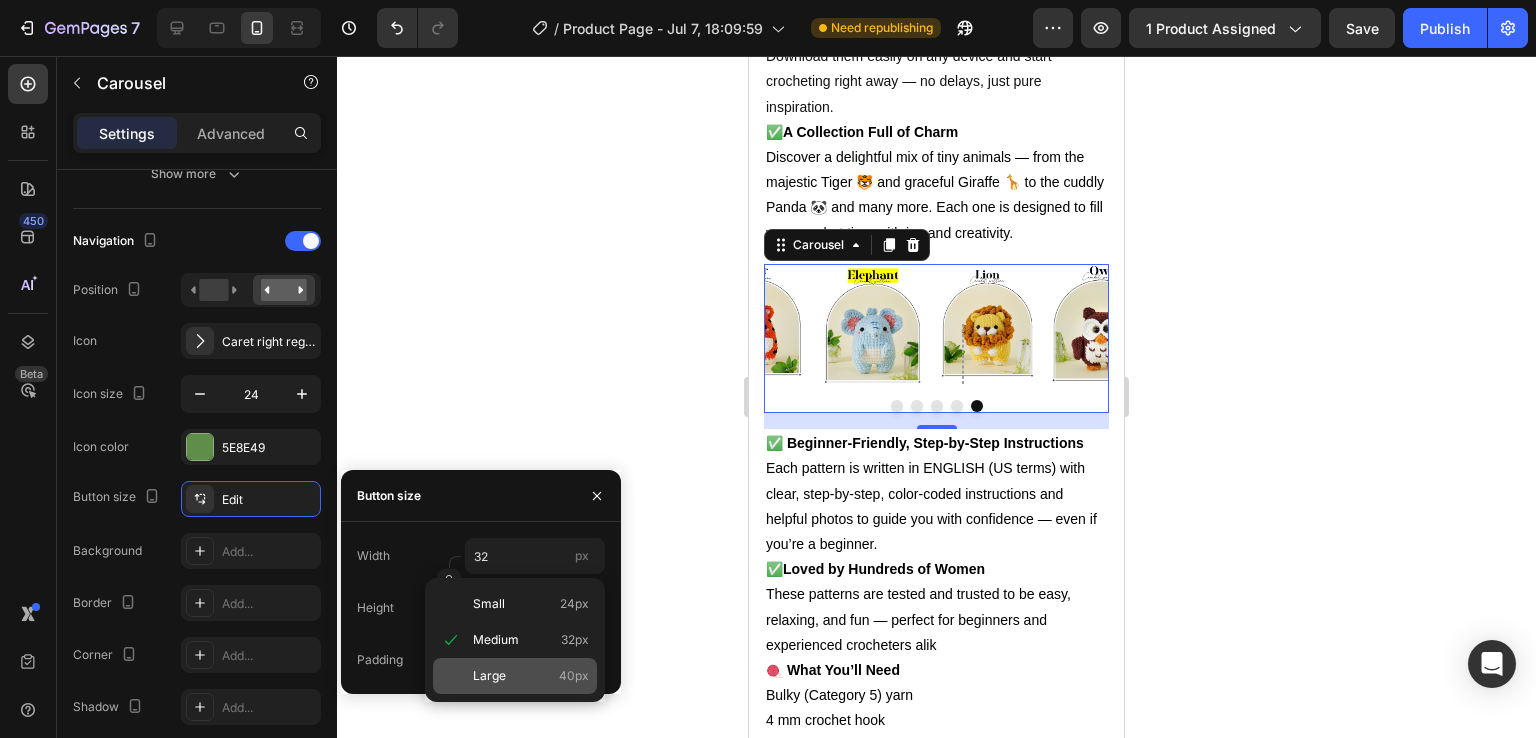 click on "Large" at bounding box center [489, 676] 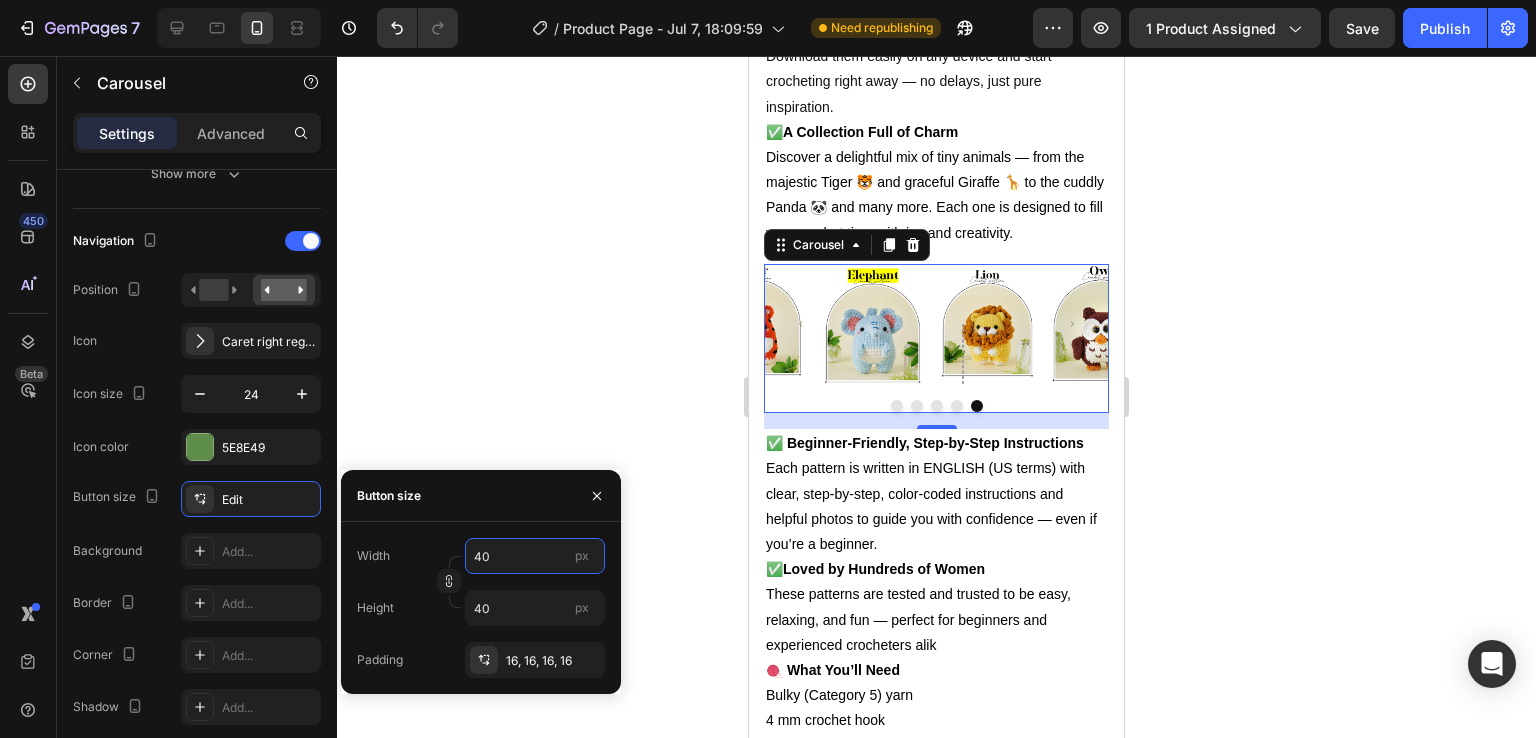 click on "40" at bounding box center (535, 556) 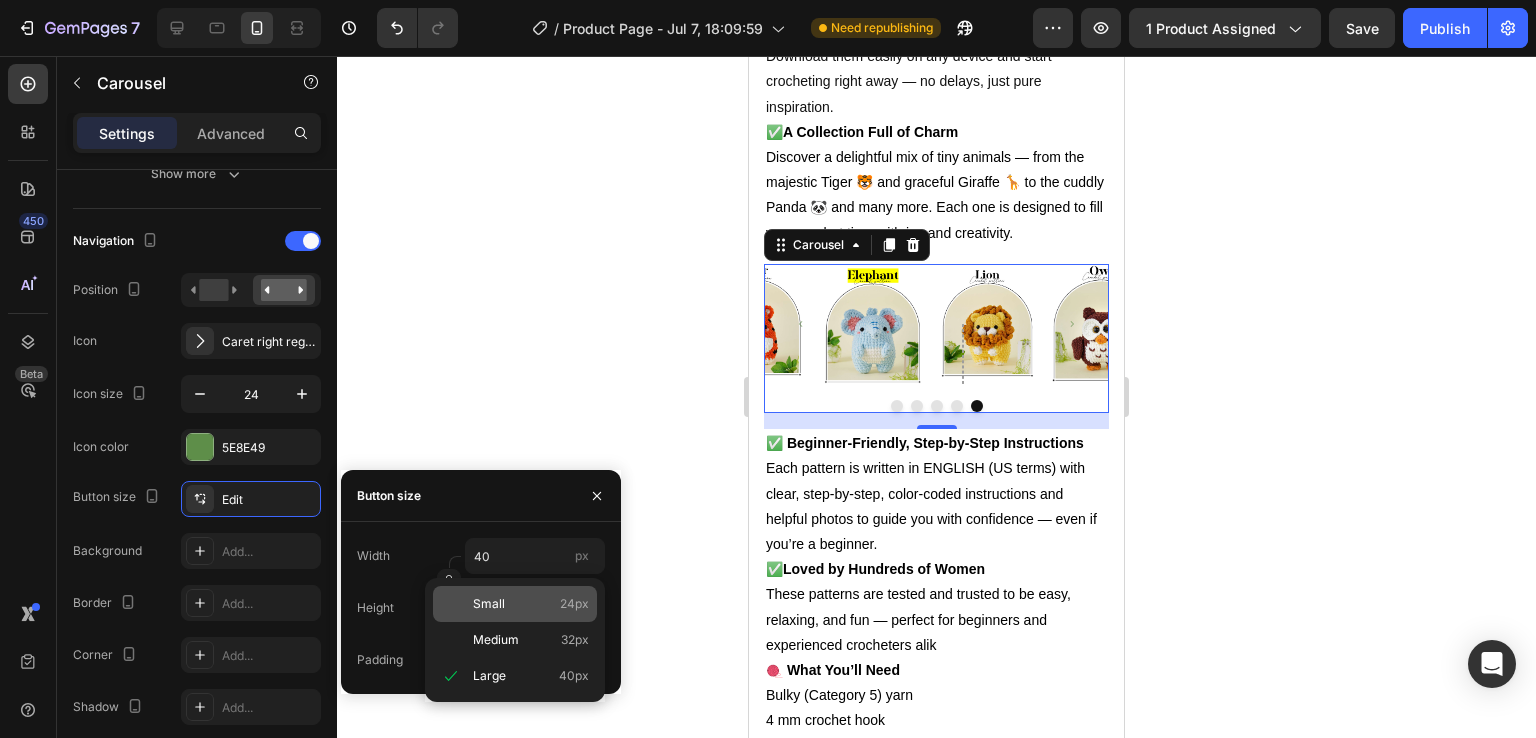 click on "Small 24px" 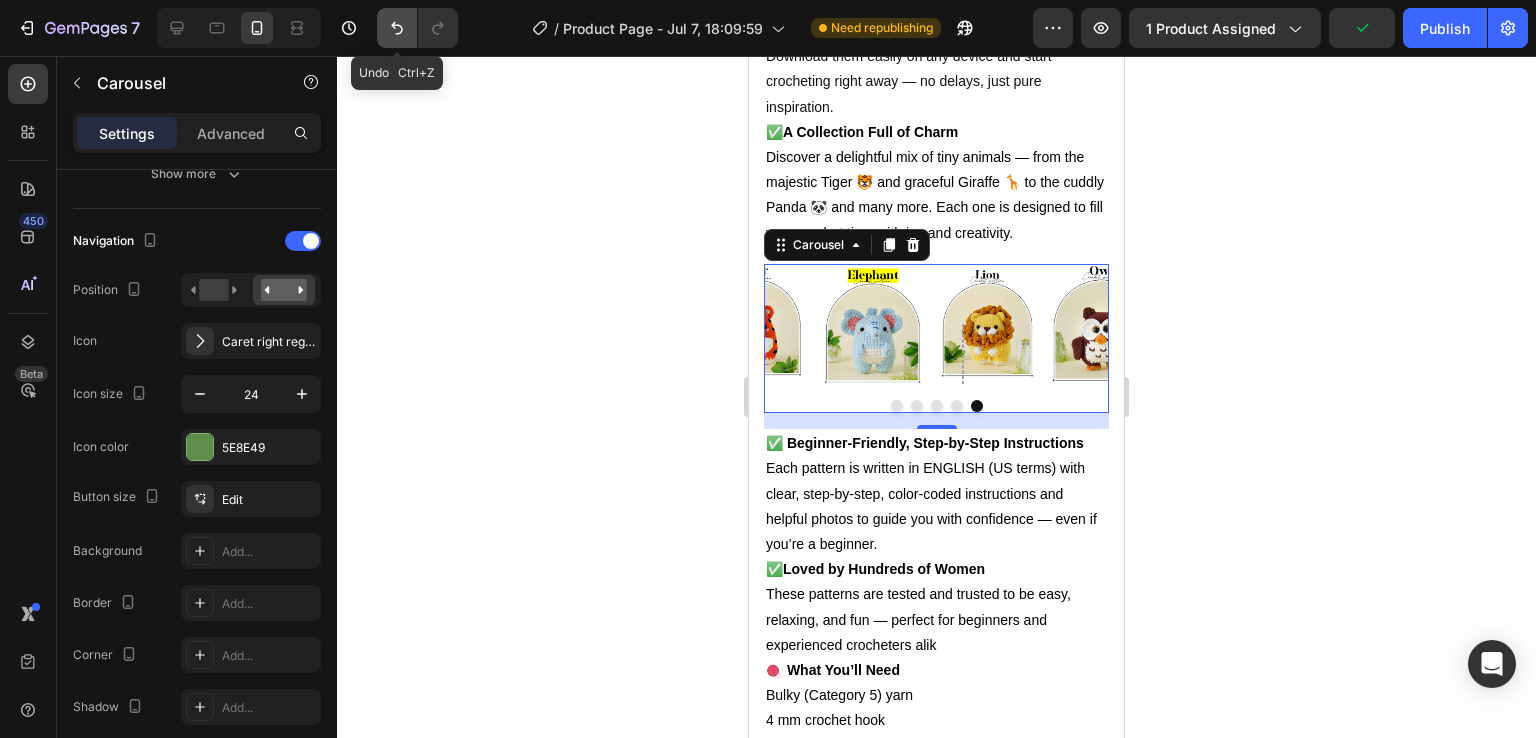 click 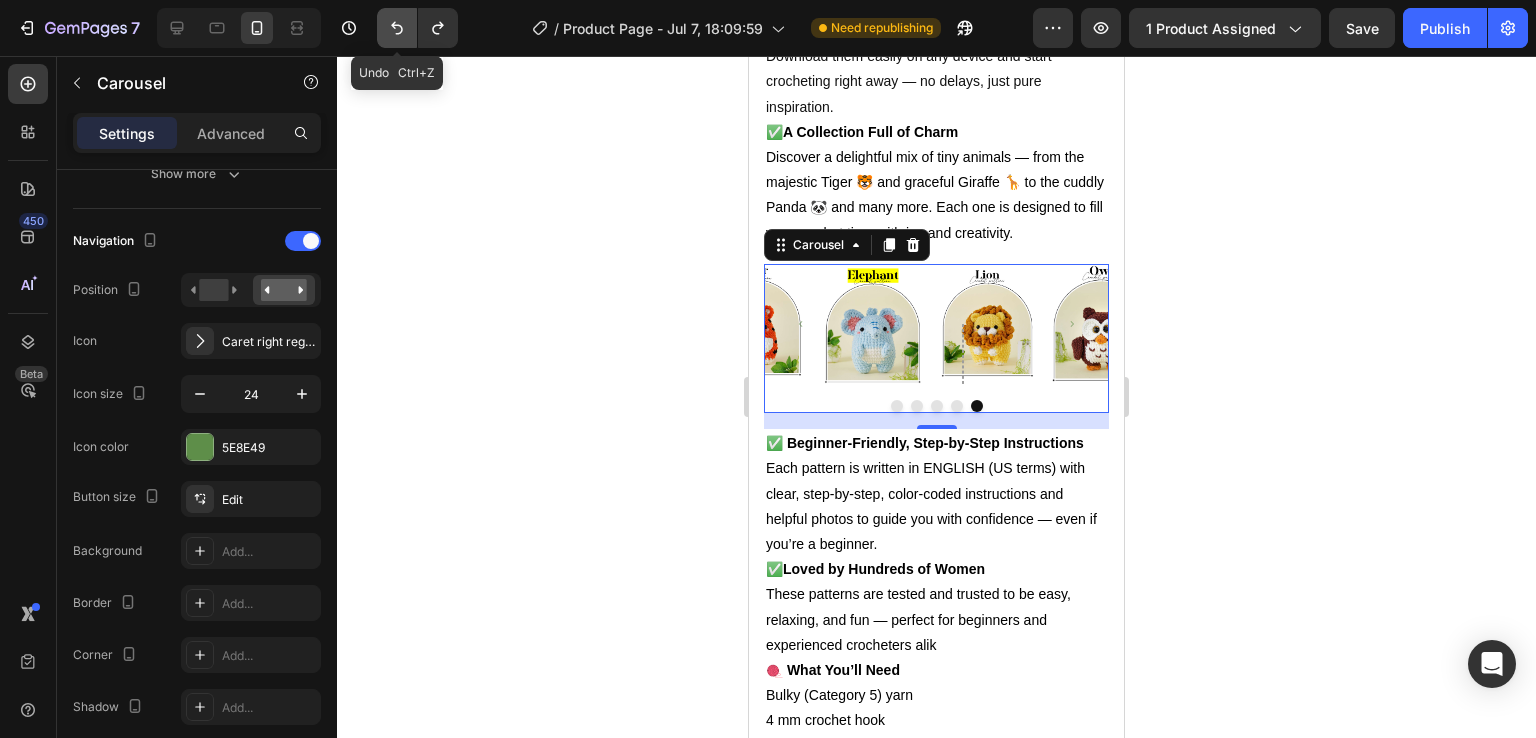 click 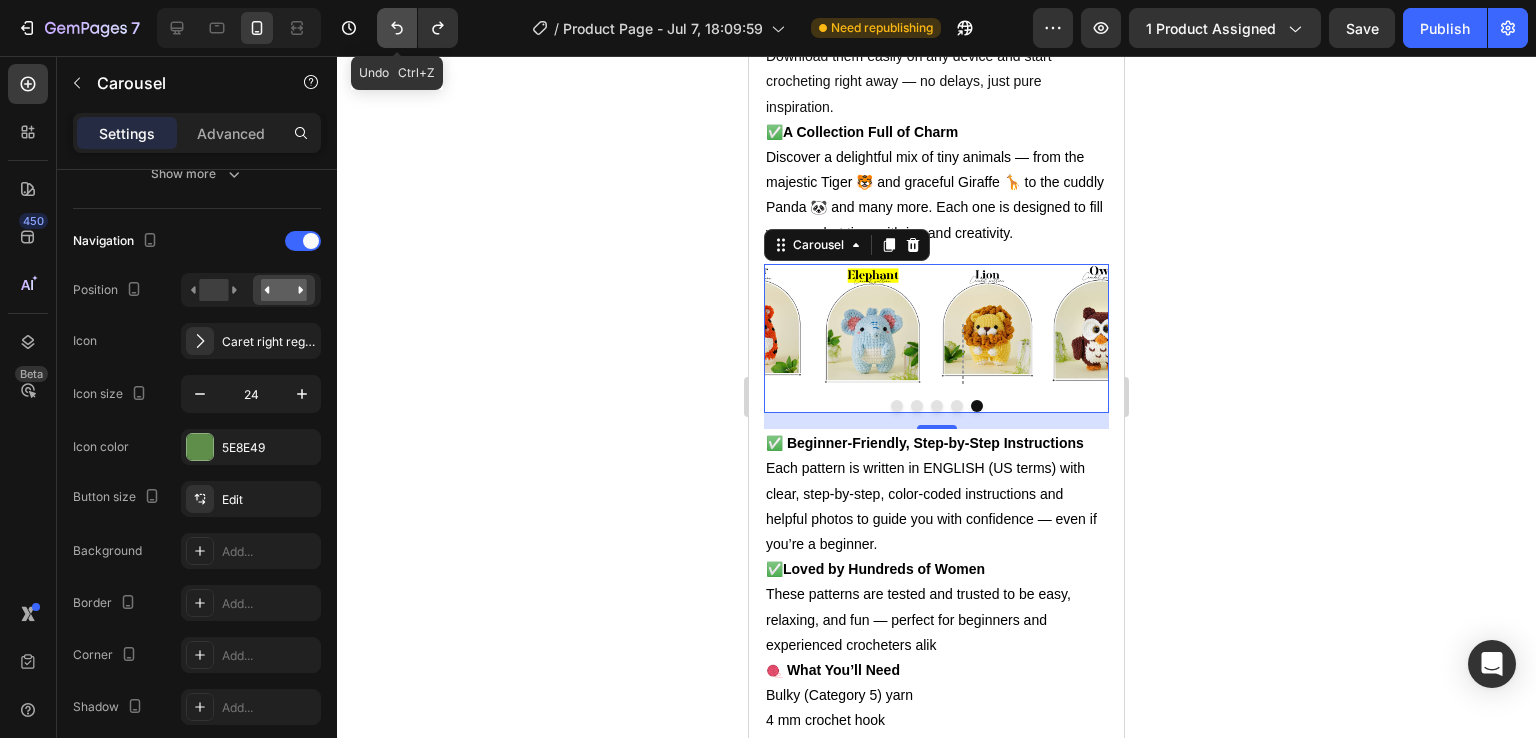 click 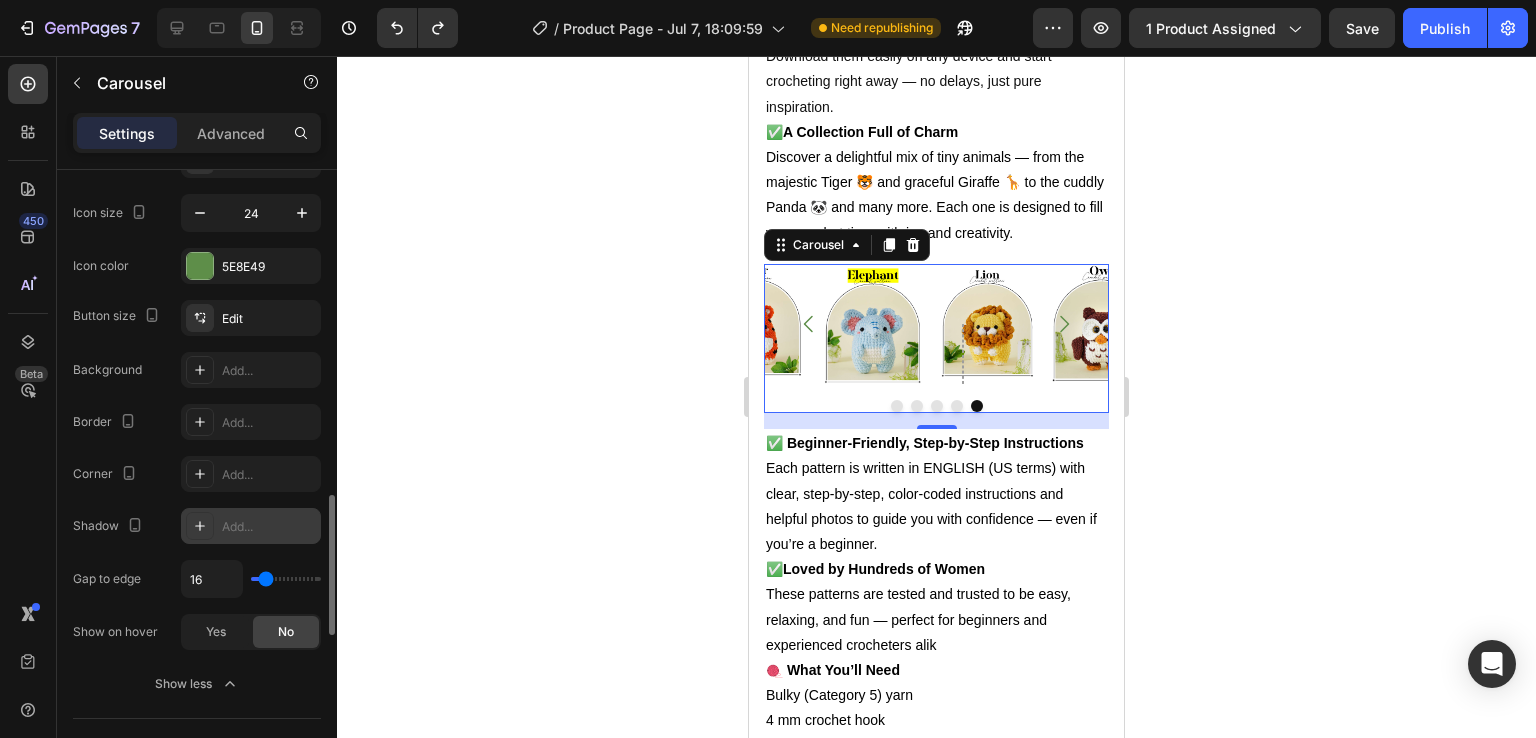 scroll, scrollTop: 958, scrollLeft: 0, axis: vertical 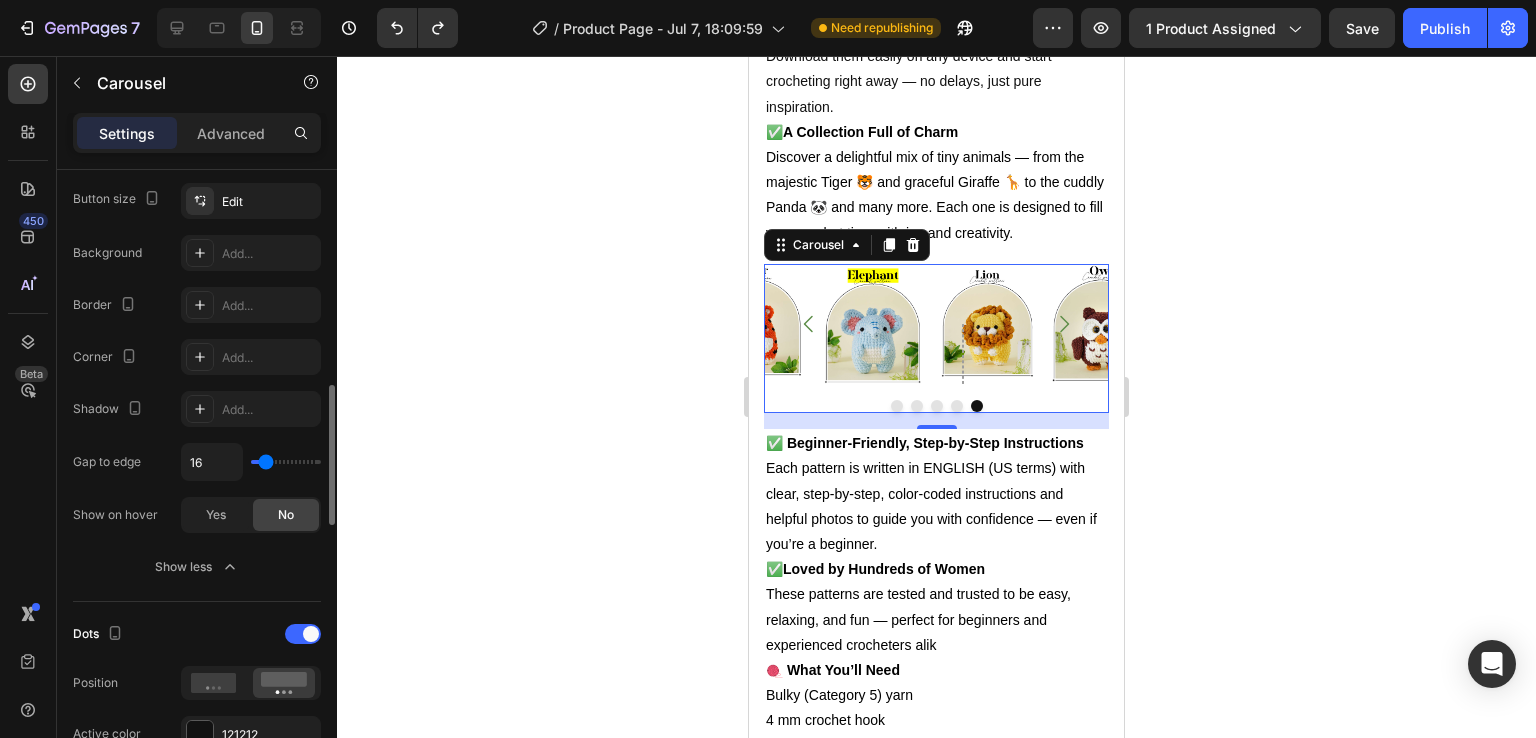 drag, startPoint x: 263, startPoint y: 469, endPoint x: 280, endPoint y: 466, distance: 17.262676 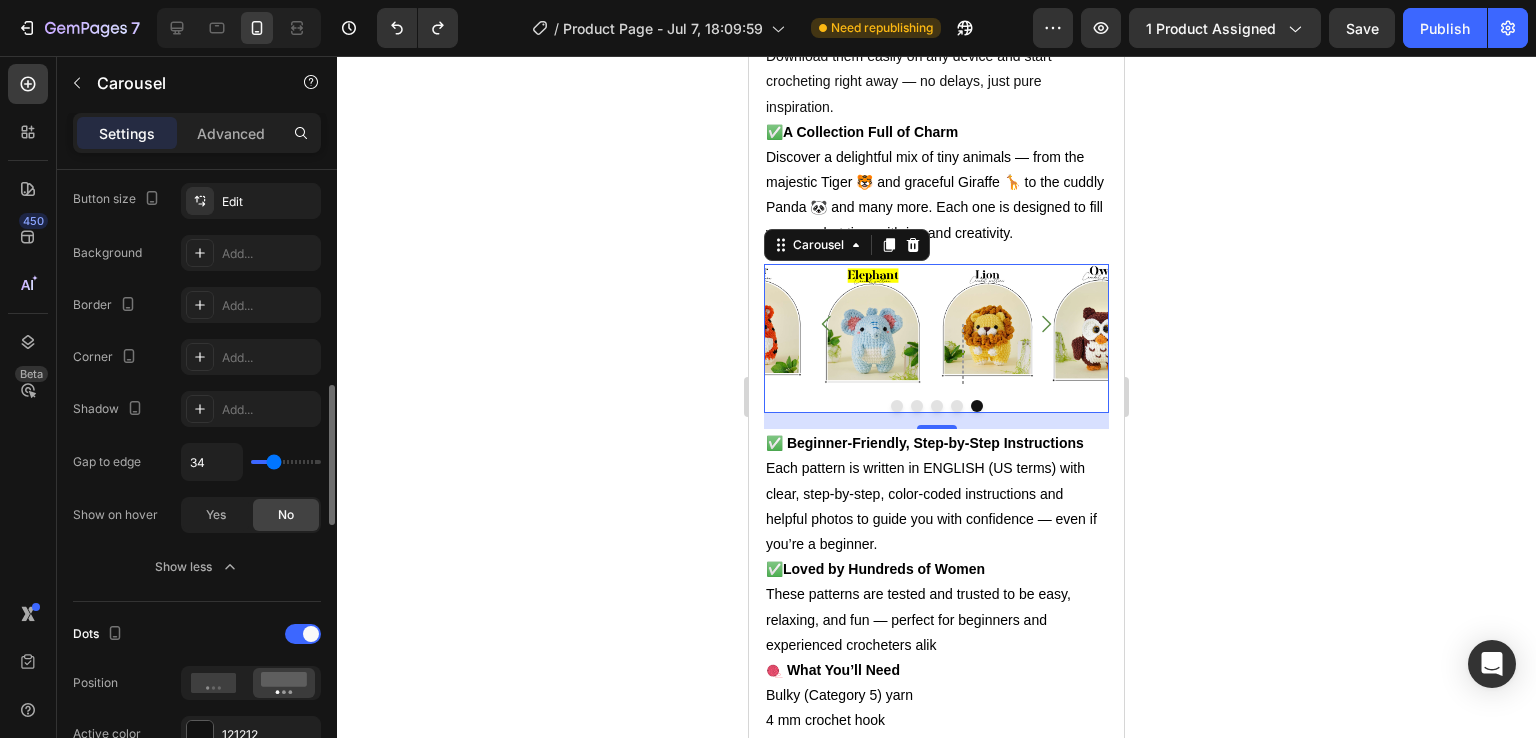 type on "86" 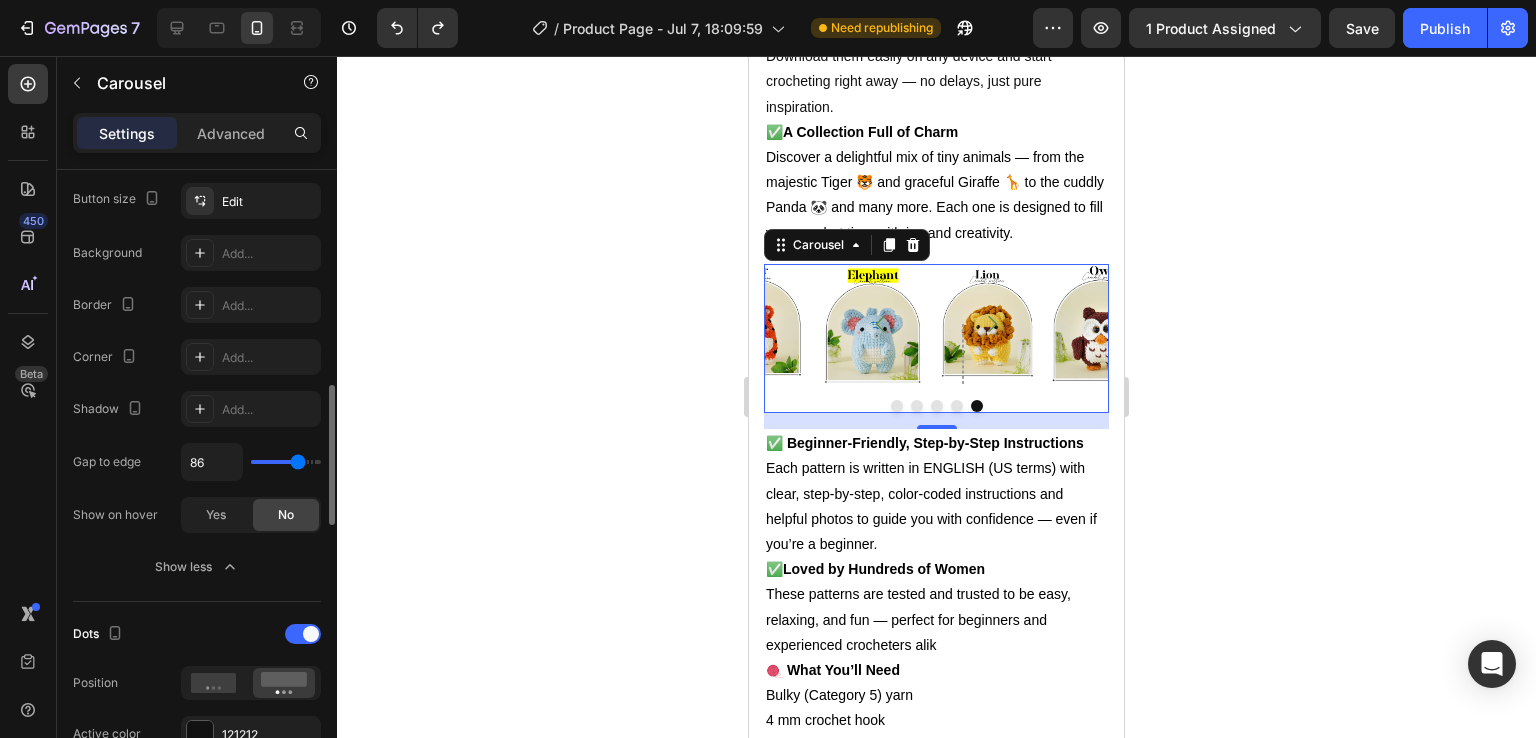 type on "88" 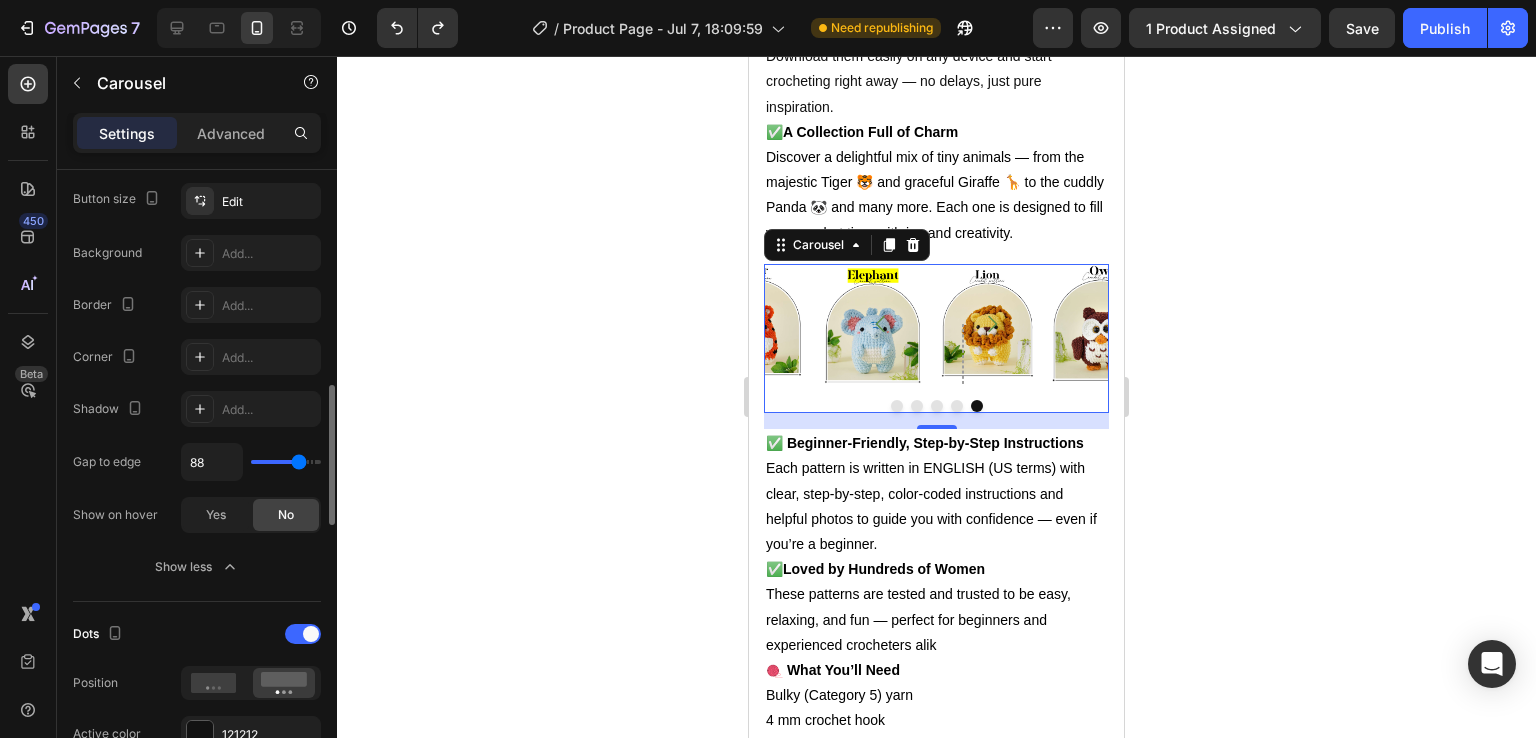 drag, startPoint x: 274, startPoint y: 460, endPoint x: 304, endPoint y: 460, distance: 30 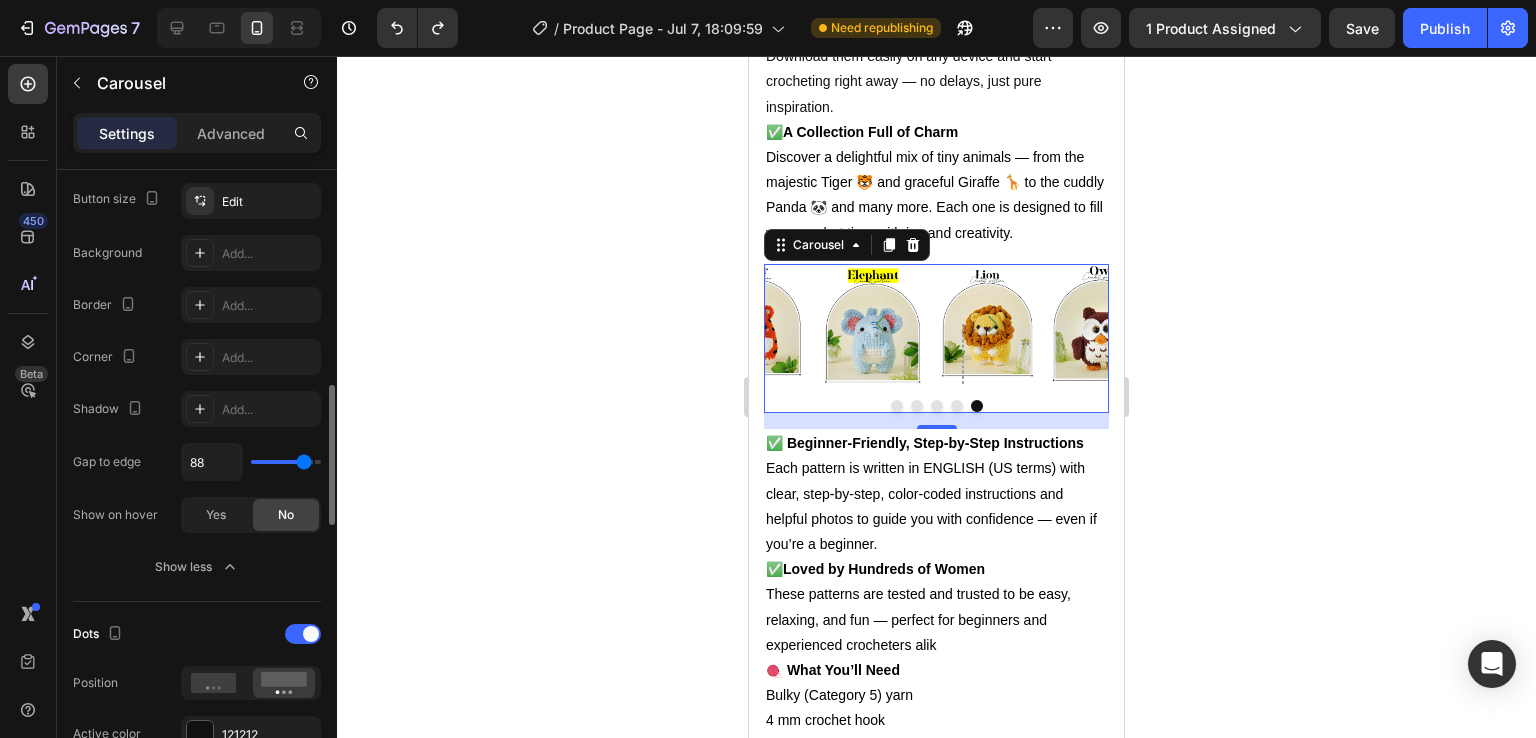 click at bounding box center [286, 462] 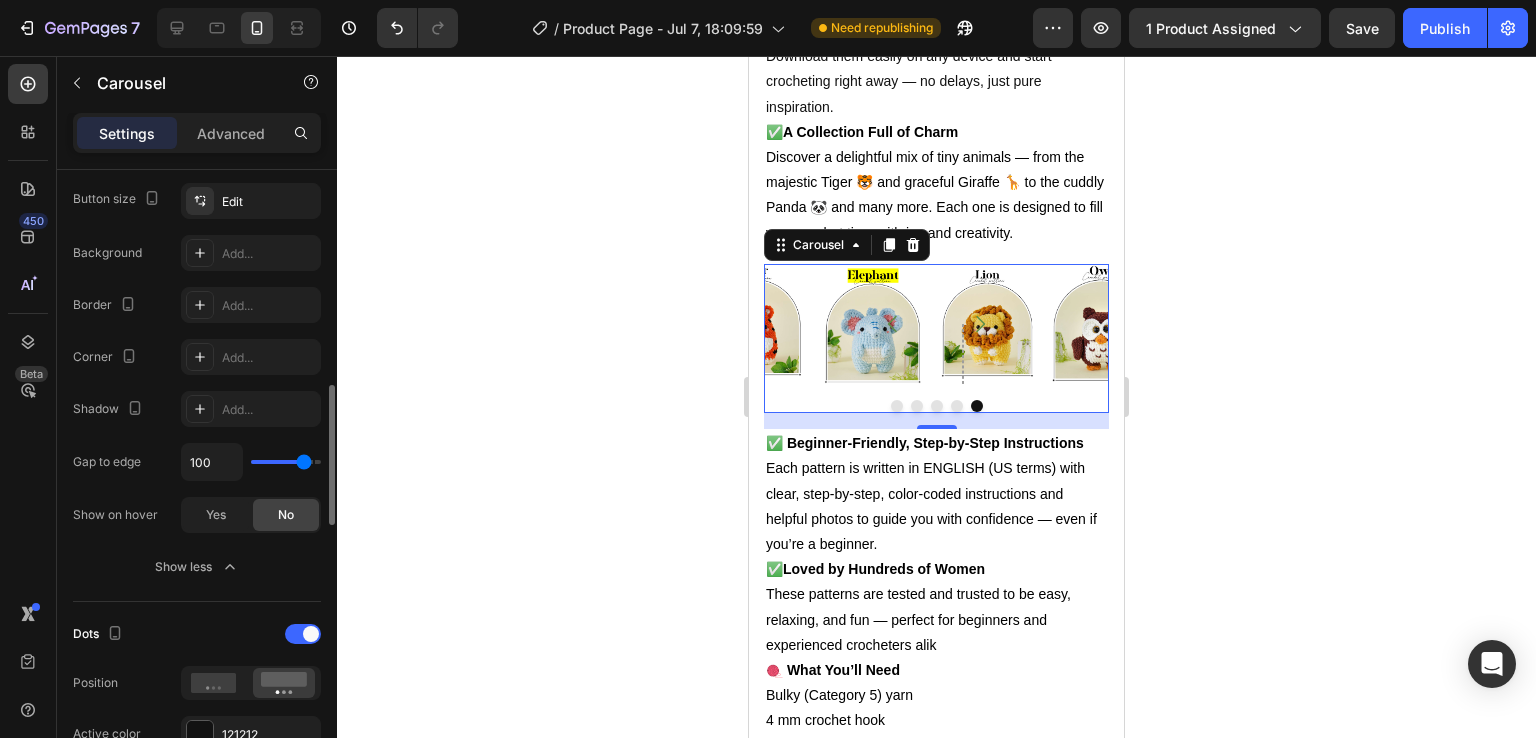 type on "38" 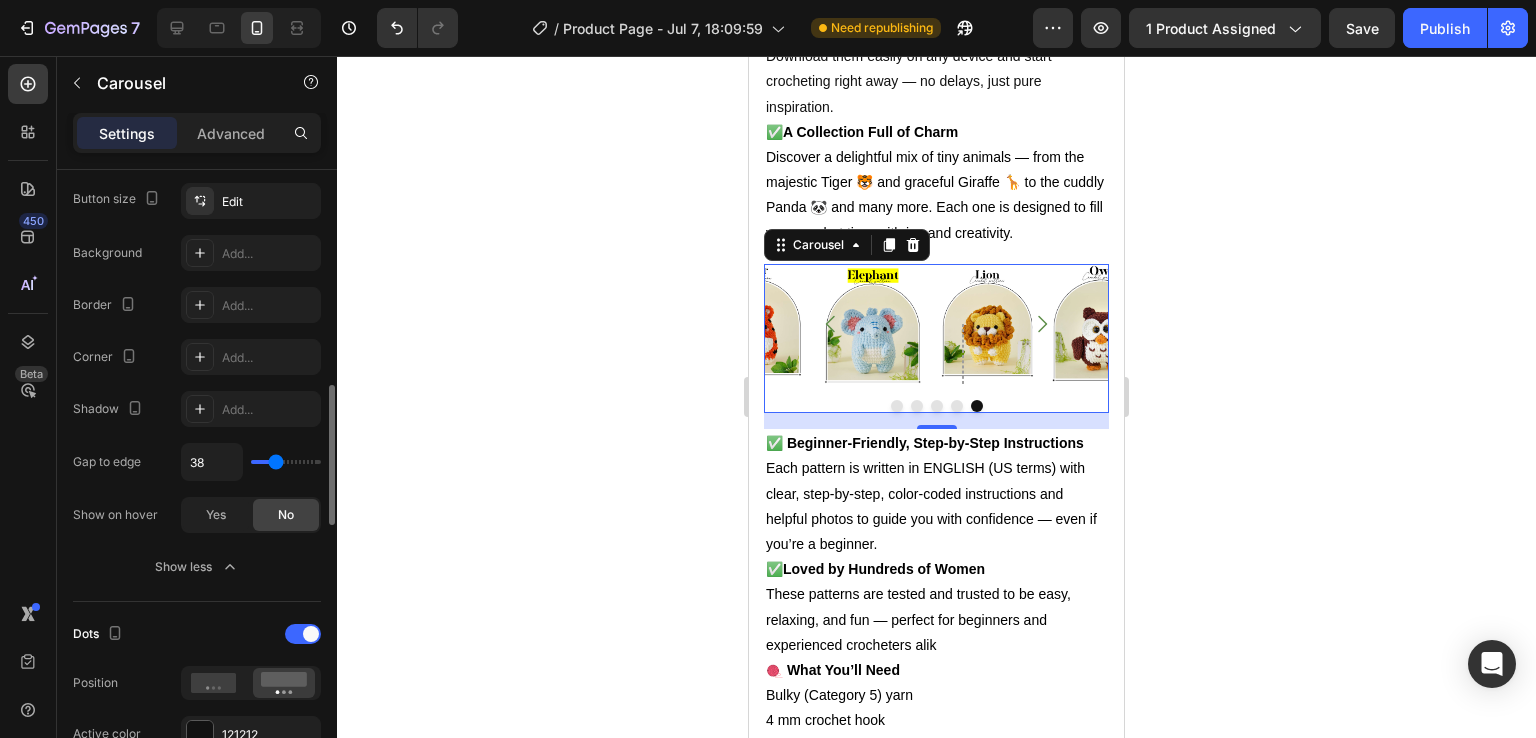 type on "36" 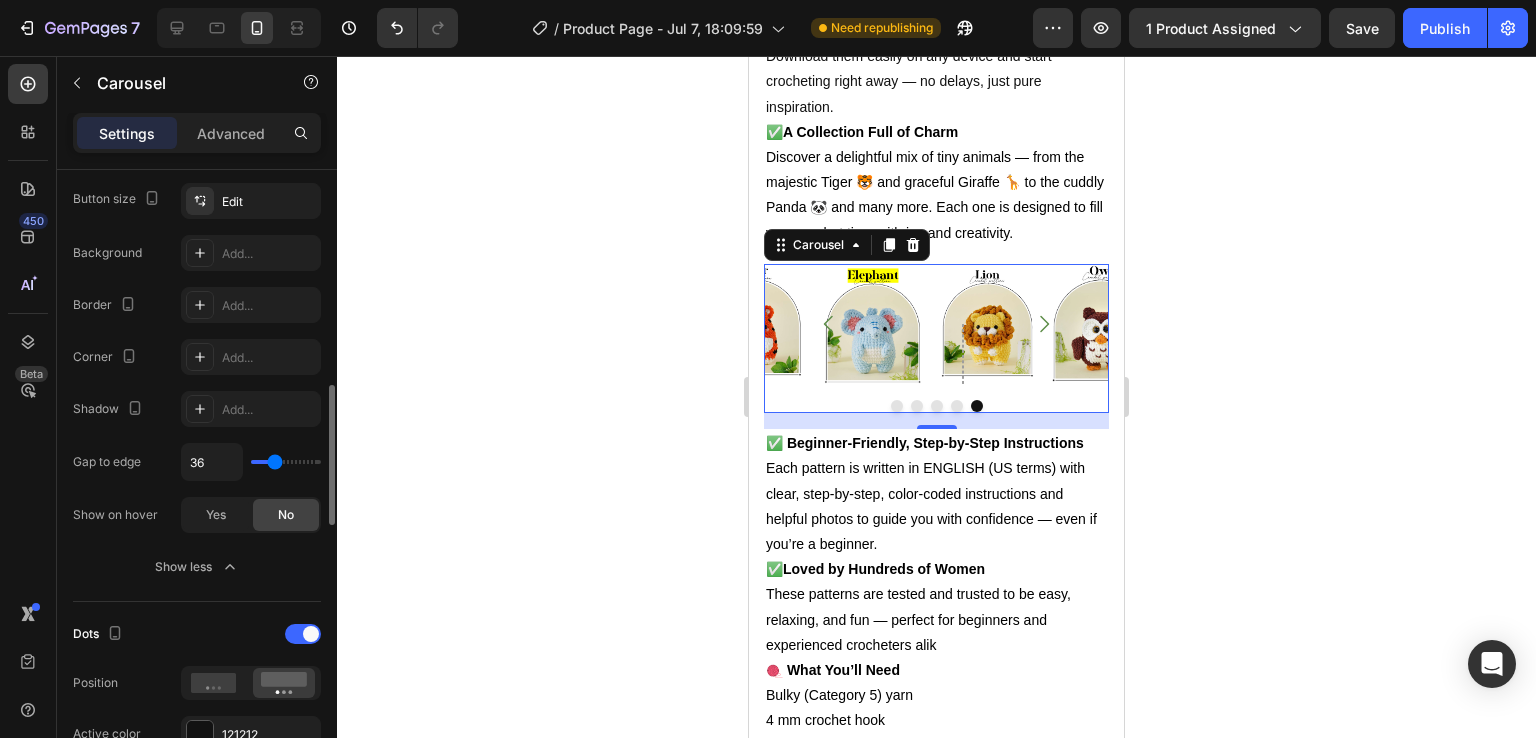 type on "34" 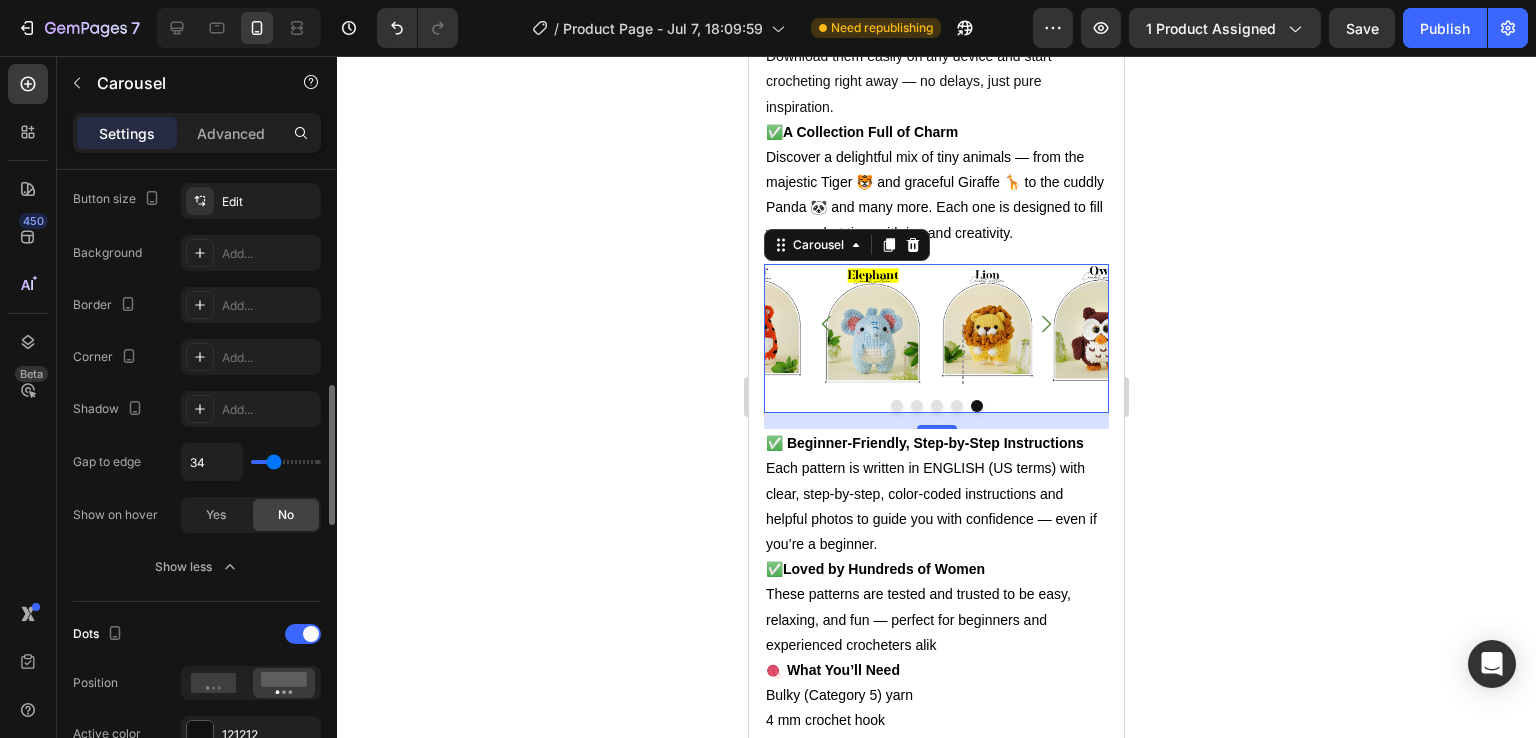type on "40" 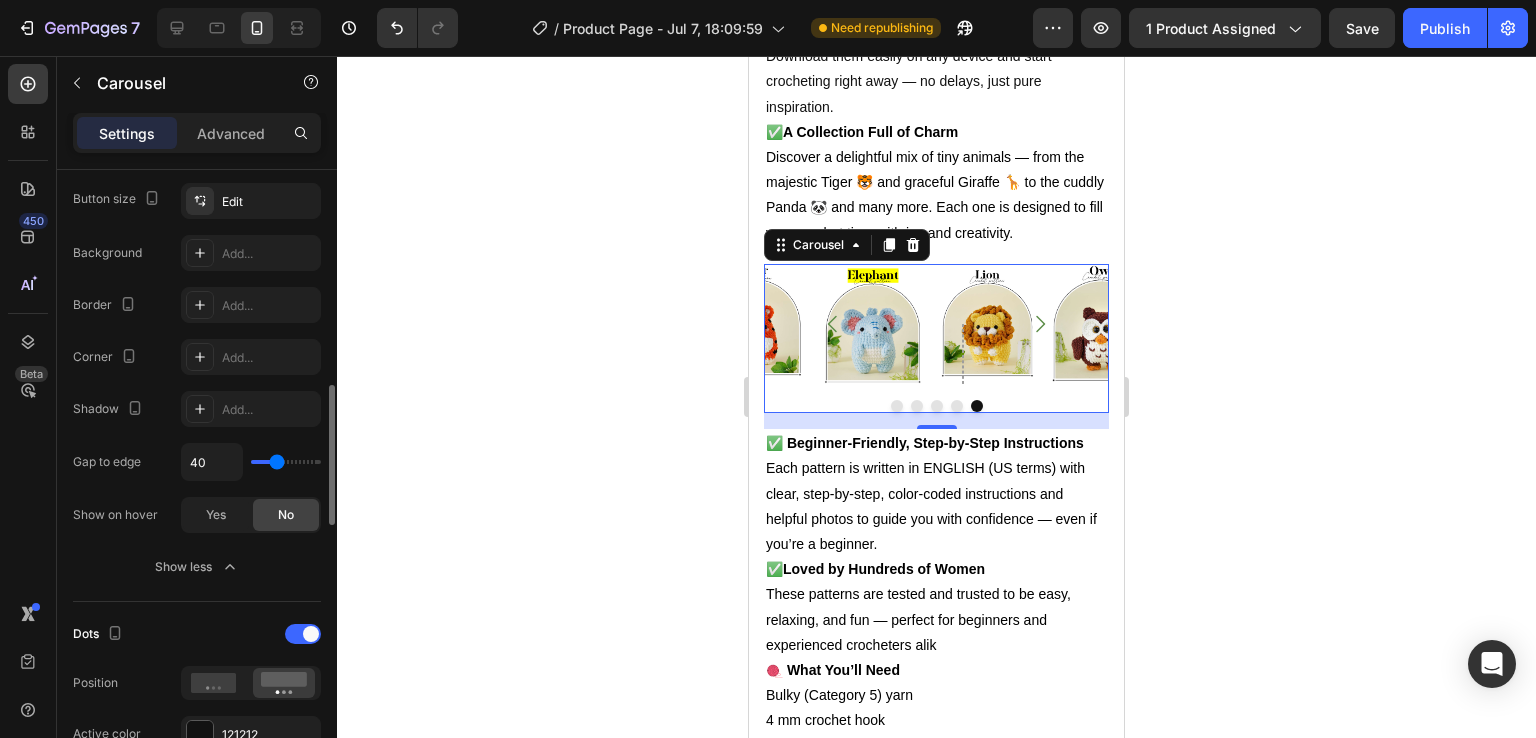 type on "24" 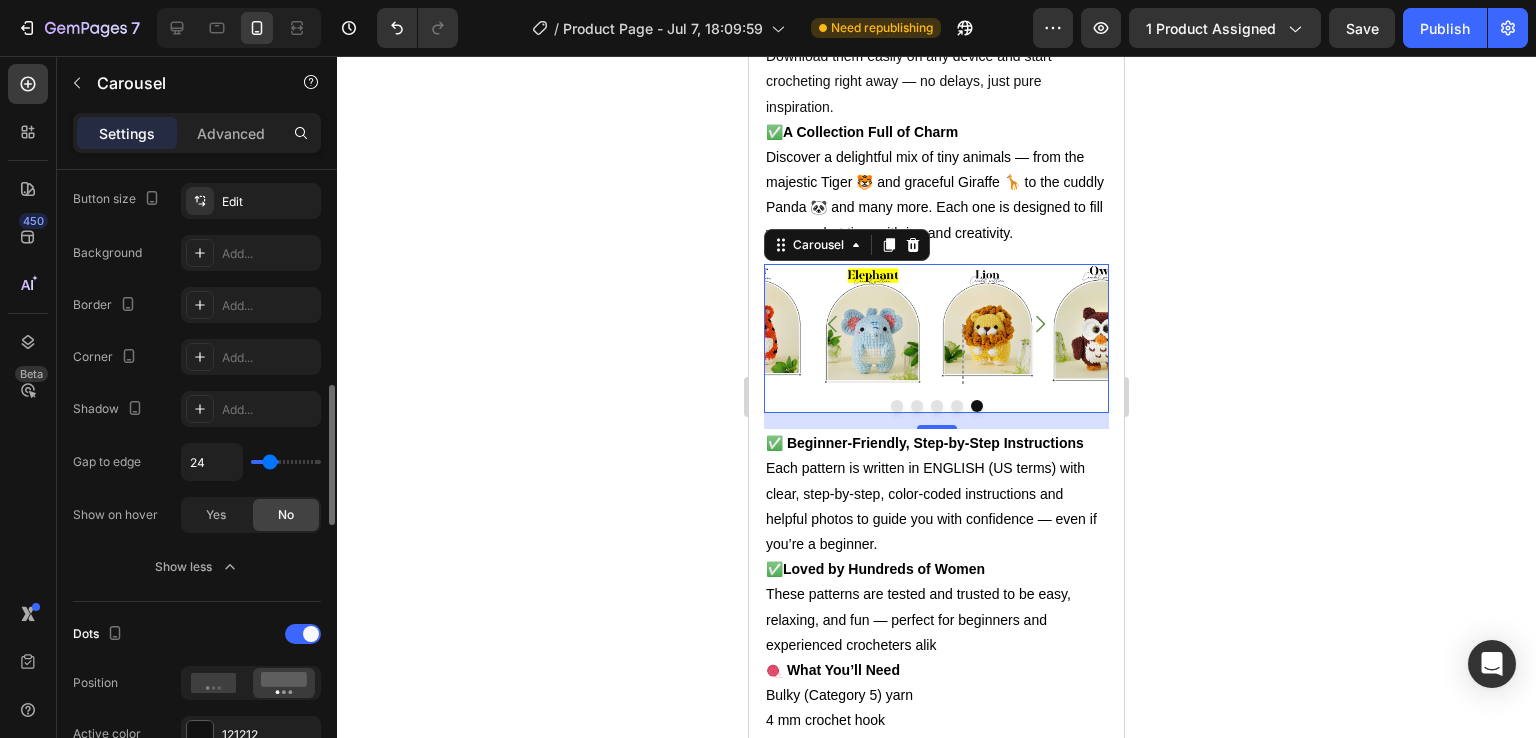 type on "9" 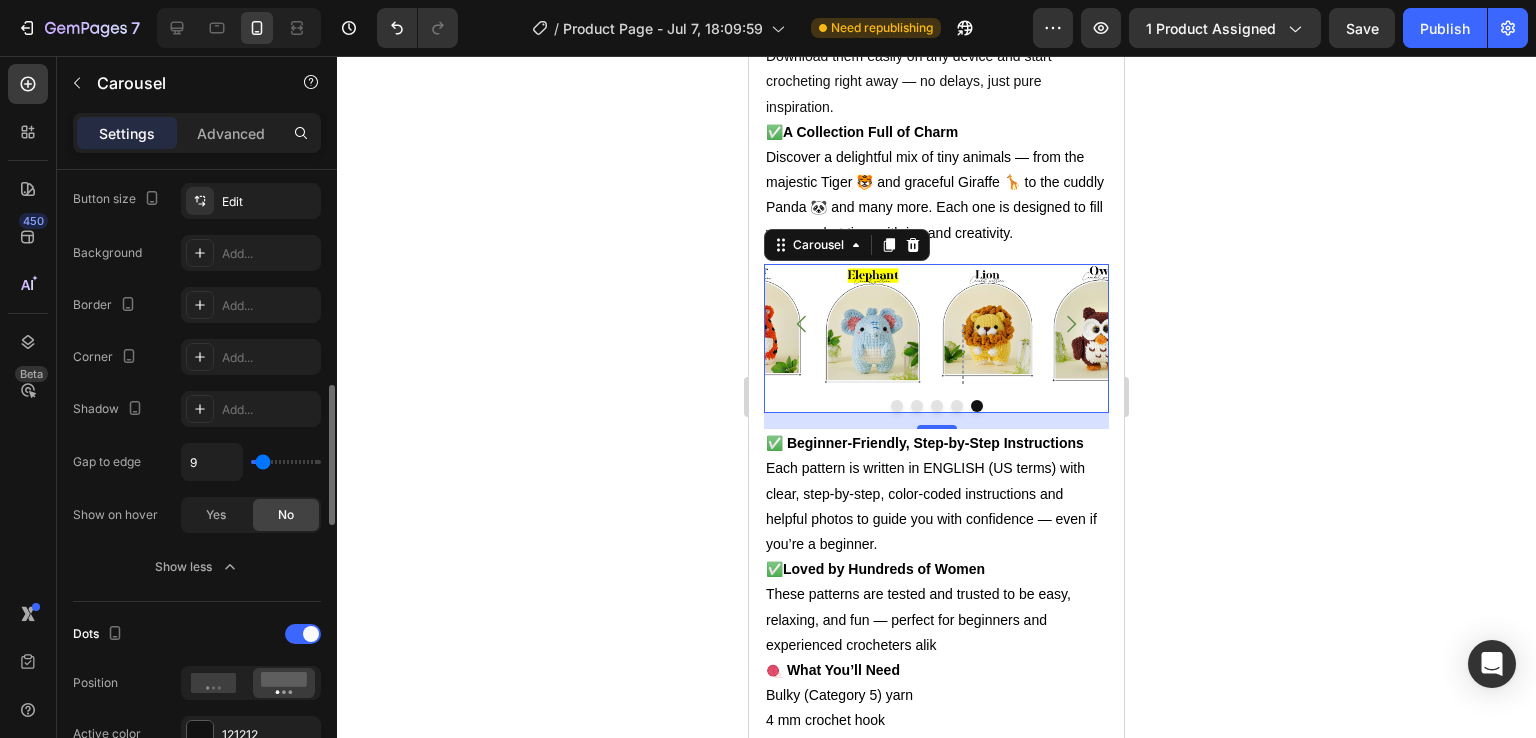 type on "13" 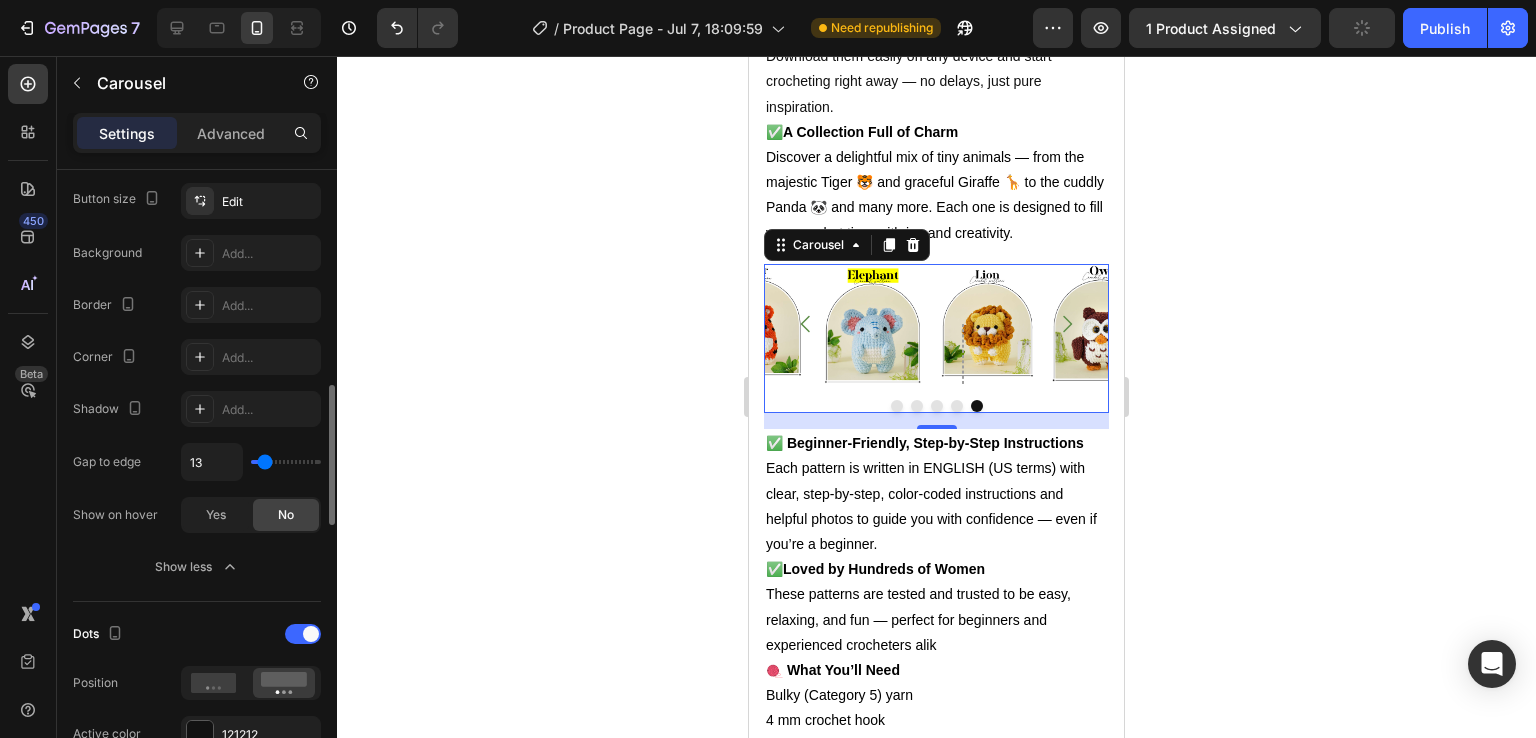 drag, startPoint x: 304, startPoint y: 460, endPoint x: 264, endPoint y: 465, distance: 40.311287 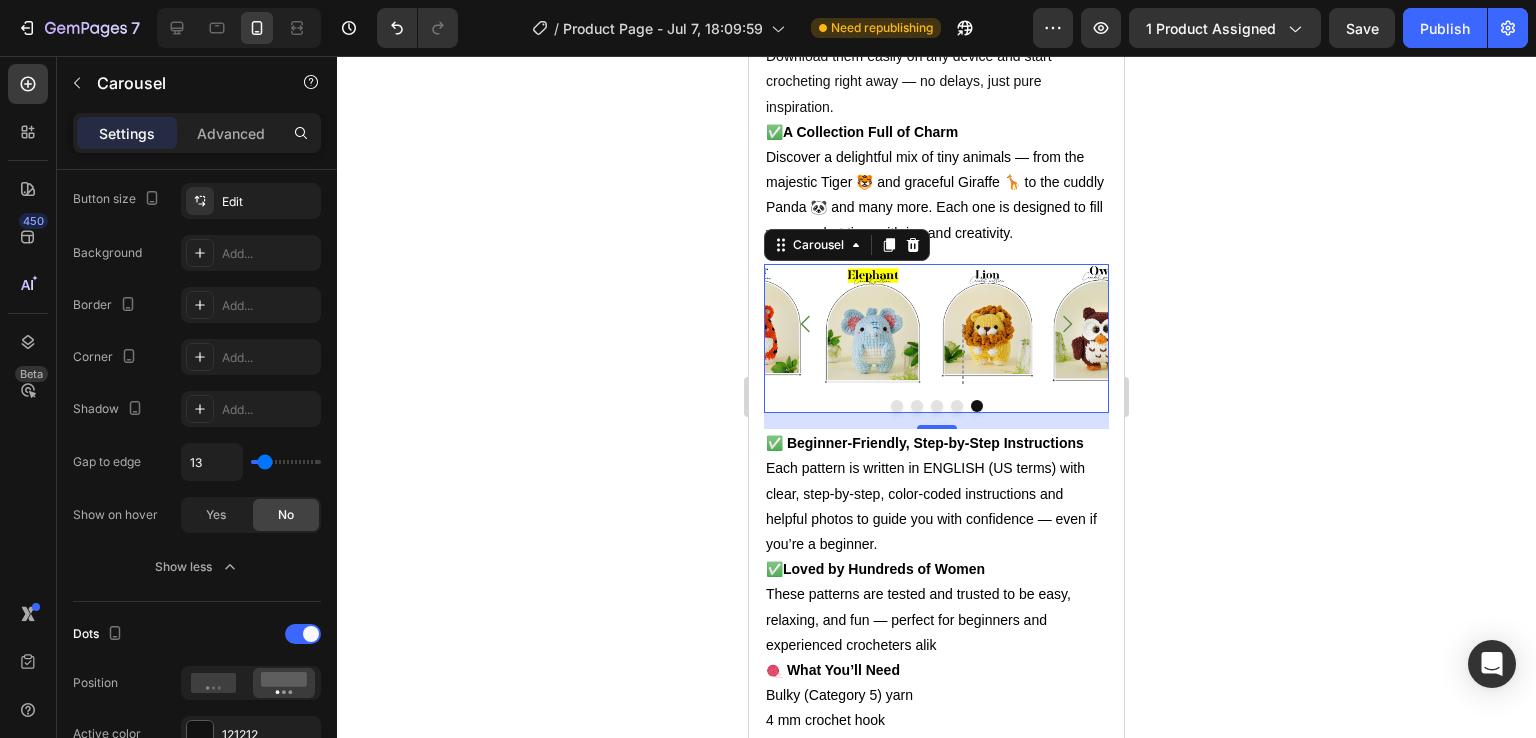 click 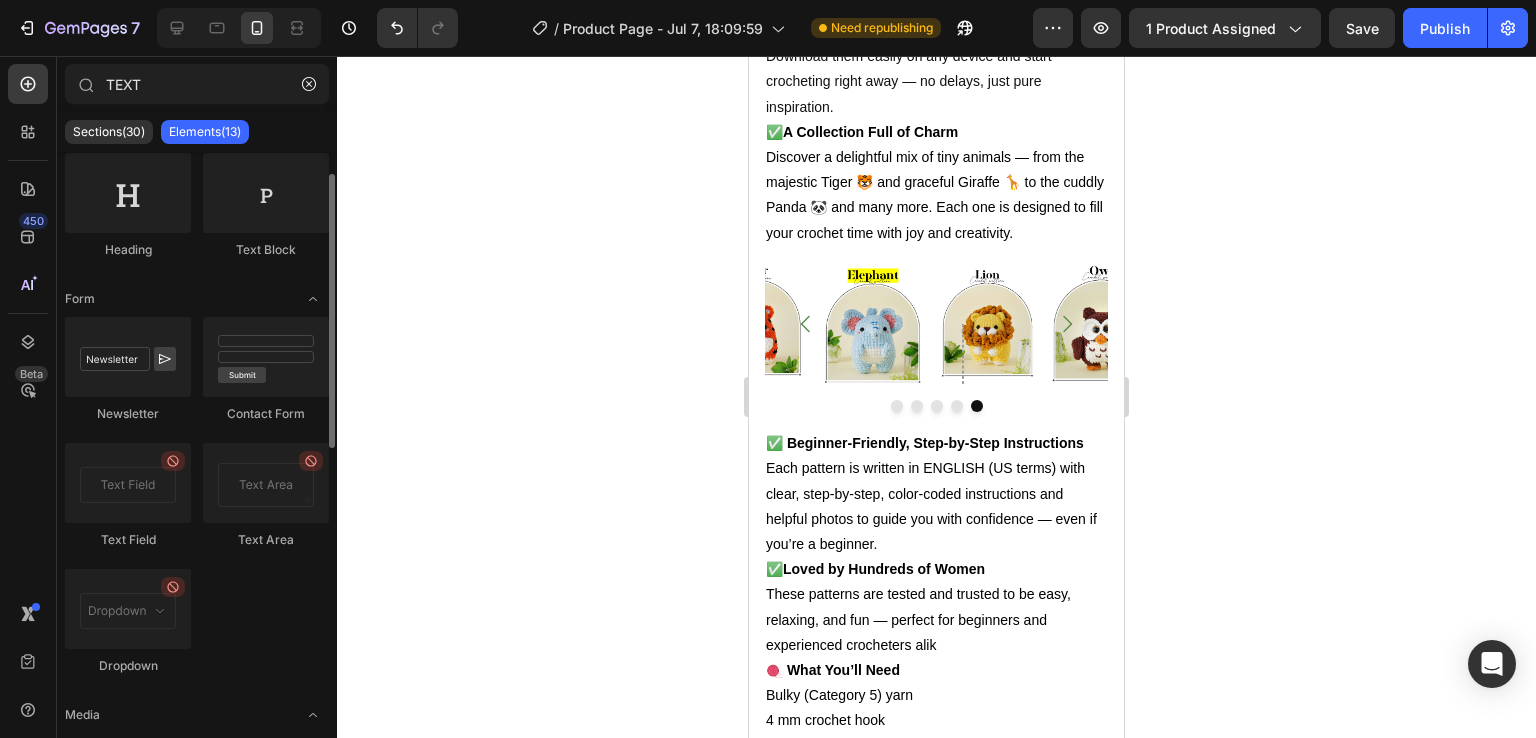 scroll, scrollTop: 44, scrollLeft: 0, axis: vertical 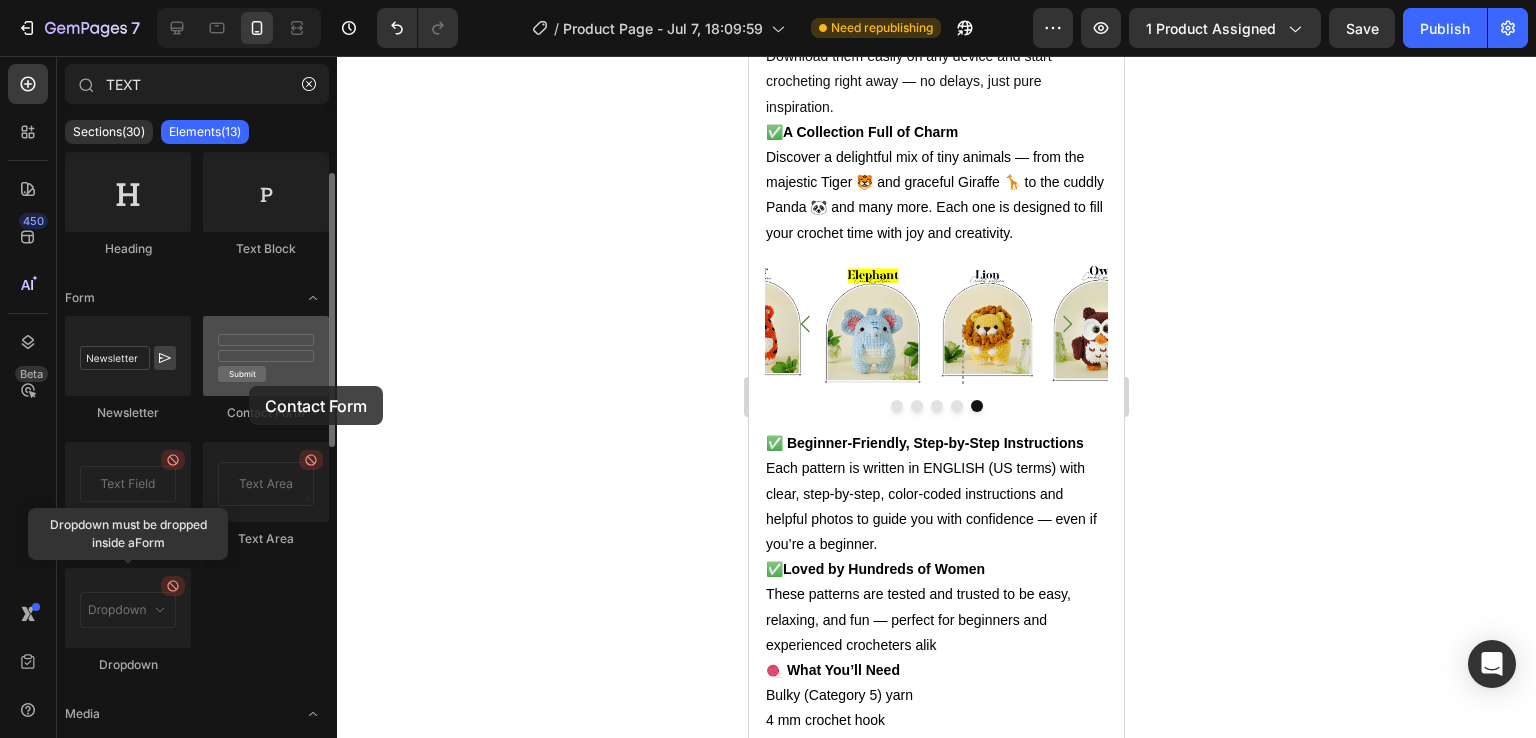 click at bounding box center [266, 356] 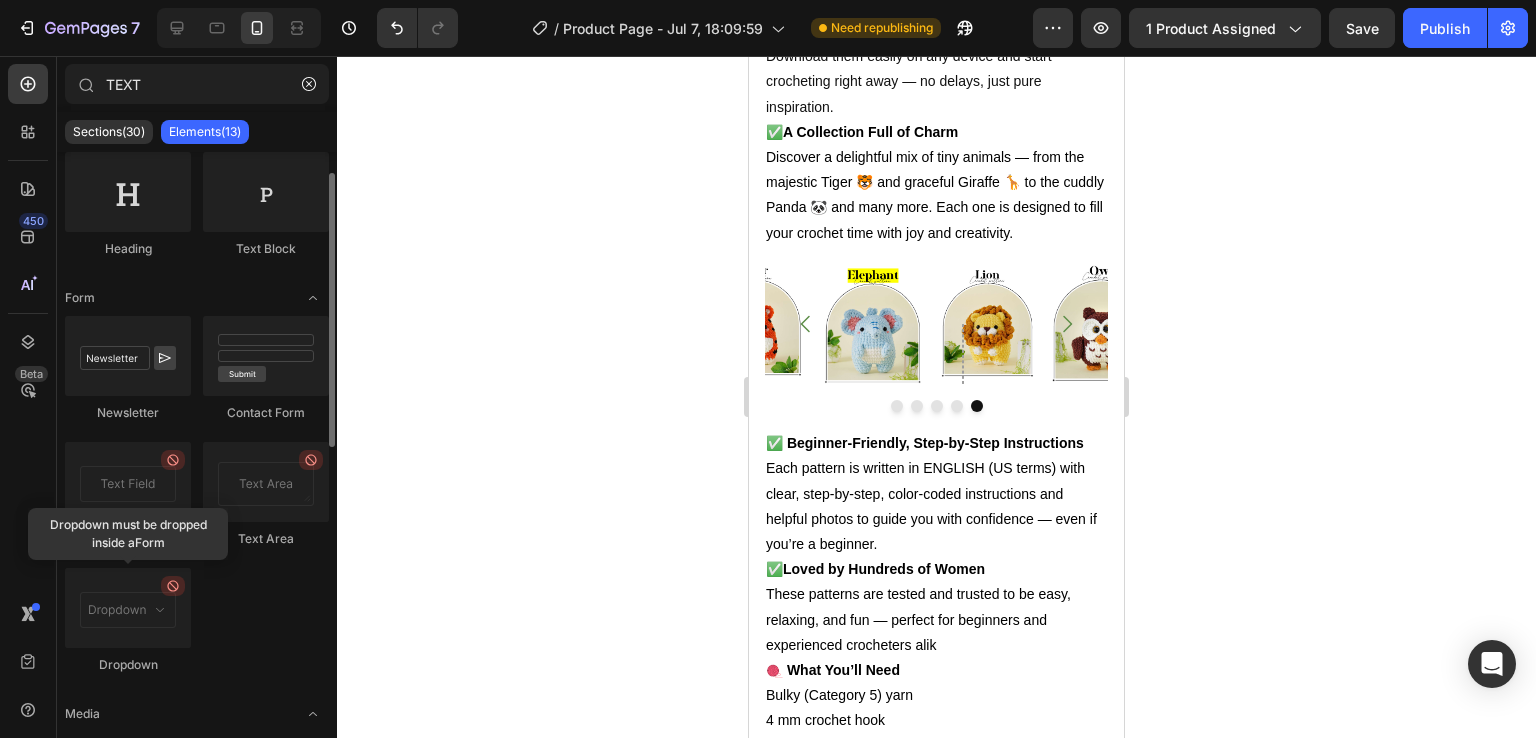 click on "Contact Form" 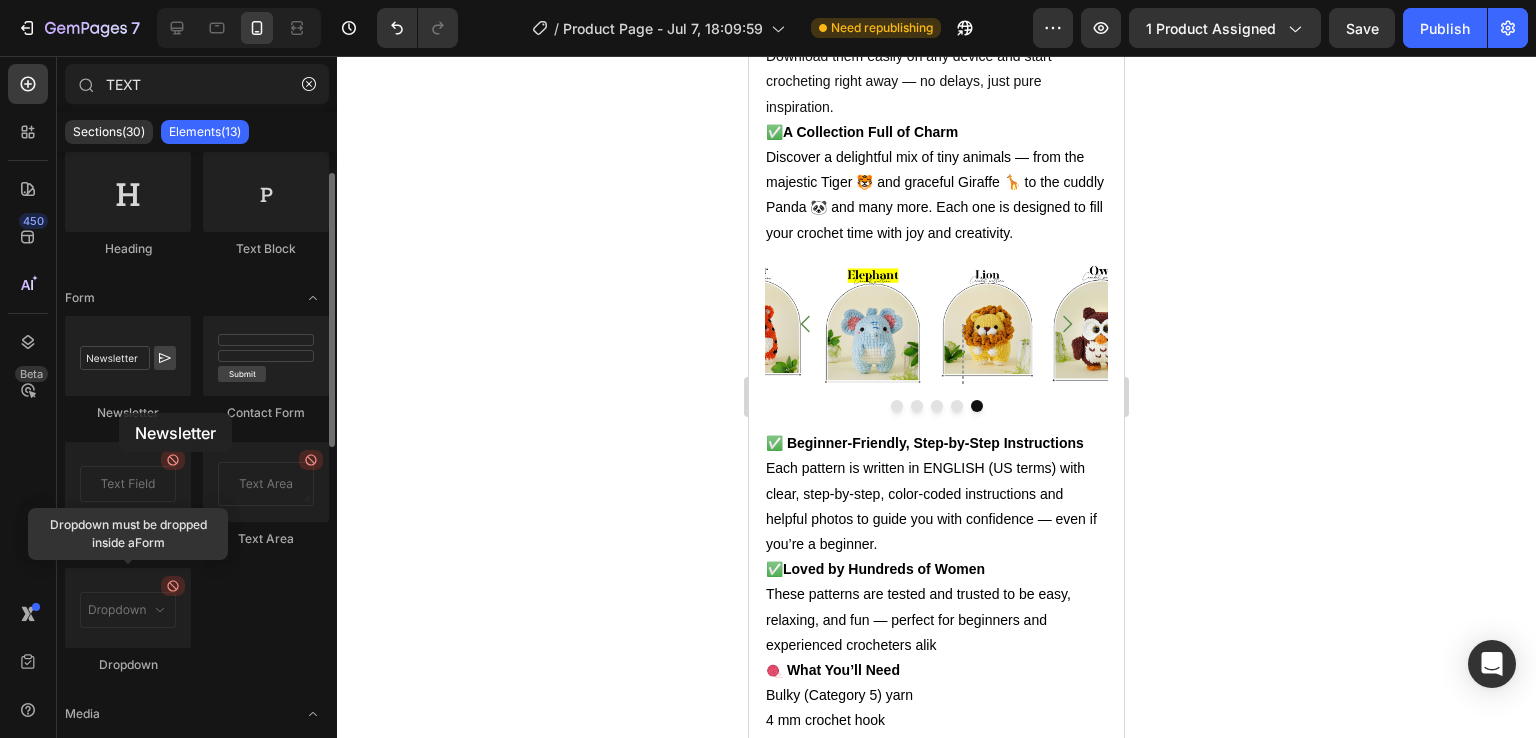 click on "Newsletter" 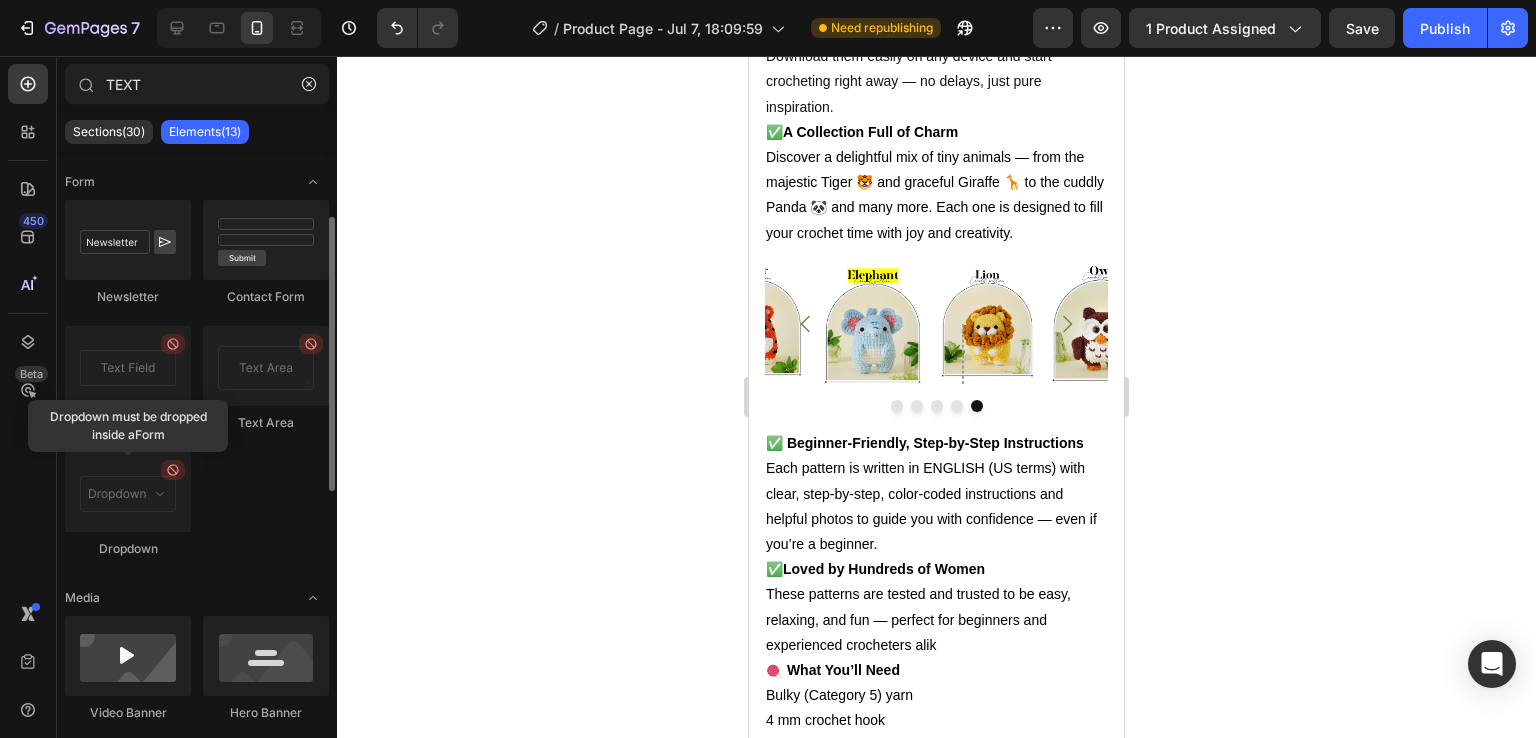 scroll, scrollTop: 160, scrollLeft: 0, axis: vertical 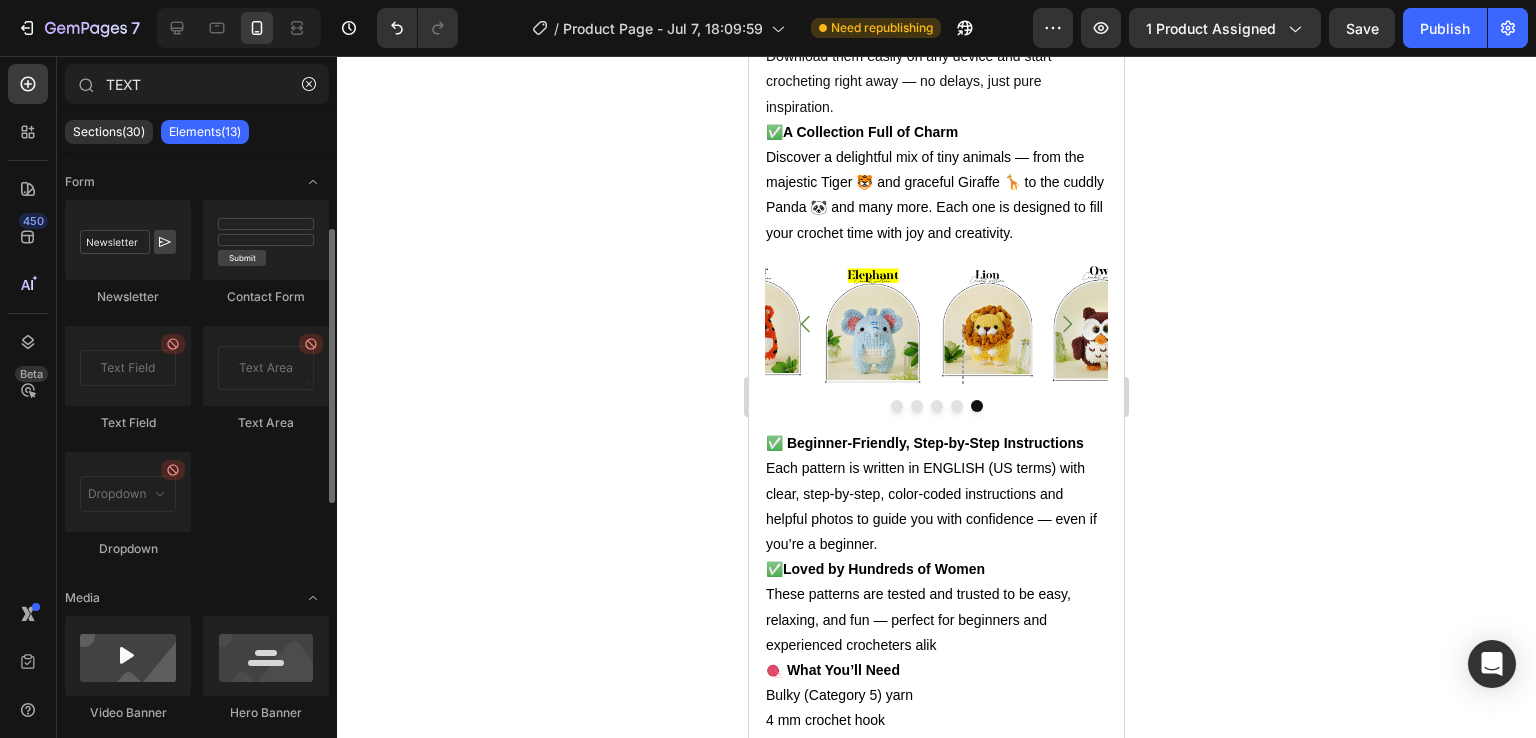 click on "Newsletter
Contact Form
Text Field
Text Area
Dropdown" 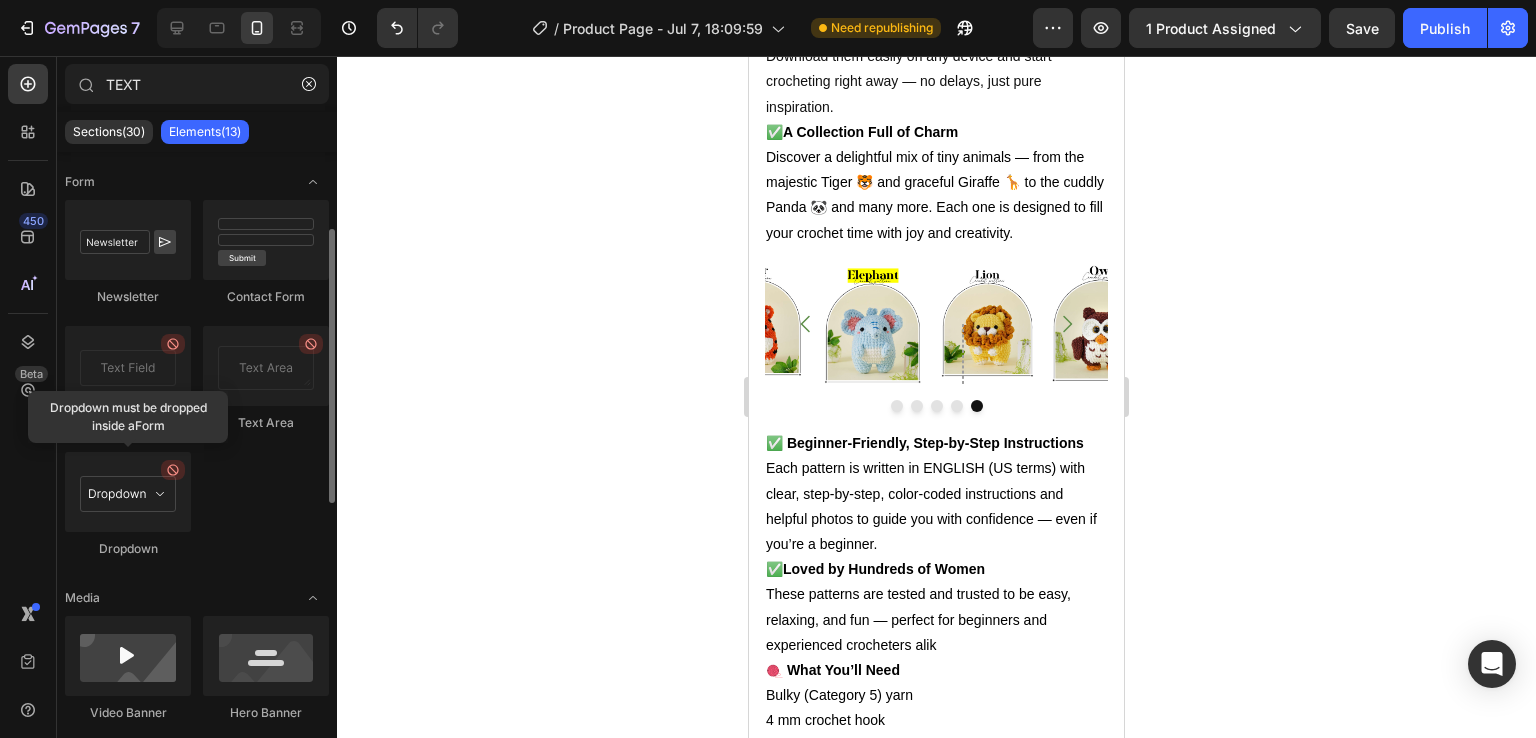 click at bounding box center [128, 492] 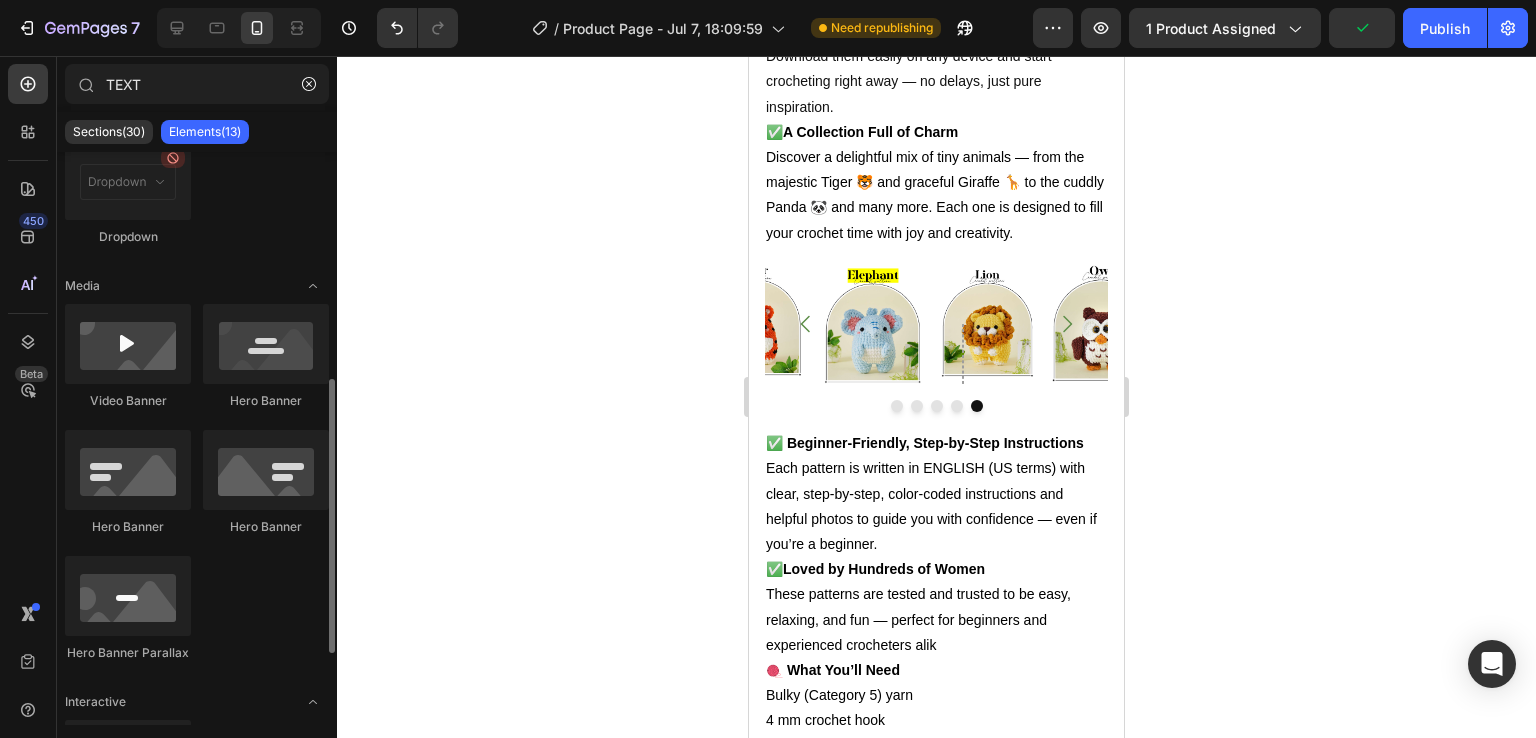 scroll, scrollTop: 621, scrollLeft: 0, axis: vertical 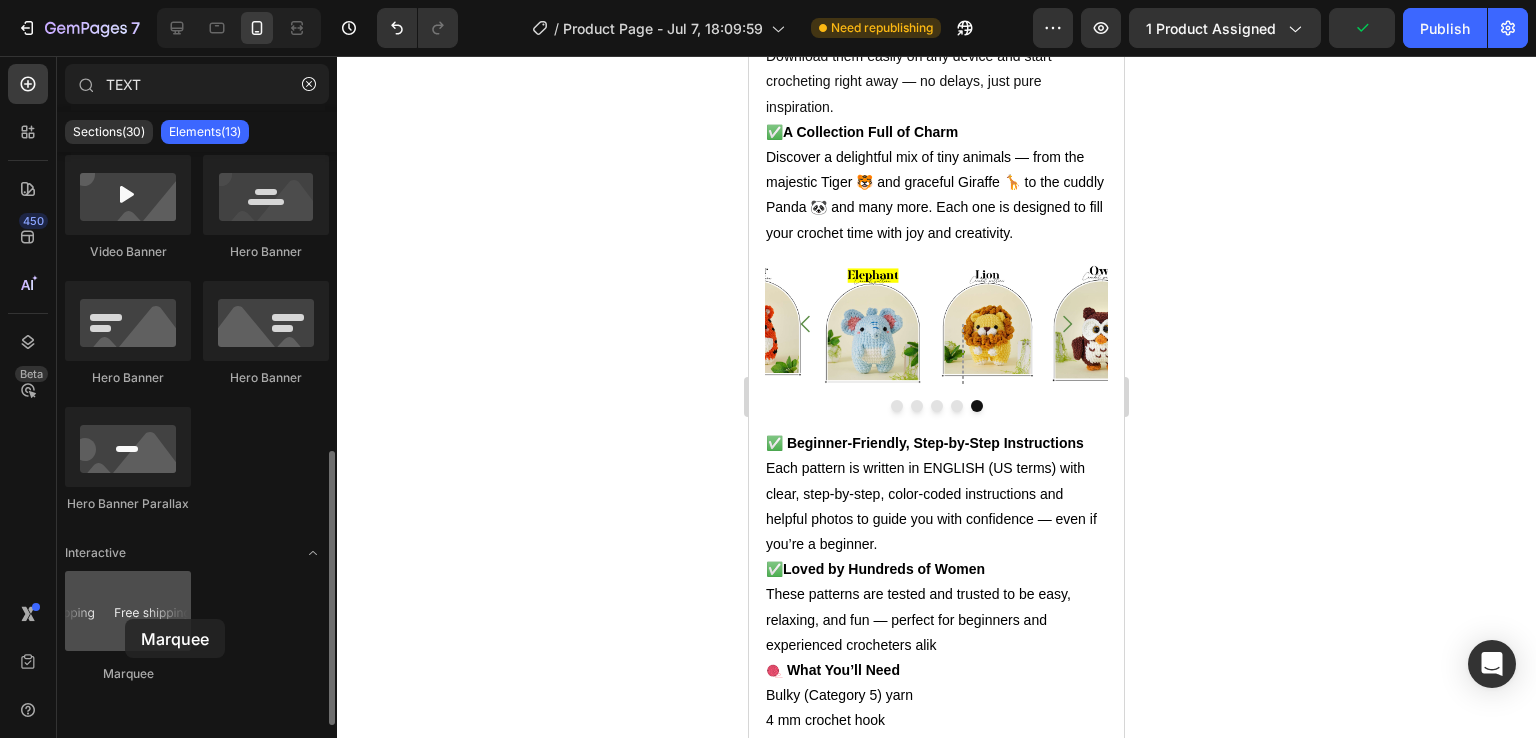 click at bounding box center (128, 611) 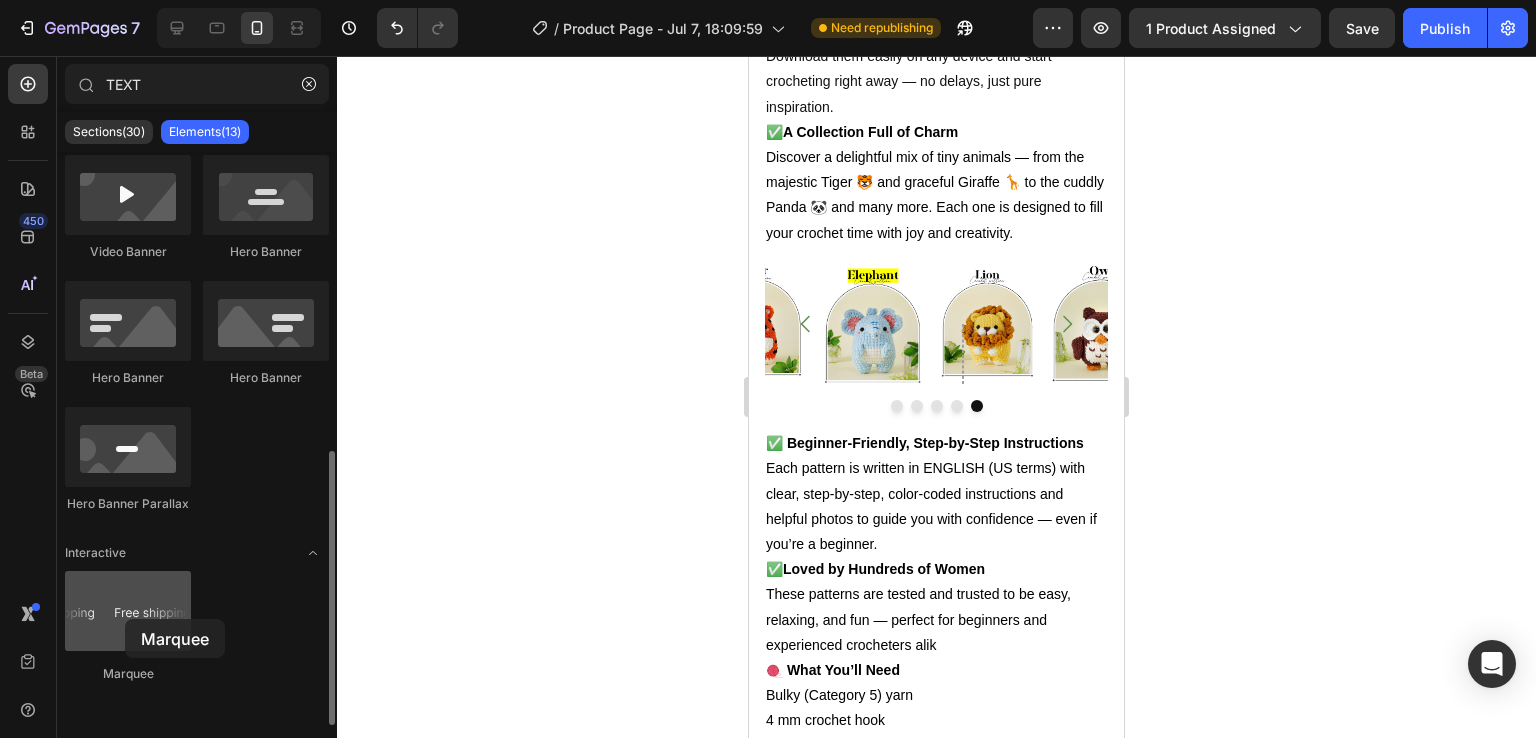 click at bounding box center [128, 611] 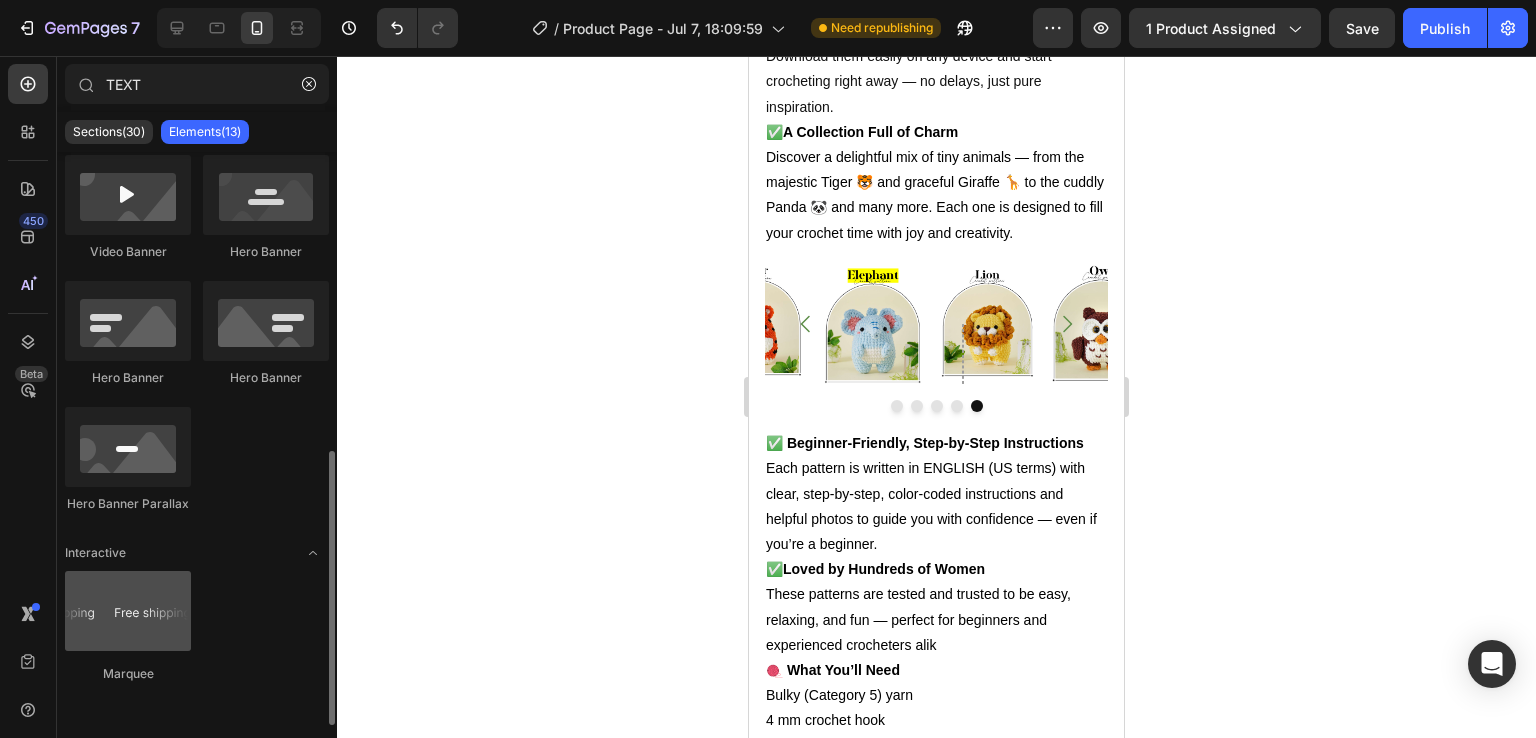 click at bounding box center (128, 611) 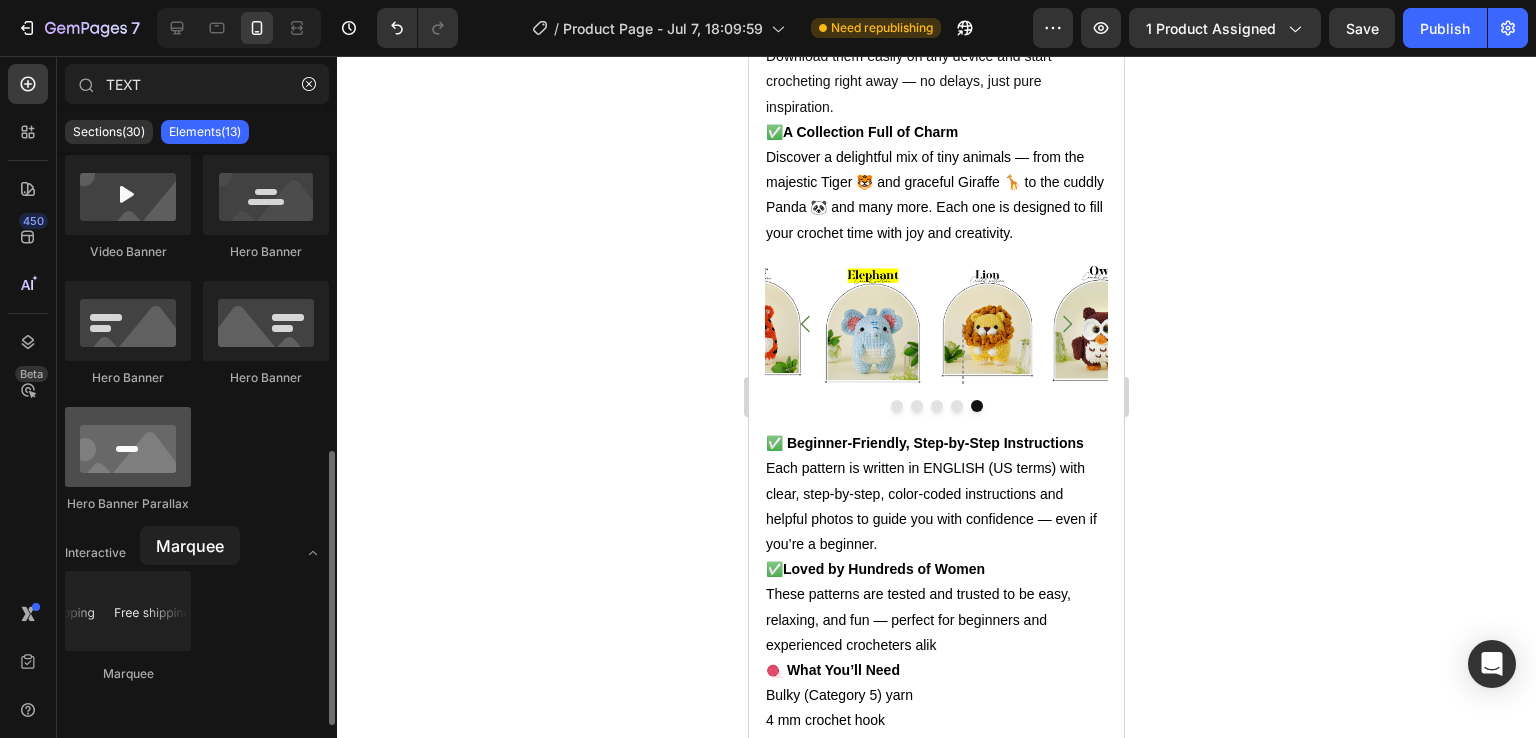 drag, startPoint x: 125, startPoint y: 619, endPoint x: 144, endPoint y: 468, distance: 152.19067 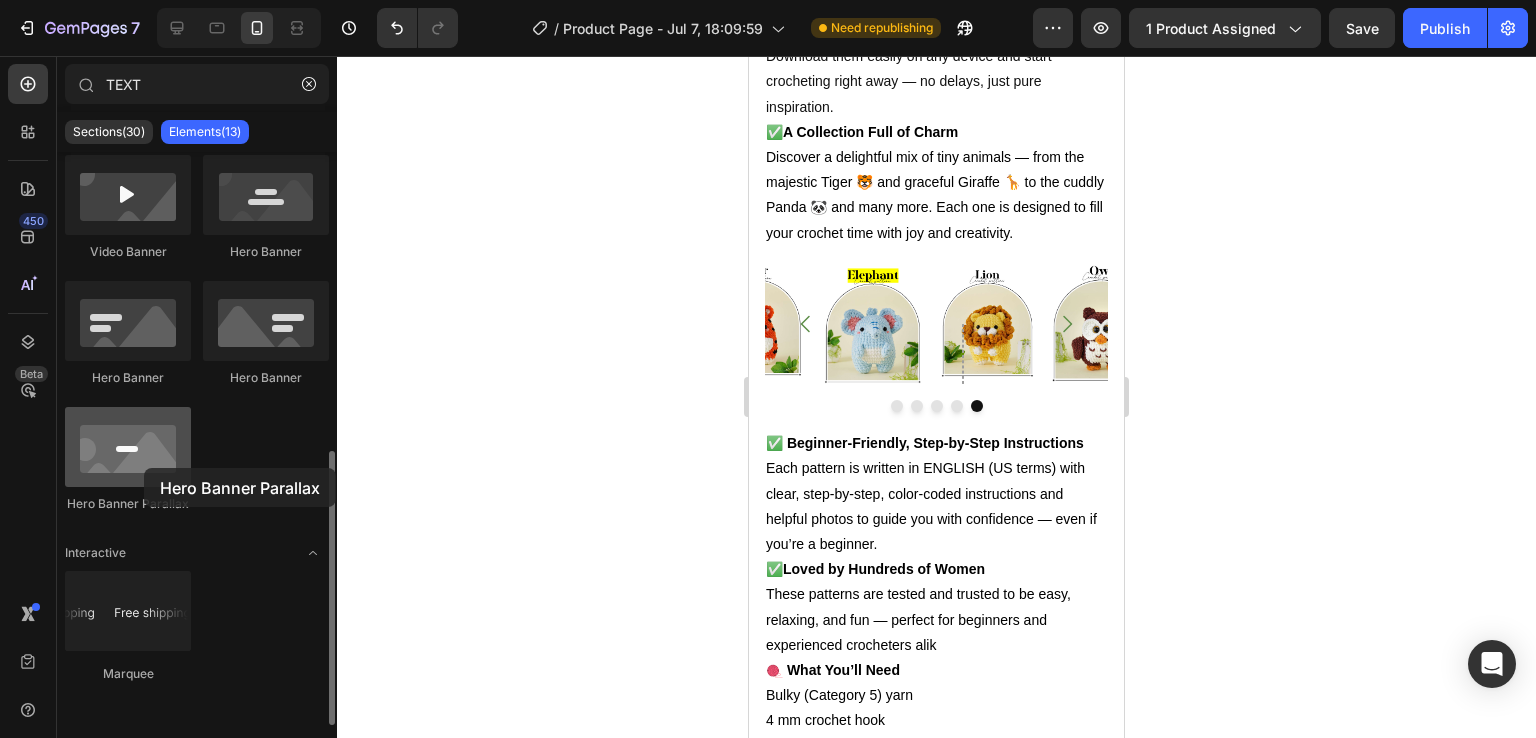click at bounding box center [128, 447] 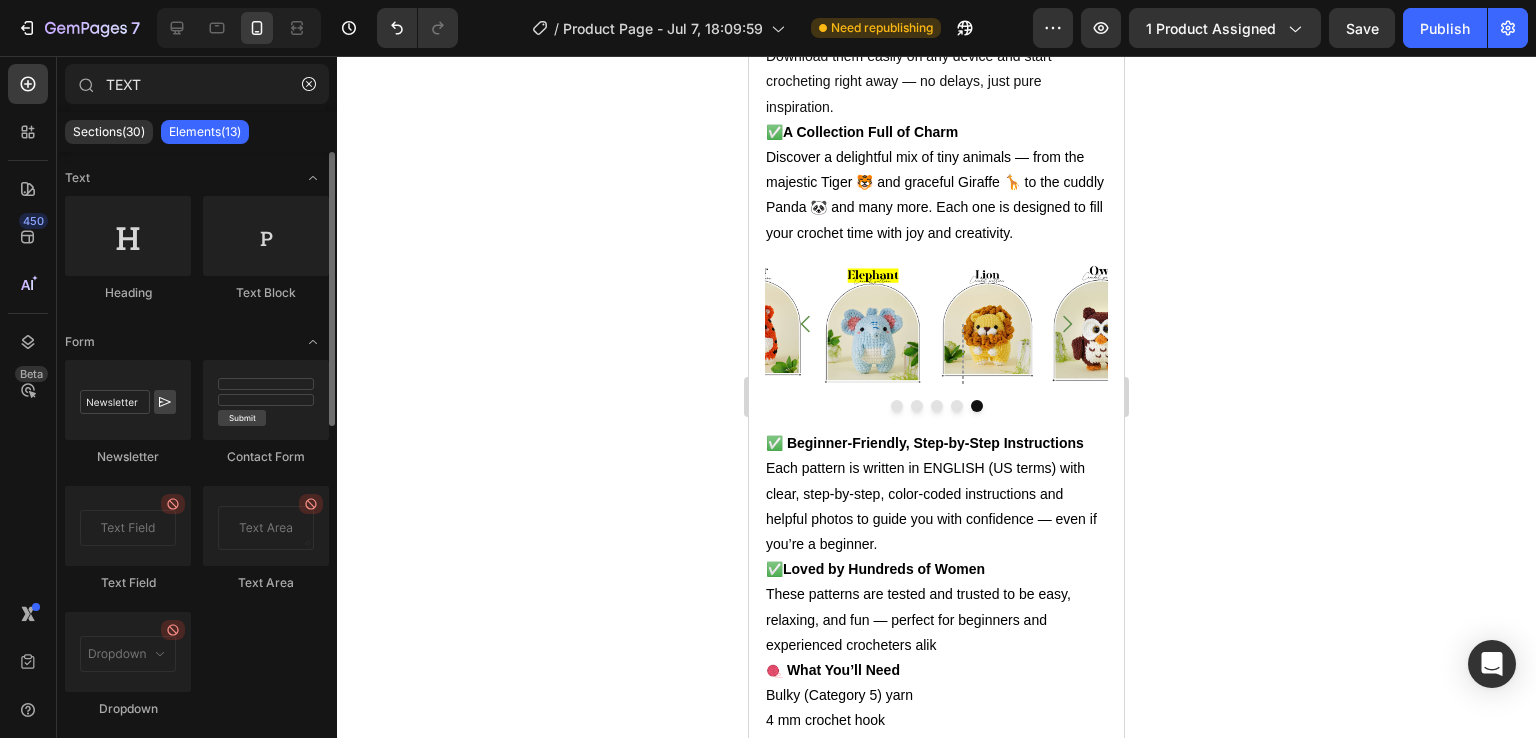 scroll, scrollTop: 0, scrollLeft: 0, axis: both 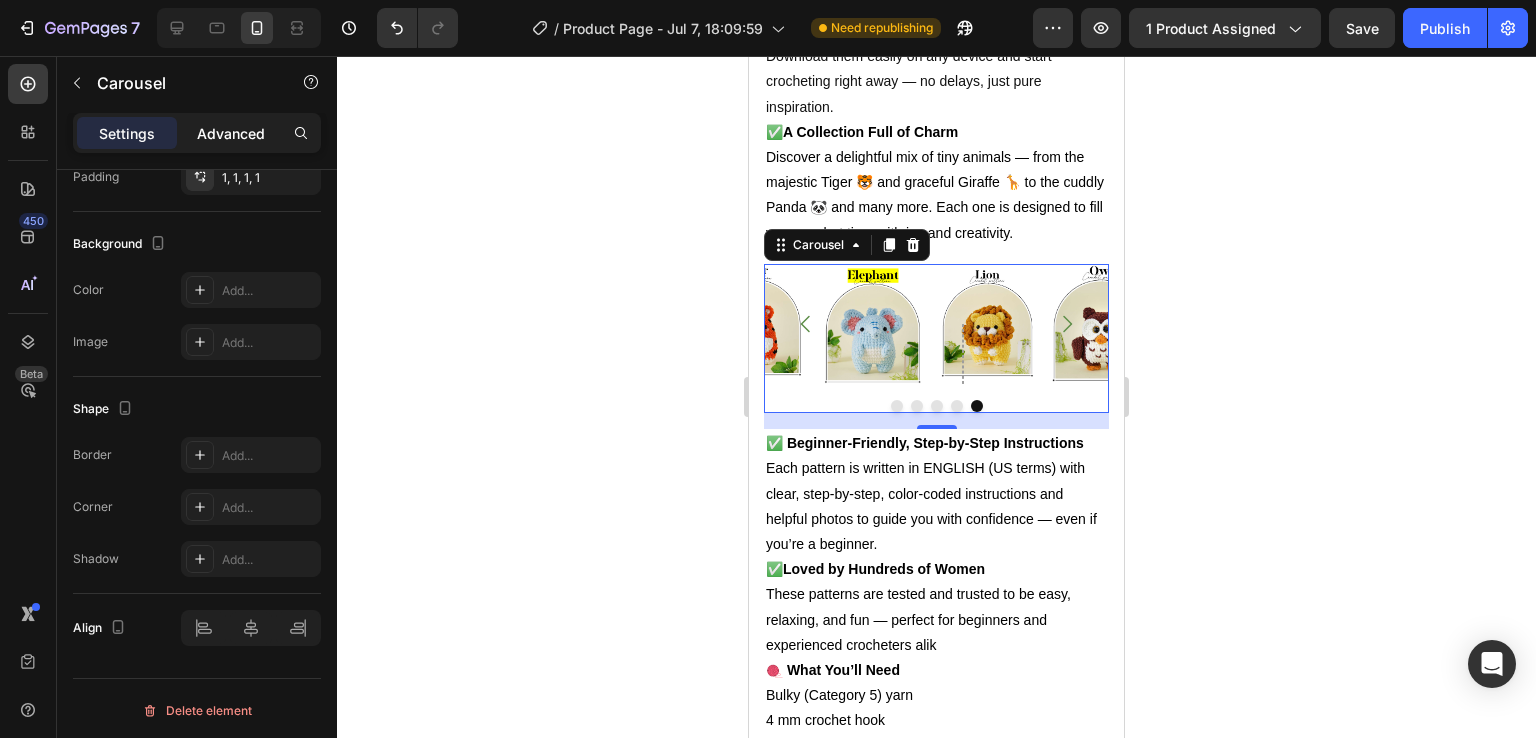 click on "Advanced" at bounding box center (231, 133) 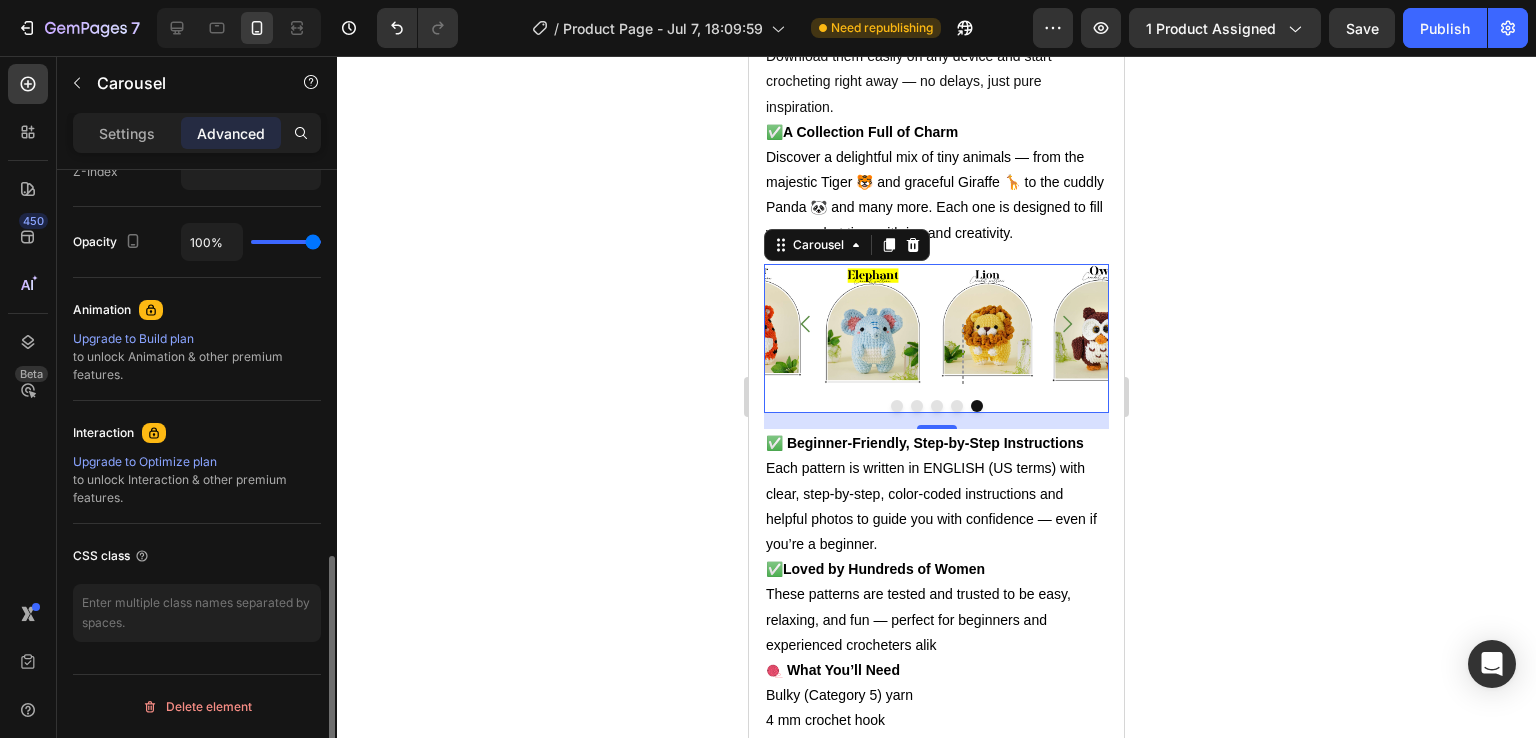 scroll, scrollTop: 1028, scrollLeft: 0, axis: vertical 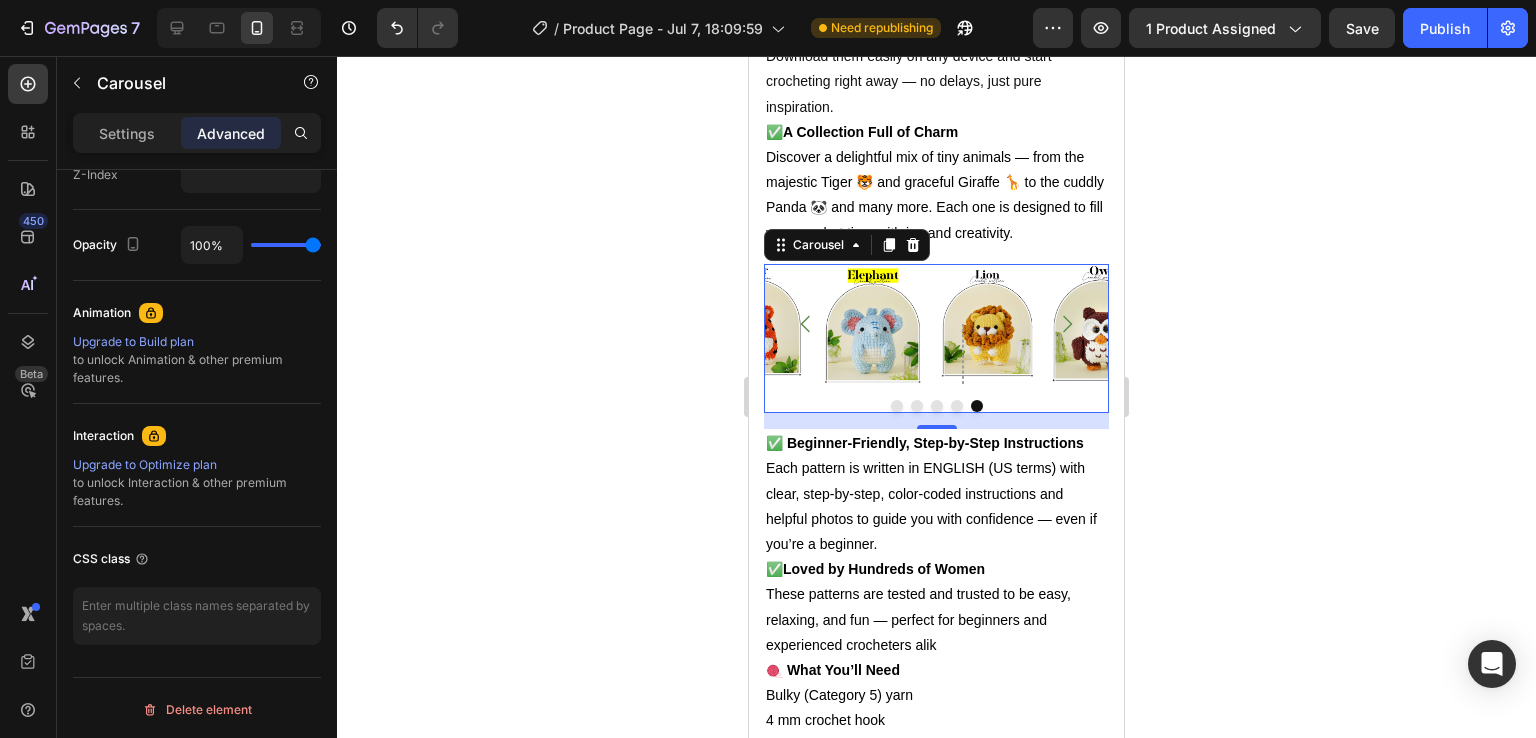 click 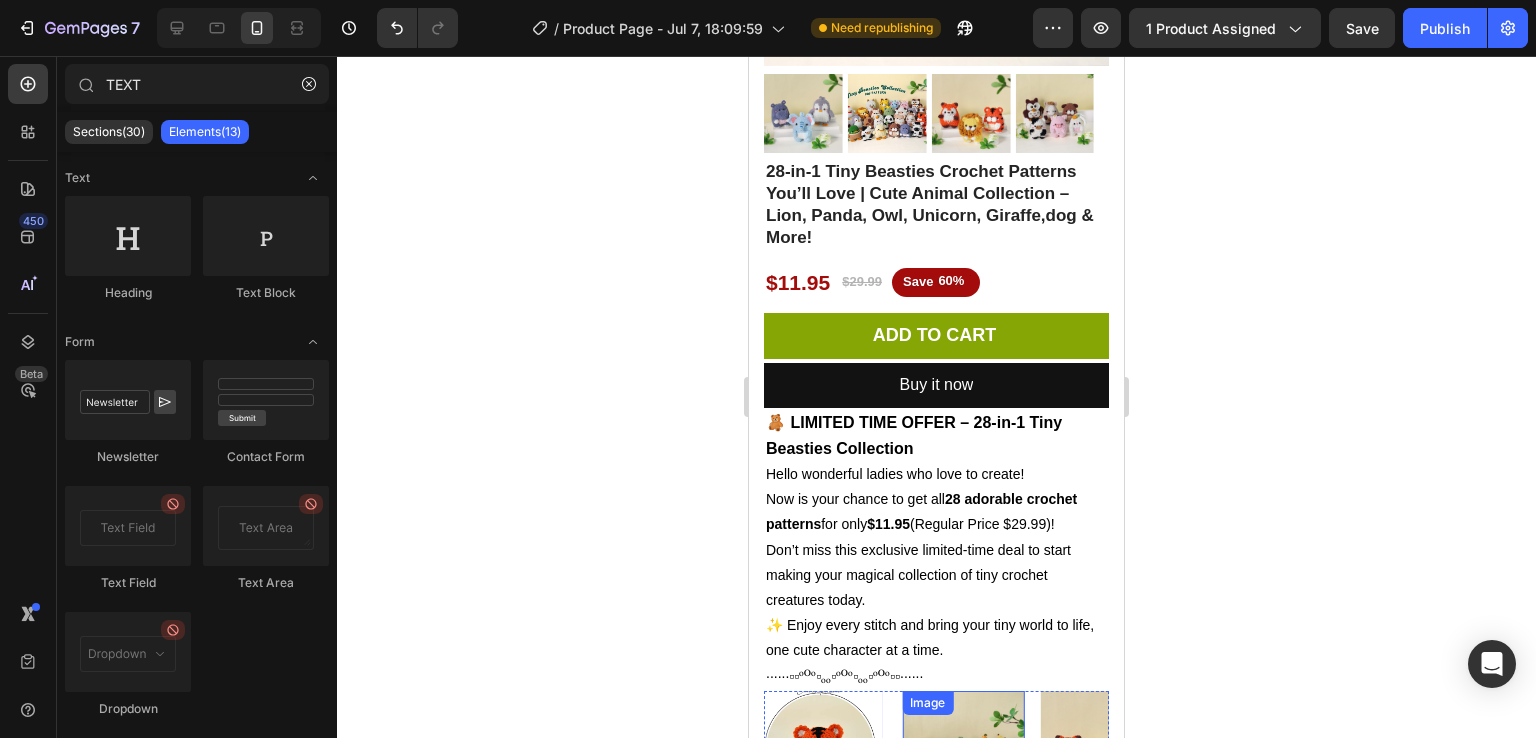 scroll, scrollTop: 358, scrollLeft: 0, axis: vertical 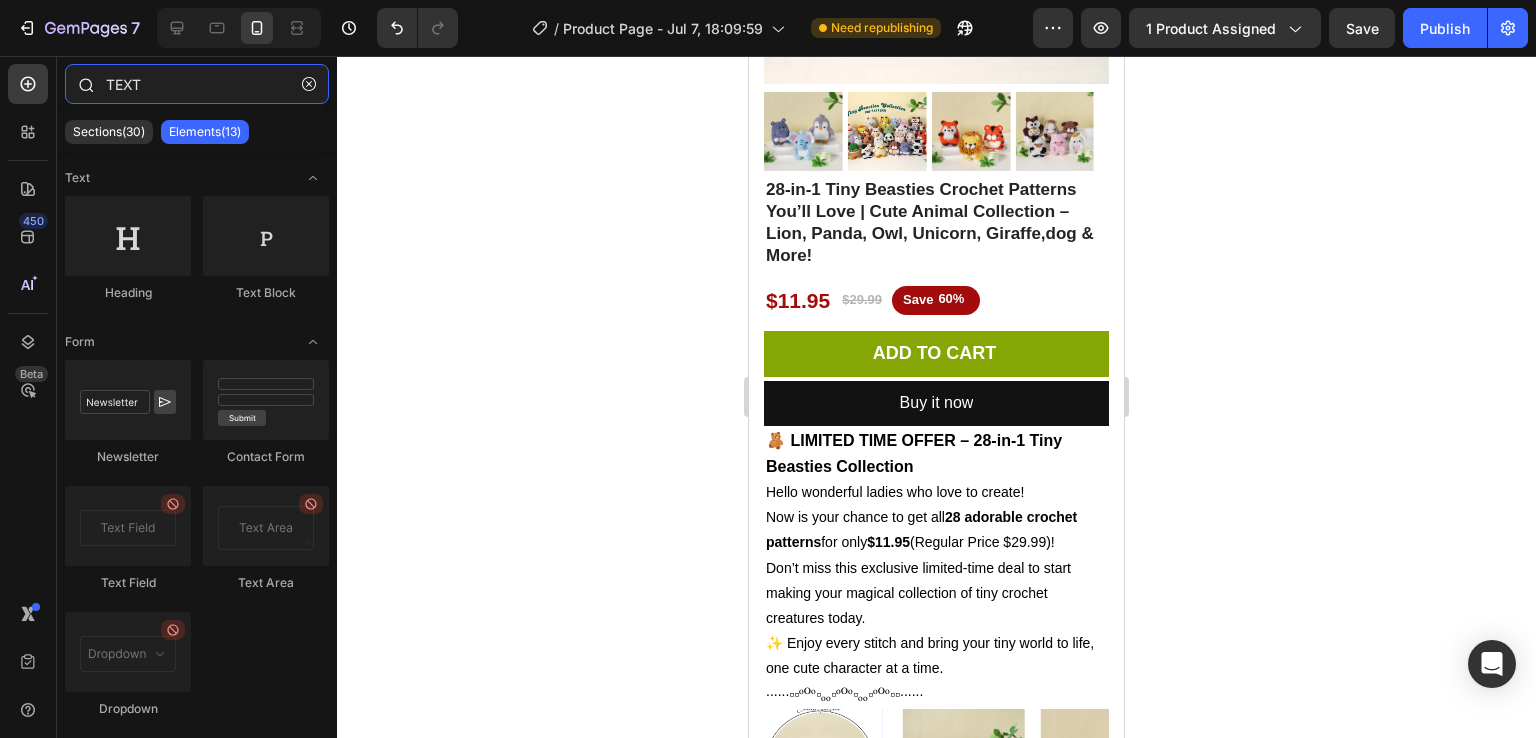 click on "TEXT" at bounding box center (197, 84) 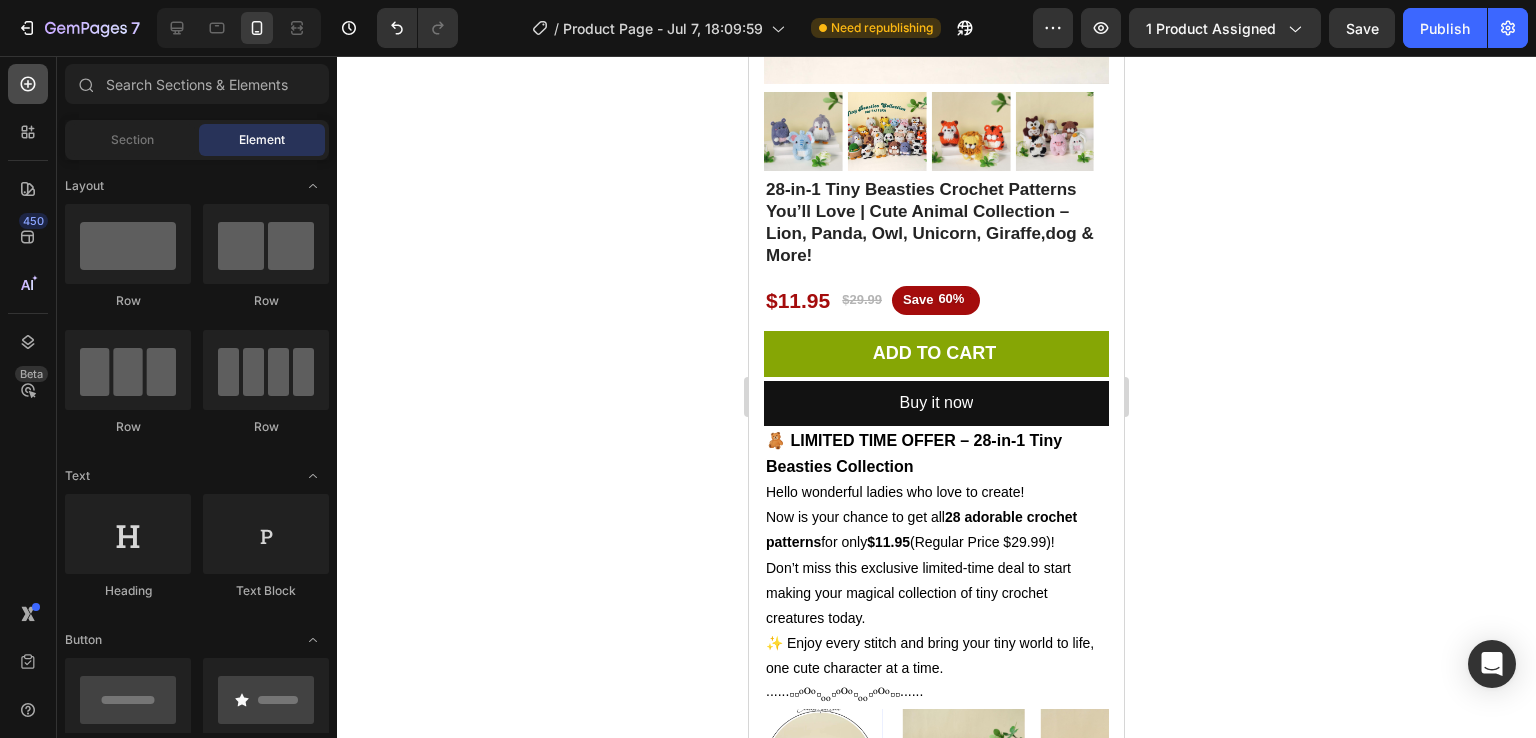 click 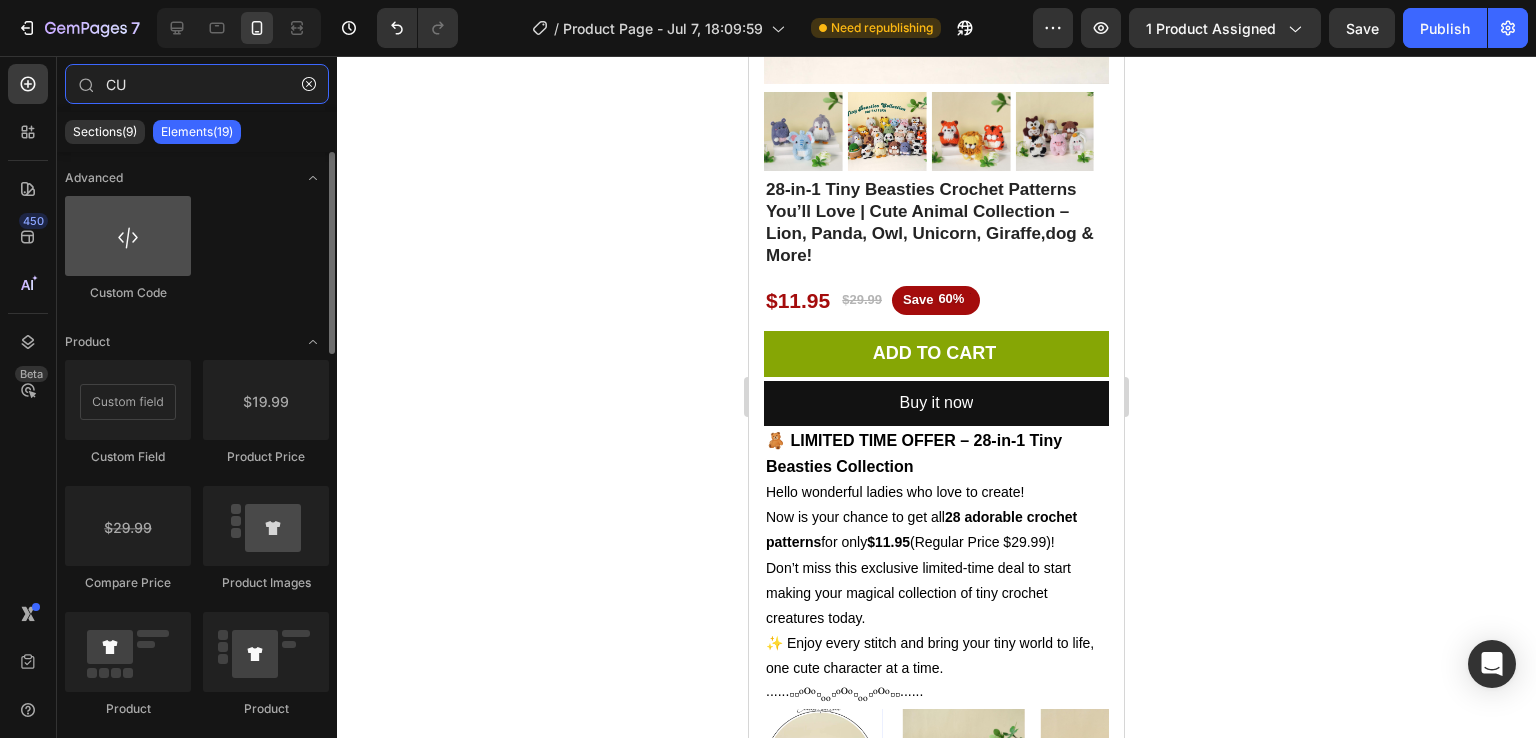 type on "CU" 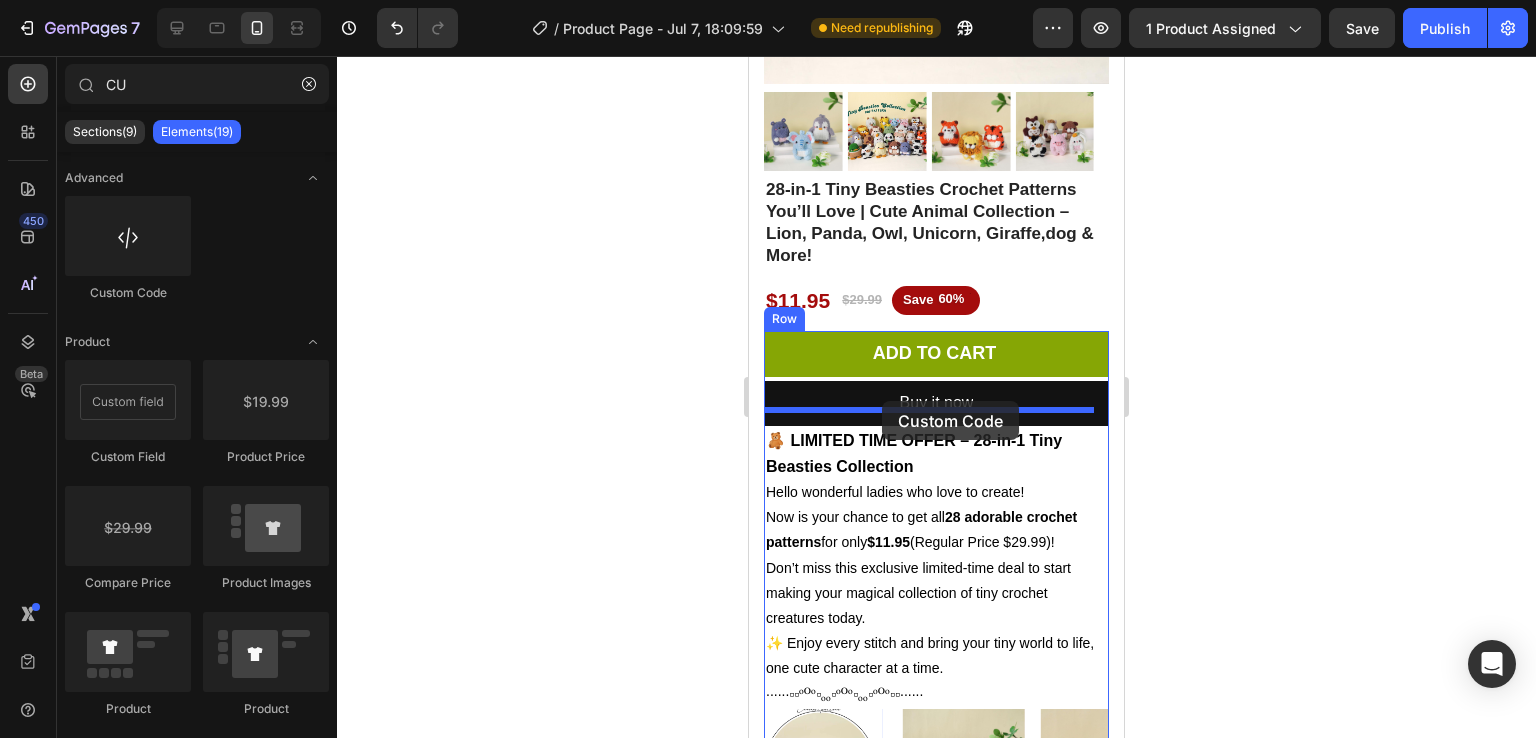 drag, startPoint x: 865, startPoint y: 304, endPoint x: 877, endPoint y: 402, distance: 98.731964 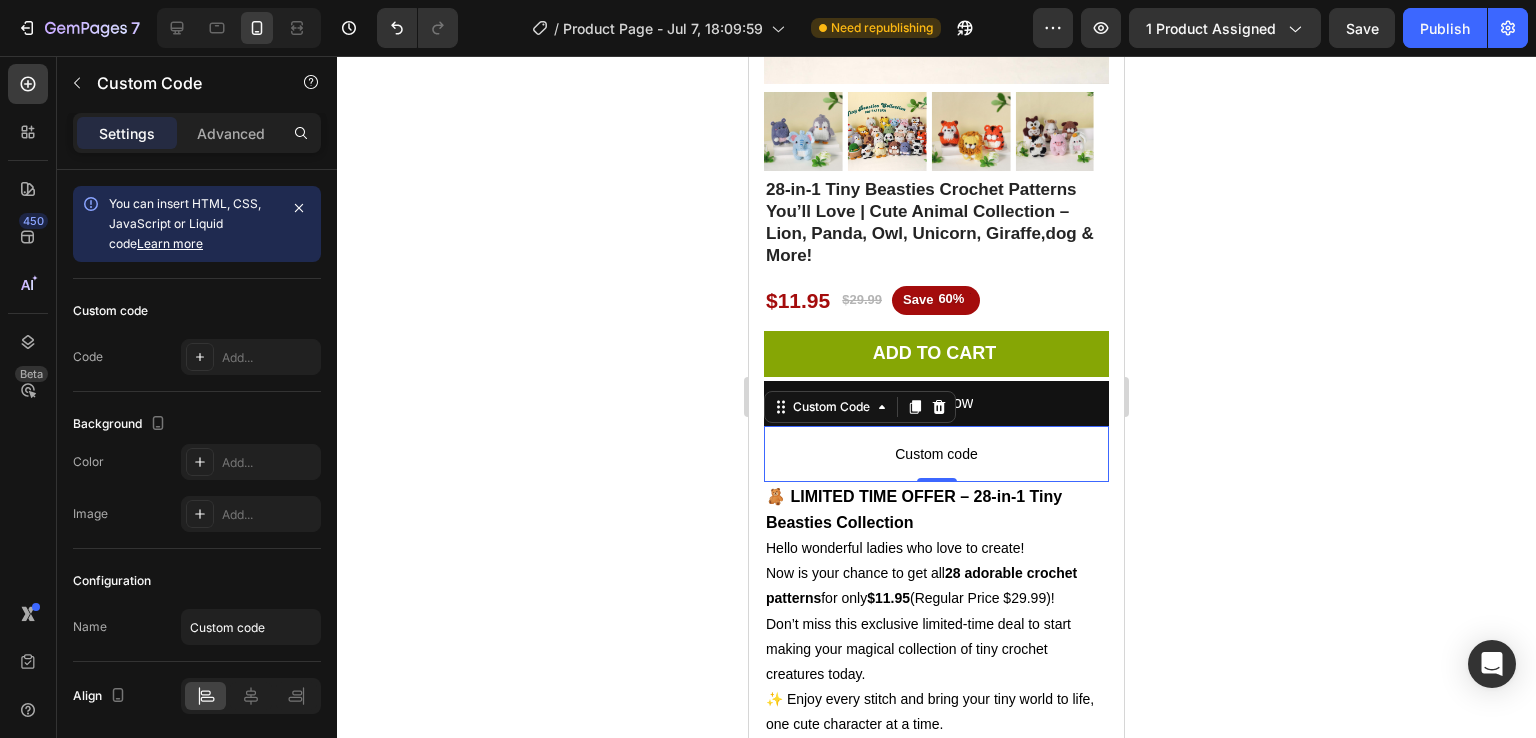 click on "Custom code" at bounding box center (936, 454) 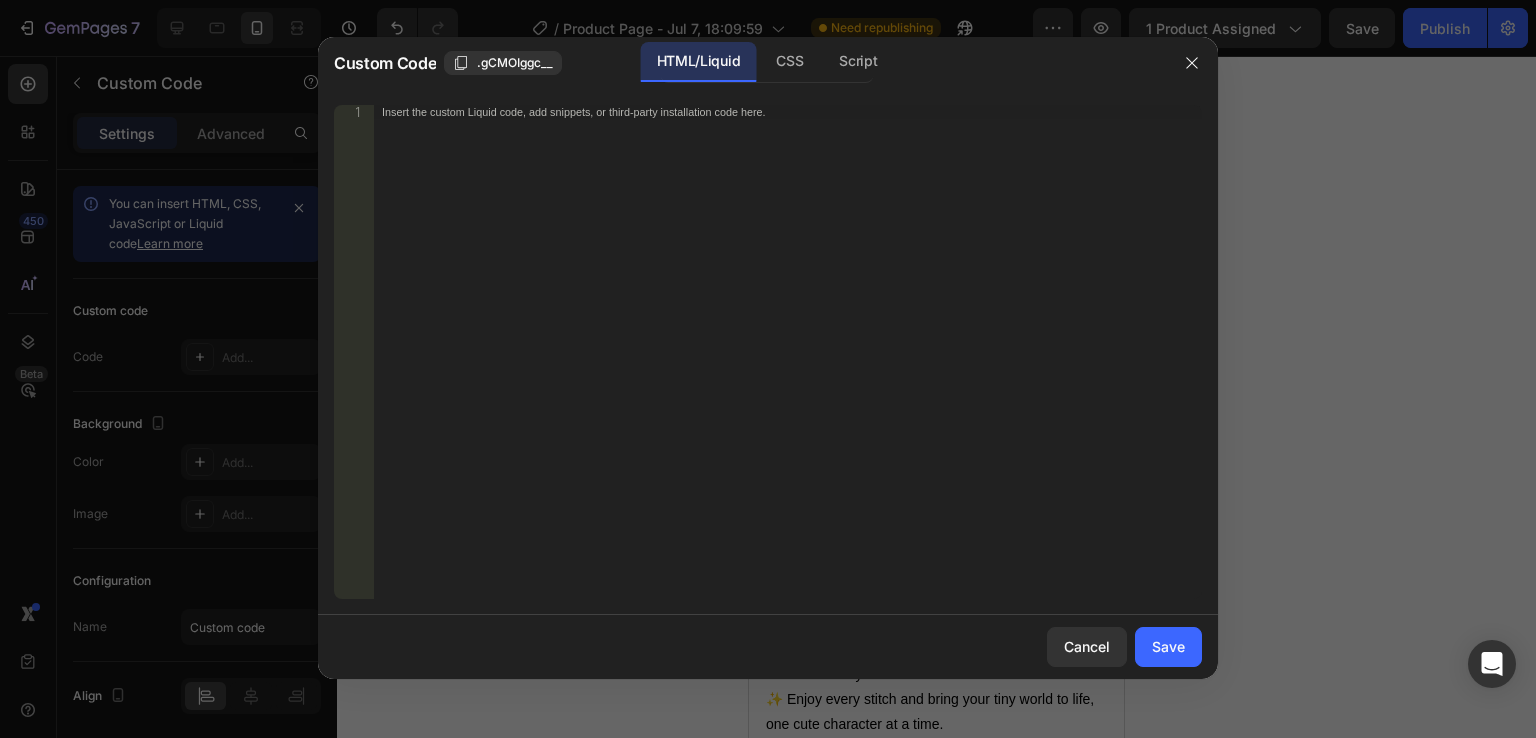 click on "Insert the custom Liquid code, add snippets, or third-party installation code here." at bounding box center (788, 366) 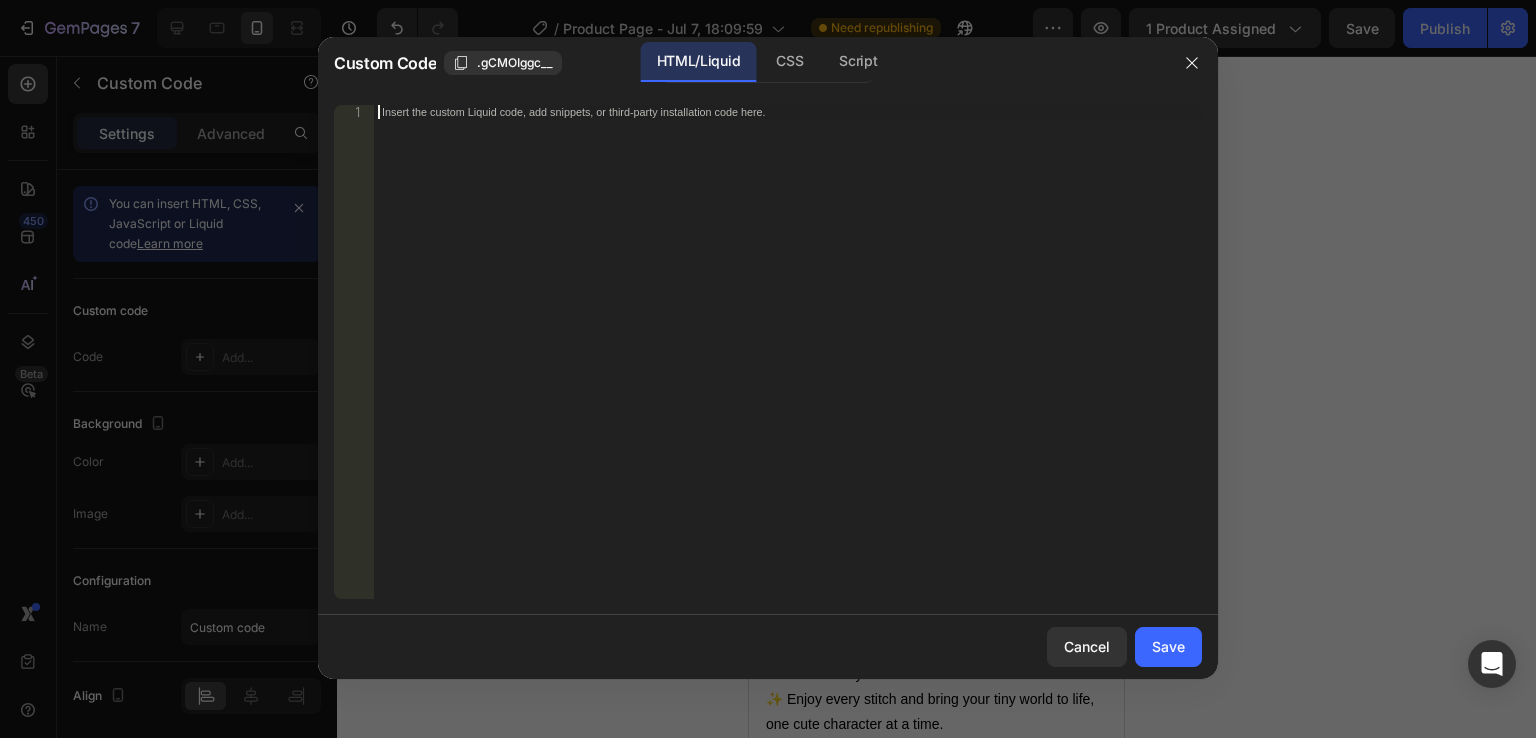 paste on "</html>" 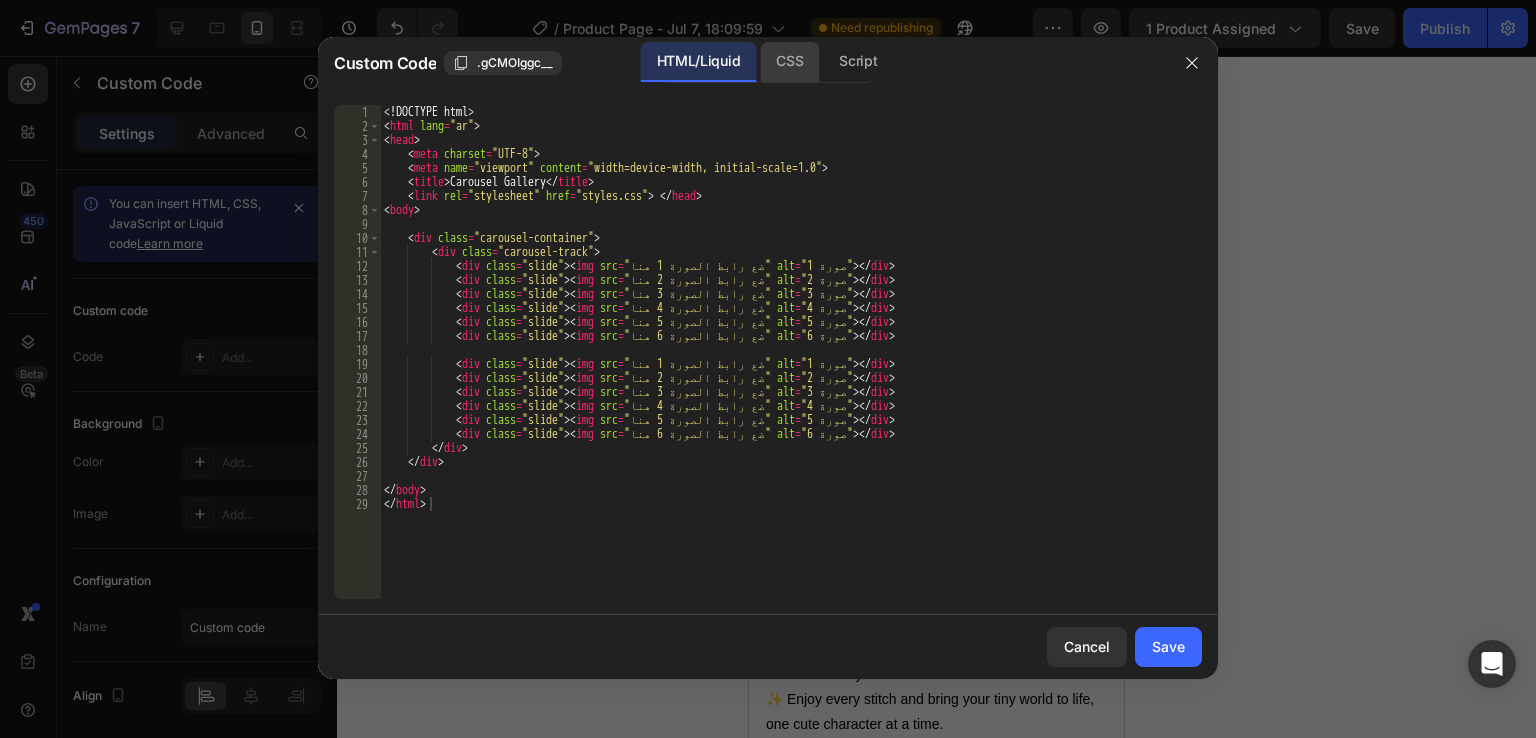click on "CSS" 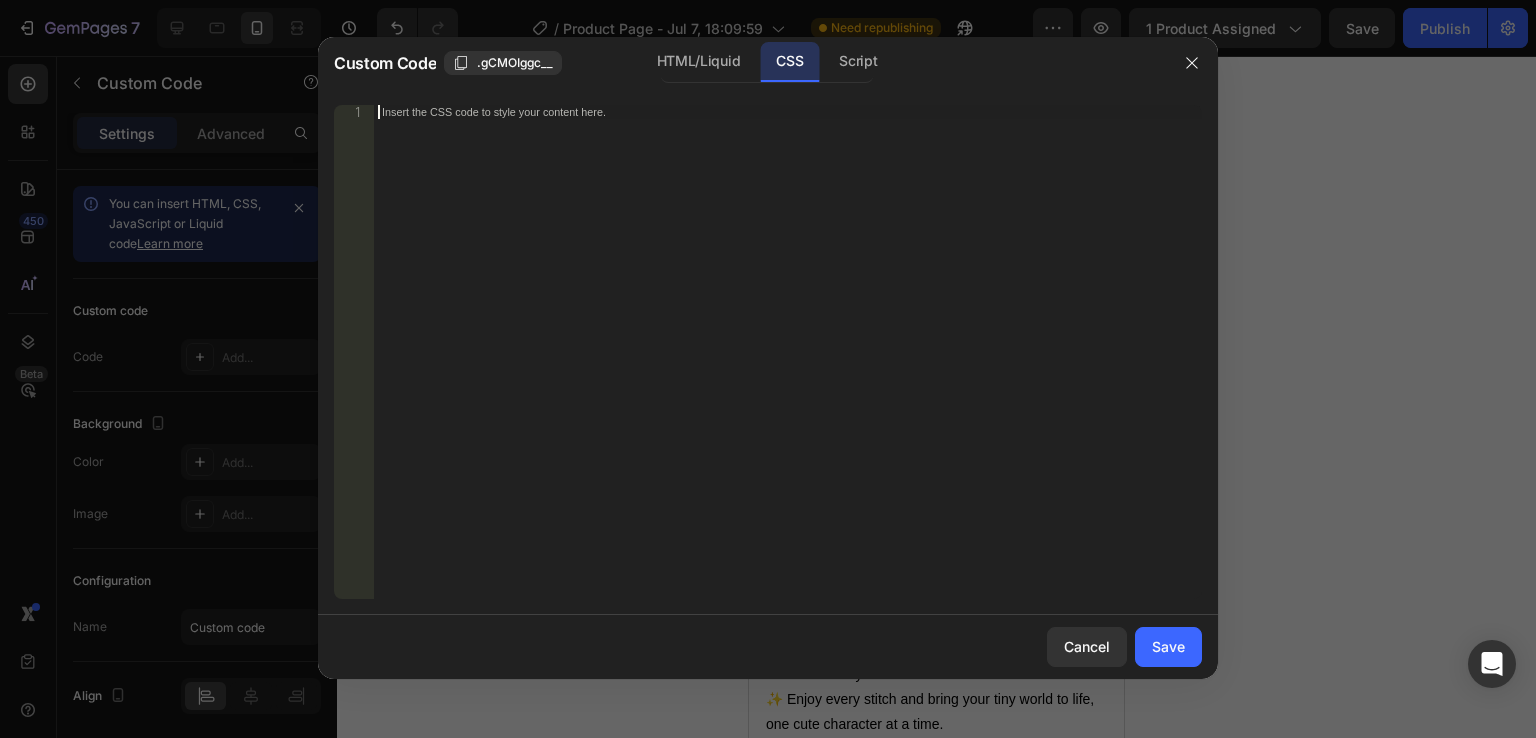 click on "Insert the CSS code to style your content here." at bounding box center (788, 366) 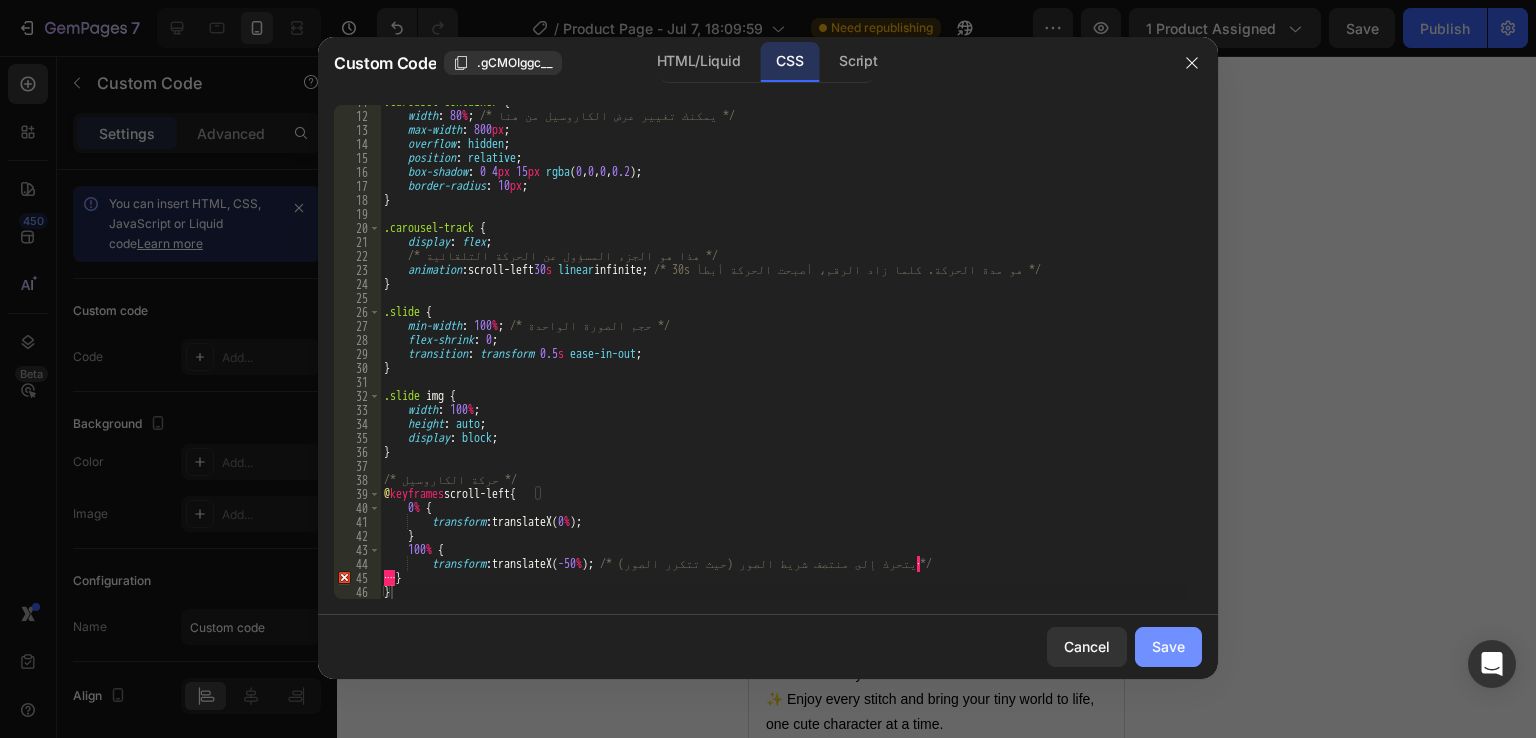 click on "Save" at bounding box center (1168, 646) 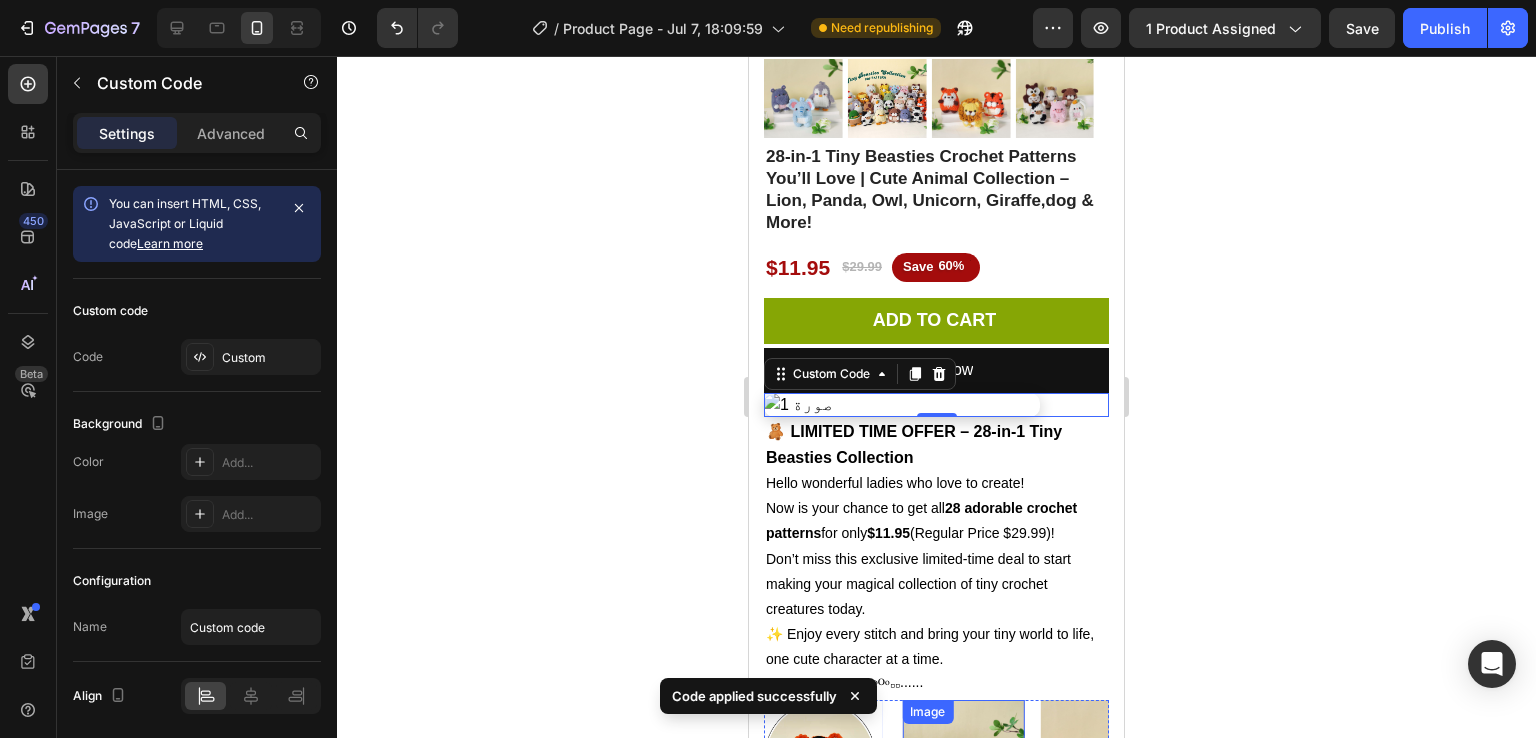 scroll, scrollTop: 389, scrollLeft: 0, axis: vertical 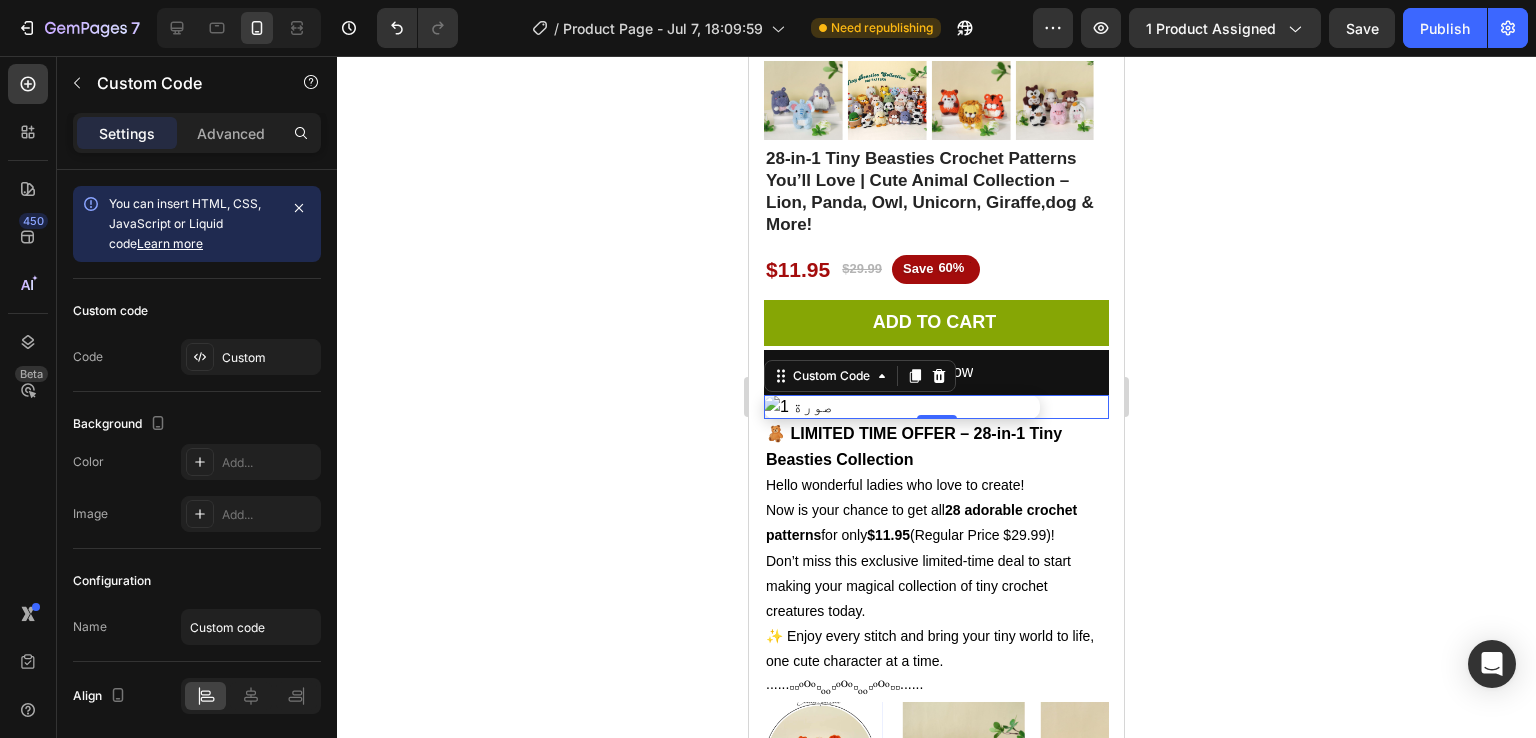 click at bounding box center (902, 407) 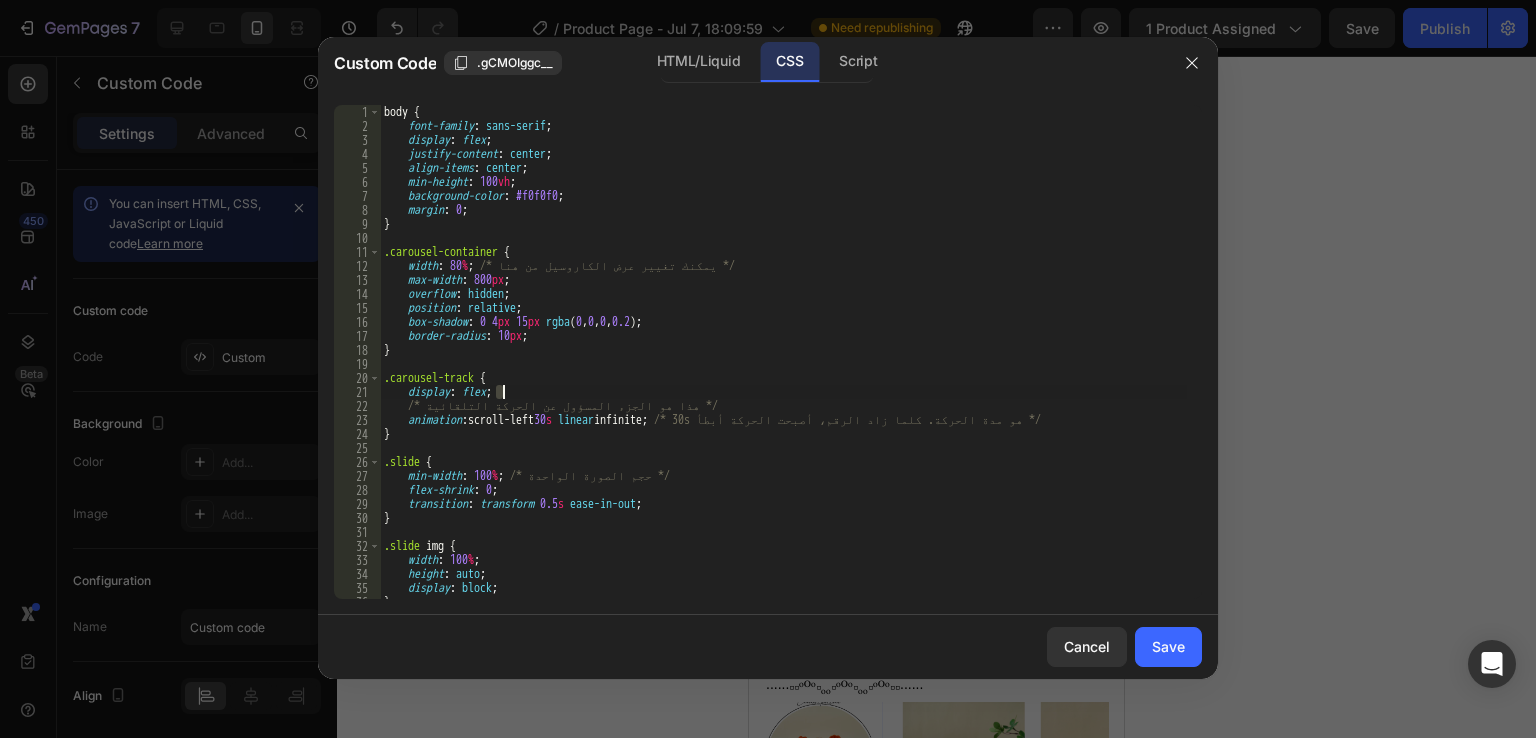 click on "body   {      font-family :   sans-serif ;      display :   flex ;      justify-content :   center ;      align-items :   center ;      min-height :   100 vh ;      background-color :   #f0f0f0 ;      margin :   0 ; } .carousel-container   {      width :   80 % ;   /* يمكنك تغيير عرض الكاروسيل من هنا */      max-width :   800 px ;      overflow :   hidden ;      position :   relative ;      box-shadow :   0   4 px   15 px   rgba ( 0 ,  0 ,  0 ,  0.2 ) ;      border-radius :   10 px ; } .carousel-track   {      display :   flex ;      /* هذا هو الجزء المسؤول عن الحركة التلقائية */      animation :  scroll-left  30 s   linear  infinite ;   /* 30s هو مدة الحركة. كلما زاد الرقم، أصبحت الحركة أبطأ */ } .slide   {      min-width :   100 % ;   /* حجم الصورة الواحدة */      flex-shrink :   0 ;      transition :   transform   0.5 s   ease-in-out ; } .slide   img   {      width :   100 % ;      height :" at bounding box center (783, 366) 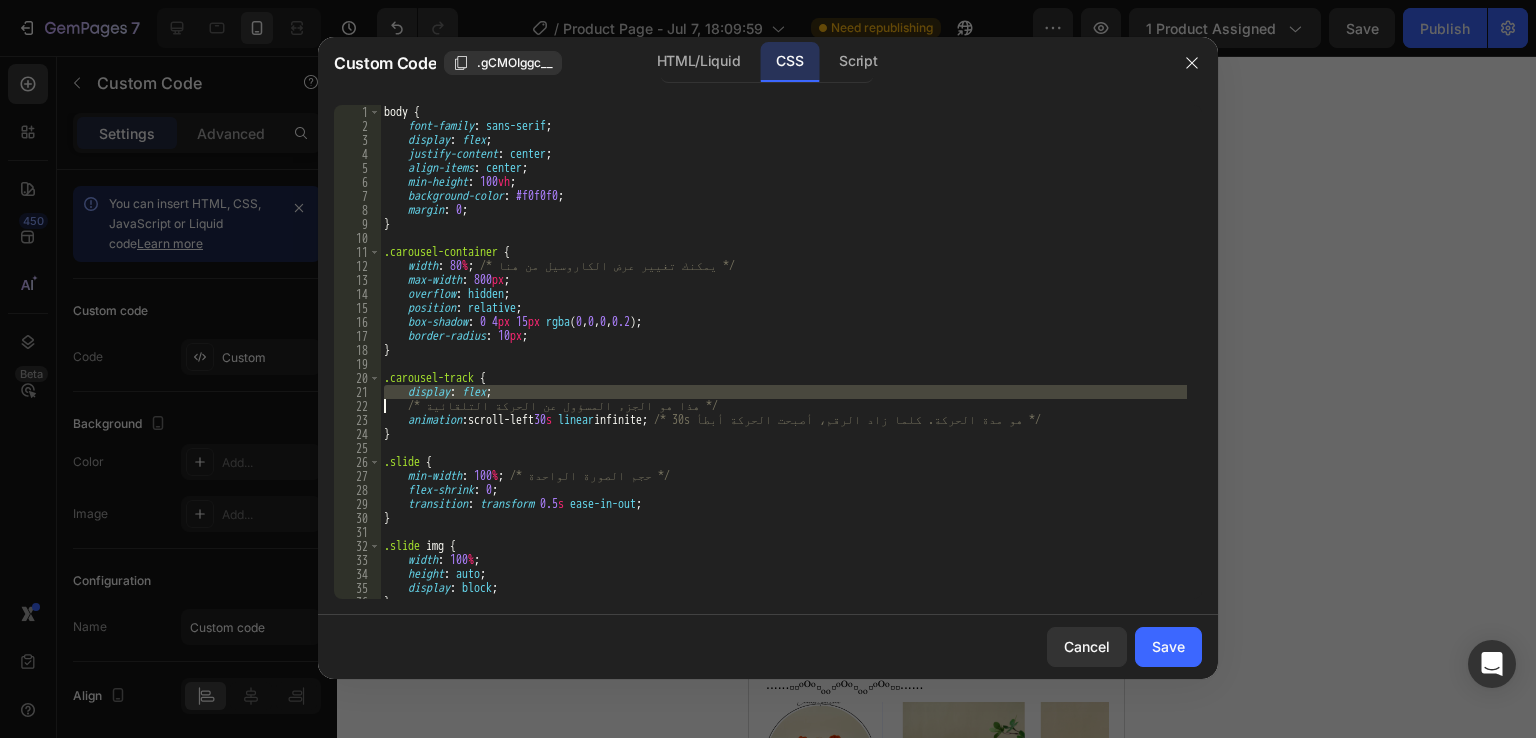 drag, startPoint x: 286, startPoint y: 335, endPoint x: 1035, endPoint y: 391, distance: 751.0905 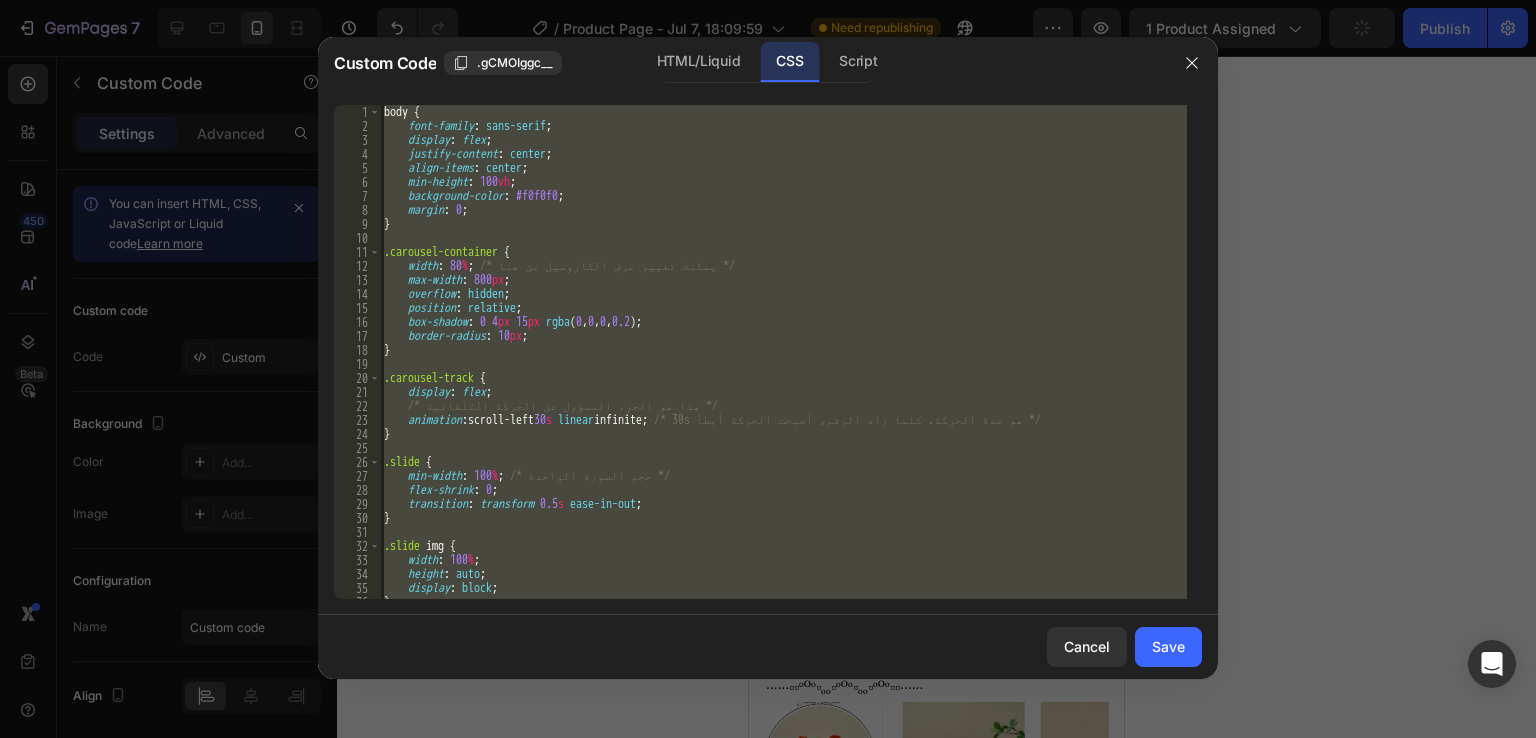 click on "body   {      font-family :   sans-serif ;      display :   flex ;      justify-content :   center ;      align-items :   center ;      min-height :   100 vh ;      background-color :   #f0f0f0 ;      margin :   0 ; } .carousel-container   {      width :   80 % ;   /* يمكنك تغيير عرض الكاروسيل من هنا */      max-width :   800 px ;      overflow :   hidden ;      position :   relative ;      box-shadow :   0   4 px   15 px   rgba ( 0 ,  0 ,  0 ,  0.2 ) ;      border-radius :   10 px ; } .carousel-track   {      display :   flex ;      /* هذا هو الجزء المسؤول عن الحركة التلقائية */      animation :  scroll-left  30 s   linear  infinite ;   /* 30s هو مدة الحركة. كلما زاد الرقم، أصبحت الحركة أبطأ */ } .slide   {      min-width :   100 % ;   /* حجم الصورة الواحدة */      flex-shrink :   0 ;      transition :   transform   0.5 s   ease-in-out ; } .slide   img   {      width :   100 % ;      height :" at bounding box center [783, 366] 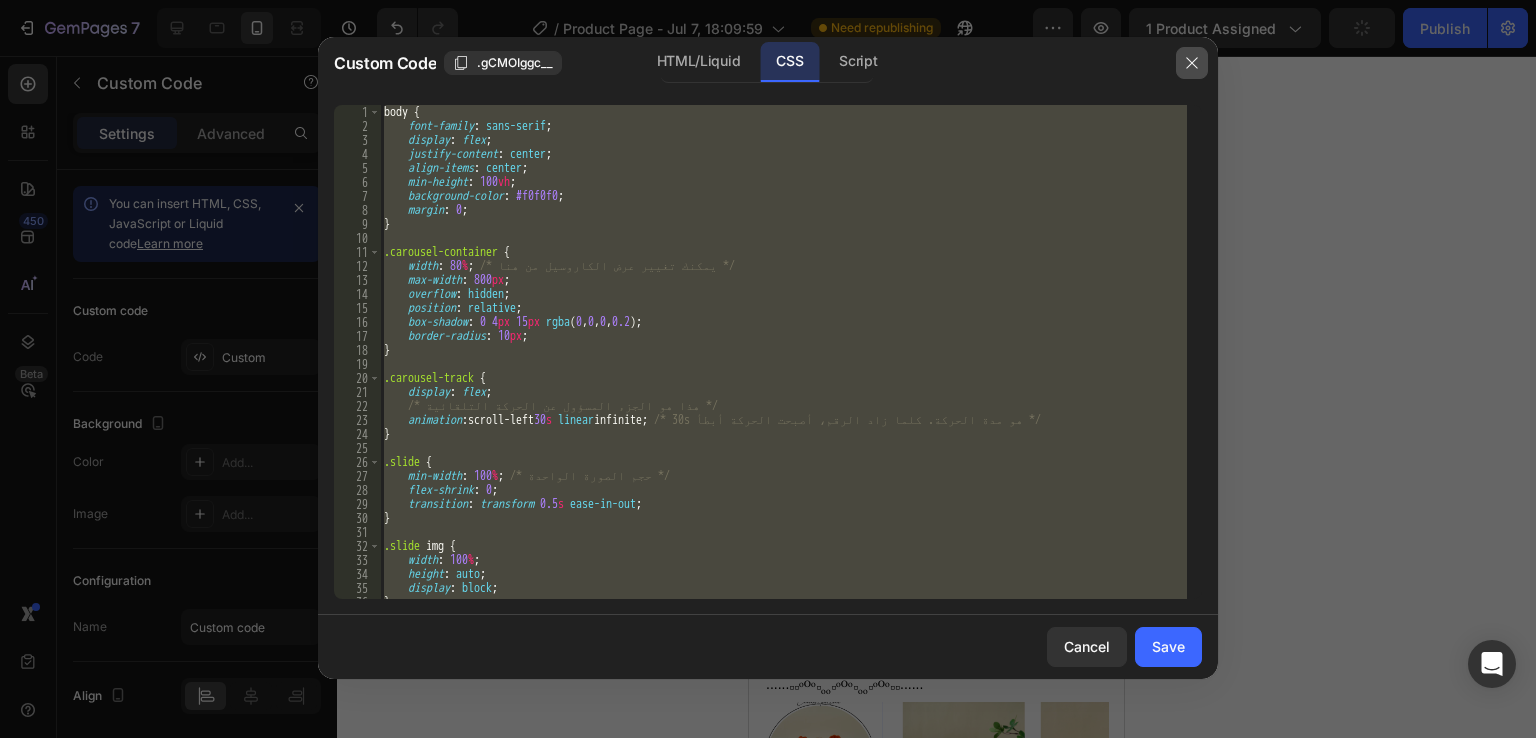 click 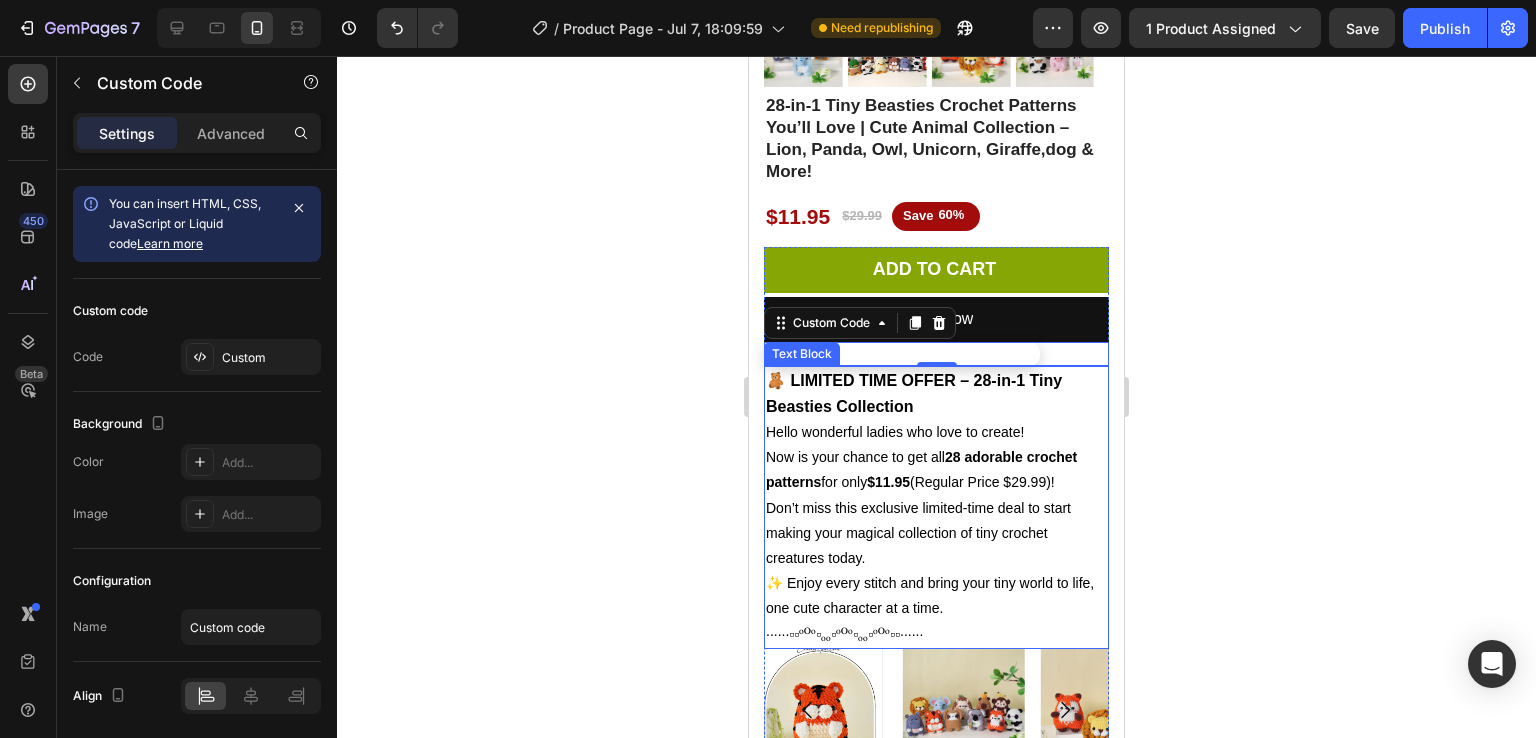 scroll, scrollTop: 562, scrollLeft: 0, axis: vertical 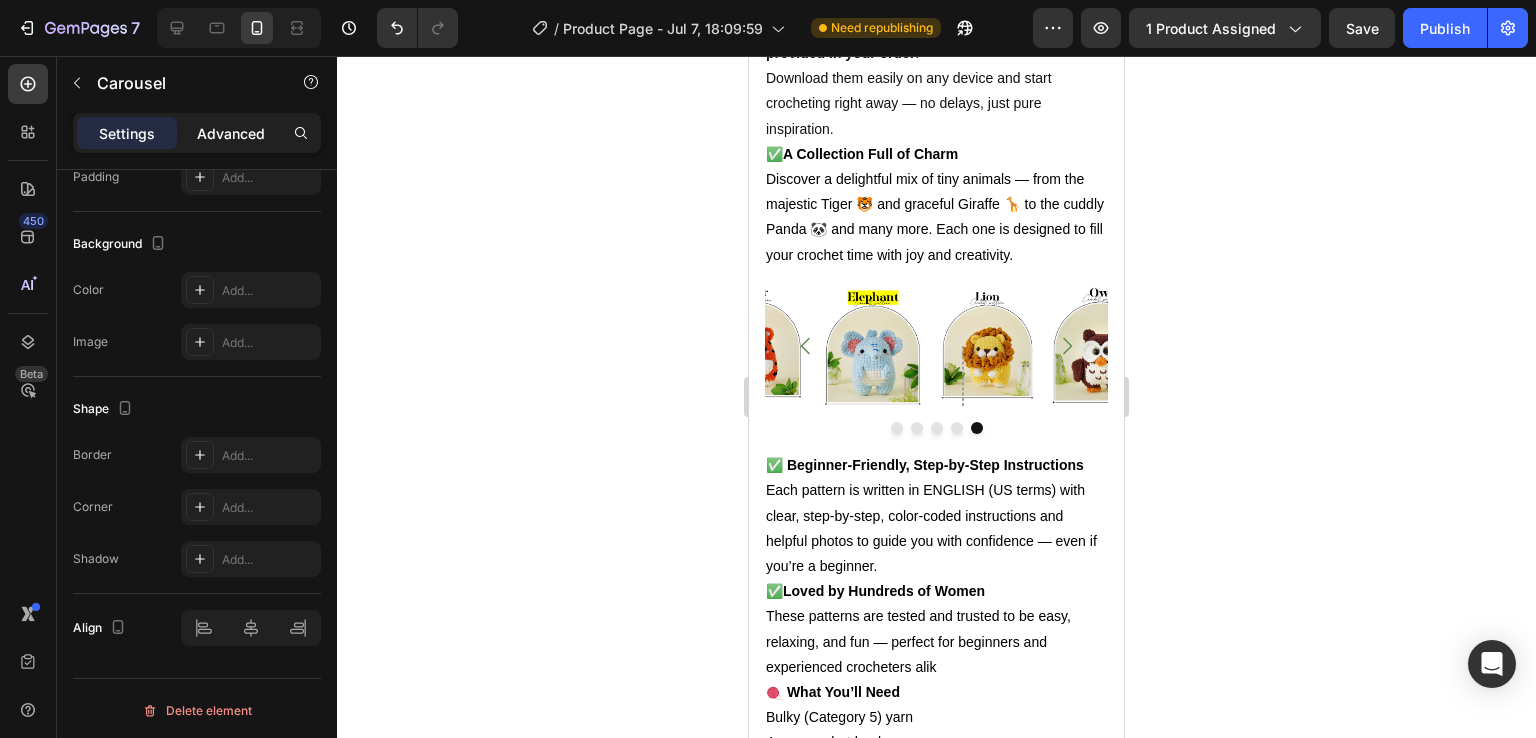 click on "Advanced" at bounding box center [231, 133] 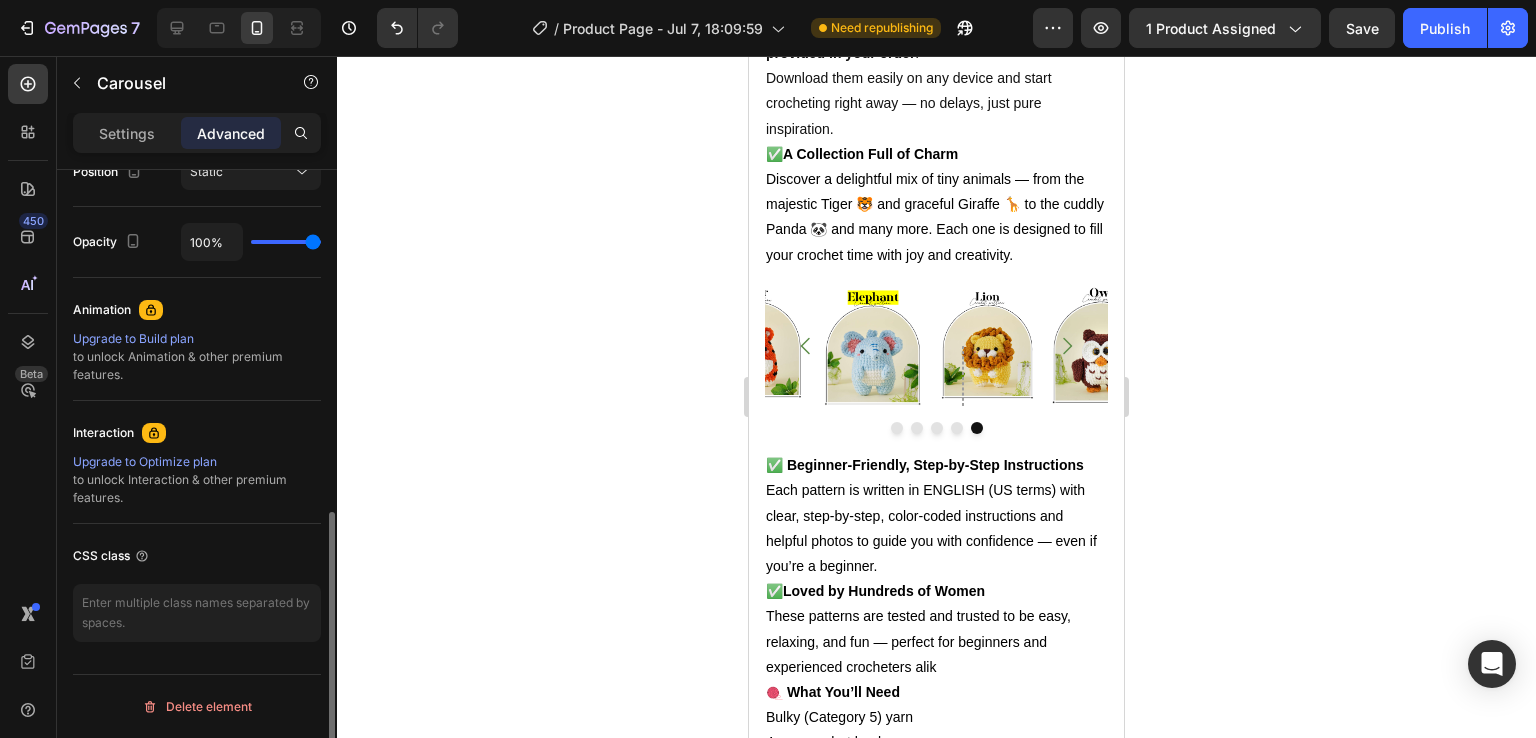 scroll, scrollTop: 761, scrollLeft: 0, axis: vertical 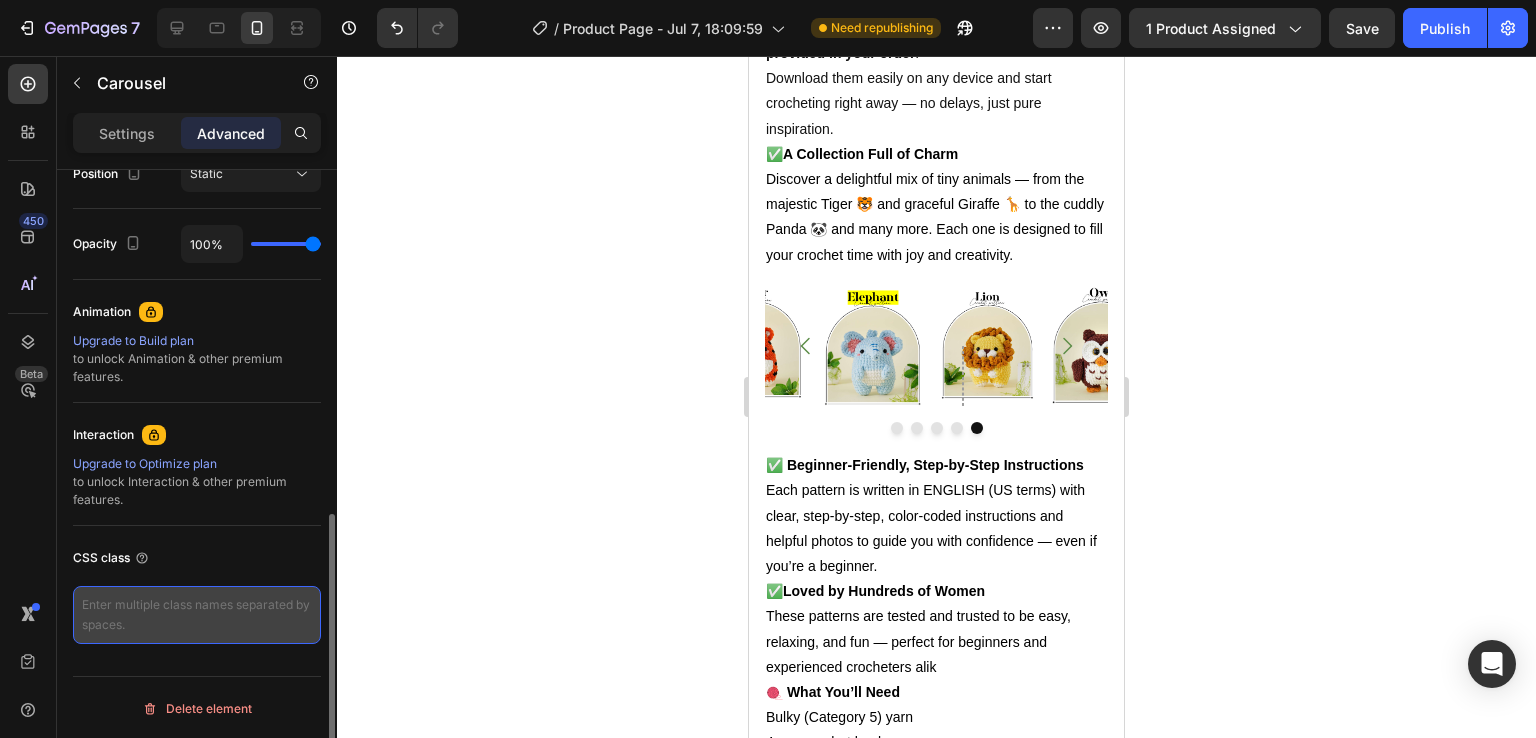 click at bounding box center [197, 615] 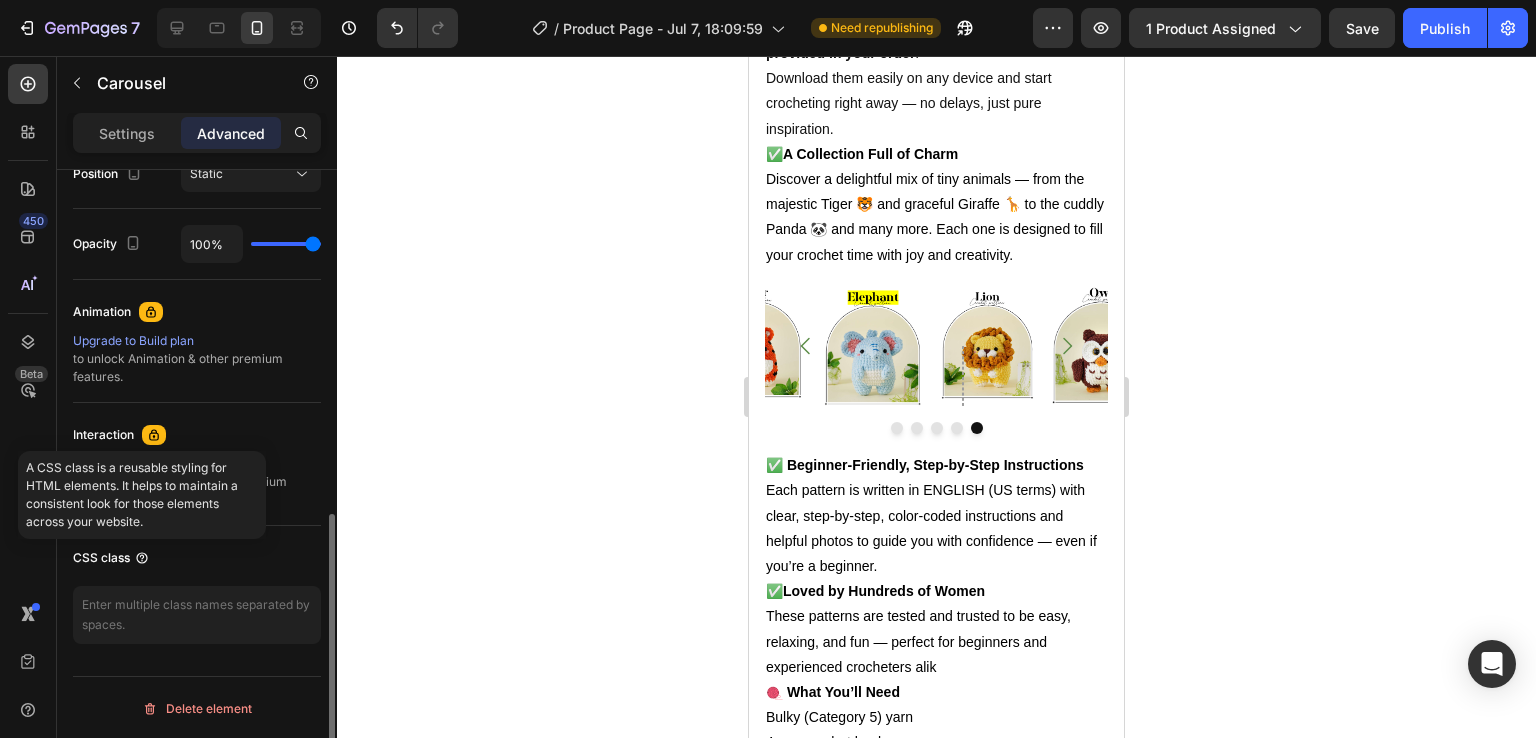 click 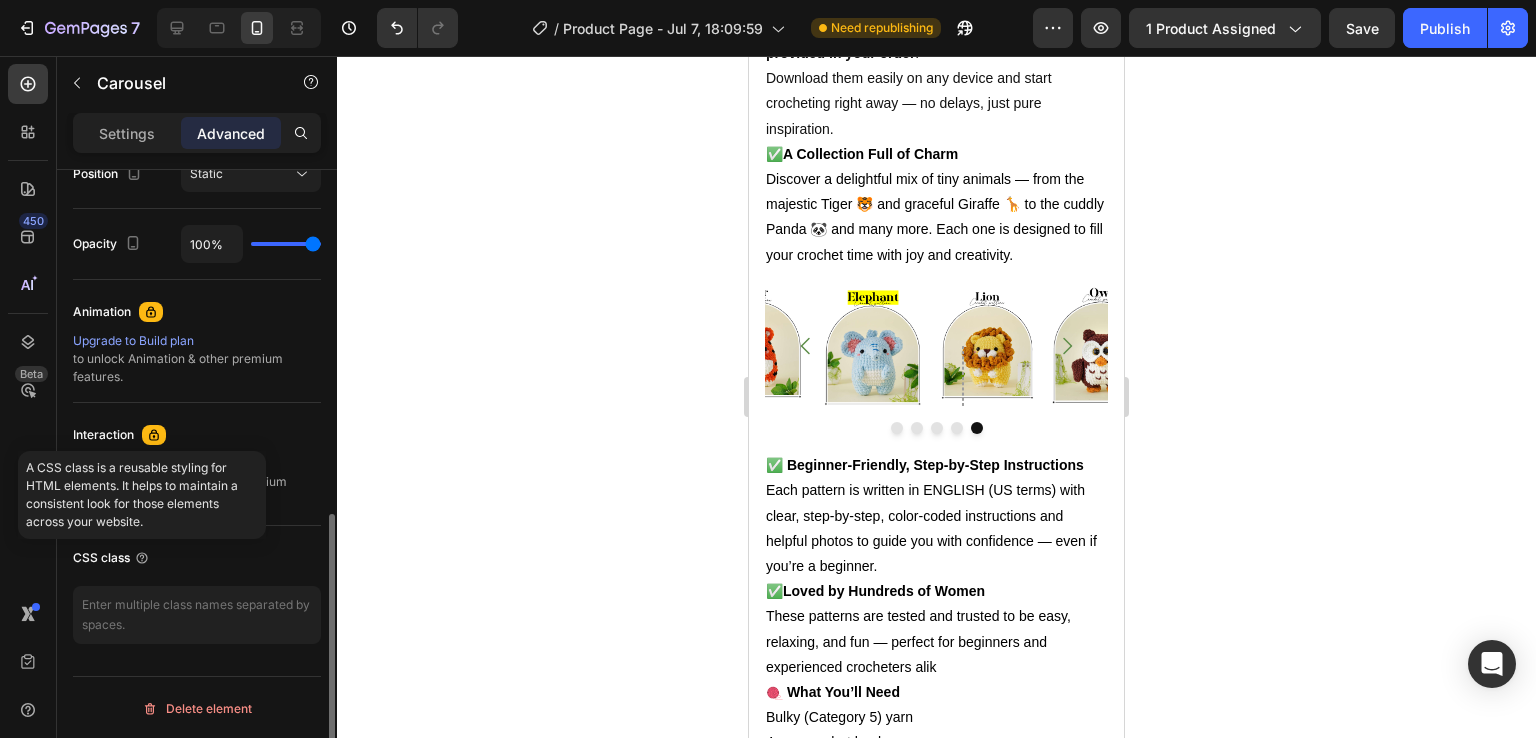 drag, startPoint x: 139, startPoint y: 562, endPoint x: 115, endPoint y: 557, distance: 24.5153 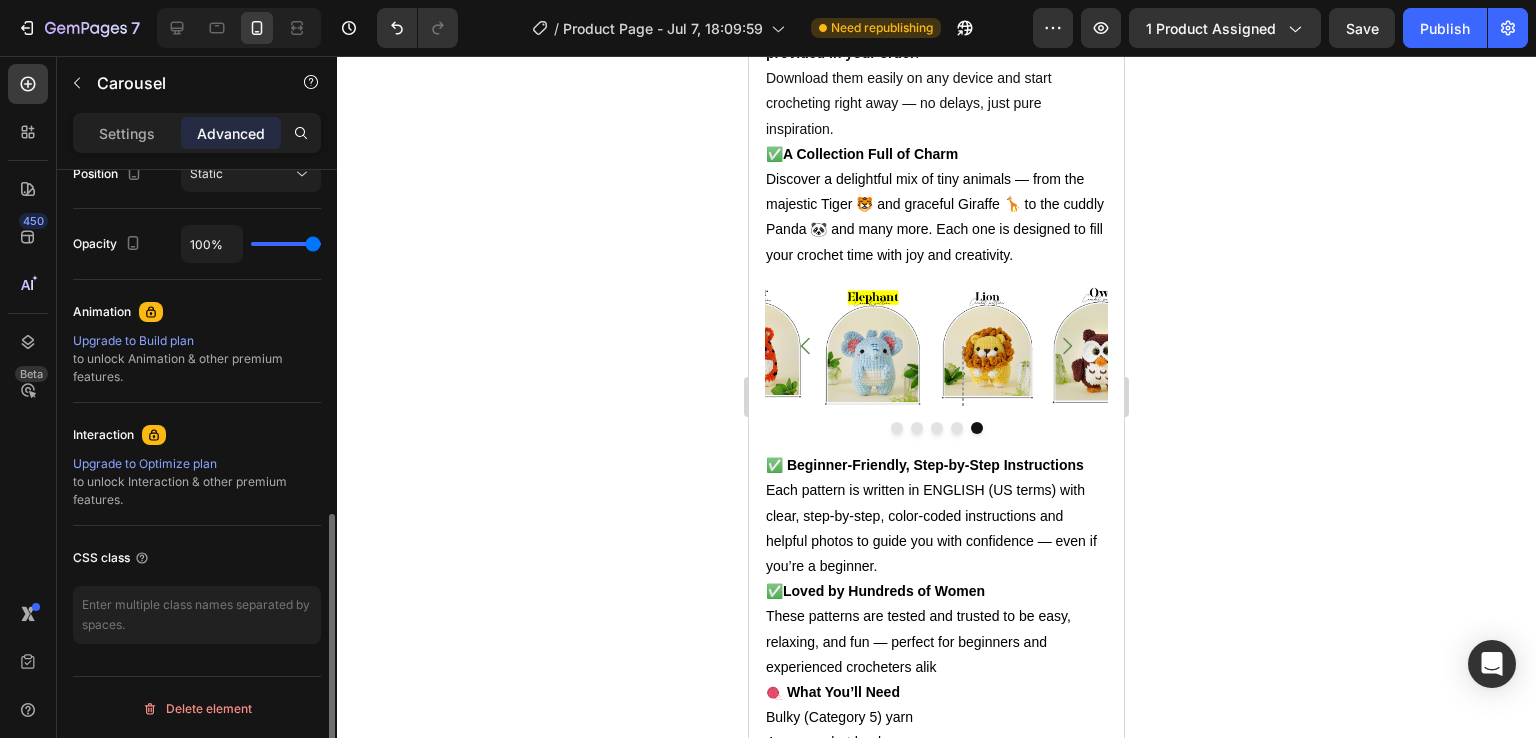 click on "CSS class" at bounding box center [111, 558] 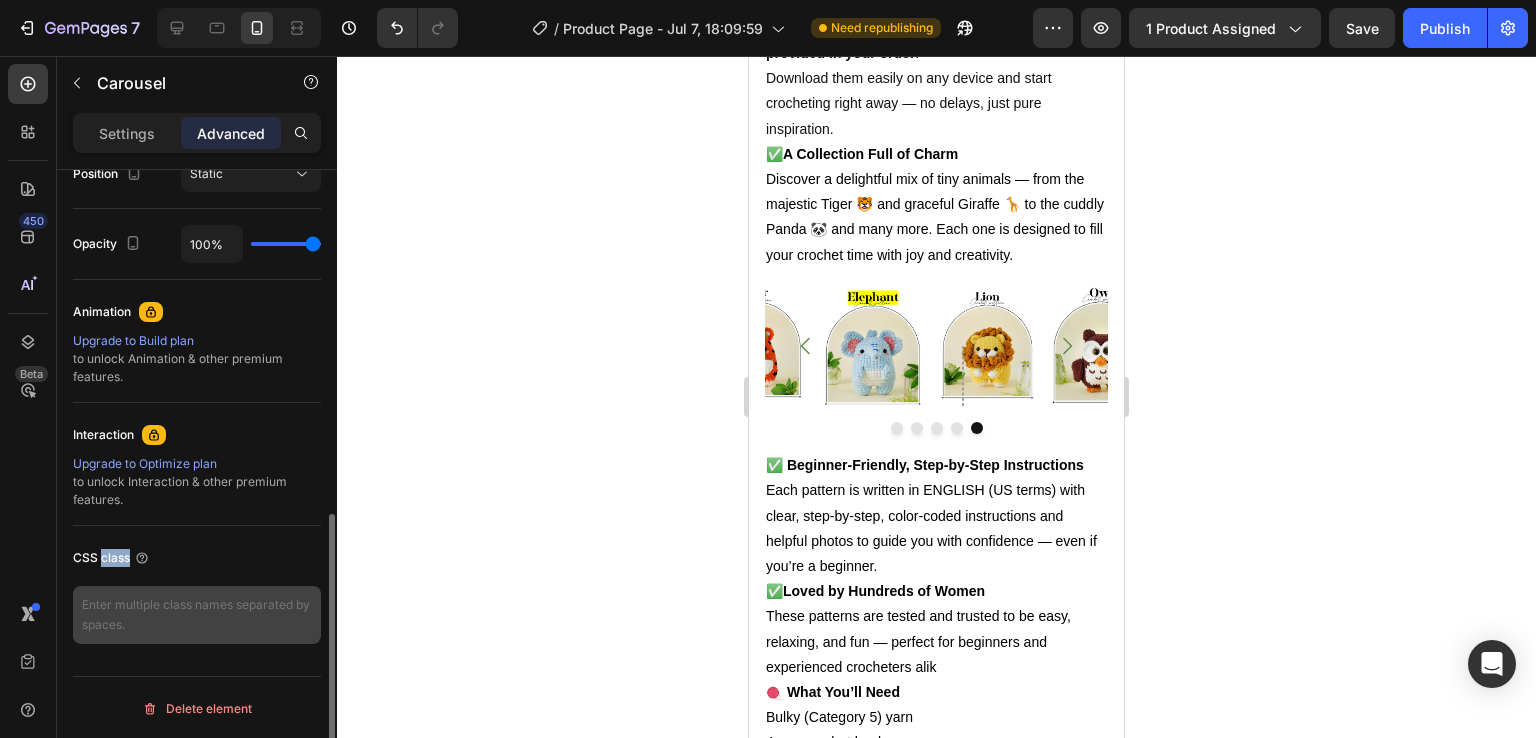 drag, startPoint x: 115, startPoint y: 557, endPoint x: 205, endPoint y: 609, distance: 103.94229 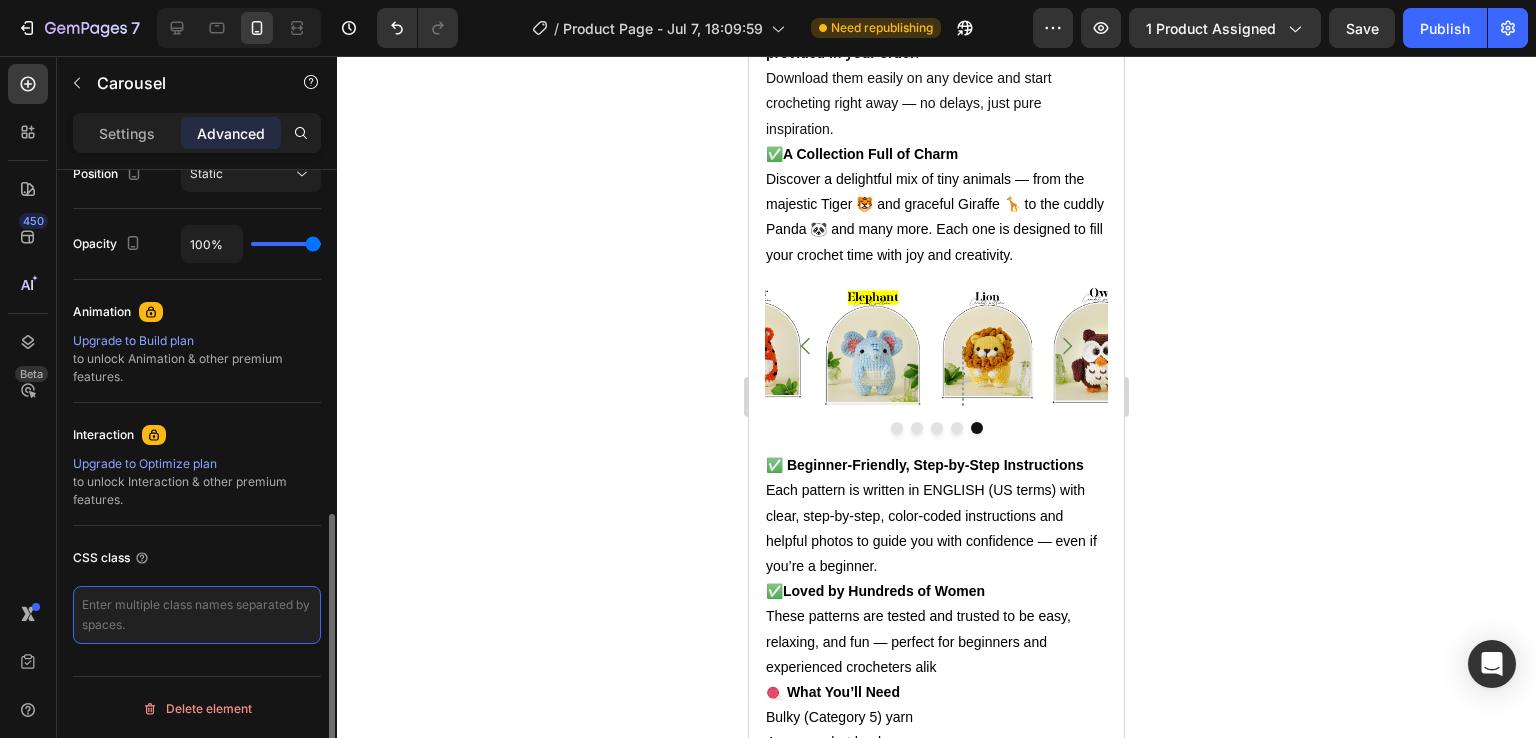 click at bounding box center [197, 615] 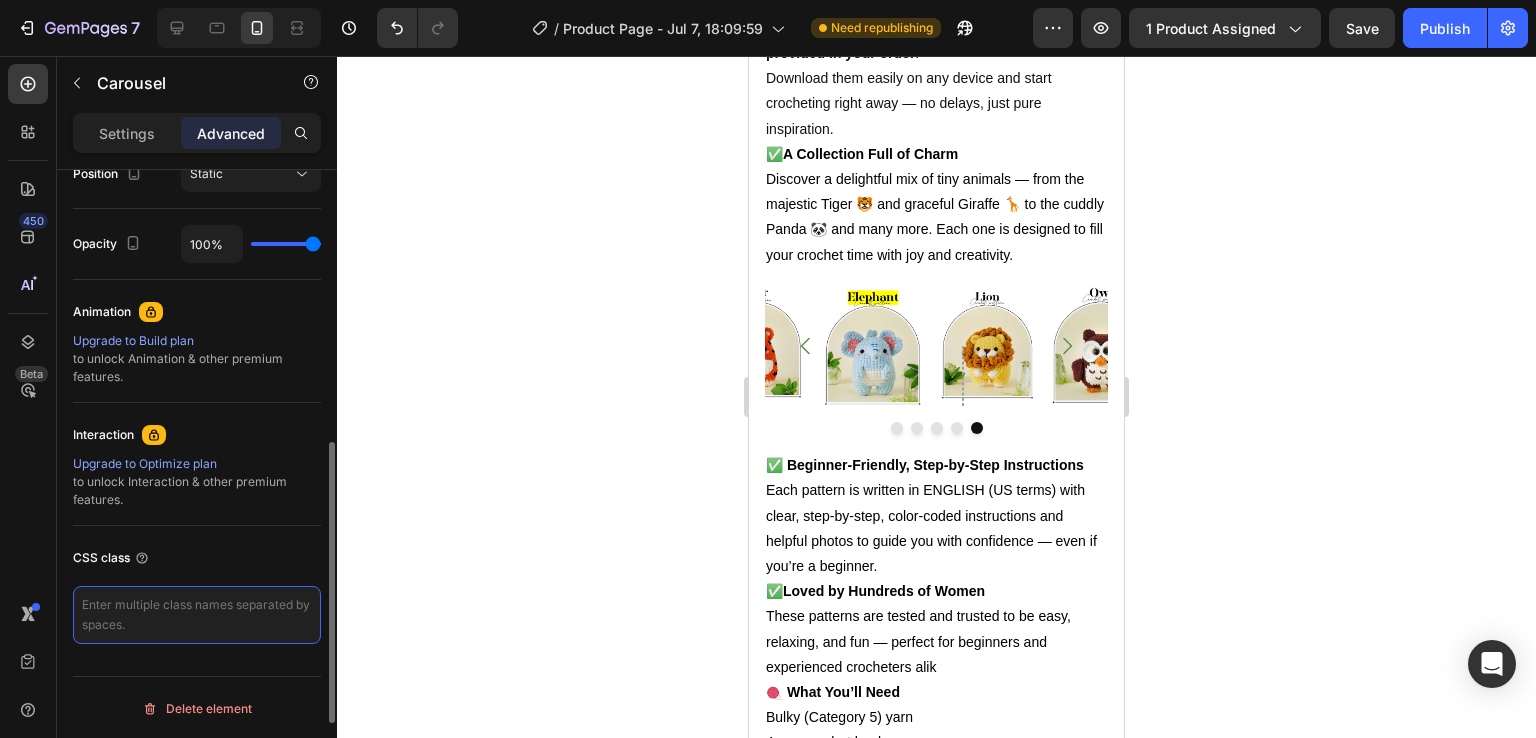 scroll, scrollTop: 707, scrollLeft: 0, axis: vertical 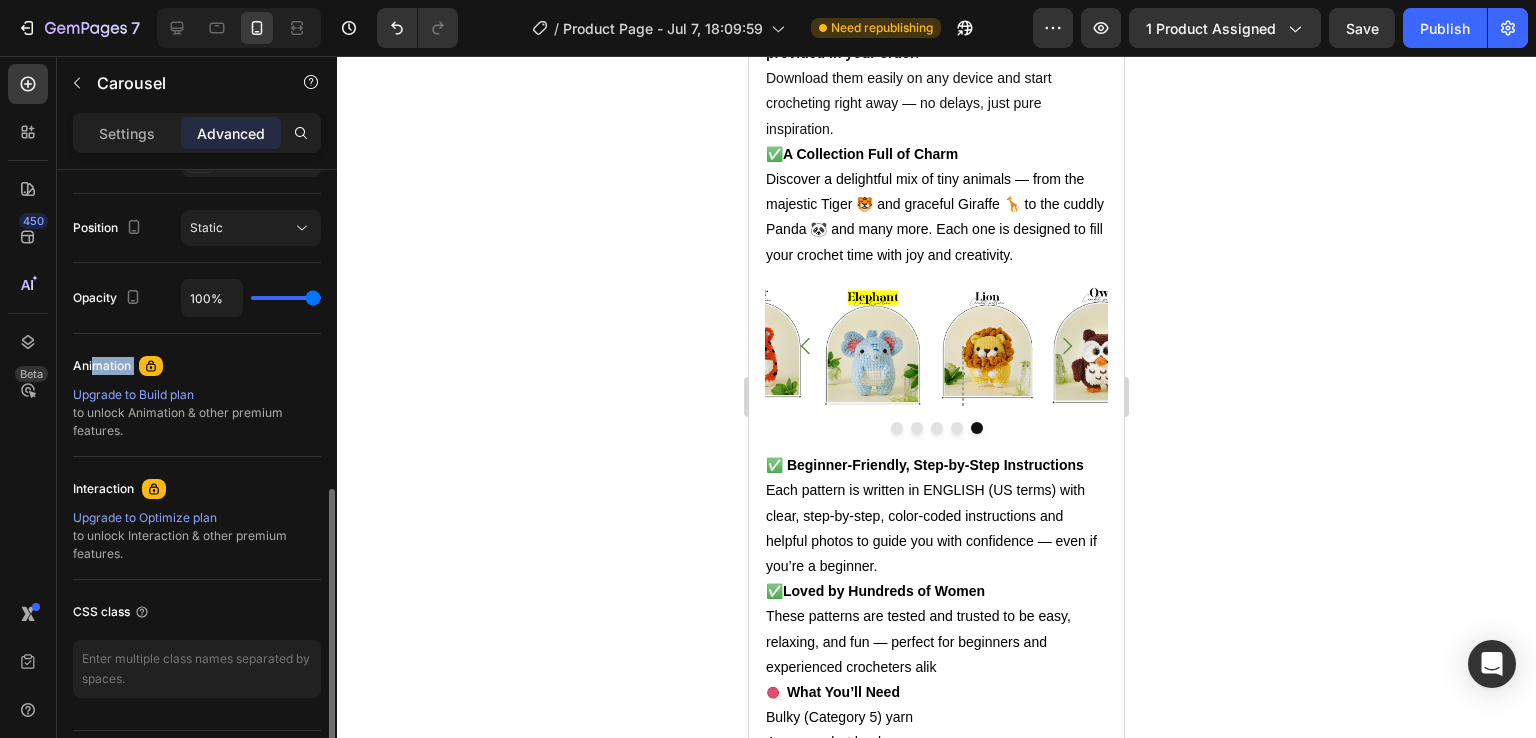 drag, startPoint x: 91, startPoint y: 360, endPoint x: 135, endPoint y: 372, distance: 45.607018 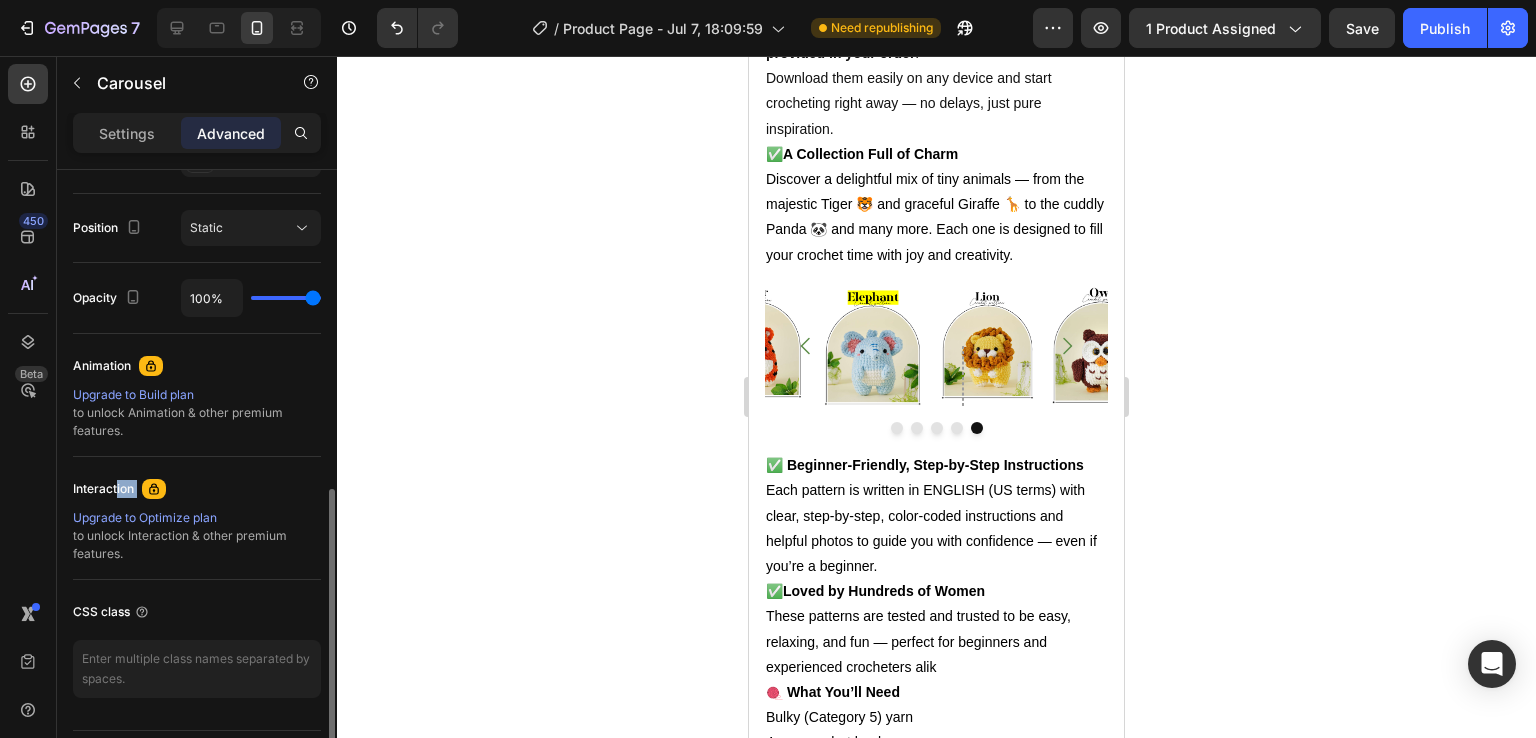 drag, startPoint x: 115, startPoint y: 493, endPoint x: 184, endPoint y: 489, distance: 69.115845 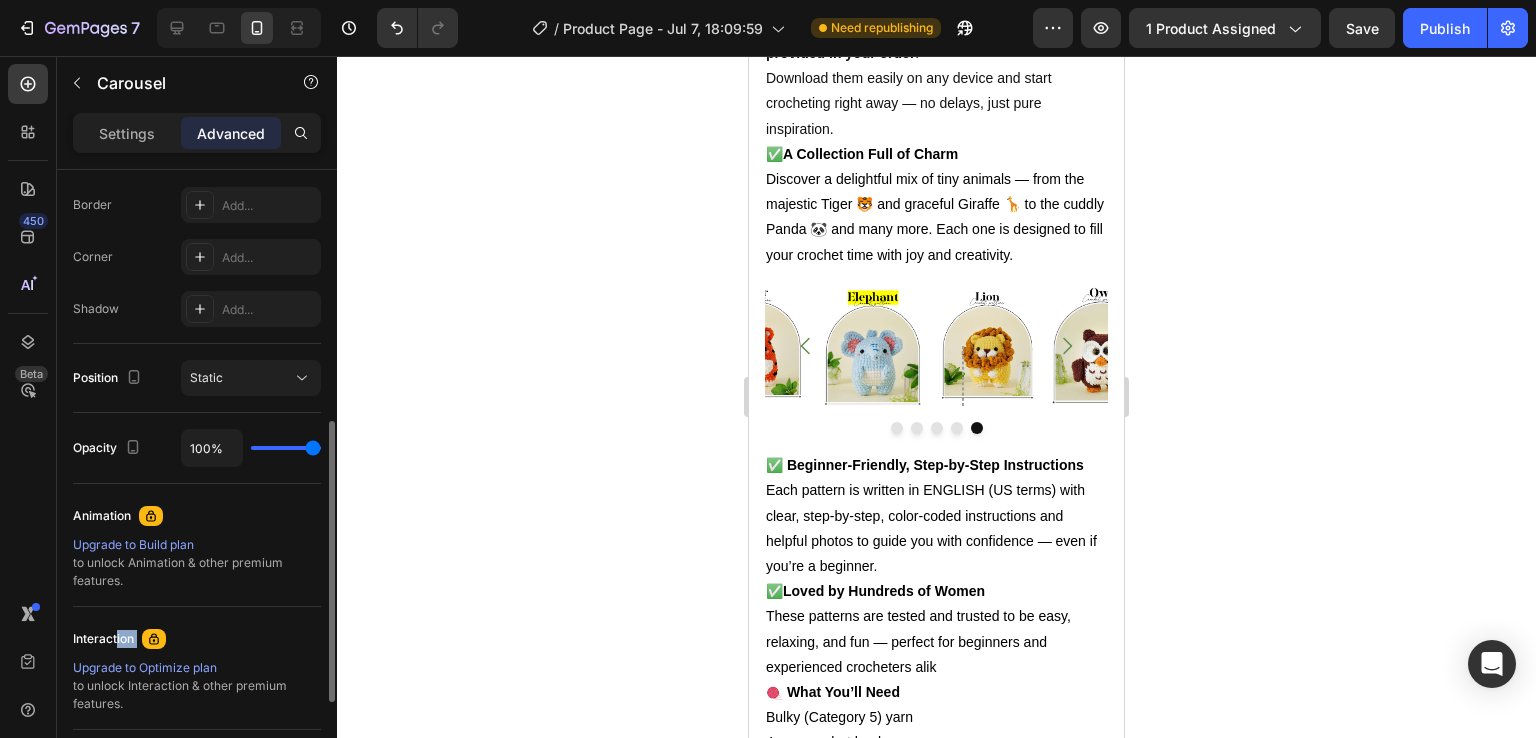scroll, scrollTop: 506, scrollLeft: 0, axis: vertical 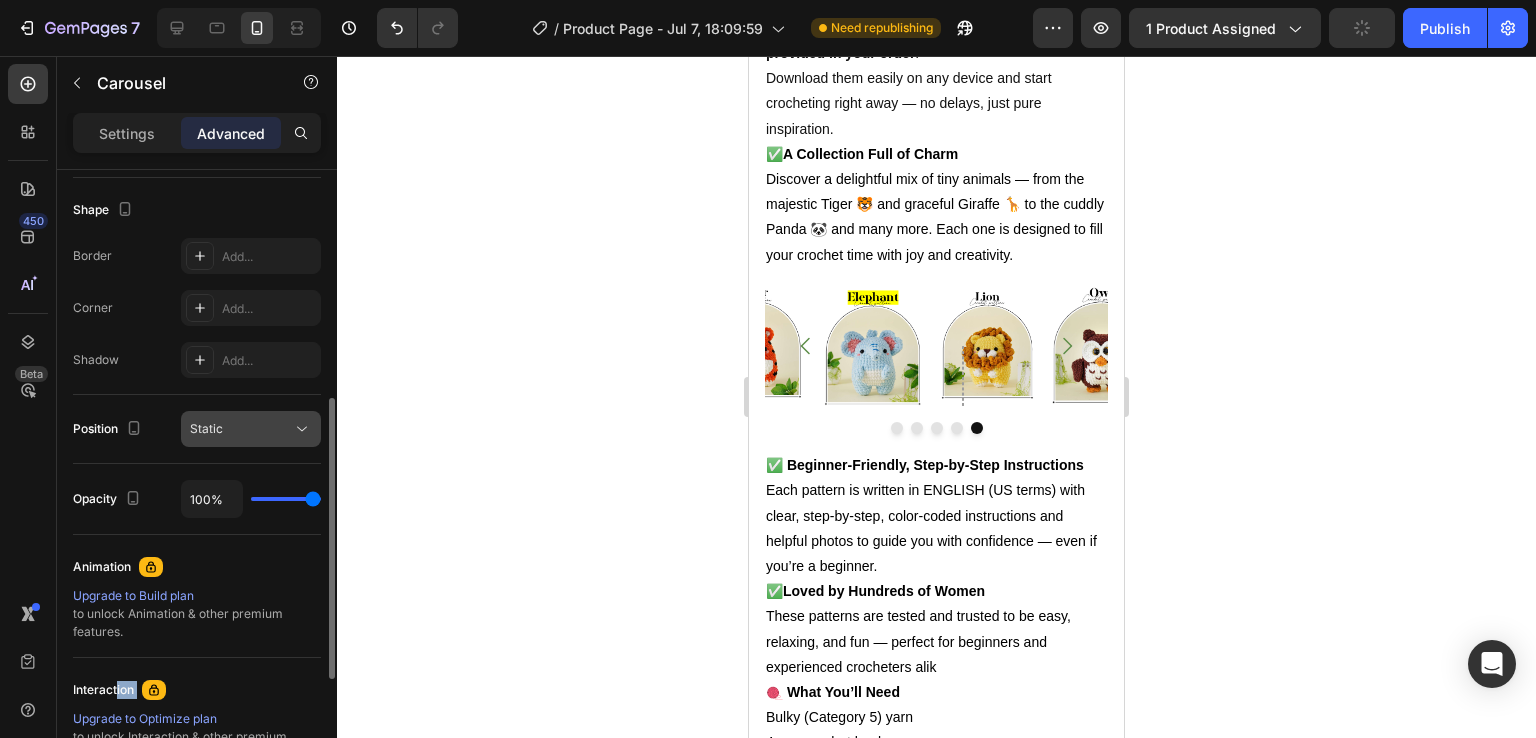 click on "Static" at bounding box center (206, 428) 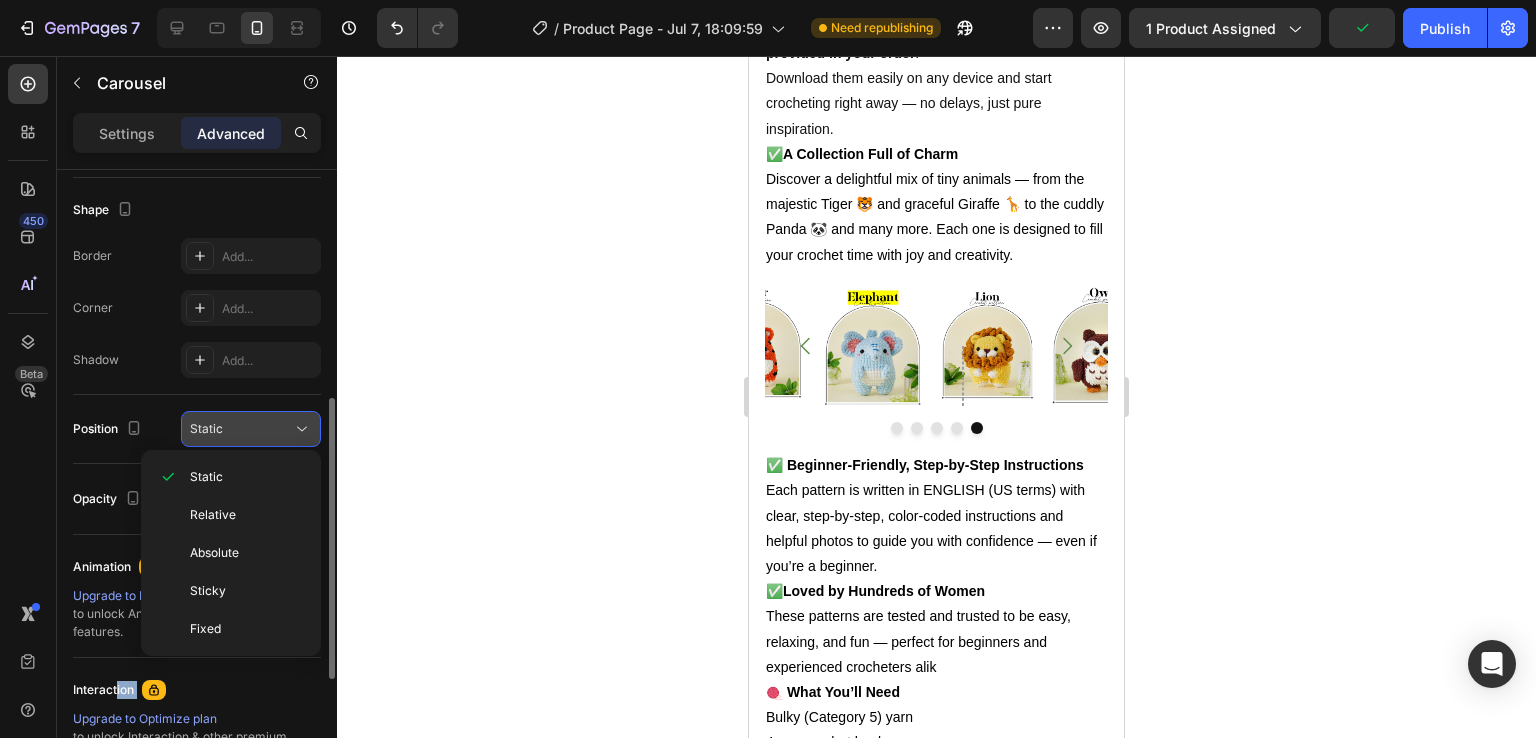 click on "Static" at bounding box center [206, 428] 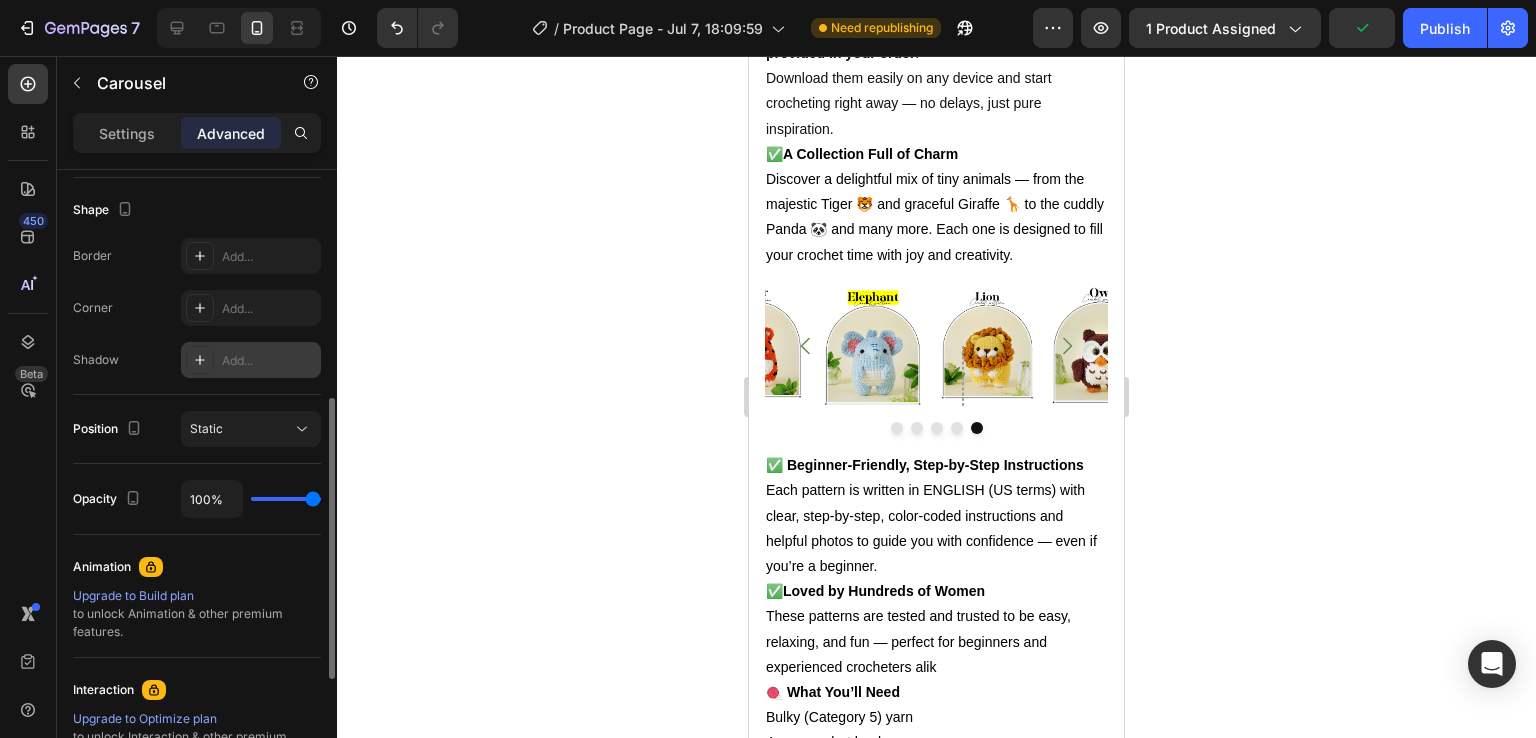 click at bounding box center (200, 360) 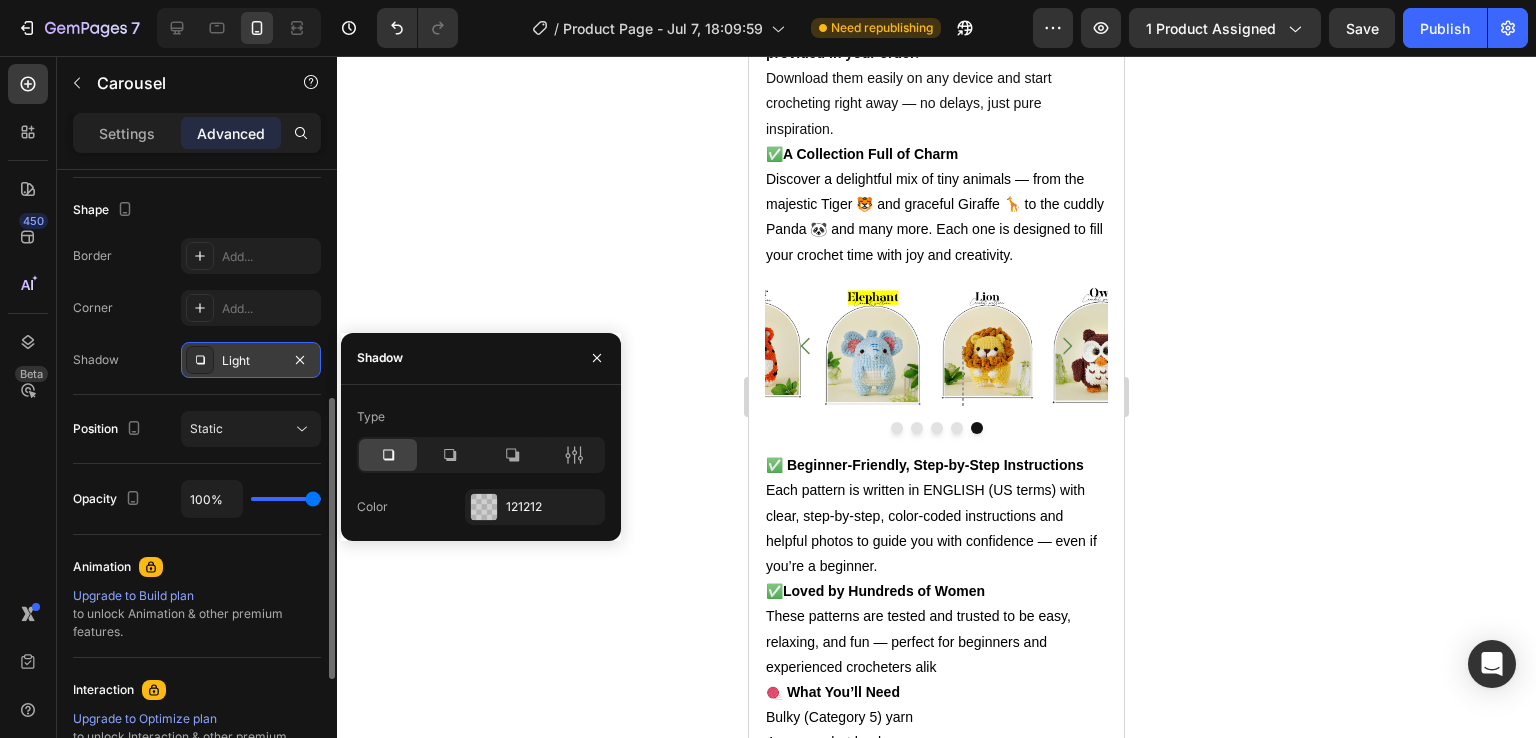 click at bounding box center (200, 360) 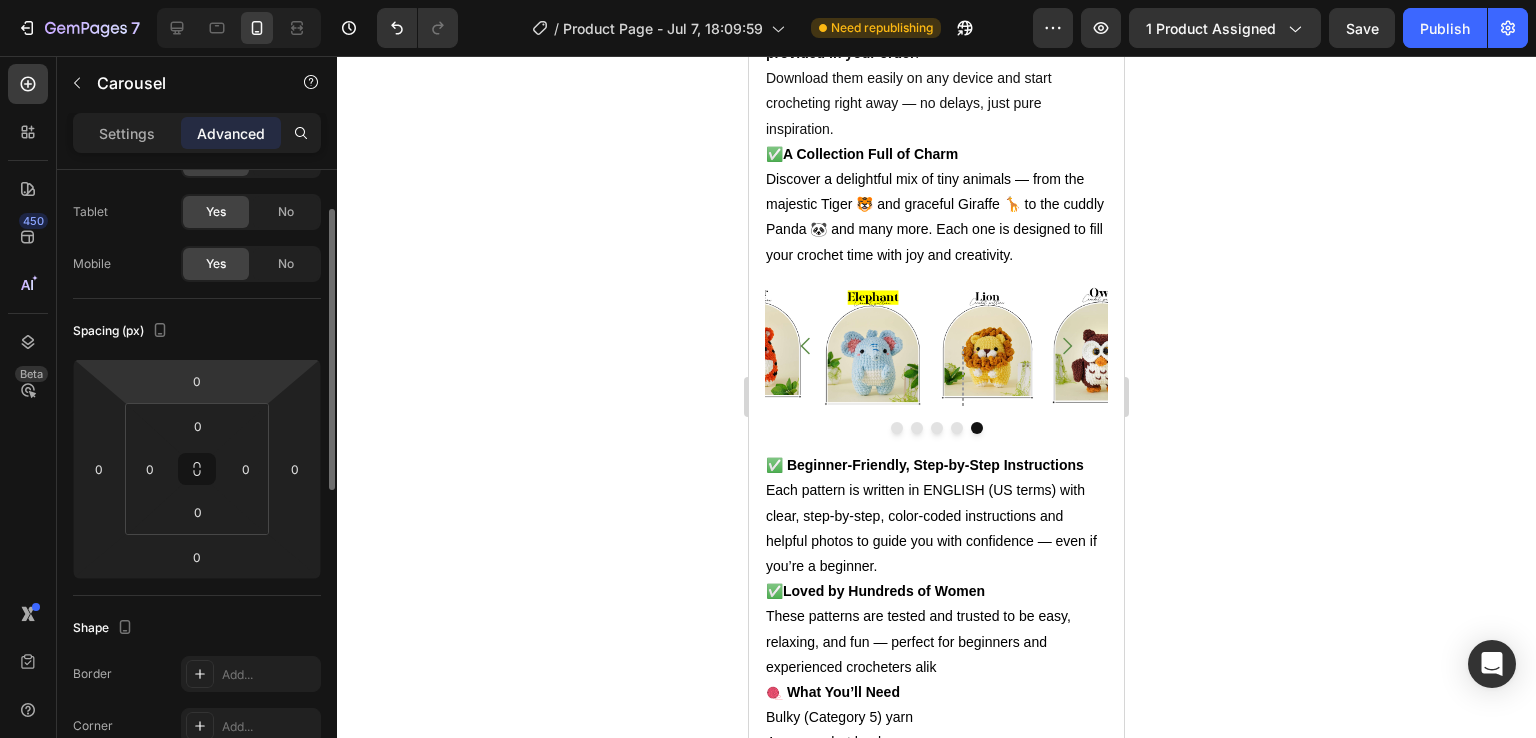 scroll, scrollTop: 0, scrollLeft: 0, axis: both 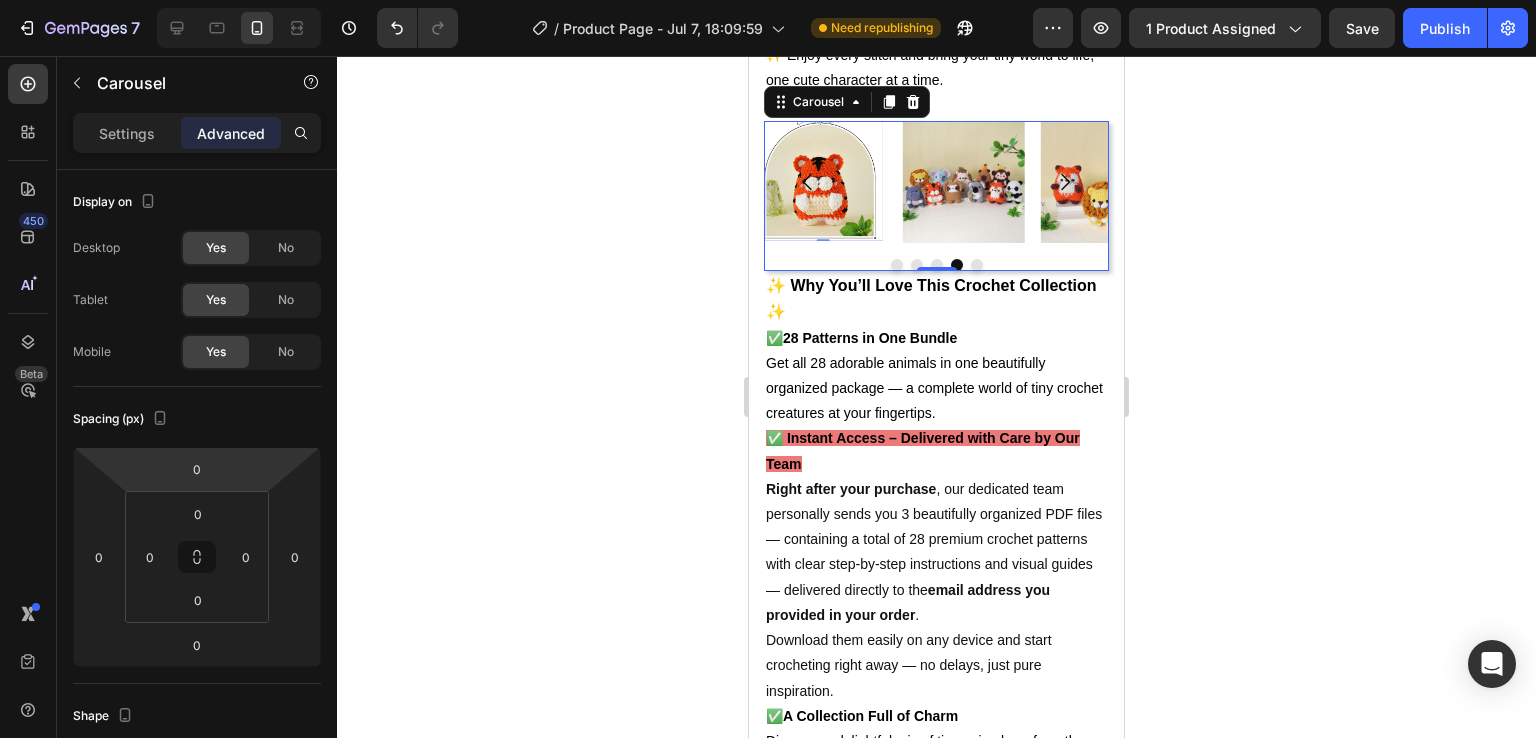 click at bounding box center [936, 265] 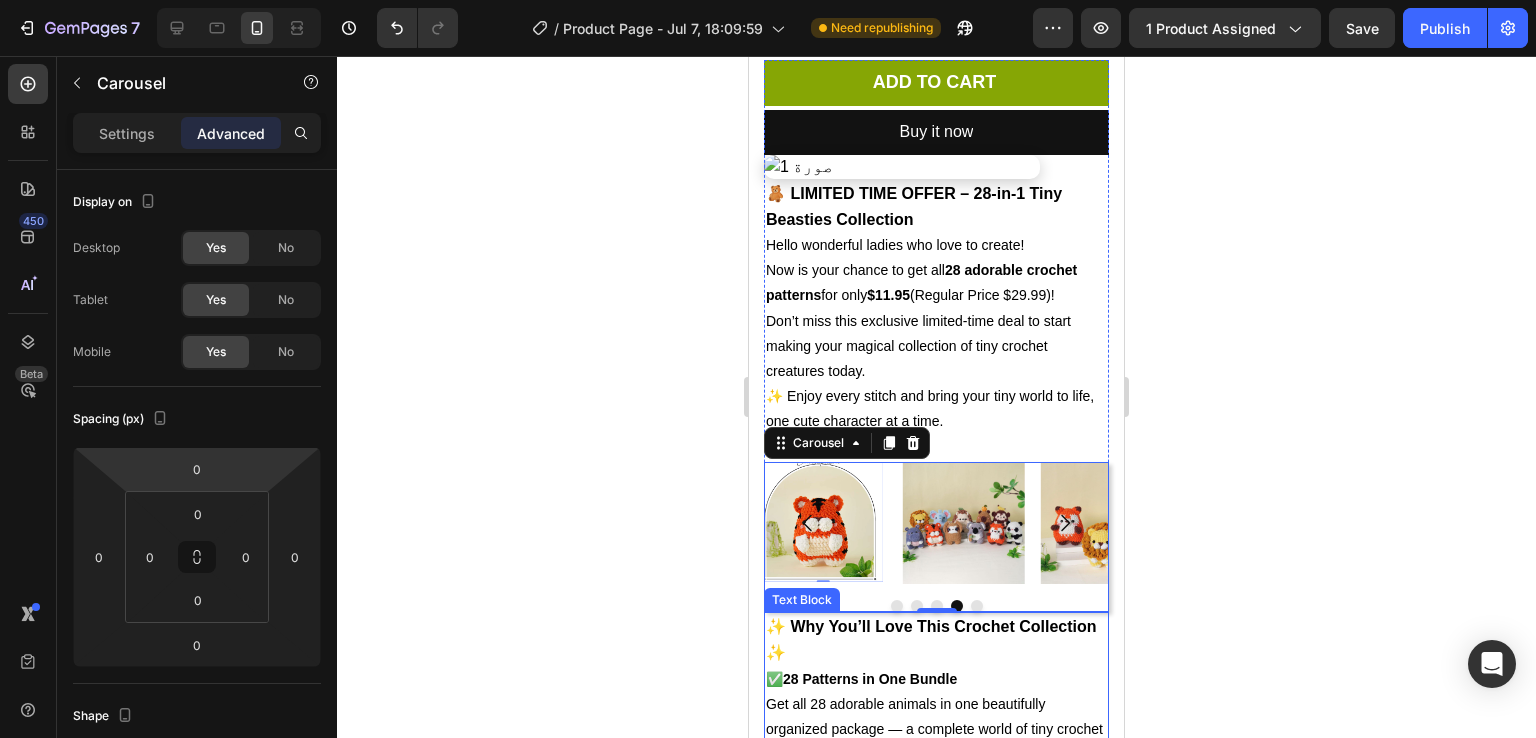 scroll, scrollTop: 588, scrollLeft: 0, axis: vertical 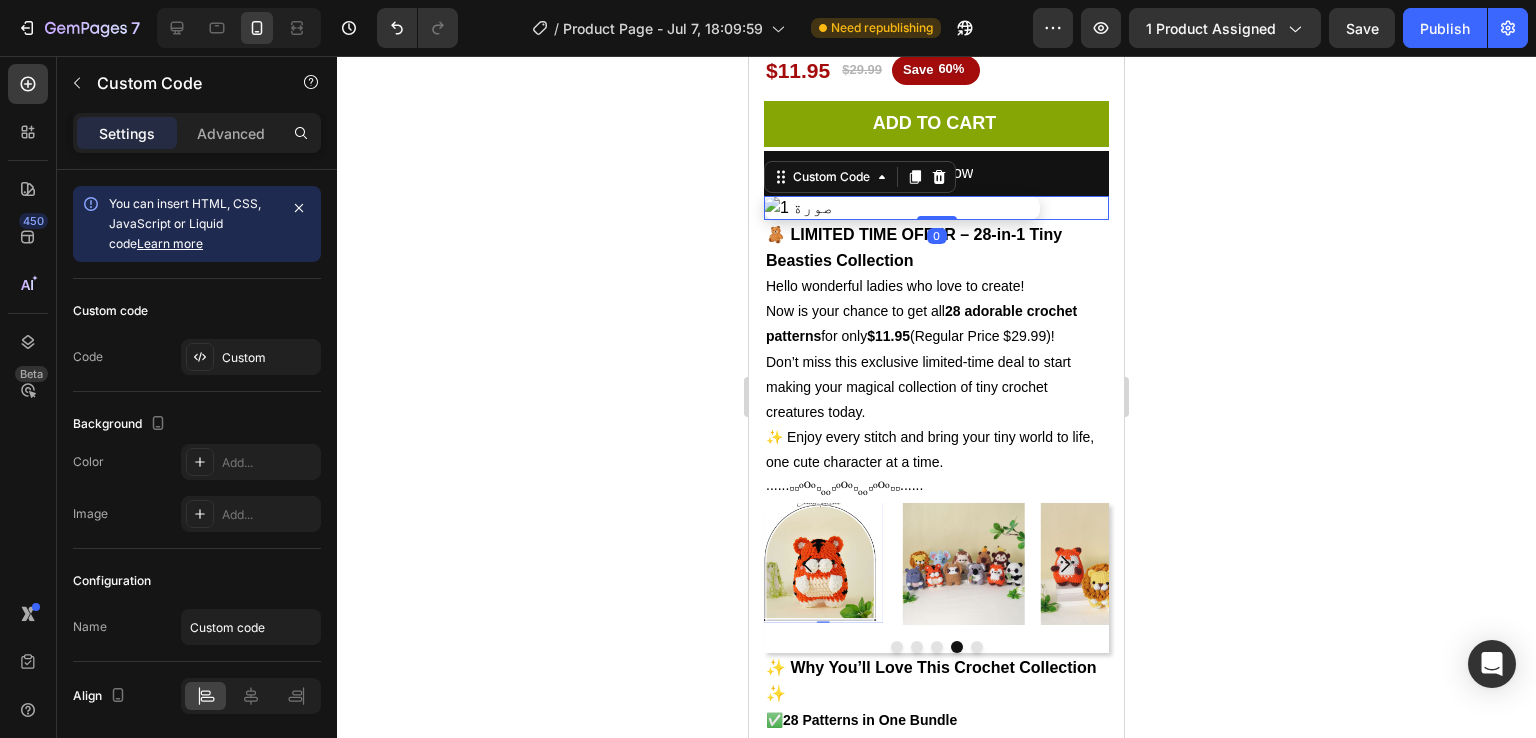 click at bounding box center (902, 208) 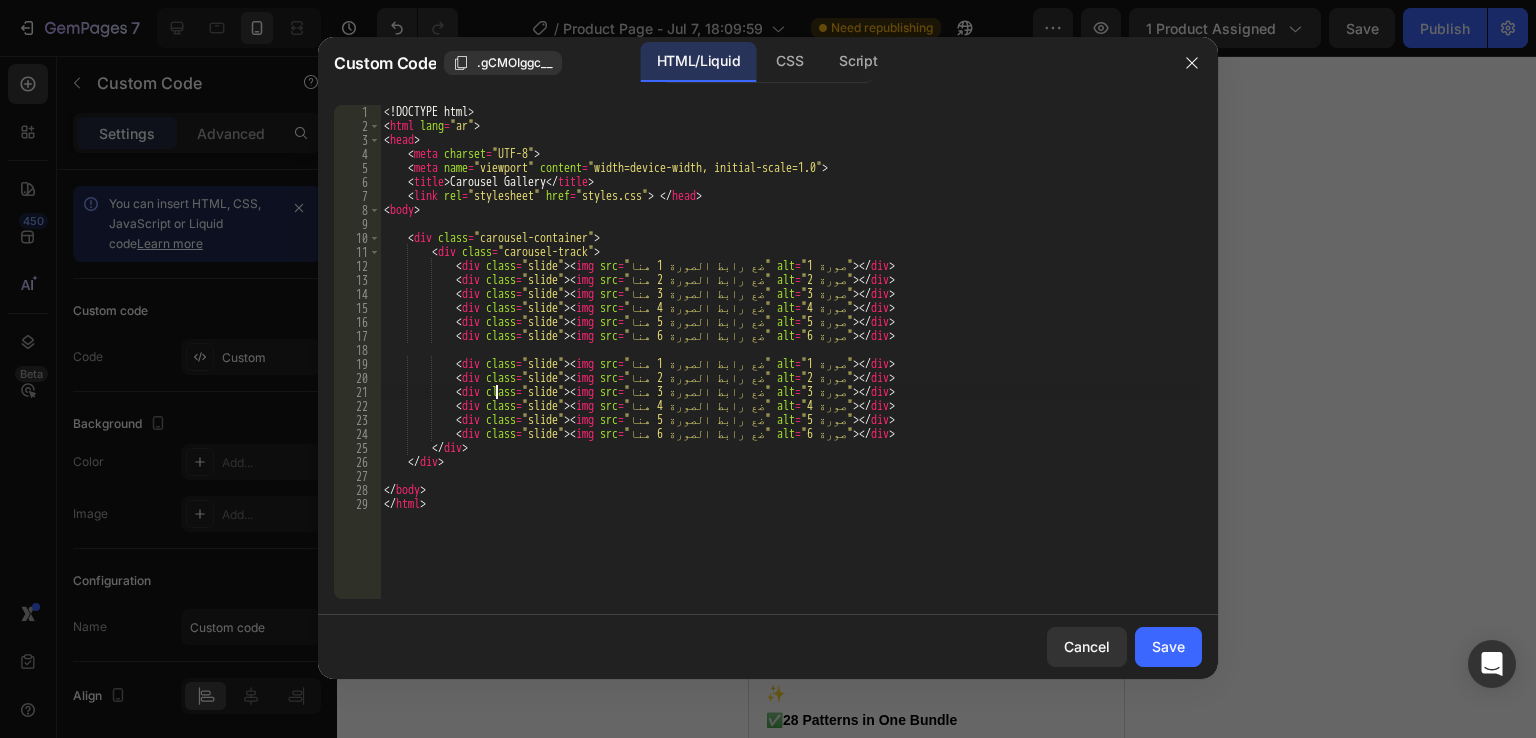 click on "<! DOCTYPE   html > < html   lang = "ar" > < head >      < meta   charset = "UTF-8" >      < meta   name = "viewport"   content = "width=device-width, initial-scale=1.0" >      < title > Carousel Gallery </ title >      < link   rel = "stylesheet"   href = "styles.css" >   </ head > < body >      < div   class = "carousel-container" >           < div   class = "carousel-track" >                < div   class = "slide" > < img   src = "ضع رابط الصورة 1 هنا"   alt = "صورة 1" > </ div >                < div   class = "slide" > < img   src = "ضع رابط الصورة 2 هنا"   alt = "صورة 2" > </ div >                < div   class = "slide" > < img   src = "ضع رابط الصورة 3 هنا"   alt = "صورة 3" > </ div >                < div   class = "slide" > < img   src = "ضع رابط الصورة 4 هنا"   alt = "صورة 4" > </ div >                < div   class = "slide" > < img   src = "ضع رابط الصورة 5 هنا"   alt = "صورة 5" > </ div >" at bounding box center [791, 366] 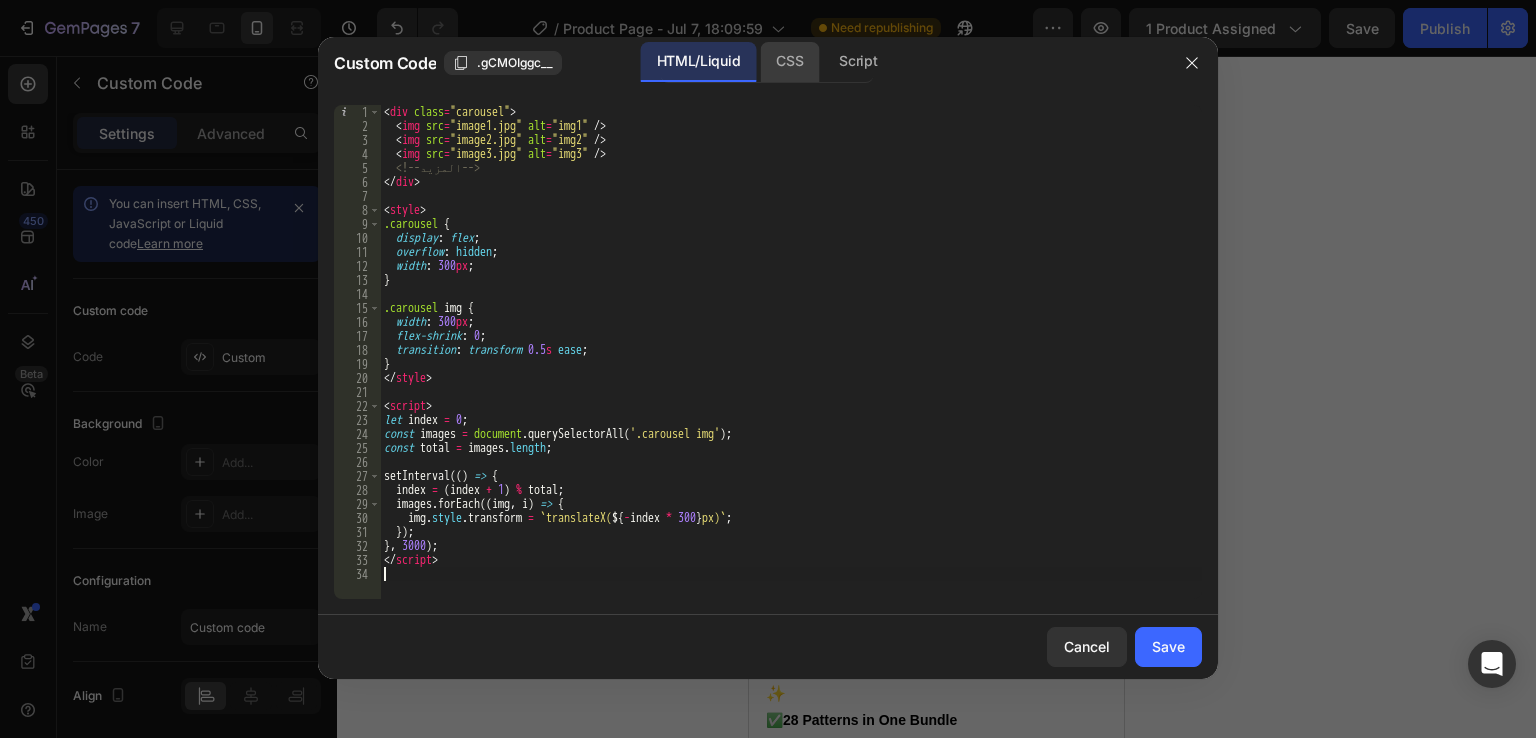 click on "CSS" 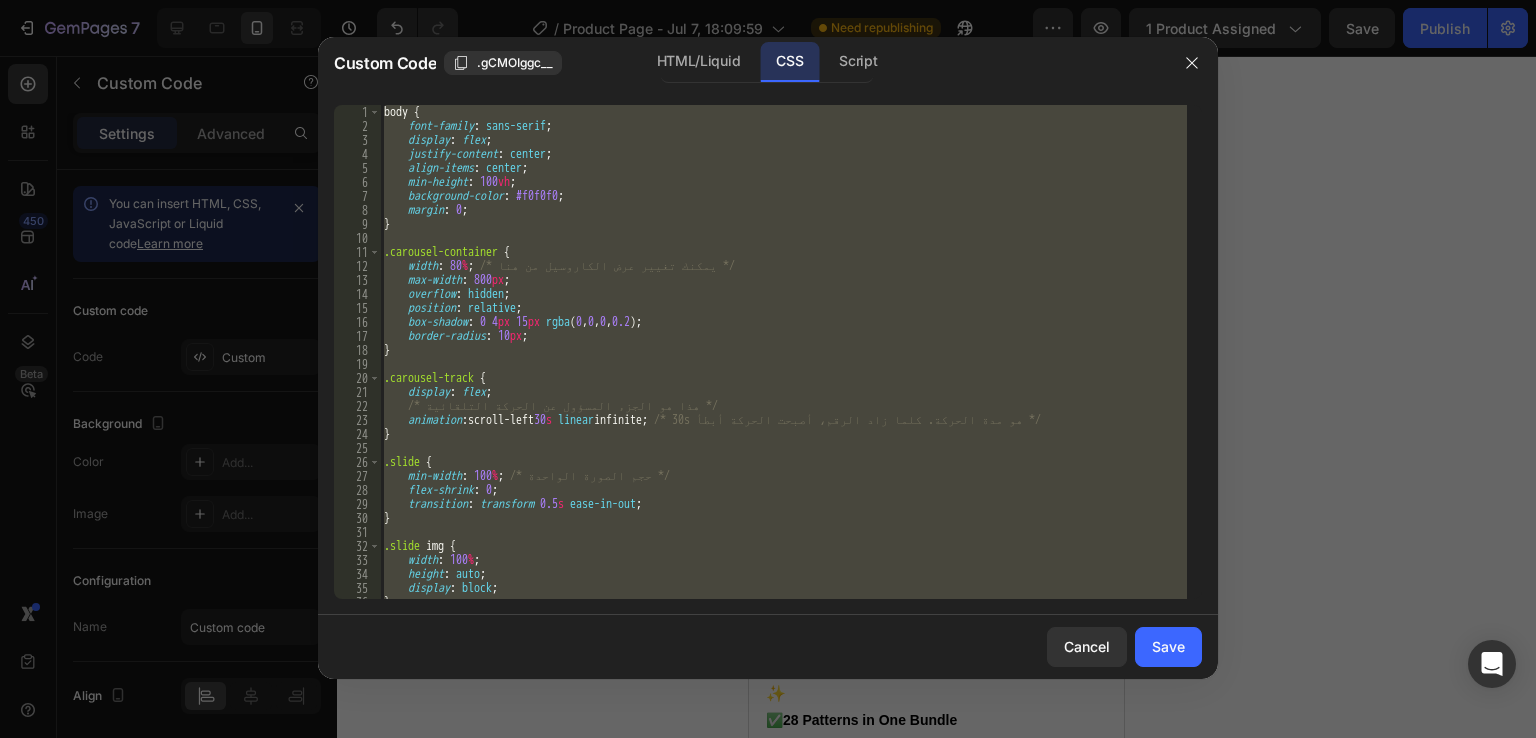 click on "body   {      font-family :   sans-serif ;      display :   flex ;      justify-content :   center ;      align-items :   center ;      min-height :   100 vh ;      background-color :   #f0f0f0 ;      margin :   0 ; } .carousel-container   {      width :   80 % ;   /* يمكنك تغيير عرض الكاروسيل من هنا */      max-width :   800 px ;      overflow :   hidden ;      position :   relative ;      box-shadow :   0   4 px   15 px   rgba ( 0 ,  0 ,  0 ,  0.2 ) ;      border-radius :   10 px ; } .carousel-track   {      display :   flex ;      /* هذا هو الجزء المسؤول عن الحركة التلقائية */      animation :  scroll-left  30 s   linear  infinite ;   /* 30s هو مدة الحركة. كلما زاد الرقم، أصبحت الحركة أبطأ */ } .slide   {      min-width :   100 % ;   /* حجم الصورة الواحدة */      flex-shrink :   0 ;      transition :   transform   0.5 s   ease-in-out ; } .slide   img   {      width :   100 % ;      height :" at bounding box center (783, 352) 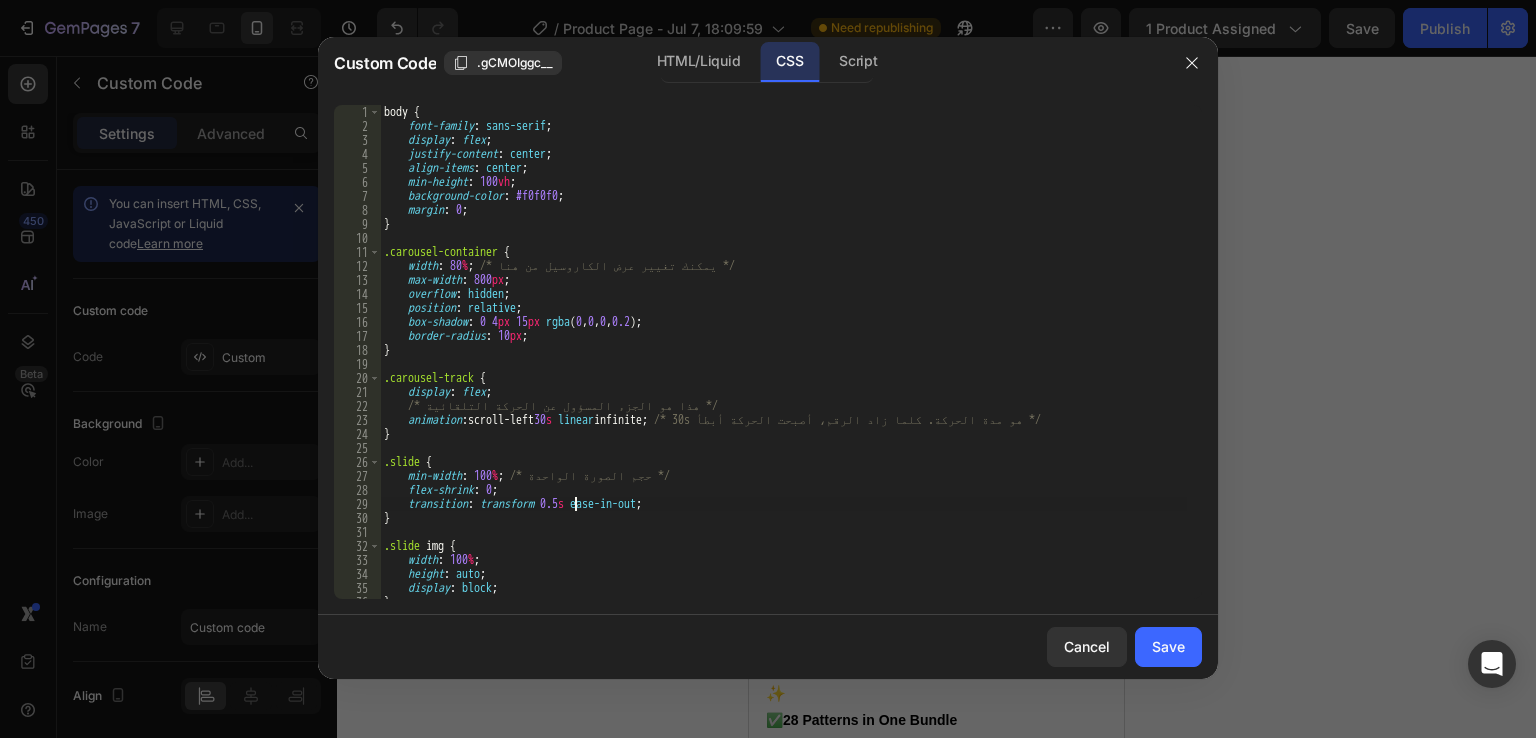 type on "}
}" 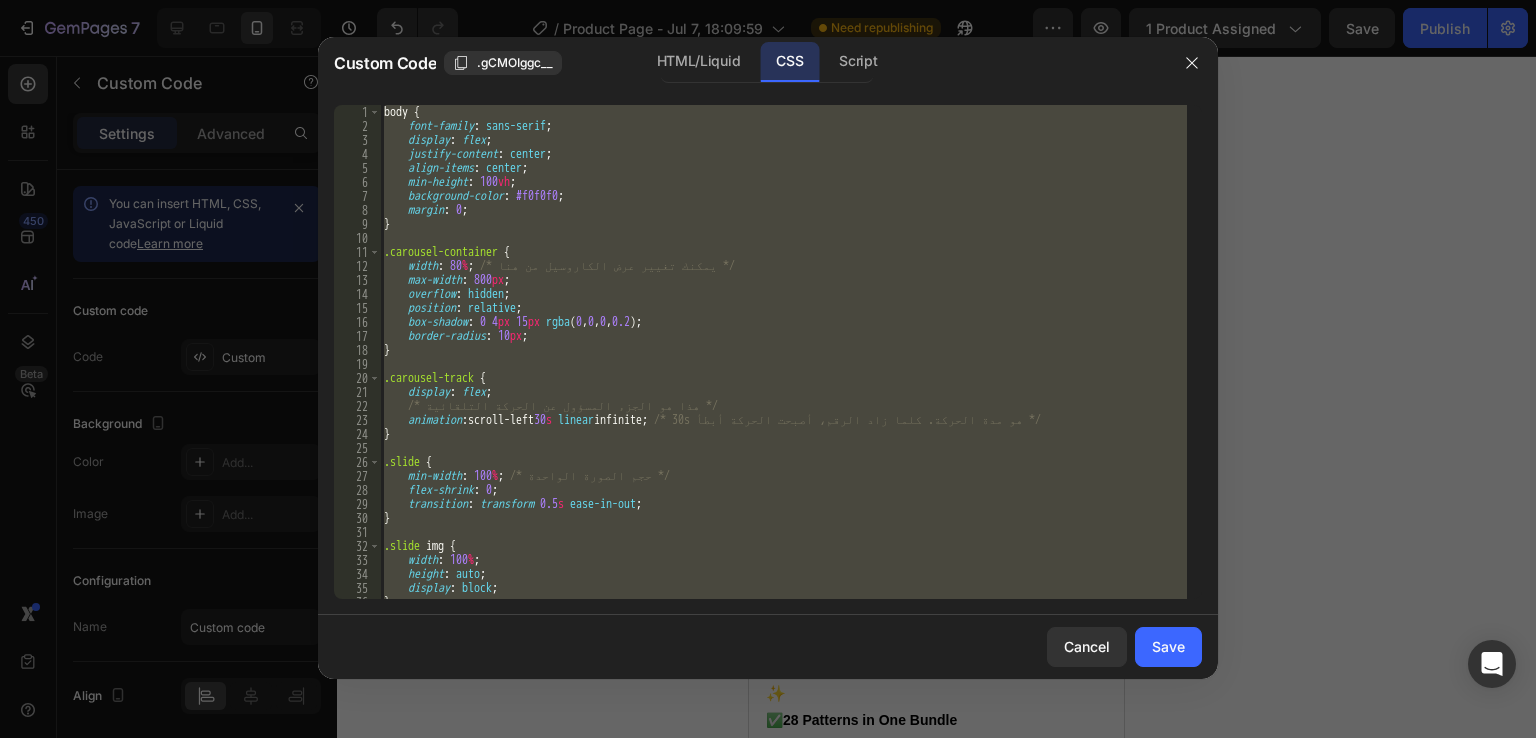 type 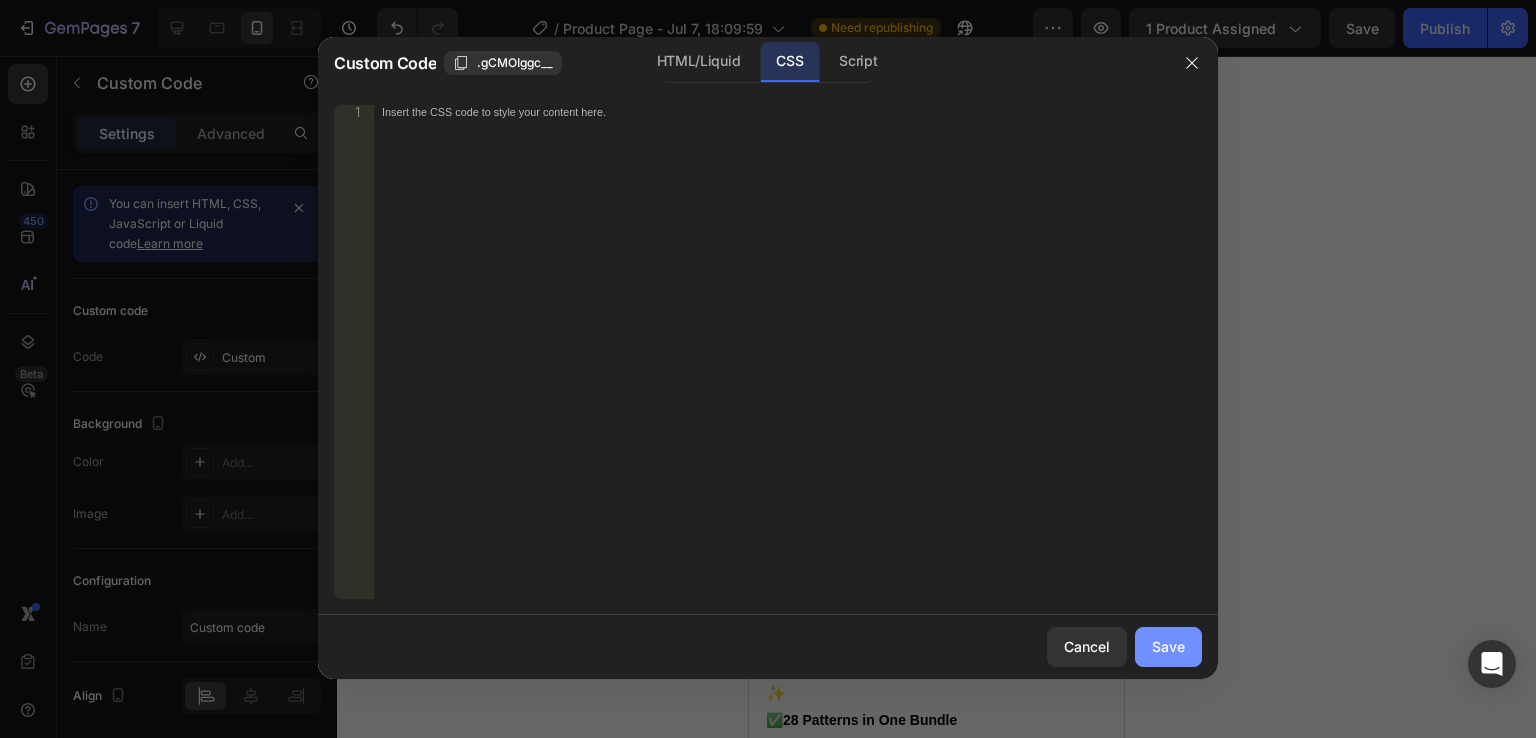 click on "Save" at bounding box center [1168, 646] 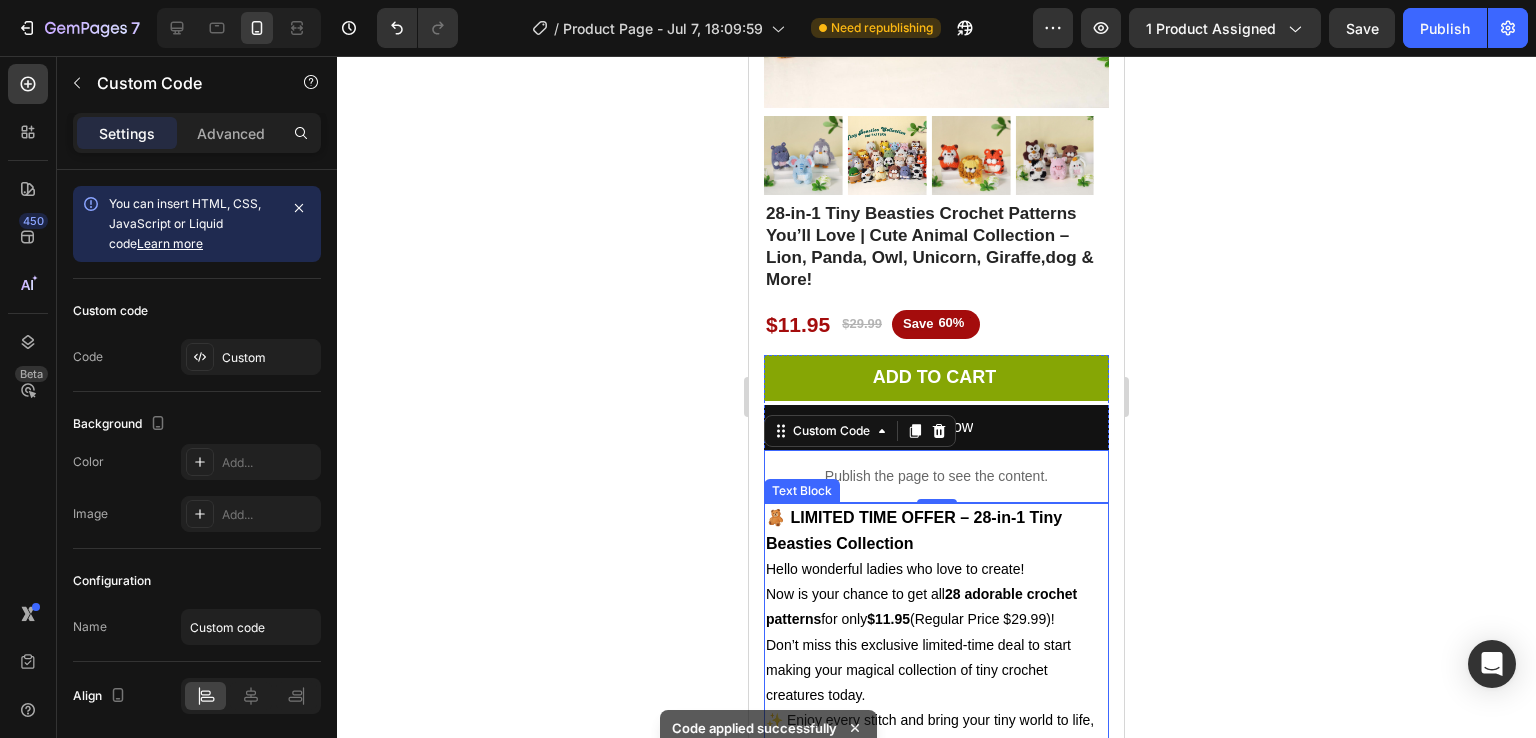 scroll, scrollTop: 319, scrollLeft: 0, axis: vertical 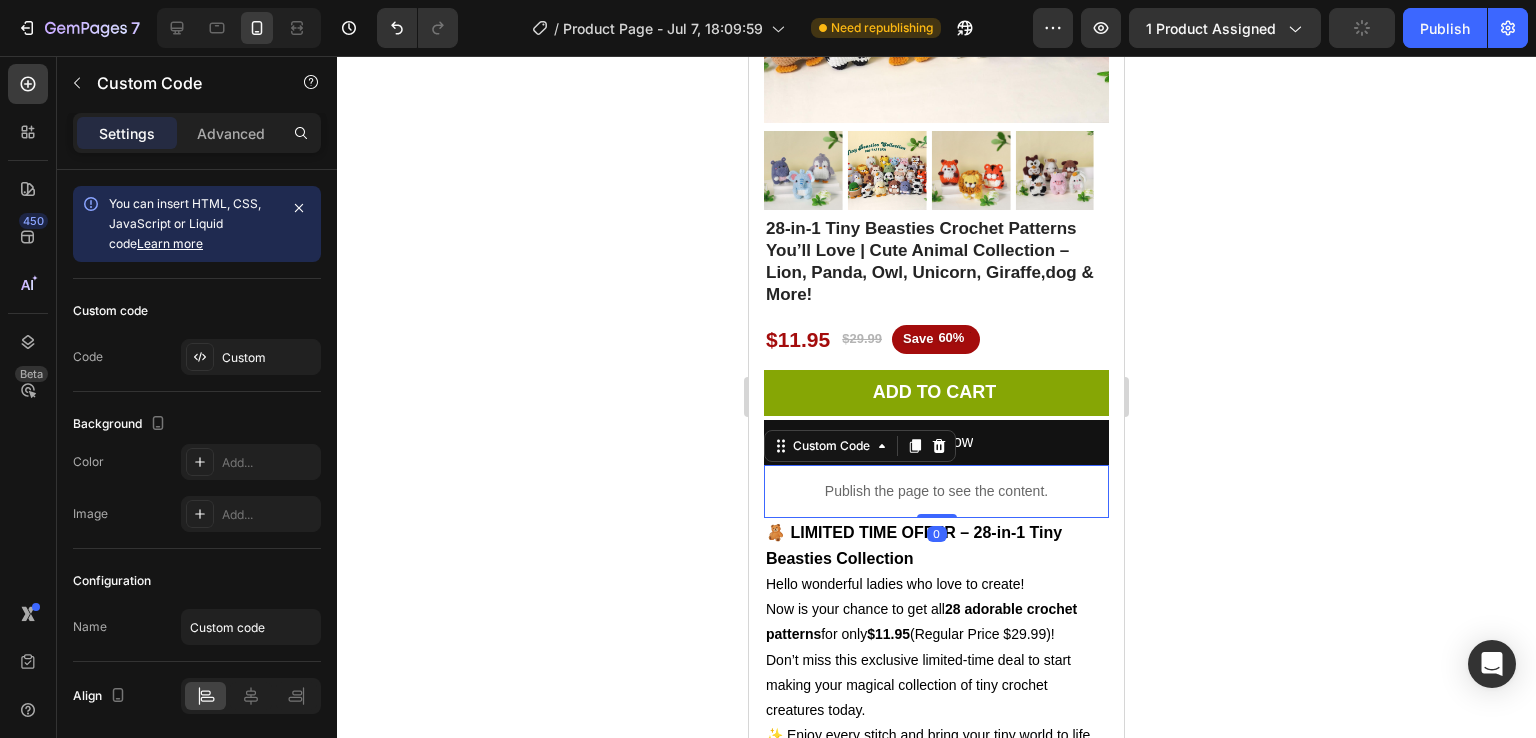 drag, startPoint x: 930, startPoint y: 498, endPoint x: 929, endPoint y: 483, distance: 15.033297 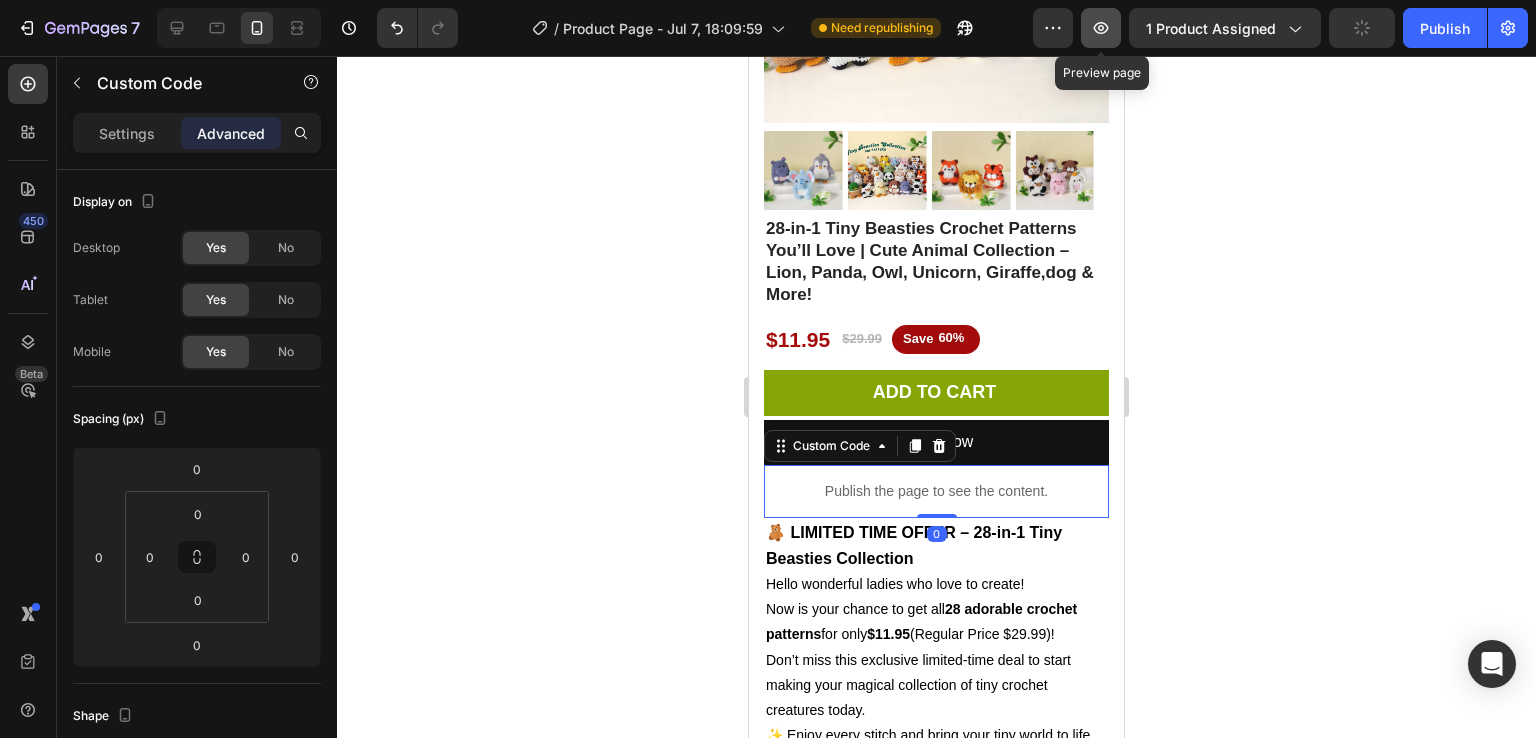 click 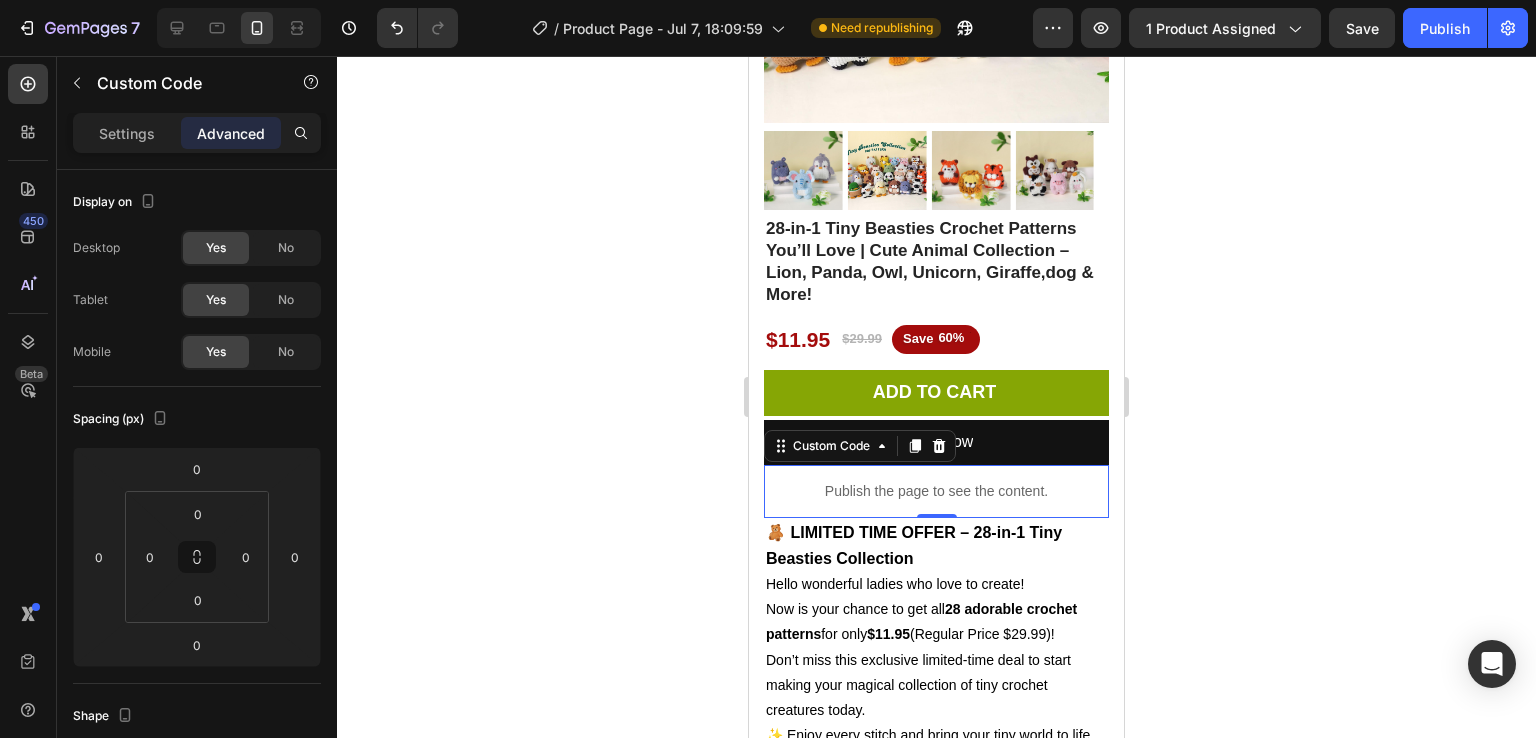 click on "Publish the page to see the content." at bounding box center [936, 491] 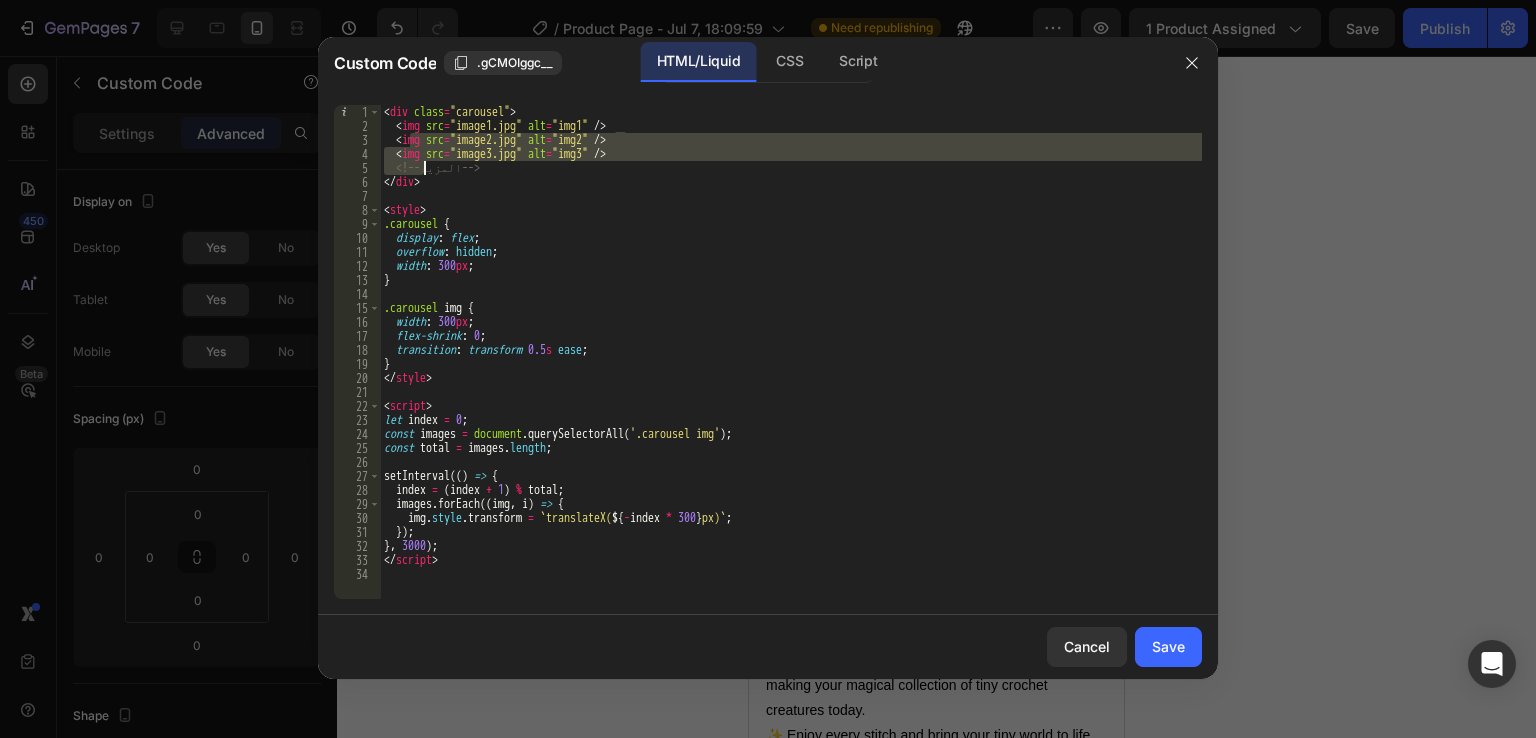 drag, startPoint x: 412, startPoint y: 141, endPoint x: 477, endPoint y: 258, distance: 133.84319 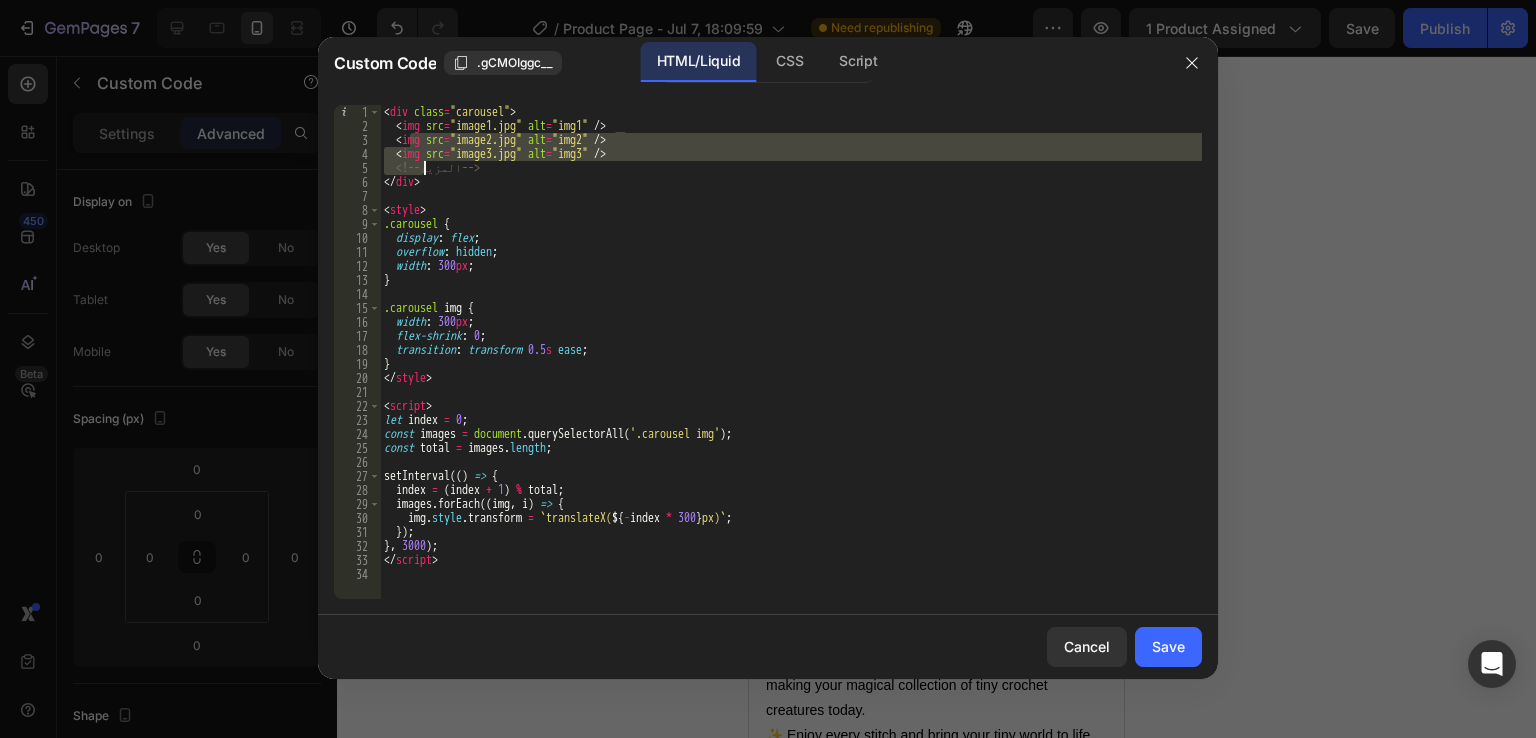 click on "< div   class = "carousel" >    < img   src = "image1.jpg"   alt = "img1"   />    < img   src = "image2.jpg"   alt = "img2"   />    < img   src = "image3.jpg"   alt = "img3"   />    <!--  المزيد  --> </ div > < style > .carousel   {    display :   flex ;    overflow :   hidden ;    width :   300 px ; } .carousel   img   {    width :   300 px ;    flex-shrink :   0 ;    transition :   transform   0.5 s   ease ; } </ style > < script > let   index   =   0 ; const   images   =   document . querySelectorAll ( '.carousel img' ) ; const   total   =   images . length ; setInterval (( )   =>   {    index   =   ( index   +   1 )   %   total ;    images . forEach (( img ,   i )   =>   {      img . style . transform   =   ` translateX( ${ - index   *   300 } px) ` ;    }) ; } ,   3000 ) ; </ script >" at bounding box center (791, 366) 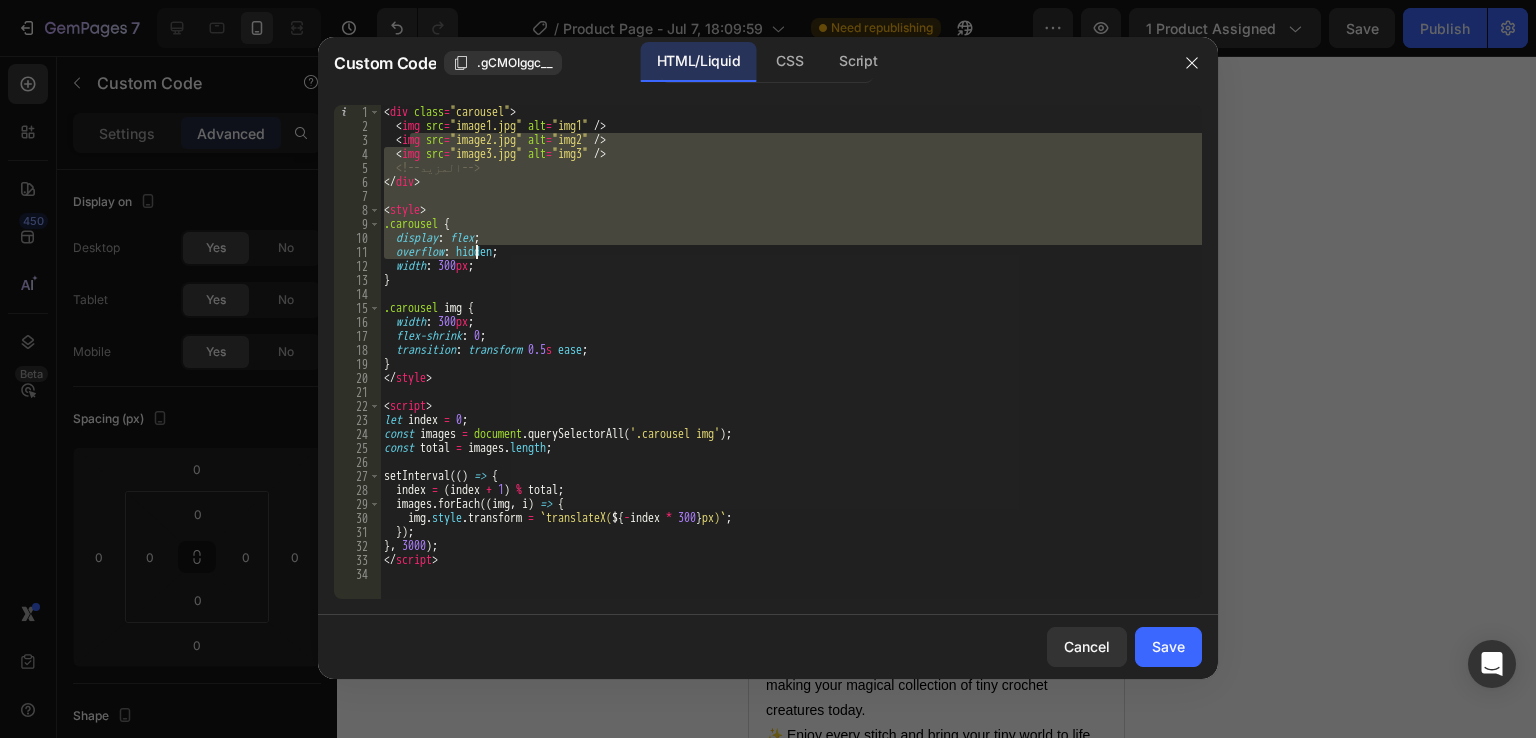 click on "< div   class = "carousel" >    < img   src = "image1.jpg"   alt = "img1"   />    < img   src = "image2.jpg"   alt = "img2"   />    < img   src = "image3.jpg"   alt = "img3"   />    <!--  المزيد  --> </ div > < style > .carousel   {    display :   flex ;    overflow :   hidden ;    width :   300 px ; } .carousel   img   {    width :   300 px ;    flex-shrink :   0 ;    transition :   transform   0.5 s   ease ; } </ style > < script > let   index   =   0 ; const   images   =   document . querySelectorAll ( '.carousel img' ) ; const   total   =   images . length ; setInterval (( )   =>   {    index   =   ( index   +   1 )   %   total ;    images . forEach (( img ,   i )   =>   {      img . style . transform   =   ` translateX( ${ - index   *   300 } px) ` ;    }) ; } ,   3000 ) ; </ script >" at bounding box center [791, 352] 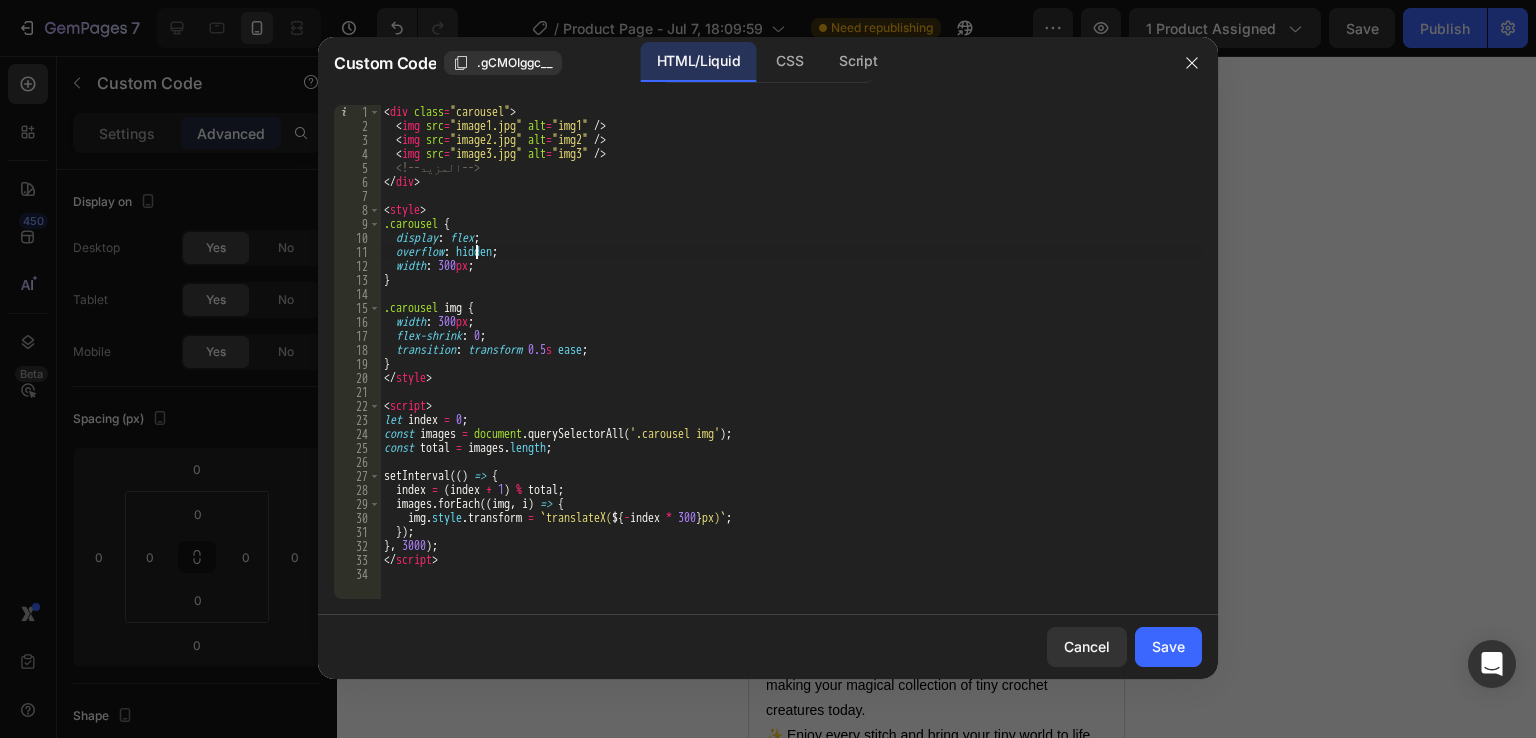 type on "</script>" 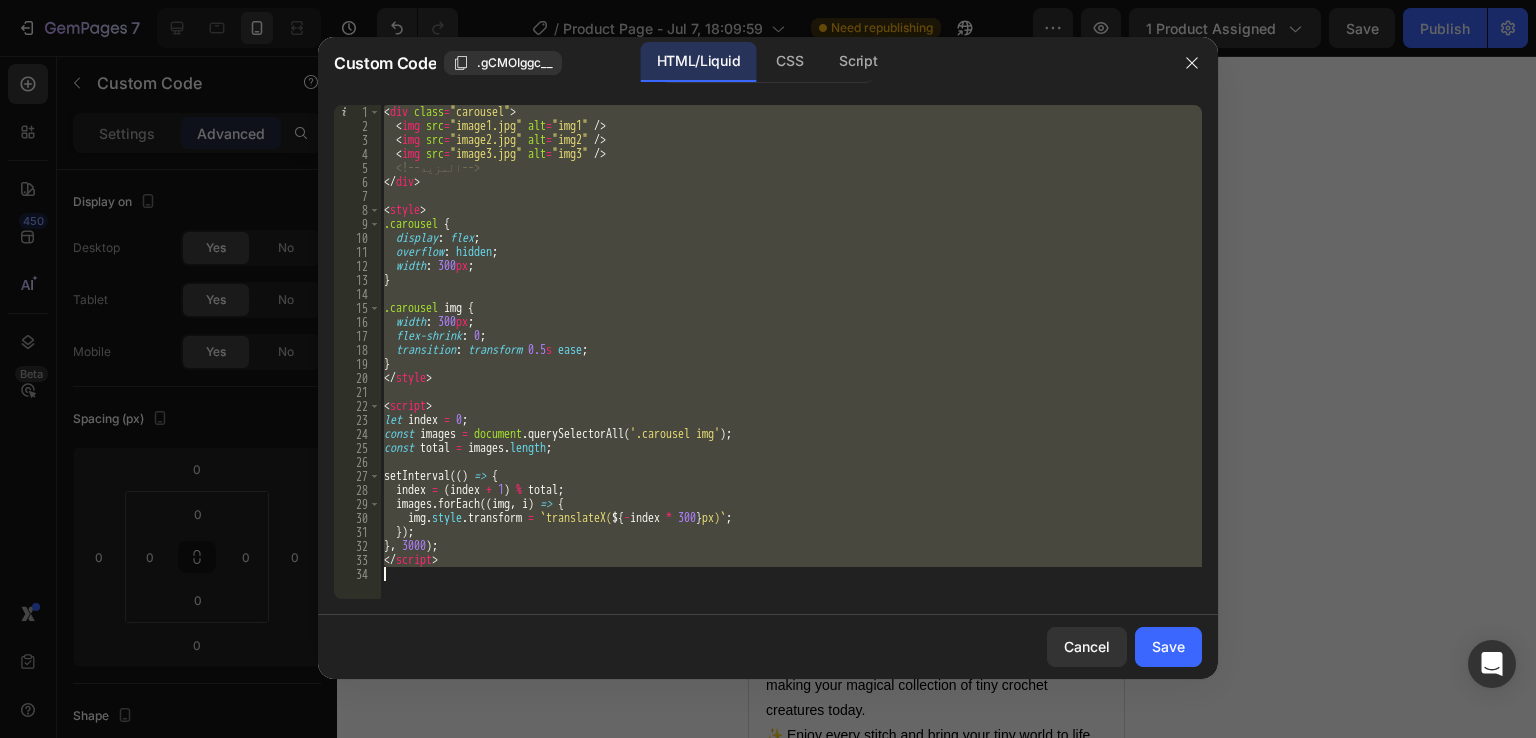 type 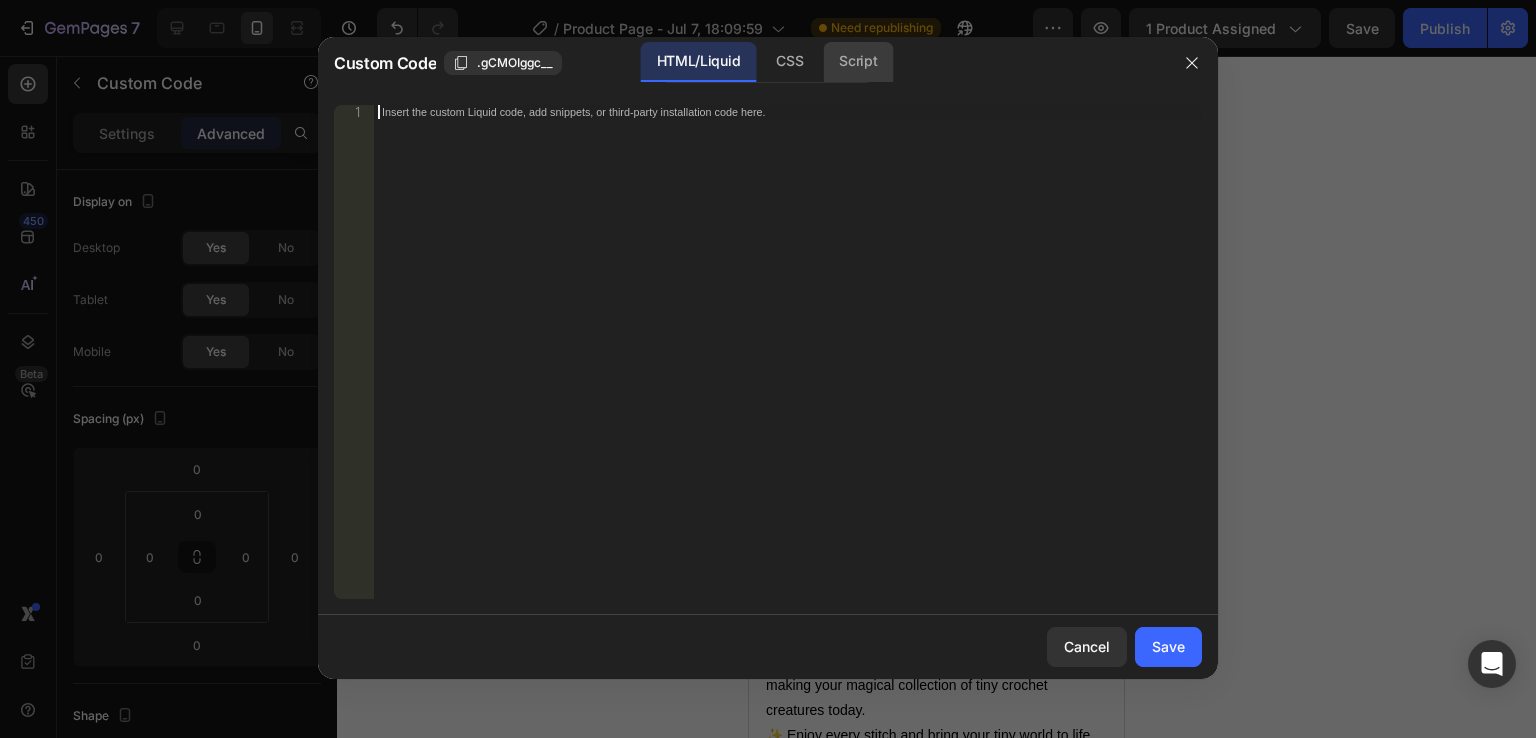 click on "Script" 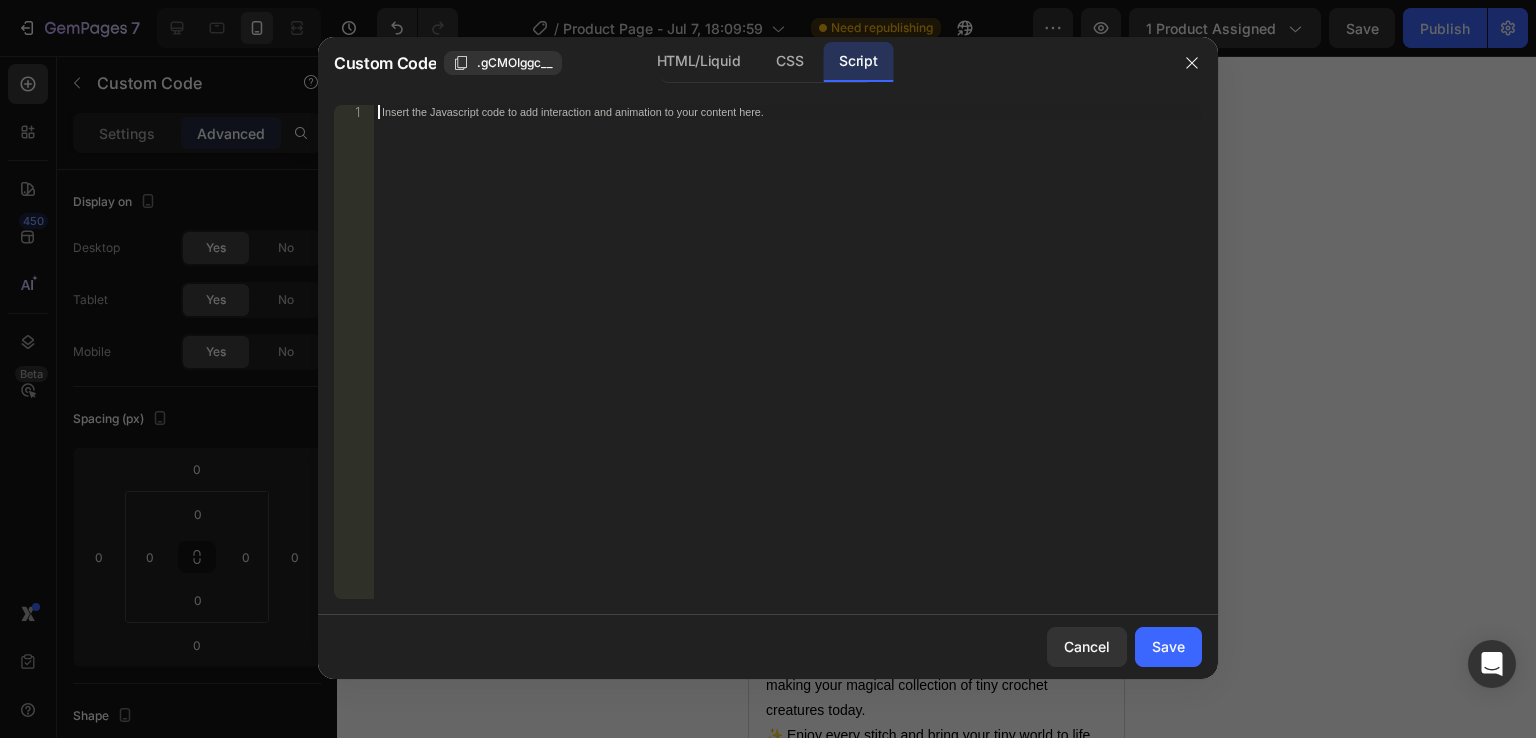 click on "Insert the Javascript code to add interaction and animation to your content here." at bounding box center (788, 366) 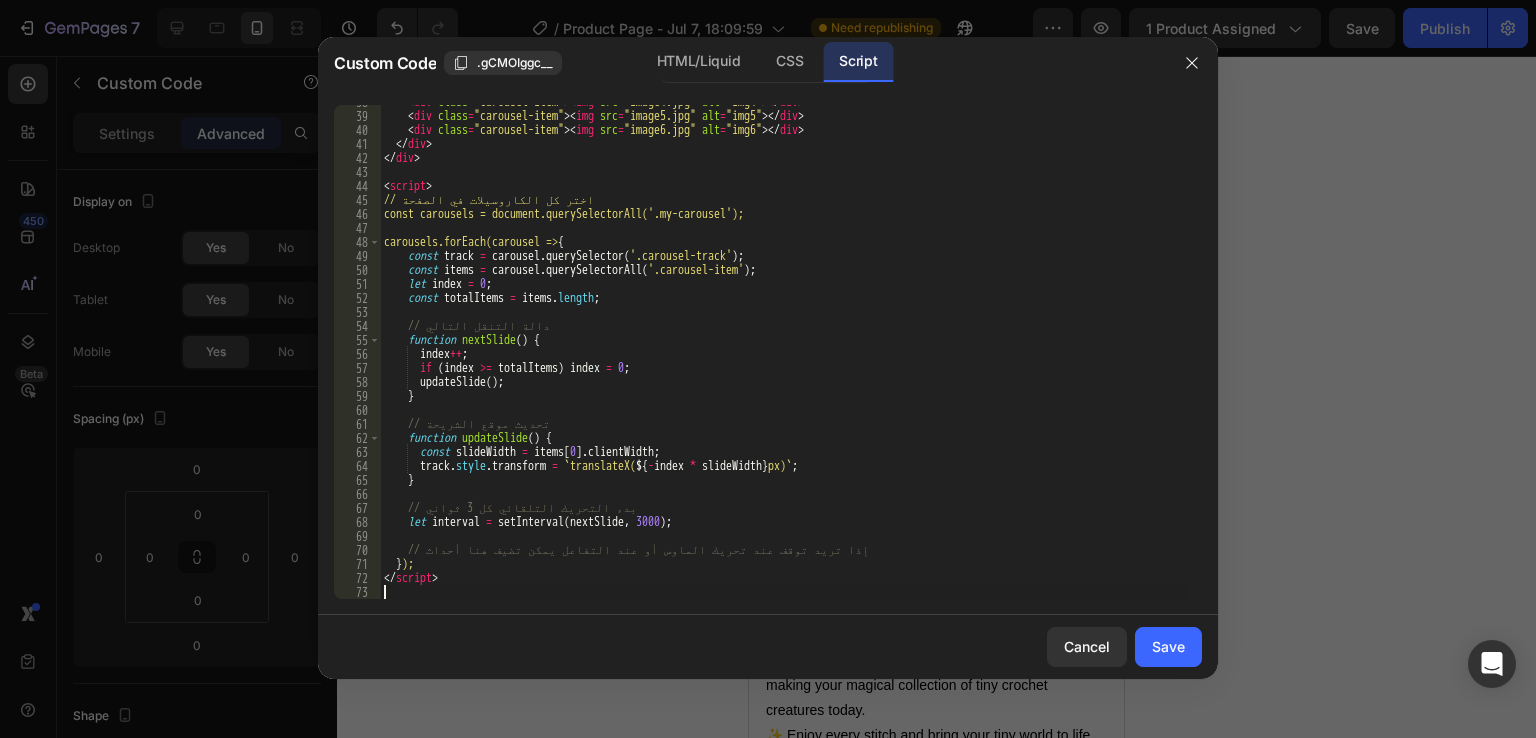 scroll, scrollTop: 528, scrollLeft: 0, axis: vertical 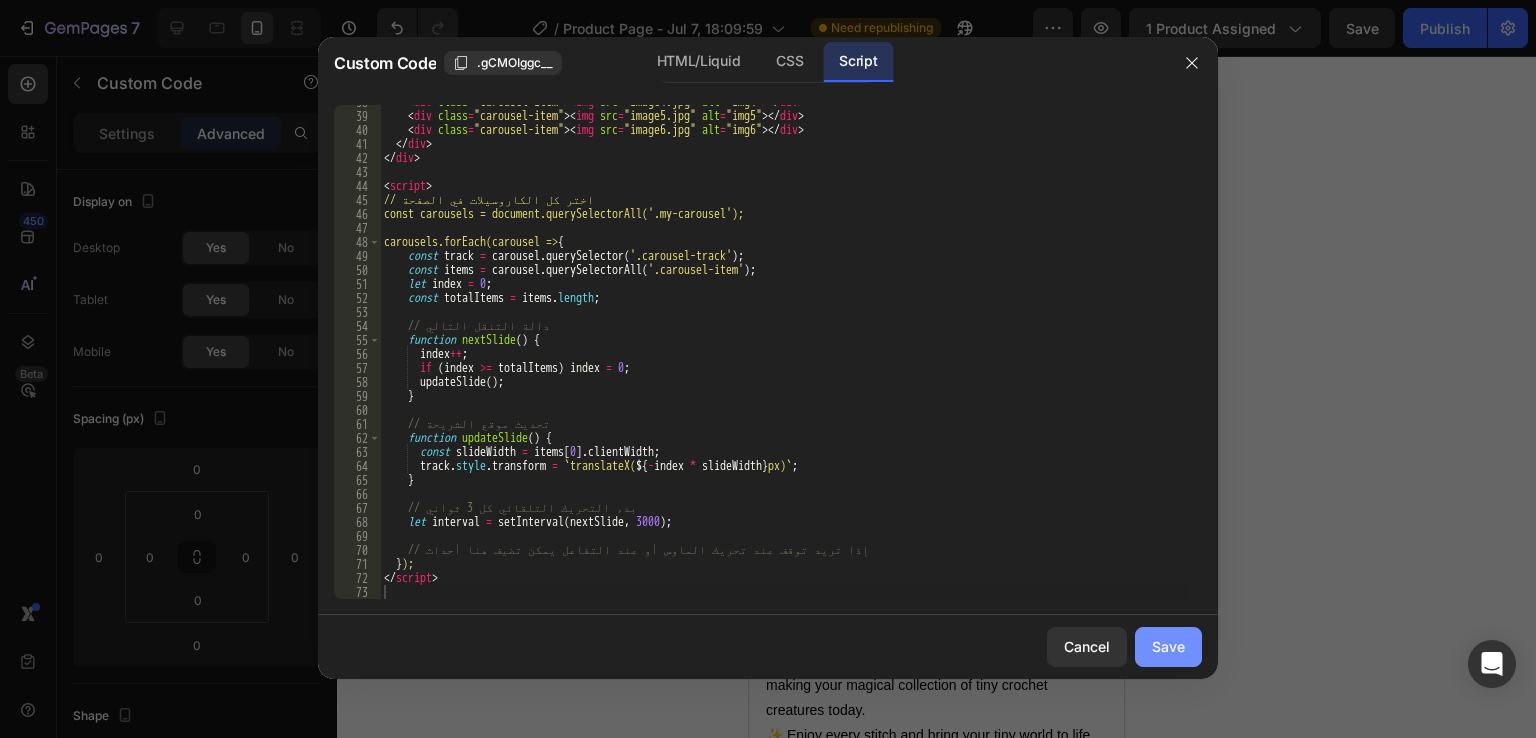click on "Save" 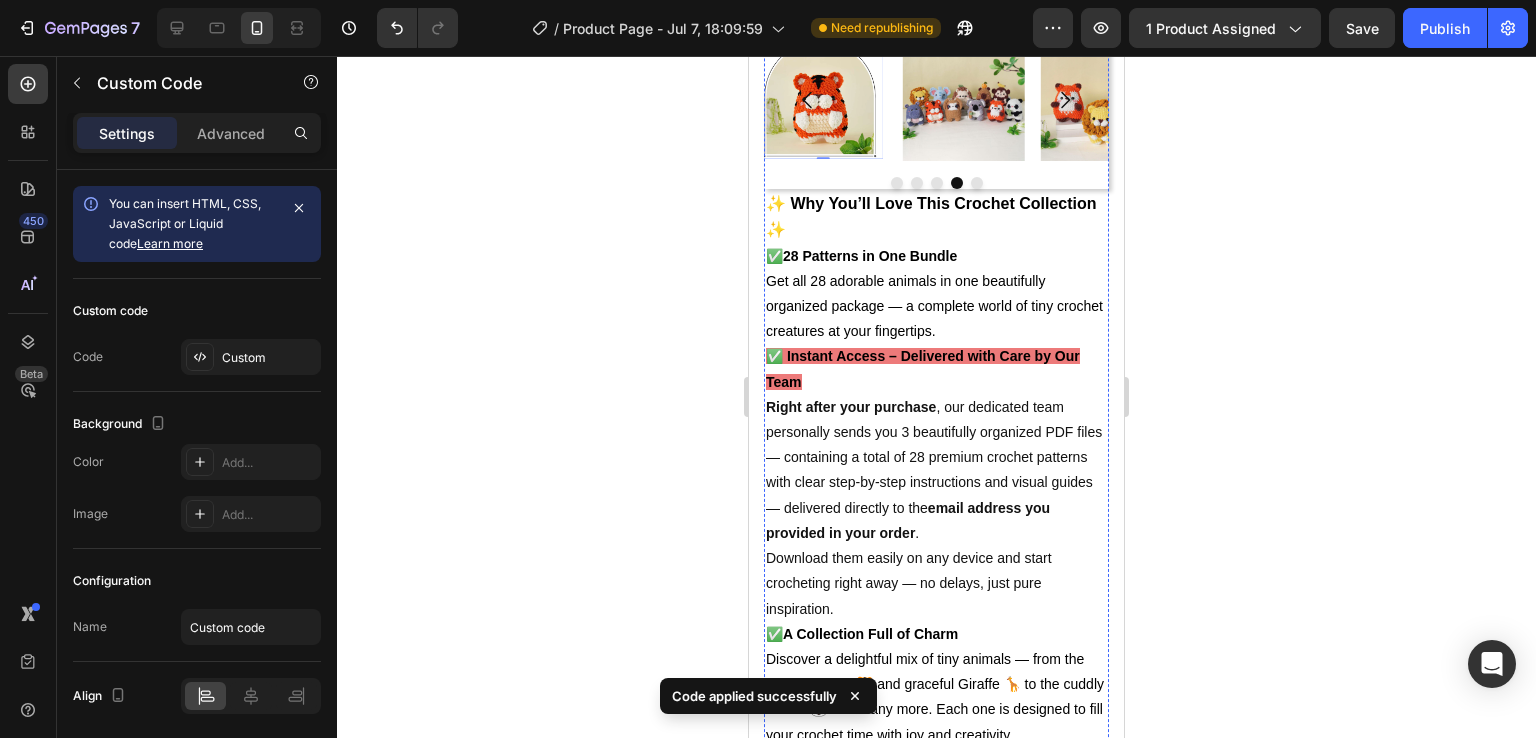 scroll, scrollTop: 1082, scrollLeft: 0, axis: vertical 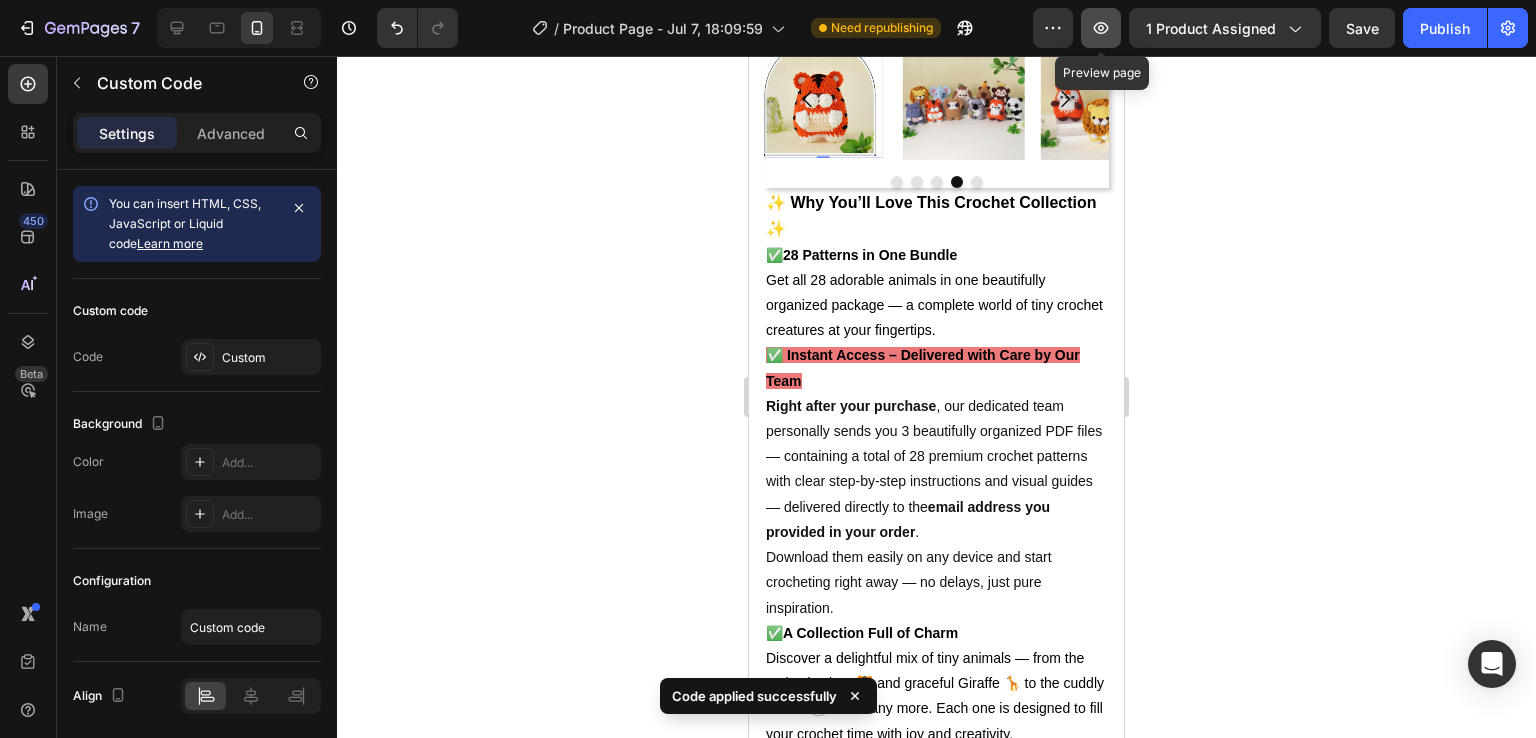 click 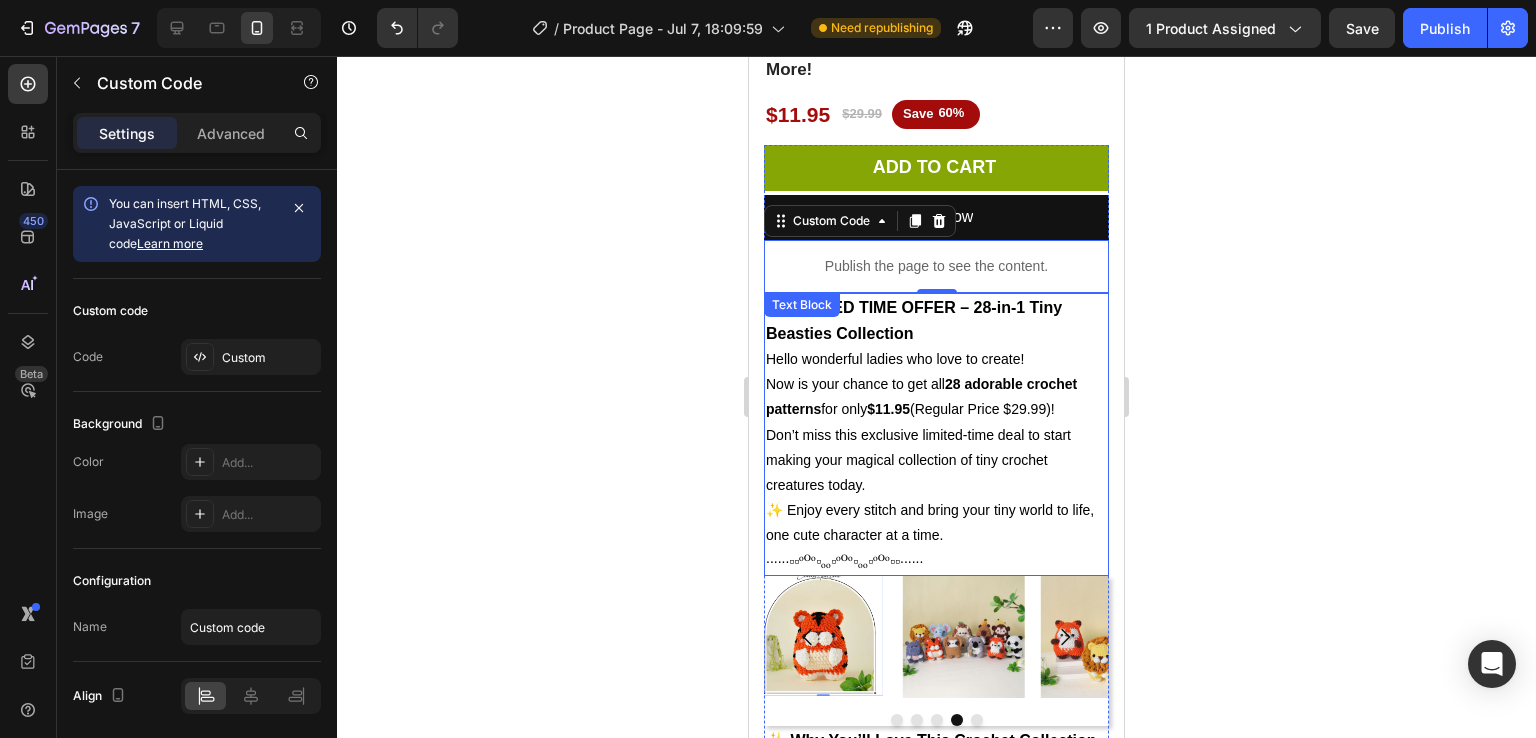 scroll, scrollTop: 543, scrollLeft: 0, axis: vertical 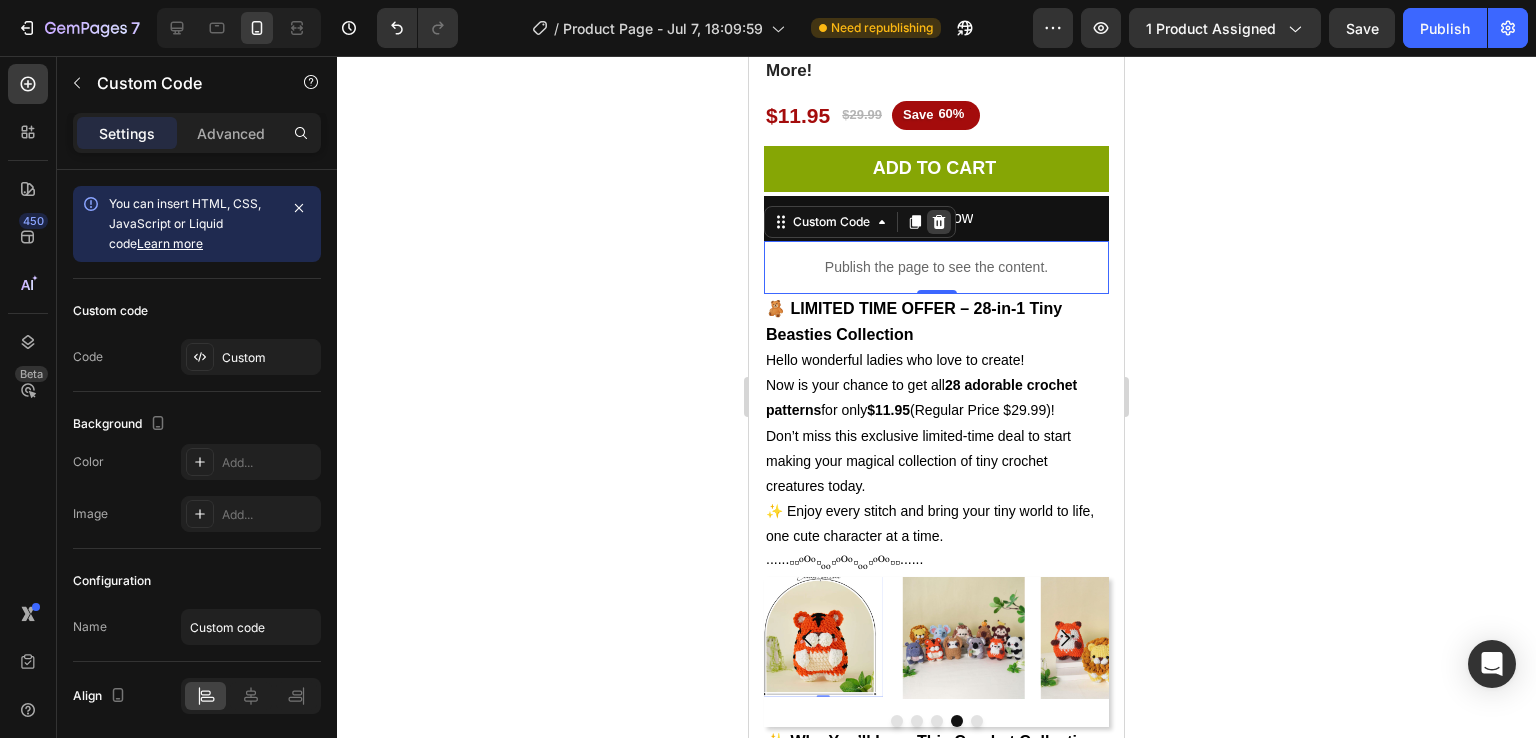 click 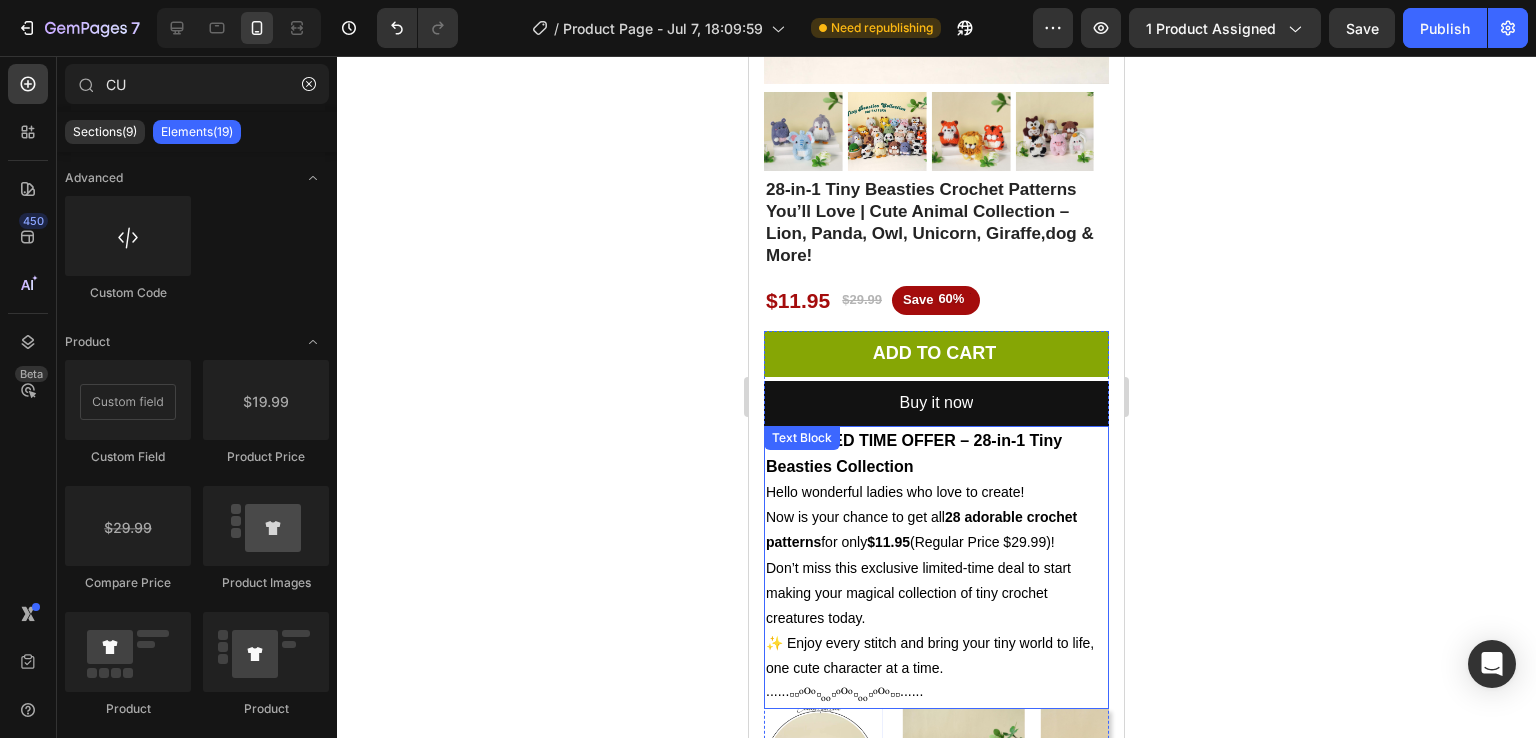 scroll, scrollTop: 356, scrollLeft: 0, axis: vertical 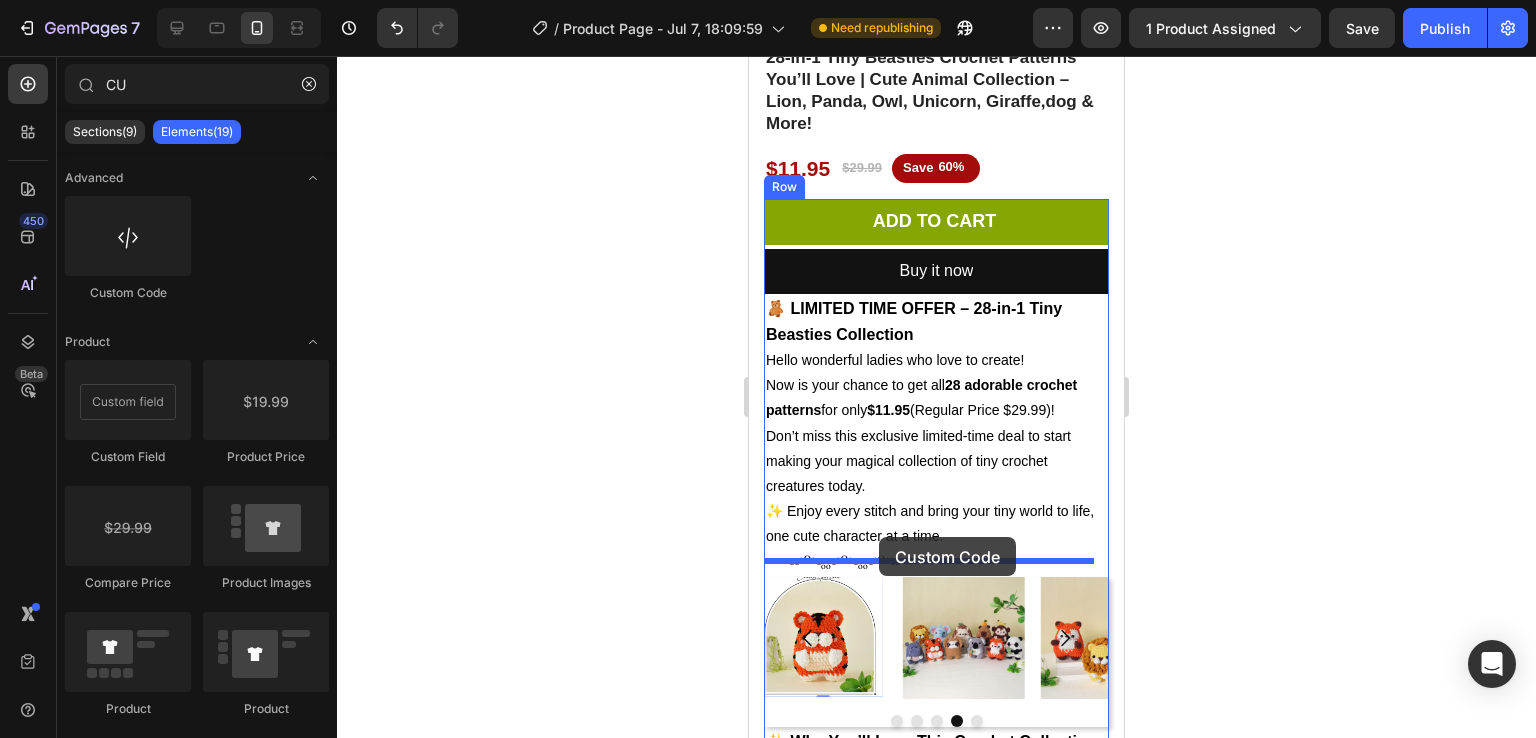 drag, startPoint x: 878, startPoint y: 302, endPoint x: 879, endPoint y: 537, distance: 235.00212 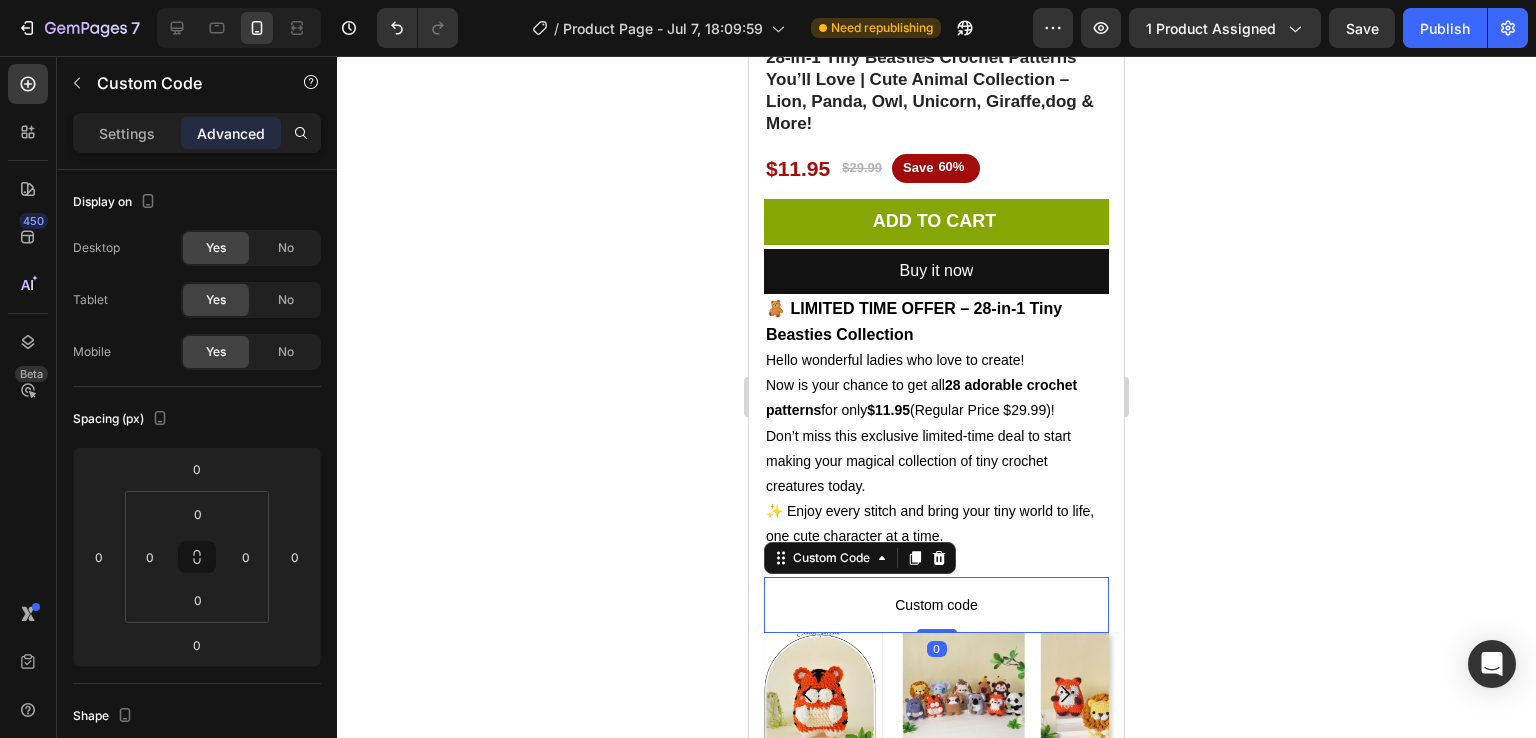 click on "Custom code" at bounding box center [936, 605] 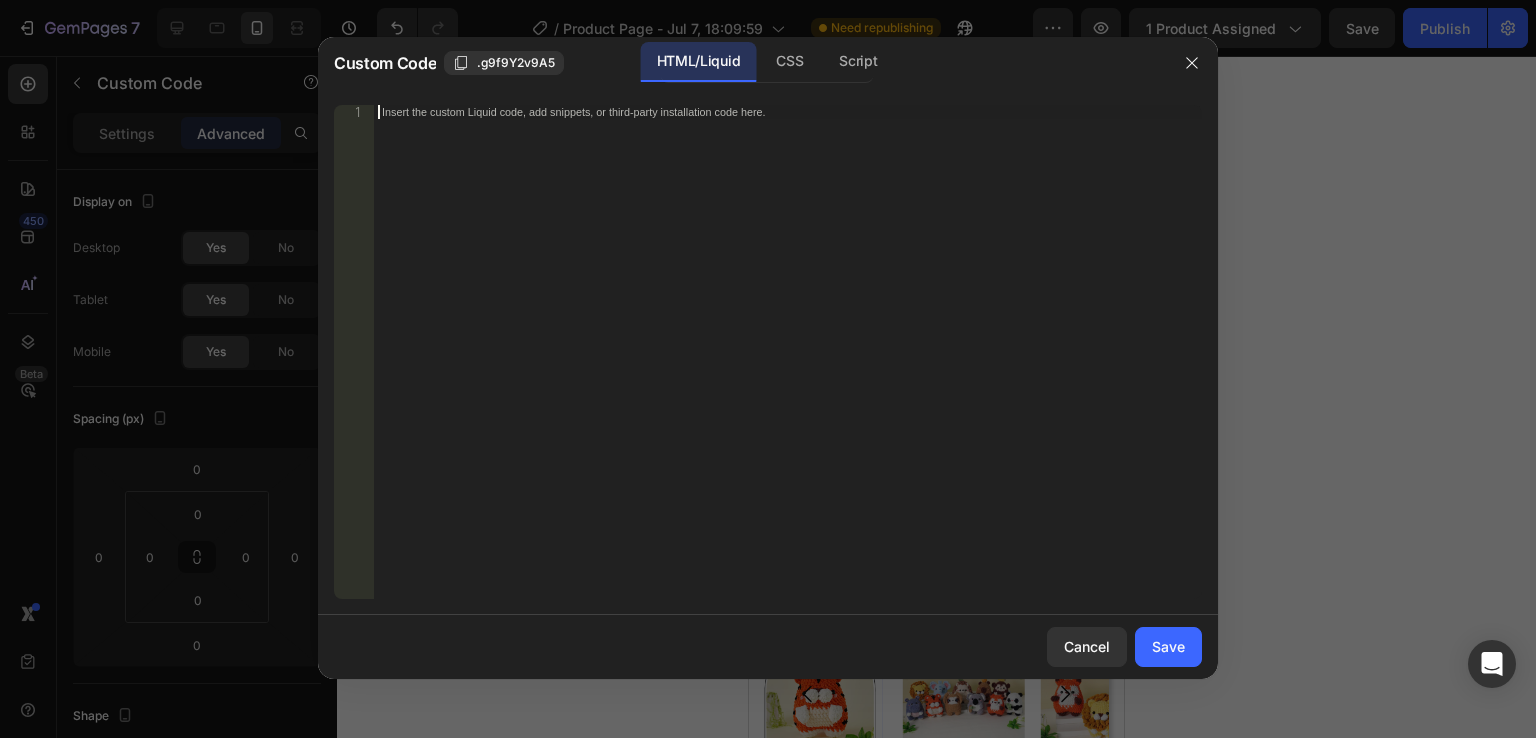 click on "Insert the custom Liquid code, add snippets, or third-party installation code here." at bounding box center (788, 366) 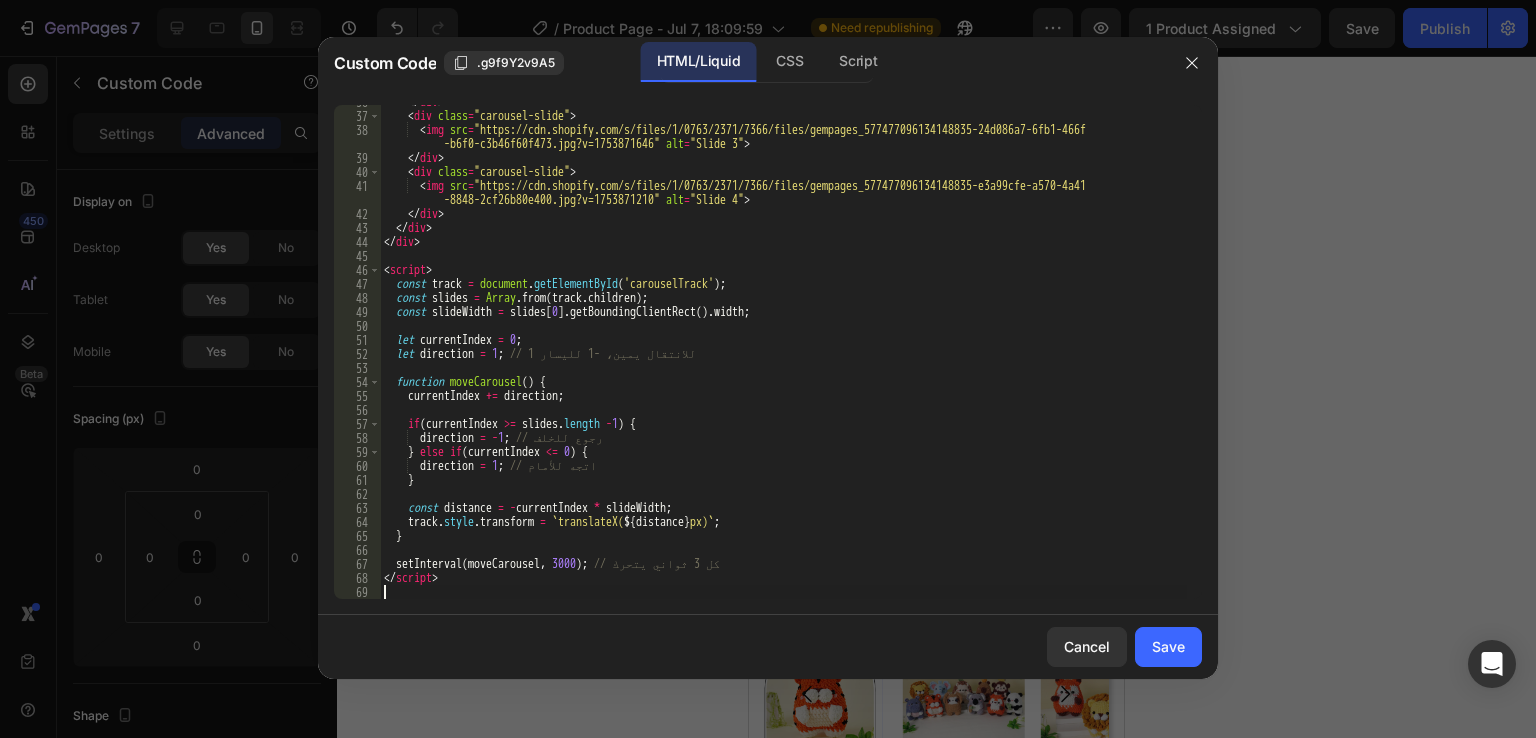 scroll, scrollTop: 528, scrollLeft: 0, axis: vertical 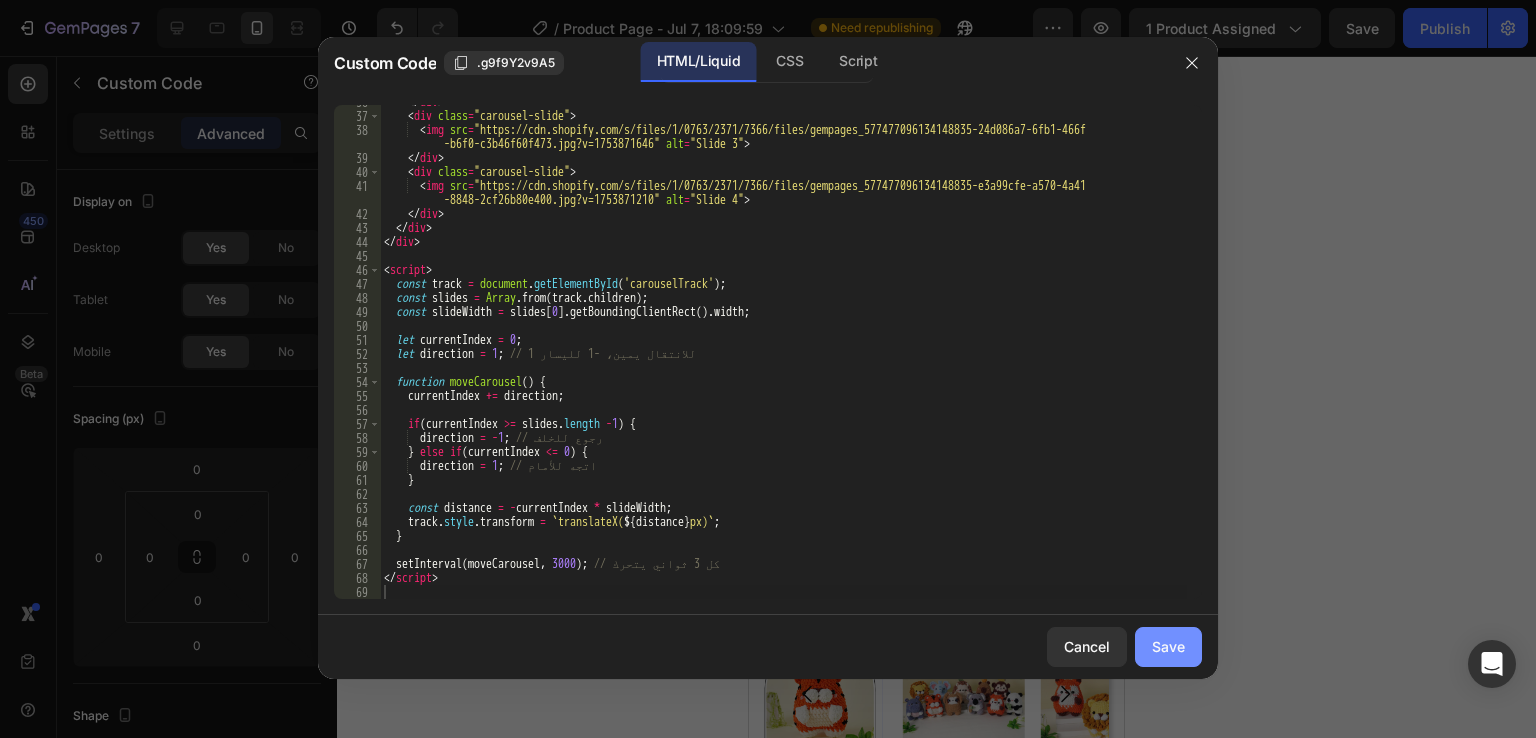 click on "Save" at bounding box center (1168, 646) 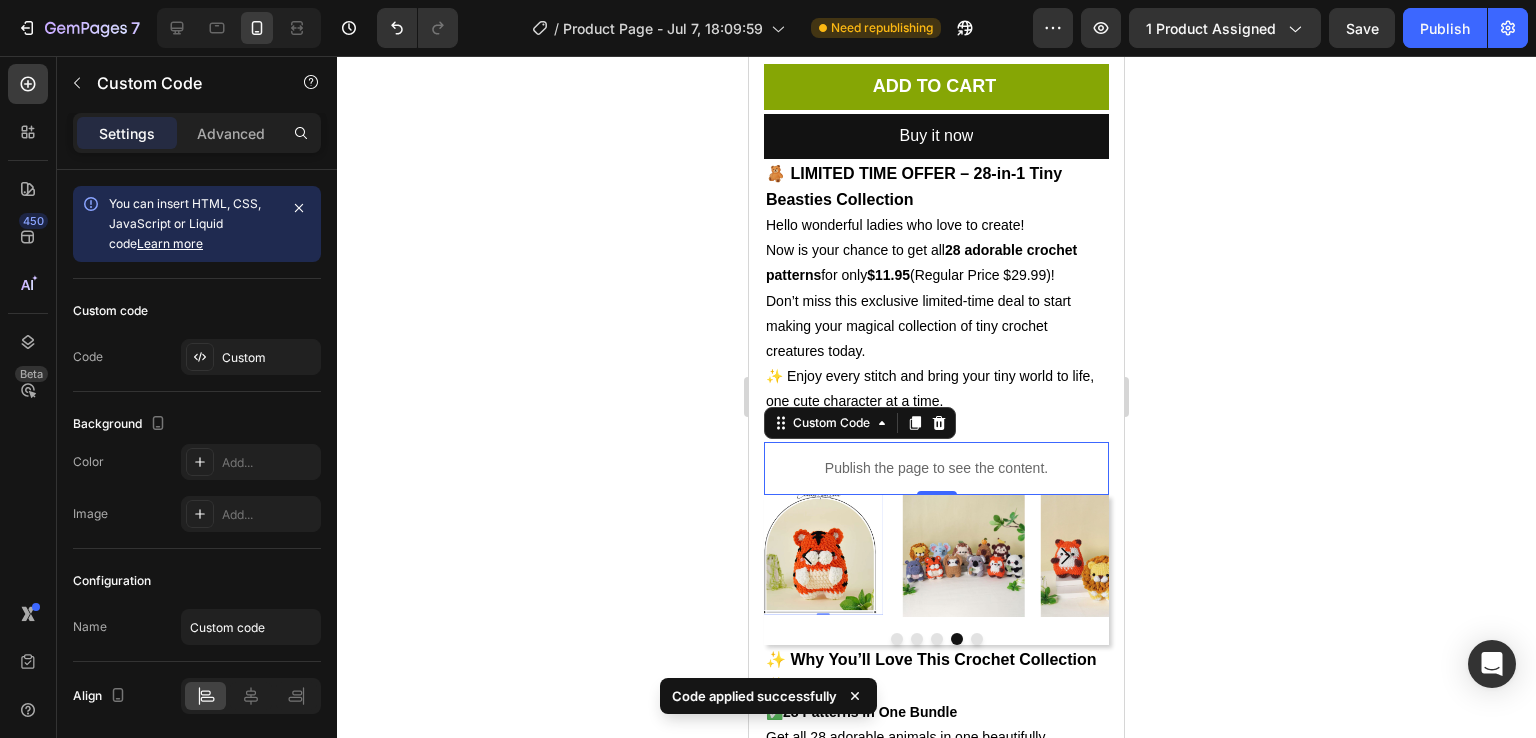 scroll, scrollTop: 628, scrollLeft: 0, axis: vertical 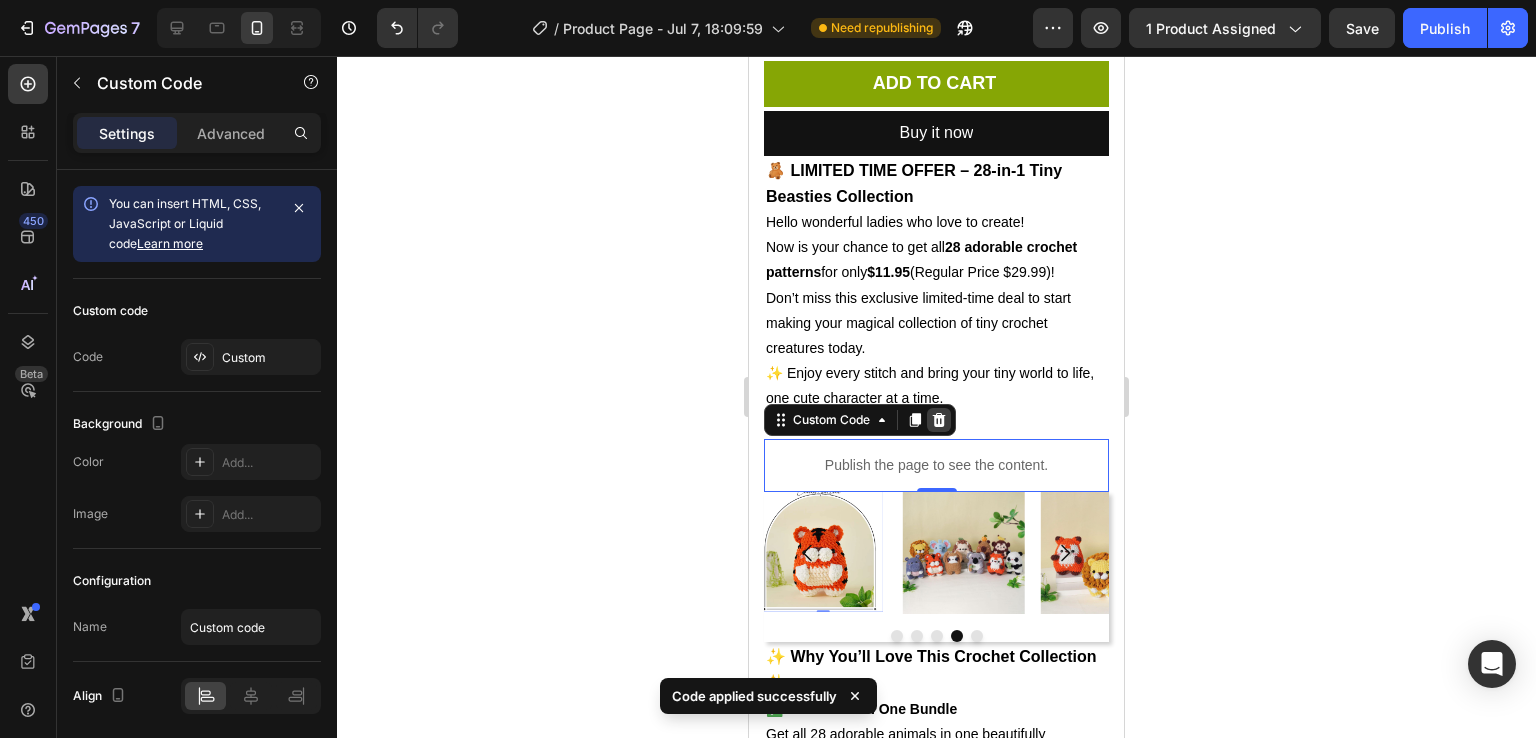 click at bounding box center (939, 420) 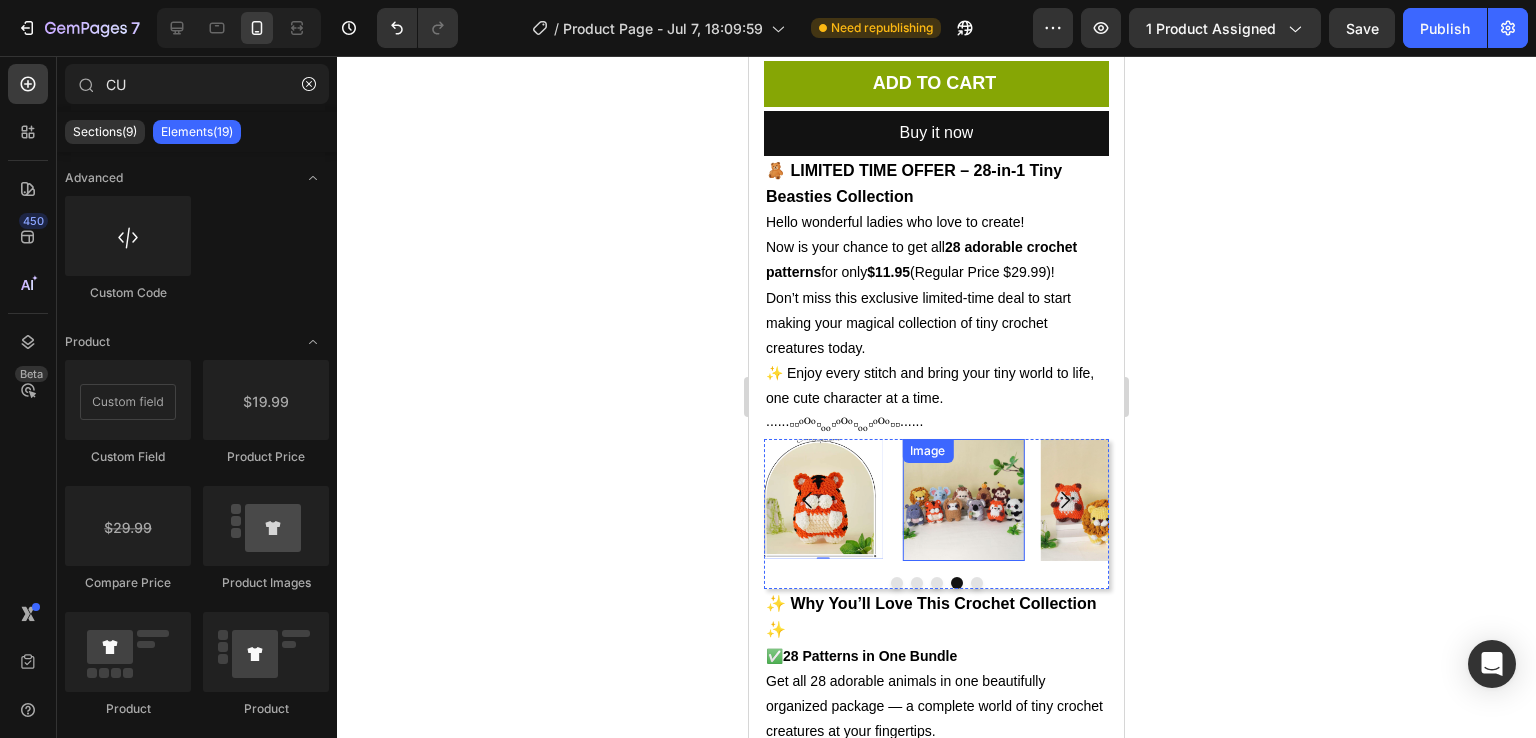scroll, scrollTop: 780, scrollLeft: 0, axis: vertical 